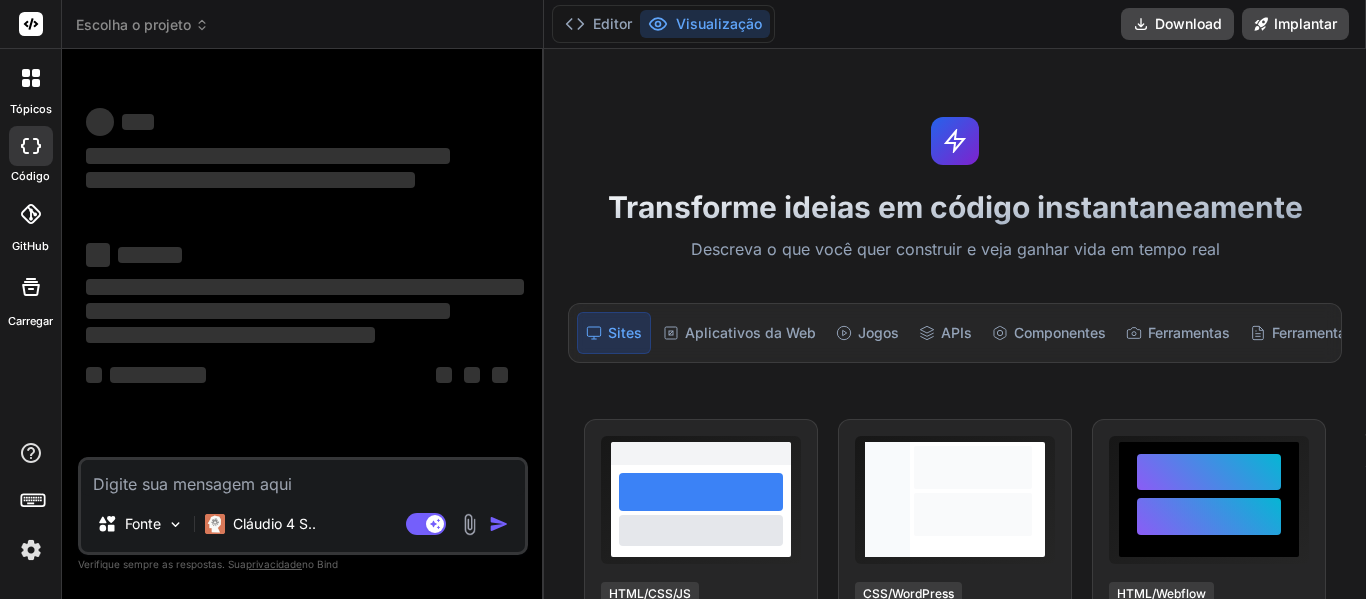 scroll, scrollTop: 0, scrollLeft: 0, axis: both 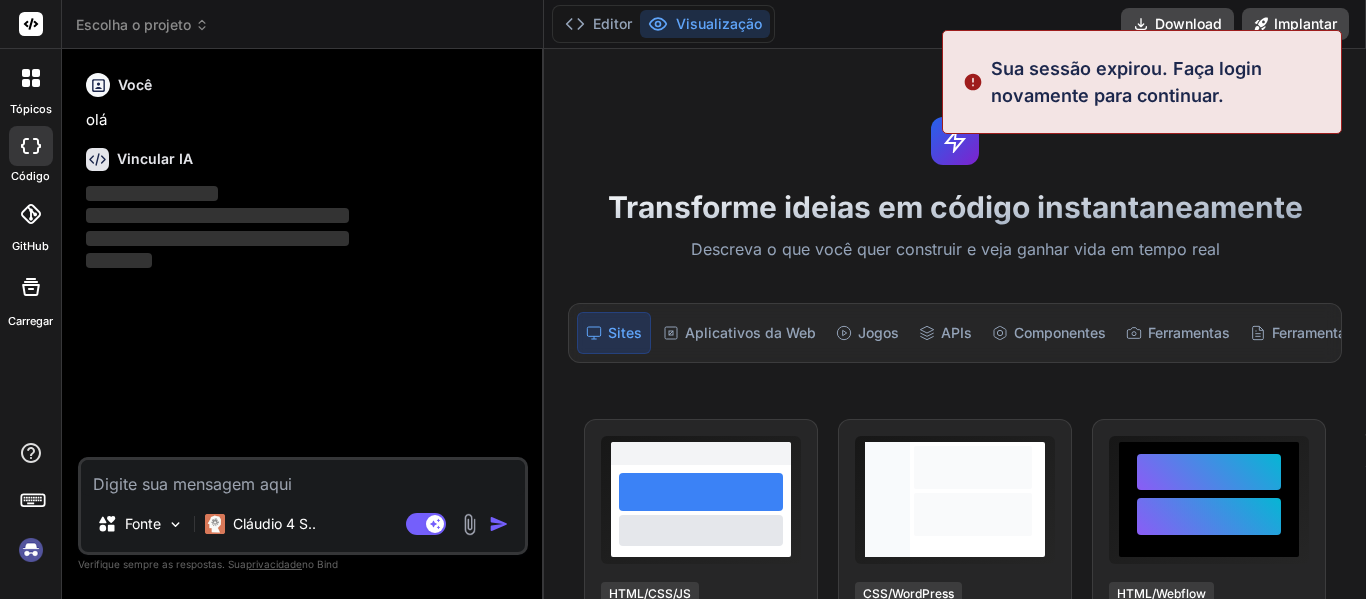 click 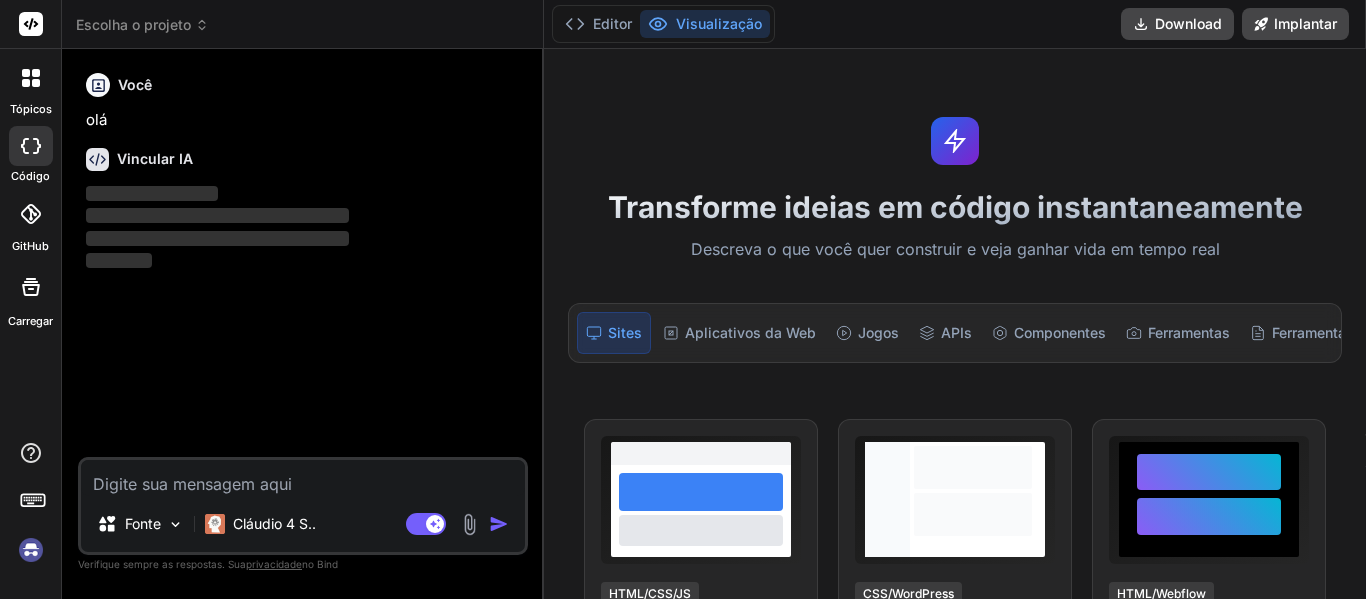 click 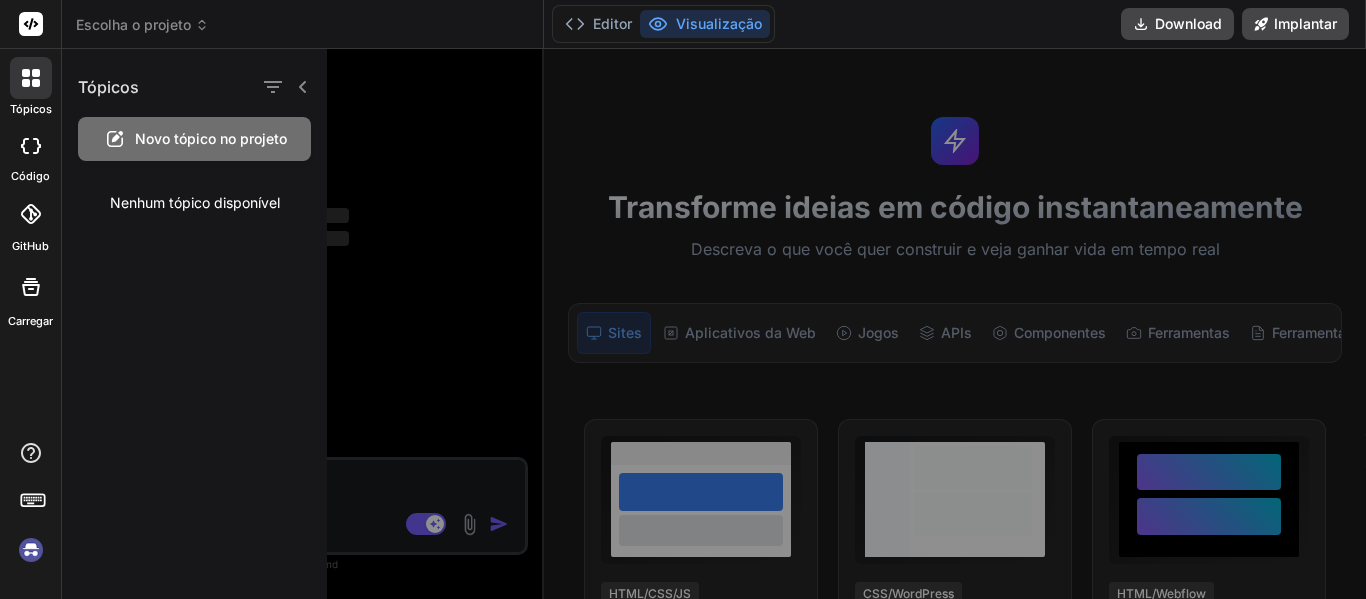 click 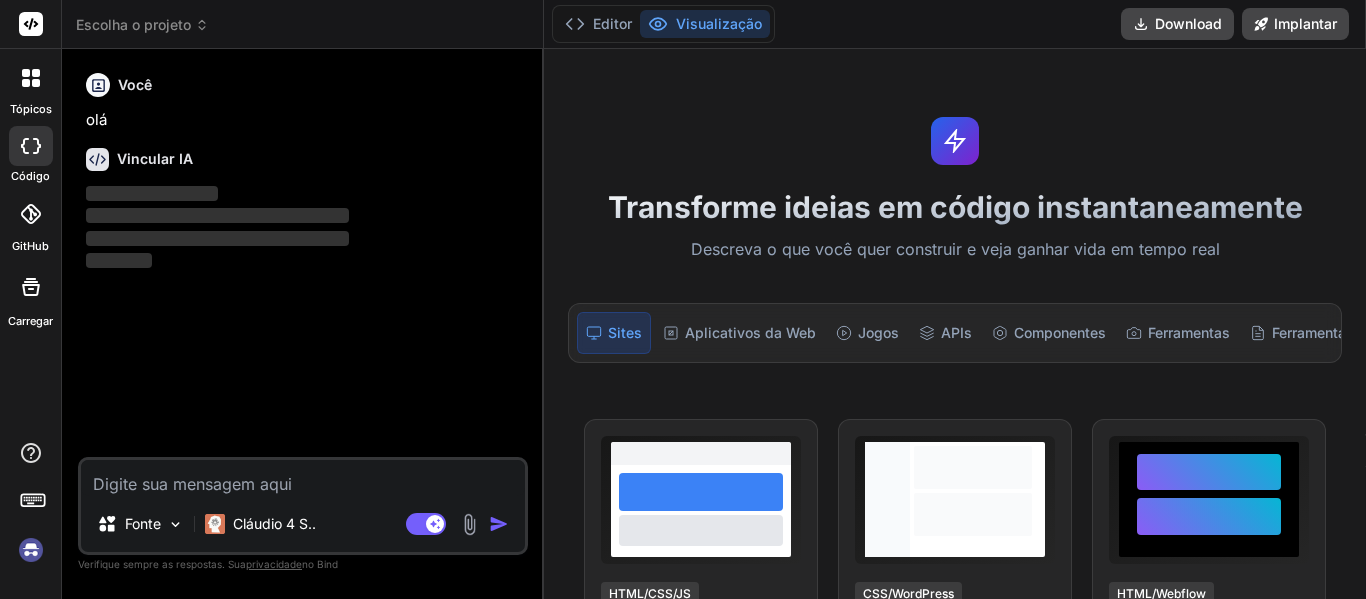 click at bounding box center [31, 78] 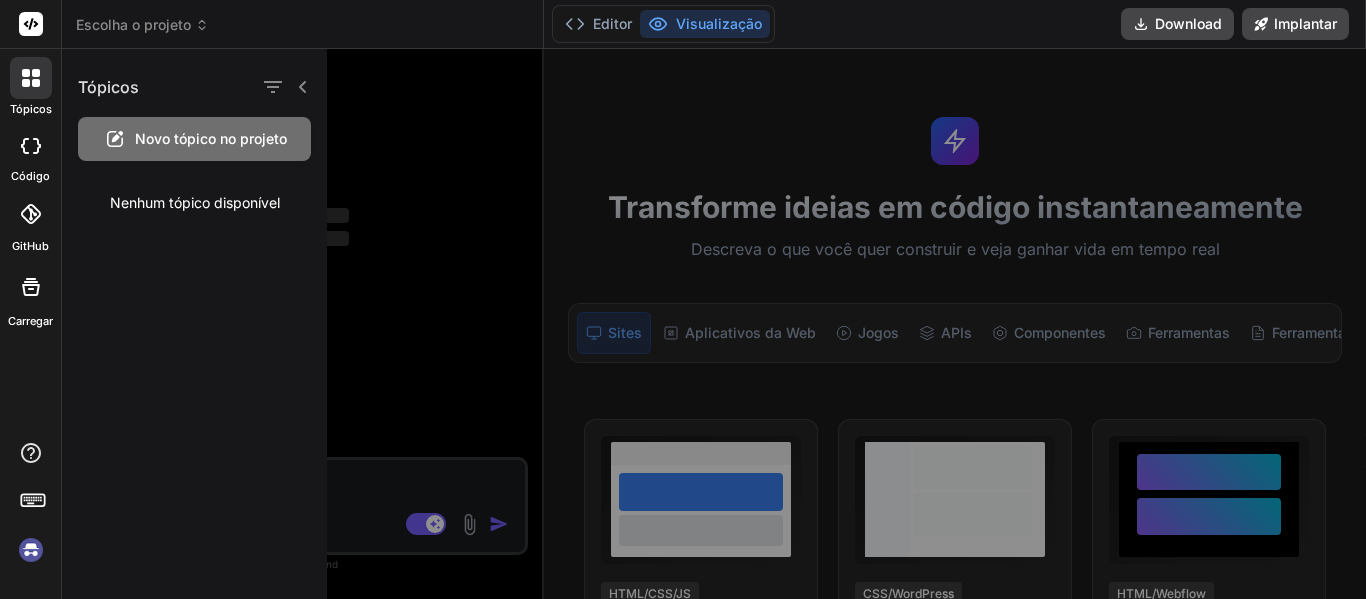 click on "Novo tópico no projeto" at bounding box center [211, 138] 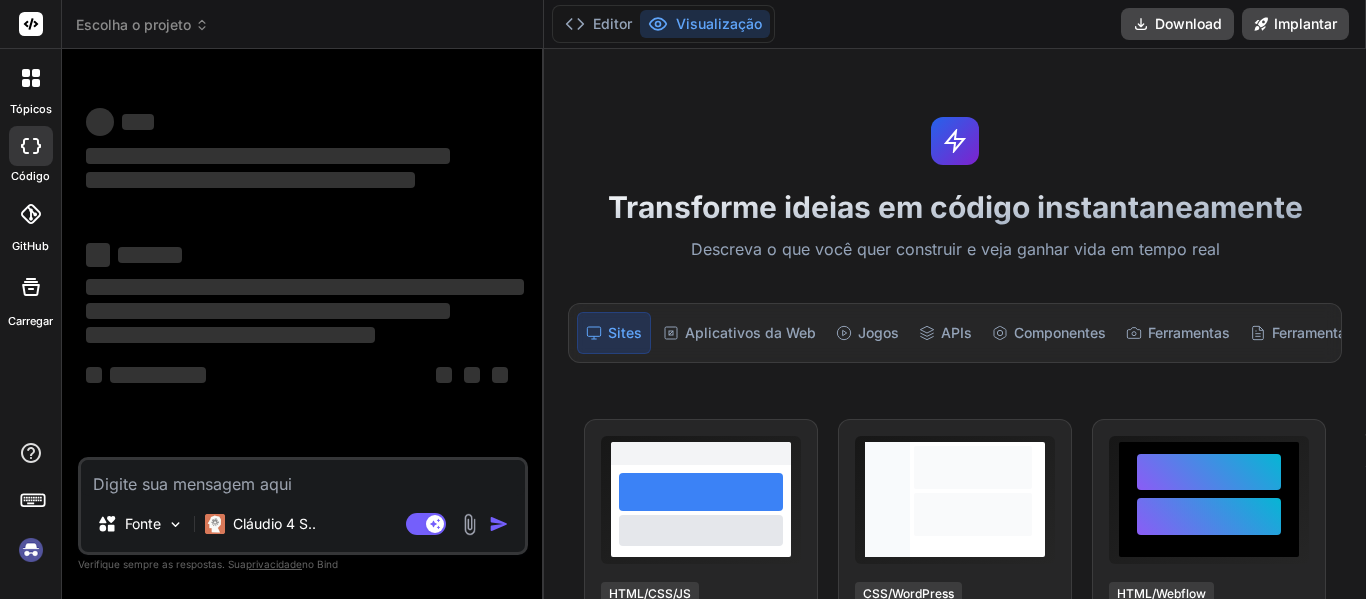 type on "x" 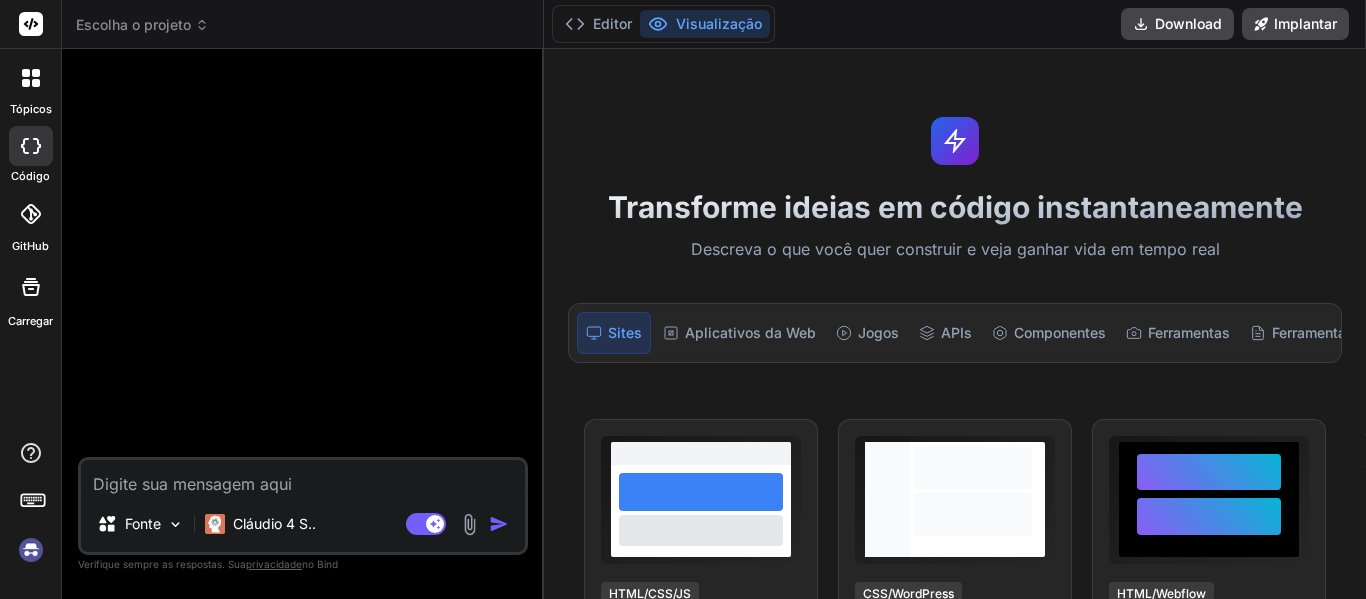 click at bounding box center [303, 478] 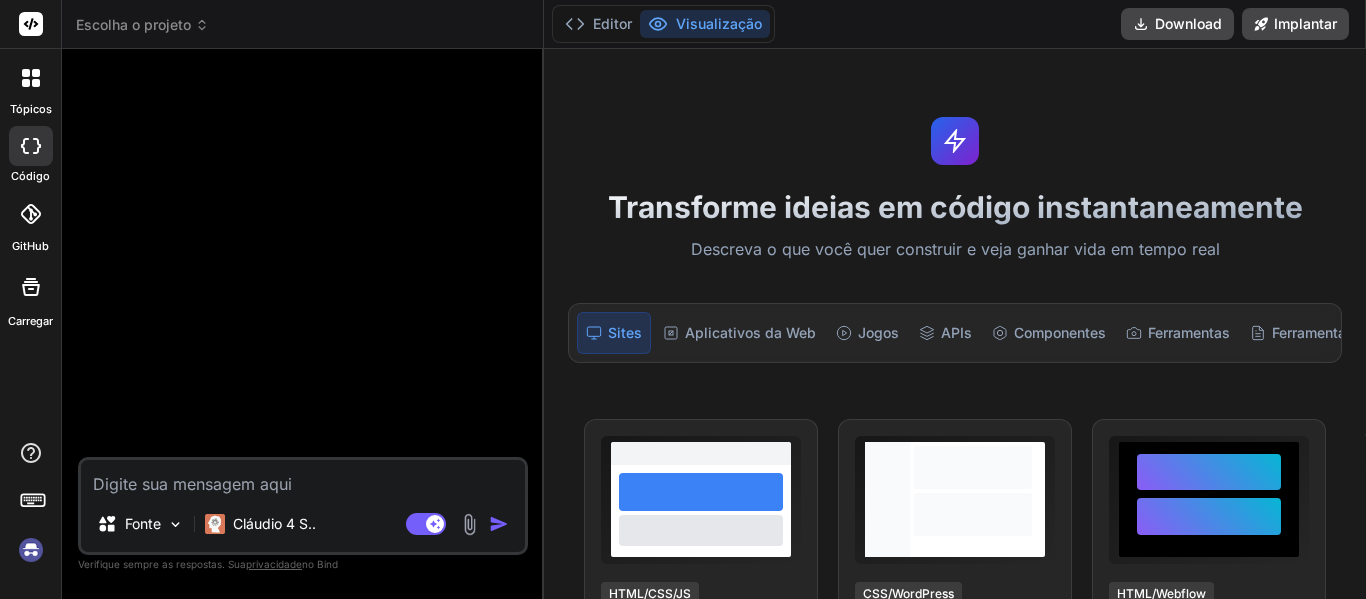 type on "p" 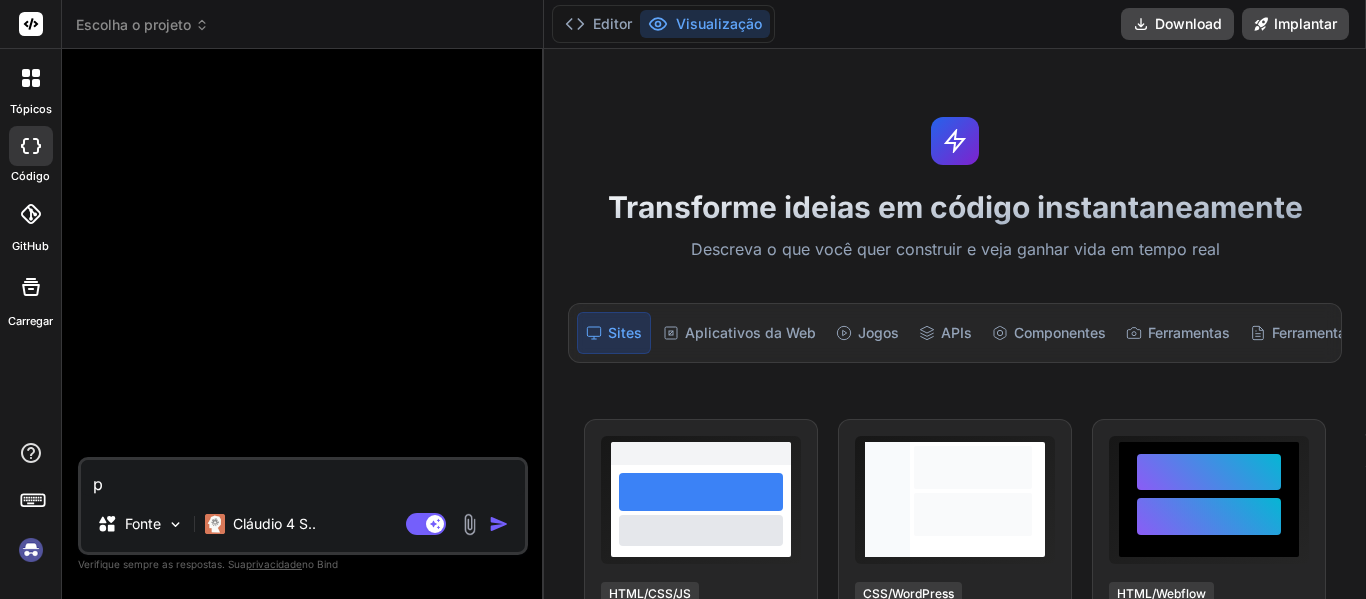 type on "x" 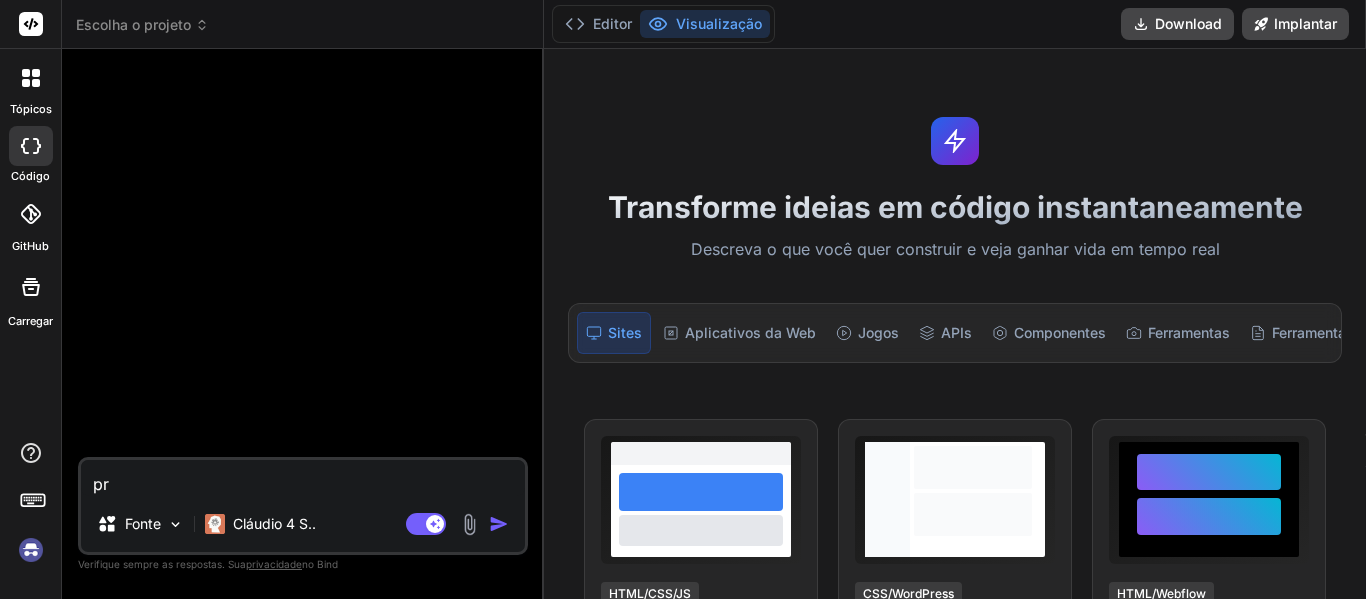 type on "pre" 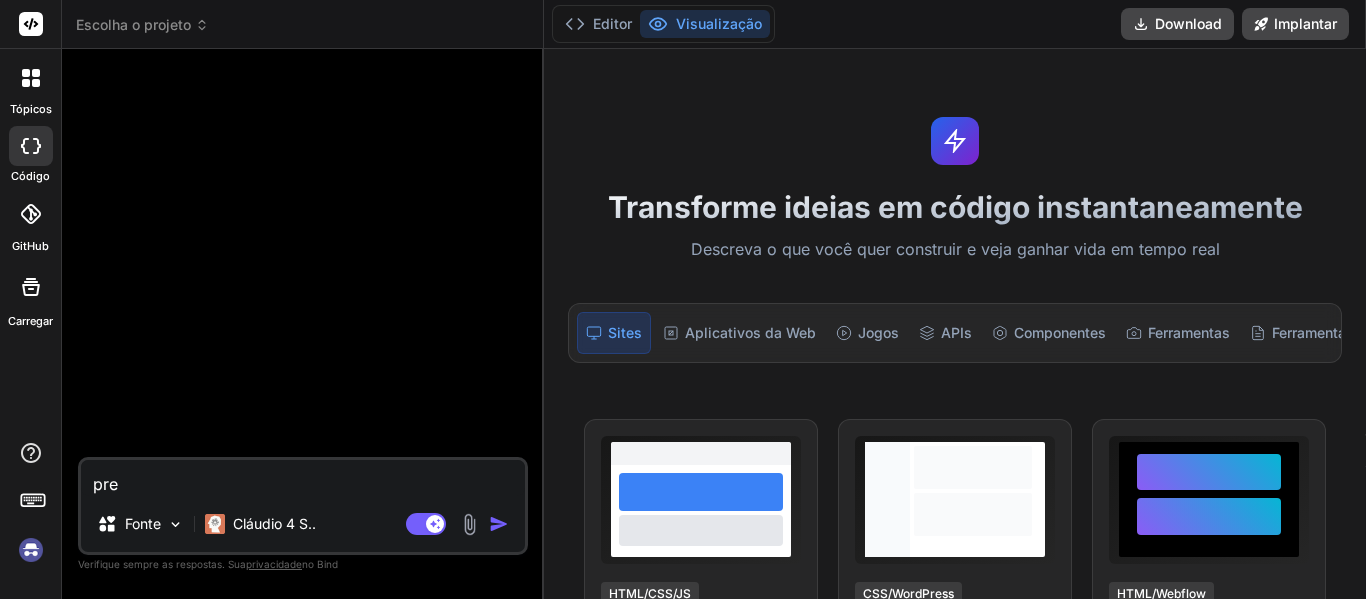type on "prec" 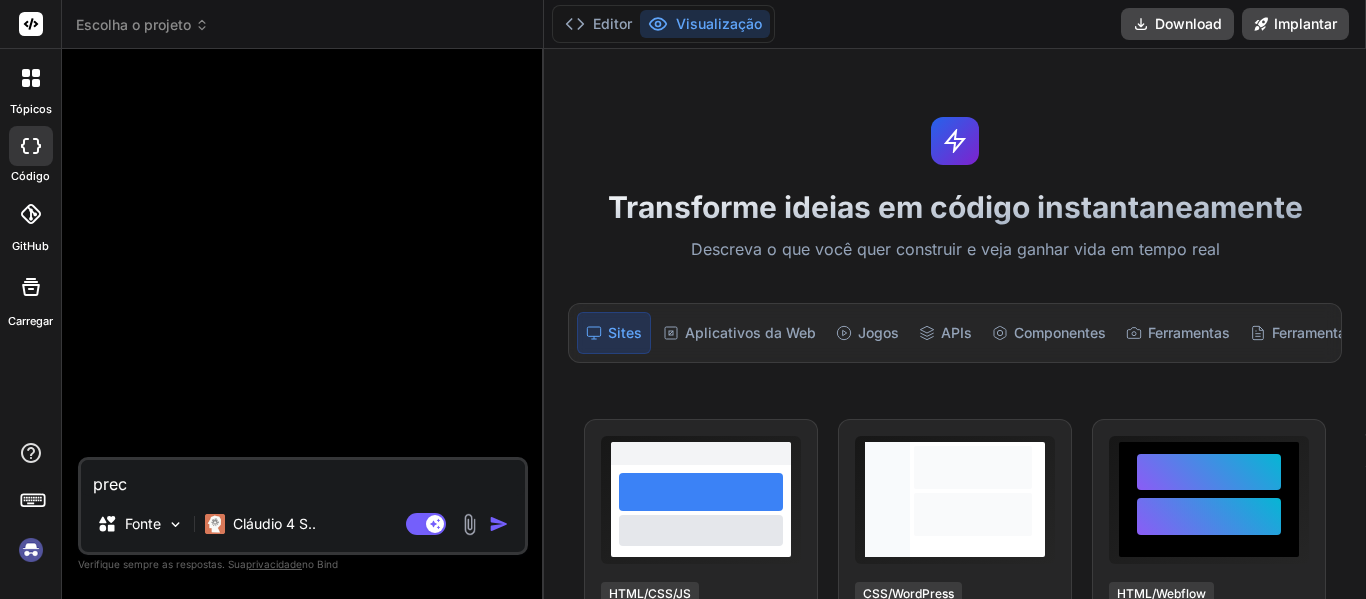 type on "preci" 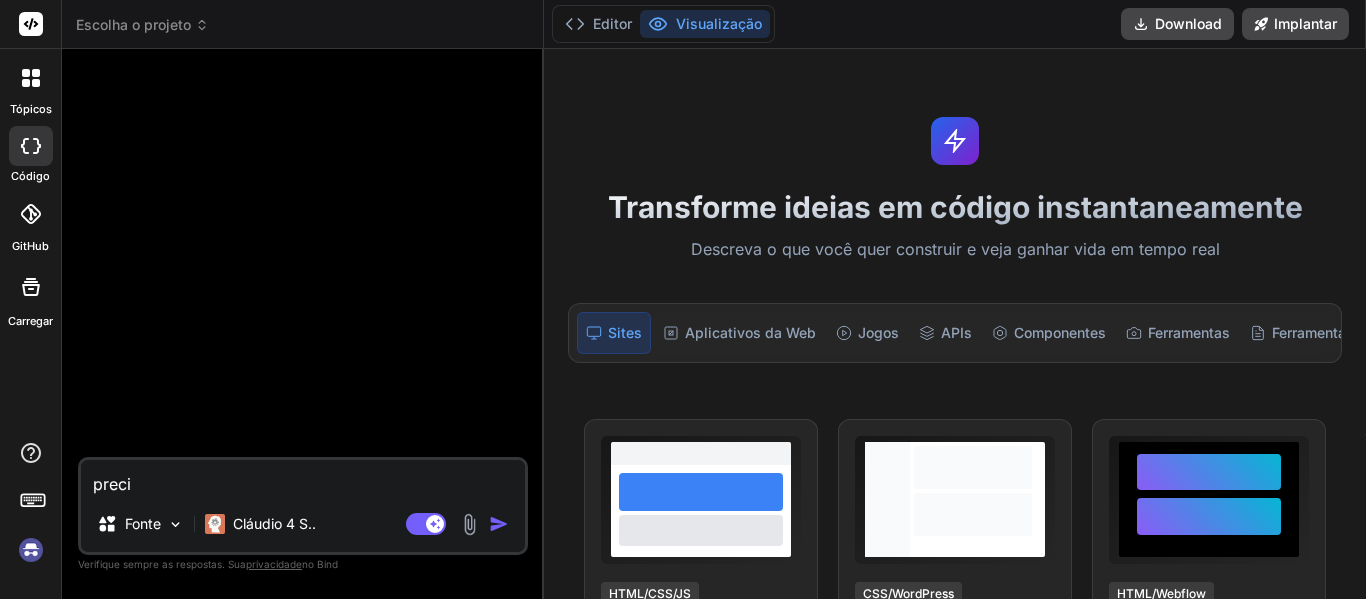 type on "precis" 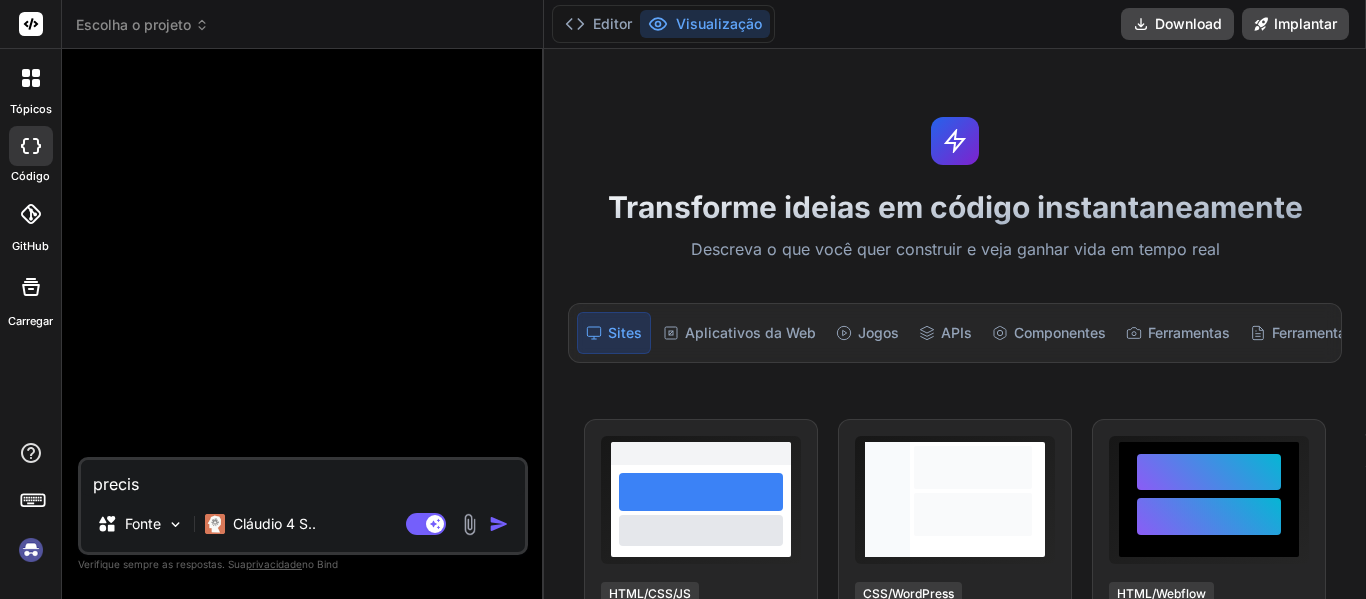 type on "preciso" 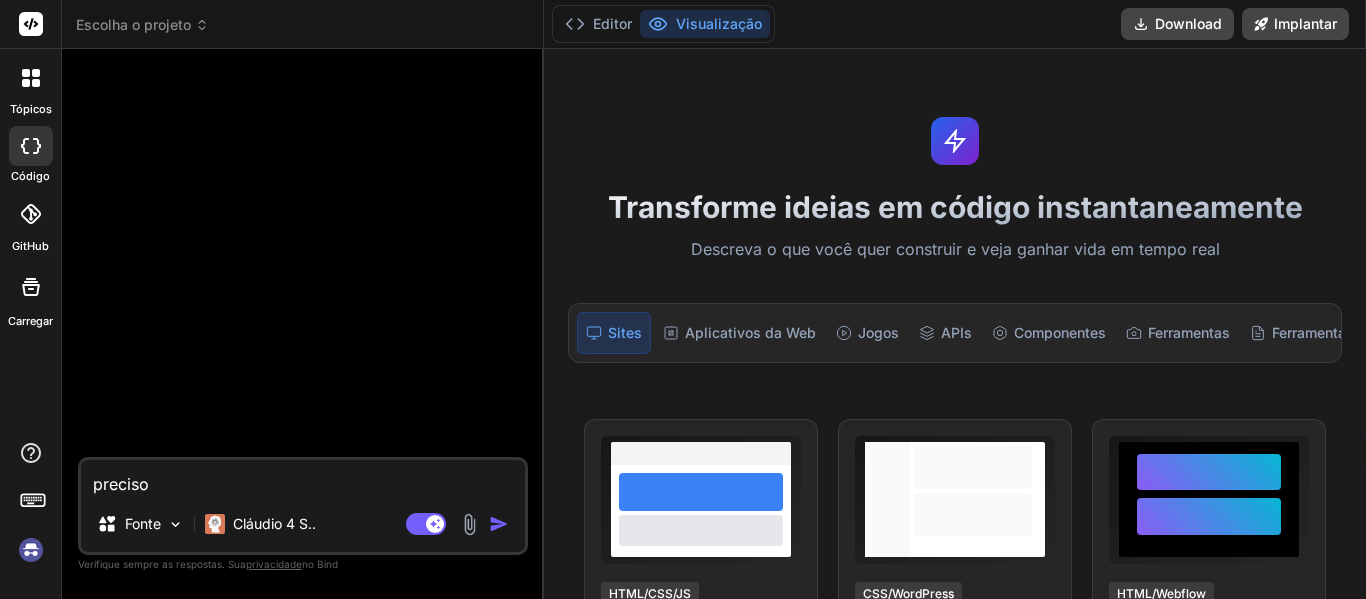 type on "x" 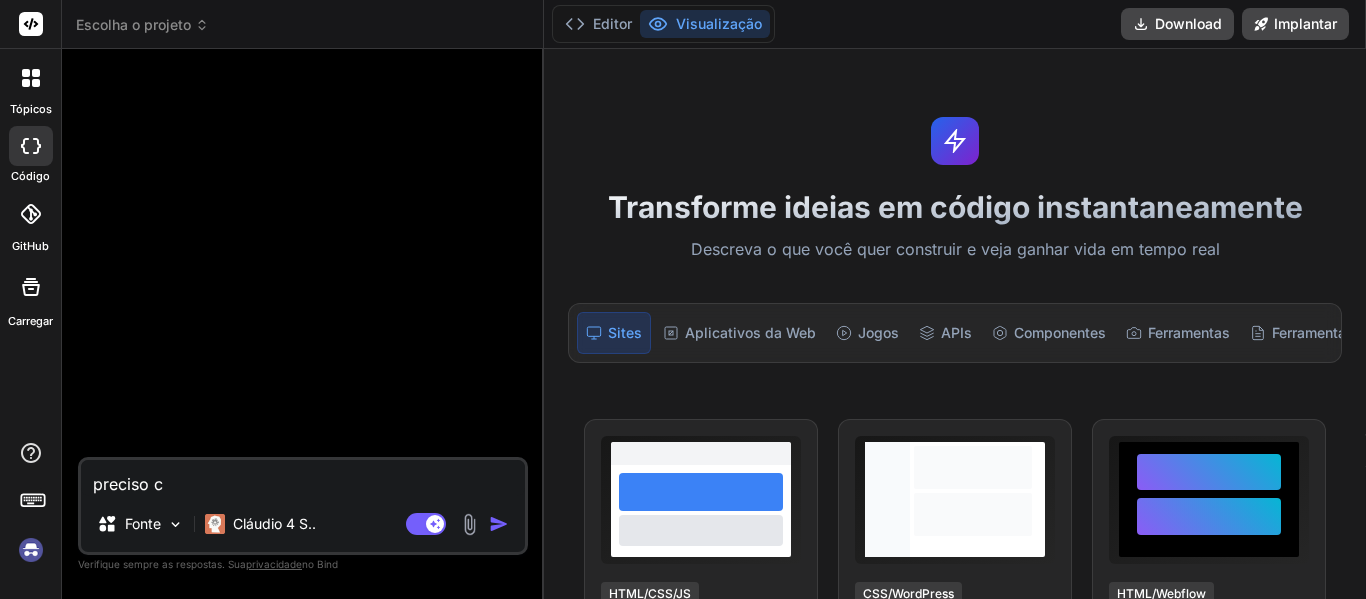 type on "preciso cr" 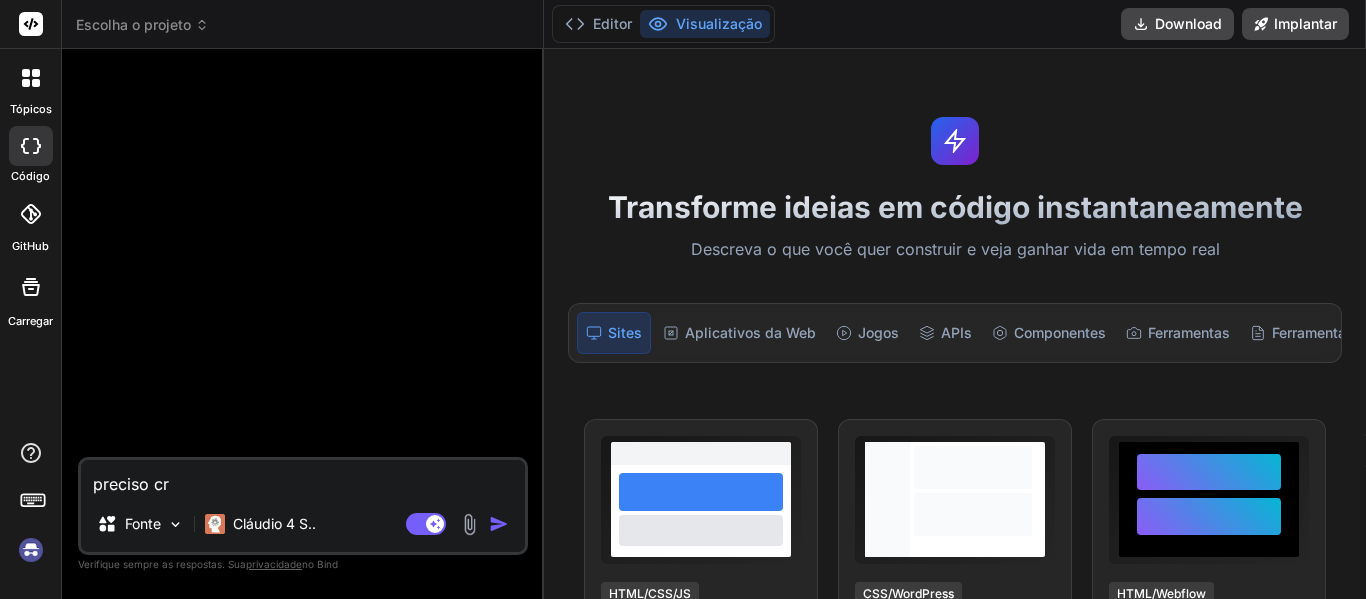 type on "preciso cri" 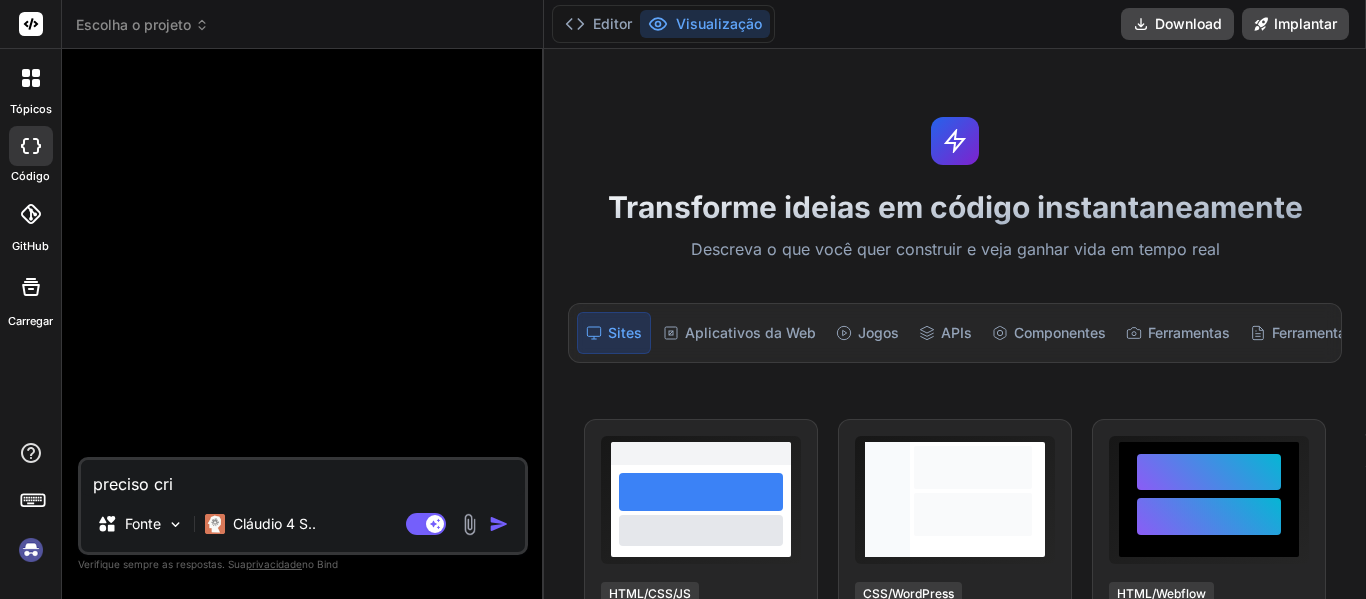 type on "x" 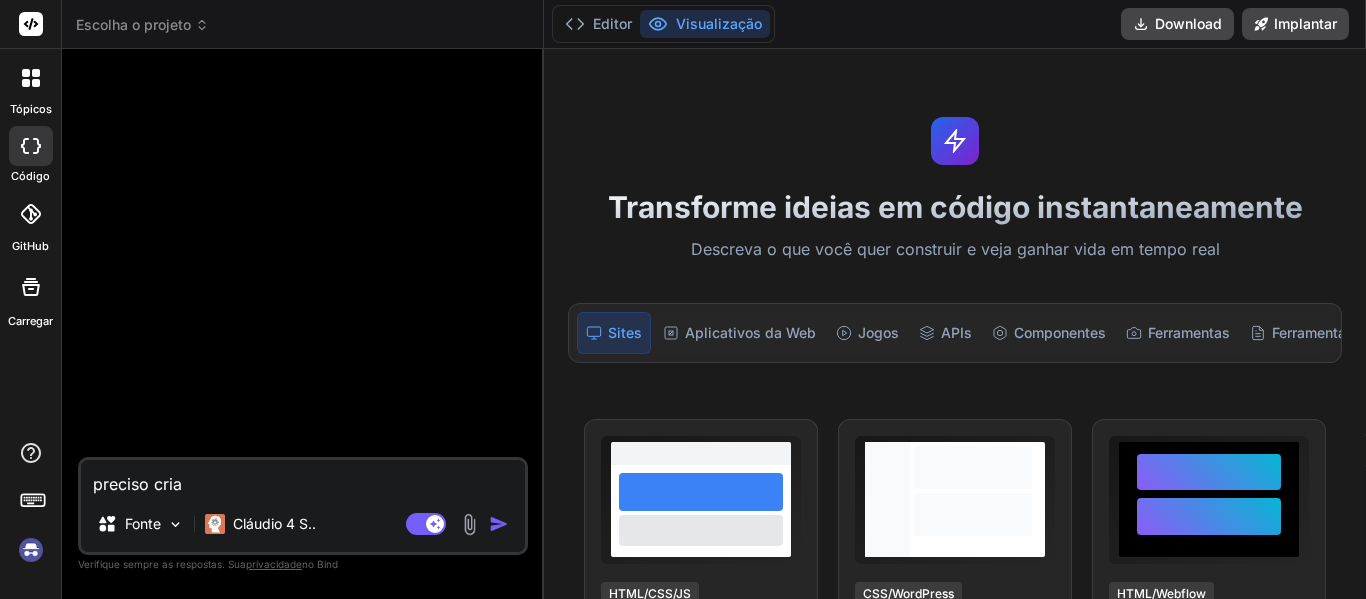 type on "preciso criar" 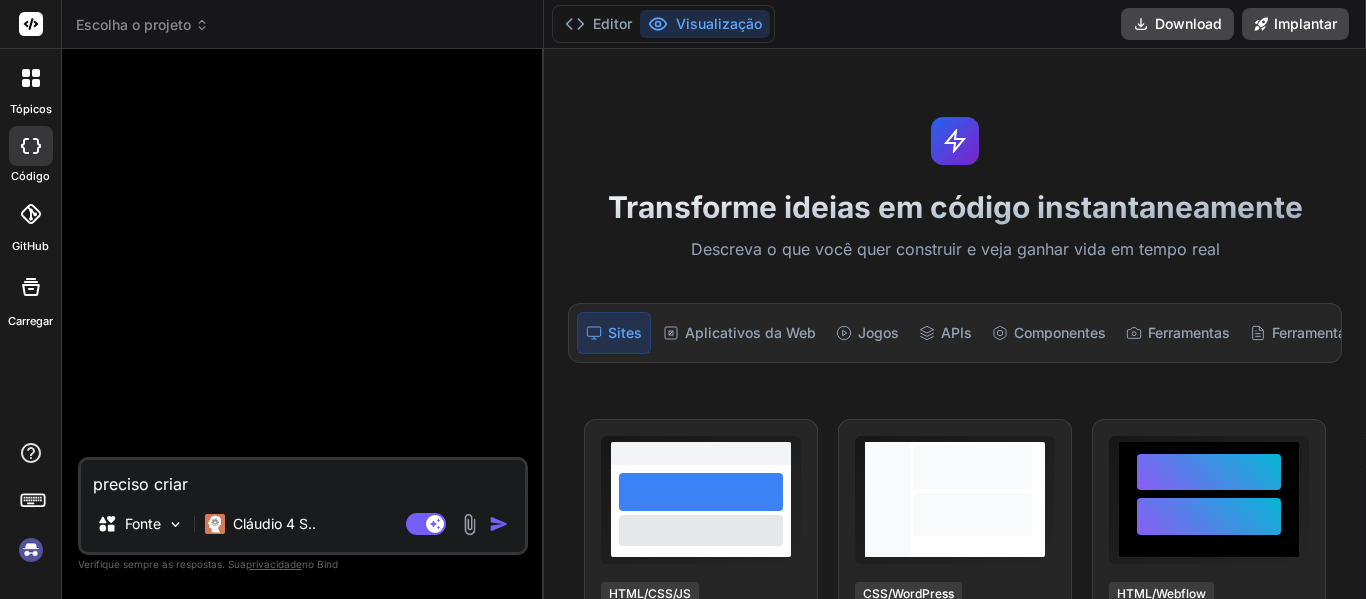 type on "preciso criar" 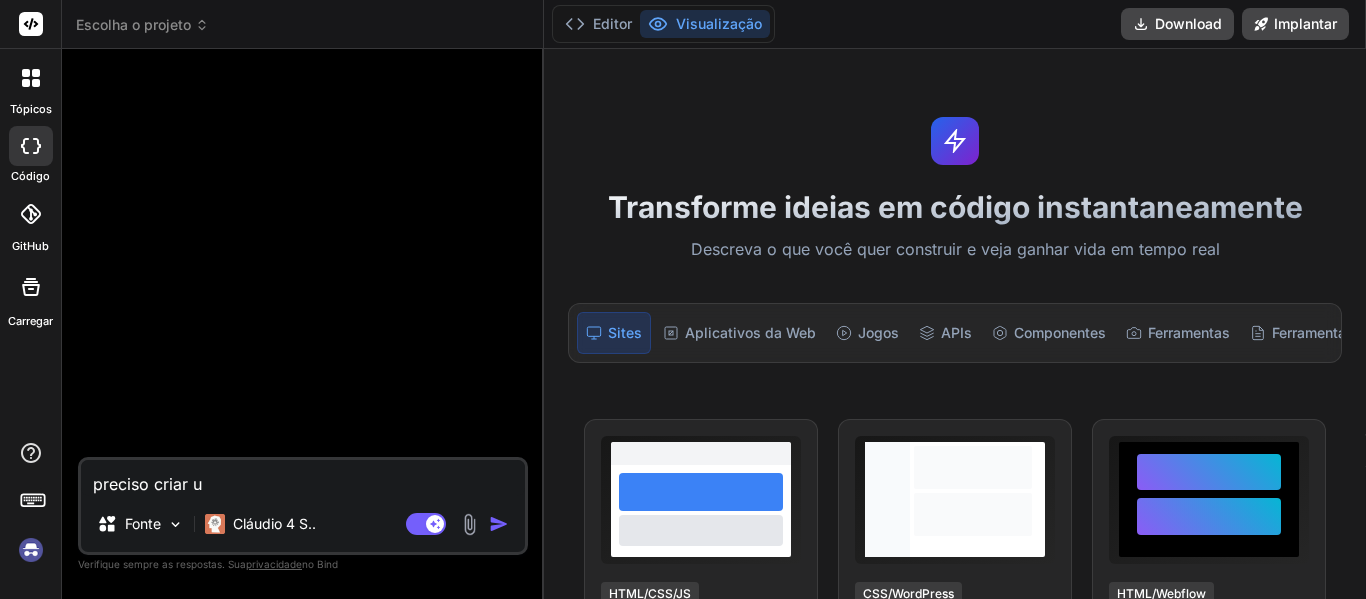 type on "preciso criar um" 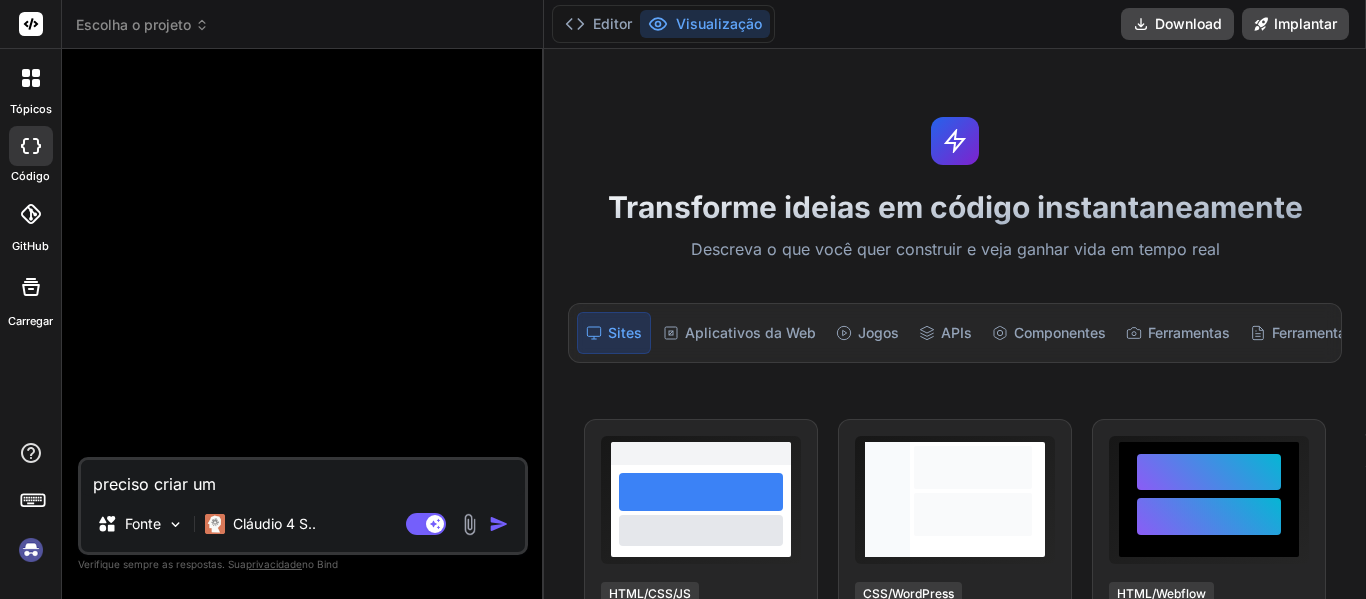 type on "preciso criar um" 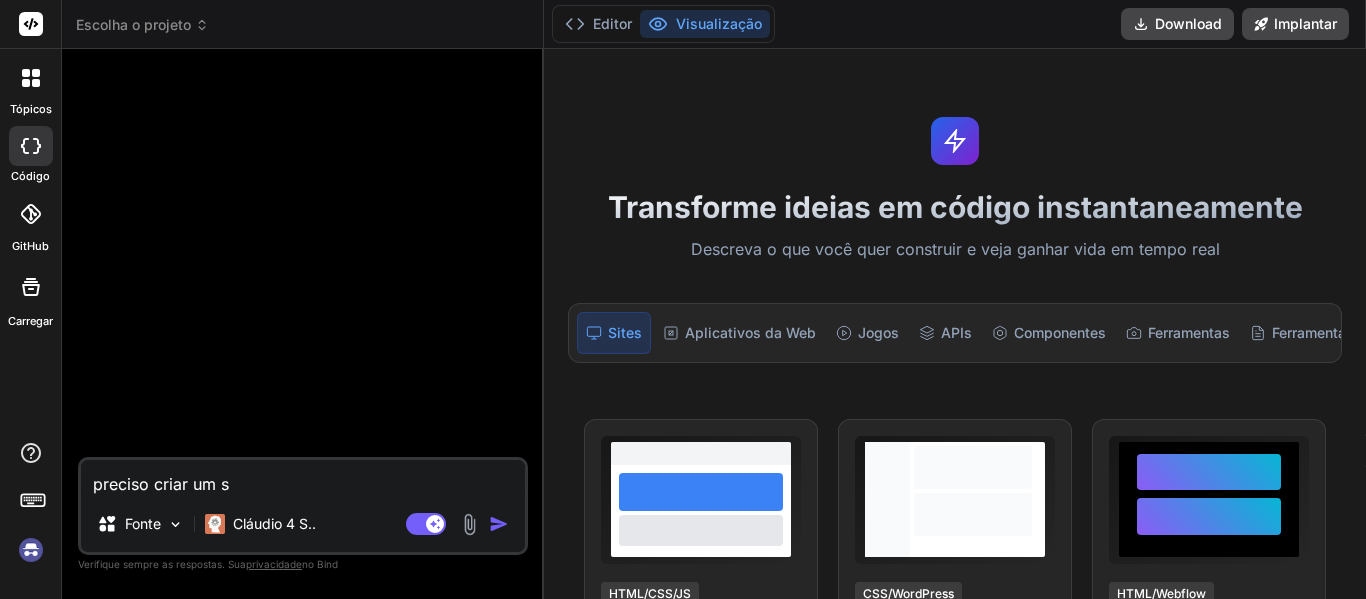 type on "x" 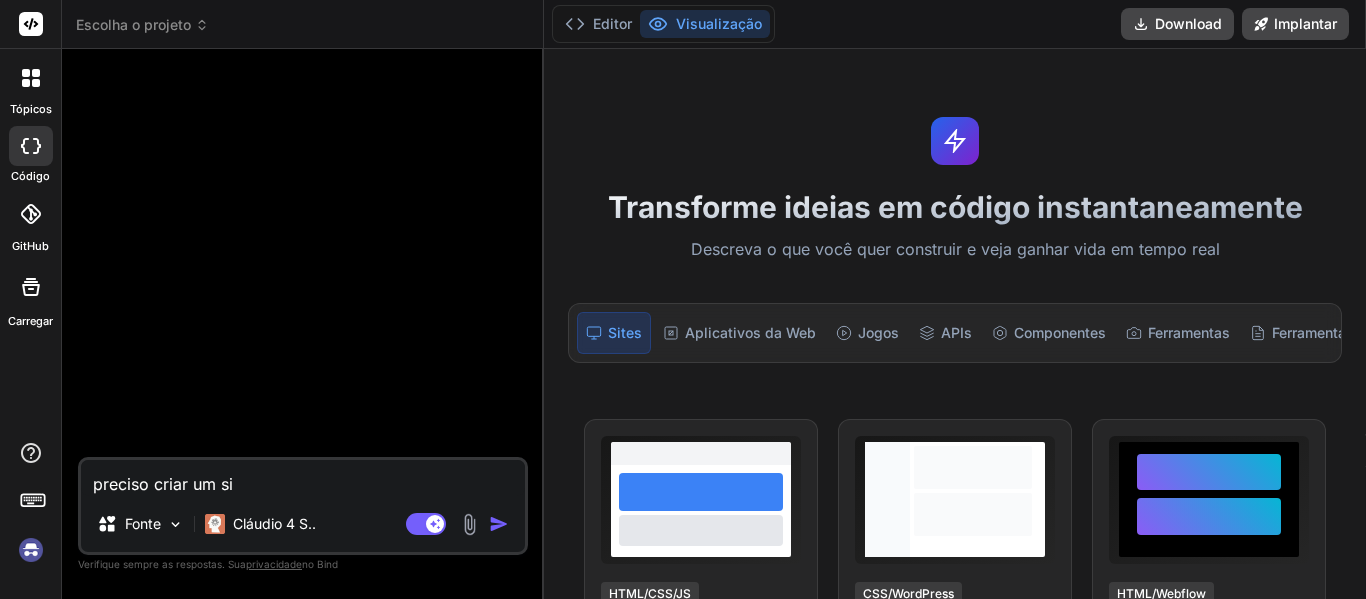 type on "preciso criar um sit" 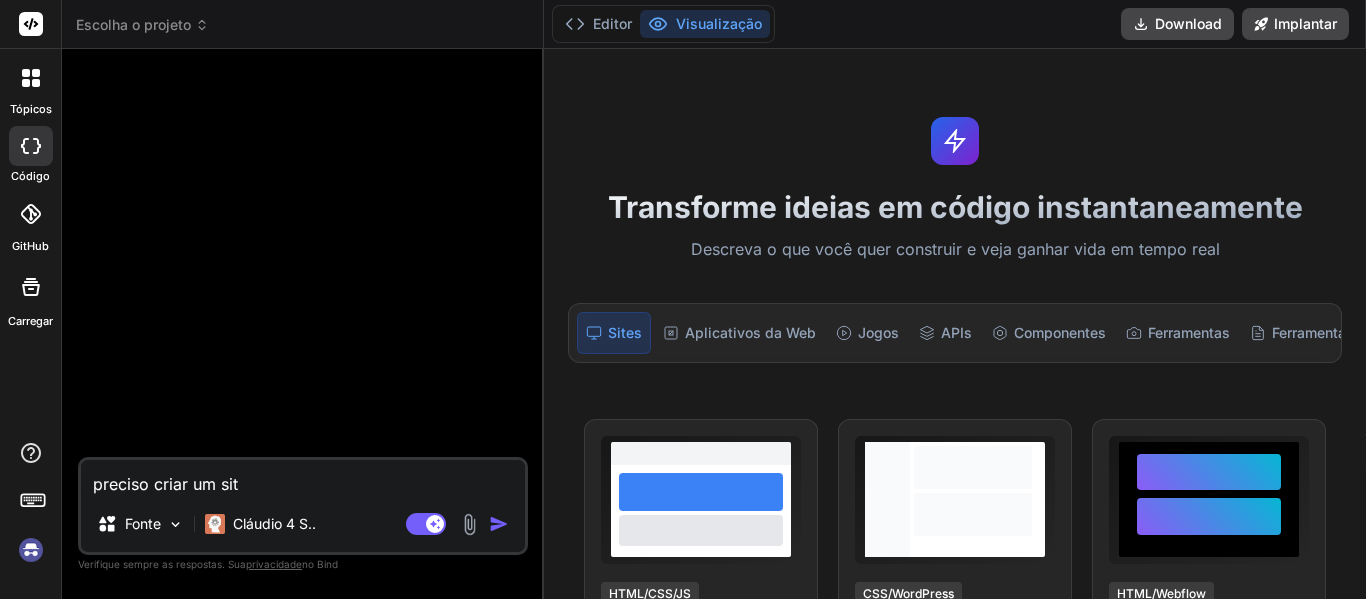 type on "preciso criar um site" 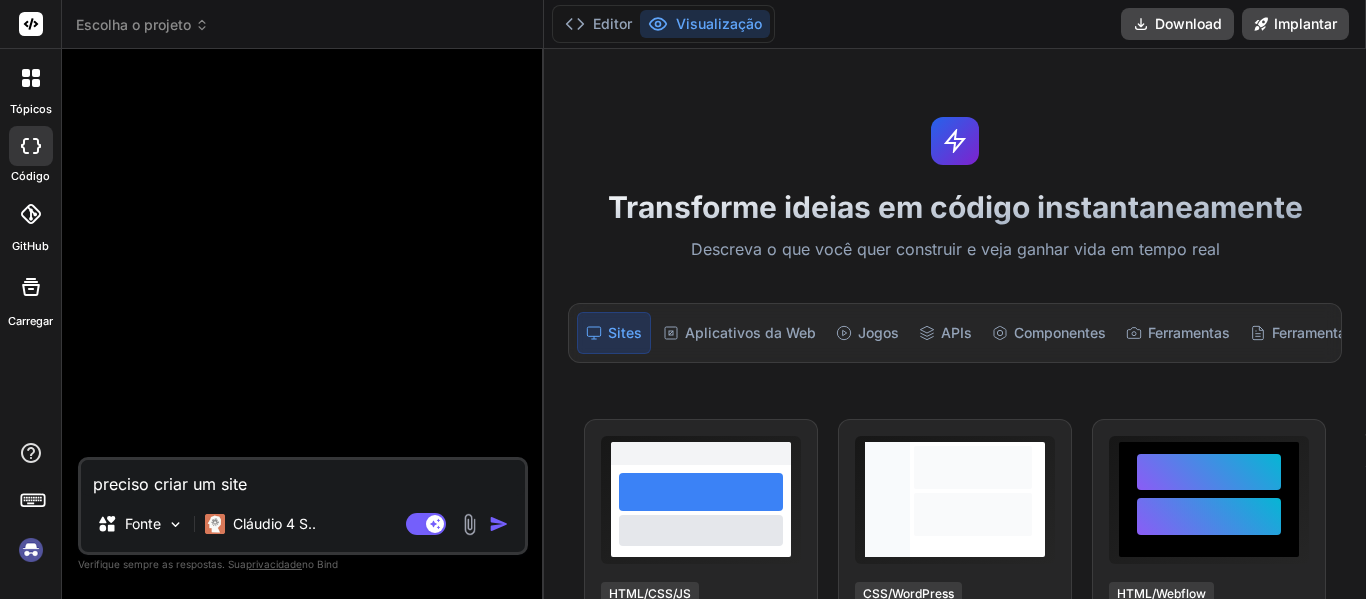 type on "x" 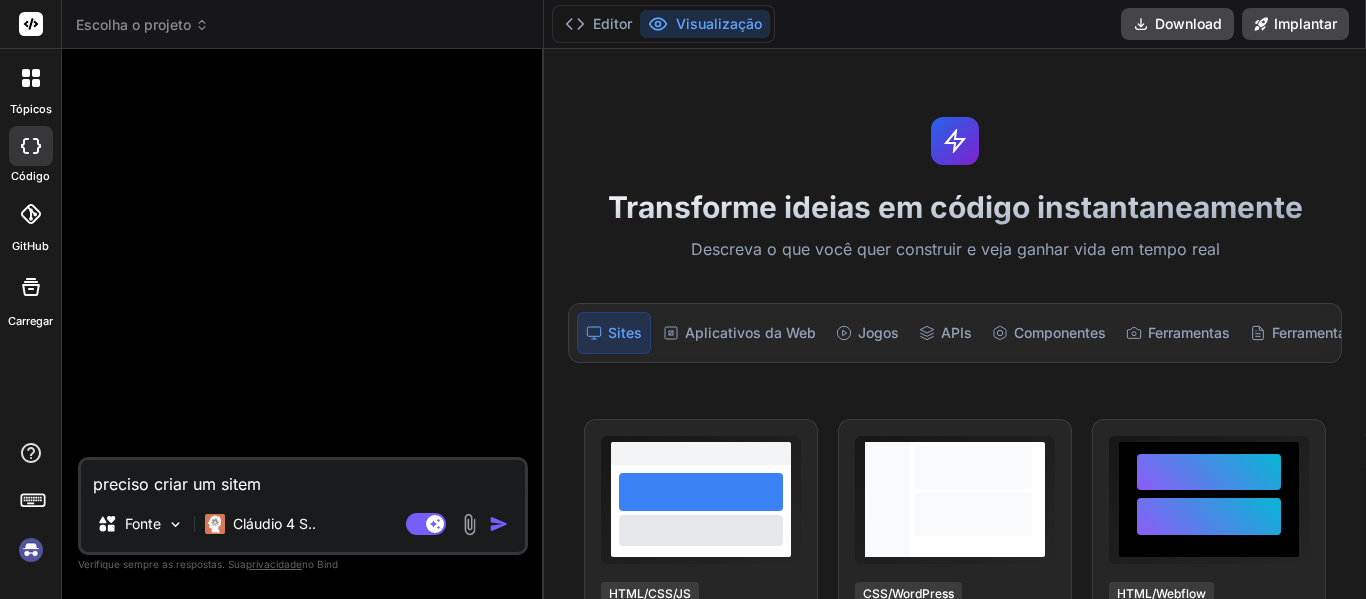 type on "preciso criar um sitema" 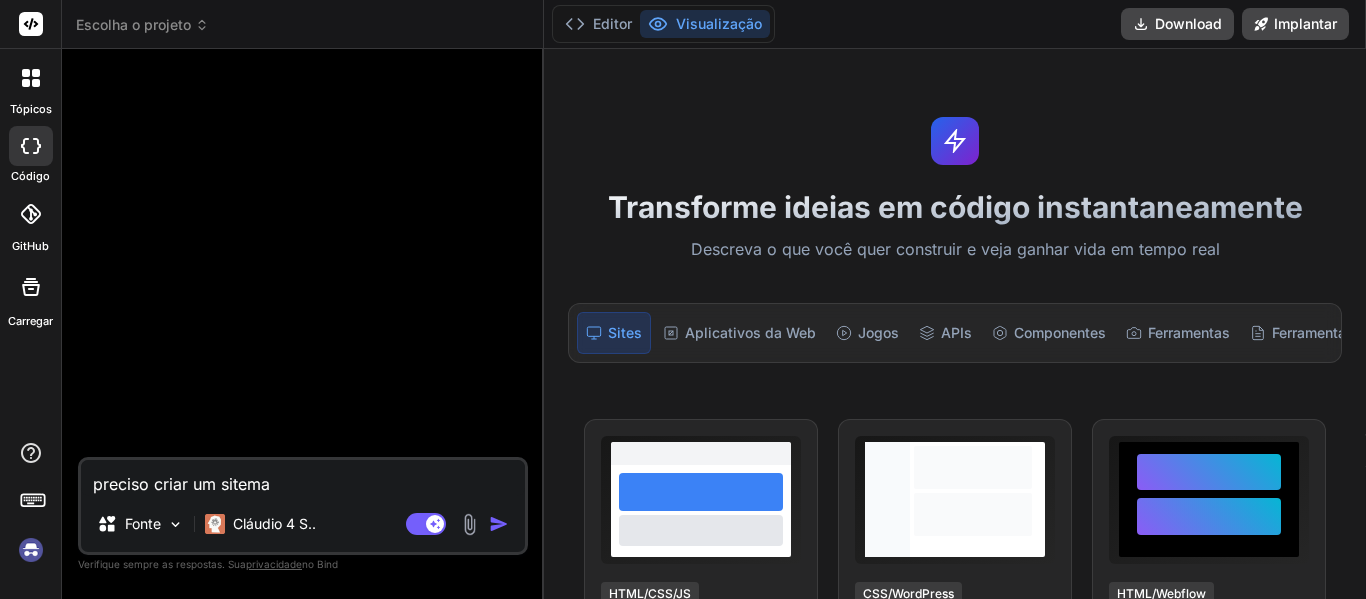 type on "preciso criar um sitema" 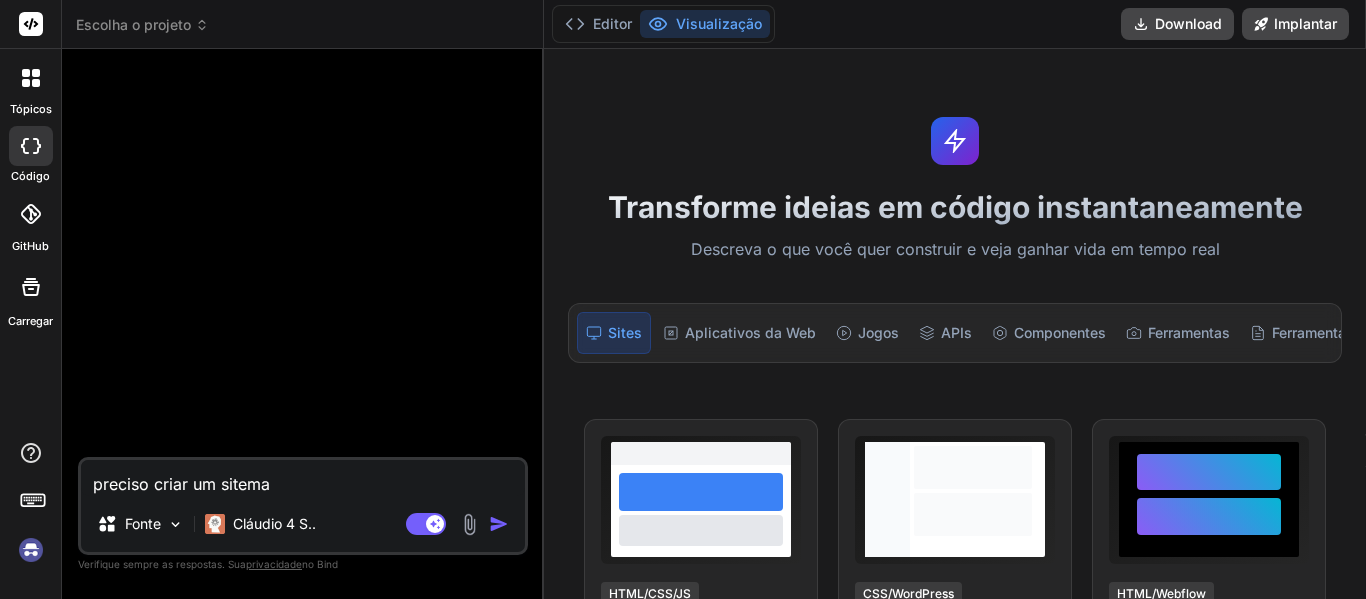 type on "x" 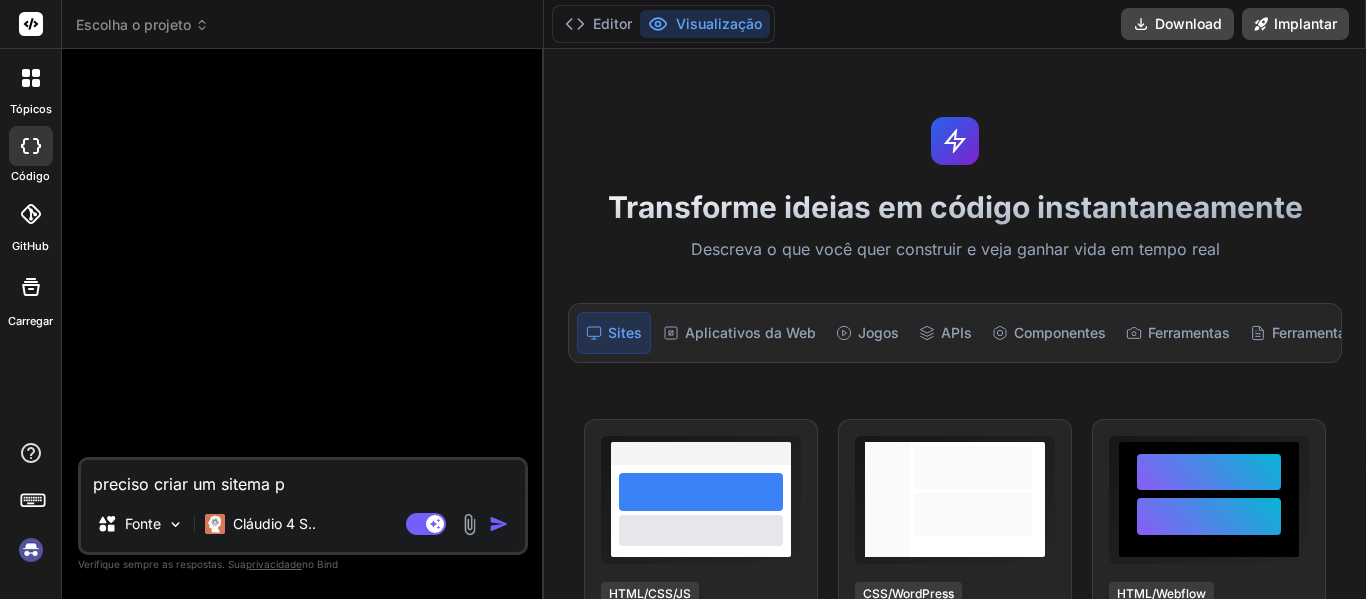 type on "preciso criar um sitema pa" 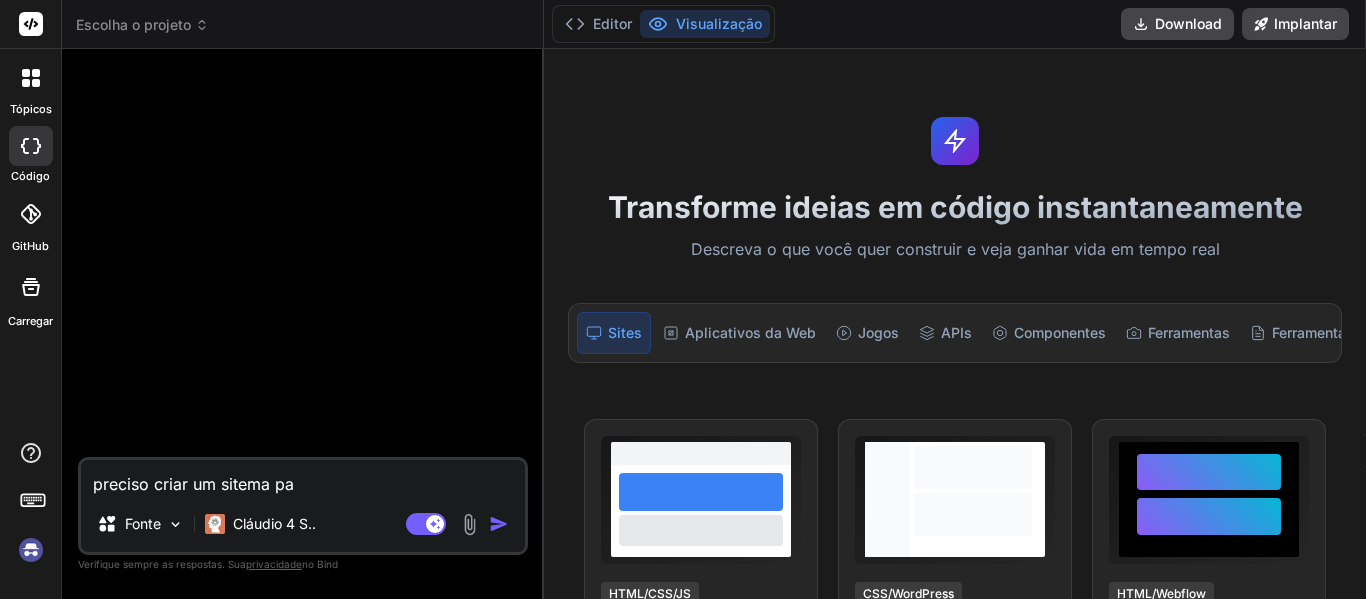type on "preciso criar um sitema par" 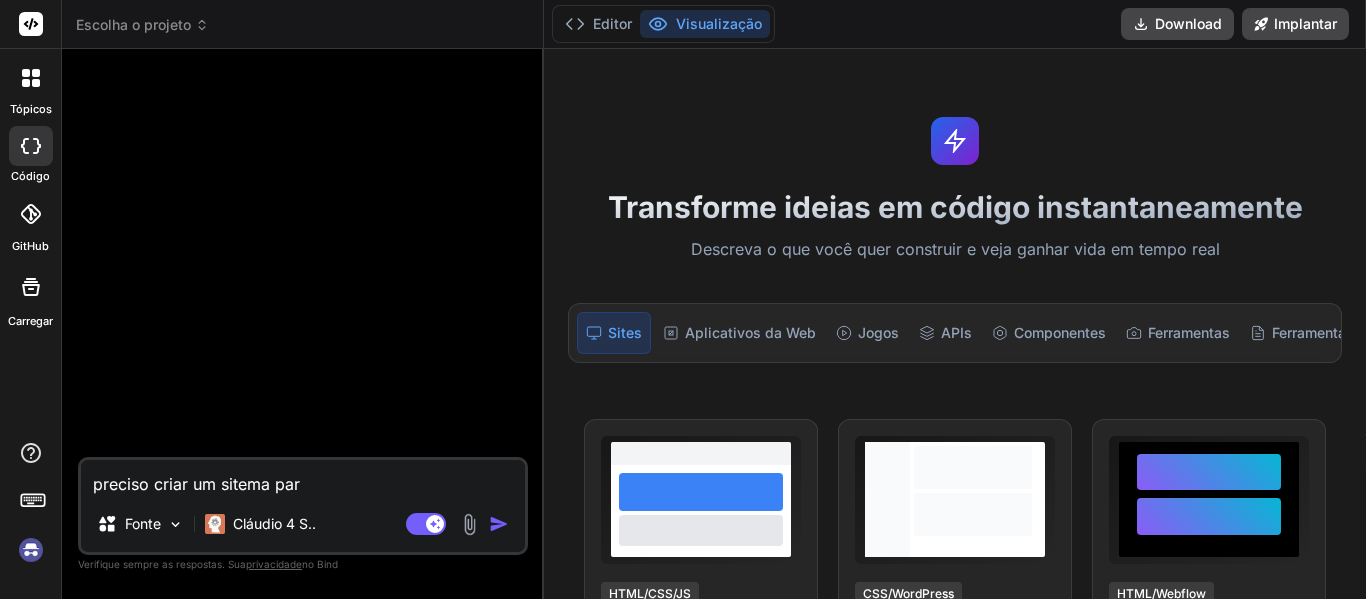 type on "preciso criar um sitema para" 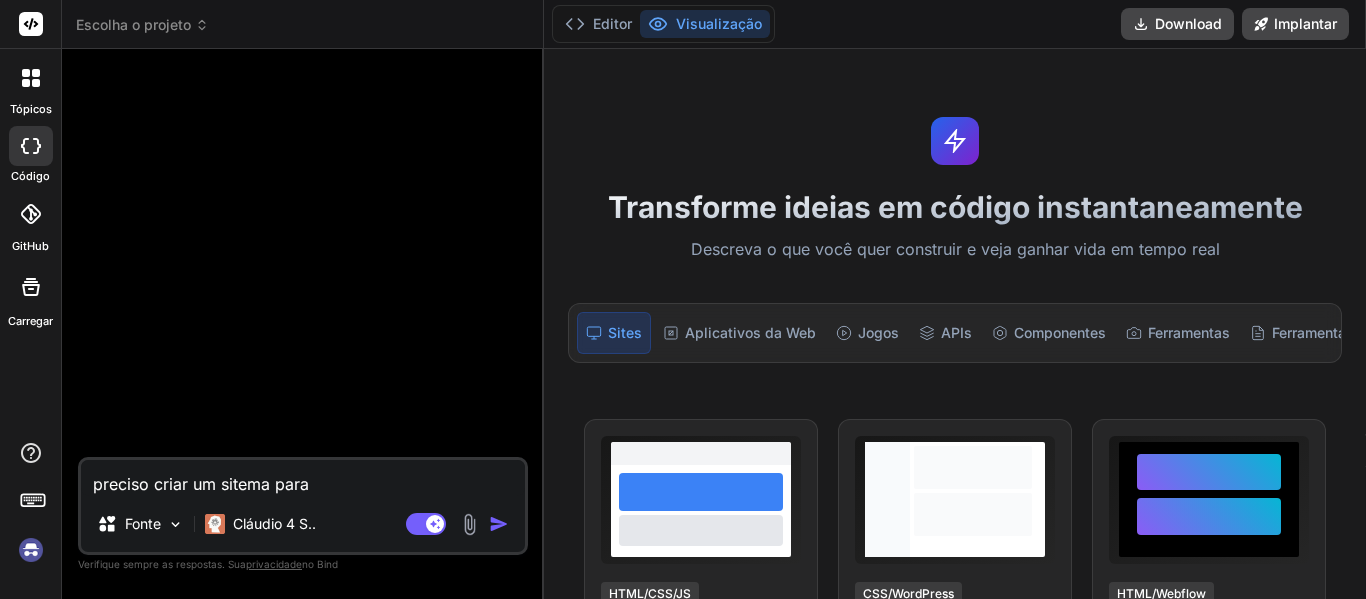 type on "x" 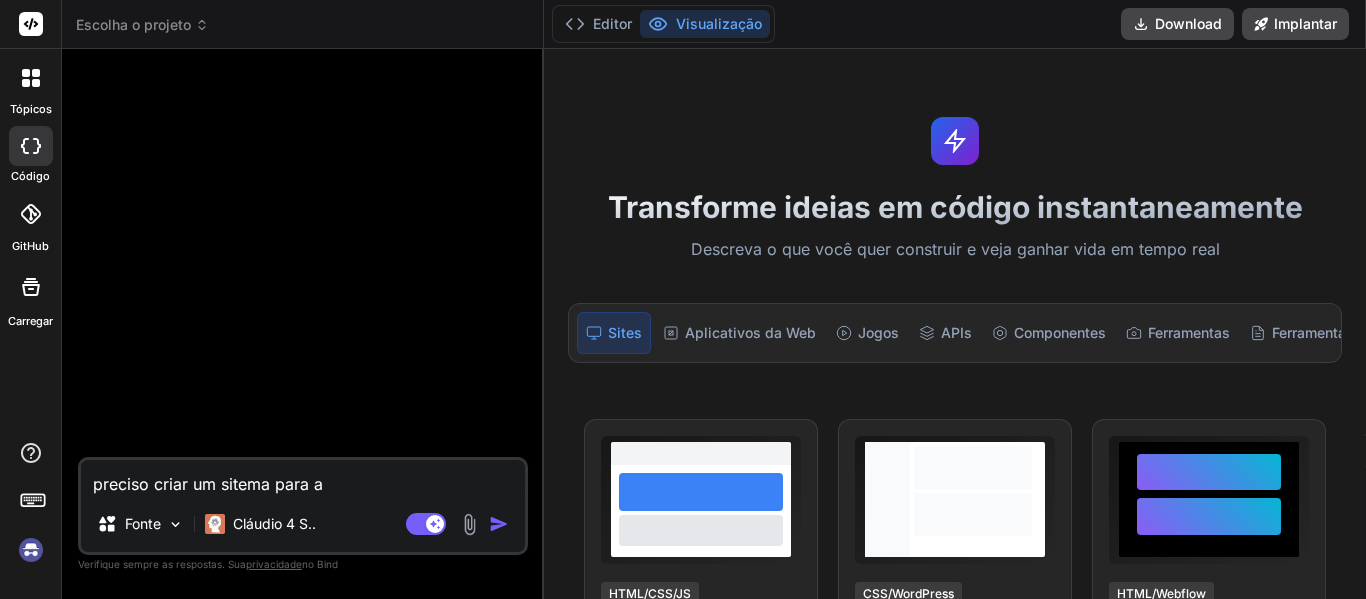 type on "preciso criar um sitema para ag" 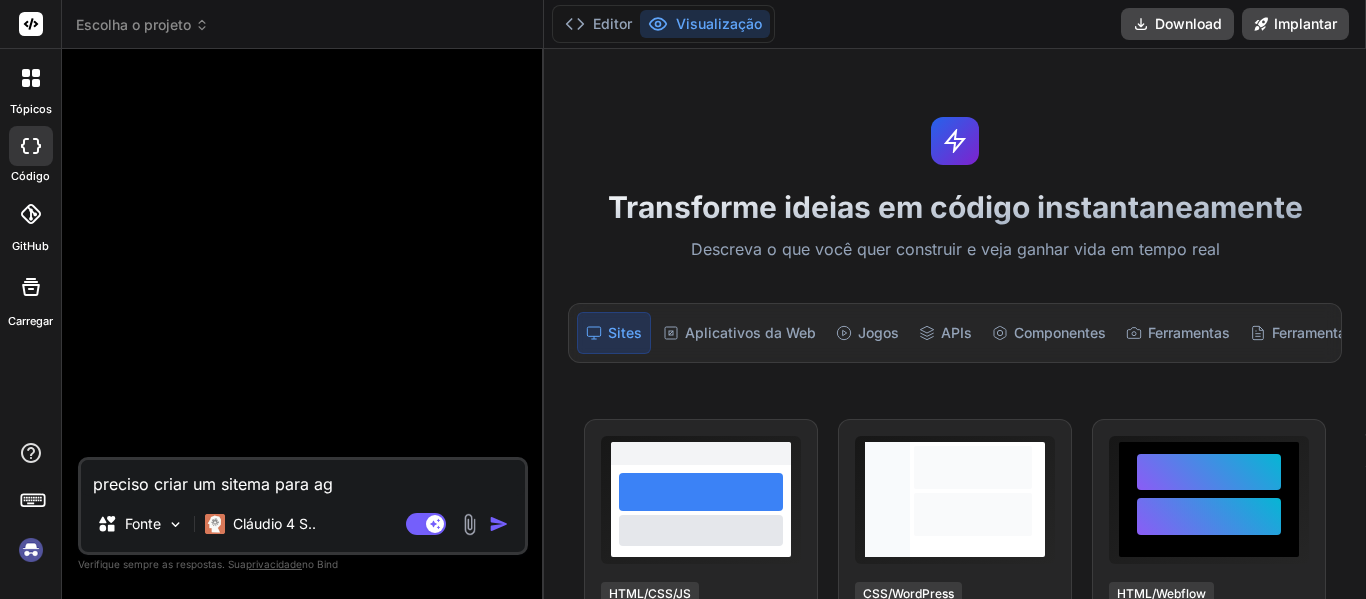 type on "preciso criar um sitema para age" 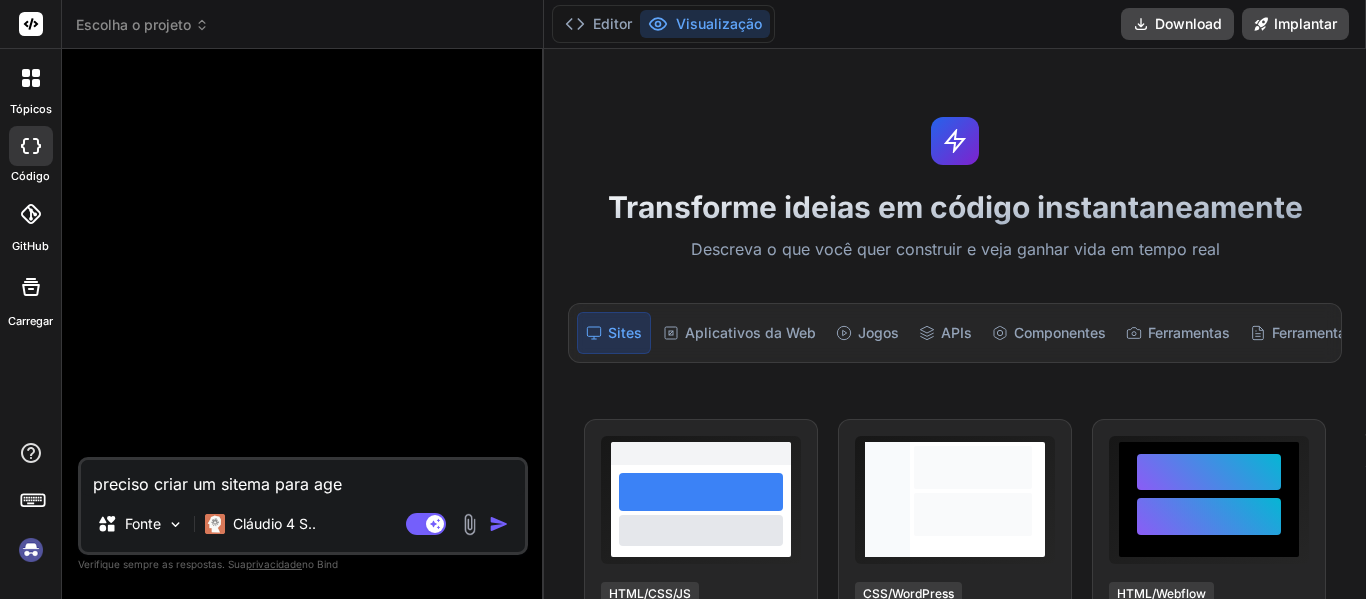 type on "x" 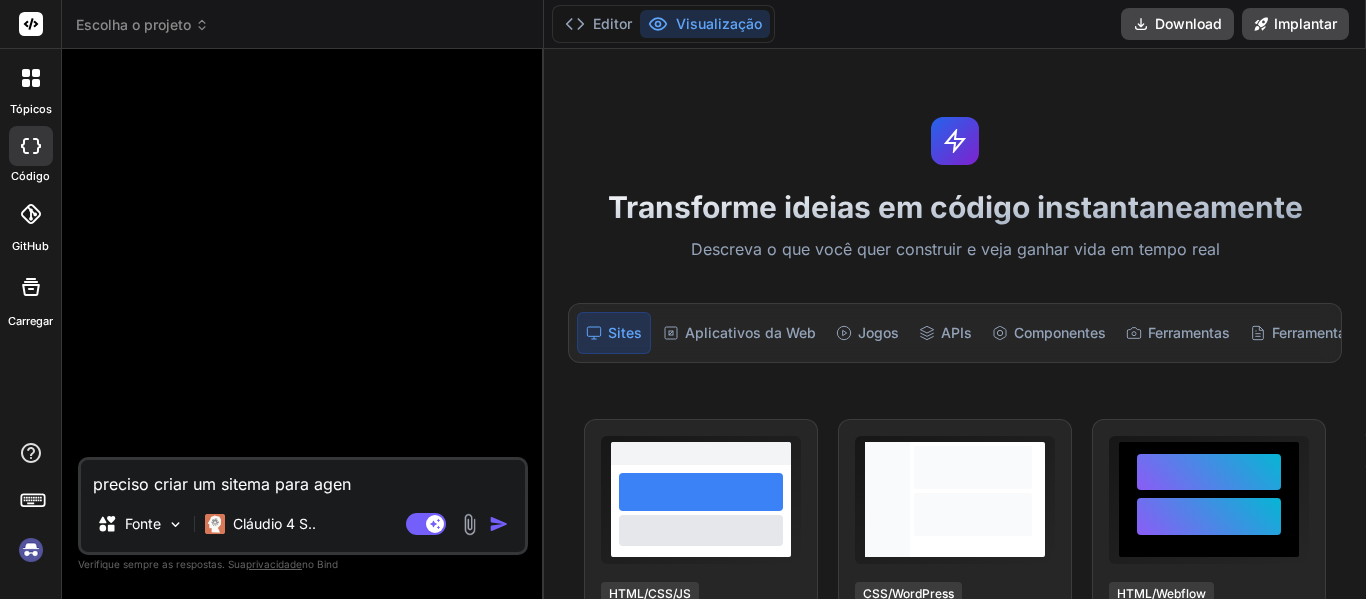 type on "preciso criar um sitema para agend" 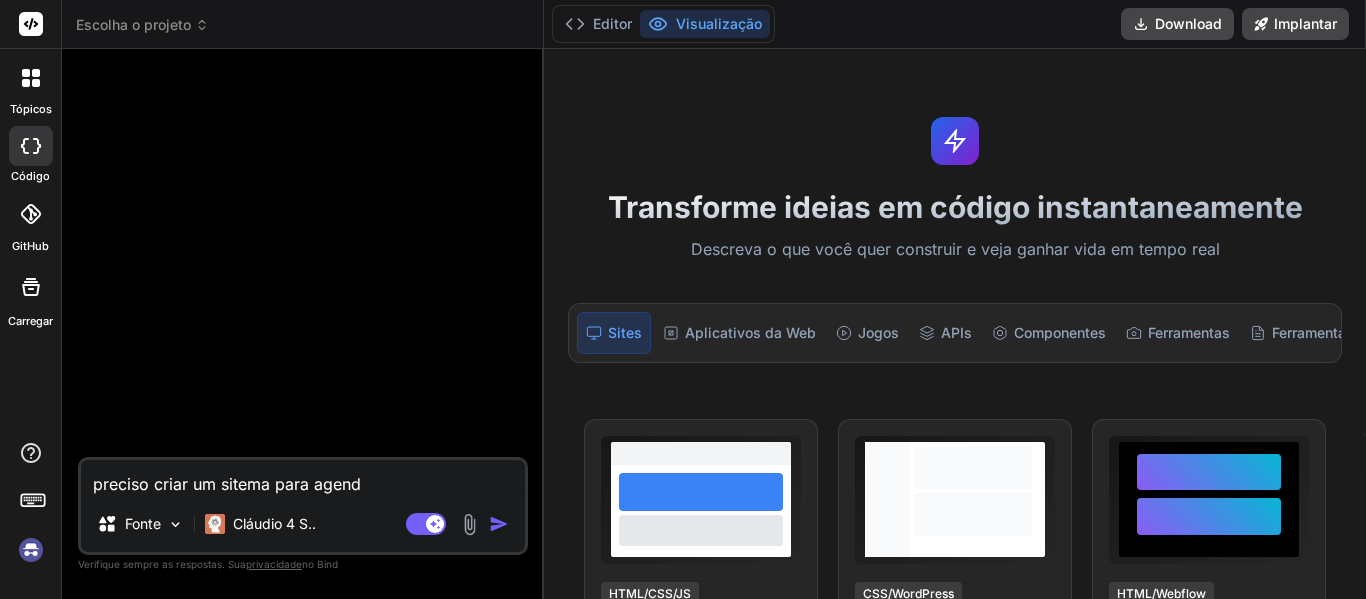 type on "preciso criar um sitema para agenda" 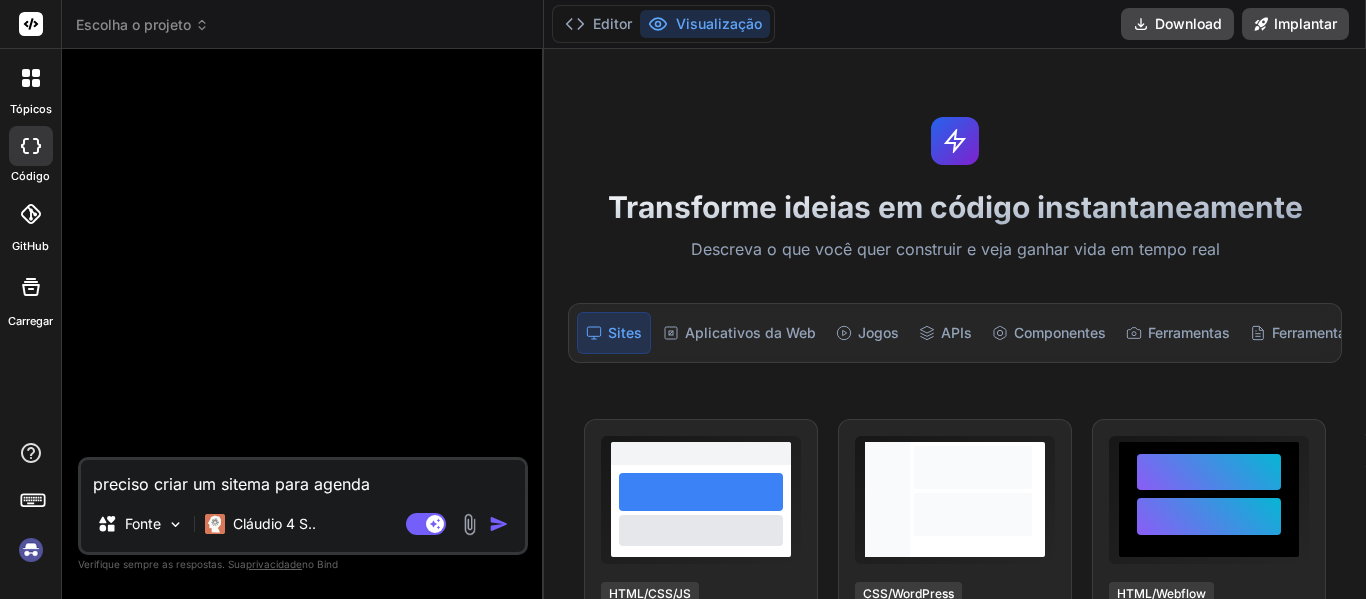 type on "preciso criar um sitema para agendam" 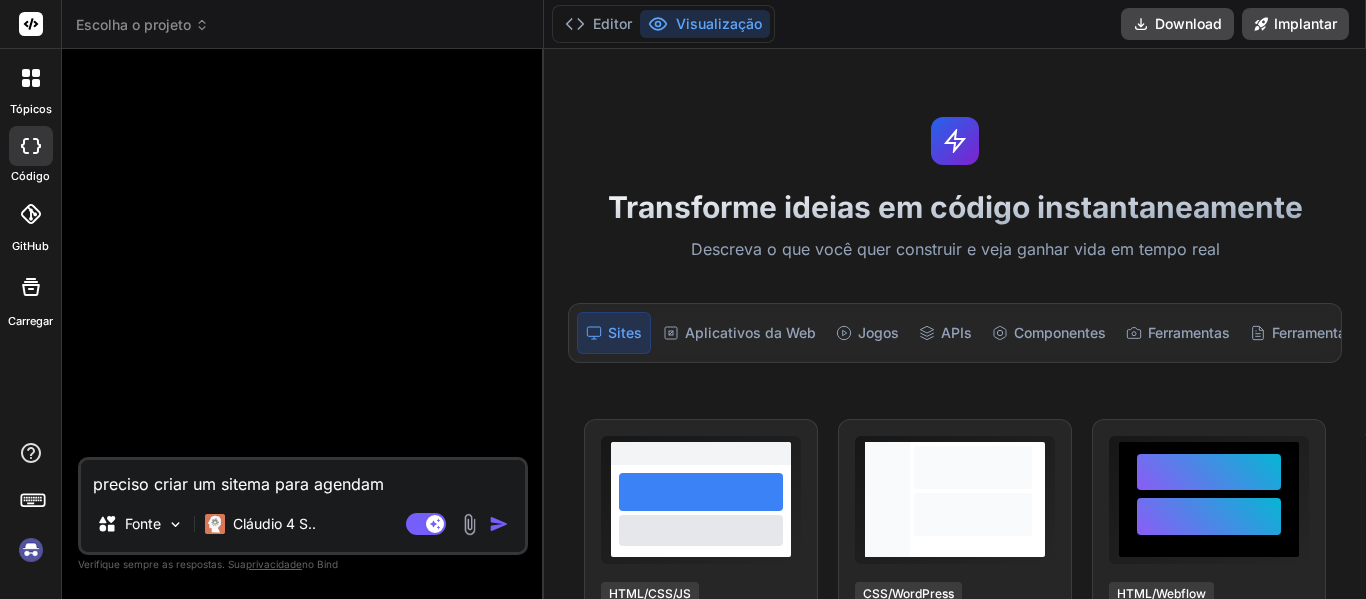 type on "x" 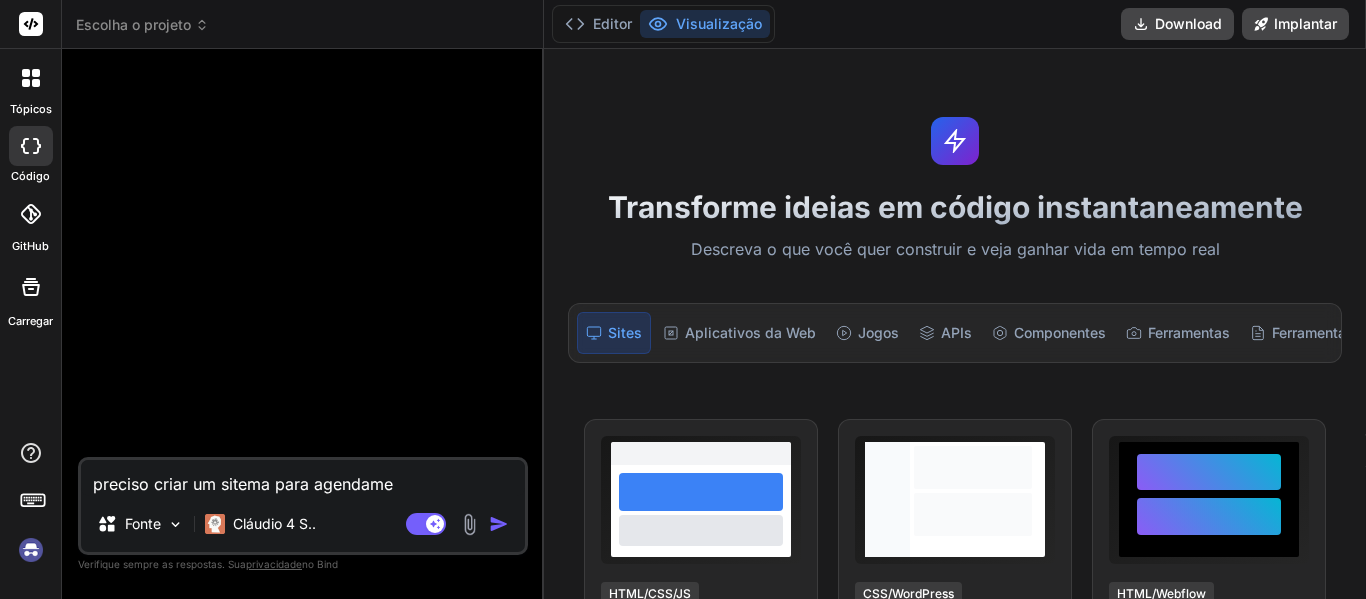 type on "preciso criar um sitema para agendamen" 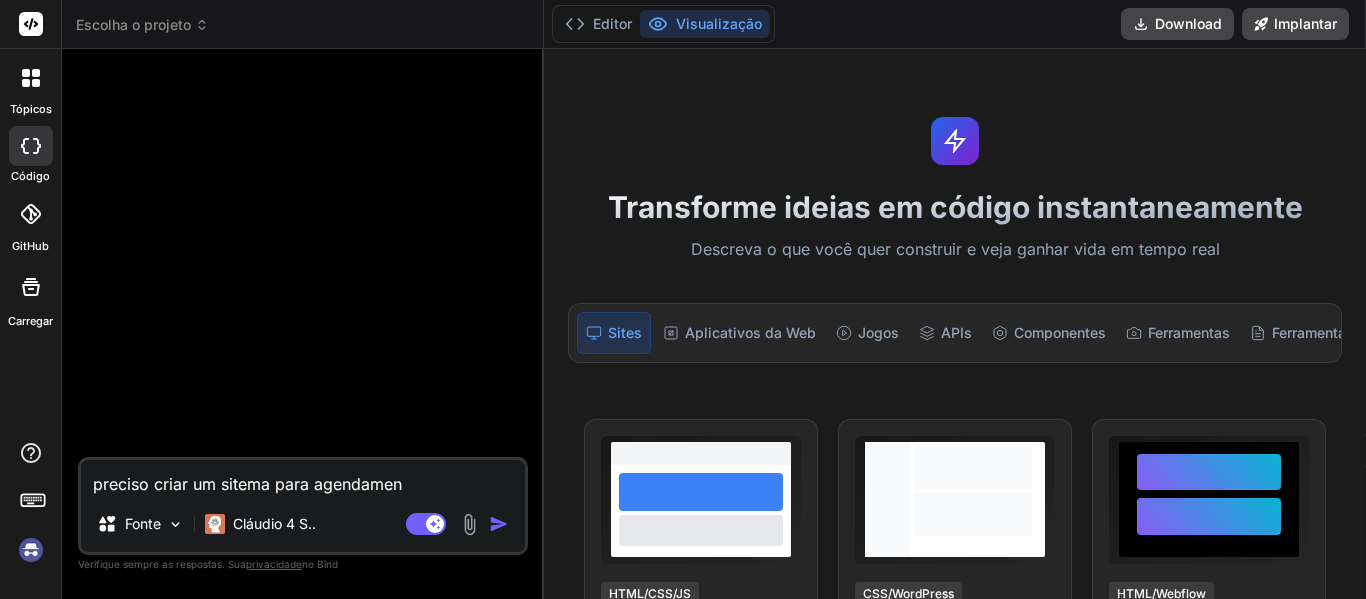 type on "x" 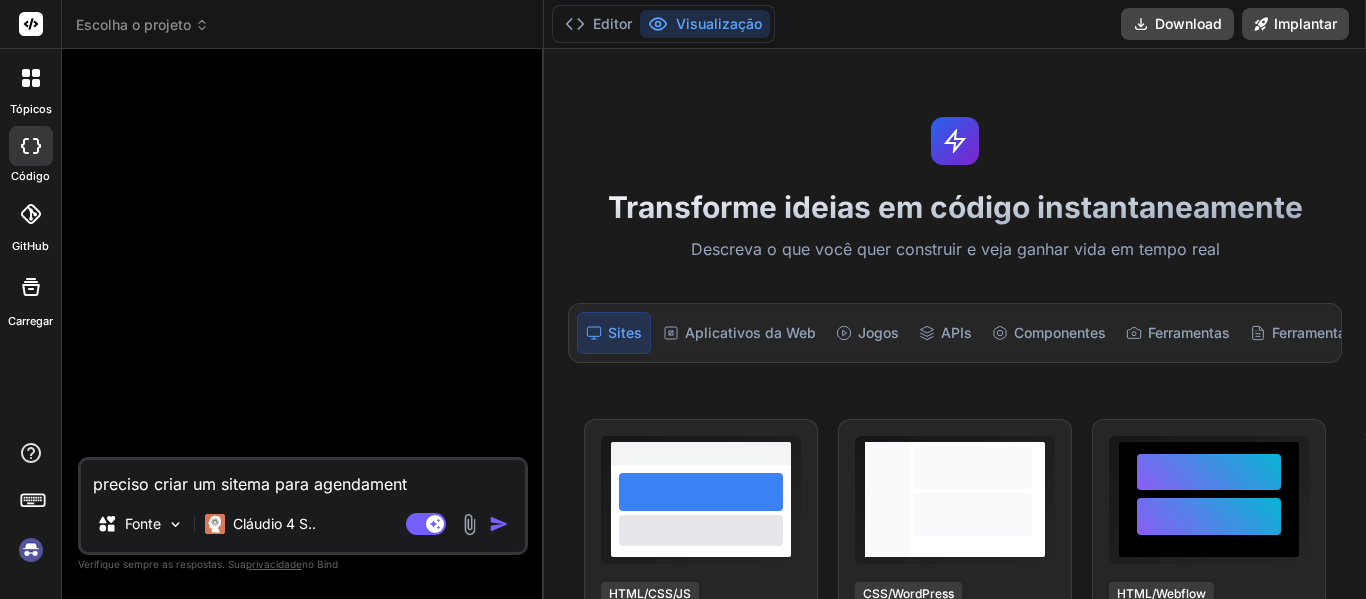 type on "preciso criar um sitema para agendamento" 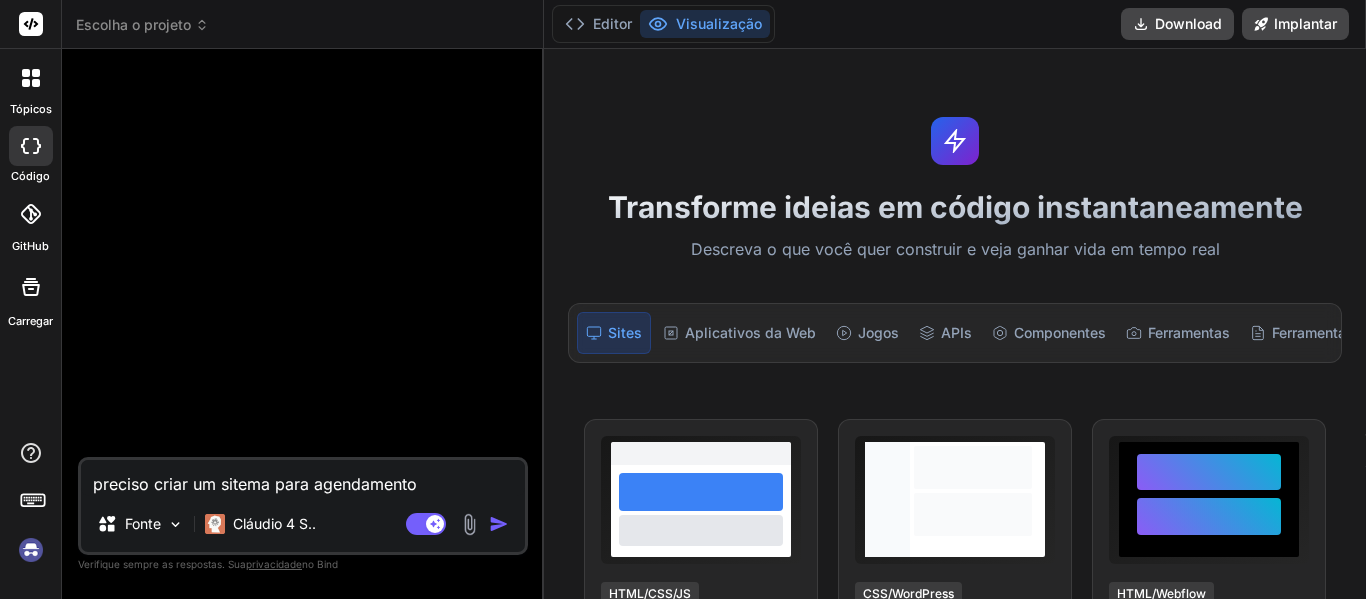 type on "preciso criar um sitema para agendamentos" 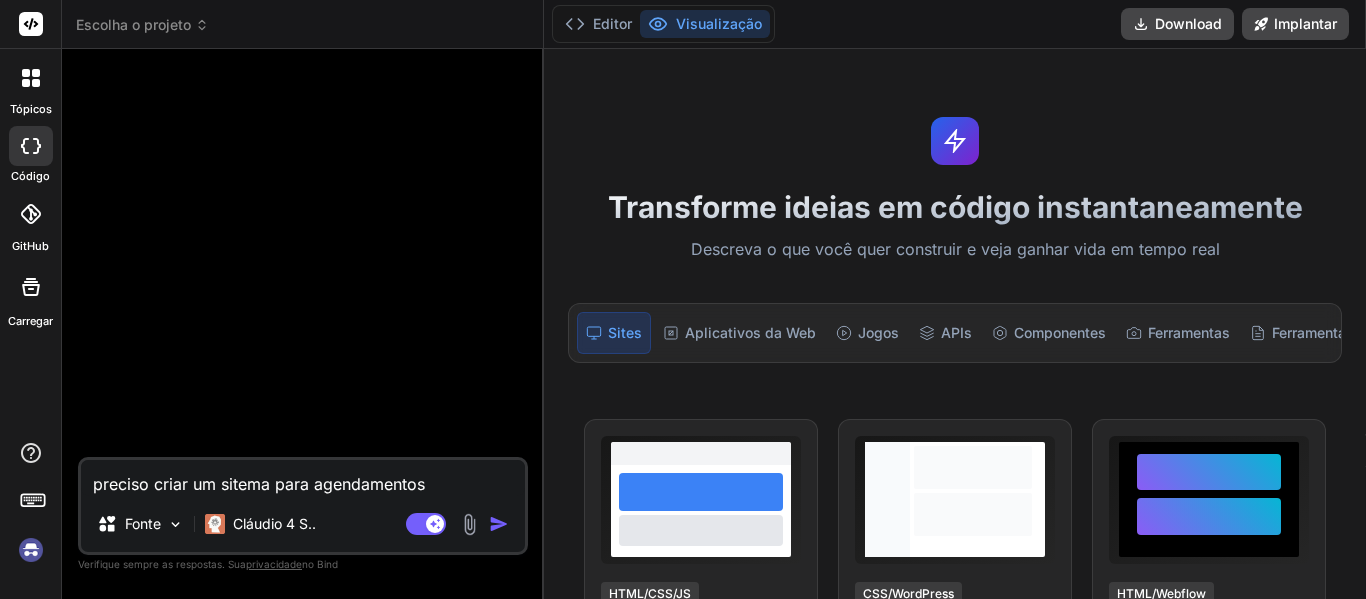 type on "preciso criar um sitema para agendamentos" 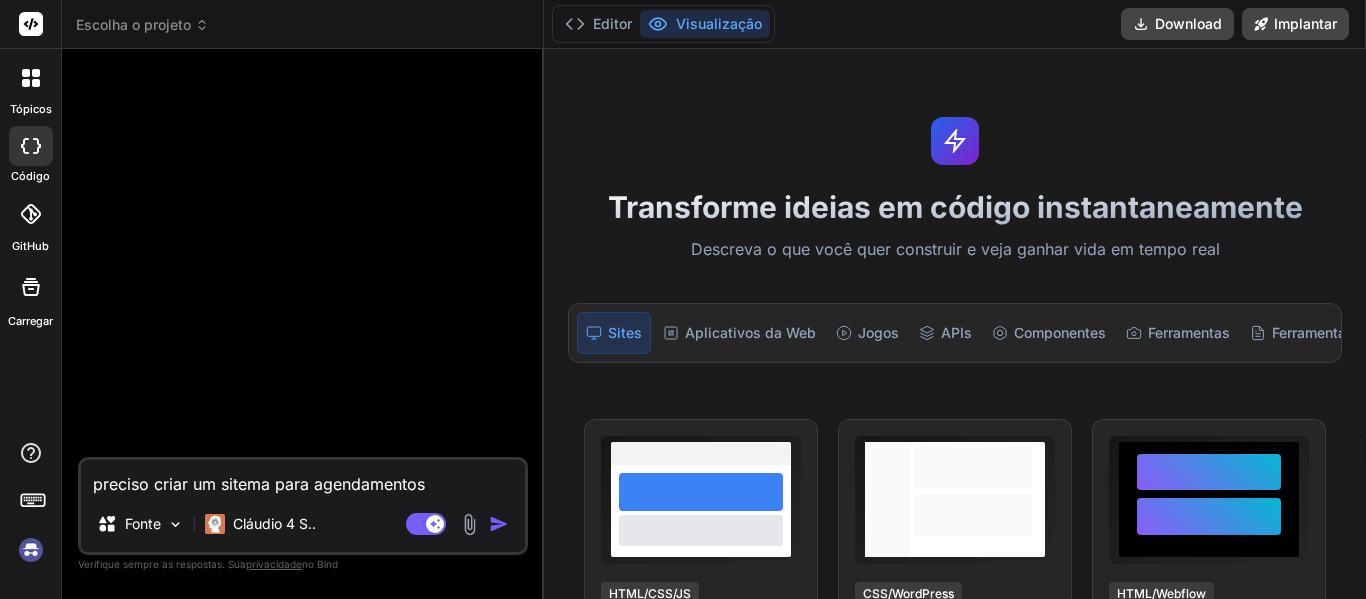type on "x" 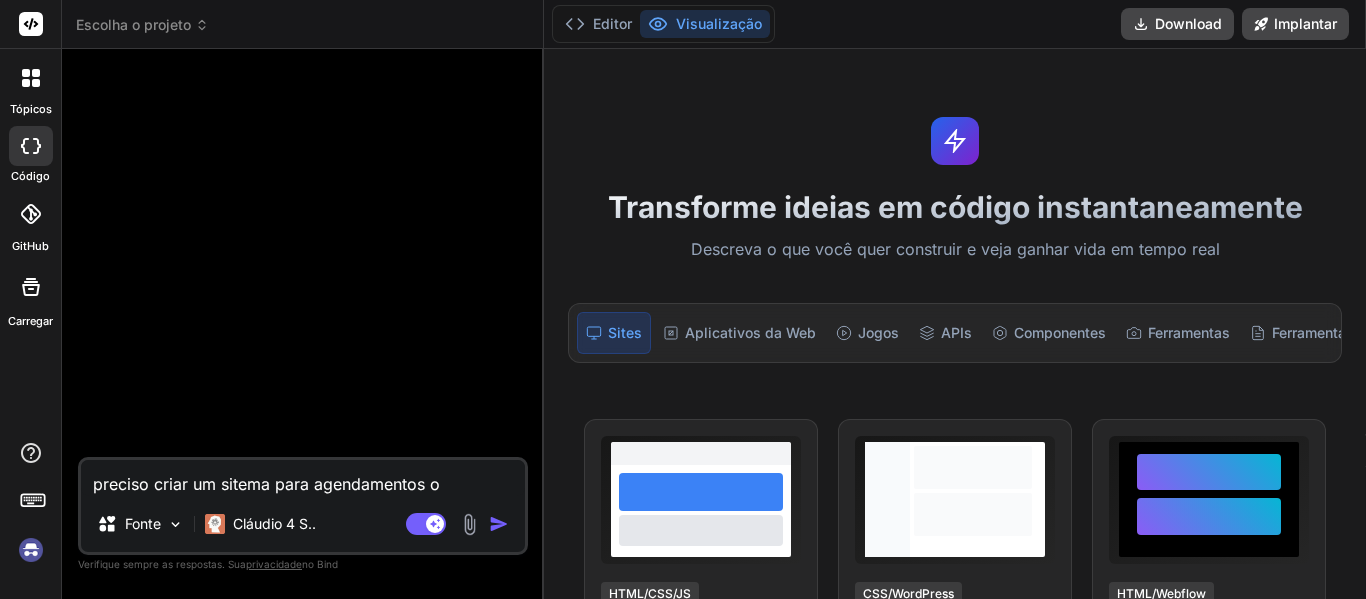 type on "preciso criar um sitema para agendamentos on" 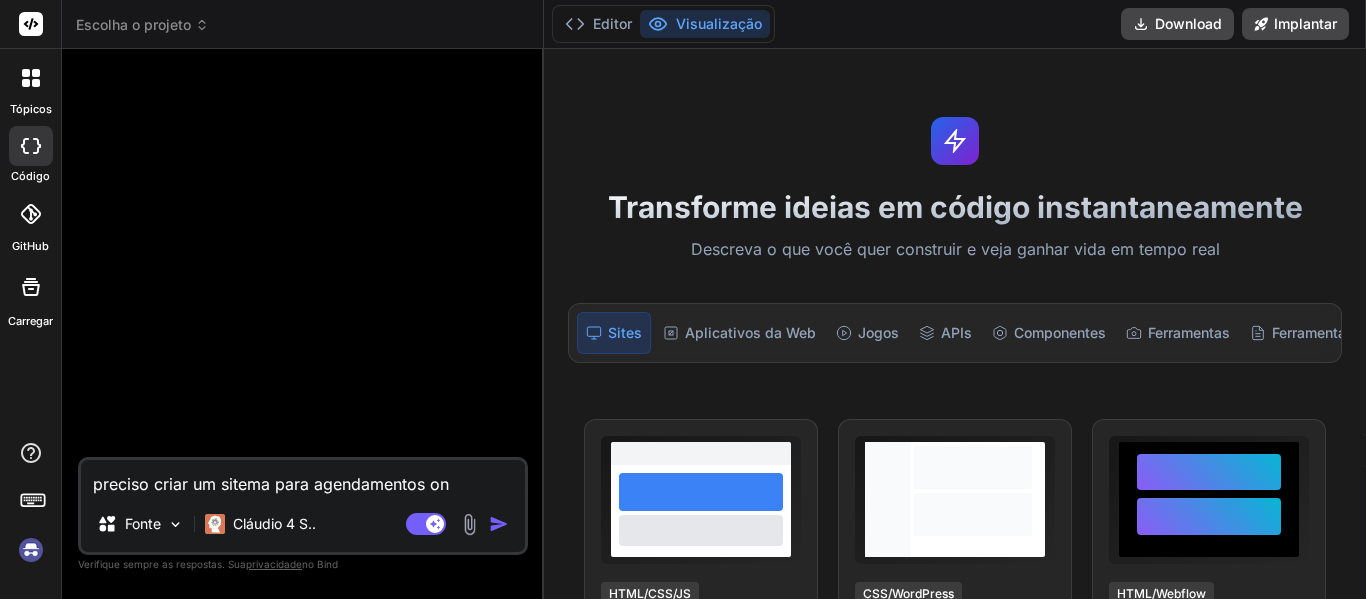 type on "preciso criar um sitema para agendamentos ond" 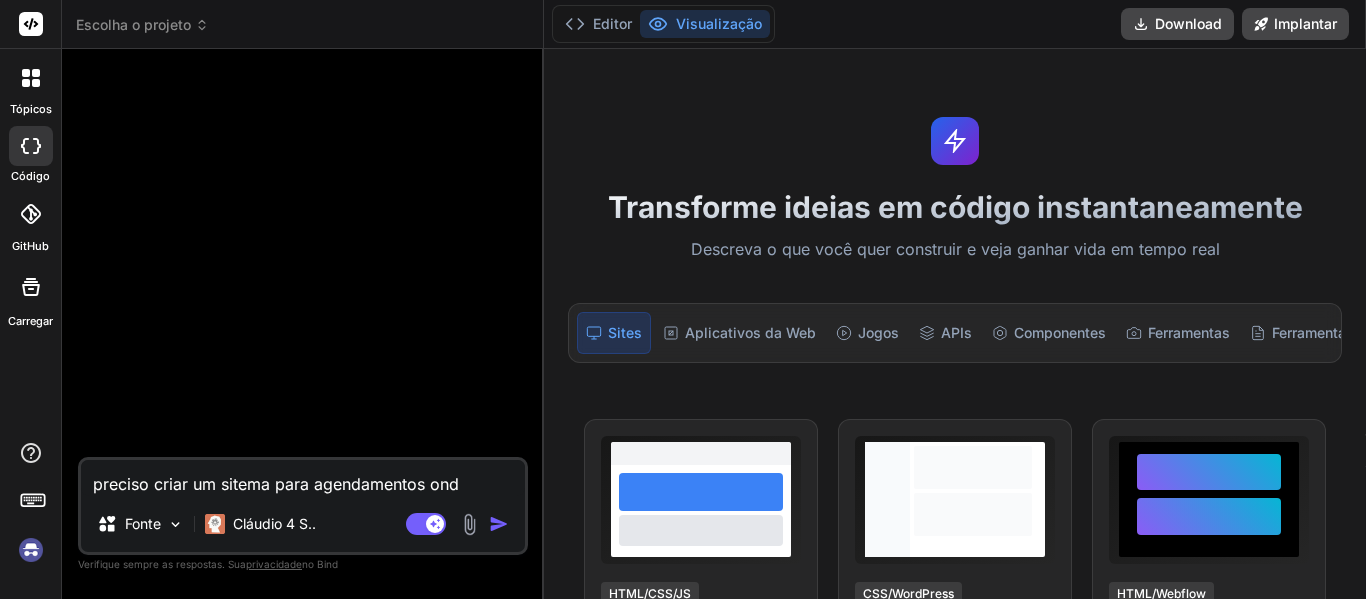 type on "x" 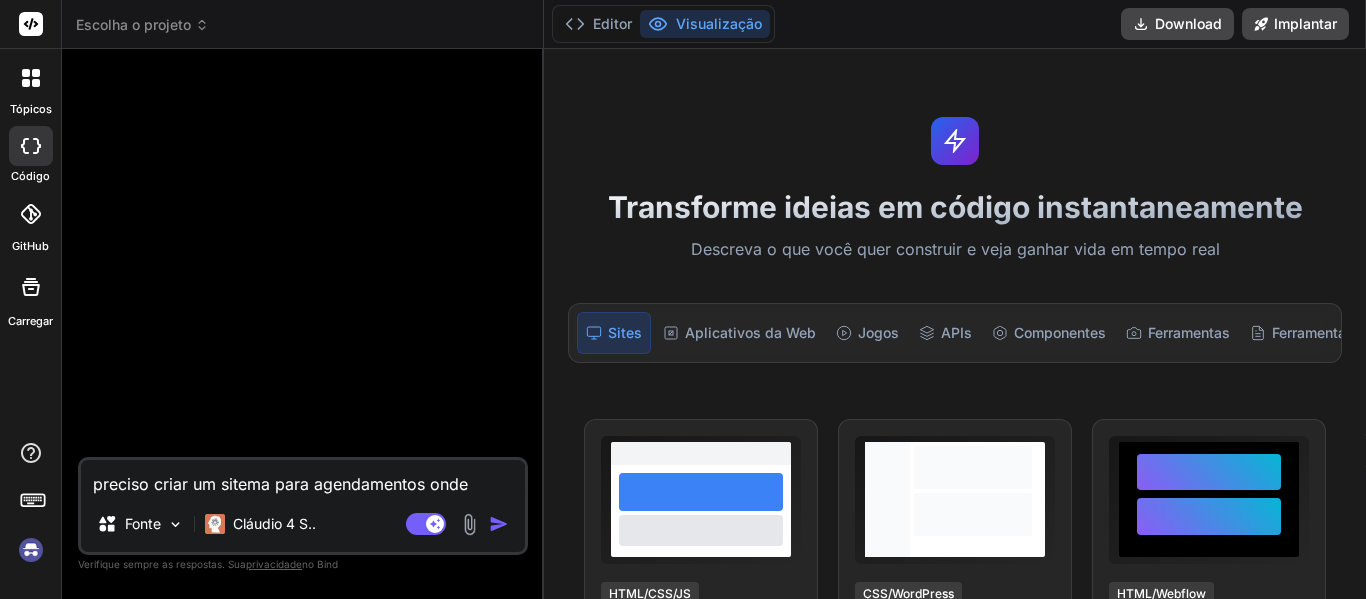 type on "preciso criar um sitema para agendamentos onde" 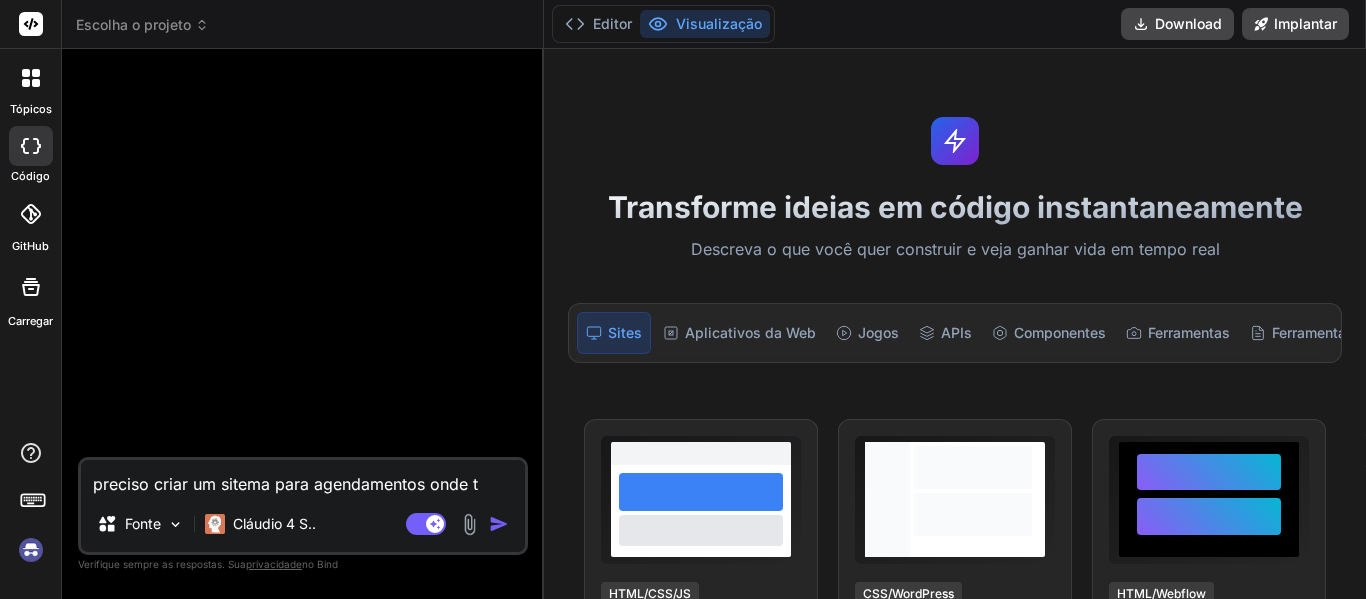 type on "preciso criar um sitema para agendamentos onde te" 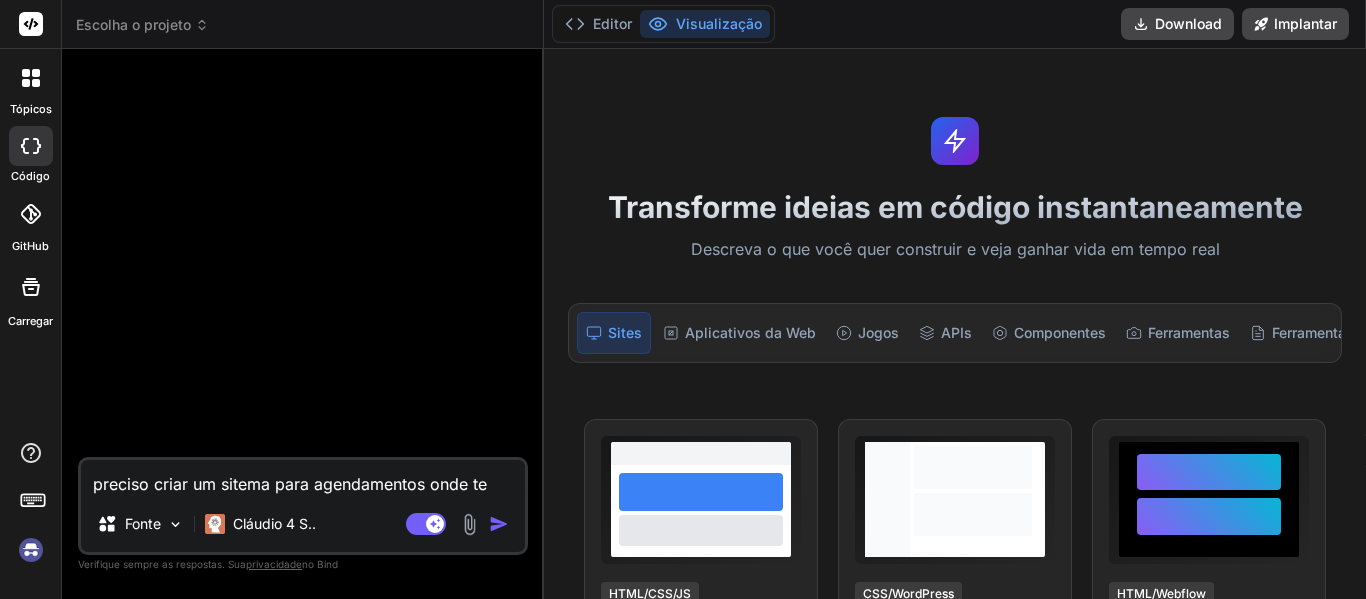 type on "x" 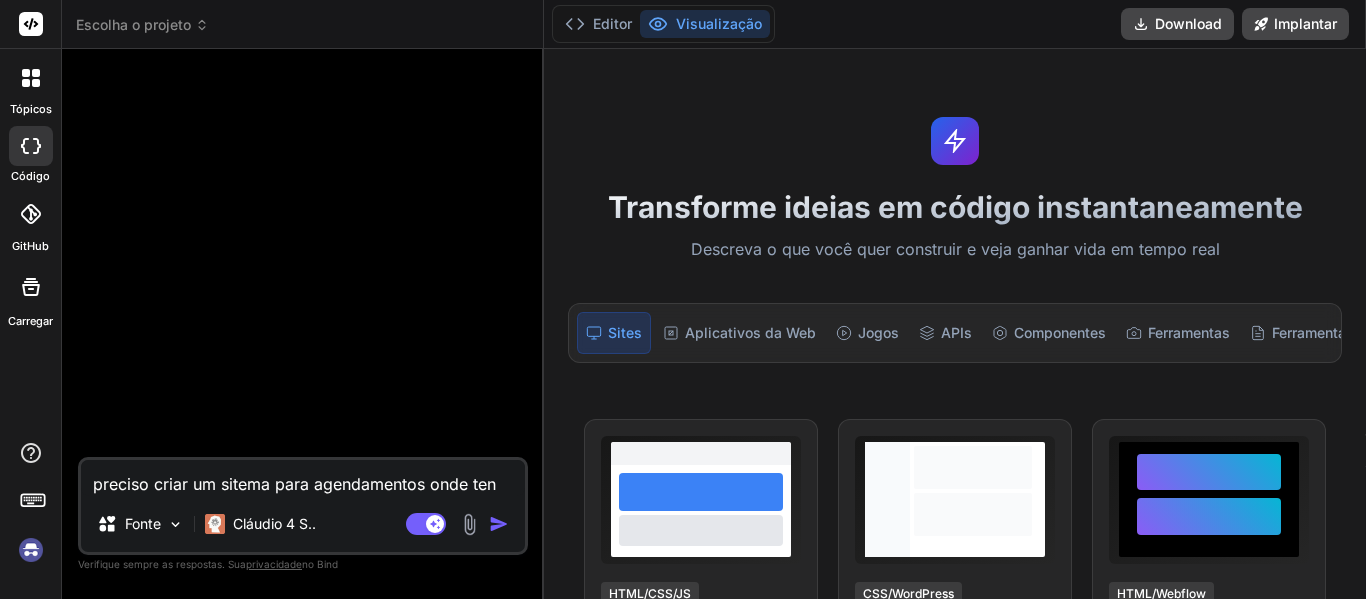 type on "preciso criar um sitema para agendamentos onde tenh" 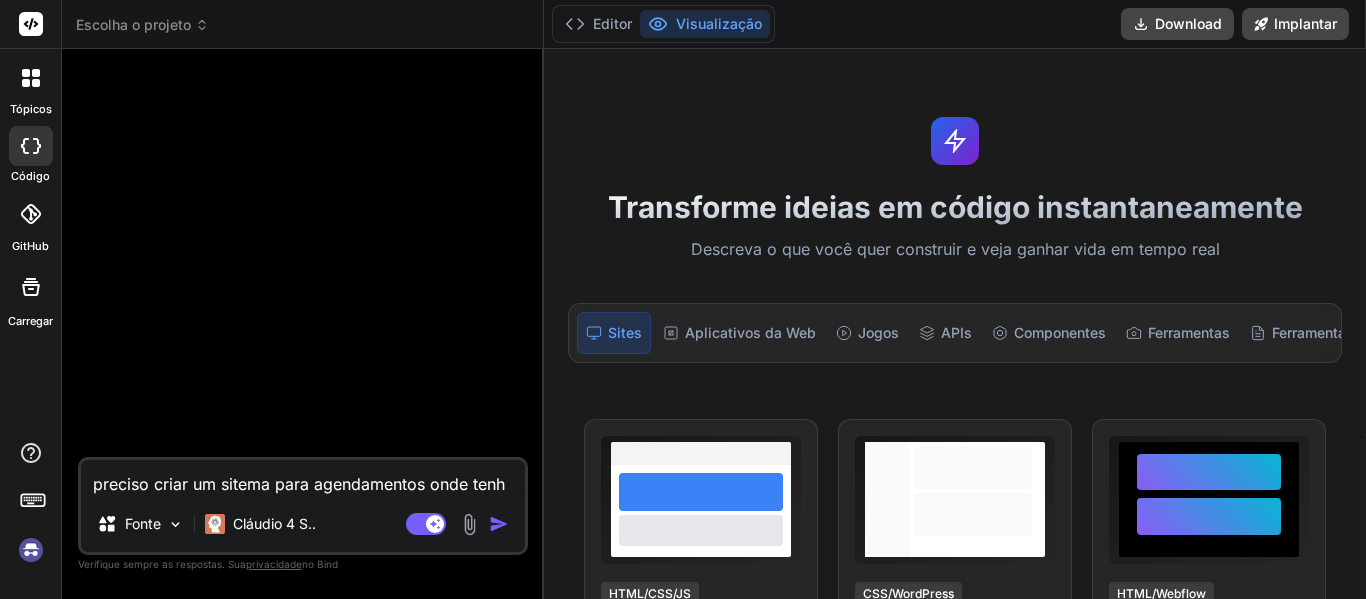 type on "preciso criar um sitema para agendamentos onde tenha" 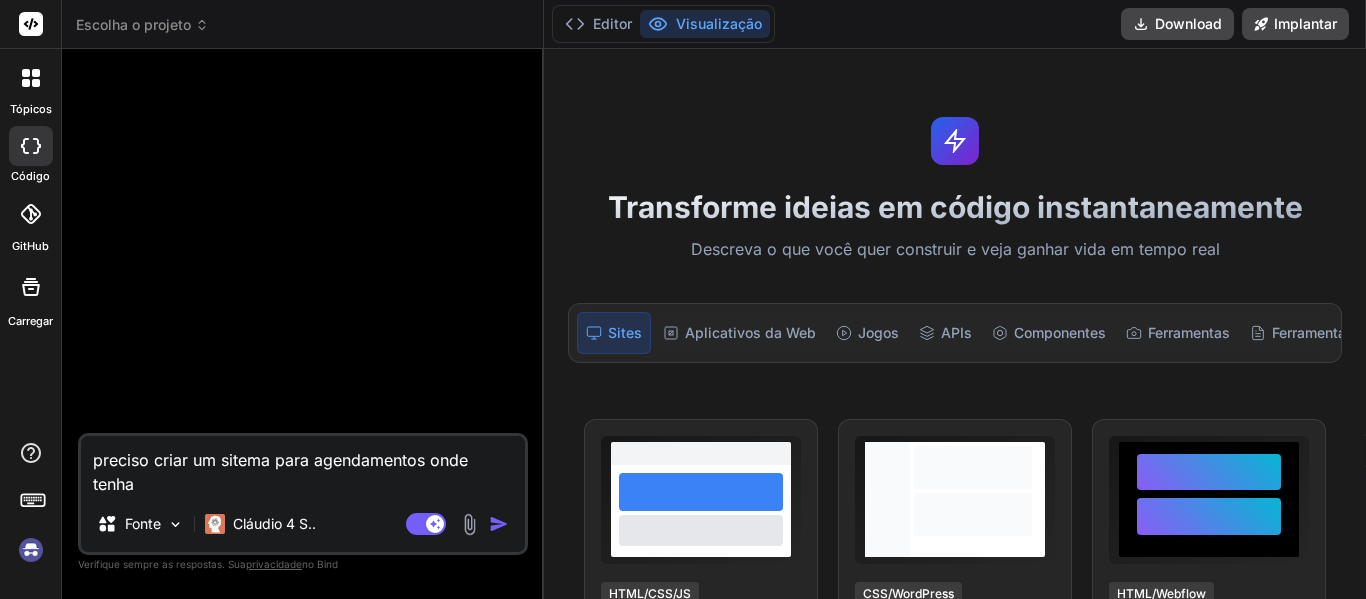 type on "preciso criar um sitema para agendamentos onde tenha" 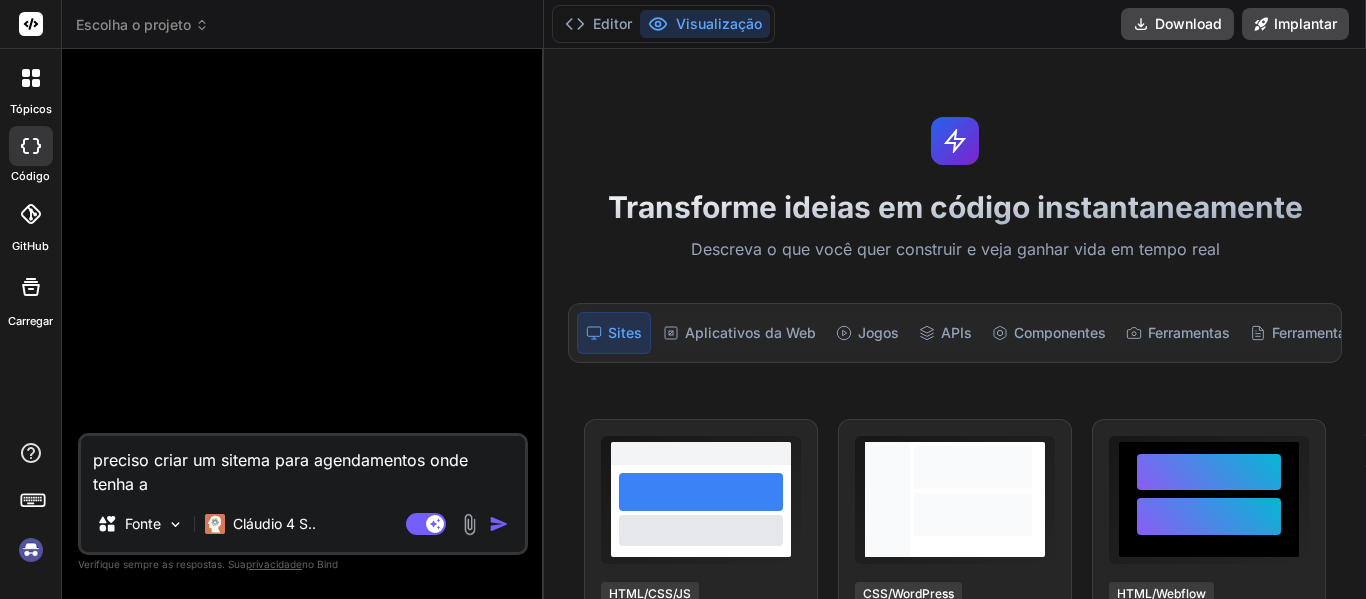 type on "preciso criar um sitema para agendamentos onde tenha a" 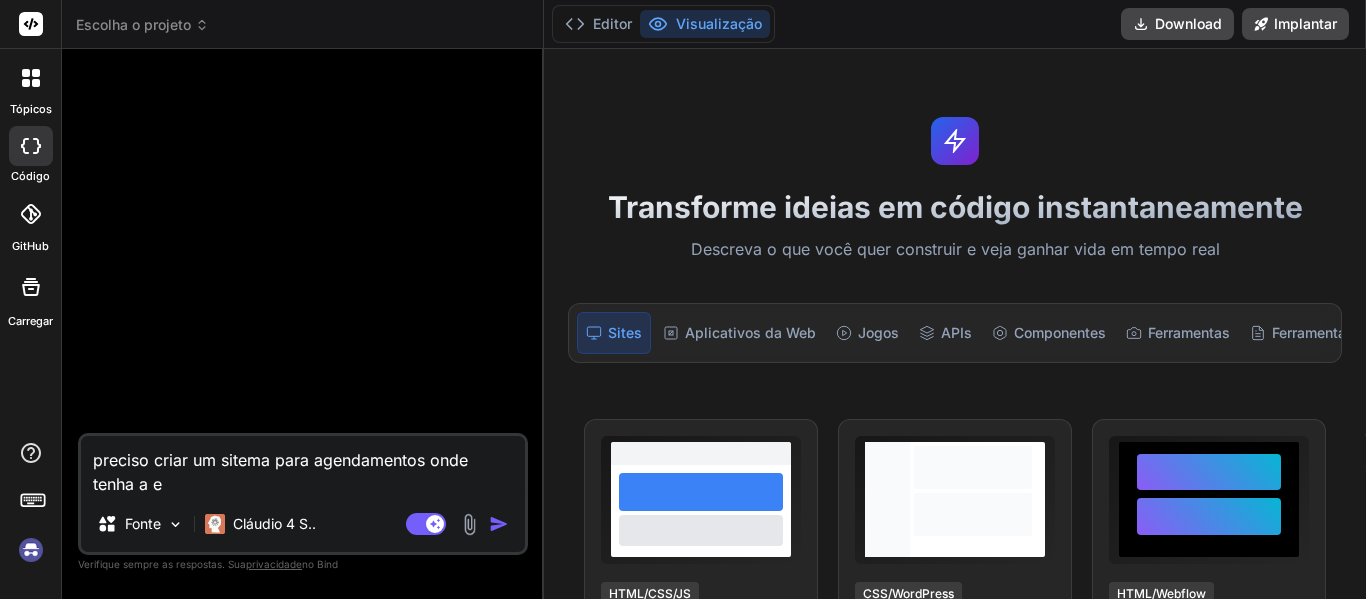 type on "preciso criar um sitema para agendamentos onde tenha a en" 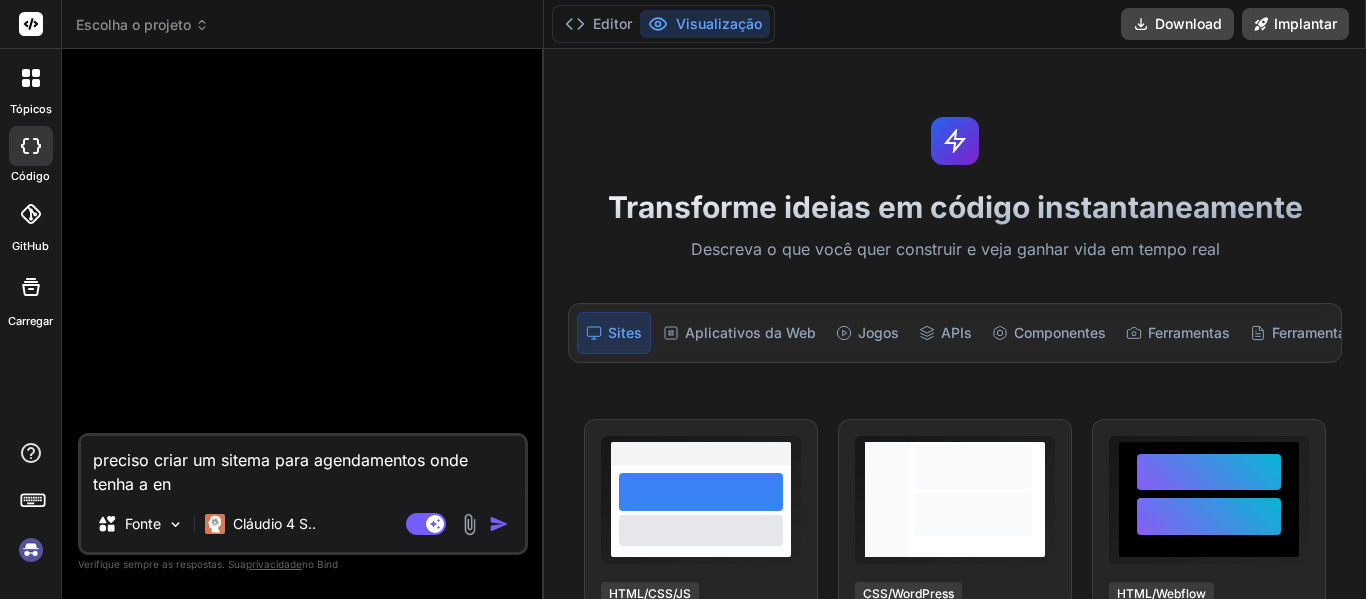 type on "preciso criar um sitema para agendamentos onde tenha a ent" 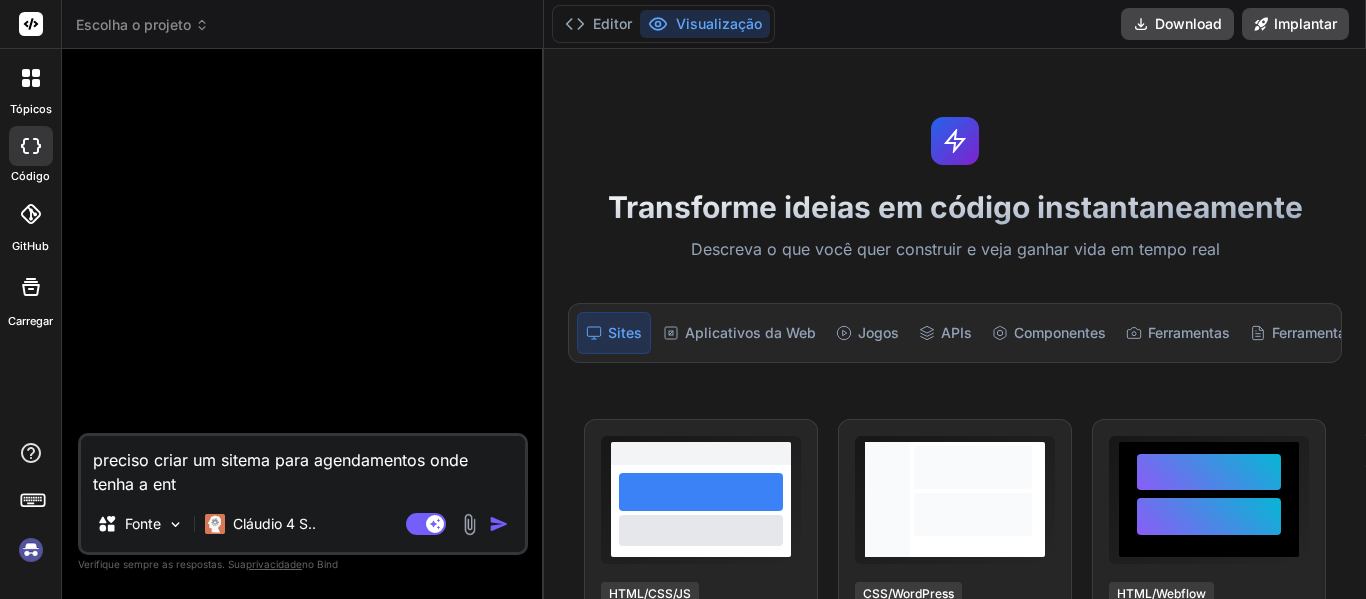 type on "preciso criar um sitema para agendamentos onde tenha a entr" 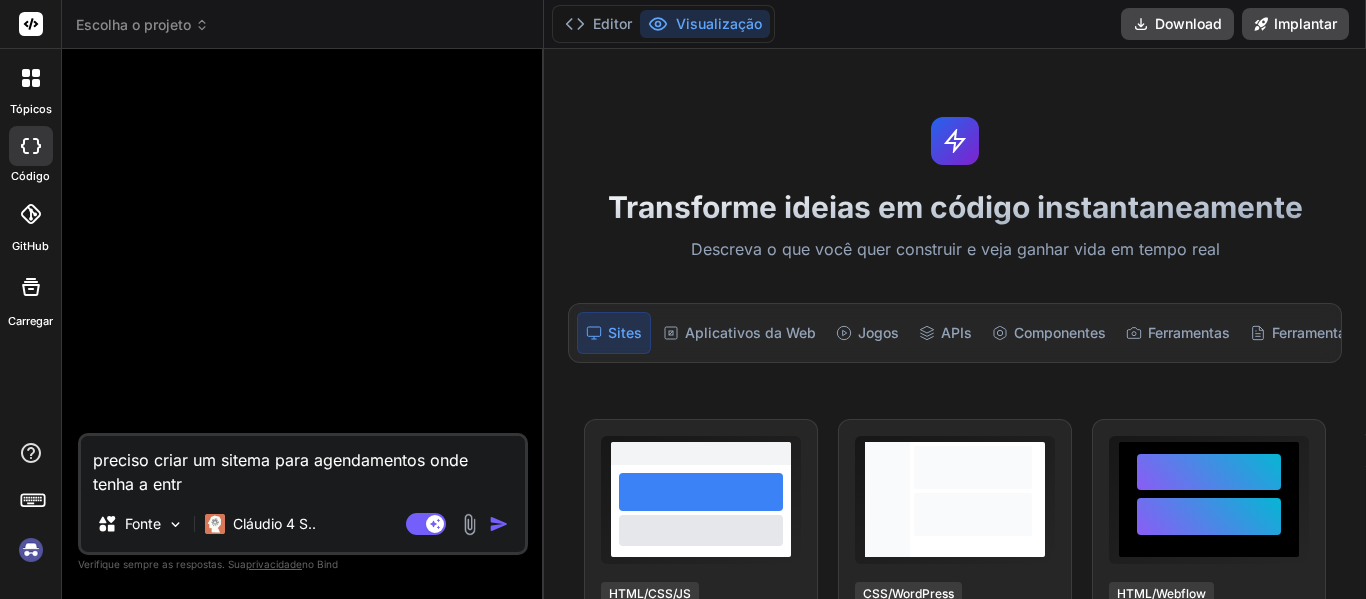 type on "preciso criar um sitema para agendamentos onde tenha a entra" 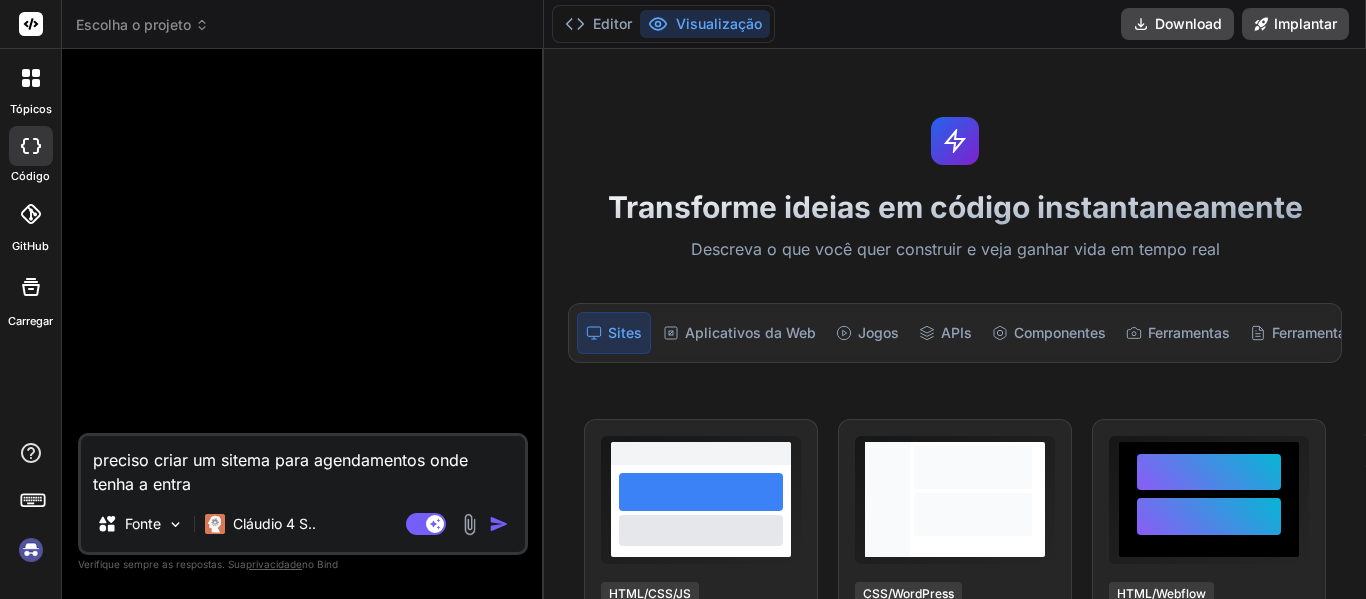 type on "x" 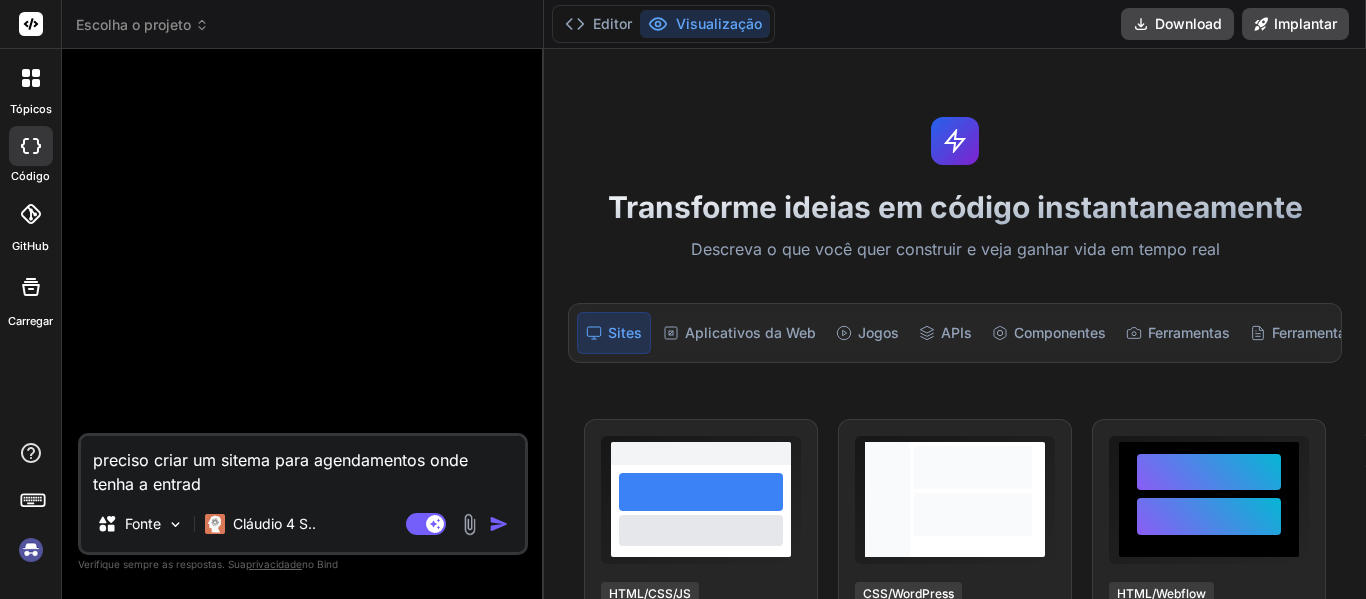 type on "preciso criar um sitema para agendamentos onde tenha a entrada" 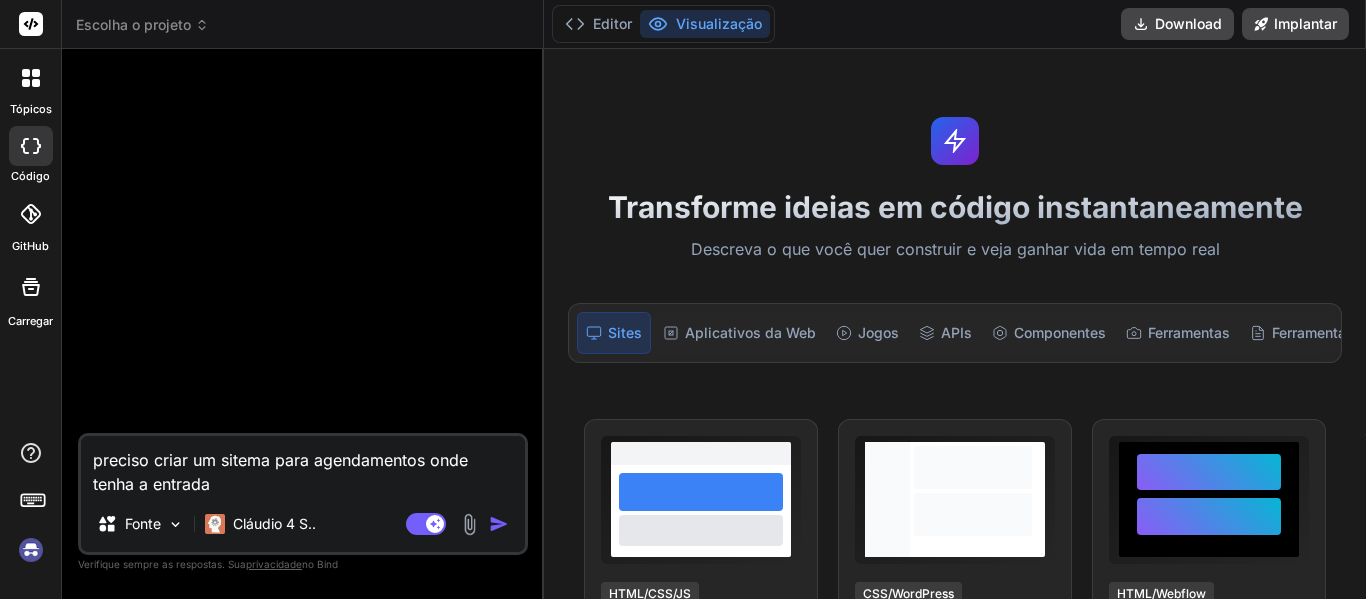 type on "x" 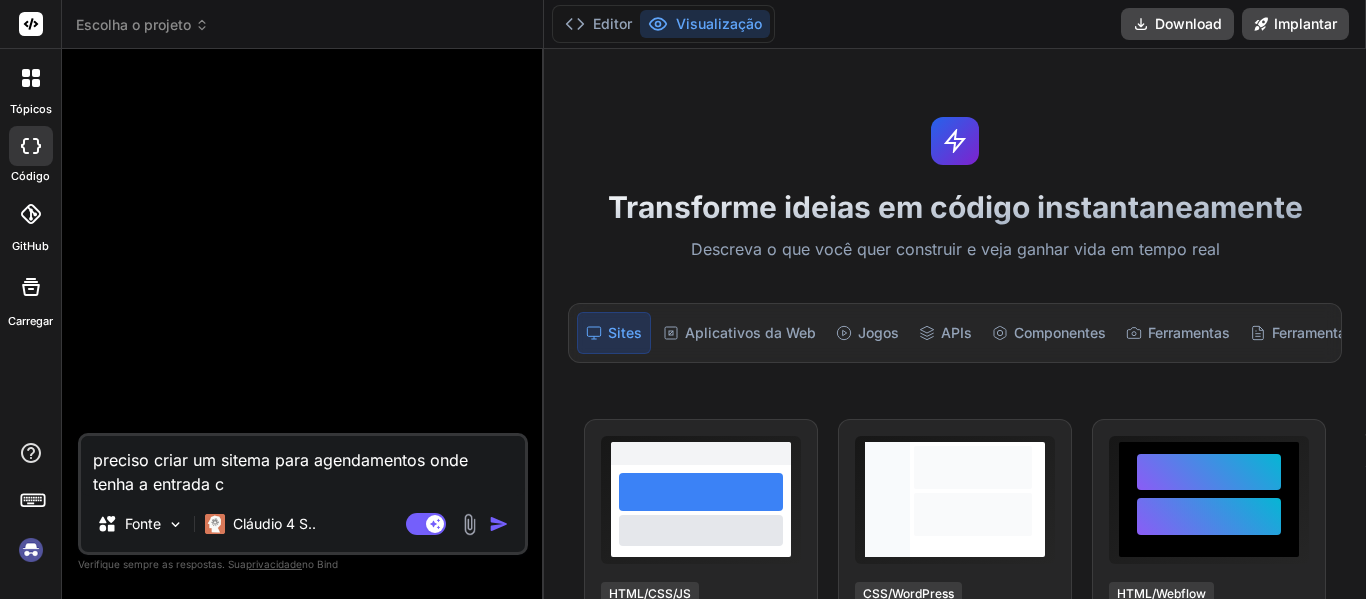 type on "preciso criar um sitema para agendamentos onde tenha a entrada co" 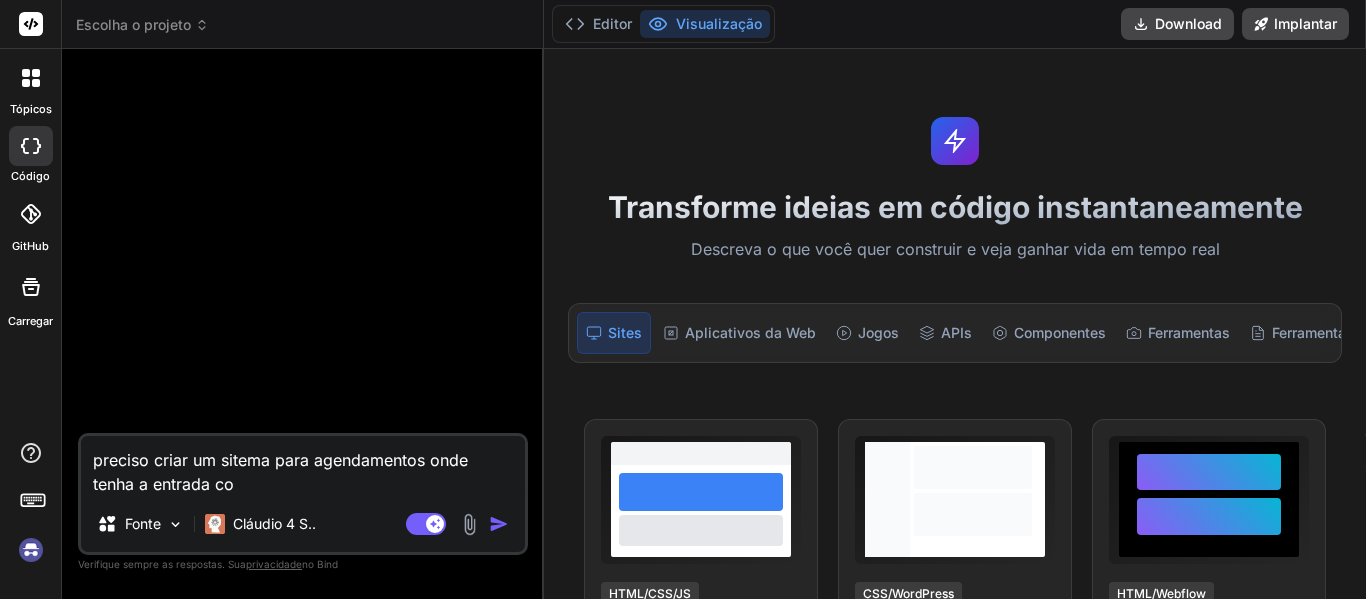 type on "preciso criar um sitema para agendamentos onde tenha a entrada com" 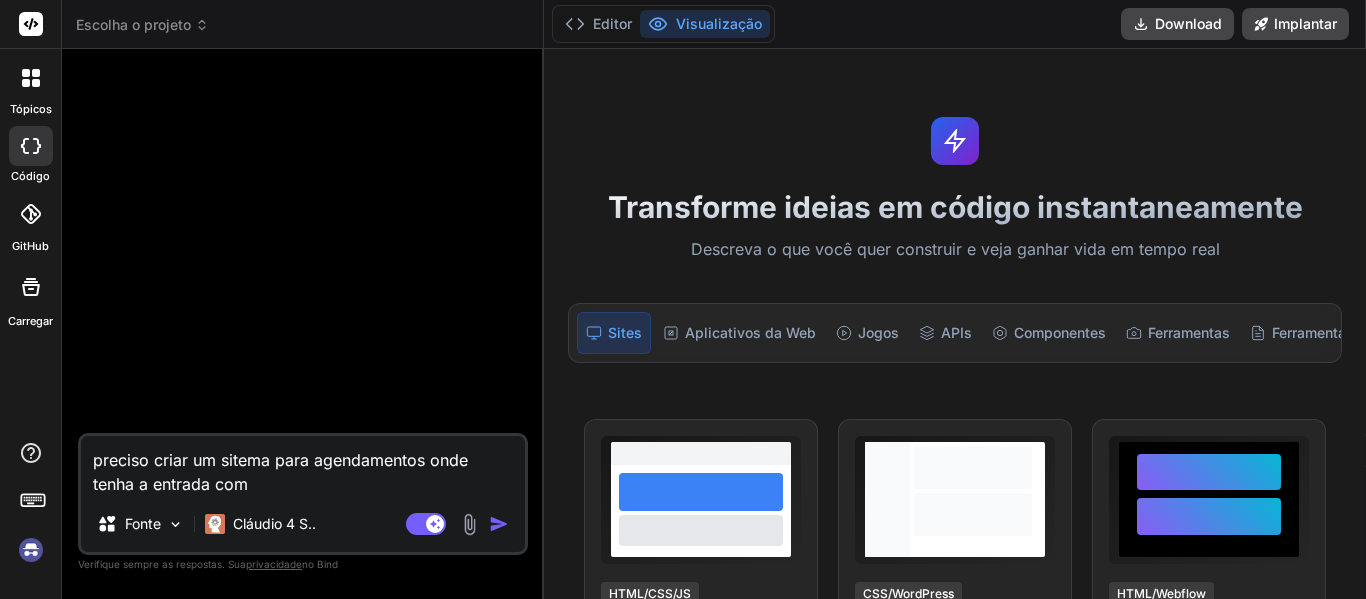 type on "preciso criar um sitema para agendamentos onde tenha a entrada com" 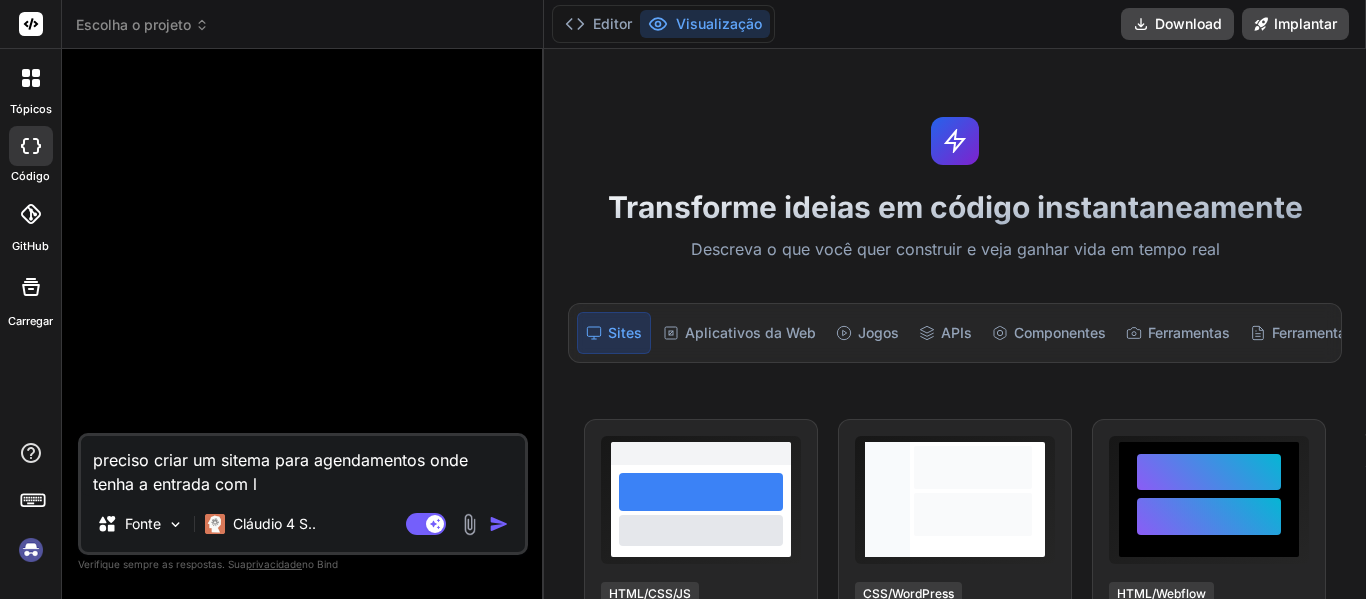 type on "preciso criar um sitema para agendamentos onde tenha a entrada com lo" 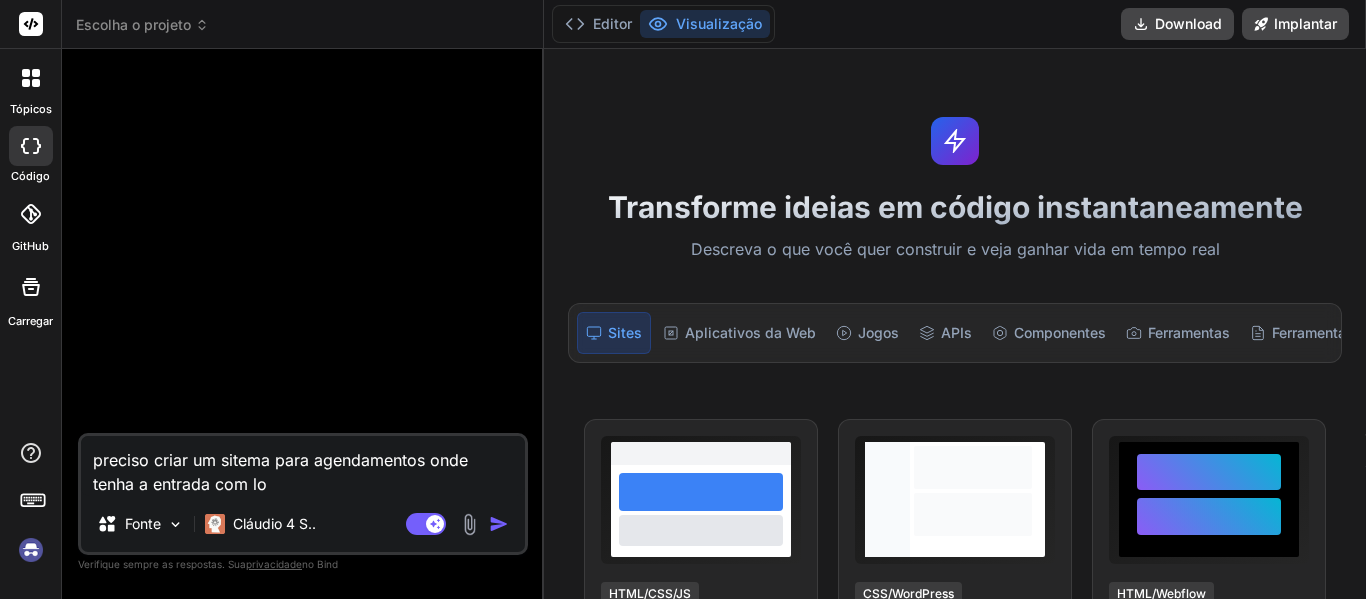 type on "preciso criar um sitema para agendamentos onde tenha a entrada com log" 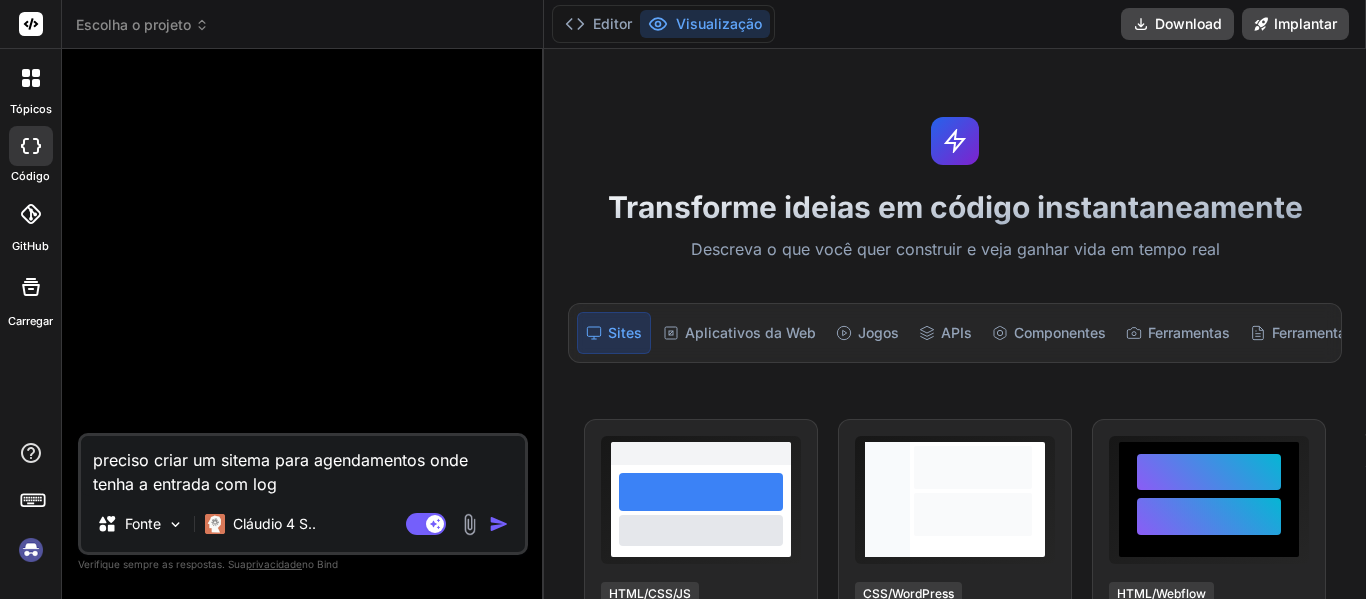 type on "preciso criar um sitema para agendamentos onde tenha a entrada com logi" 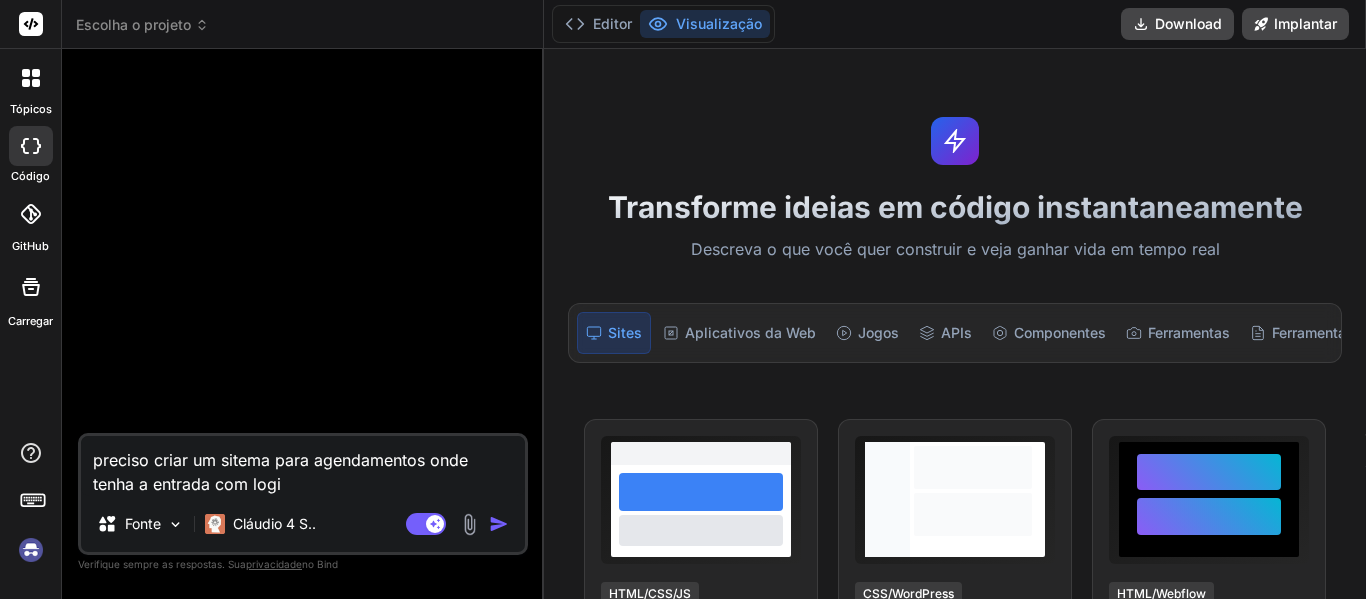 type on "preciso criar um sitema para agendamentos onde tenha a entrada com login" 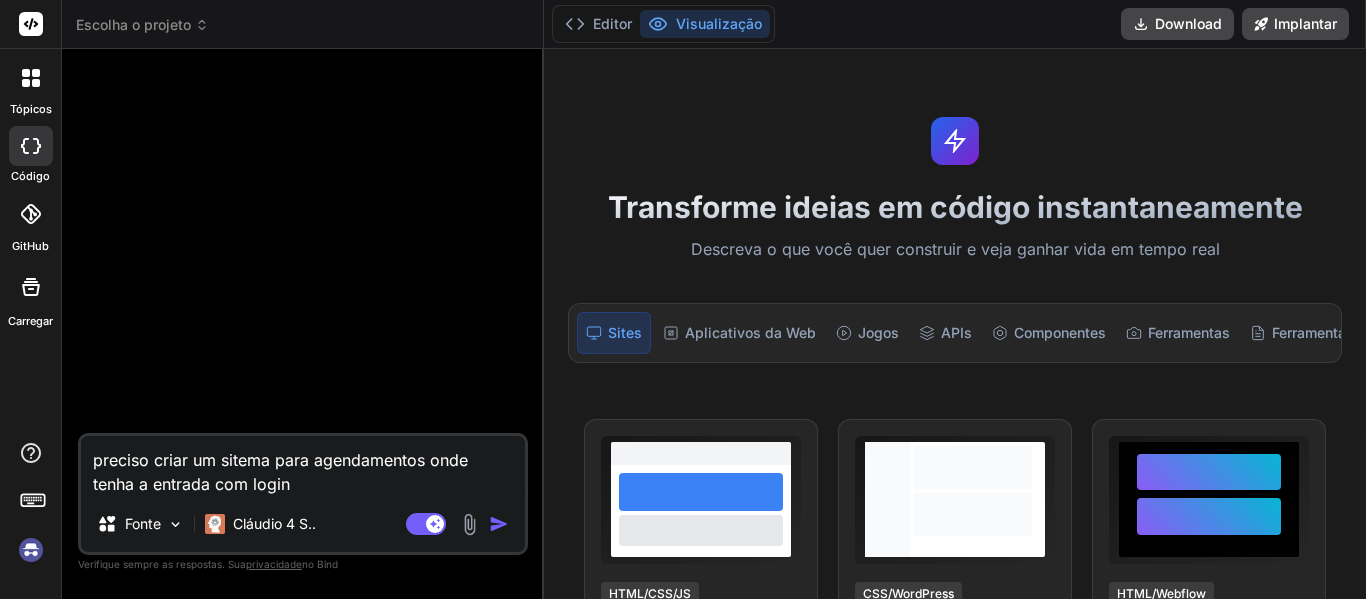 type on "preciso criar um sitema para agendamentos onde tenha a entrada com logine" 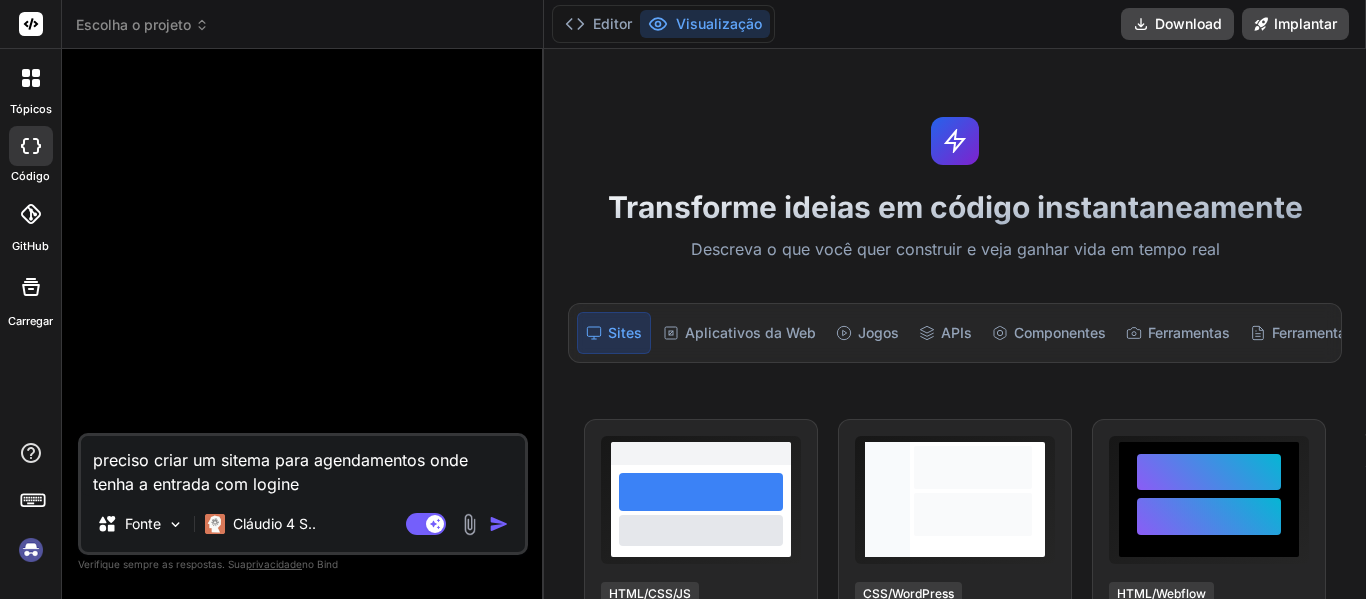 type on "x" 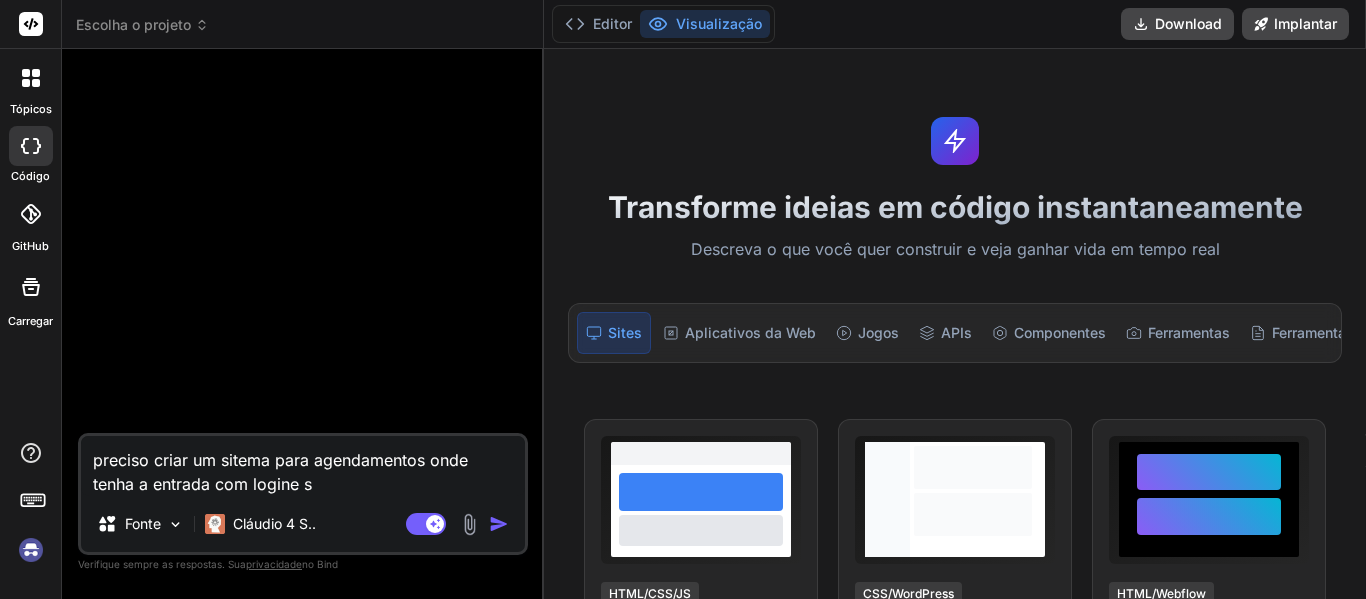 type on "preciso criar um sitema para agendamentos onde tenha a entrada com logine se" 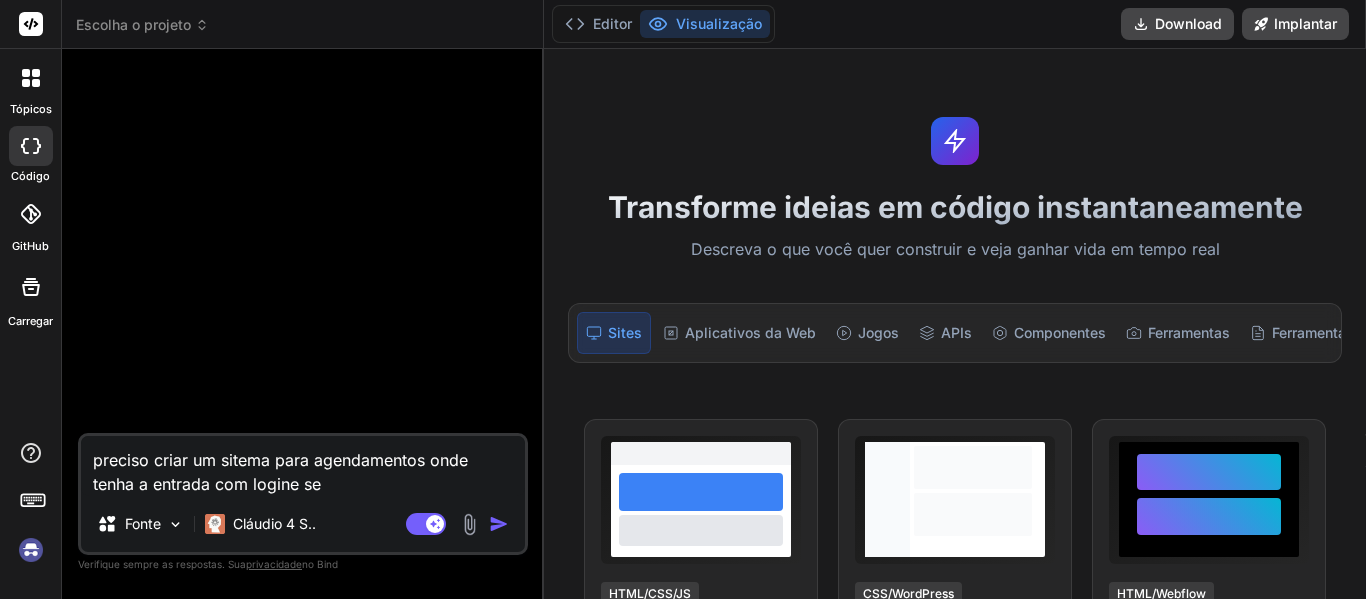 type on "preciso criar um sitema para agendamentos onde tenha a entrada com logine sen" 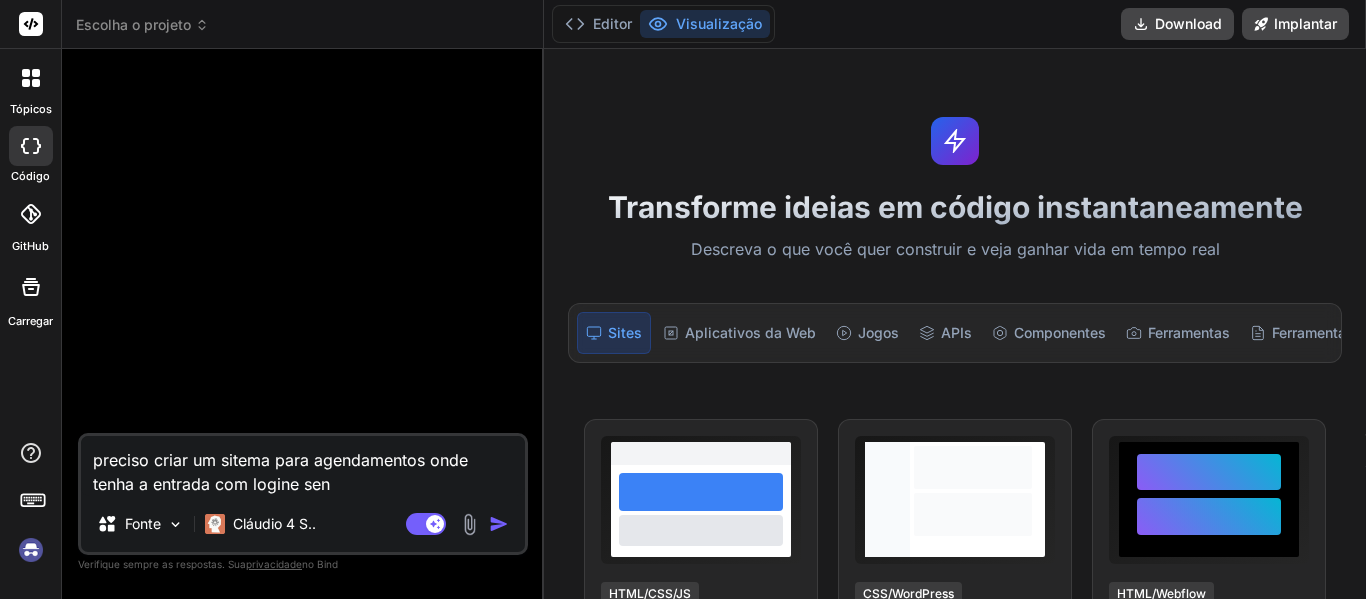 type on "preciso criar um sitema para agendamentos onde tenha a entrada com logine senh" 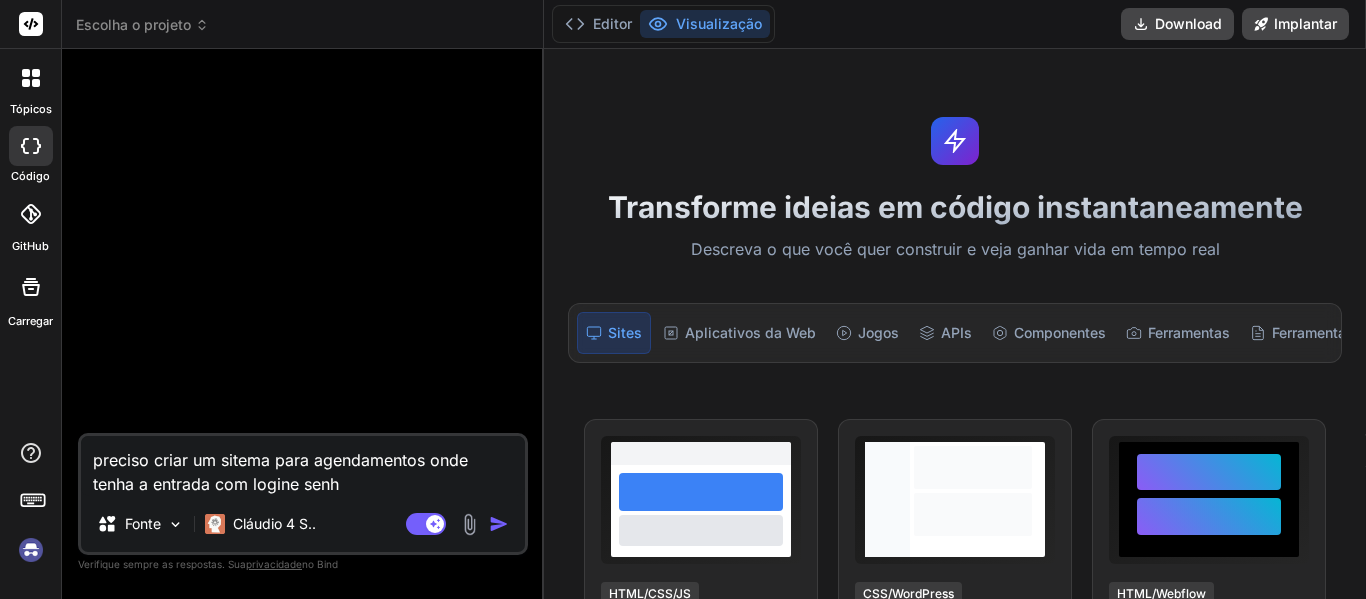 type on "preciso criar um sitema para agendamentos onde tenha a entrada com logine senha" 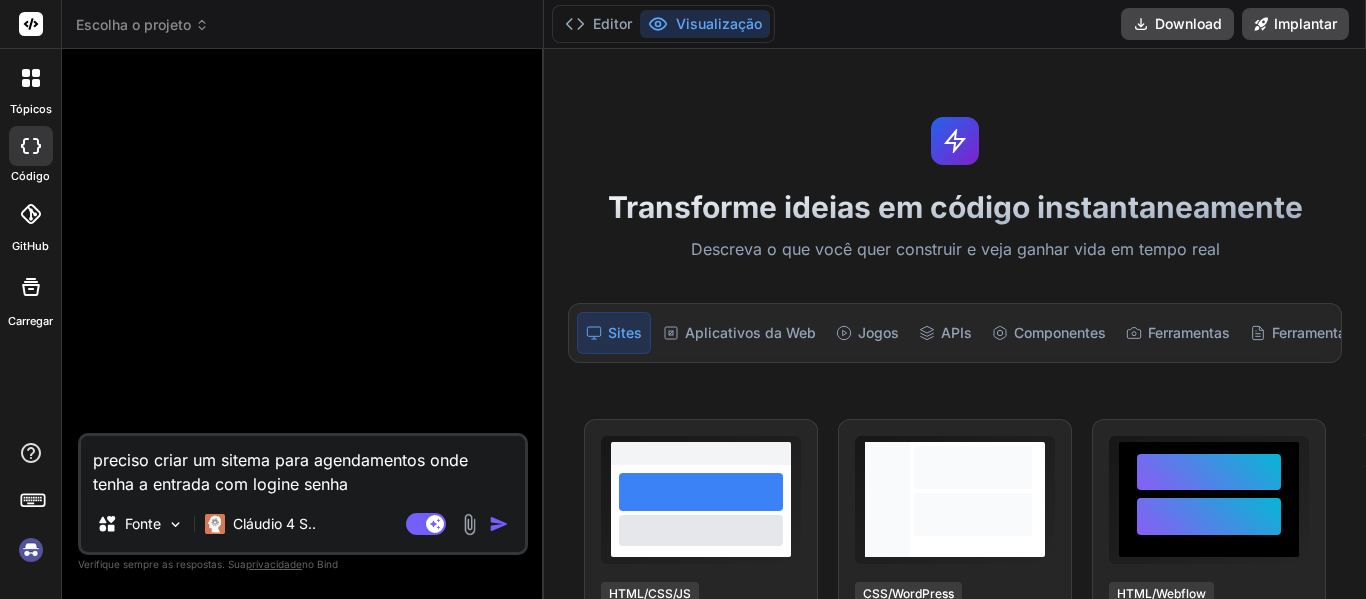 type on "preciso criar um sitema para agendamentos onde tenha a entrada com logine senha," 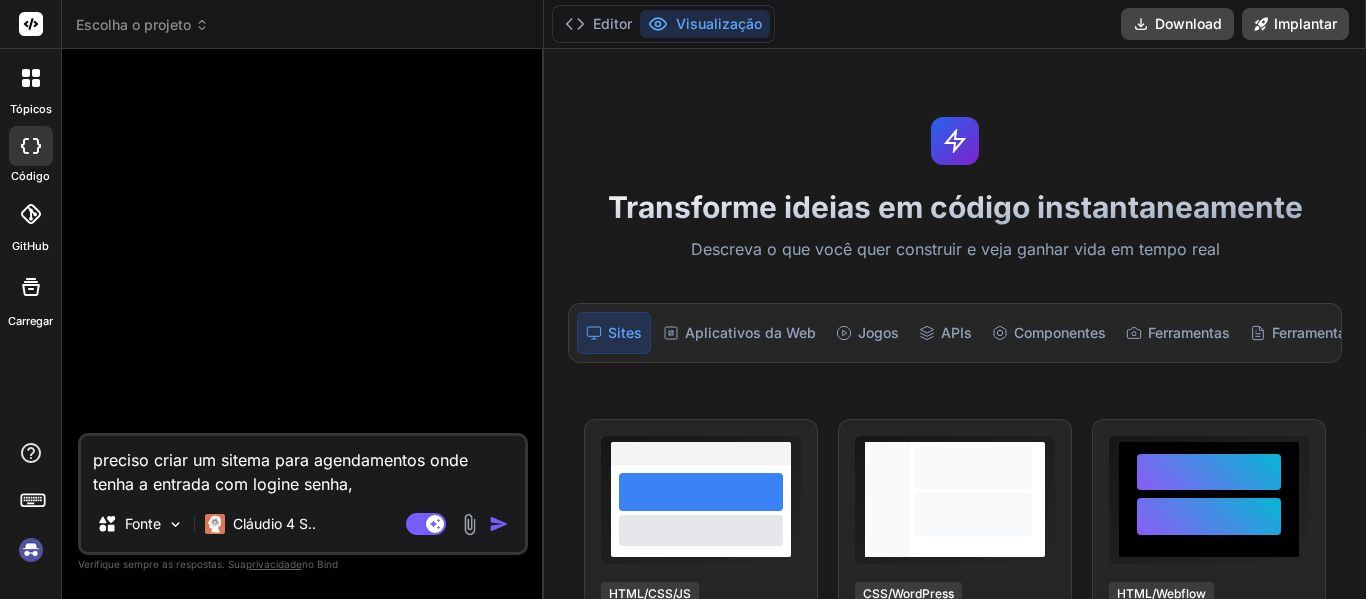 type on "x" 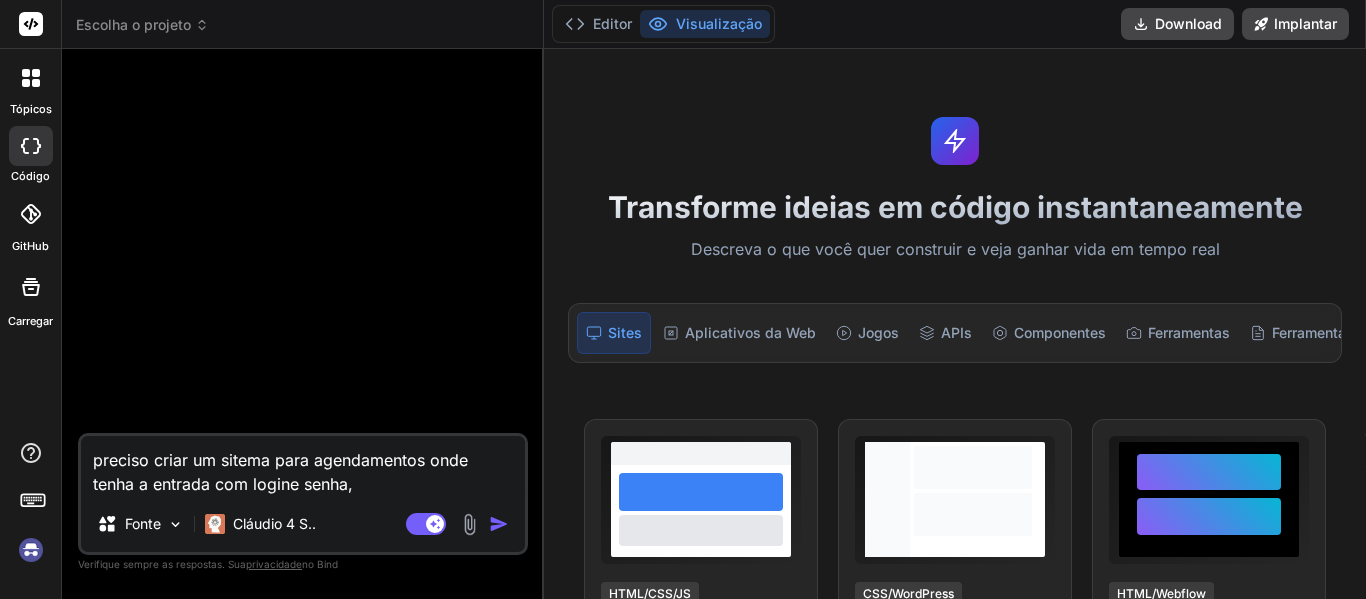 type on "preciso criar um sitema para agendamentos onde tenha a entrada com logine senha, u" 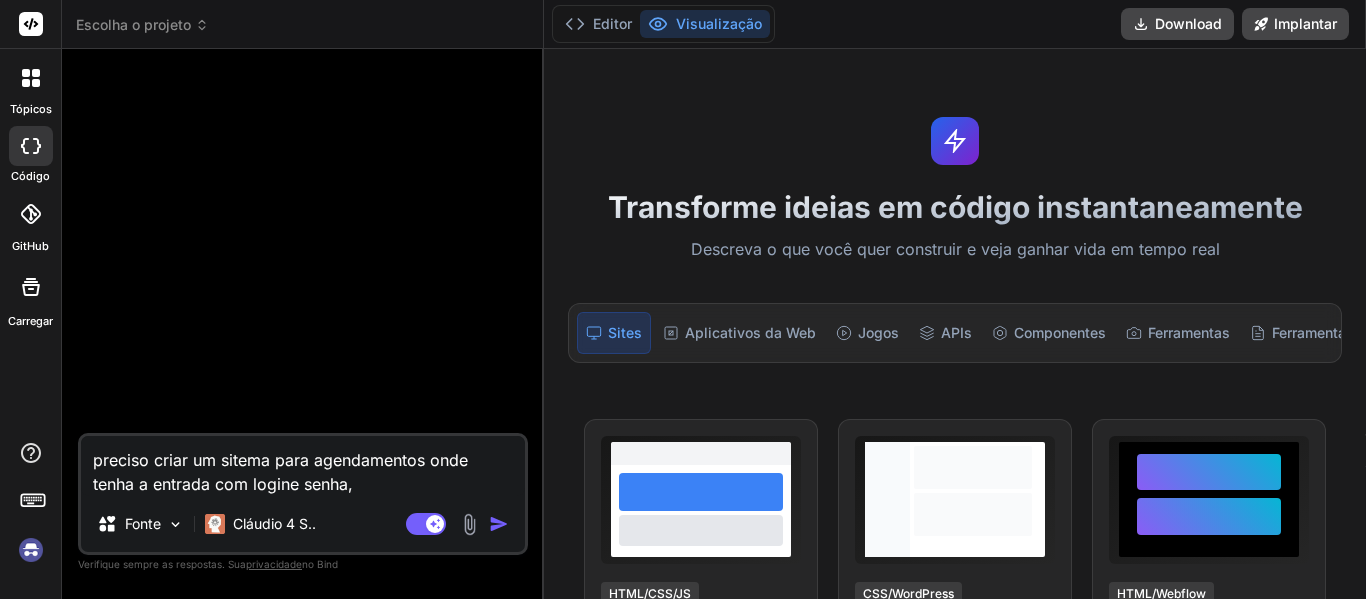type on "x" 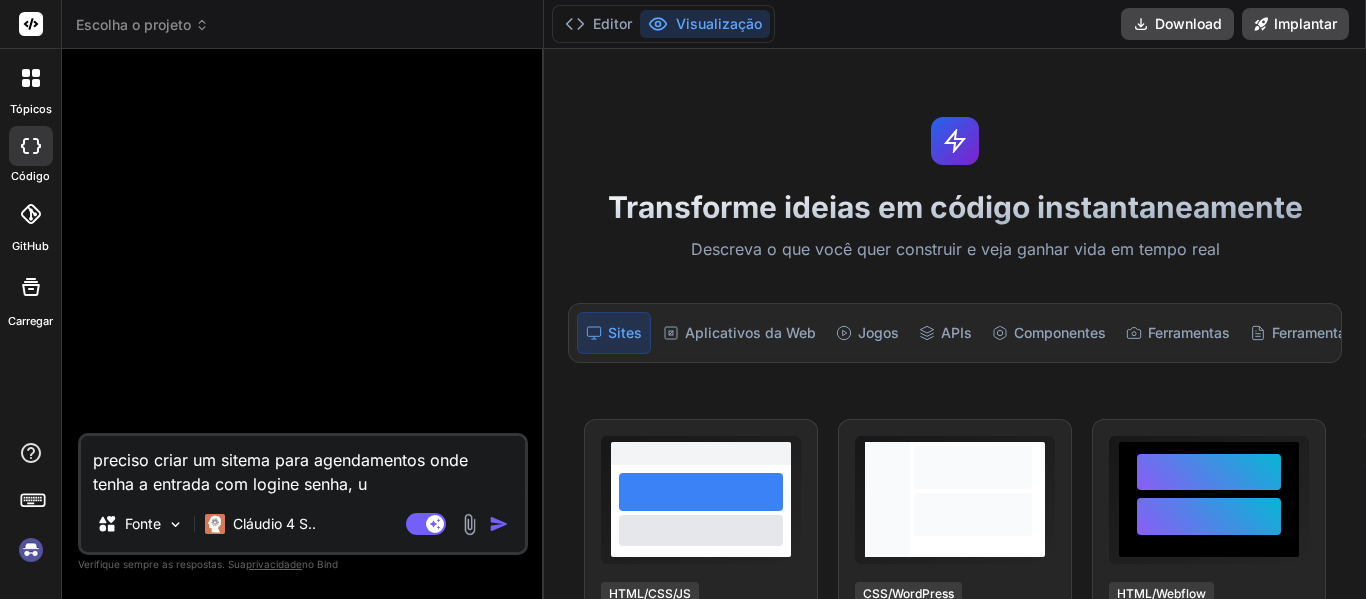 type on "preciso criar um sitema para agendamentos onde tenha a entrada com logine senha, um" 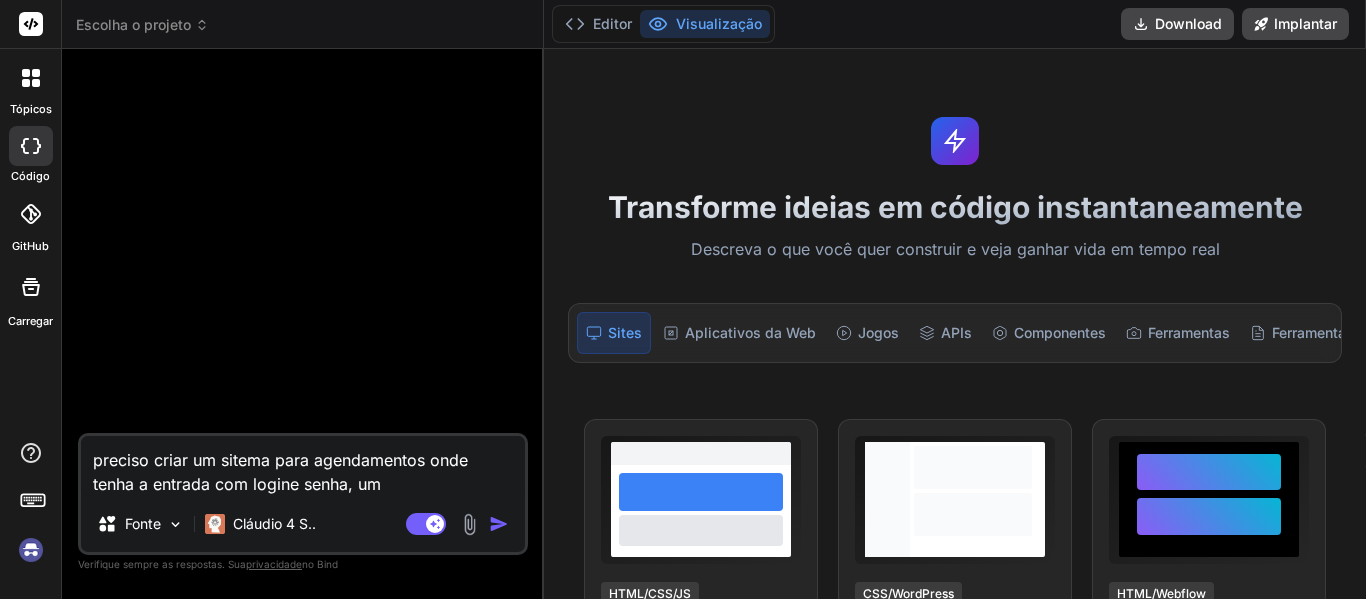 type on "preciso criar um sitema para agendamentos onde tenha a entrada com logine senha, uma" 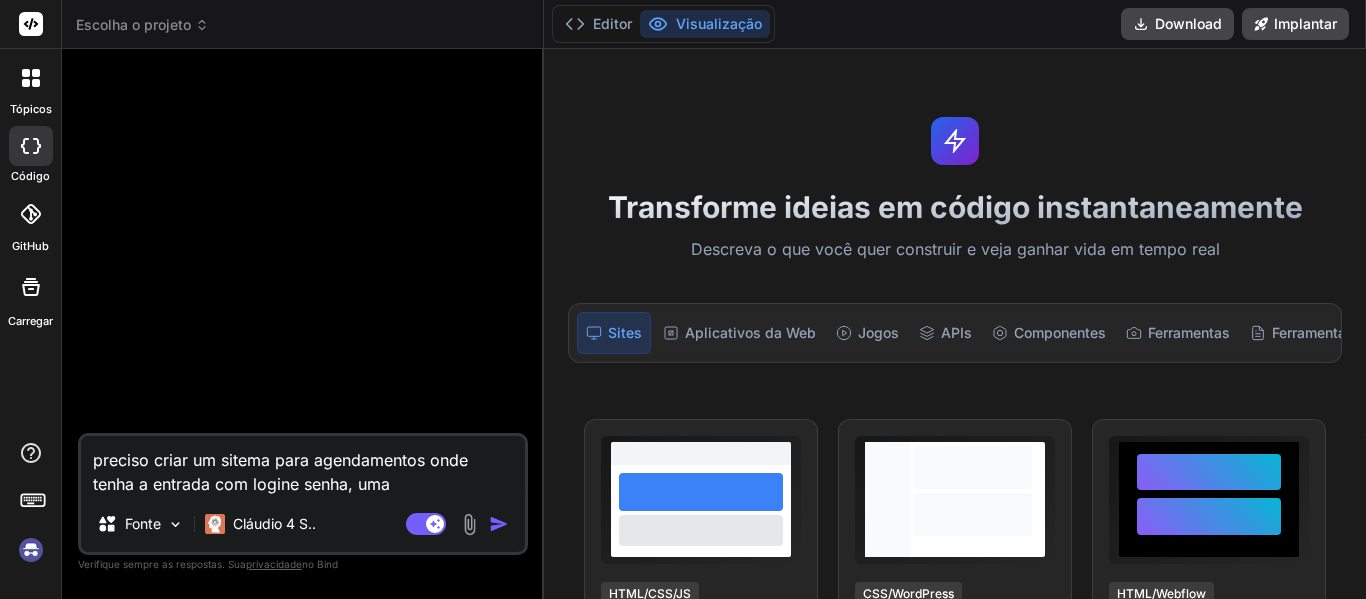 type on "x" 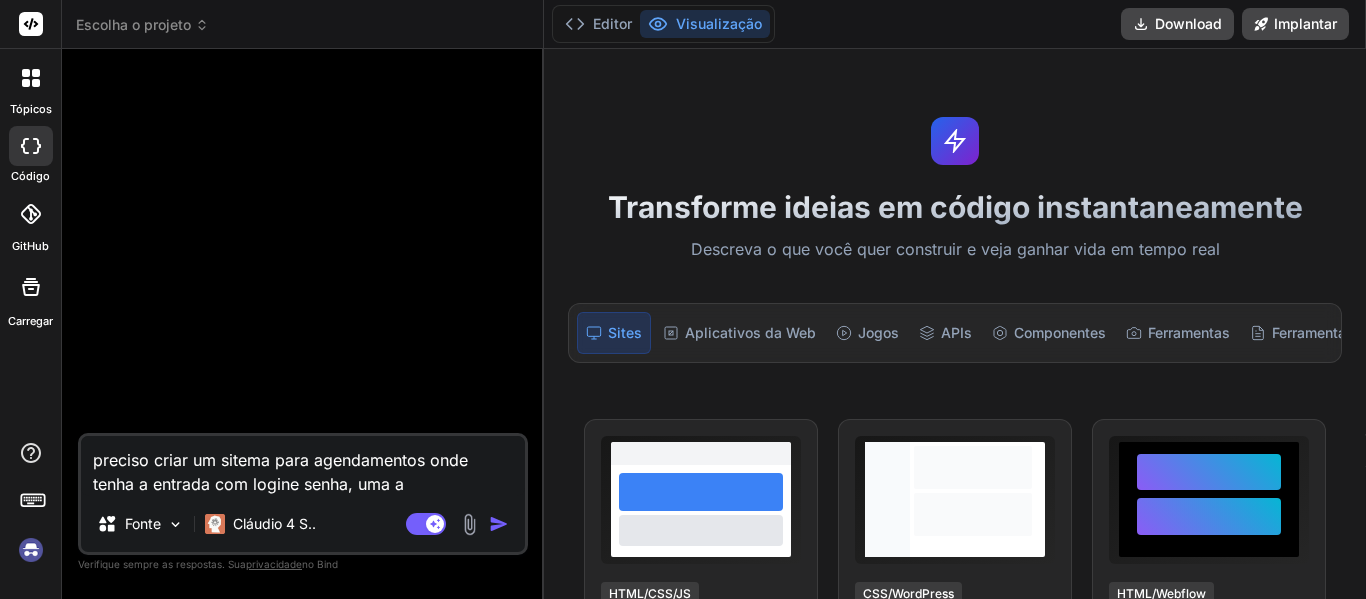 type on "preciso criar um sitema para agendamentos onde tenha a entrada com logine senha, uma ag" 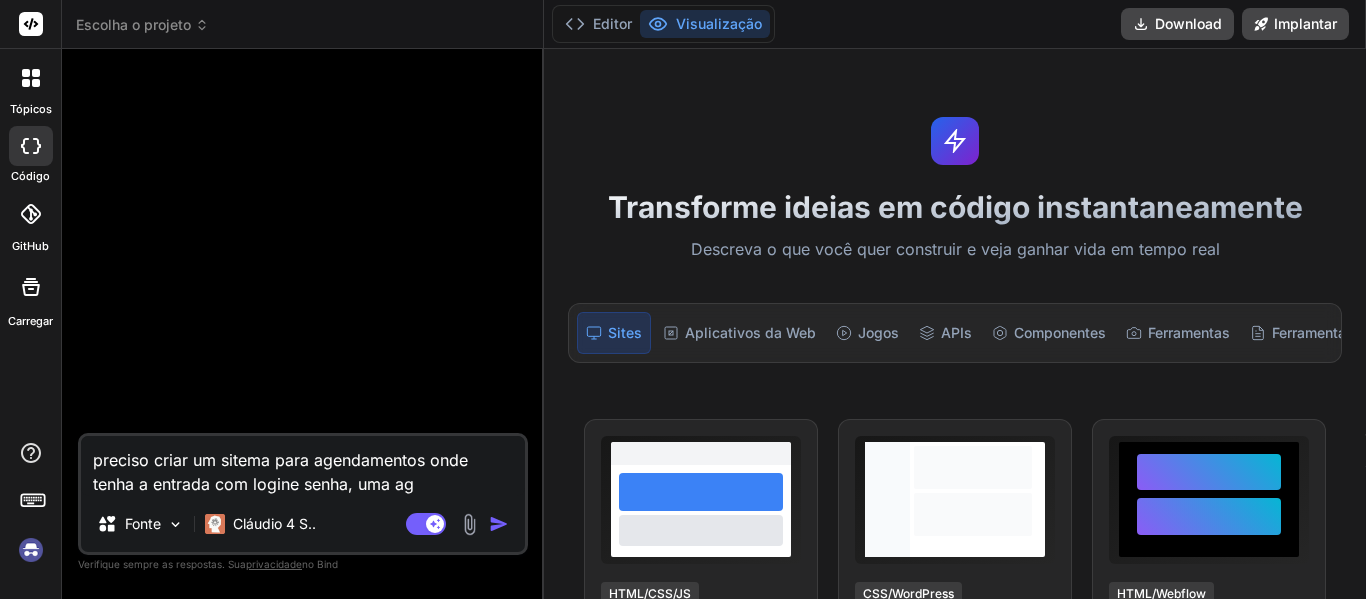 type on "preciso criar um sitema para agendamentos onde tenha a entrada com logine senha, uma age" 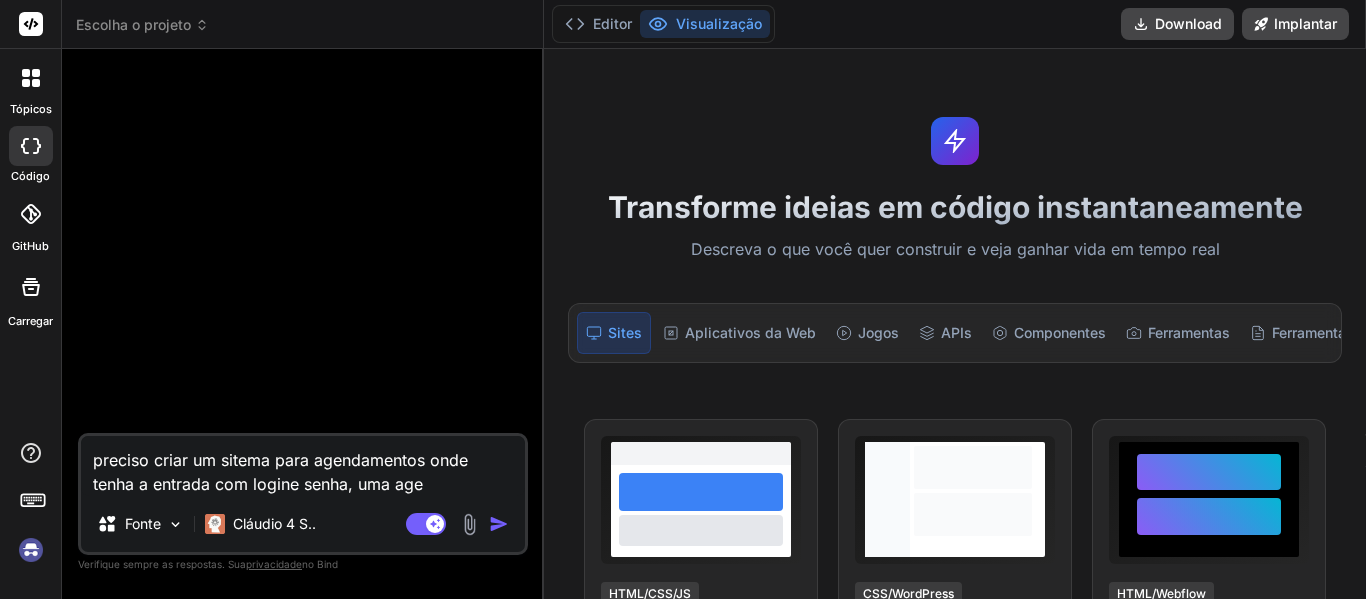 type on "x" 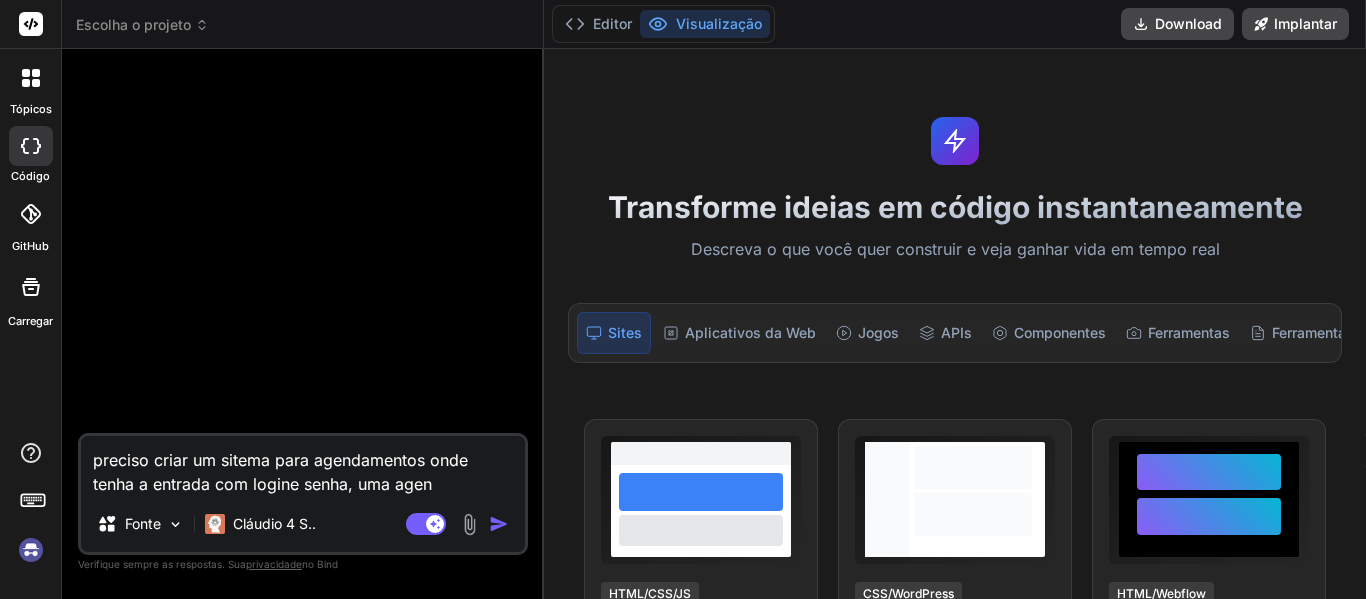 type on "preciso criar um sitema para agendamentos onde tenha a entrada com logine senha, uma agend" 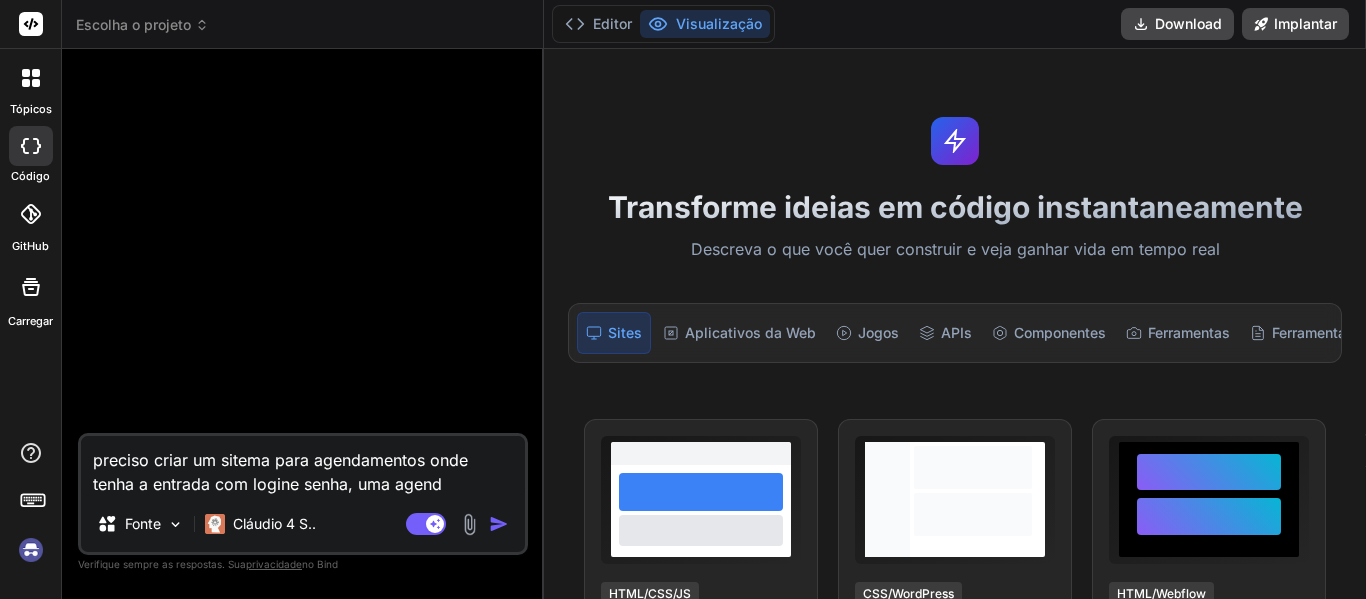type on "preciso criar um sitema para agendamentos onde tenha a entrada com logine senha, uma agenda" 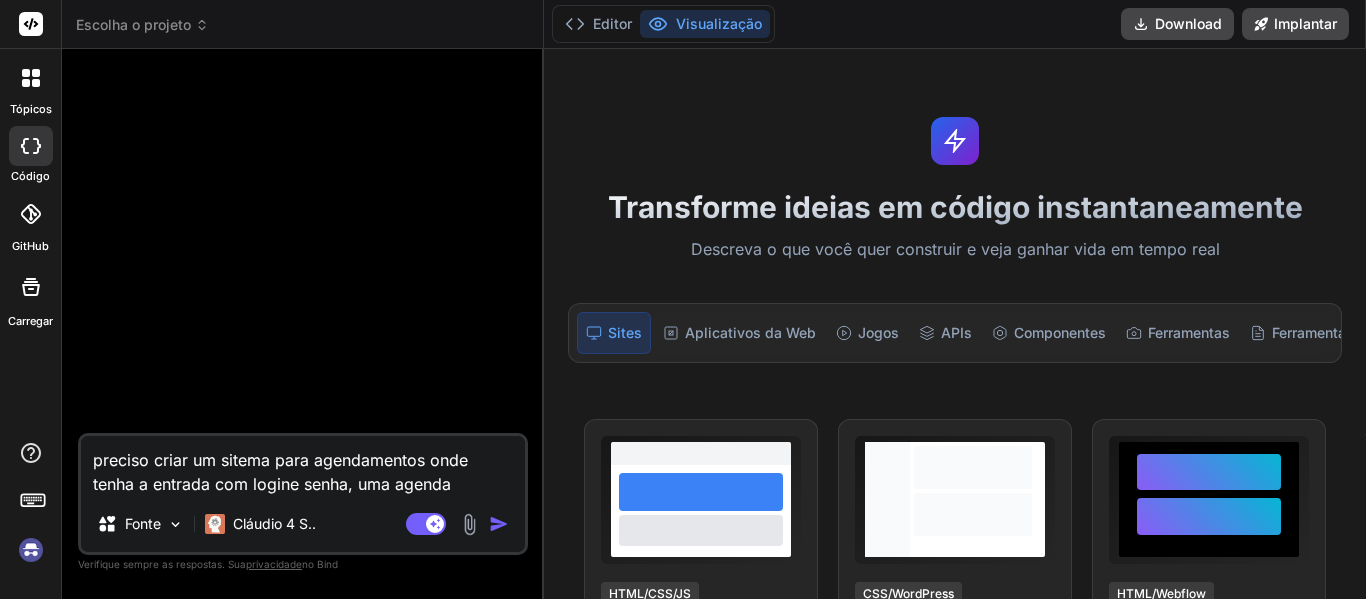 type on "preciso criar um sitema para agendamentos onde tenha a entrada com logine senha, uma agenda" 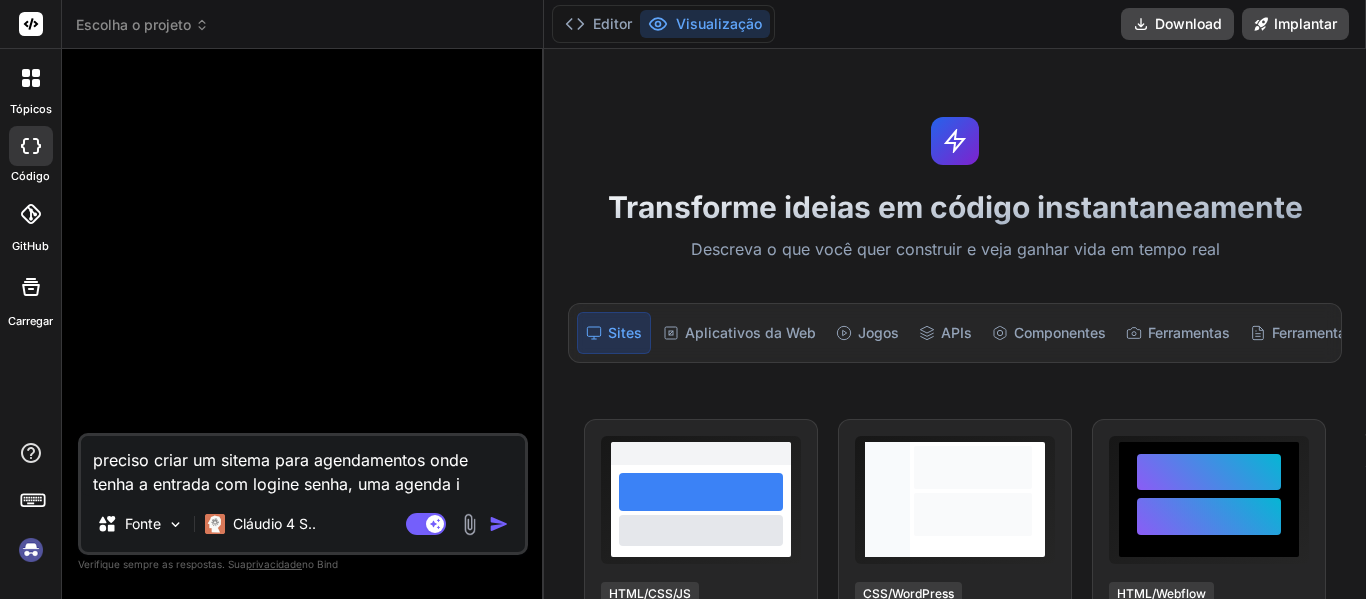 type on "preciso criar um sitema para agendamentos onde tenha a entrada com logine senha, uma agenda in" 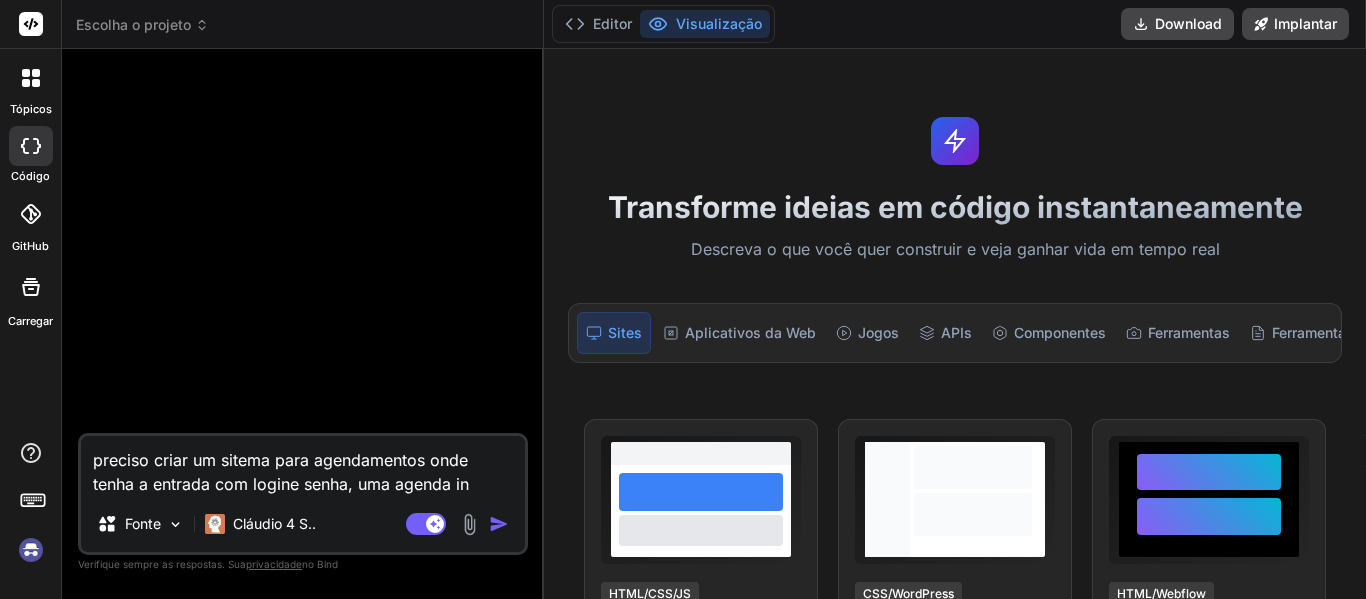 type on "preciso criar um sitema para agendamentos onde tenha a entrada com logine senha, uma agenda int" 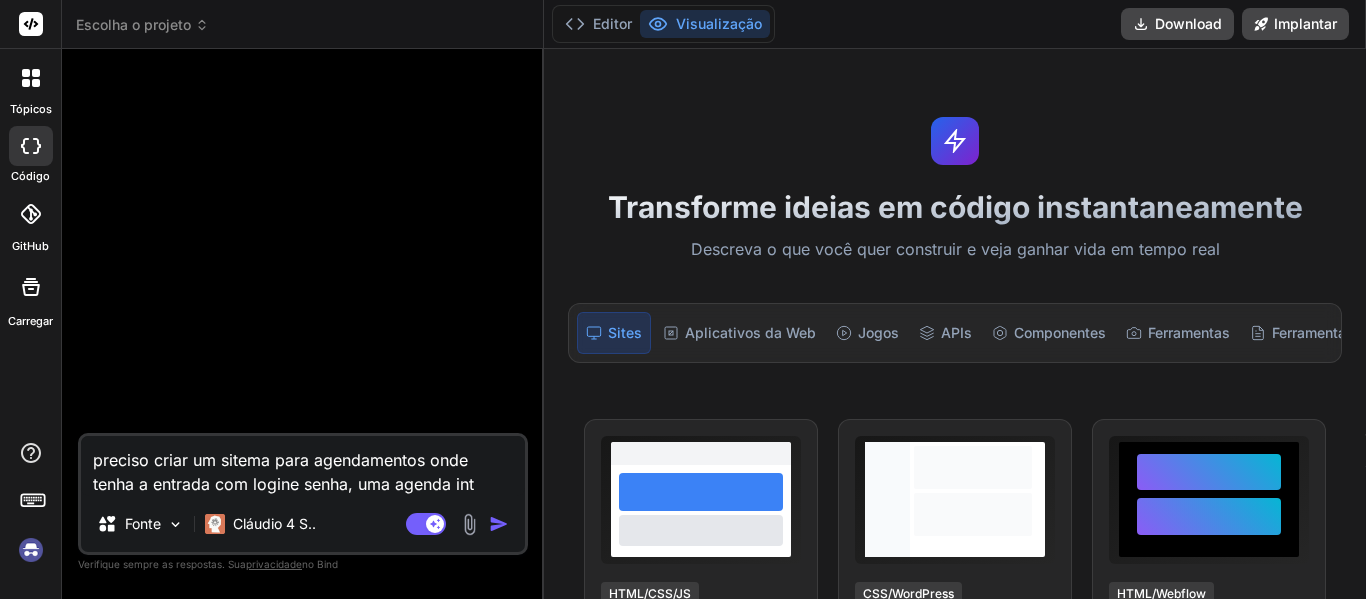 type on "x" 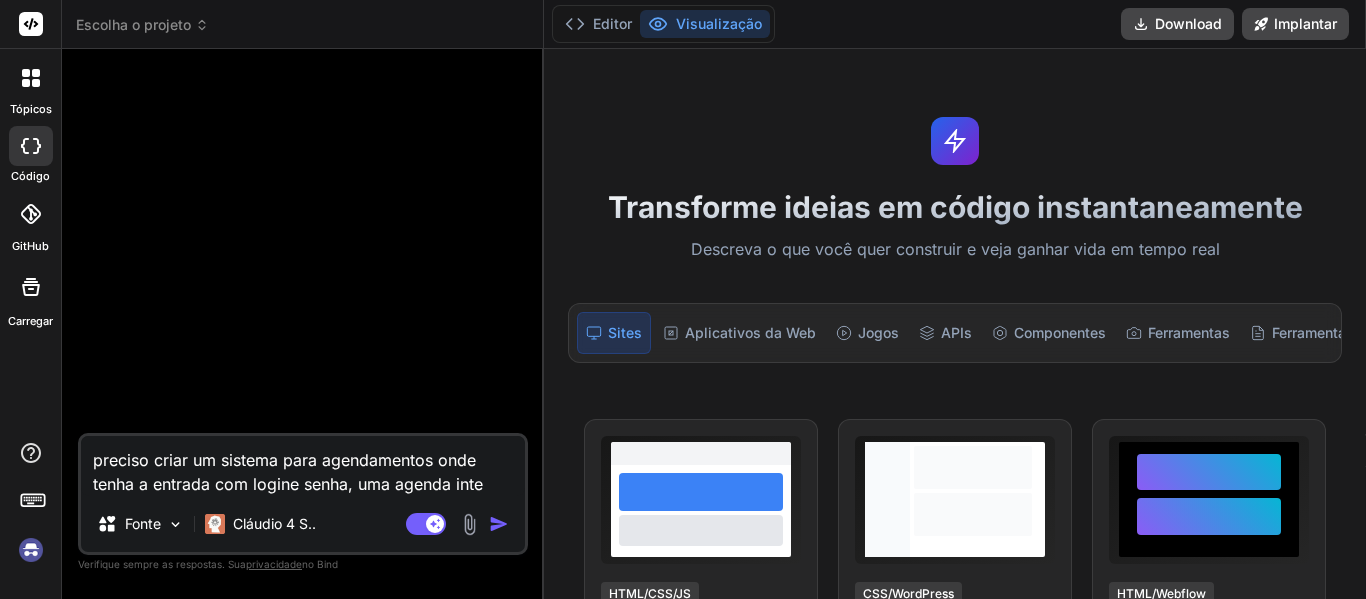 type on "x" 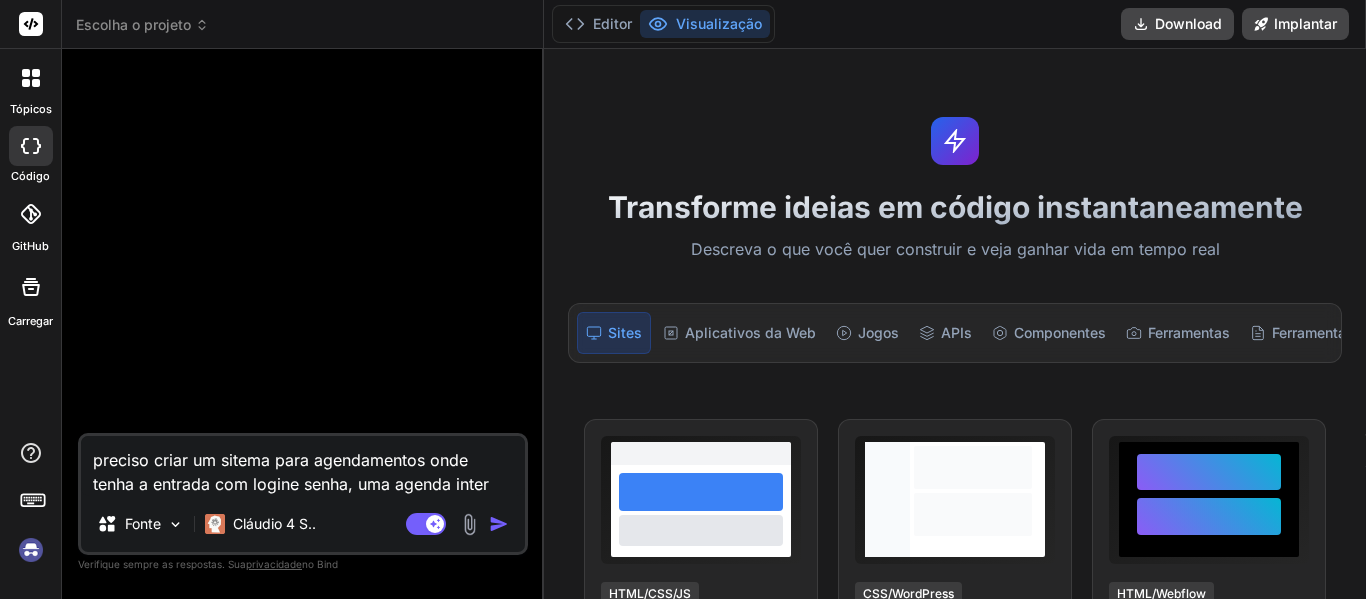 type on "preciso criar um sitema para agendamentos onde tenha a entrada com logine senha, uma agenda intera" 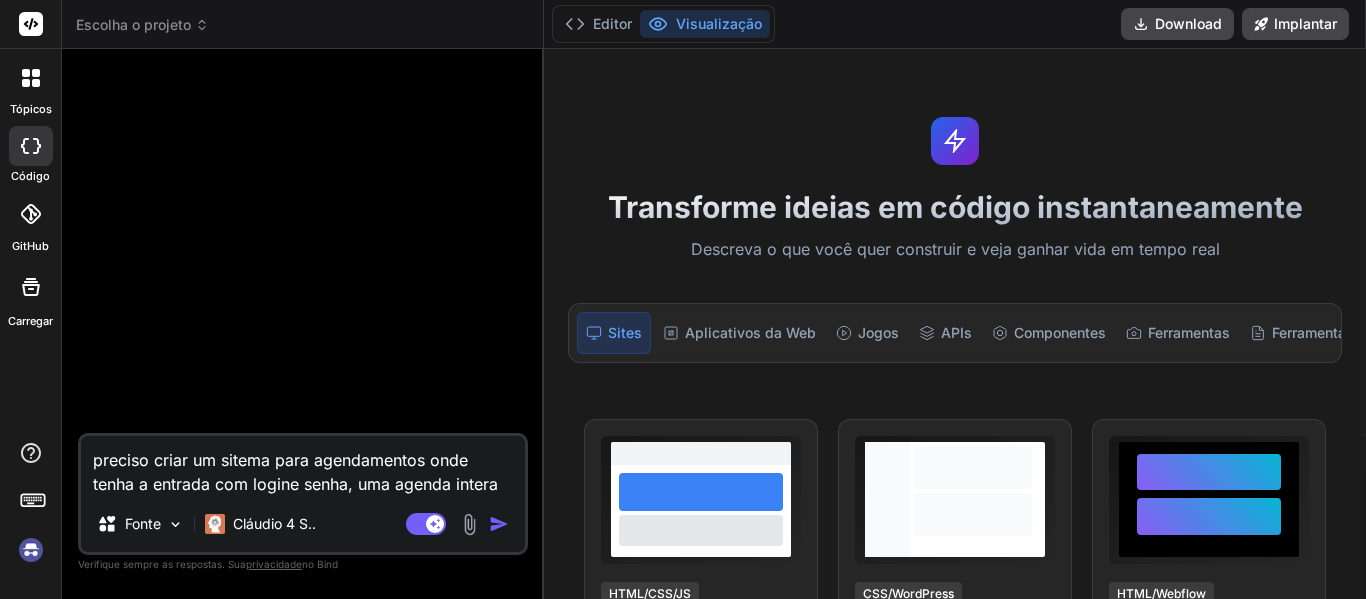 type on "preciso criar um sitema para agendamentos onde tenha a entrada com logine senha, uma agenda interat" 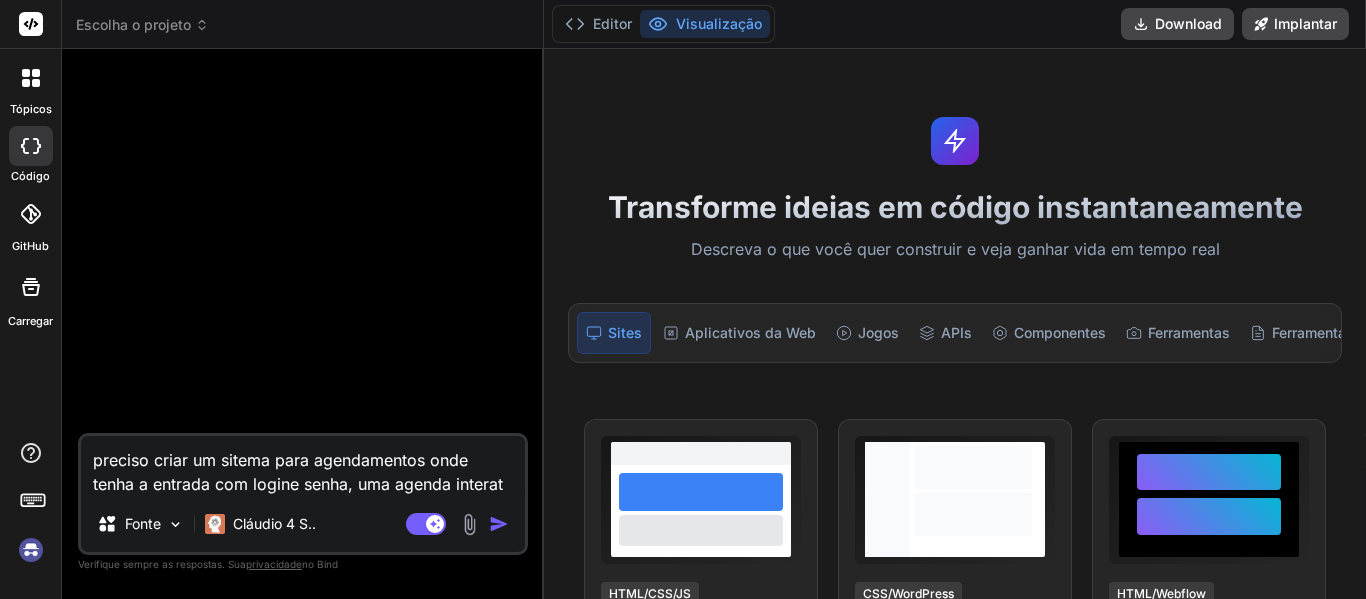 type on "preciso criar um sitema para agendamentos onde tenha a entrada com logine senha, uma agenda interati" 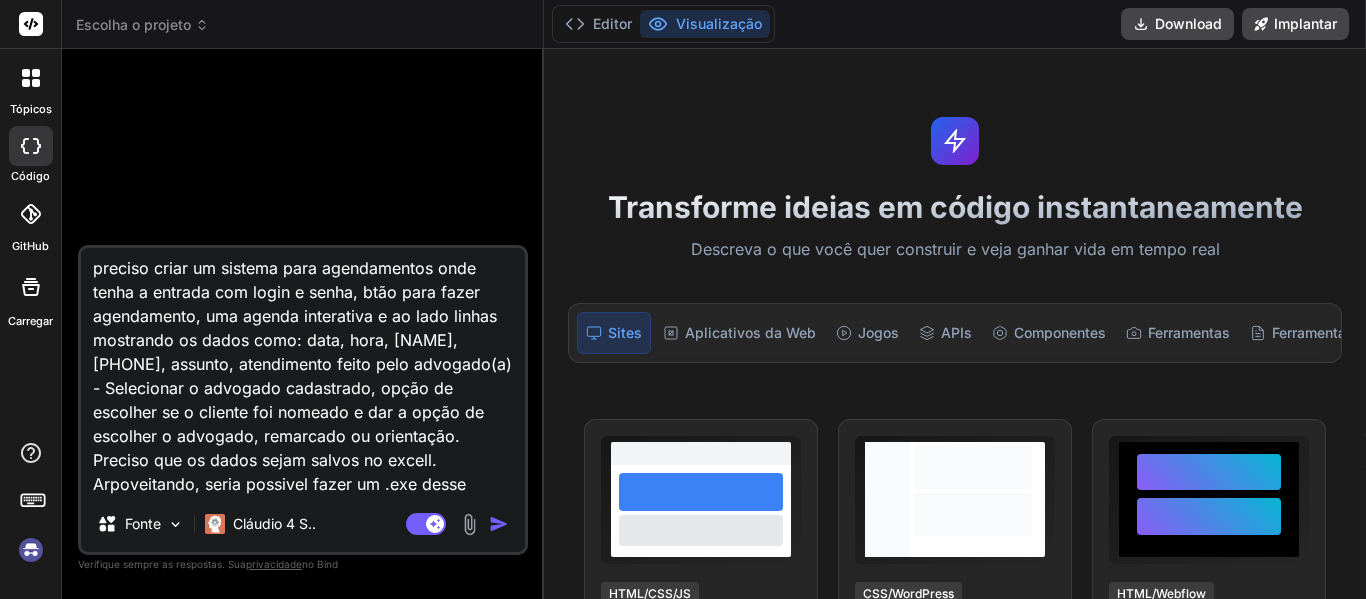 scroll, scrollTop: 26, scrollLeft: 0, axis: vertical 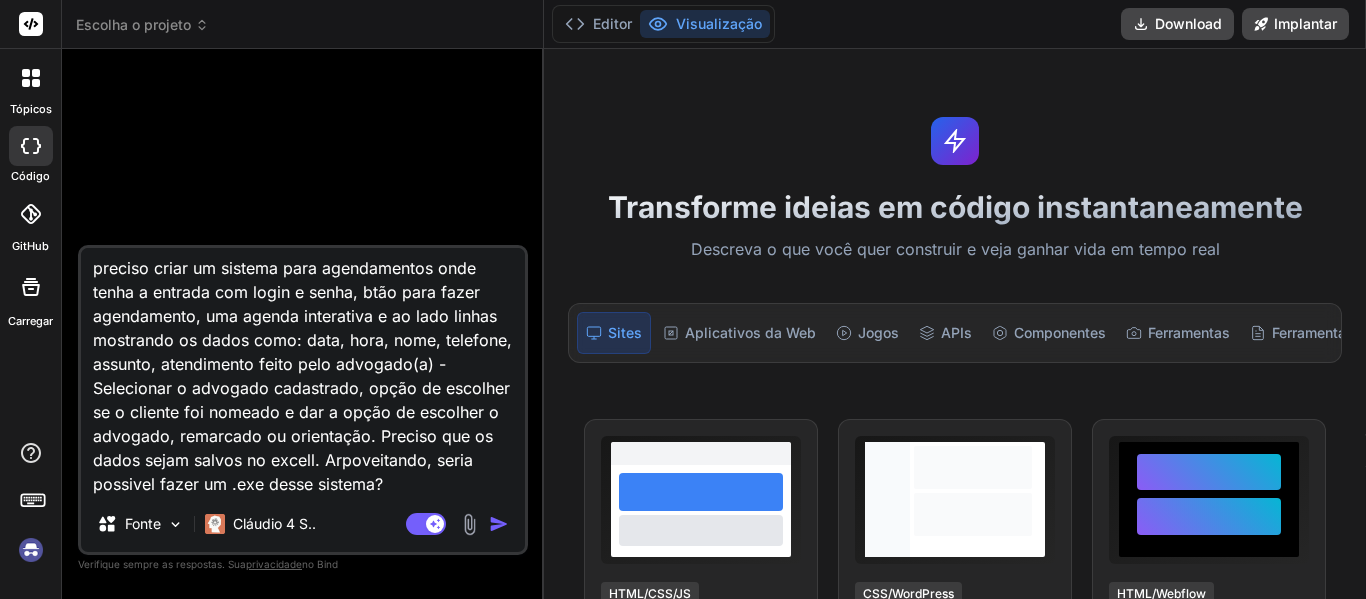 click at bounding box center (499, 524) 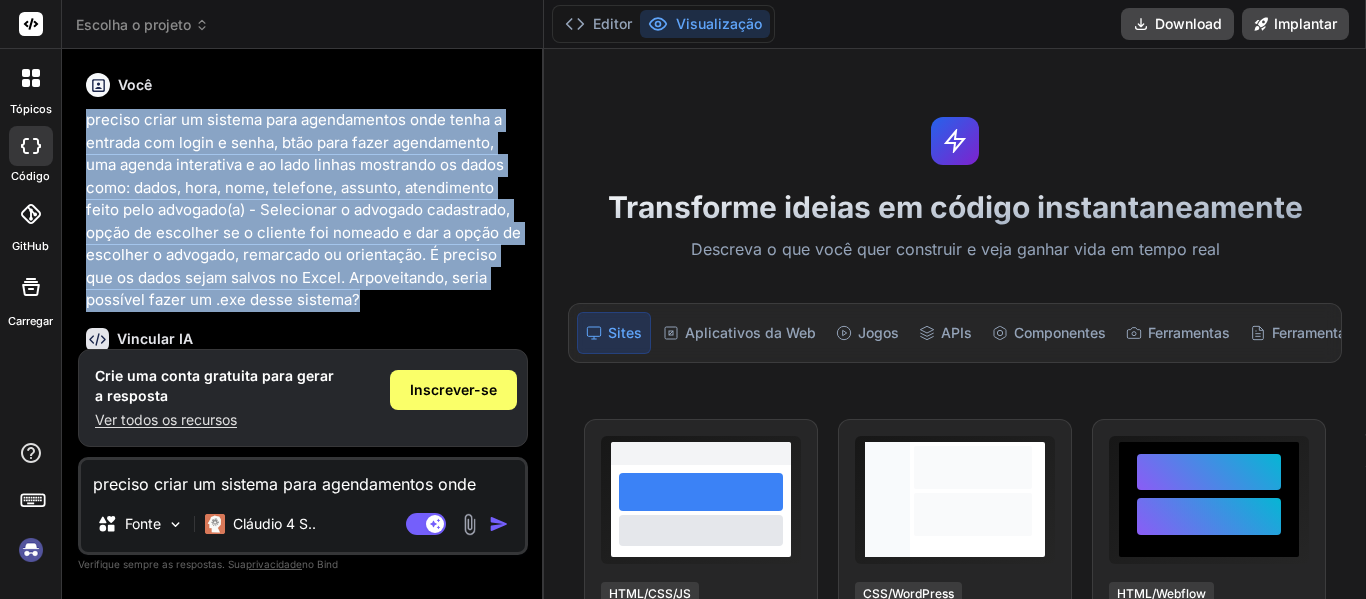 drag, startPoint x: 375, startPoint y: 291, endPoint x: 86, endPoint y: 118, distance: 336.8234 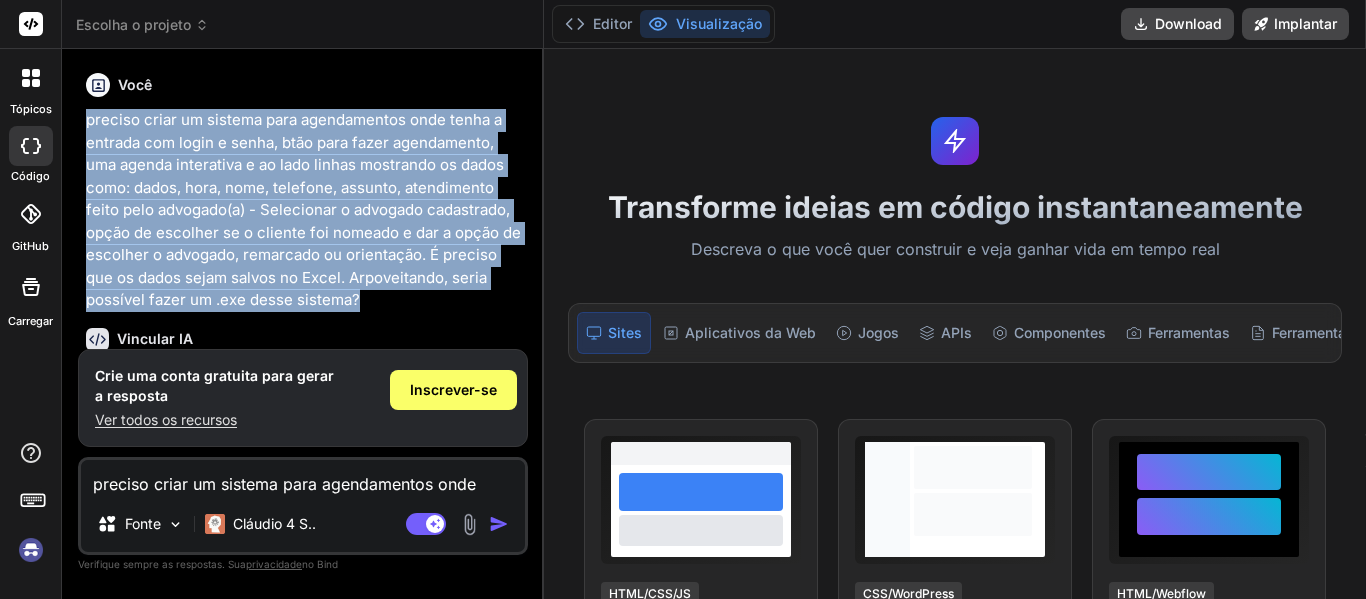 click on "preciso criar um sistema para agendamentos onde tenha a entrada com login e senha, btão para fazer agendamento, uma agenda interativa e ao lado linhas mostrando os dados como: dados, hora, nome, telefone, assunto, atendimento feito pelo advogado(a) - Selecionar o advogado cadastrado, opção de escolher se o cliente foi nomeado e dar a opção de escolher o advogado, remarcado ou orientação. É preciso que os dados sejam salvos no Excel. Arpoveitando, seria possível fazer um .exe desse sistema?" at bounding box center [305, 210] 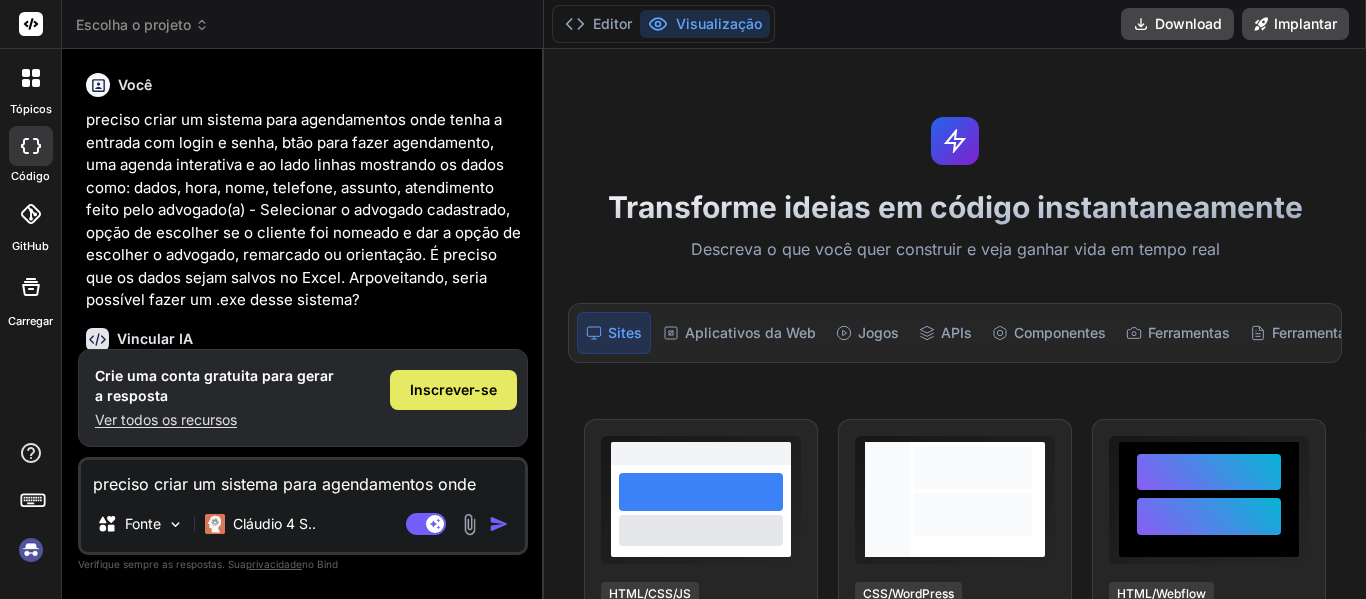 click on "Inscrever-se" at bounding box center [453, 389] 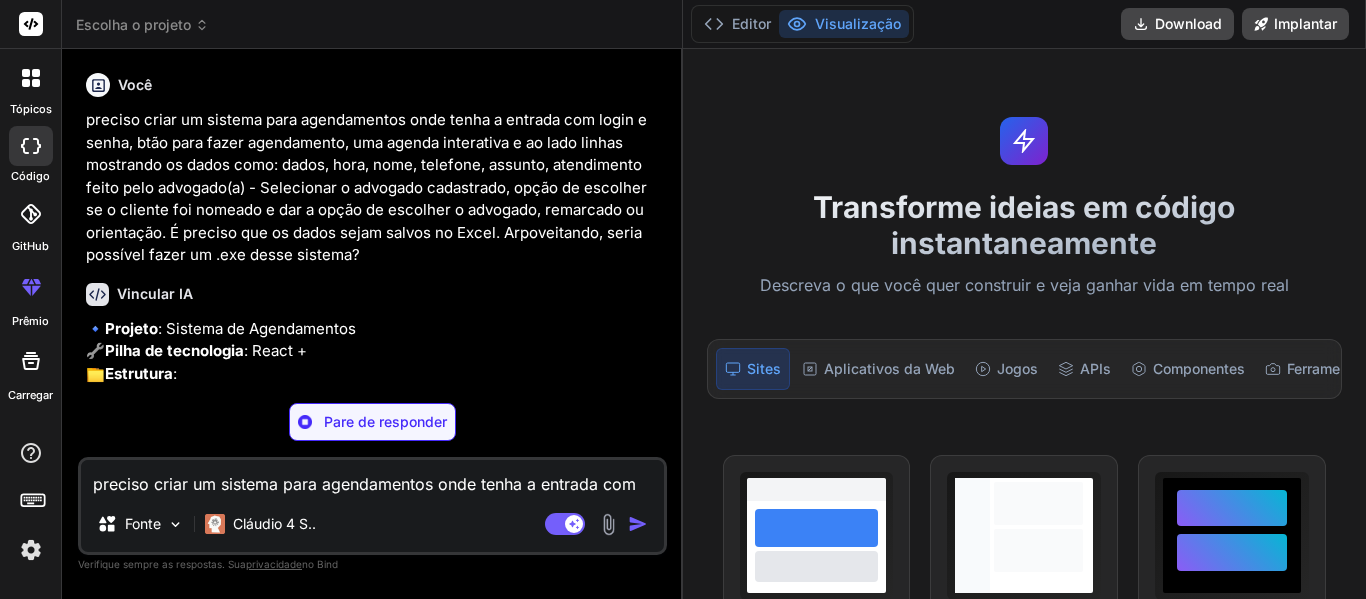 drag, startPoint x: 544, startPoint y: 240, endPoint x: 650, endPoint y: 239, distance: 106.004715 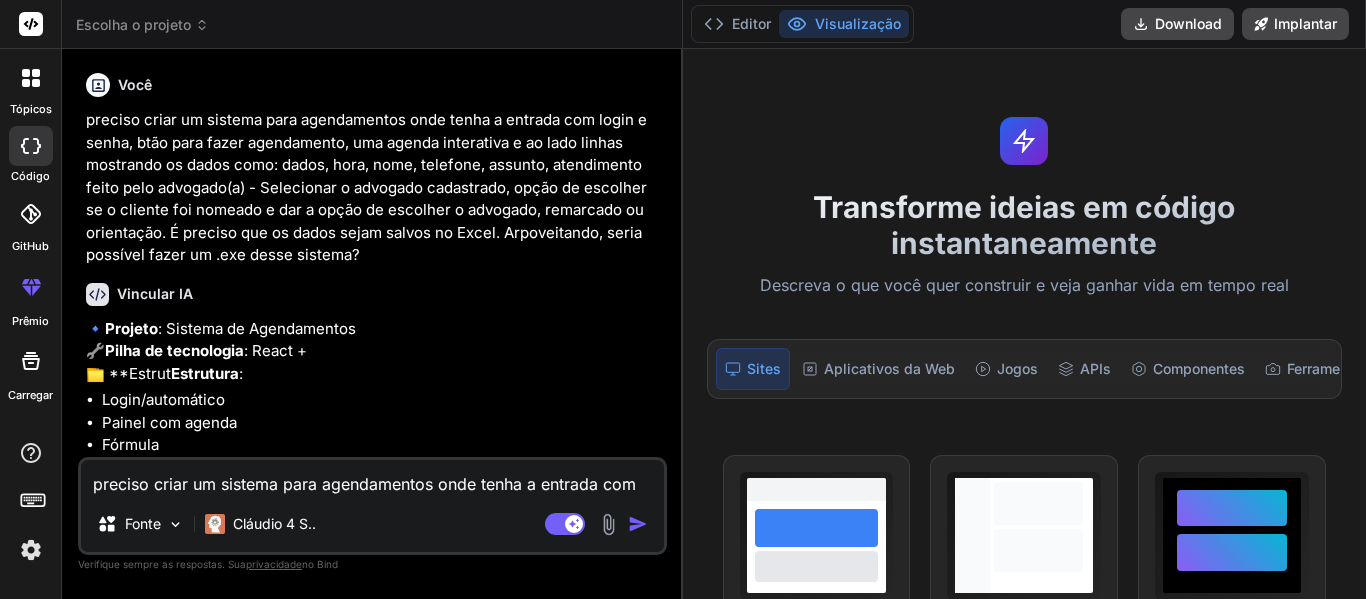 scroll, scrollTop: 369, scrollLeft: 0, axis: vertical 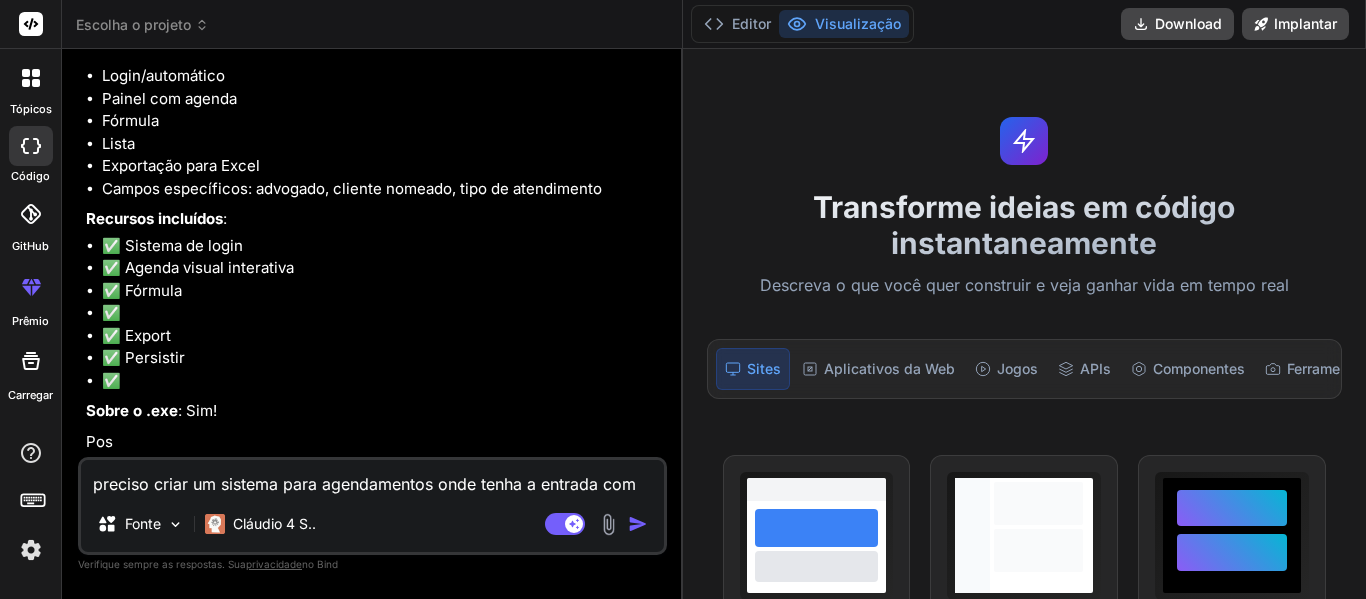 click on "Transforme ideias em código instantaneamente Descreva o que você quer construir e veja ganhar vida em tempo real   Sites   Aplicativos da Web   Jogos   APIs   Componentes   Ferramentas   Ferramentas internas Exibir prompt HTML/CSS/JS Página de destino moderna Design responsivo com interações suaves Exibir prompt CSS/WordPress CSS personalizado do WordPress Estilos personalizados para aprimoramento de tema Exibir prompt HTML/Webflow Componente Webflow dinâmico Componentes interativos com animações O que torna o IDE poderoso Tudo o que você precisa para dar vida às suas ideias Criar a partir de imagens Carregue mockups, capturas de tela ou esboços e gere UIs correspondentes instantaneamente Integração com GitHub Conecte repositórios, converse com sua base de código e forneça contexto à IA para melhor geração de código Carregar mais de 50 formatos Suporte para arquivos de código, PDFs, imagens, documentos e muito mais para fornecer contexto rico Para todos Implantação com um clique" at bounding box center (1025, 324) 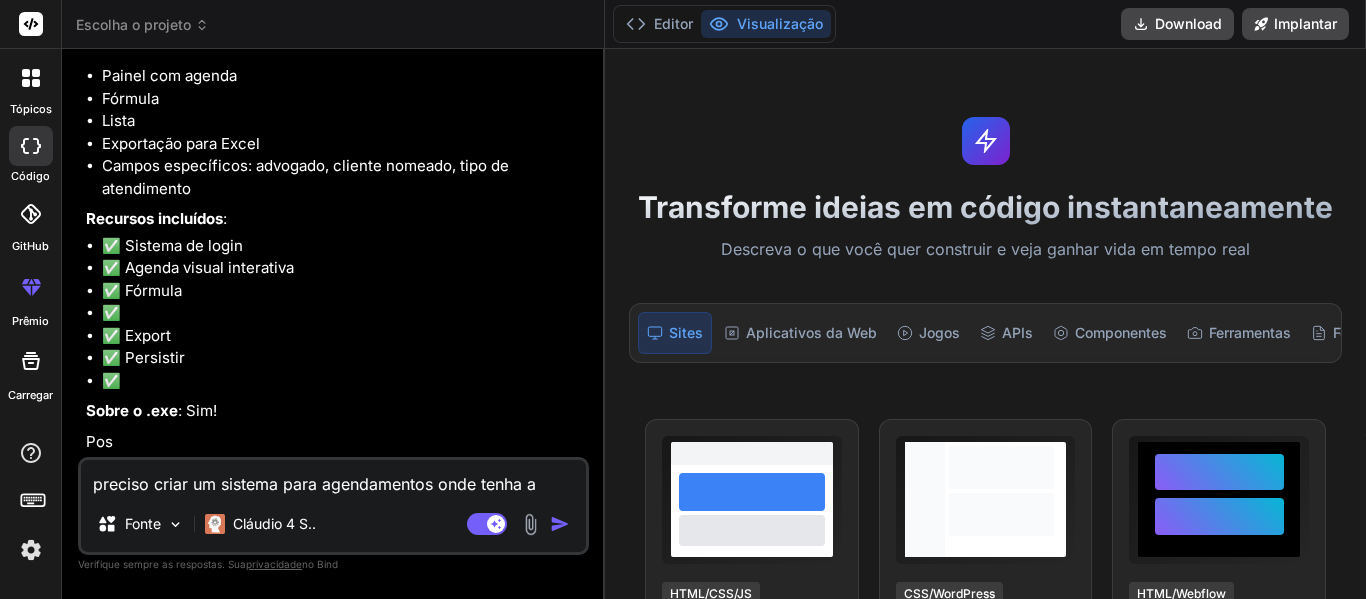 drag, startPoint x: 680, startPoint y: 246, endPoint x: 569, endPoint y: 244, distance: 111.01801 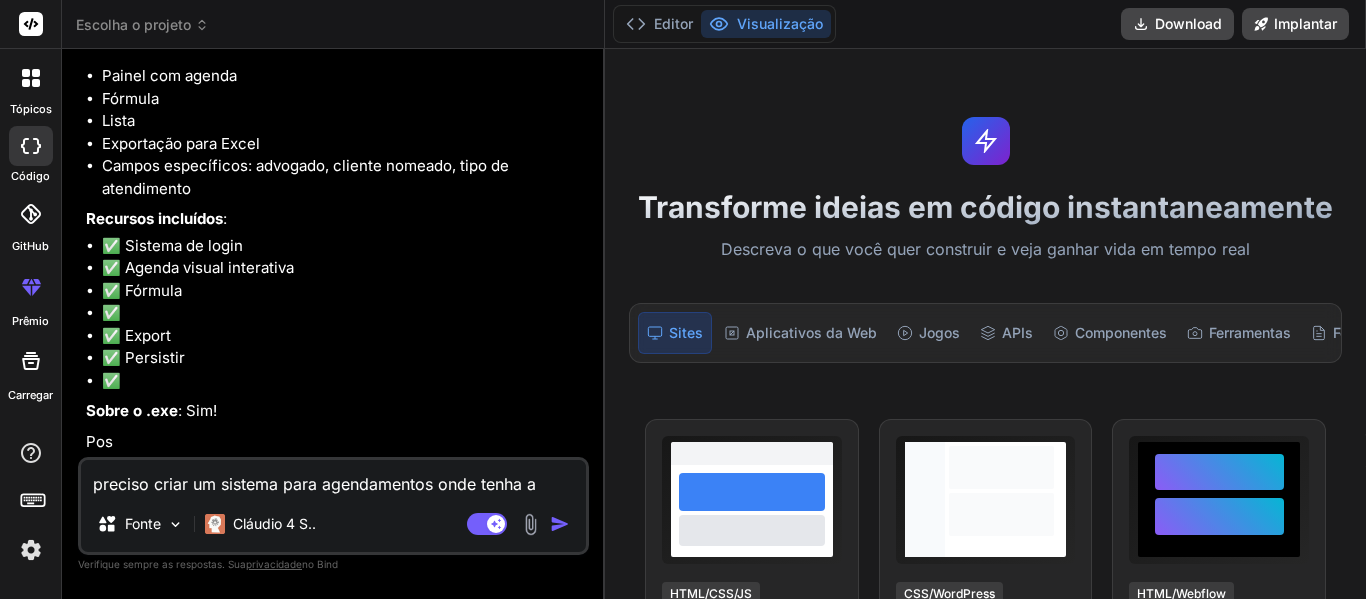 click on "Vincular IA Pesquisa na Web Created with Pixso. Gerador de código Você preciso criar um sistema para agendamentos onde tenha a entrada com login e senha, btão para fazer agendamento, uma agenda interativa e ao lado linhas mostrando os dados como: dados, hora, nome, telefone, assunto, atendimento feito pelo advogado(a) - Selecionar o advogado cadastrado, opção de escolher se o cliente foi nomeado e dar a opção de escolher o advogado, remarcado ou orientação. É preciso que os dados sejam salvos no Excel. Arpoveitando, seria possível fazer um .exe desse sistema? Vincular IA 🔹  Projeto  : Sistema de Agendamentos
🔧 Pilha de tecnologia  : React +
📁 **Estrut Estrutura :
Login/automático
Painel com agenda
Fórmula
Lista
Exportação para Excel
Campos específicos: advogado, cliente nomeado, tipo de atendimento
Recursos incluídos  :
✅ Sistema de login
✅ Agenda visual interativa
✅ Fórmula
✅
✅ Export
✅ Persistir
✅
Sobre o .exe  : Sim!
Pos" at bounding box center [333, 324] 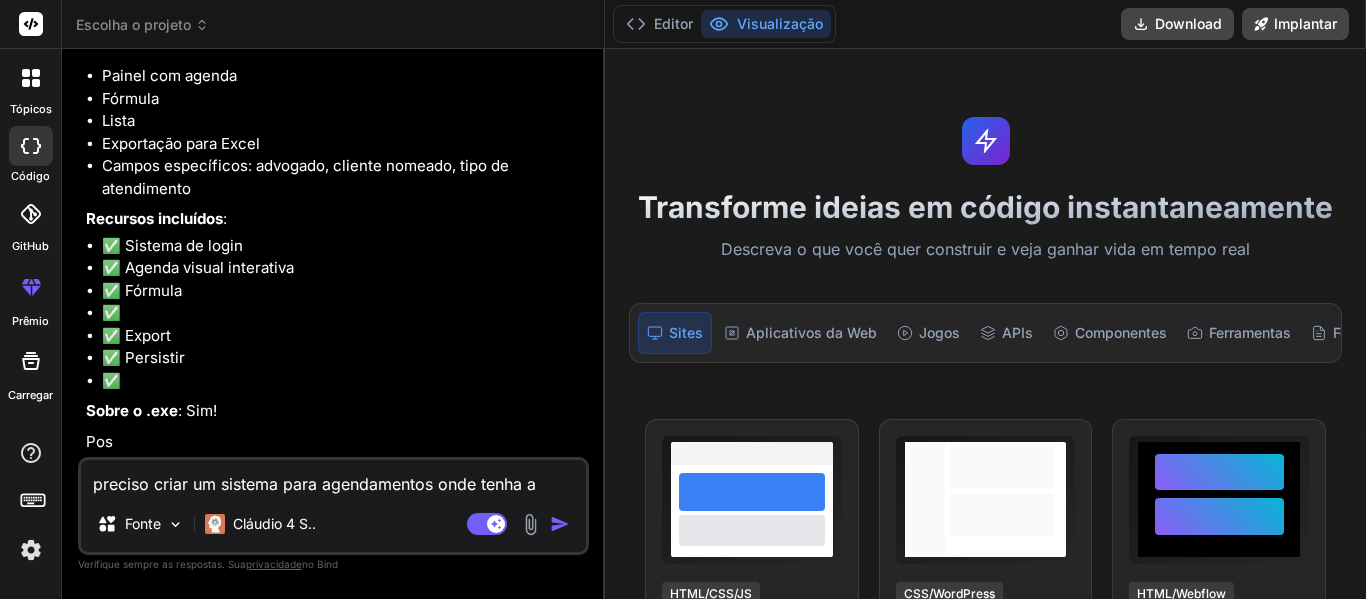 scroll, scrollTop: 414, scrollLeft: 0, axis: vertical 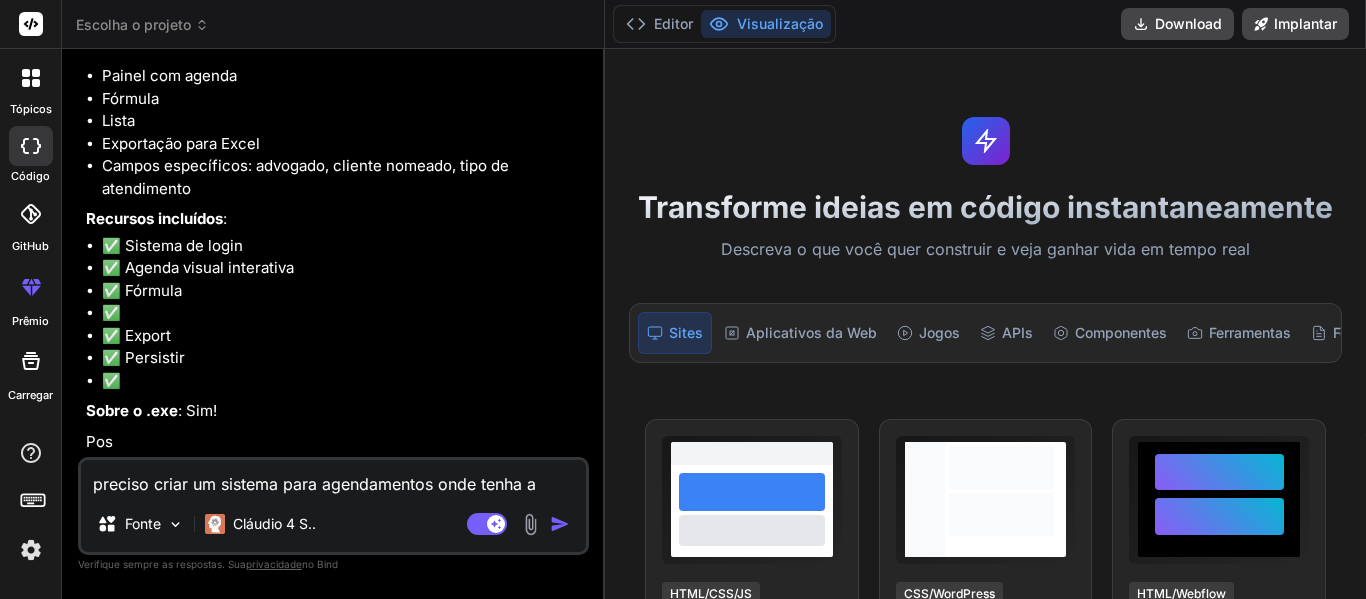 click on "Pos" at bounding box center (99, 441) 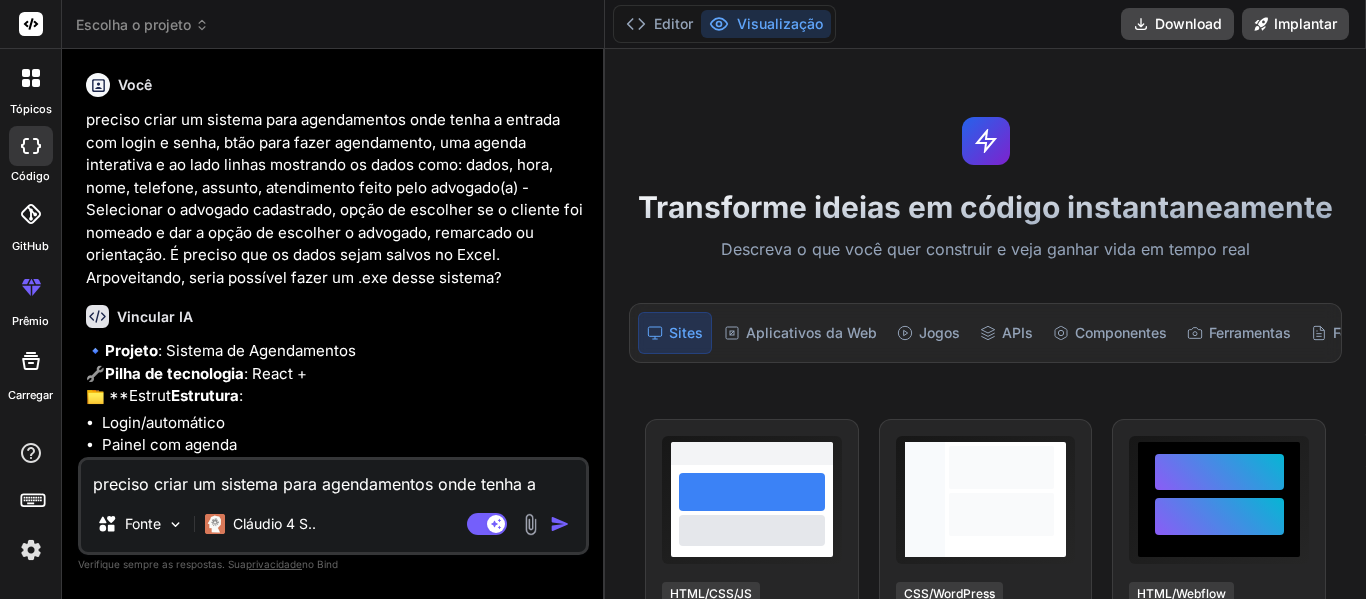 scroll, scrollTop: 414, scrollLeft: 0, axis: vertical 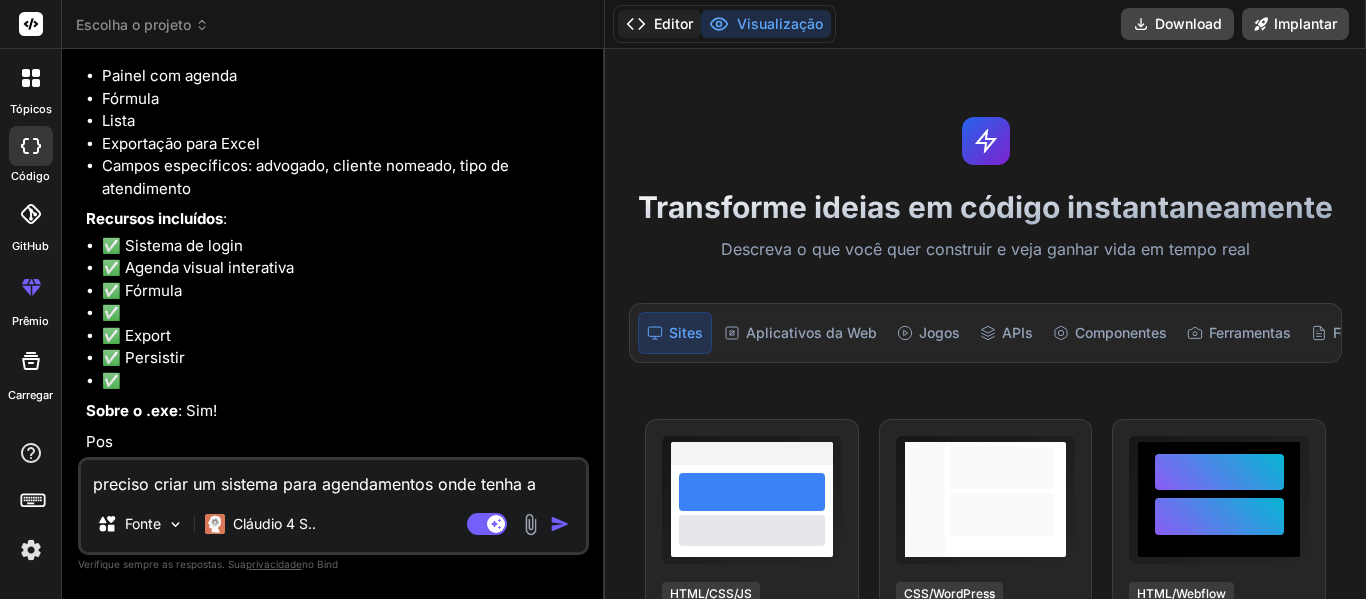 click on "Editor" at bounding box center (673, 23) 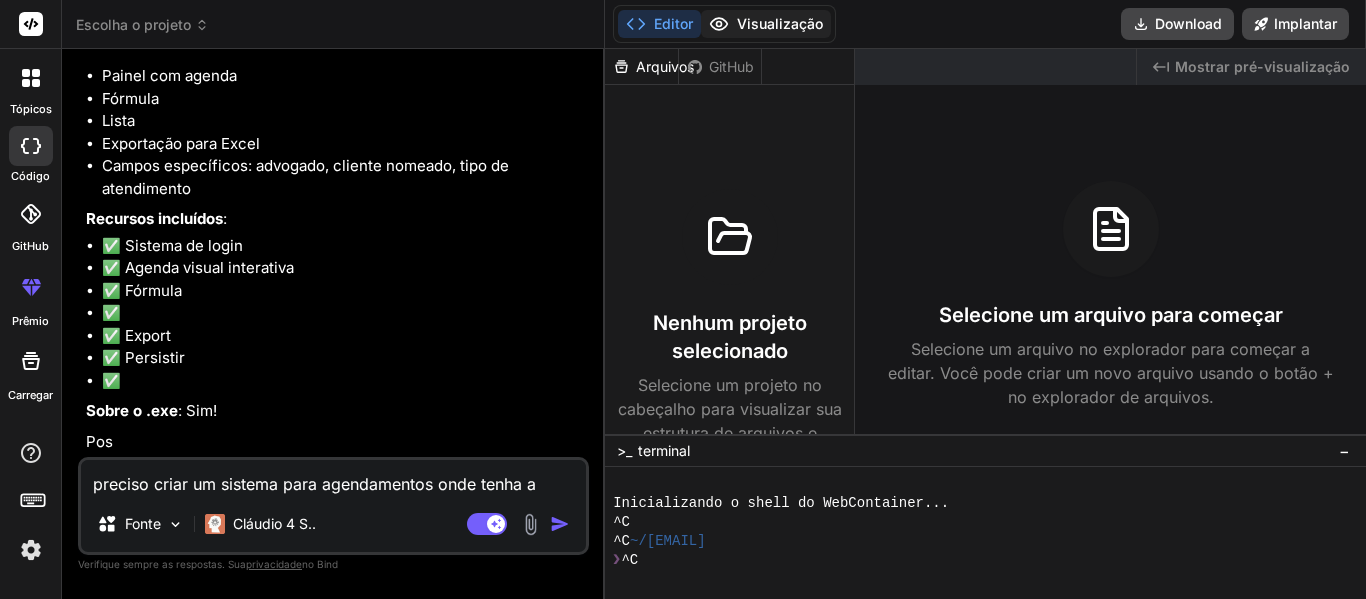 click 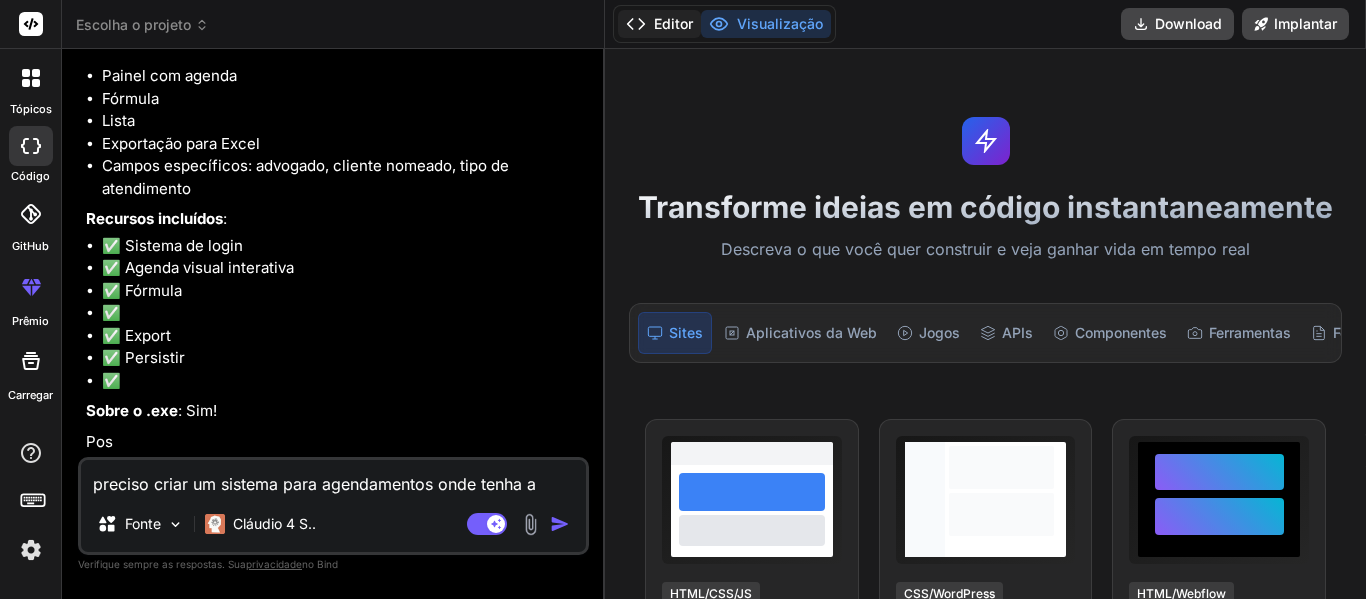 click on "Editor" at bounding box center (673, 23) 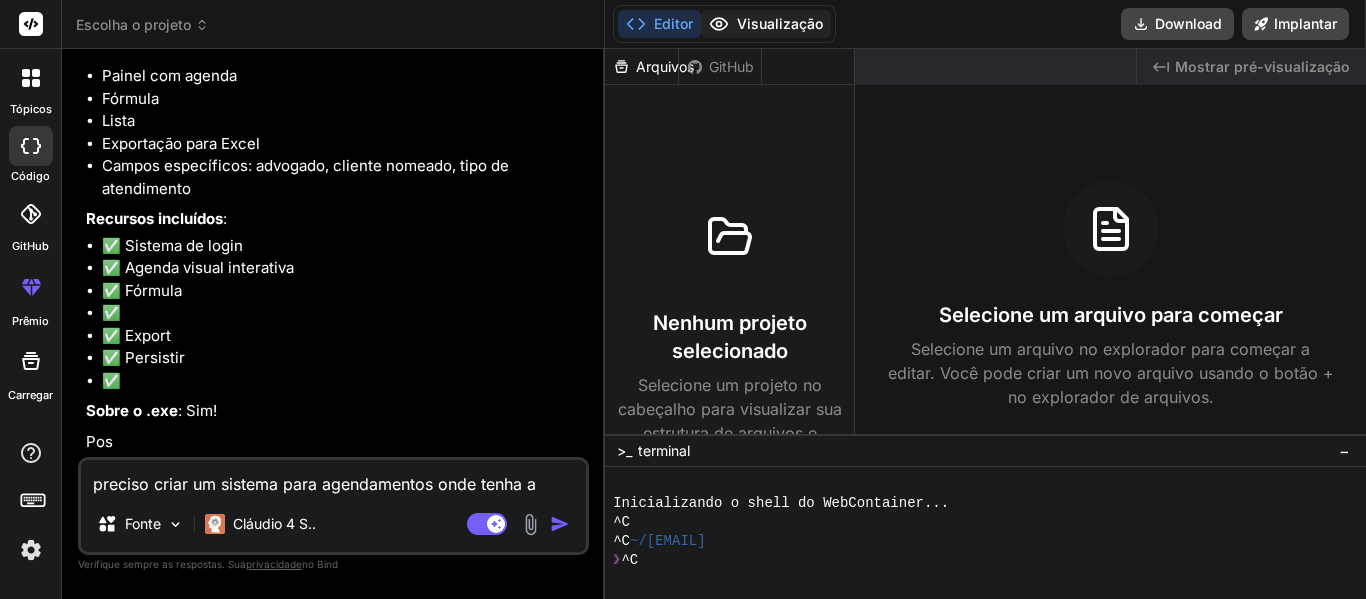 click on "Visualização" at bounding box center [766, 24] 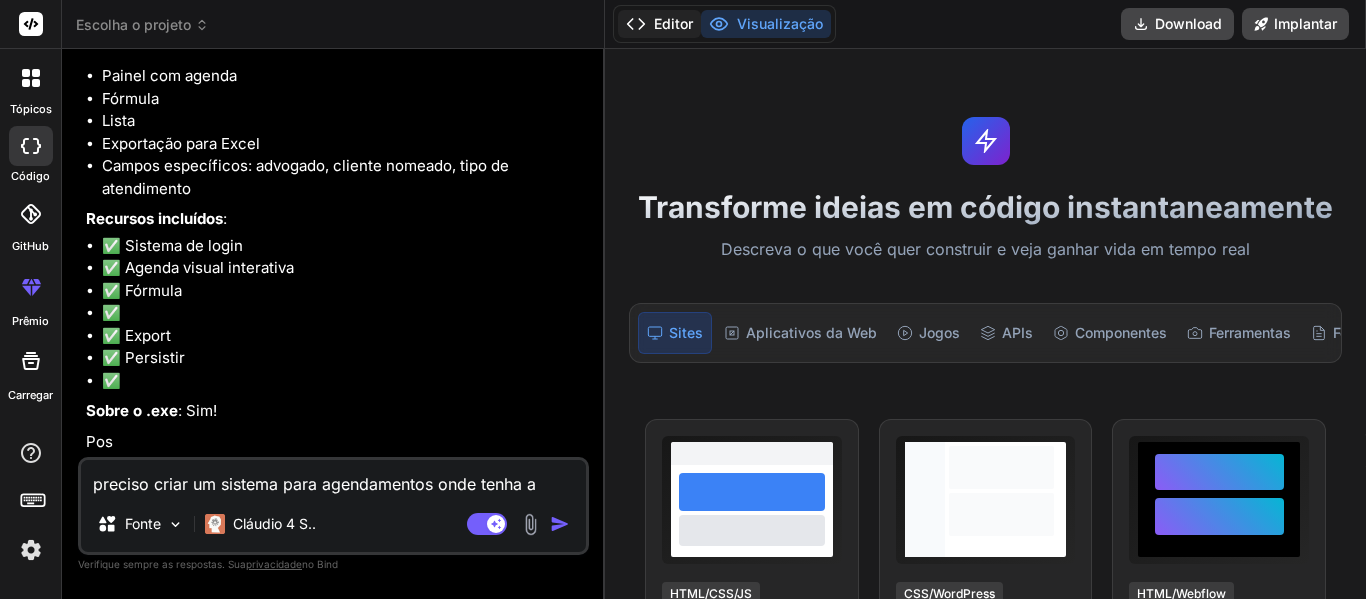 click on "Editor" at bounding box center [673, 23] 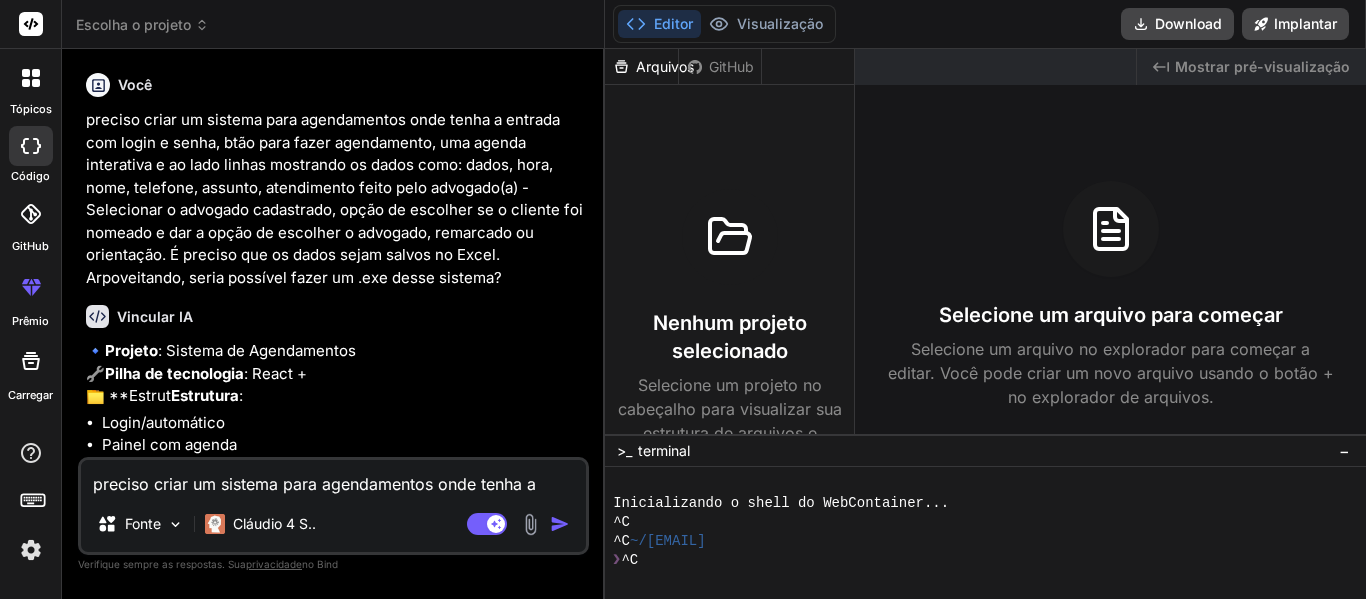 scroll, scrollTop: 414, scrollLeft: 0, axis: vertical 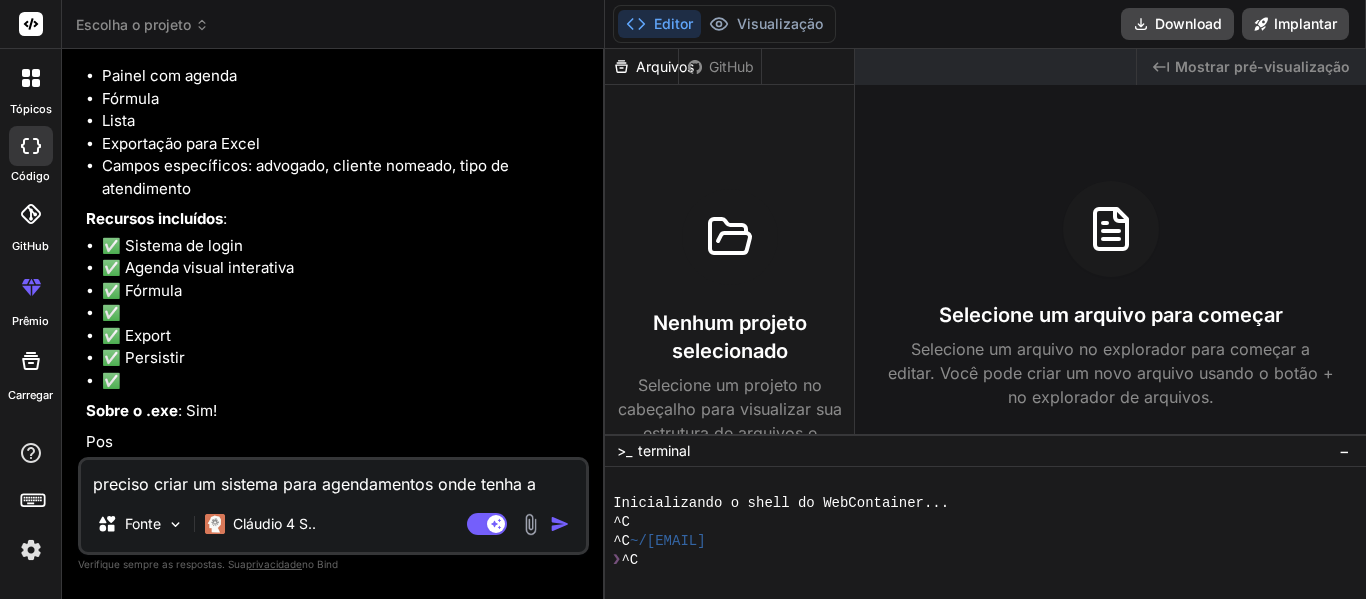 click at bounding box center [31, 78] 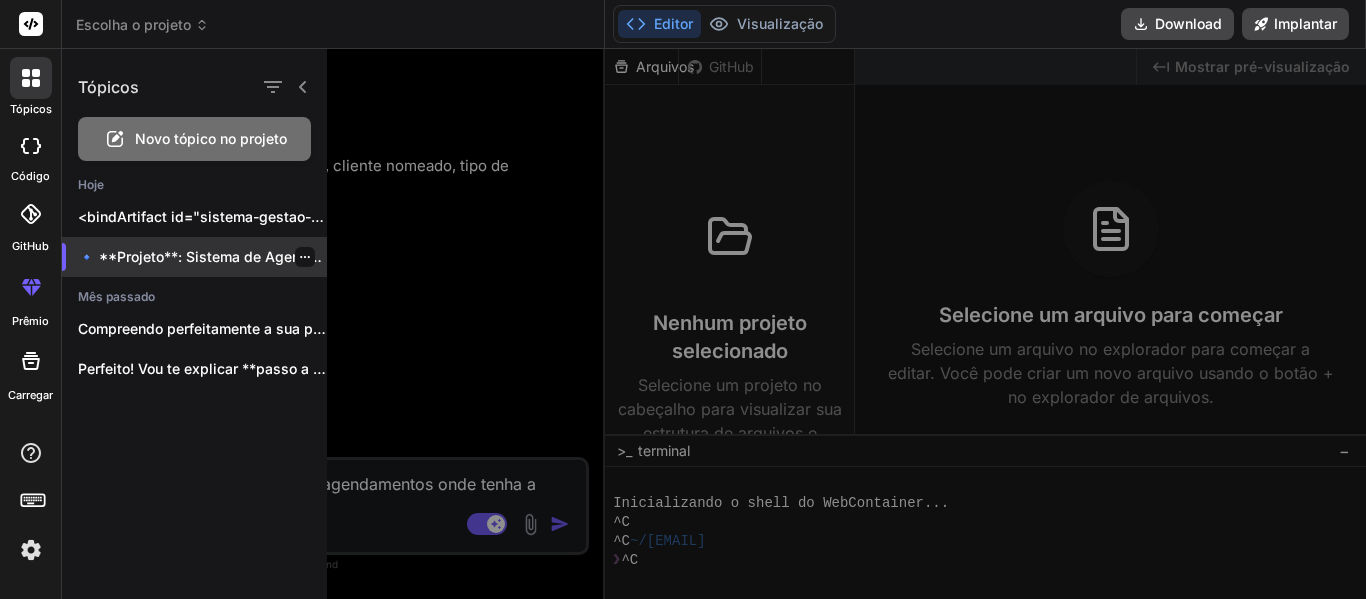 click on "🔹 **Projeto**: Sistema de Agendamentos ..." at bounding box center (230, 256) 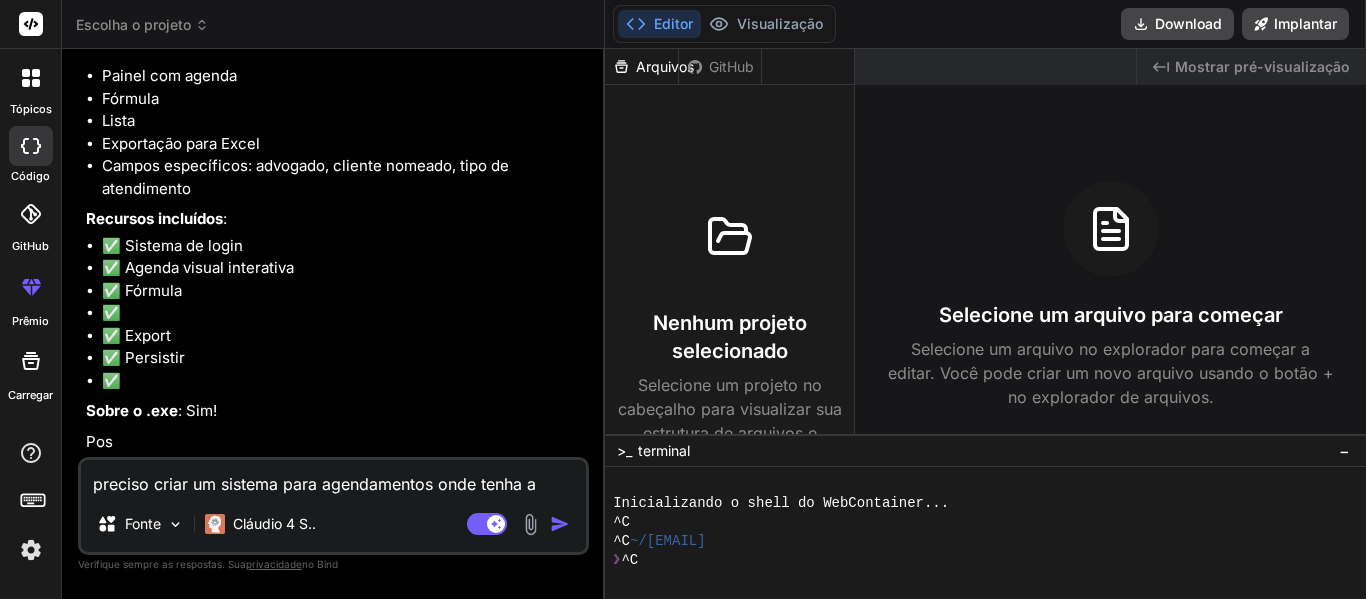 click 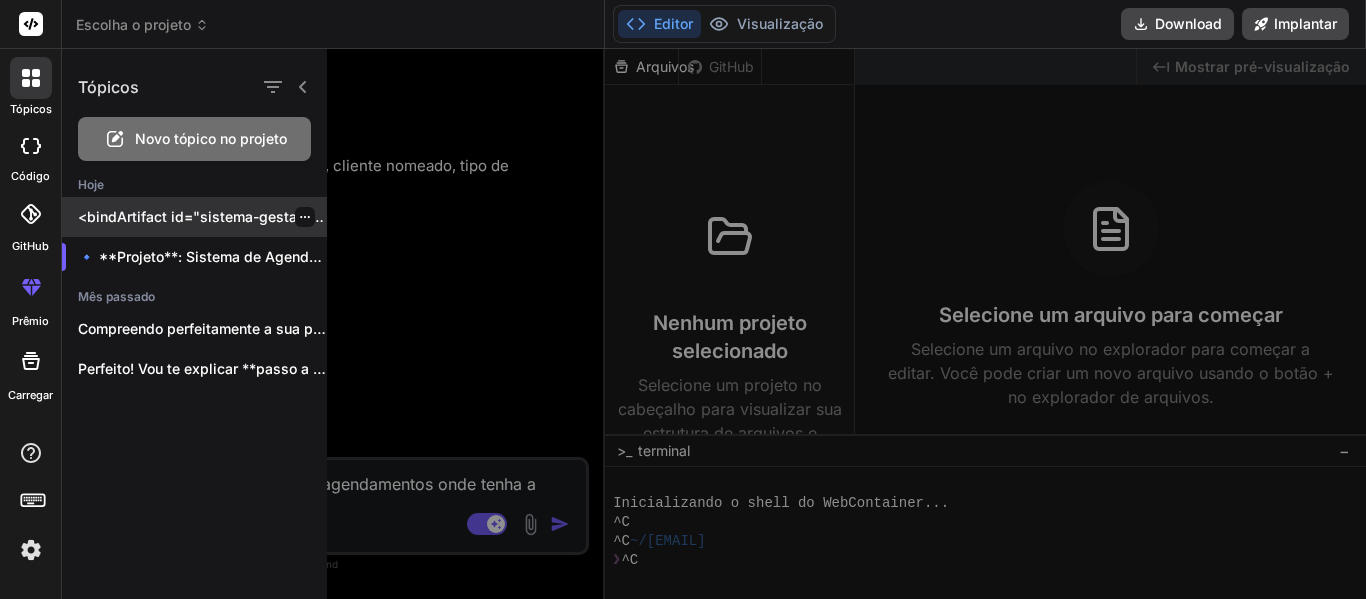 click on "<bindArtifact id="sistema-gestao-empresarial" title="Sistema de Gestão Empresarial"> <bindAction..." at bounding box center [422, 216] 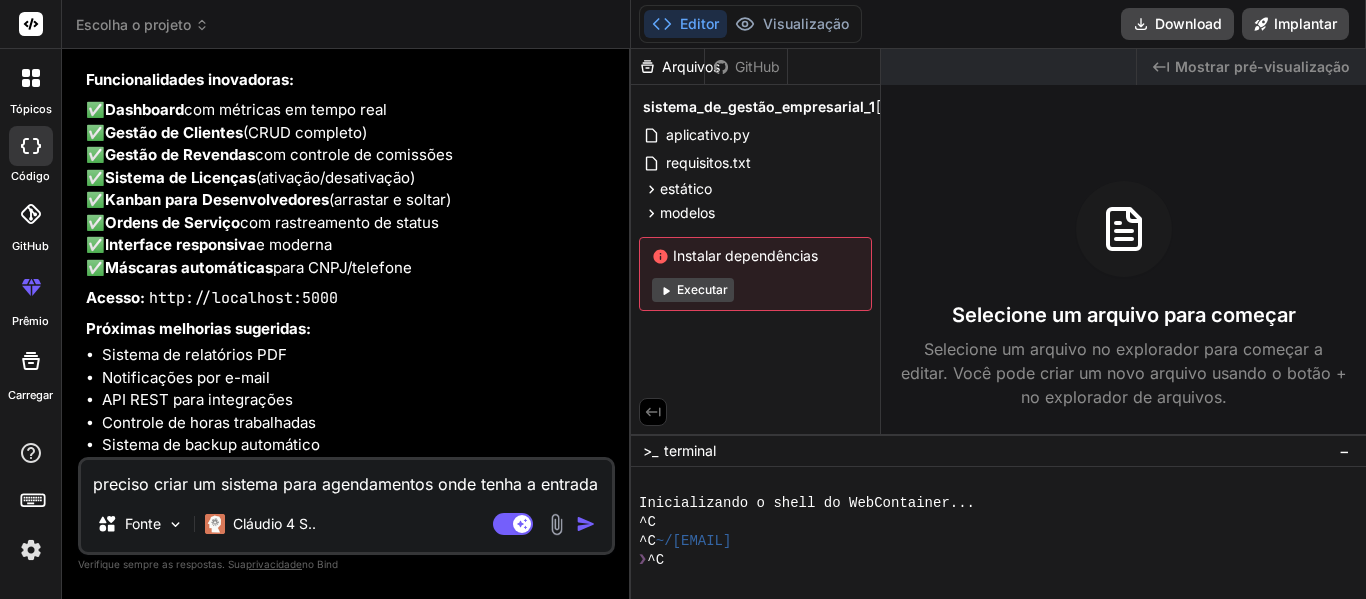 scroll, scrollTop: 1882, scrollLeft: 0, axis: vertical 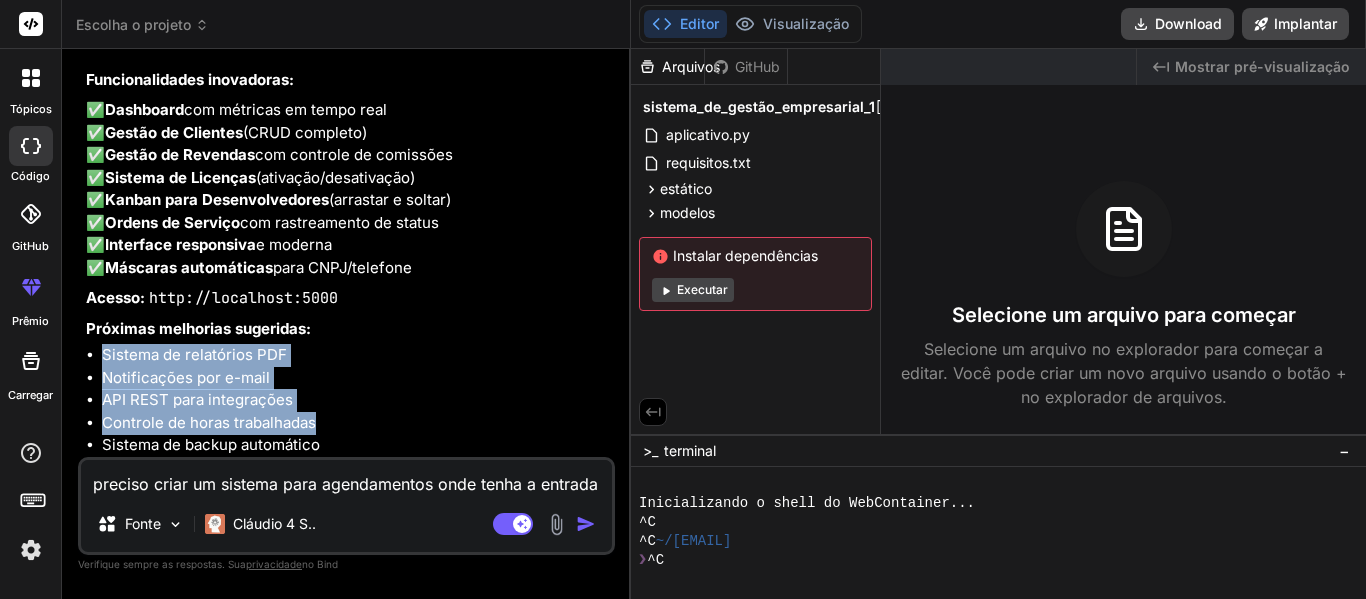 drag, startPoint x: 419, startPoint y: 412, endPoint x: 425, endPoint y: 295, distance: 117.15375 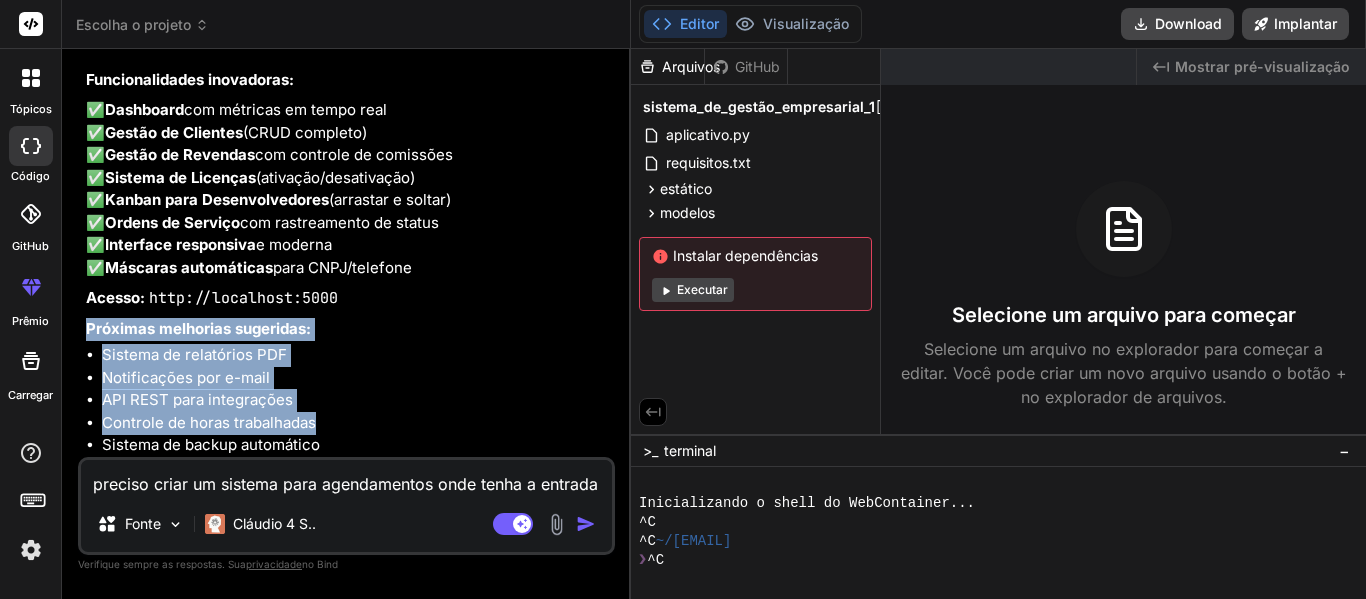 click on "Próximas melhorias sugeridas:" at bounding box center (348, 329) 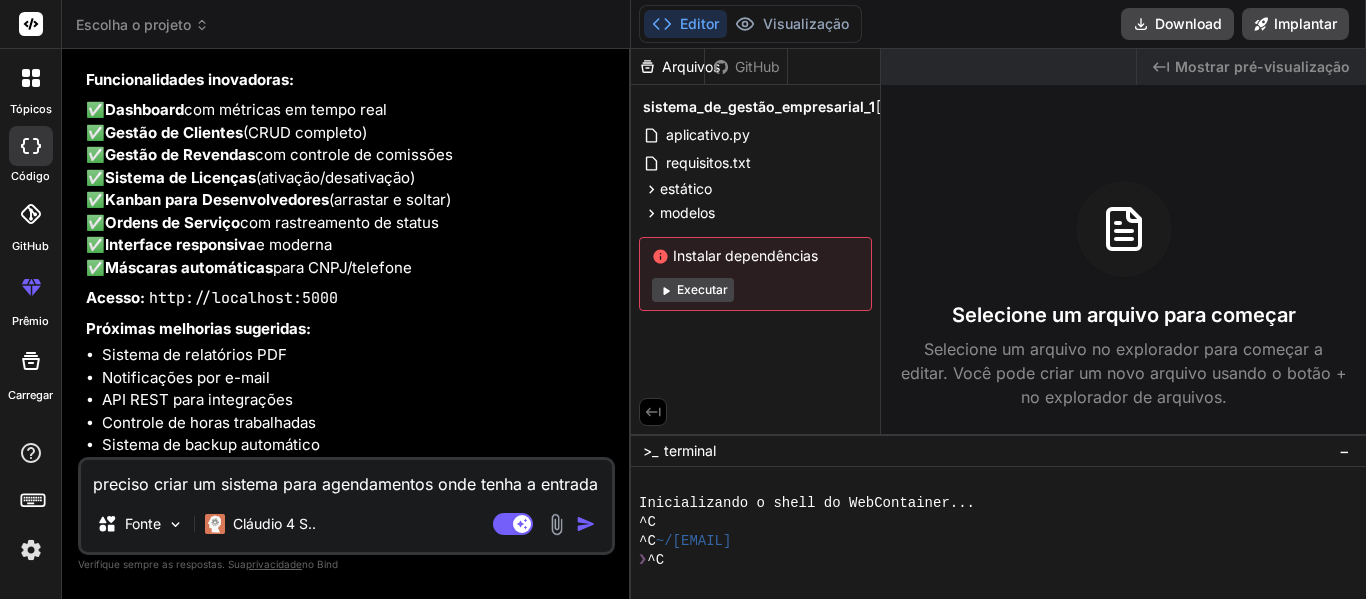 drag, startPoint x: 485, startPoint y: 281, endPoint x: 386, endPoint y: 639, distance: 371.4364 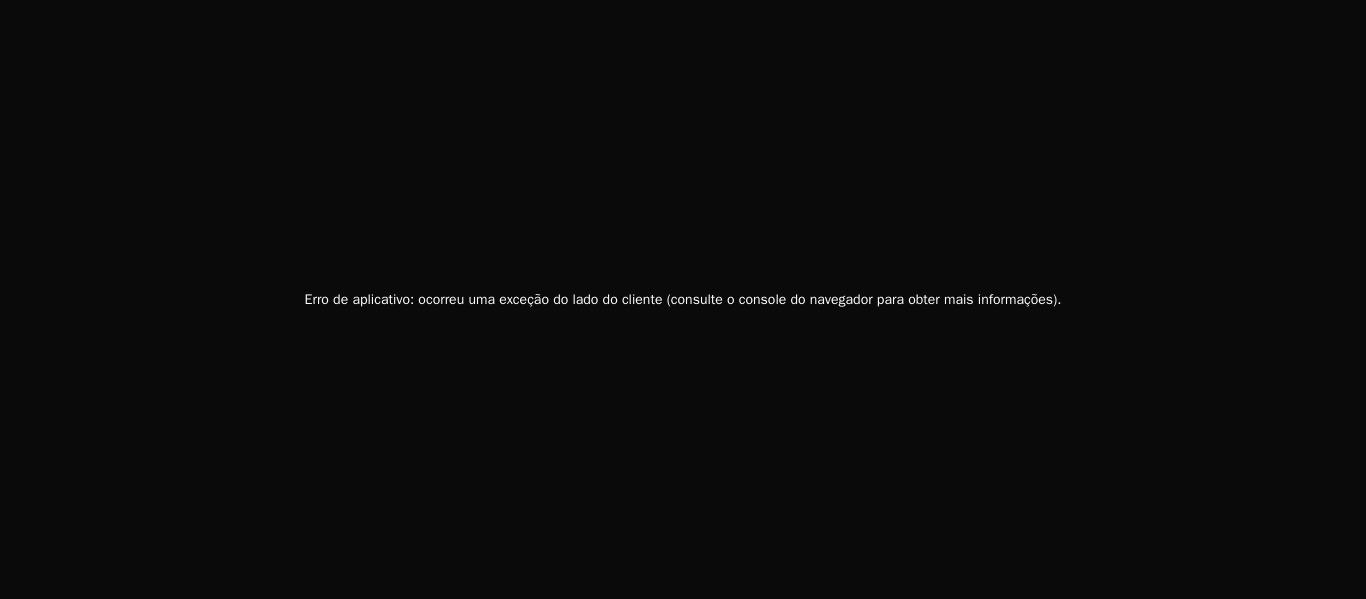 click on "Erro de aplicativo: ocorreu uma exceção do lado do cliente (consulte o console do navegador para obter mais informações)." at bounding box center (683, 299) 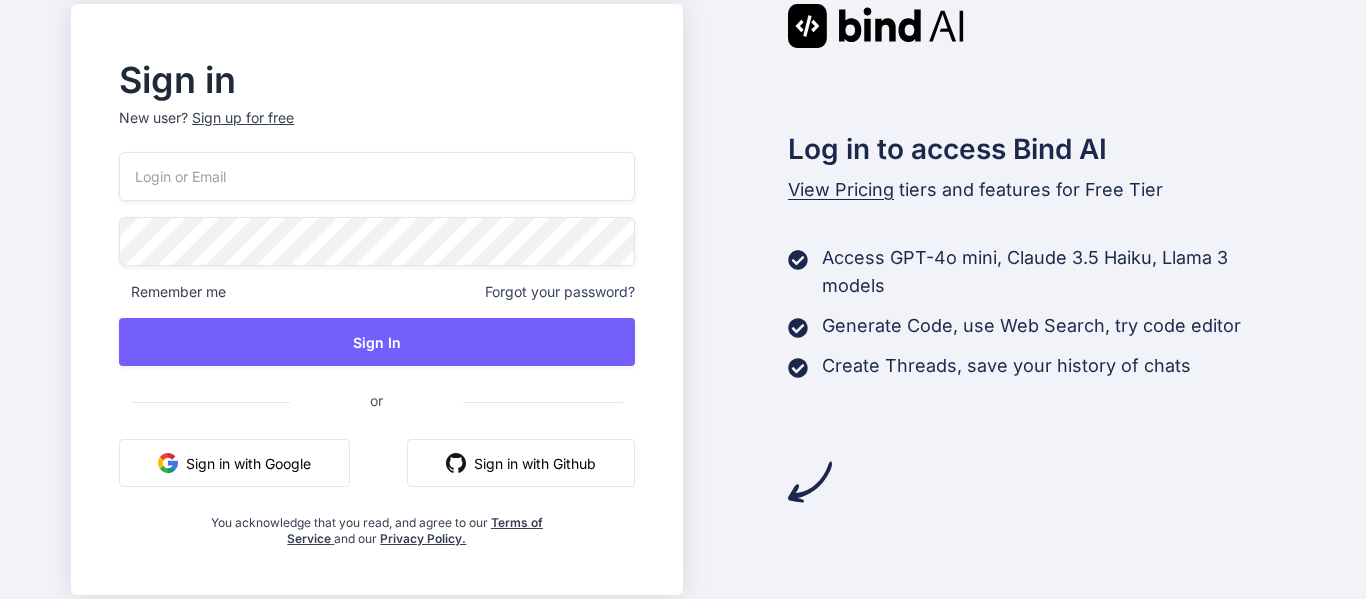 scroll, scrollTop: 0, scrollLeft: 0, axis: both 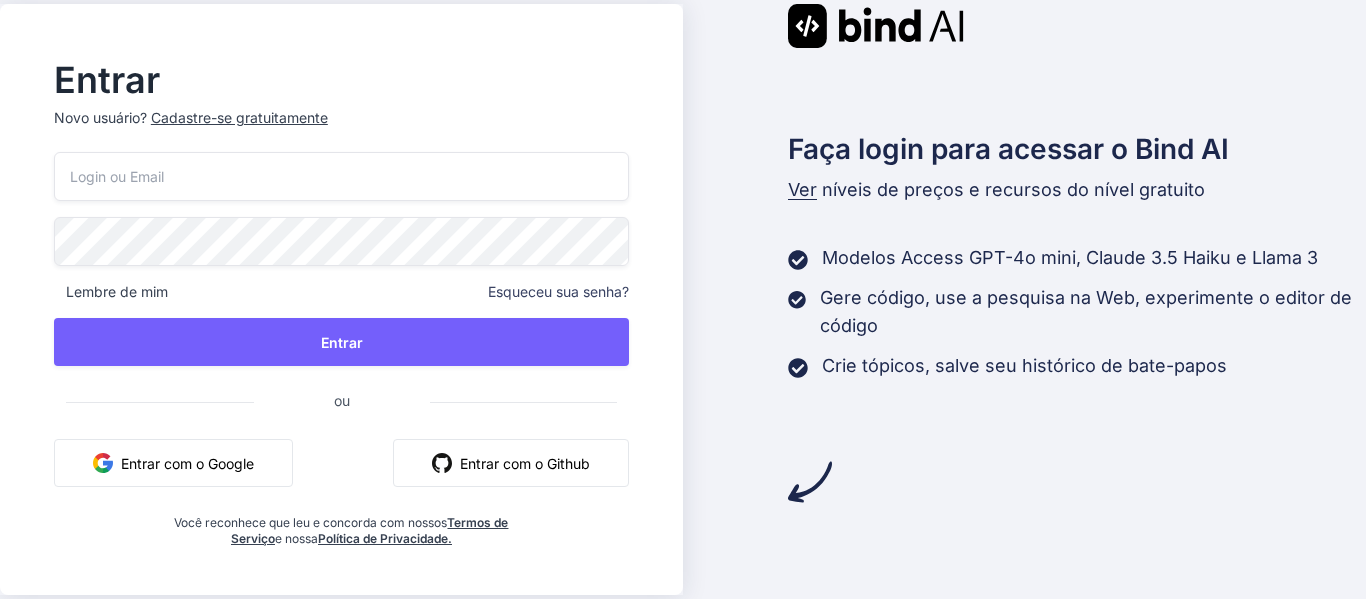 click on "Entrar com o Google" at bounding box center [187, 463] 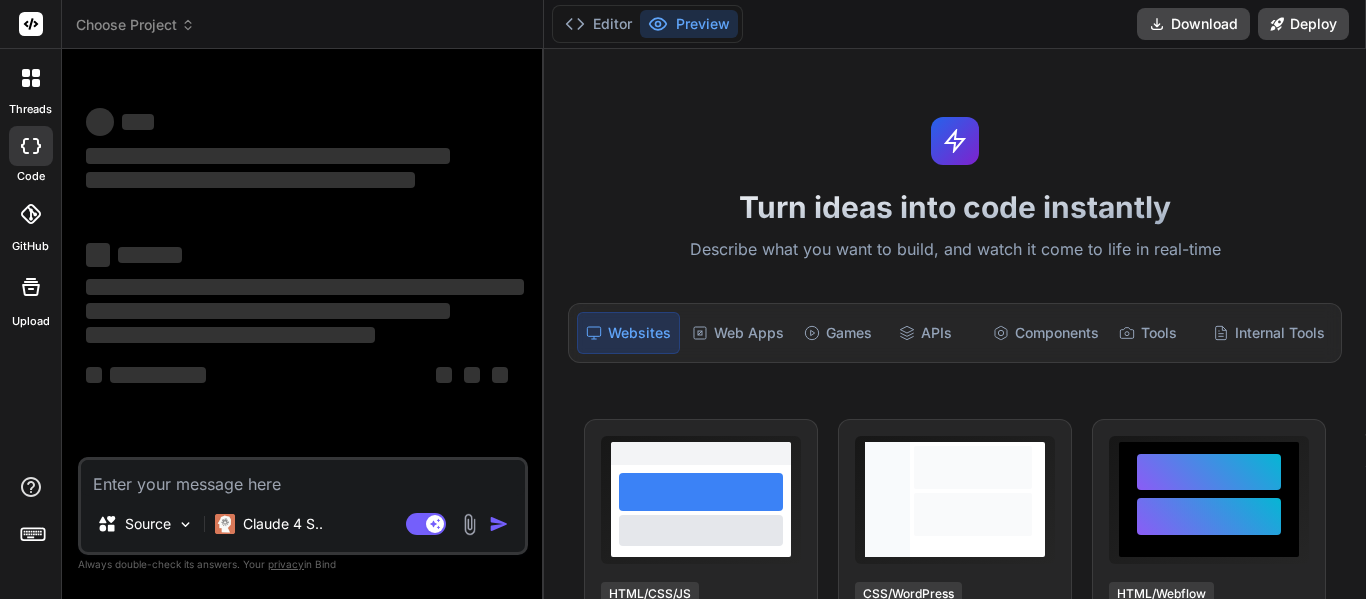 scroll, scrollTop: 0, scrollLeft: 0, axis: both 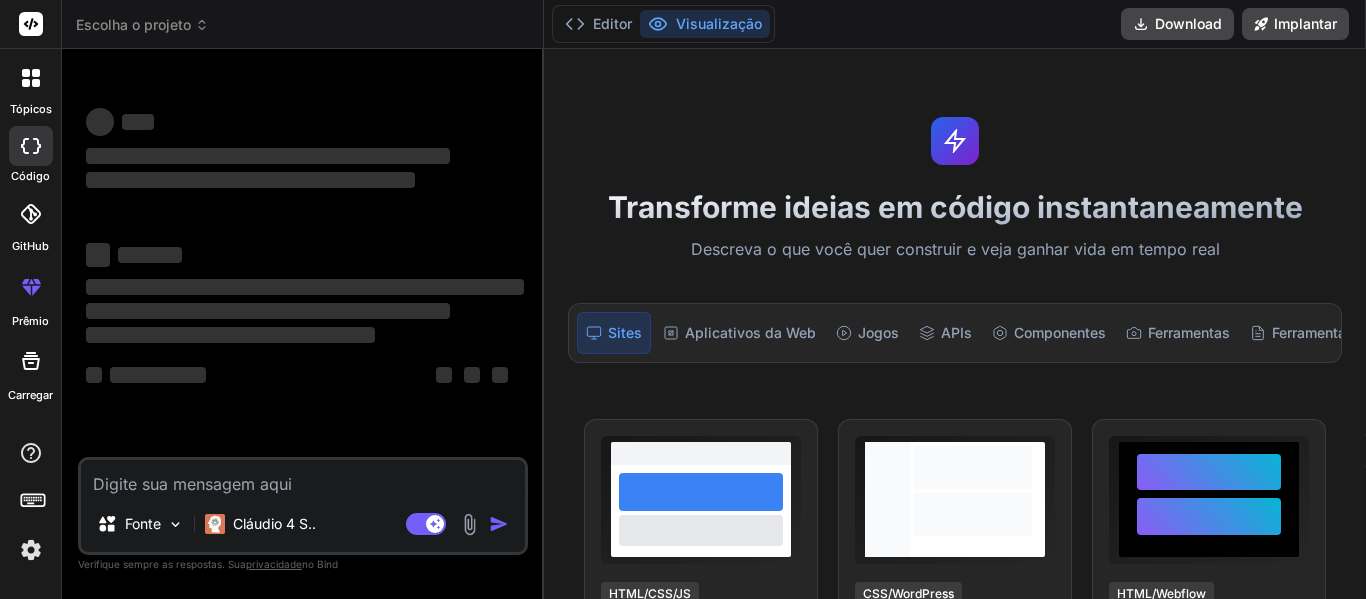click 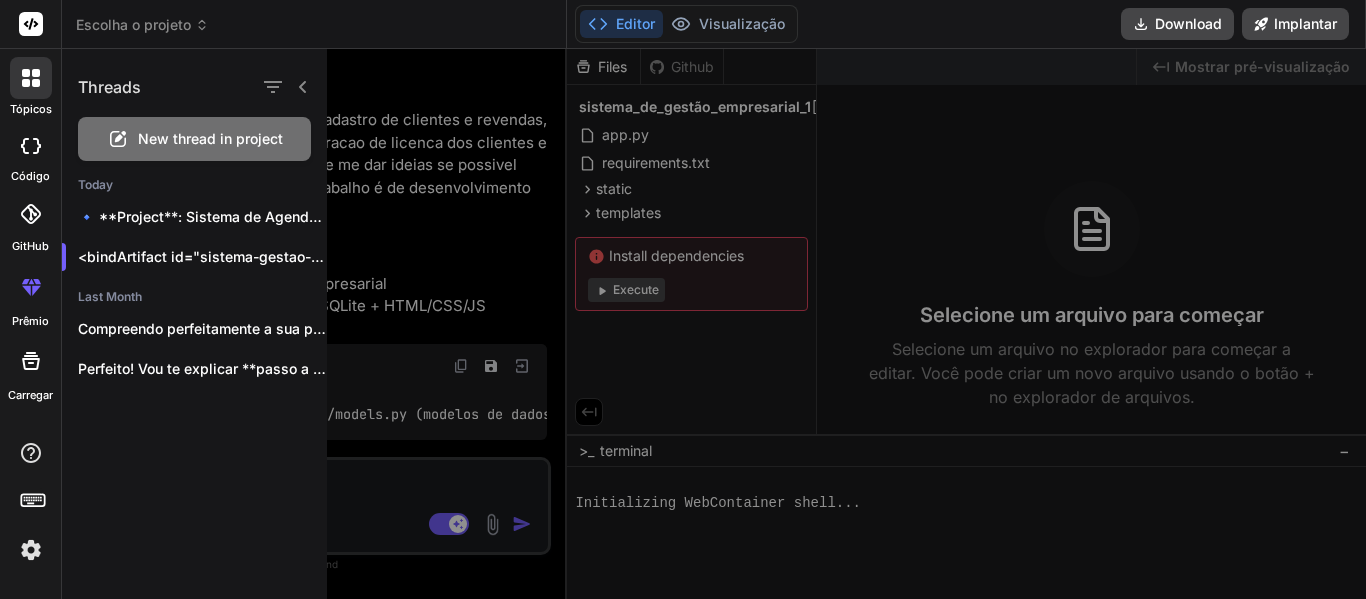 scroll, scrollTop: 898, scrollLeft: 0, axis: vertical 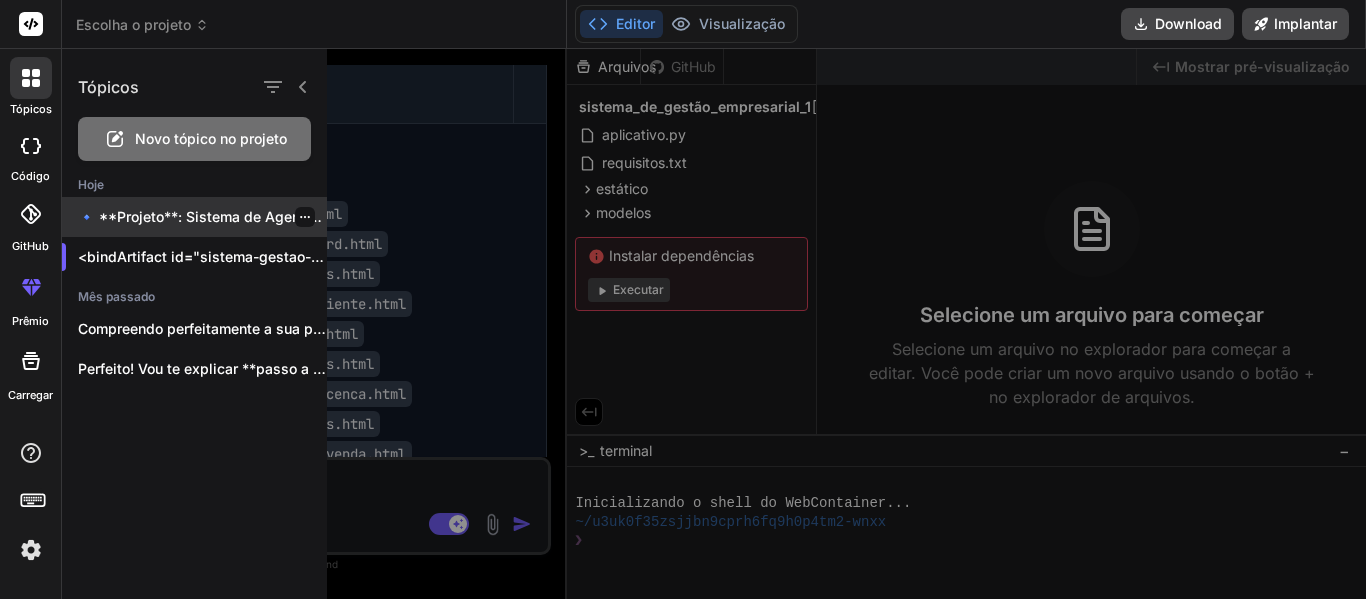 click on "🔹 **Projeto**: Sistema de Agendamentos Jurídicos 🔧..." at bounding box center [194, 217] 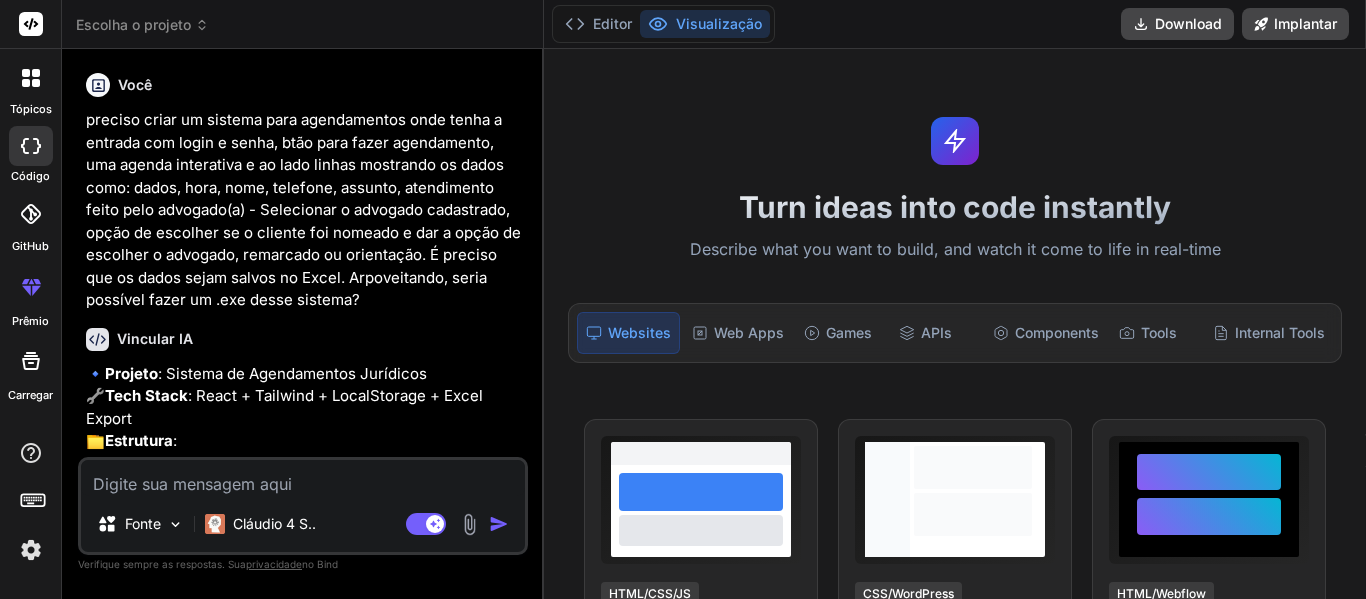 scroll, scrollTop: 500, scrollLeft: 0, axis: vertical 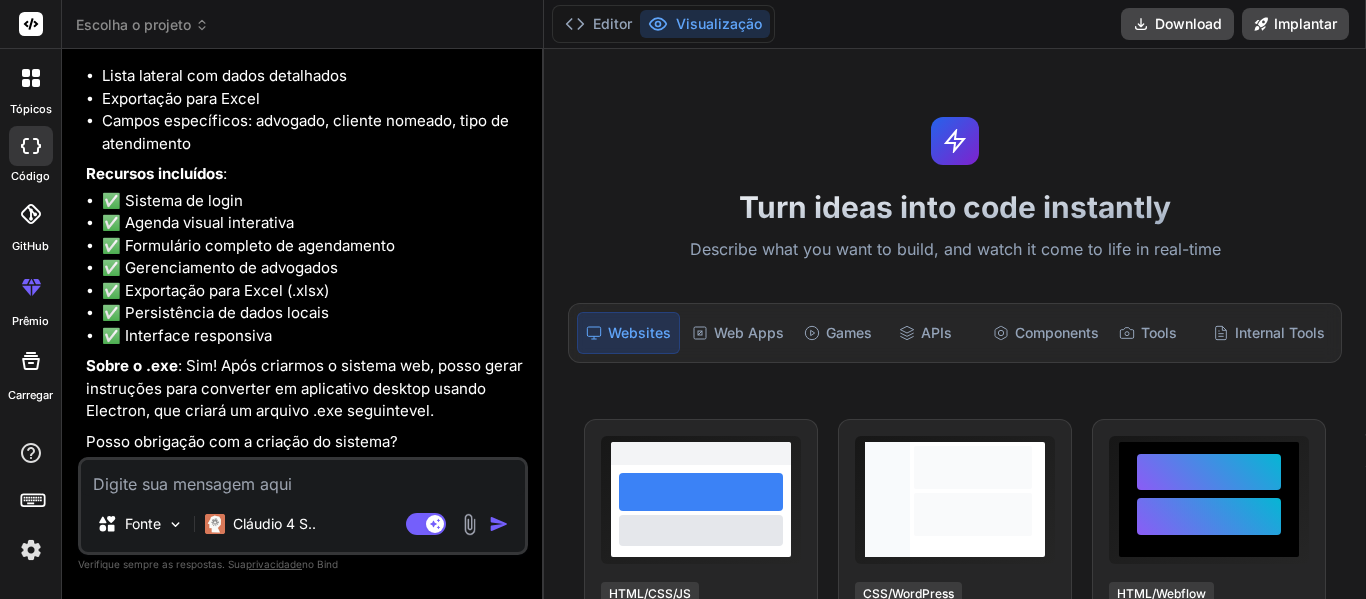 type on "x" 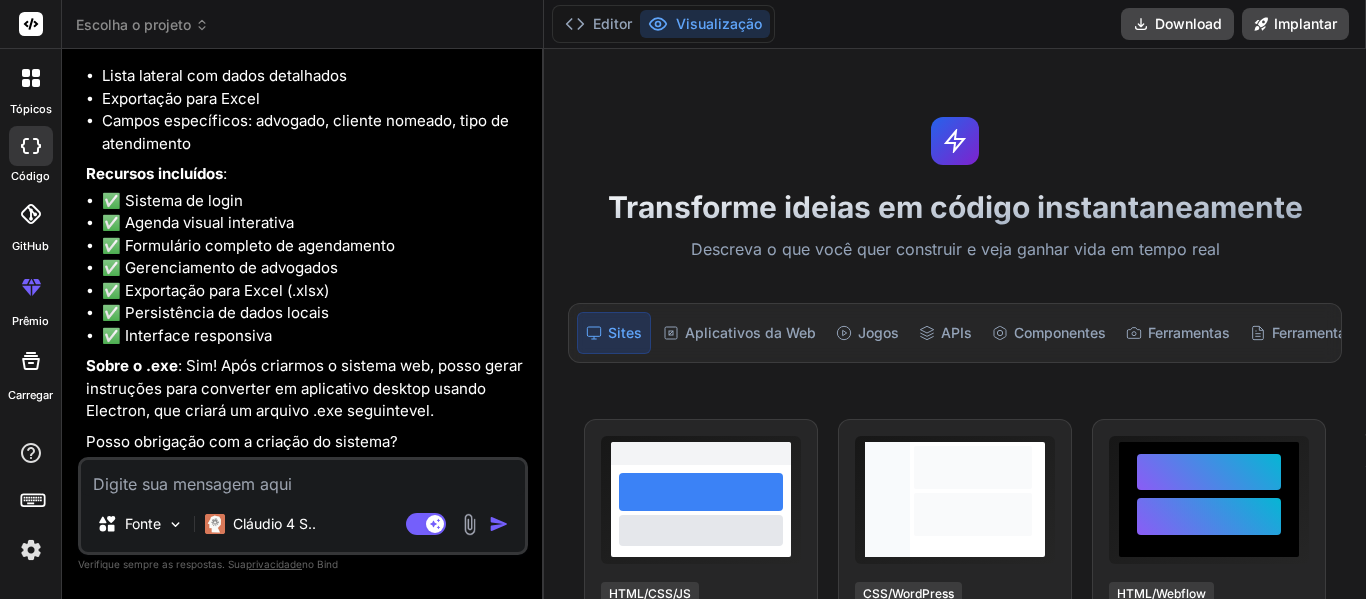 scroll, scrollTop: 38, scrollLeft: 0, axis: vertical 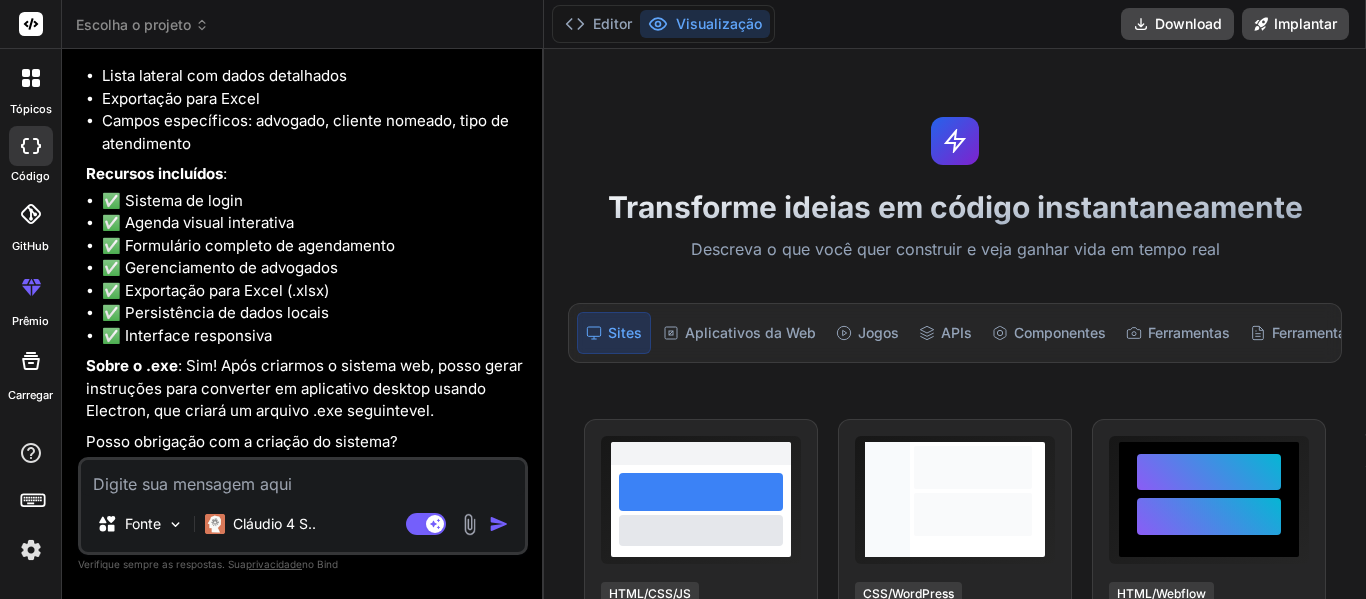 click at bounding box center (303, 478) 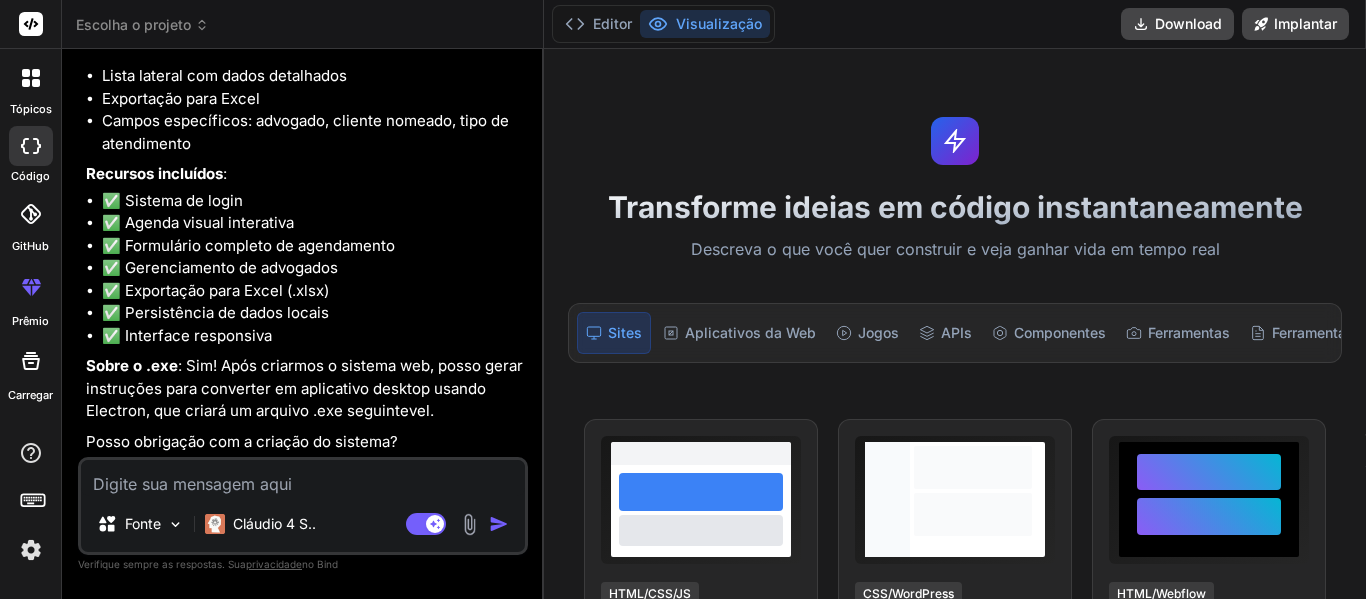 type on "s" 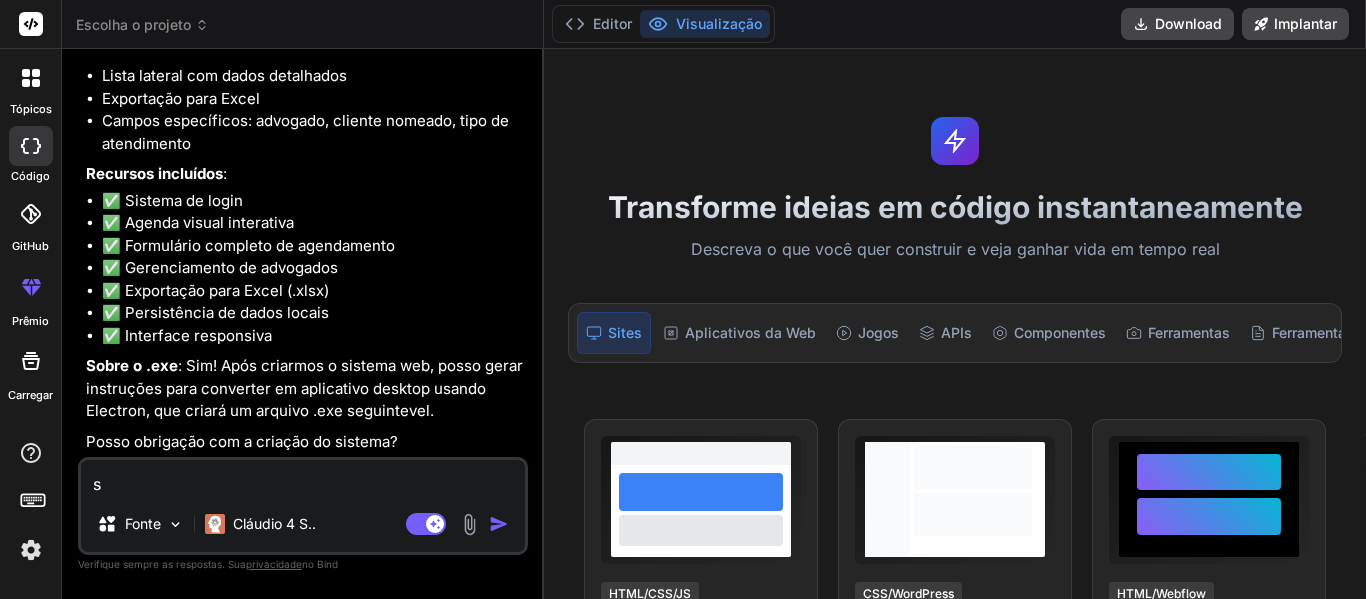 type on "x" 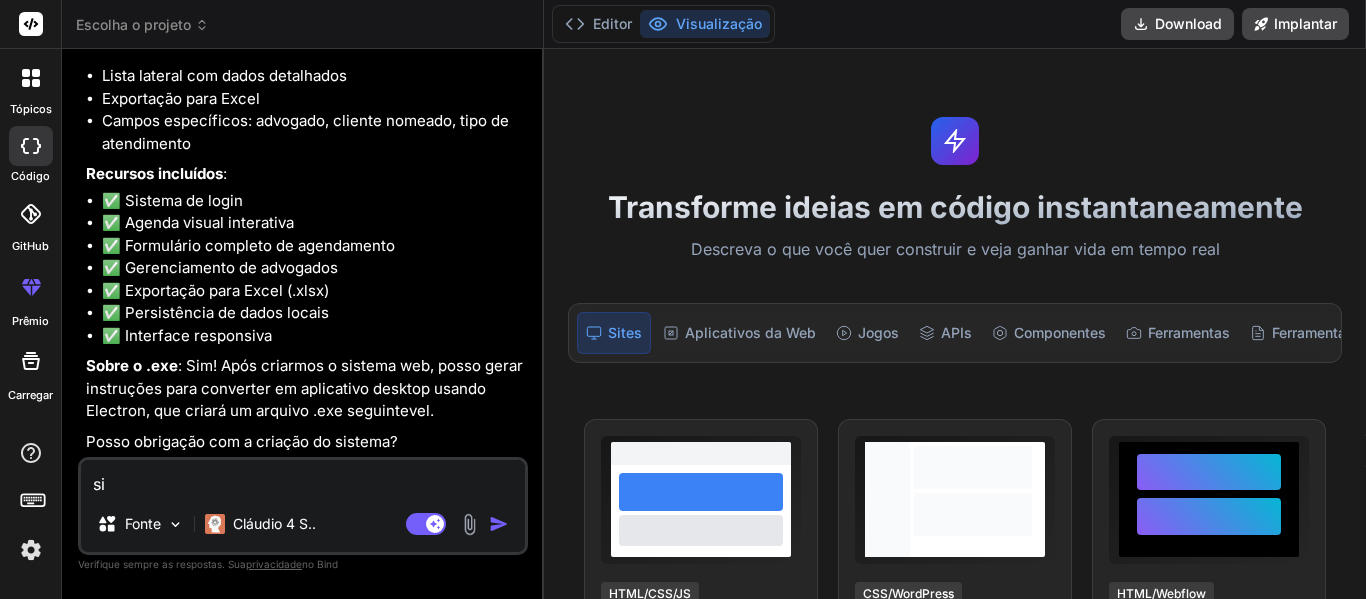 type on "sim" 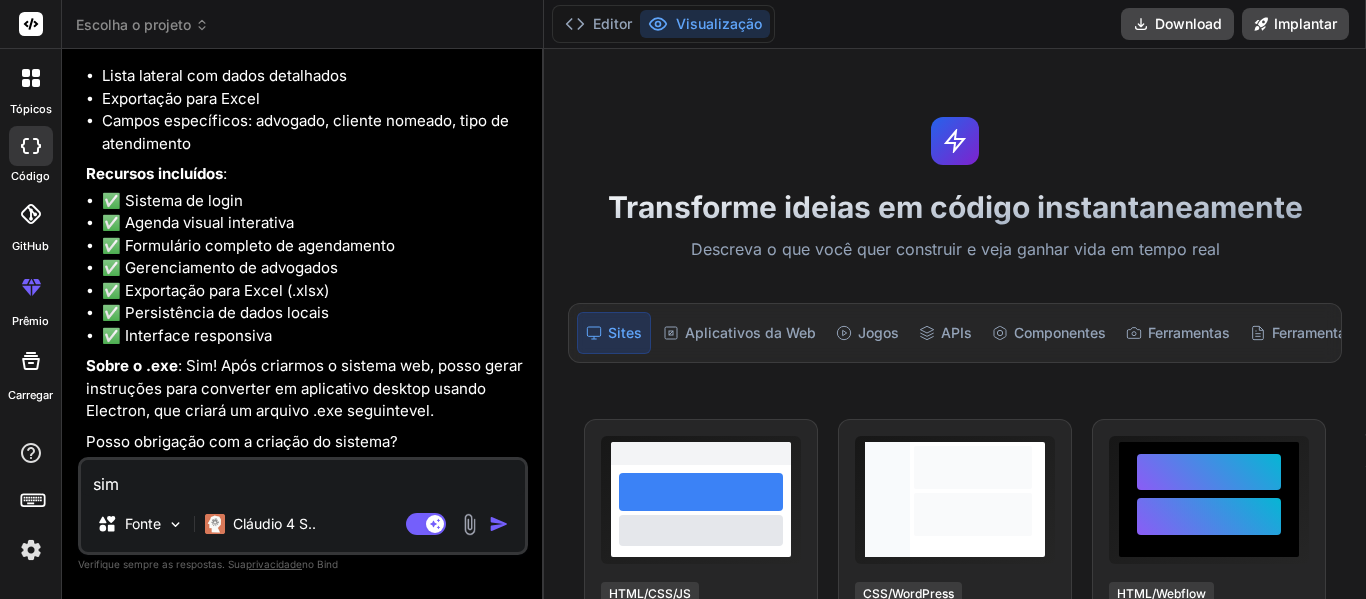 type on "x" 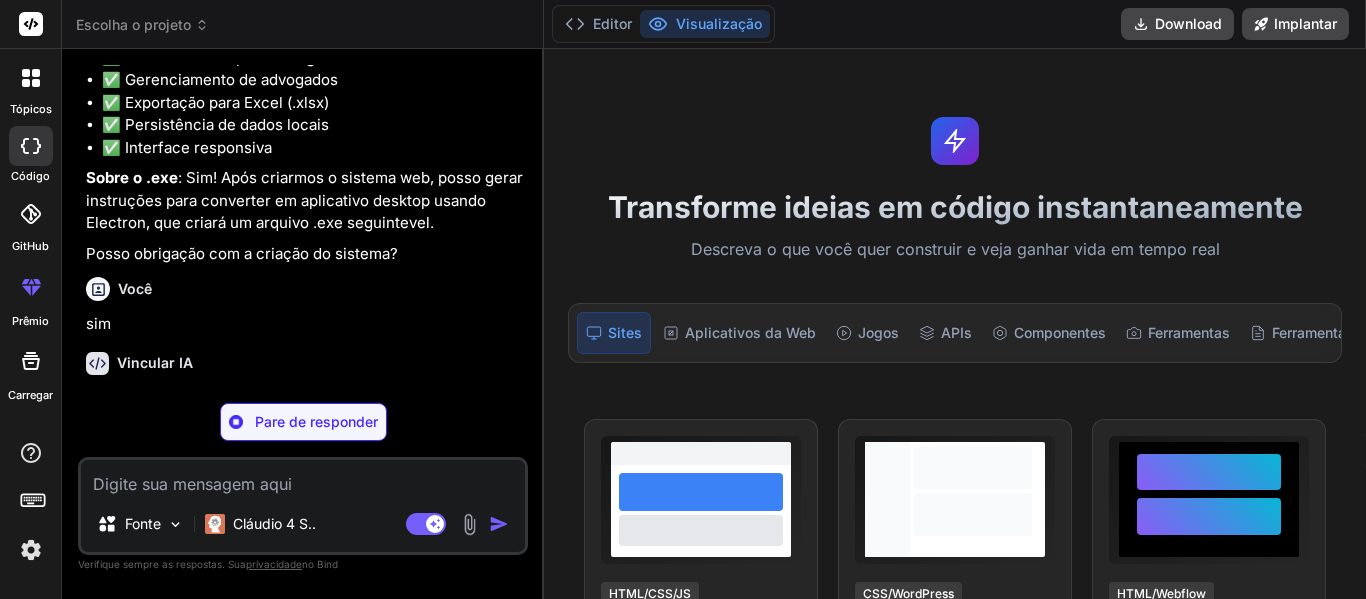 scroll, scrollTop: 712, scrollLeft: 0, axis: vertical 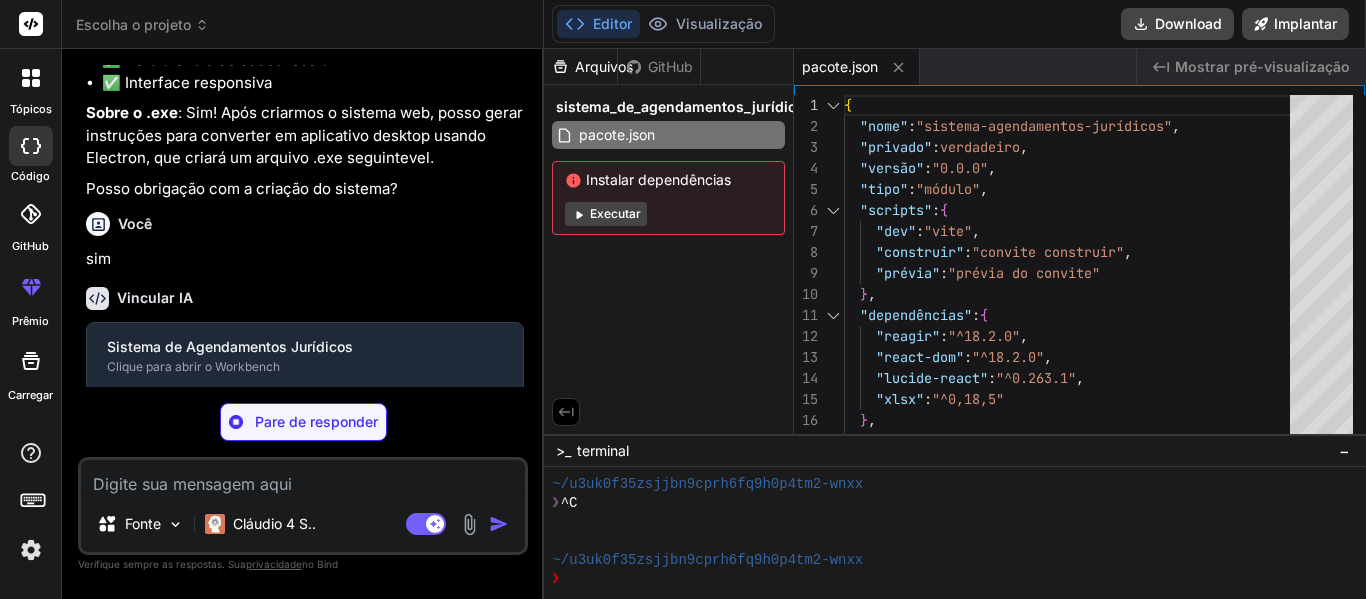 type on "x" 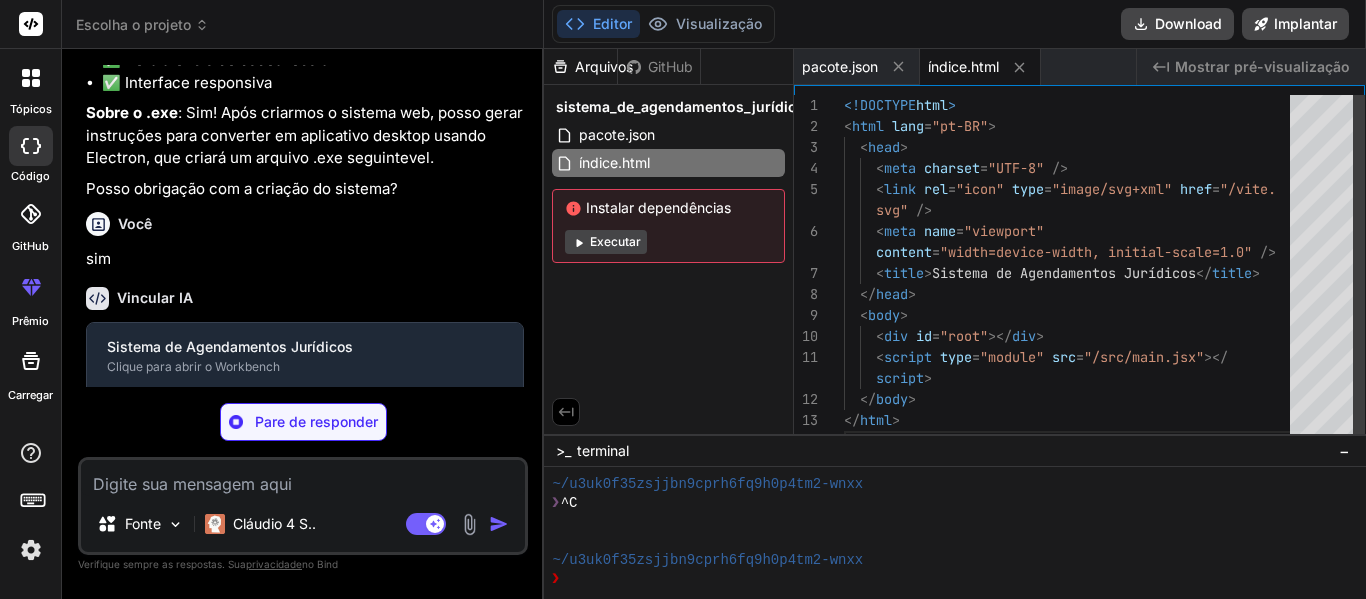 type on "x" 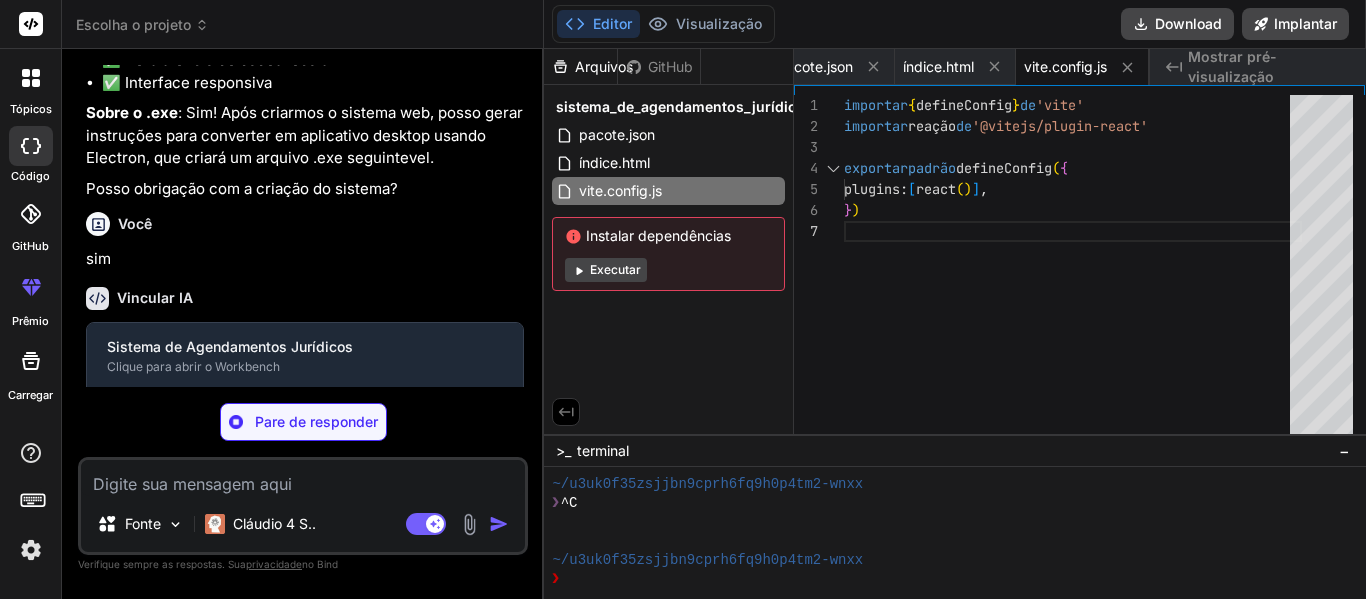 type on "x" 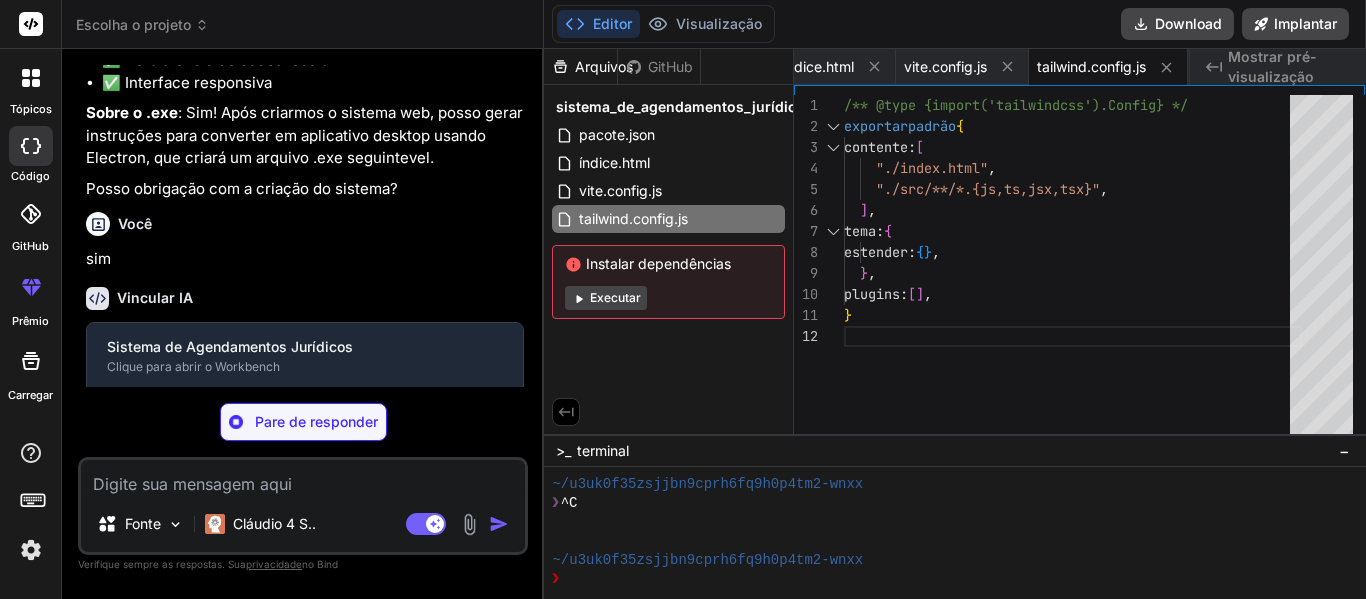 type on "x" 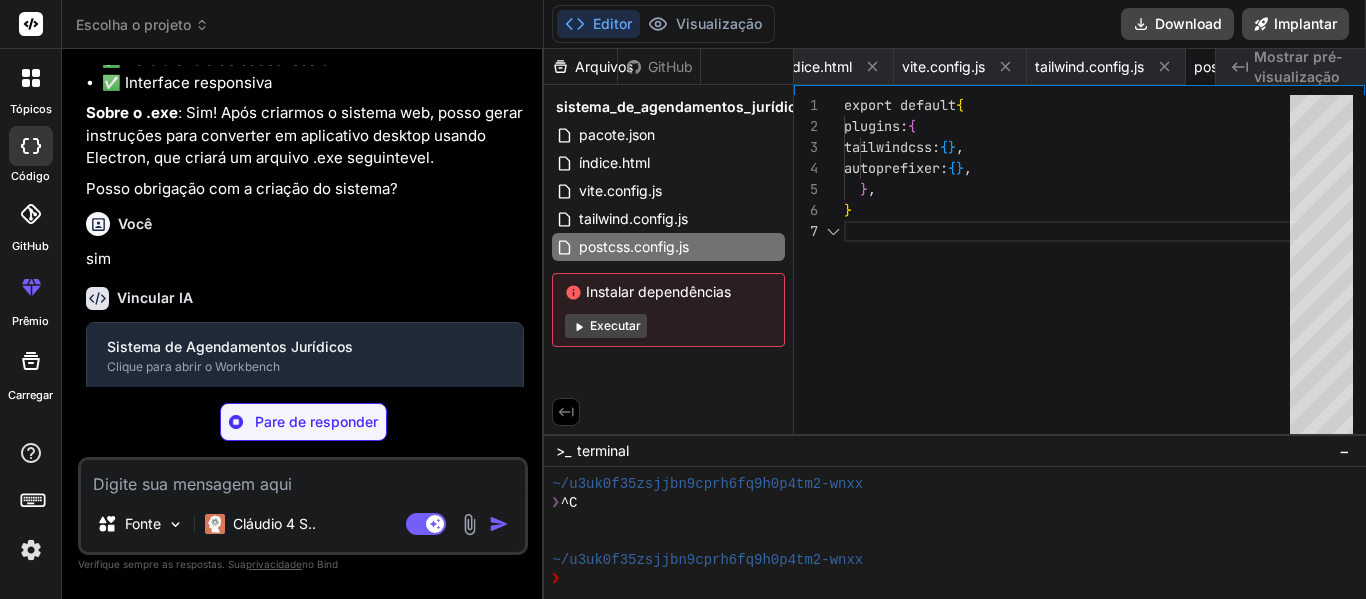 scroll, scrollTop: 0, scrollLeft: 287, axis: horizontal 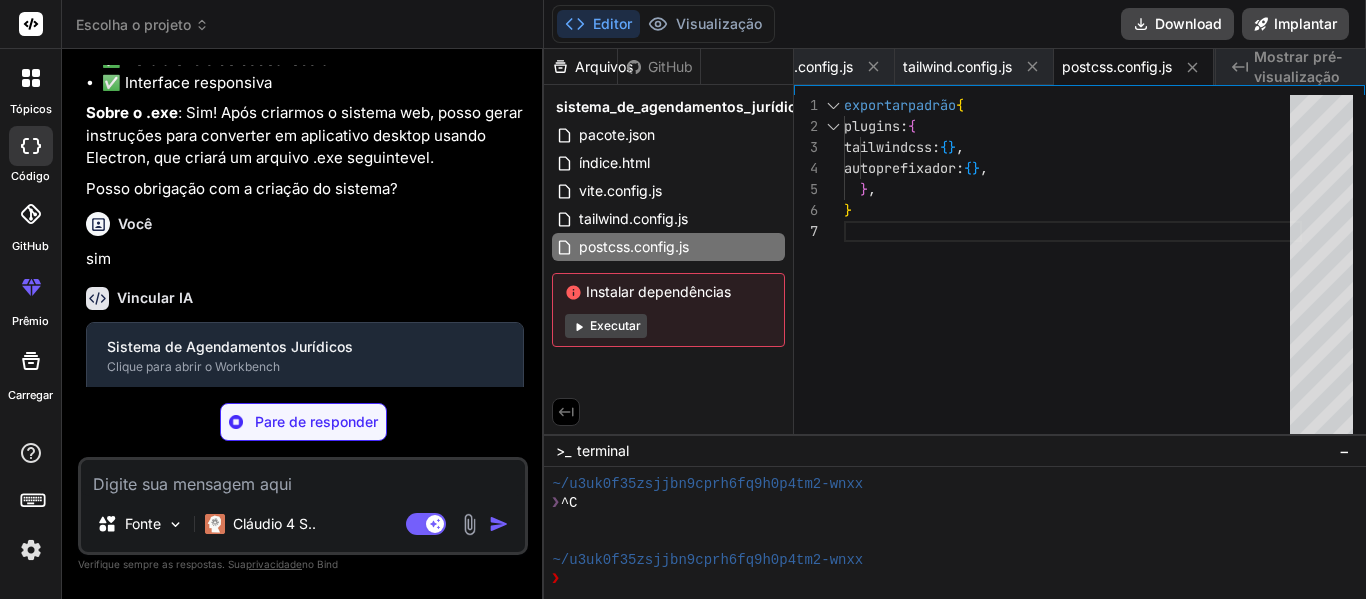 type on "x" 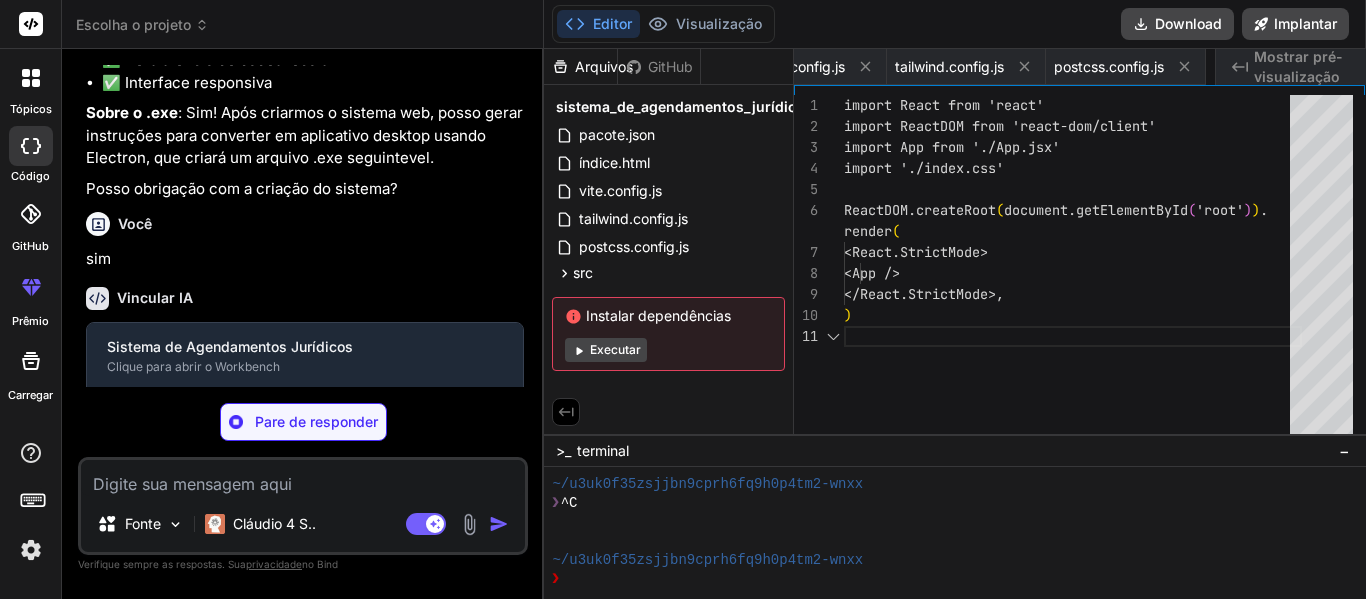 scroll, scrollTop: 0, scrollLeft: 407, axis: horizontal 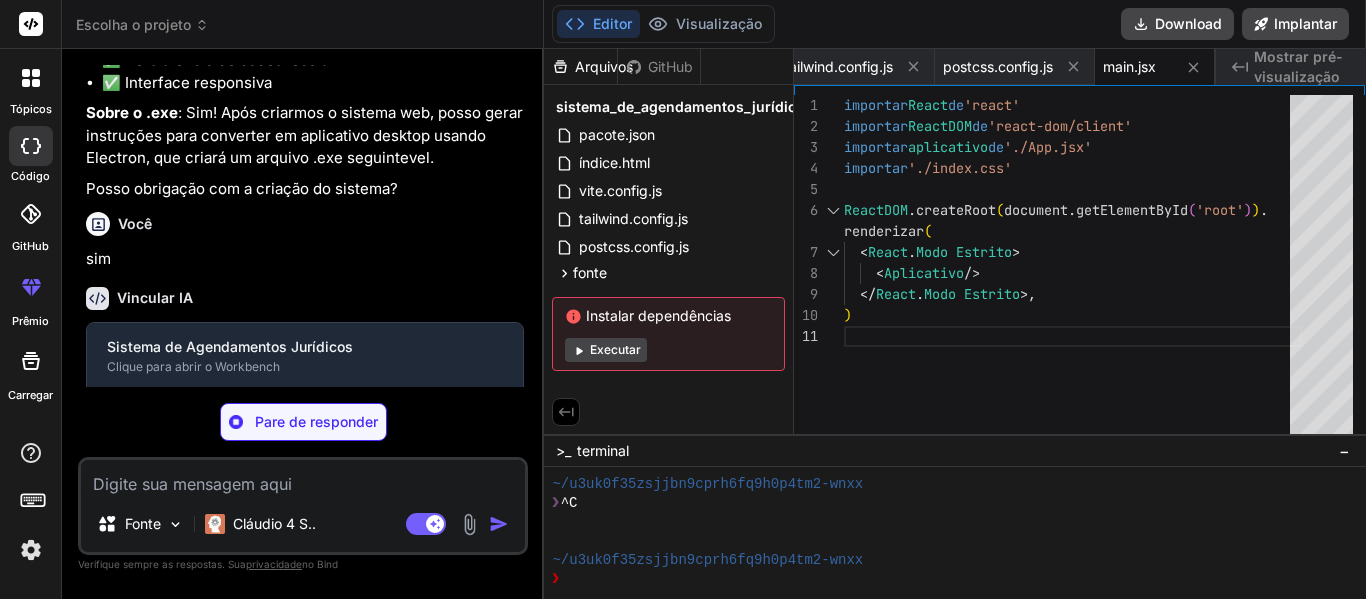 type on "x" 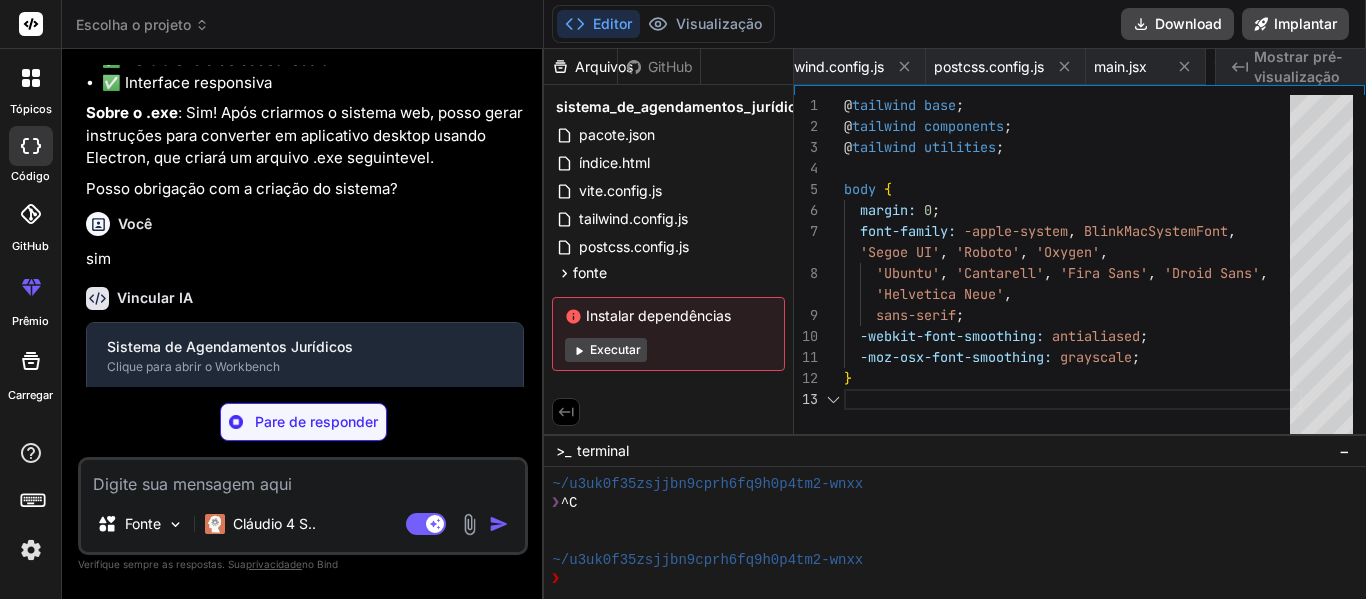 scroll, scrollTop: 0, scrollLeft: 527, axis: horizontal 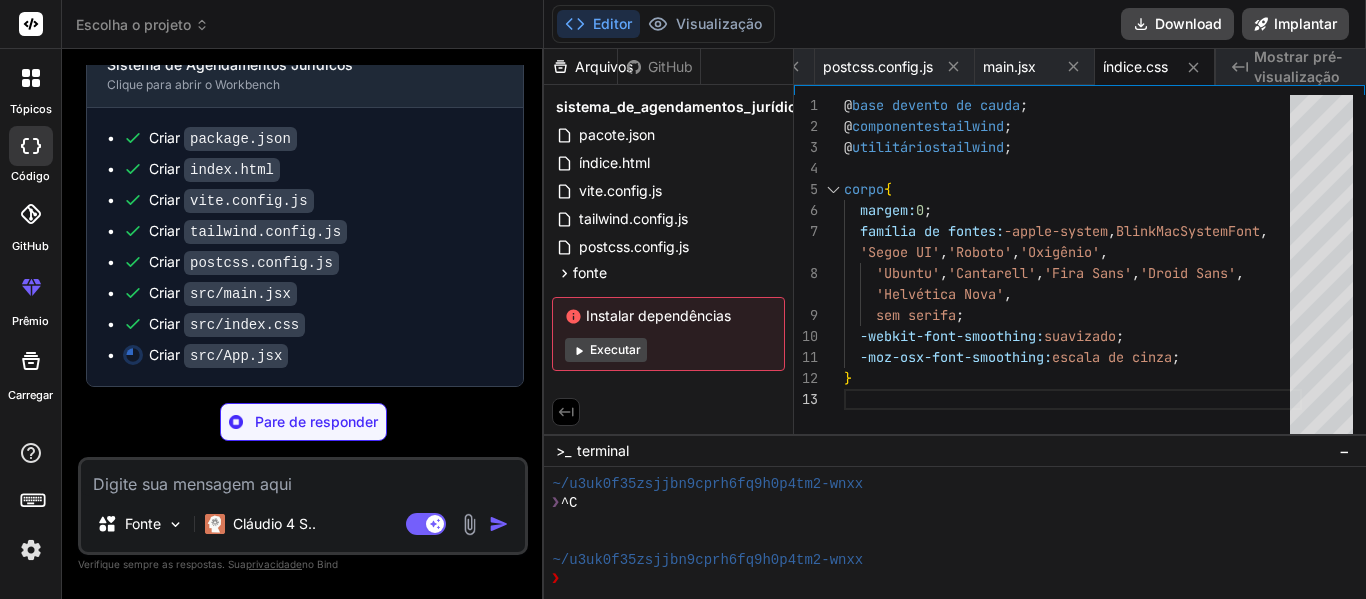 type on "x" 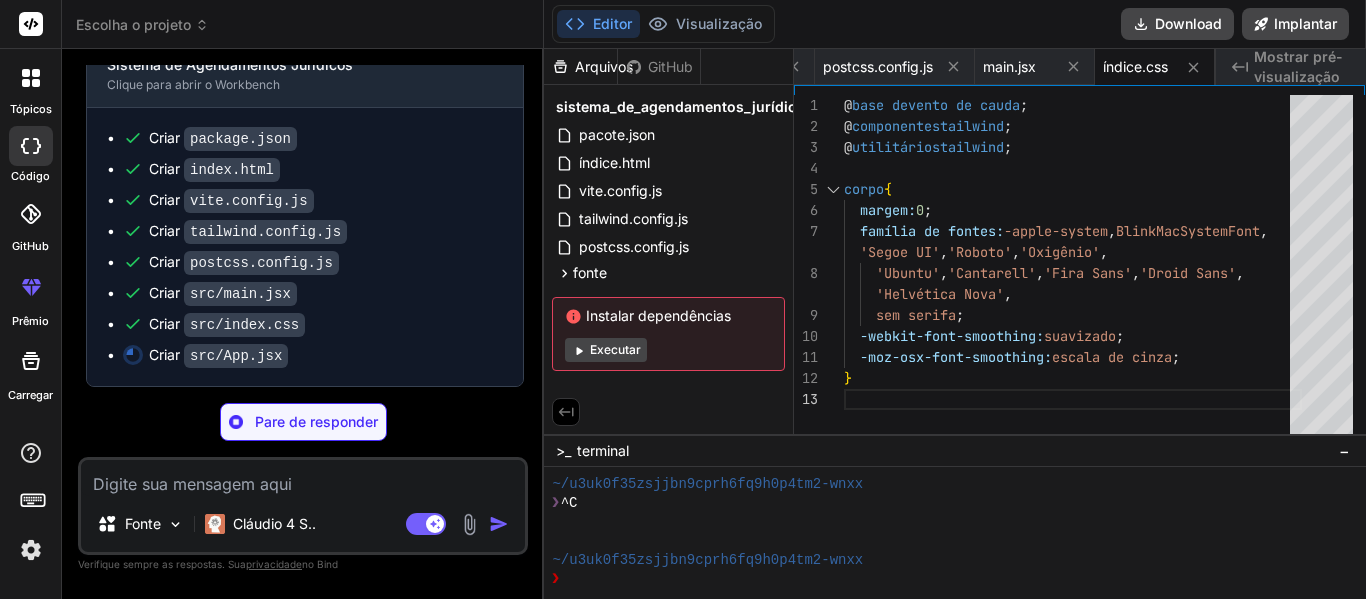 type on "}
export default App;" 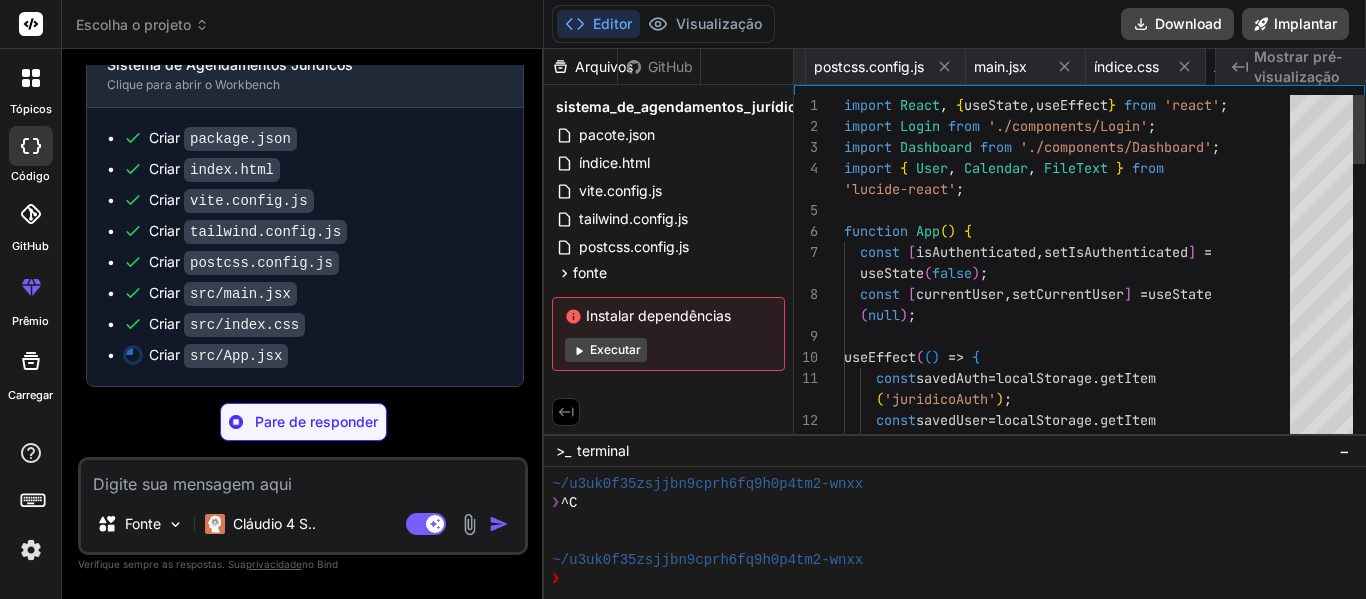 scroll, scrollTop: 0, scrollLeft: 647, axis: horizontal 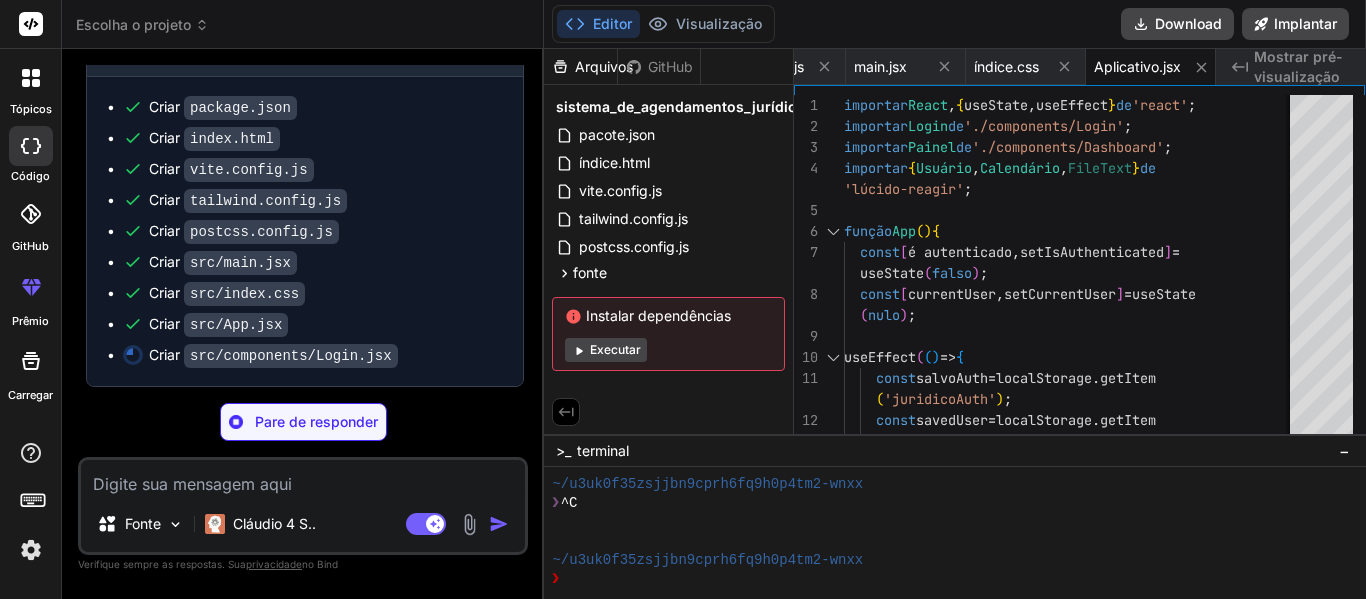 type on "x" 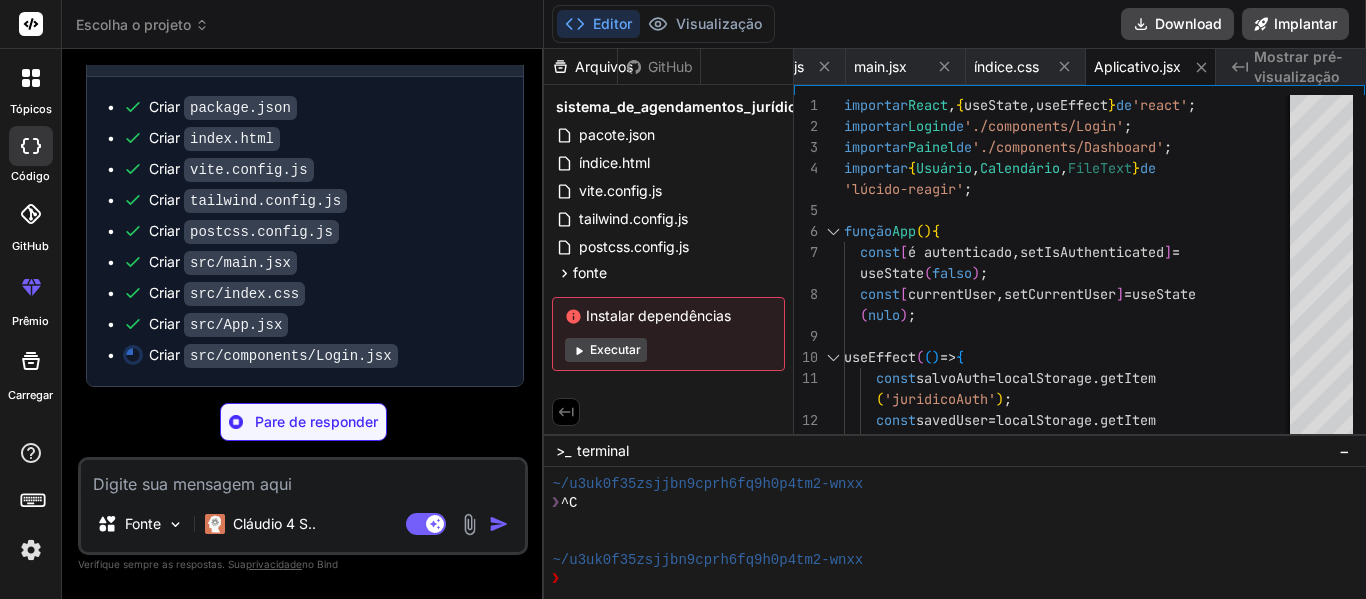 type on "};
export default Login;" 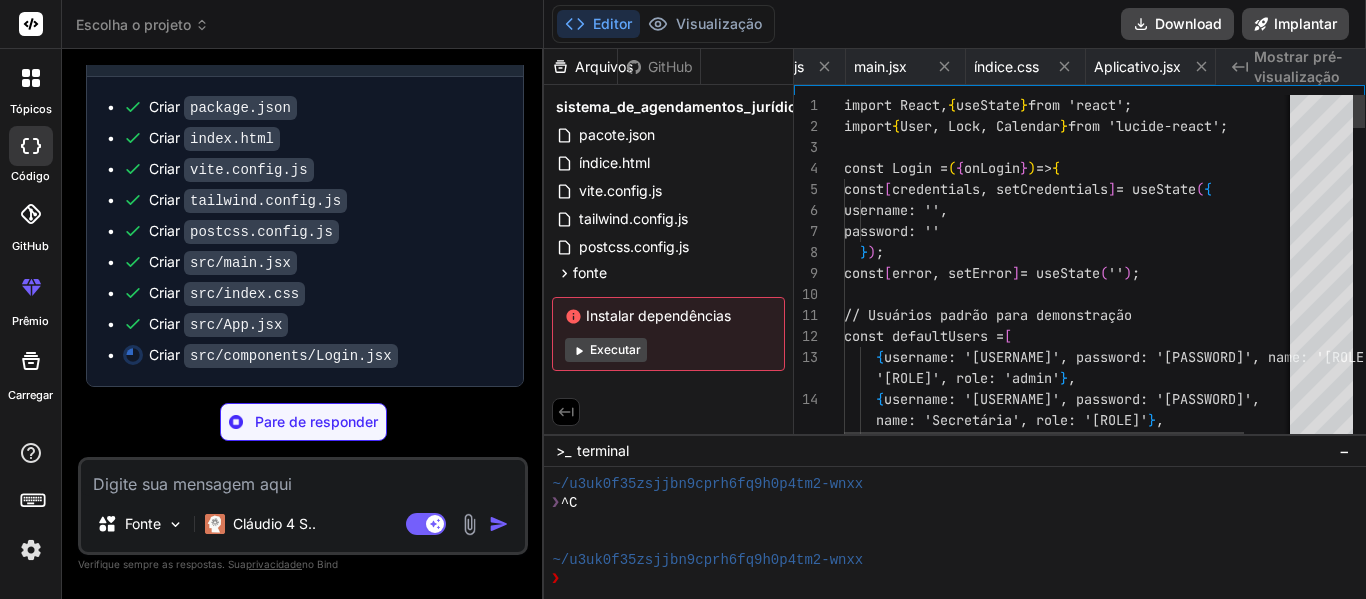 scroll, scrollTop: 0, scrollLeft: 784, axis: horizontal 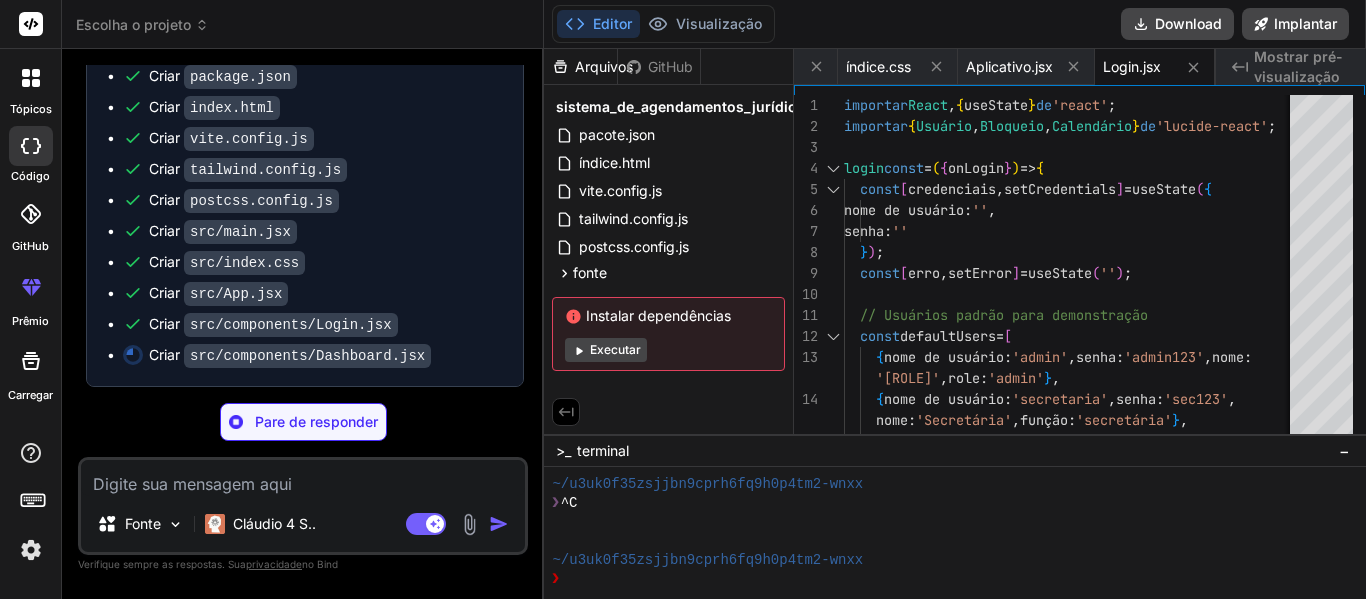type on "x" 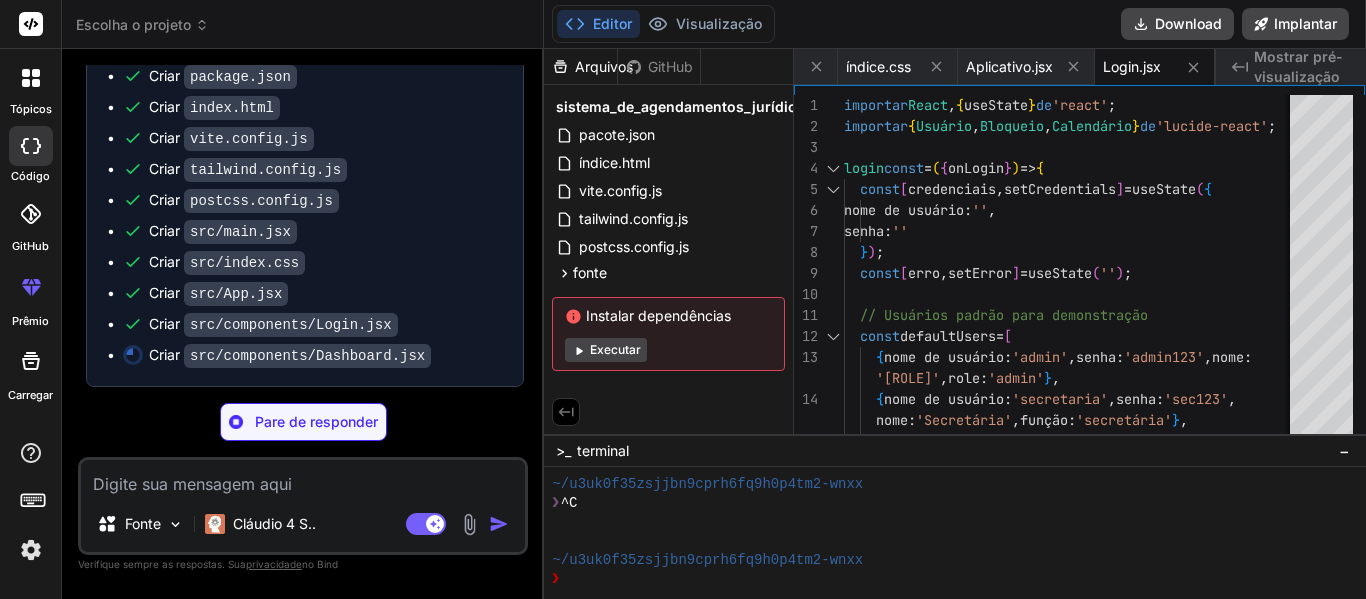 type on "editingData={editingAgendamento}
selectedDate={selectedDate}
/>
)}
</div>
);
};
export default Dashboard;" 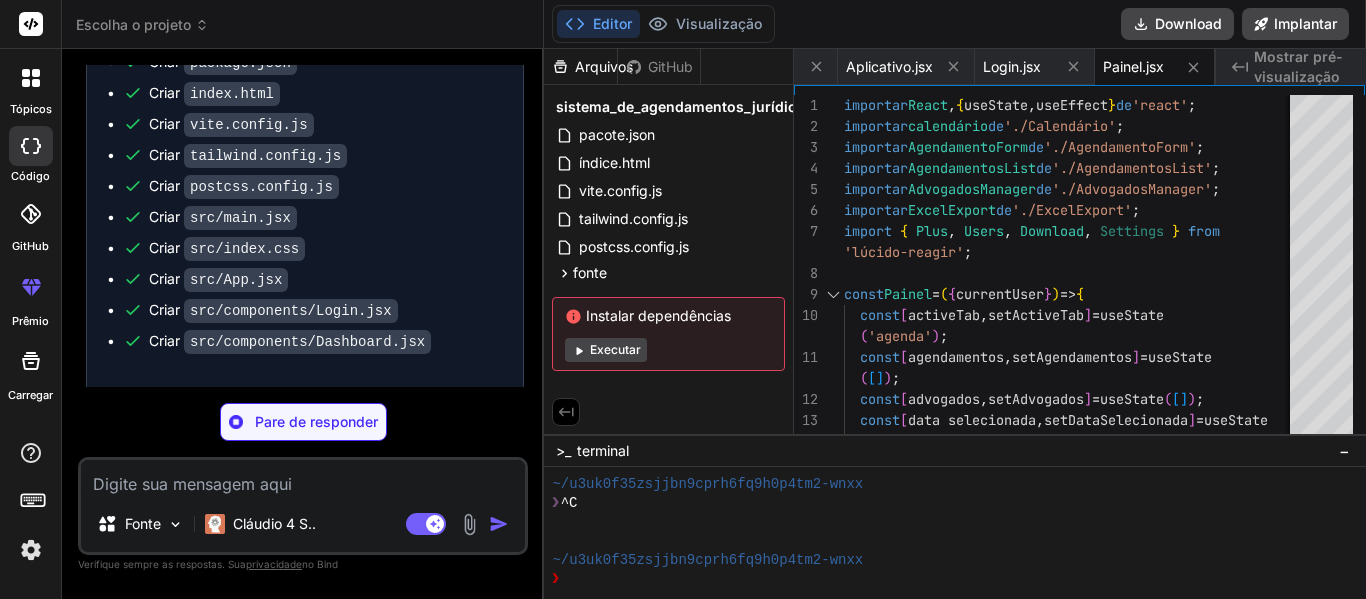 scroll, scrollTop: 0, scrollLeft: 904, axis: horizontal 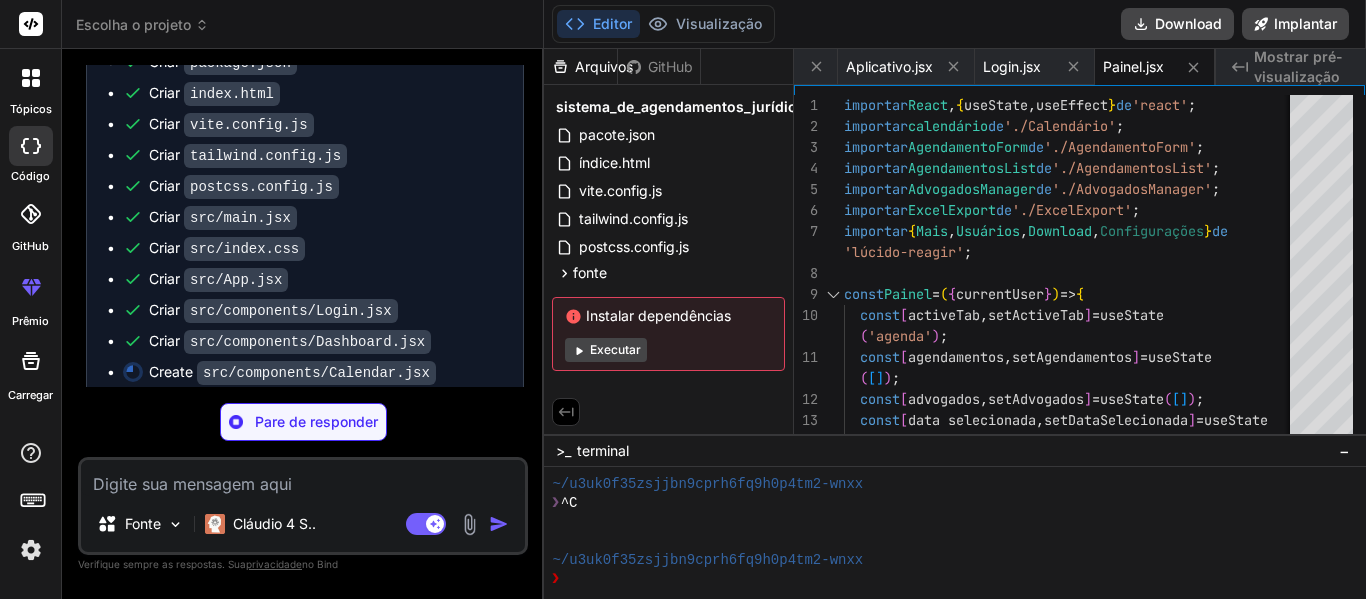 type on "x" 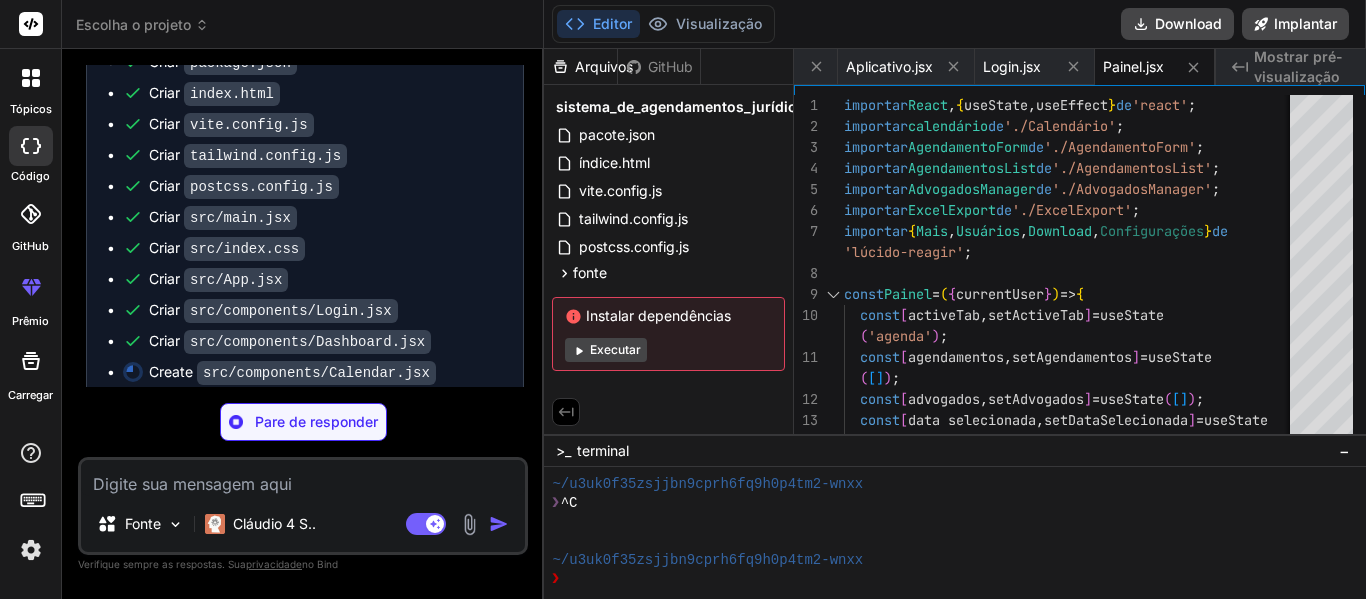 type on "</div>
</div>
);
};
export default Calendar;" 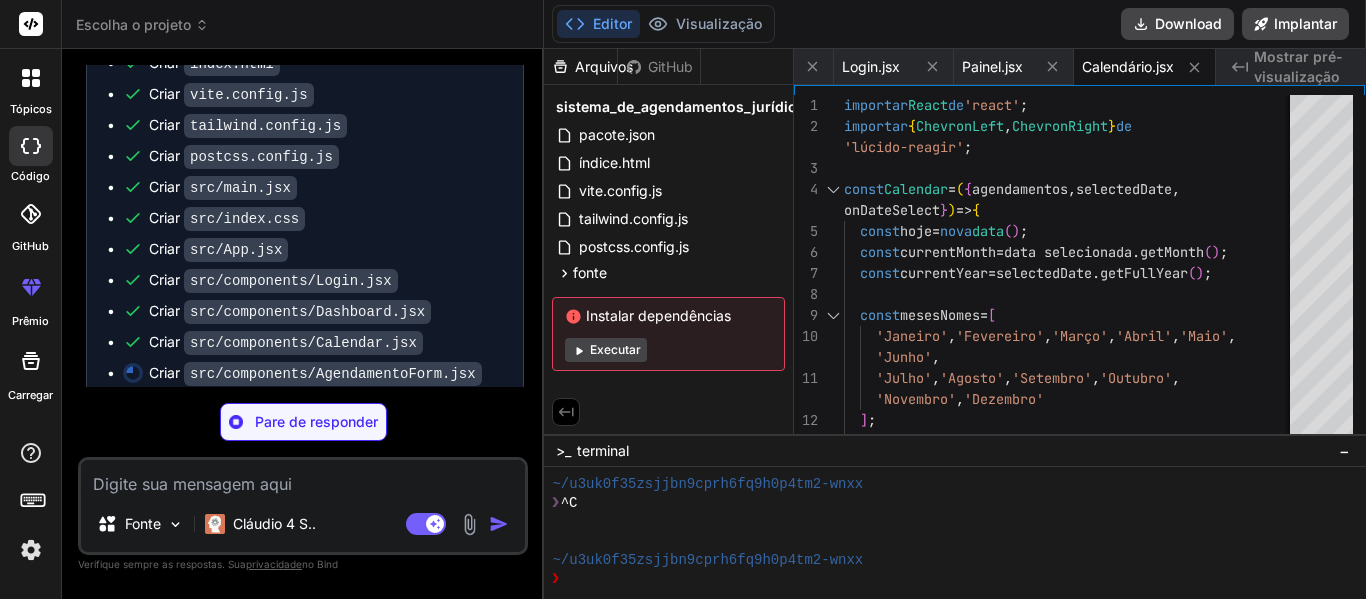 scroll, scrollTop: 1163, scrollLeft: 0, axis: vertical 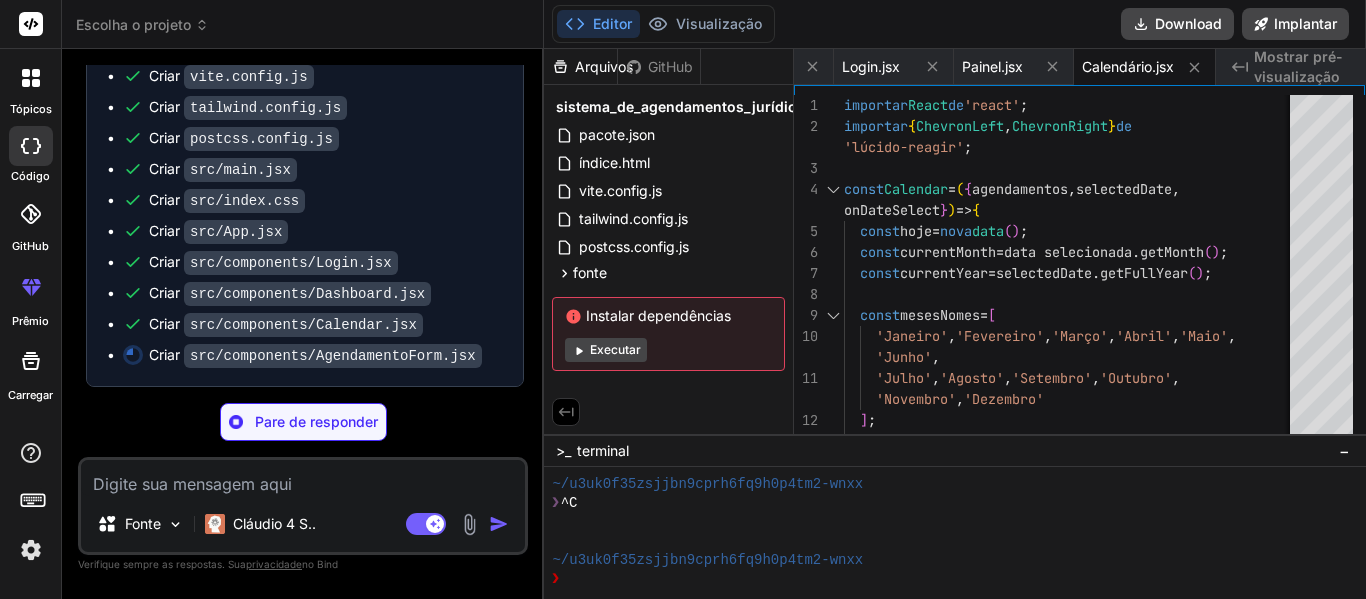 type on "x" 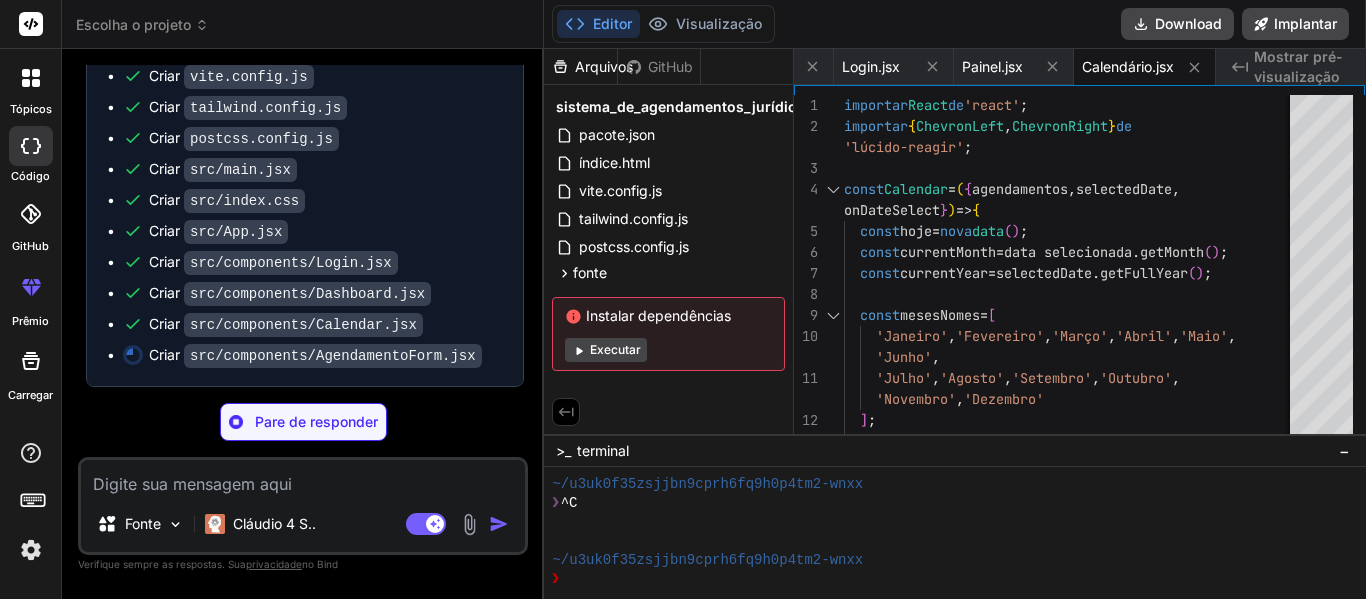 type on "</div>
);
};
export default AgendamentoForm;" 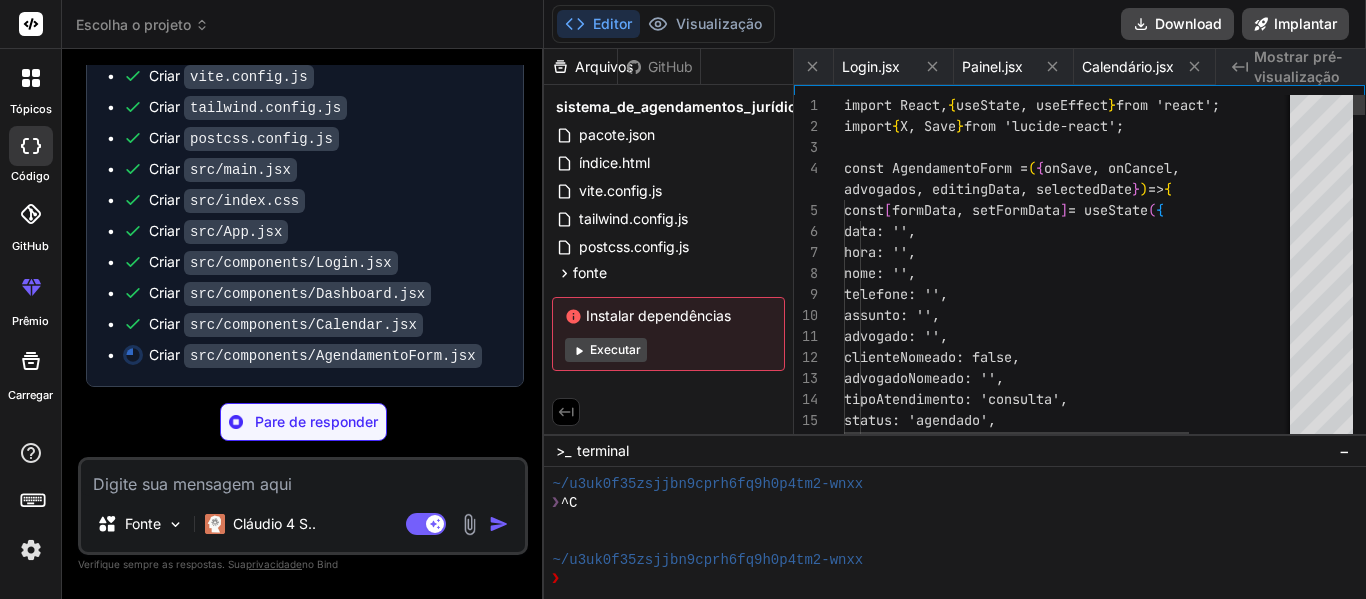 scroll, scrollTop: 0, scrollLeft: 1247, axis: horizontal 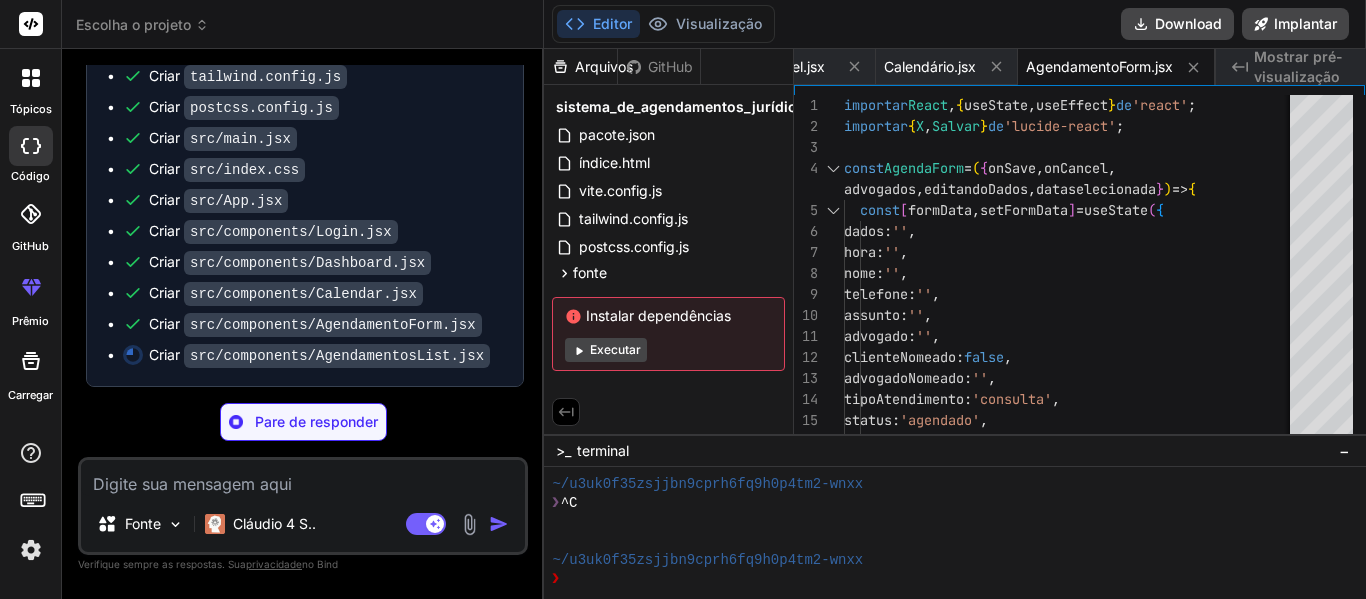 type on "x" 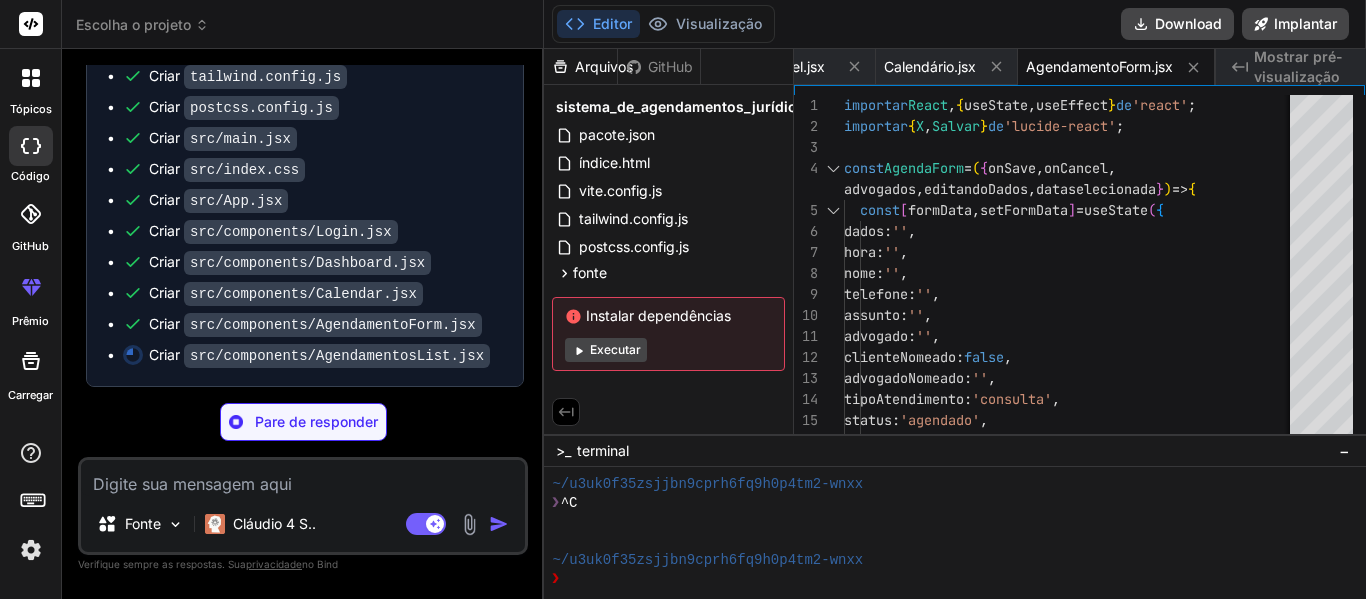 type 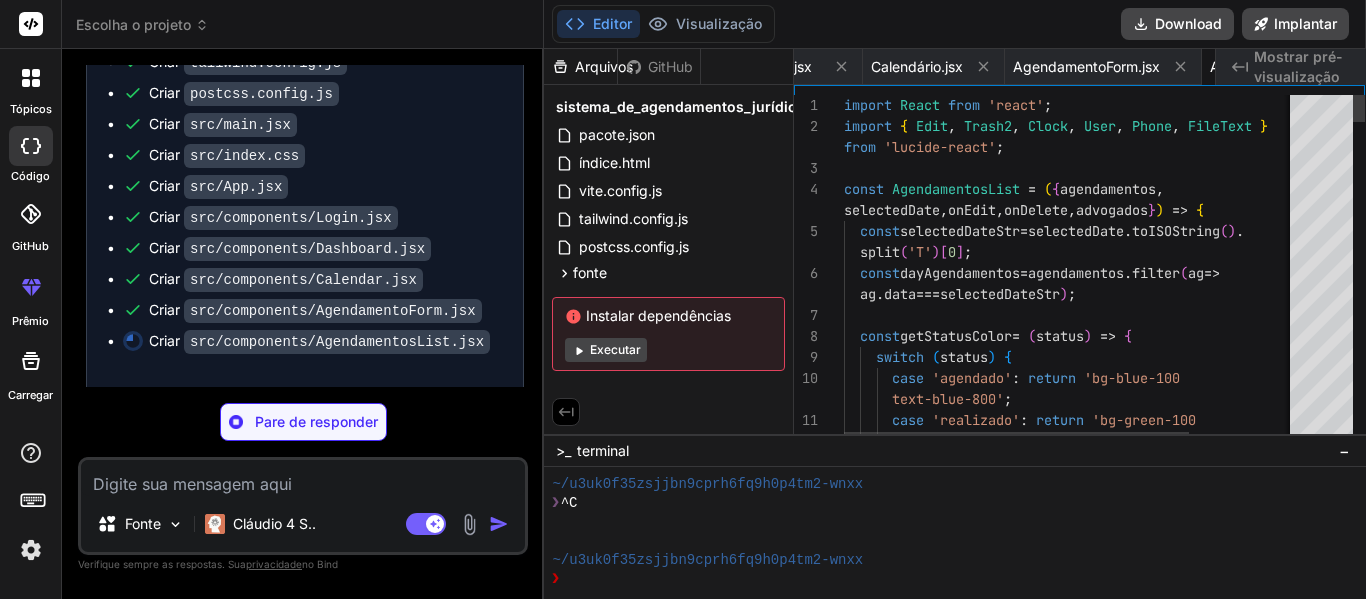 scroll, scrollTop: 0, scrollLeft: 1443, axis: horizontal 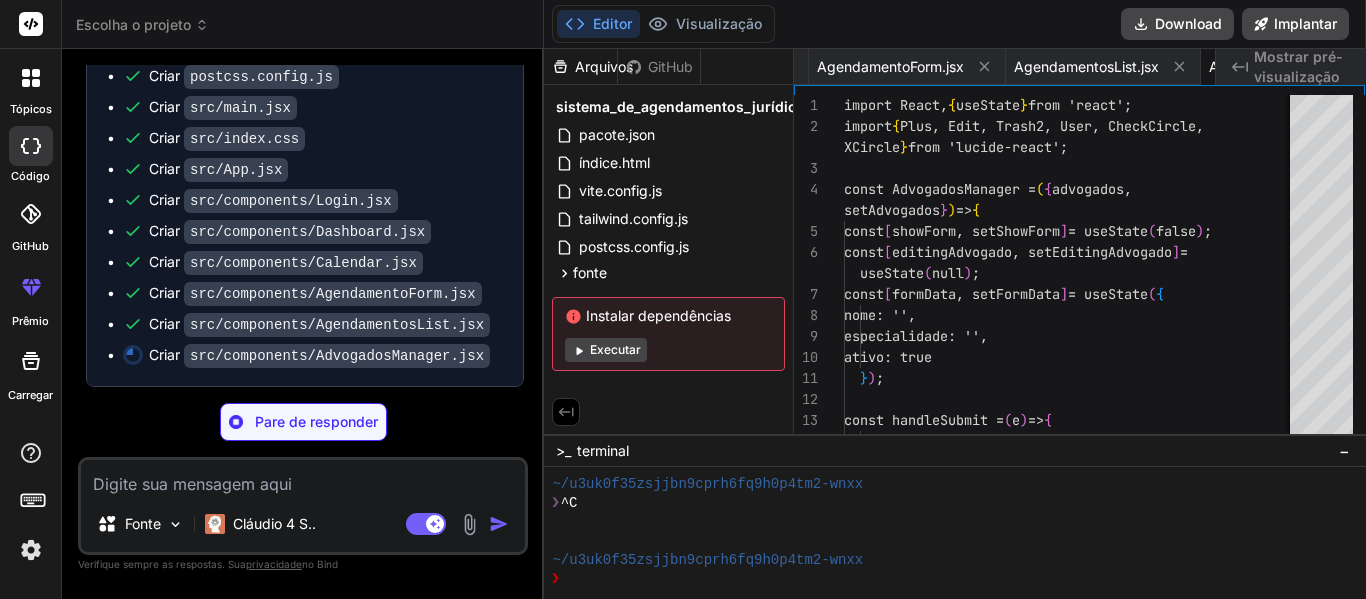 type on "x" 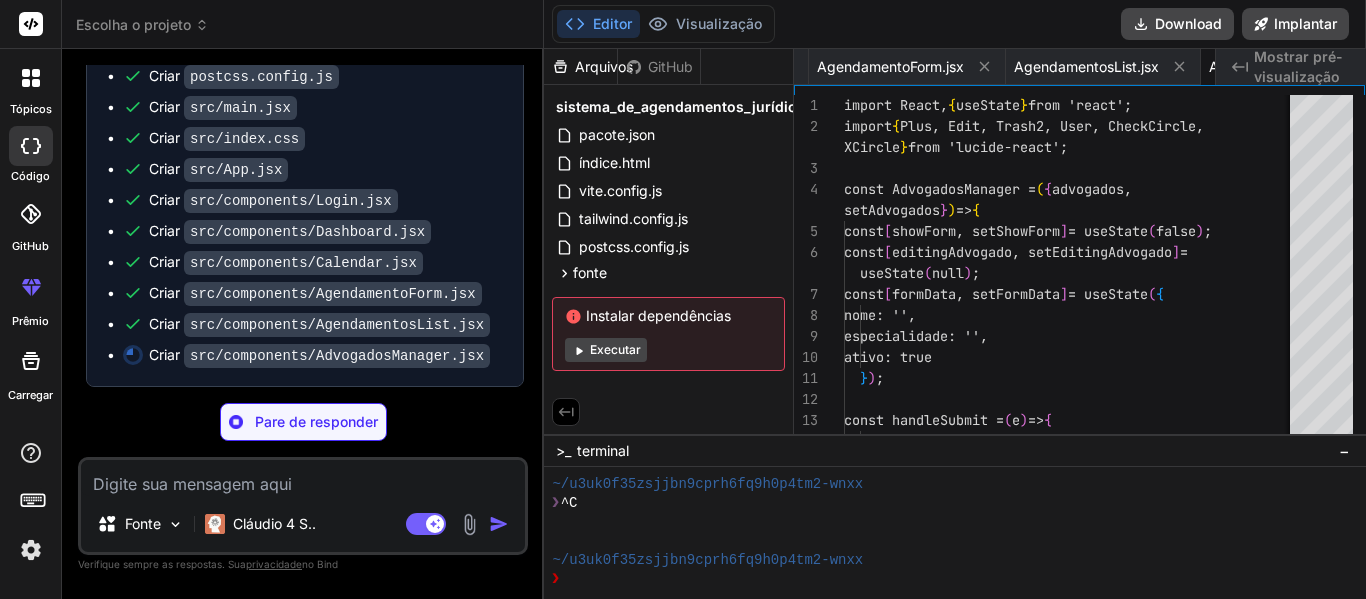 type on "export default AdvogadosManager;" 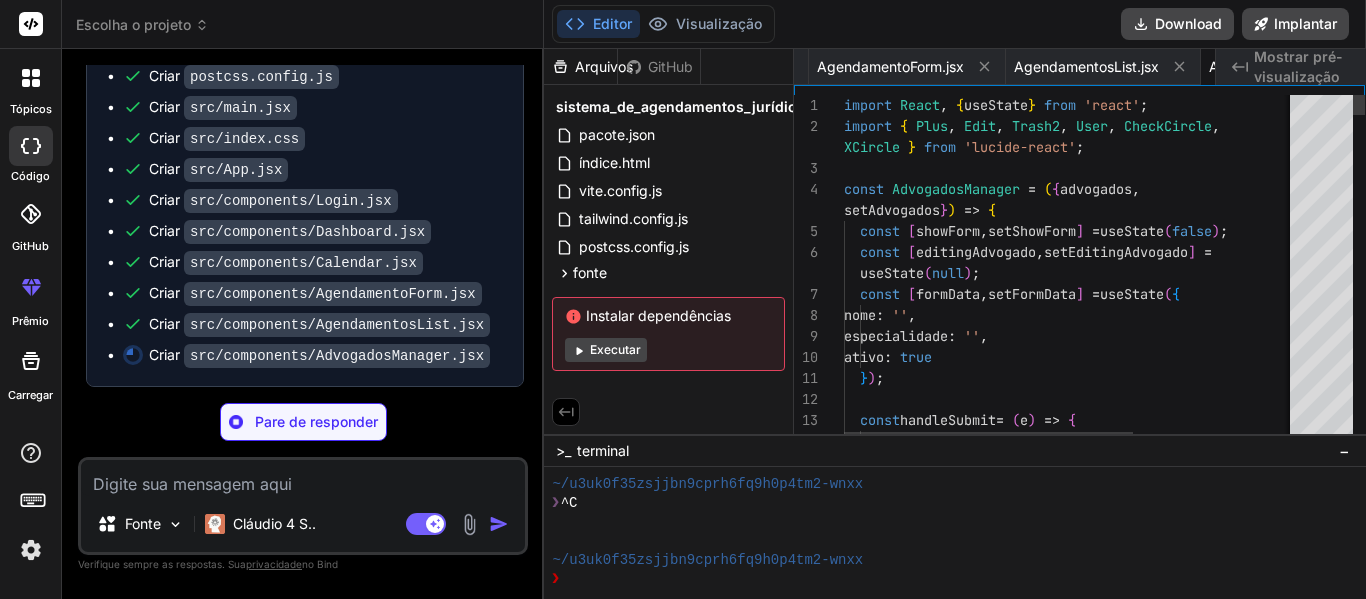 scroll, scrollTop: 0, scrollLeft: 1643, axis: horizontal 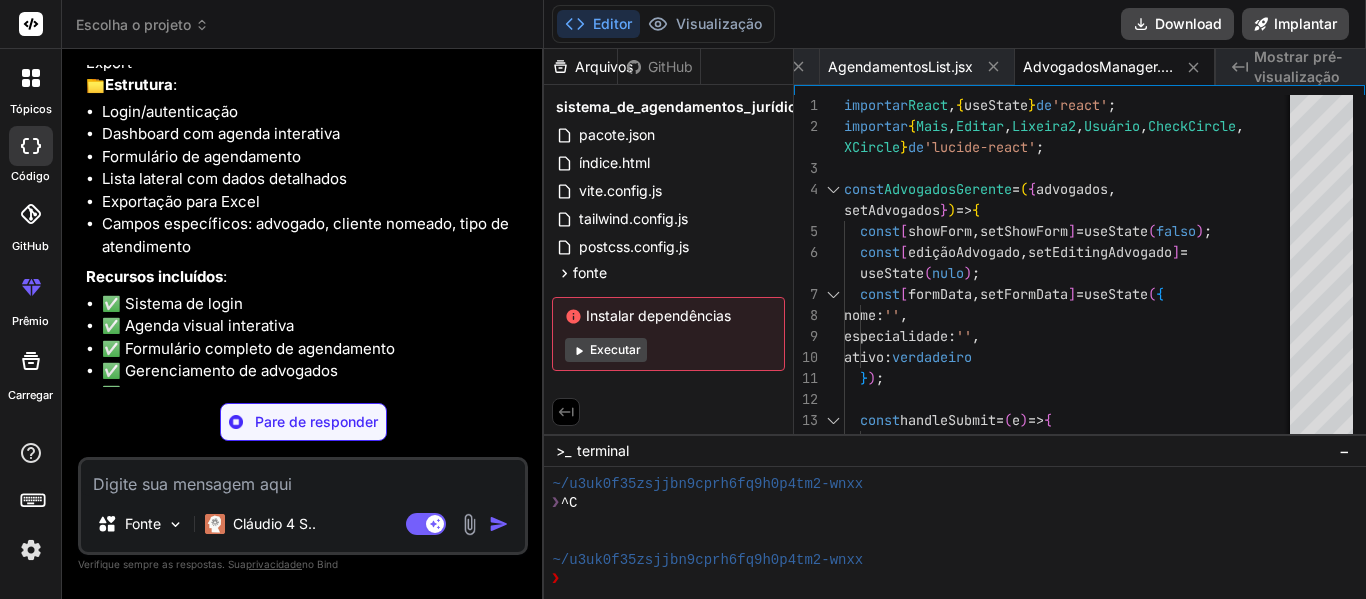 type on "x" 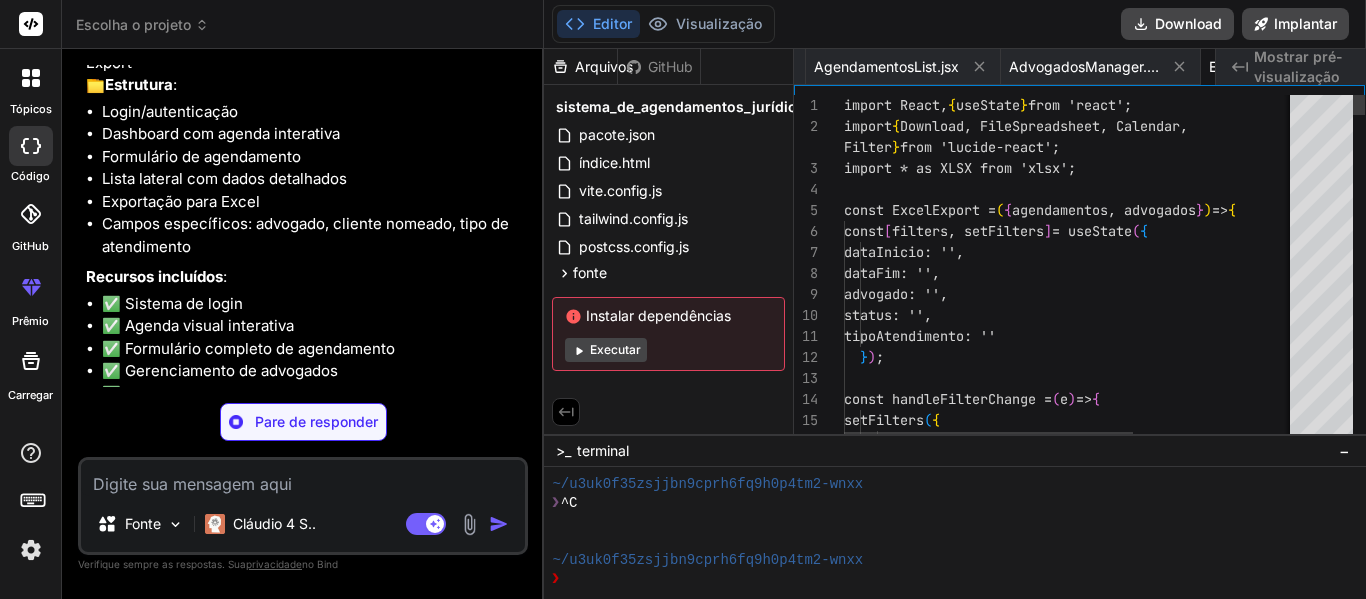 scroll, scrollTop: 0, scrollLeft: 0, axis: both 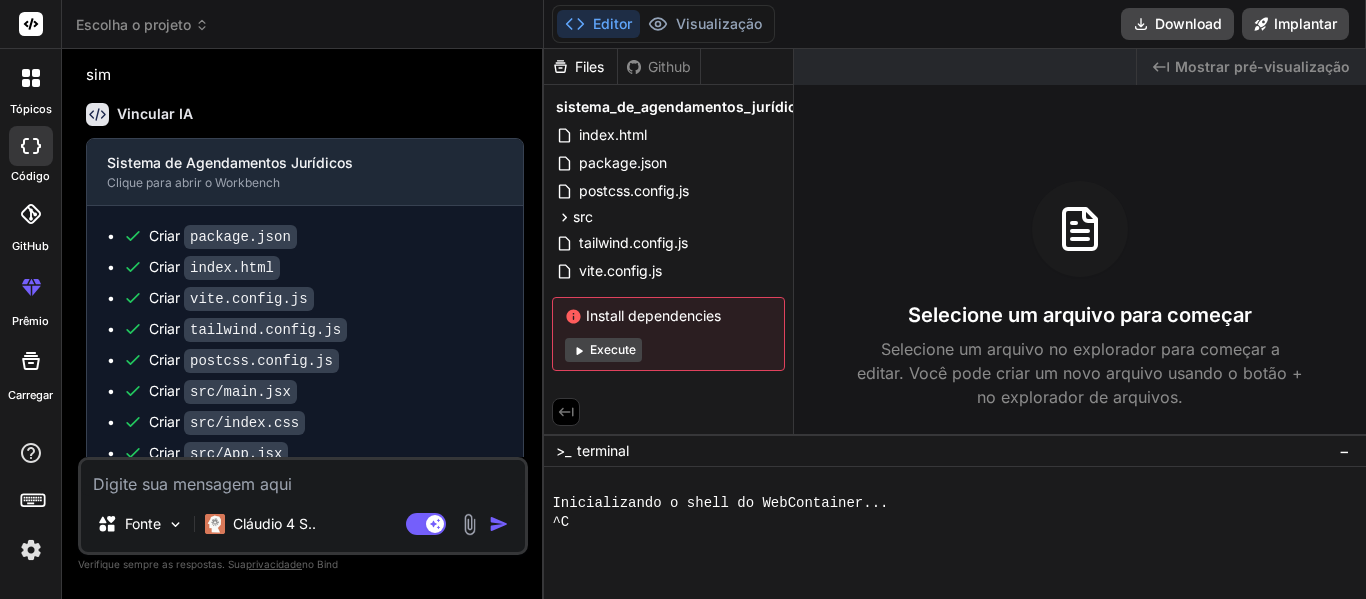 type on "x" 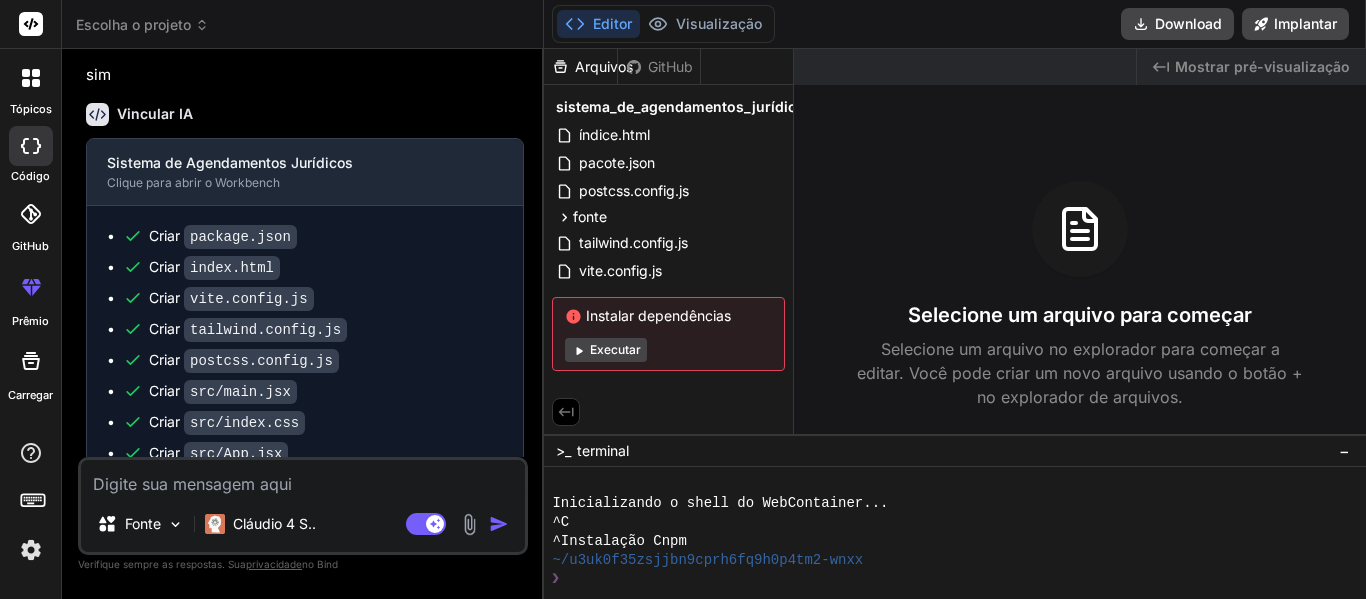 click at bounding box center [303, 478] 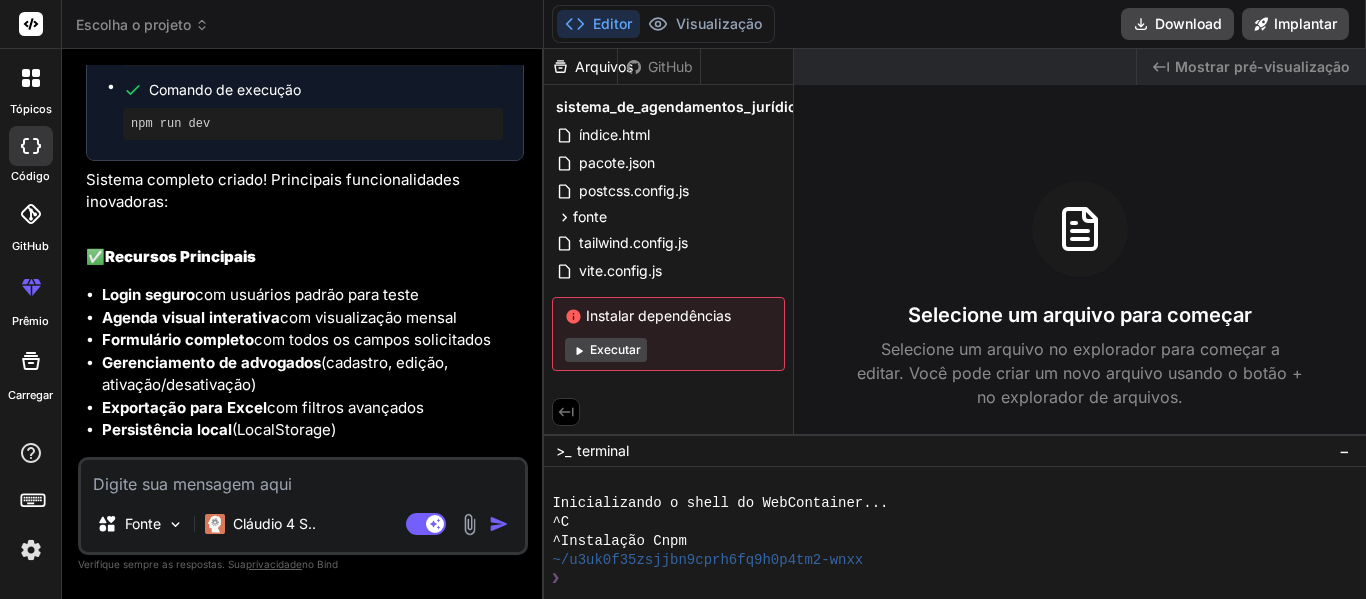 scroll, scrollTop: 1685, scrollLeft: 0, axis: vertical 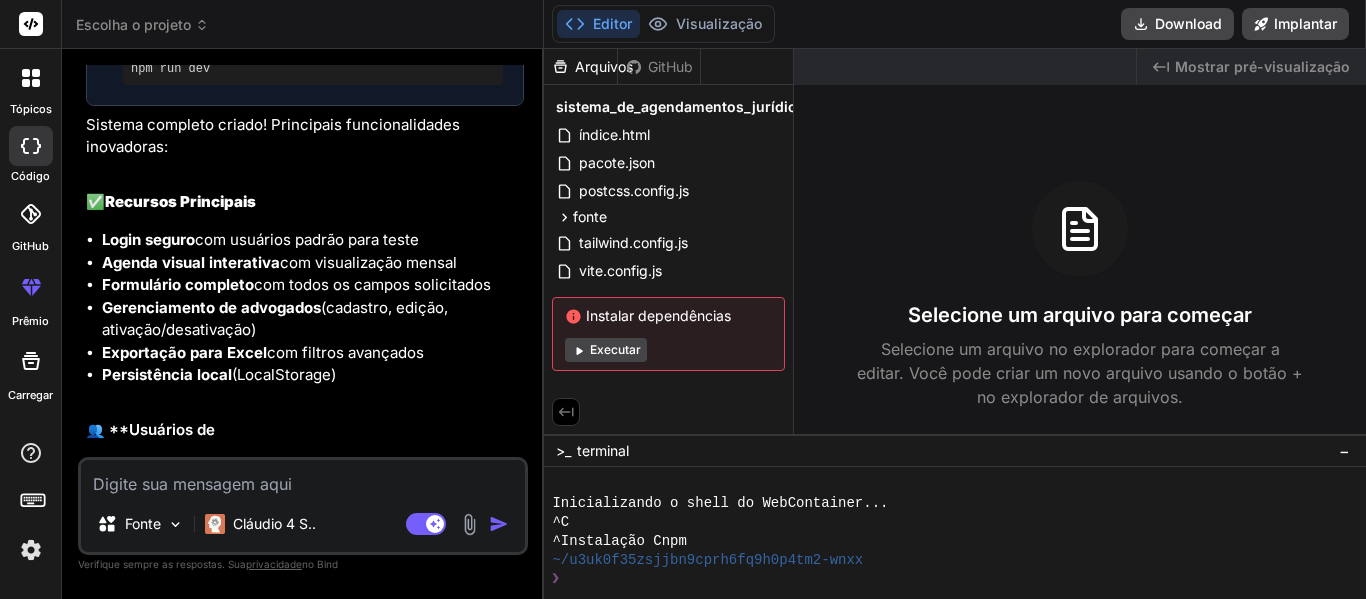 click 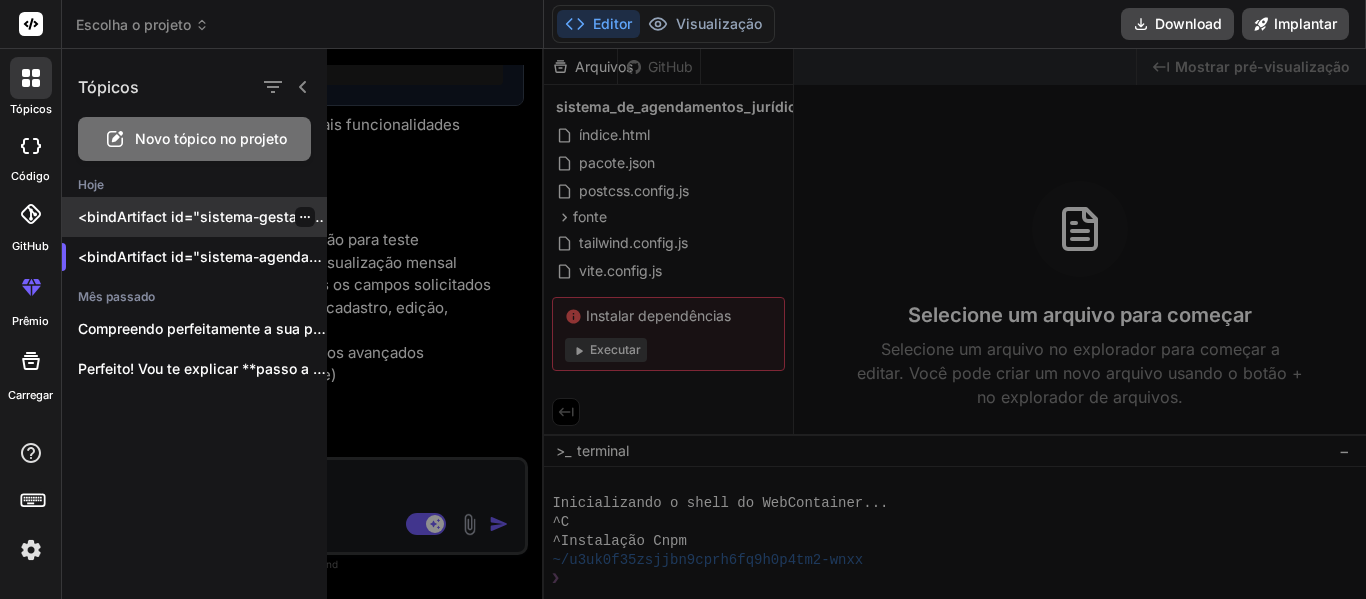 click on "<bindArtifact id="sistema-gestao-empresarial" title="Sistema de Gestão Empresarial"> <bindAction..." at bounding box center (422, 216) 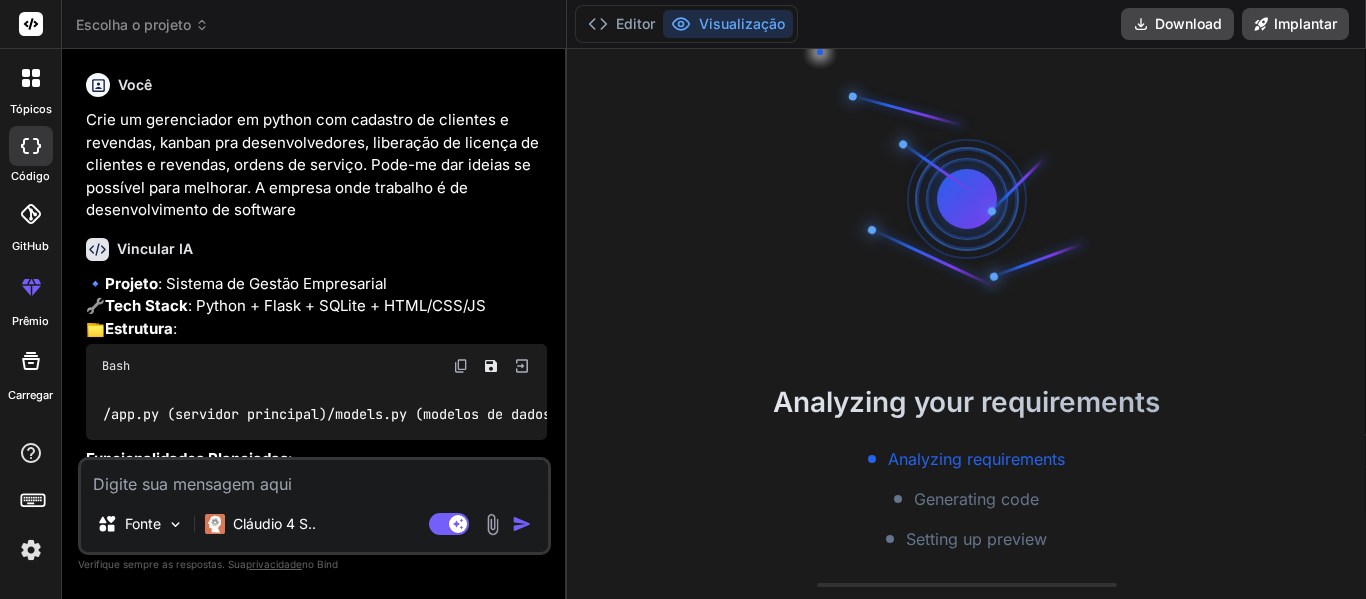scroll, scrollTop: 600, scrollLeft: 0, axis: vertical 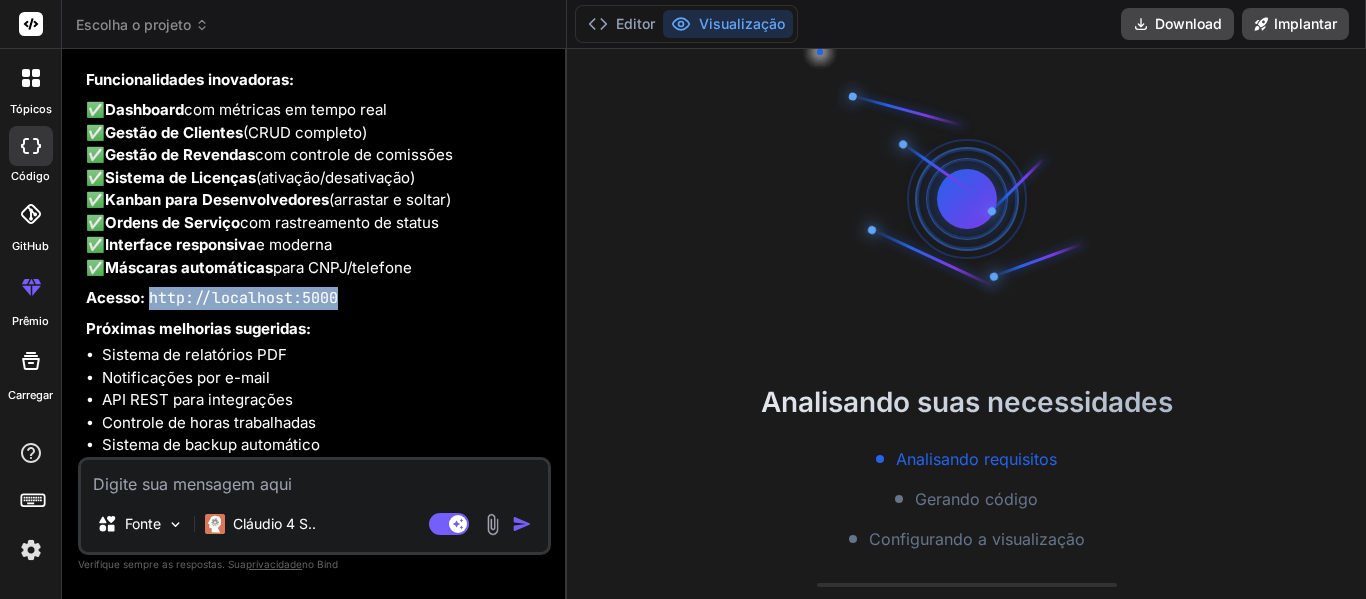 drag, startPoint x: 343, startPoint y: 300, endPoint x: 150, endPoint y: 307, distance: 193.1269 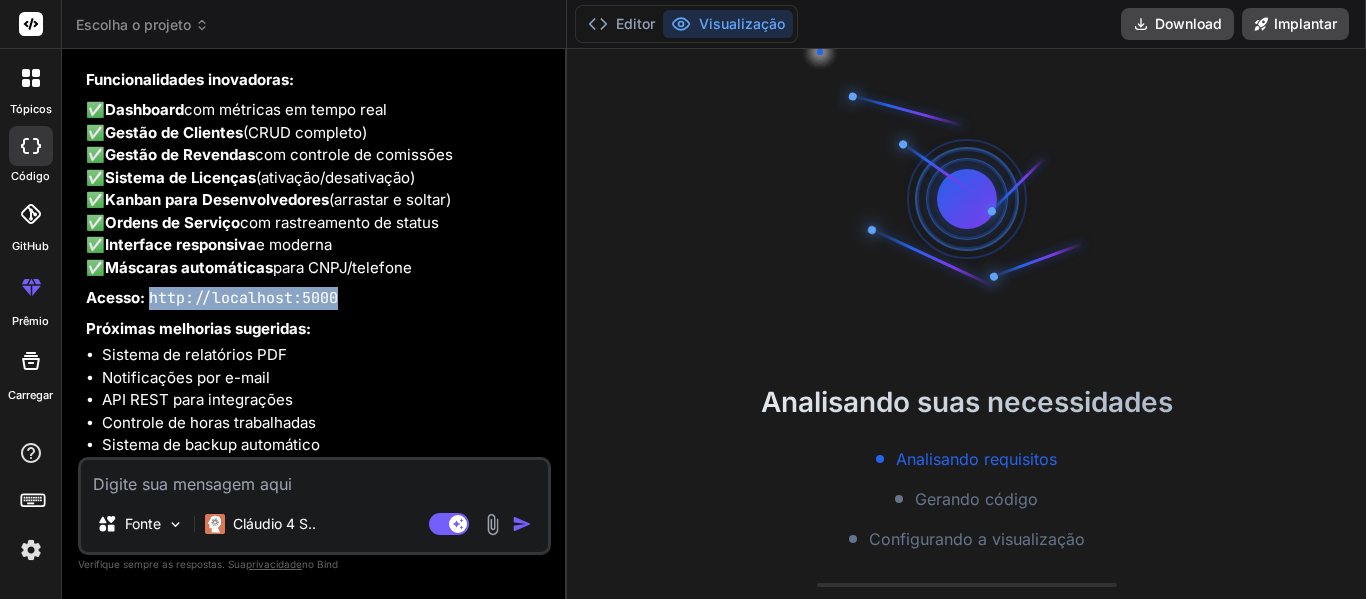 click on "Acesso:   http://localhost:5000" at bounding box center (316, 298) 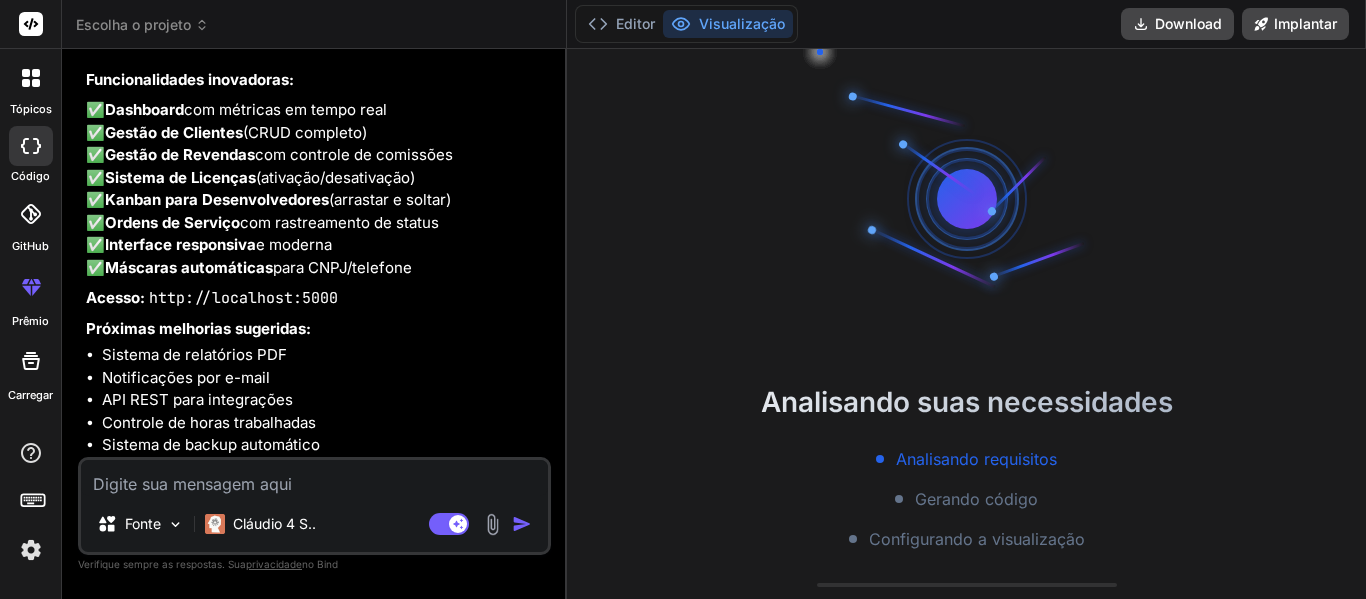 click at bounding box center (31, 78) 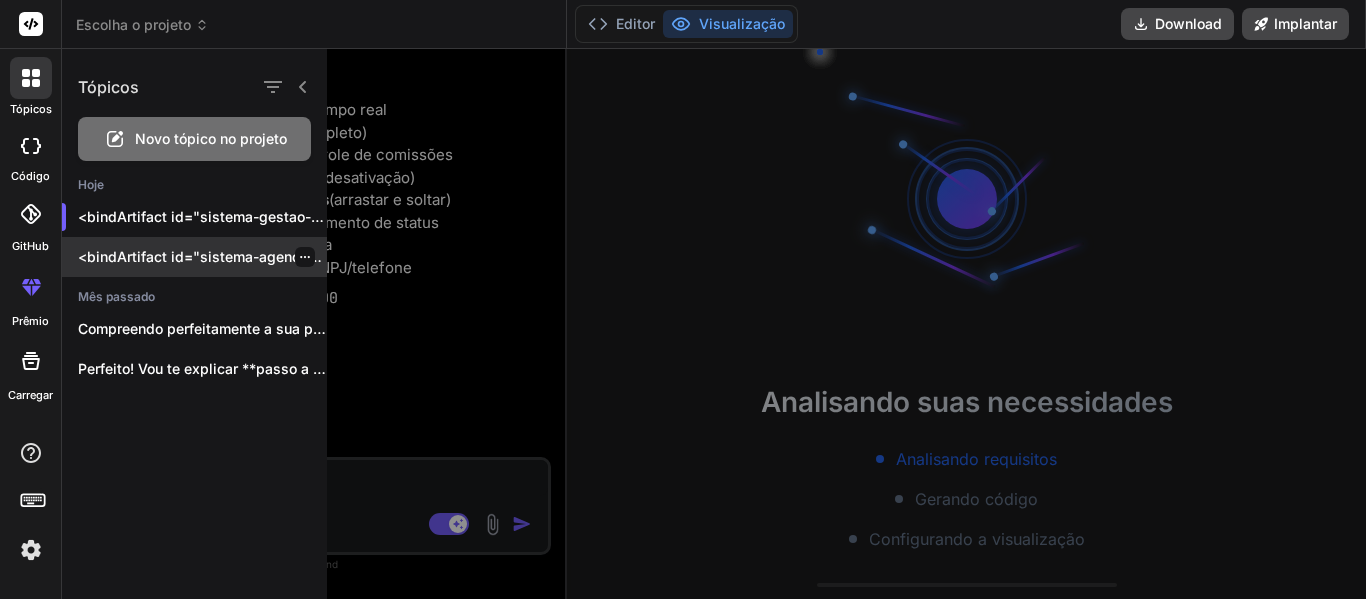 click on "<bindArtifact id="sistema-agendamentos-jurídicos" title="Sistema de Agendamentos Jurídicos"> <bindAction..." at bounding box center [456, 256] 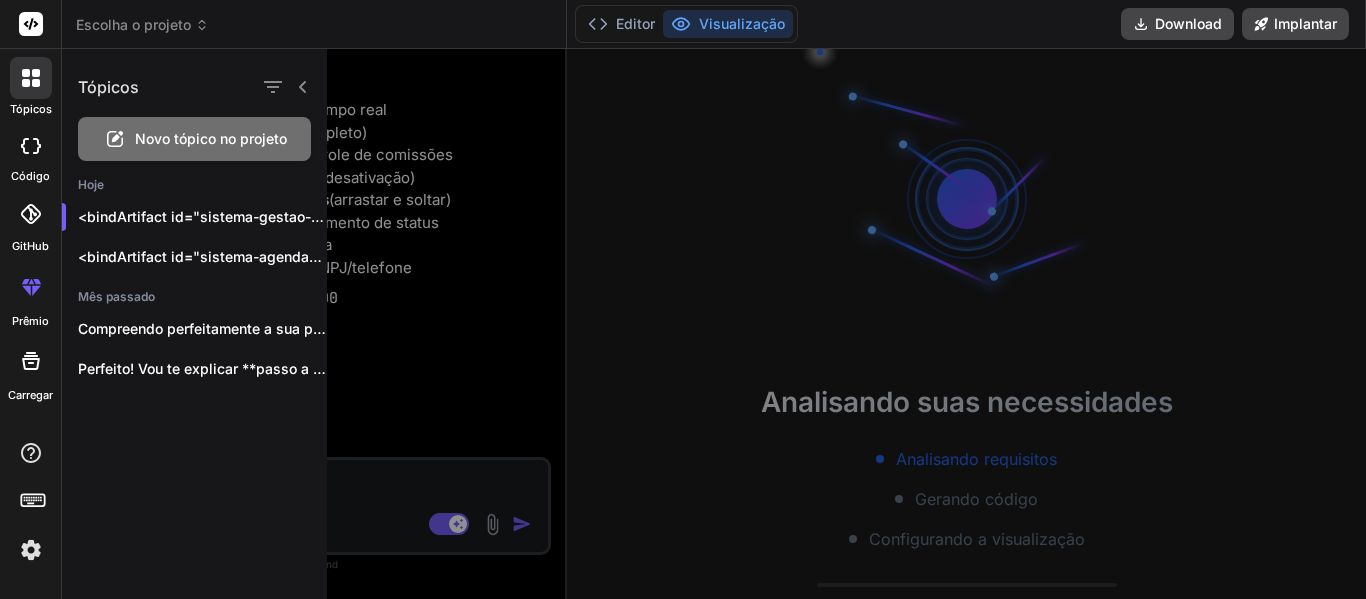 scroll, scrollTop: 0, scrollLeft: 0, axis: both 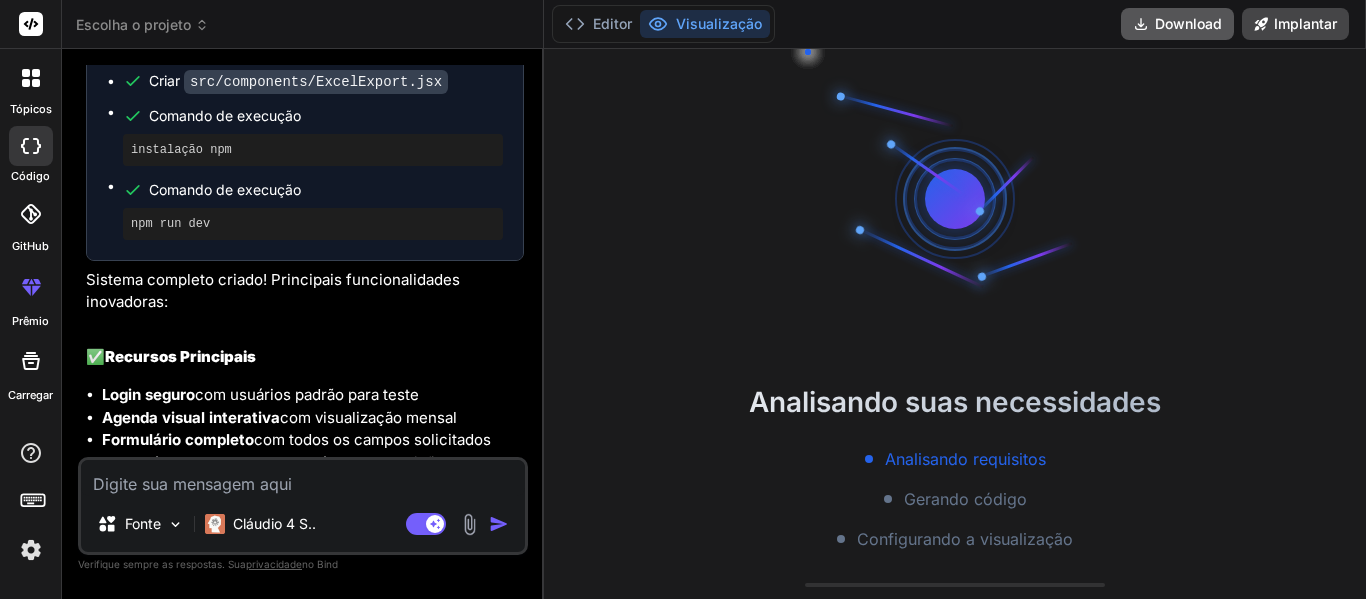 click 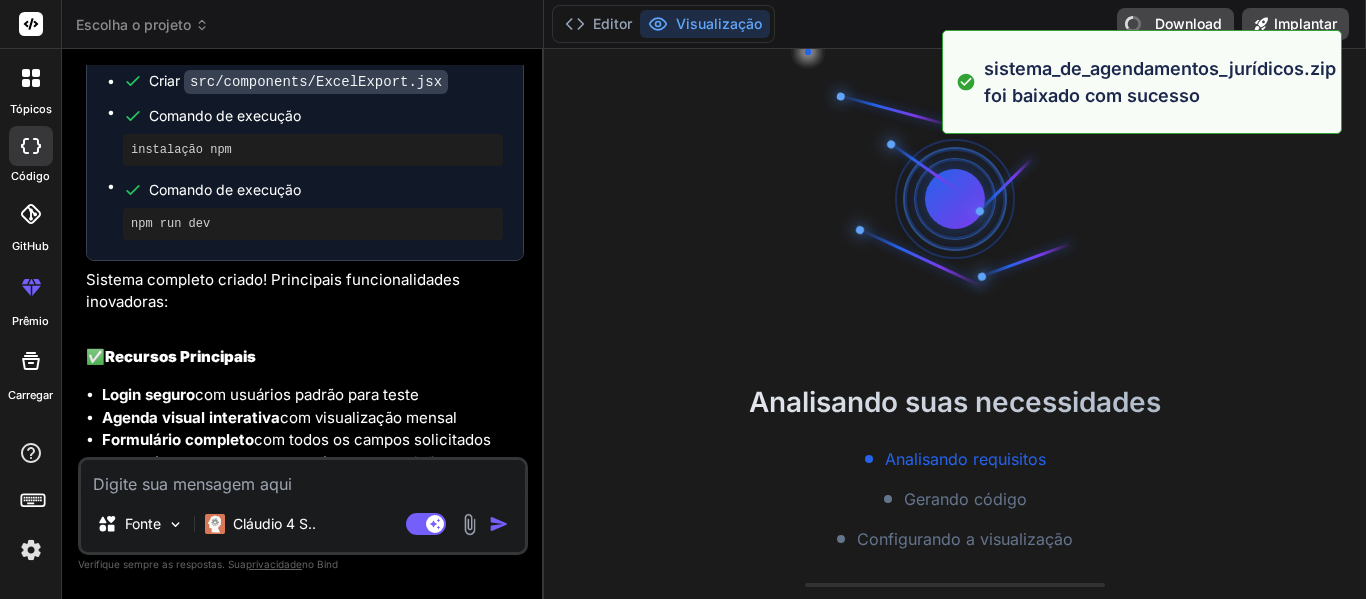 type on "x" 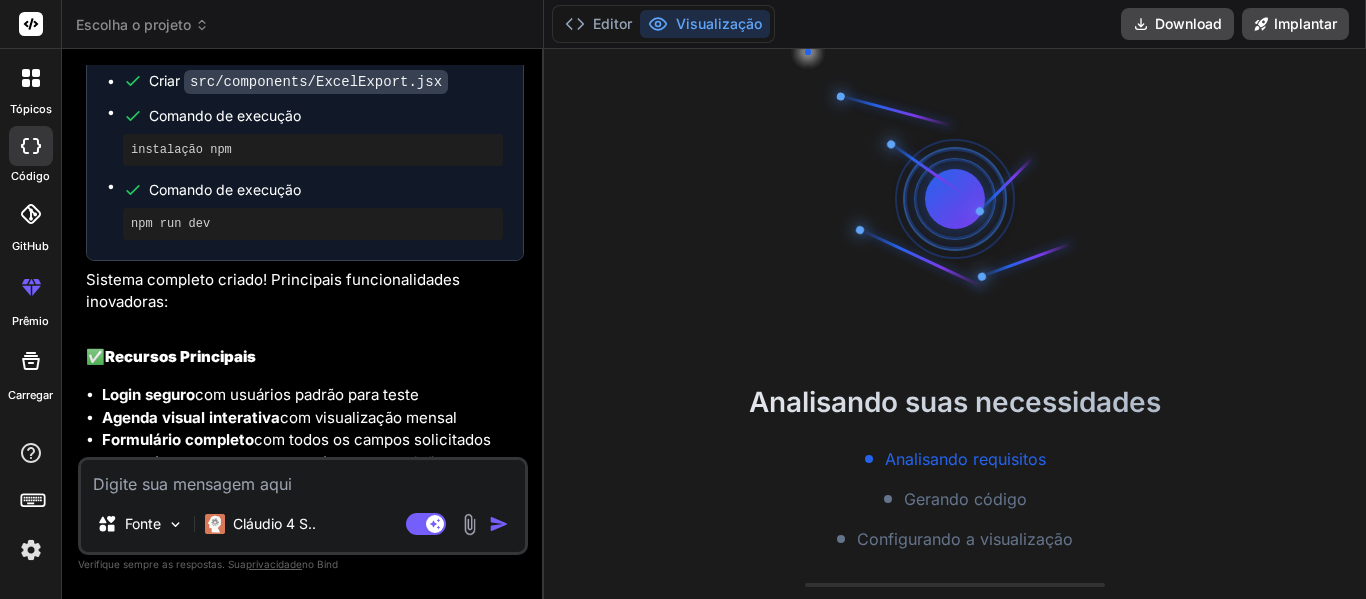 scroll, scrollTop: 1685, scrollLeft: 0, axis: vertical 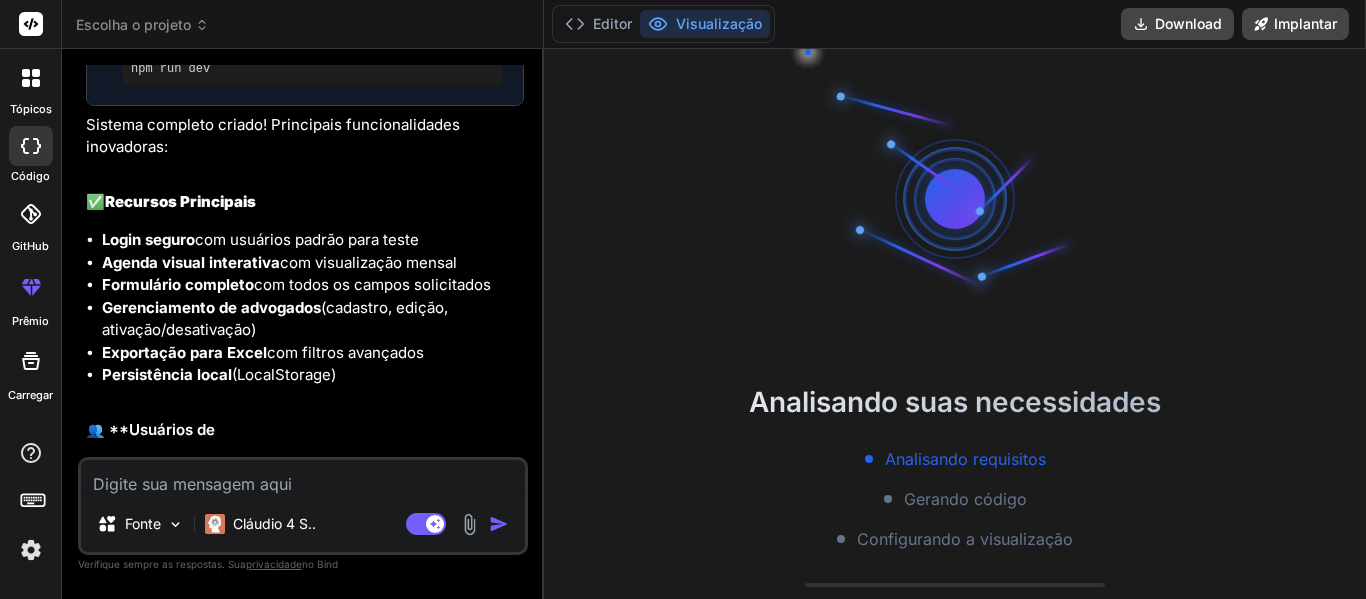 click at bounding box center [303, 478] 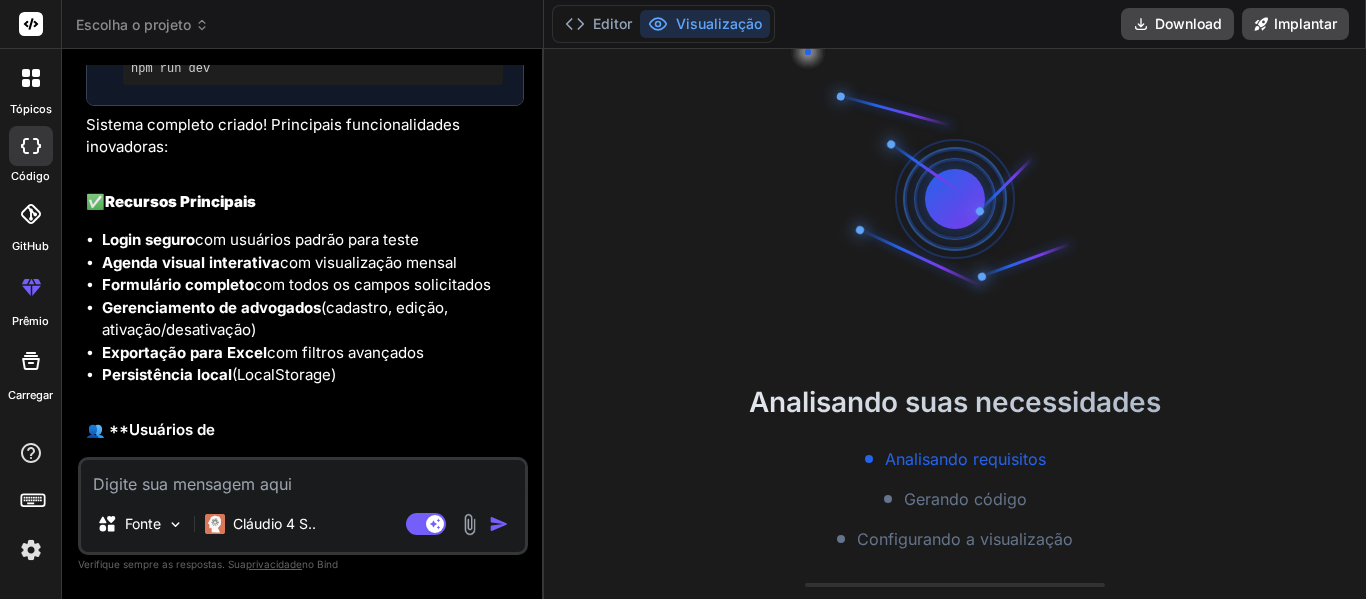 type on "M" 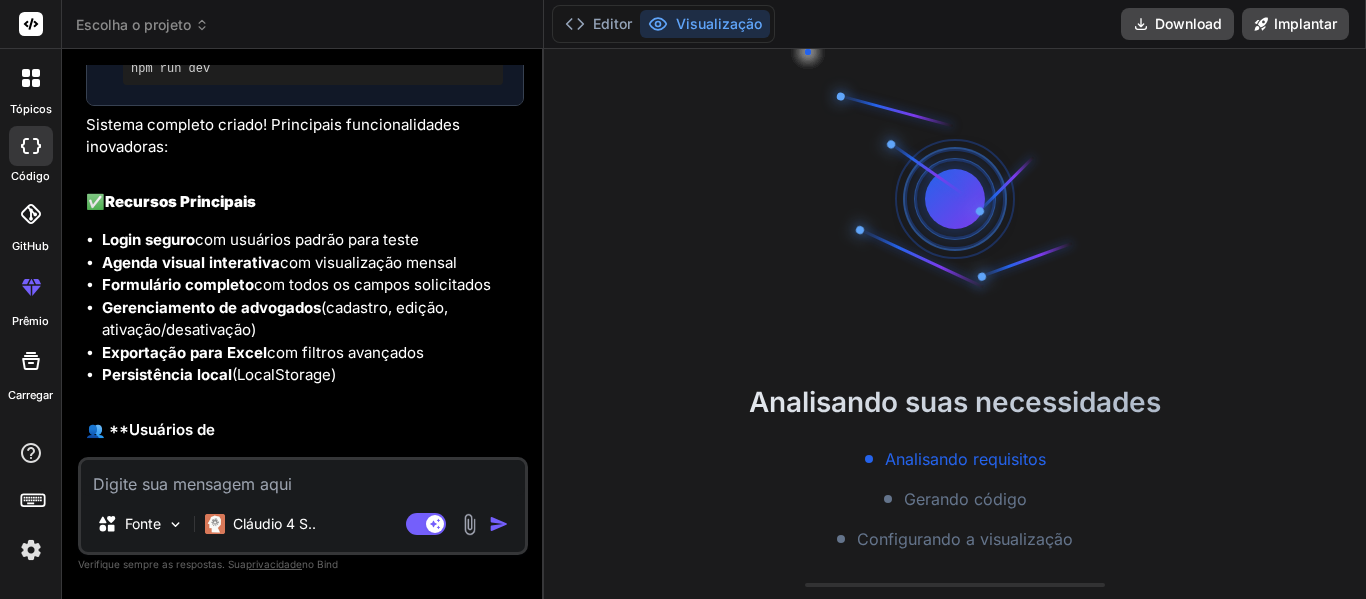 type on "x" 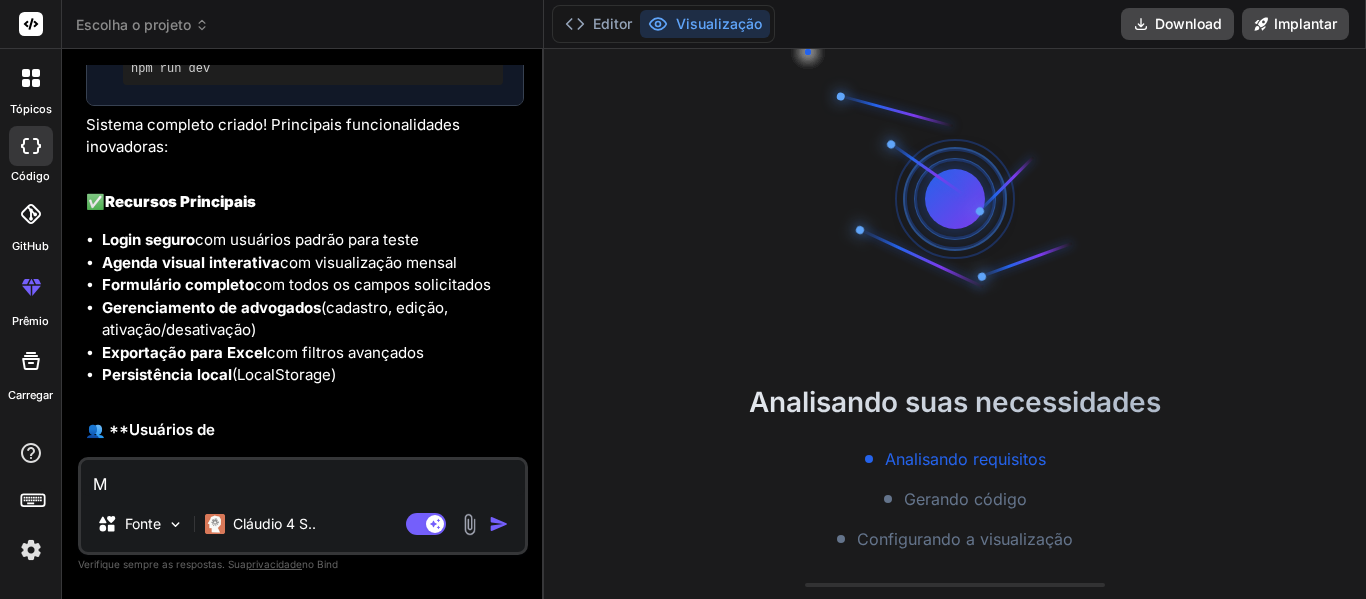 type on "Me" 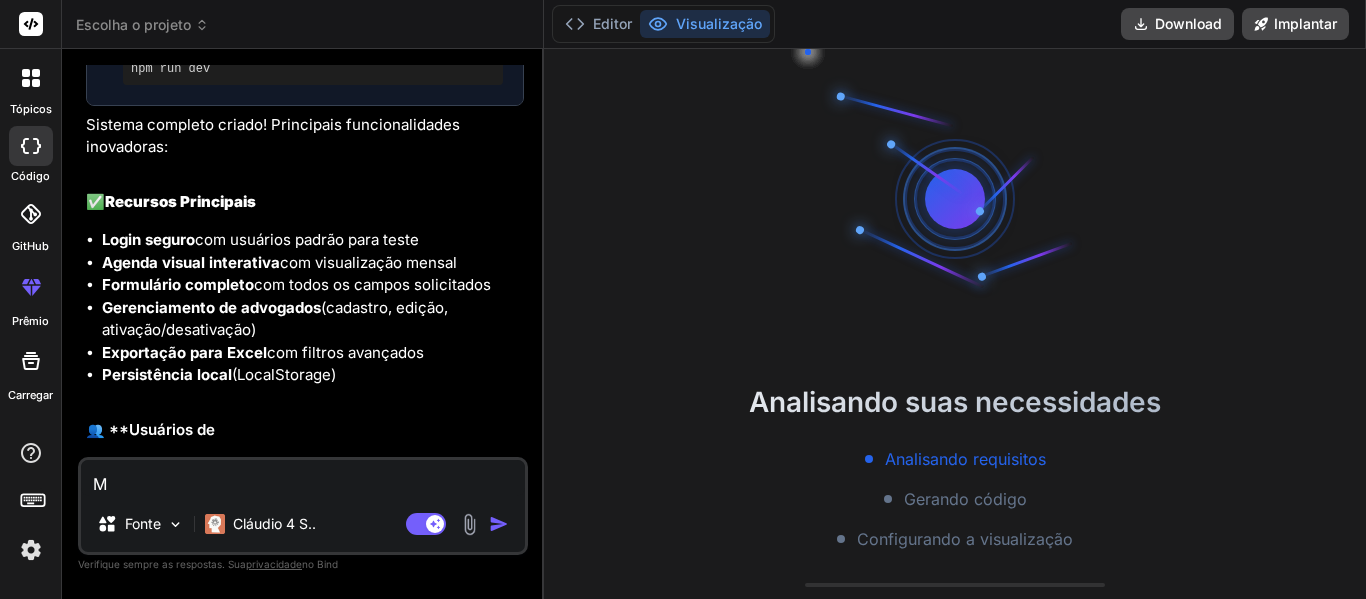 type on "x" 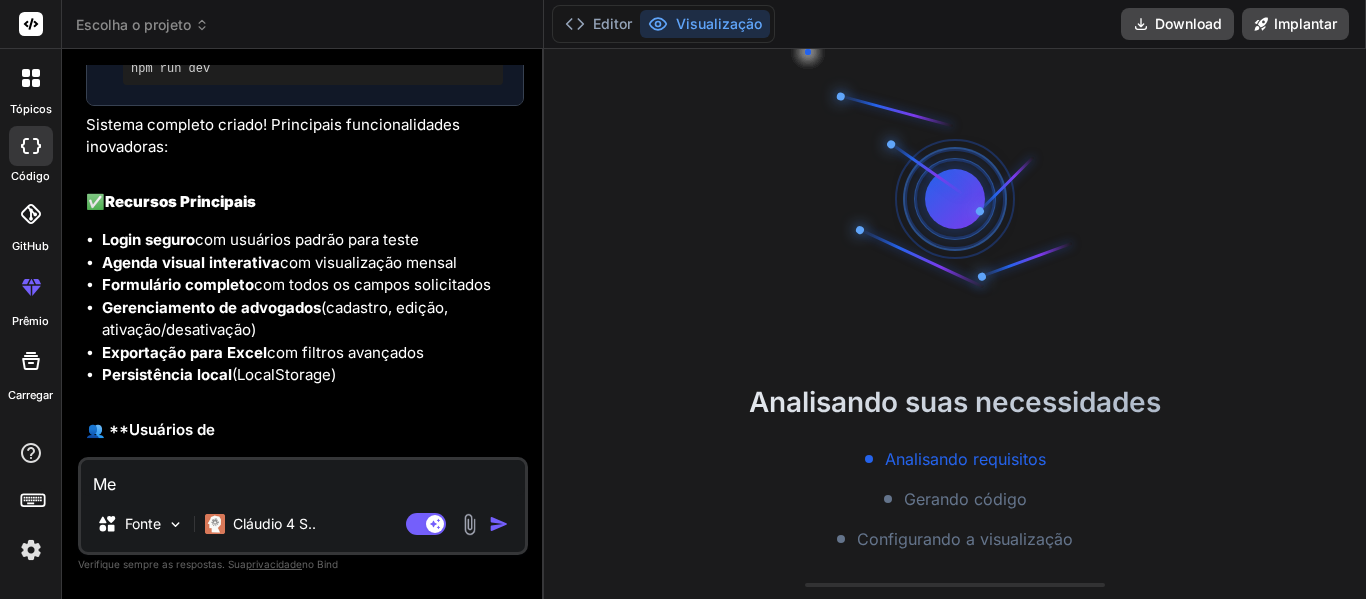 type on "Me" 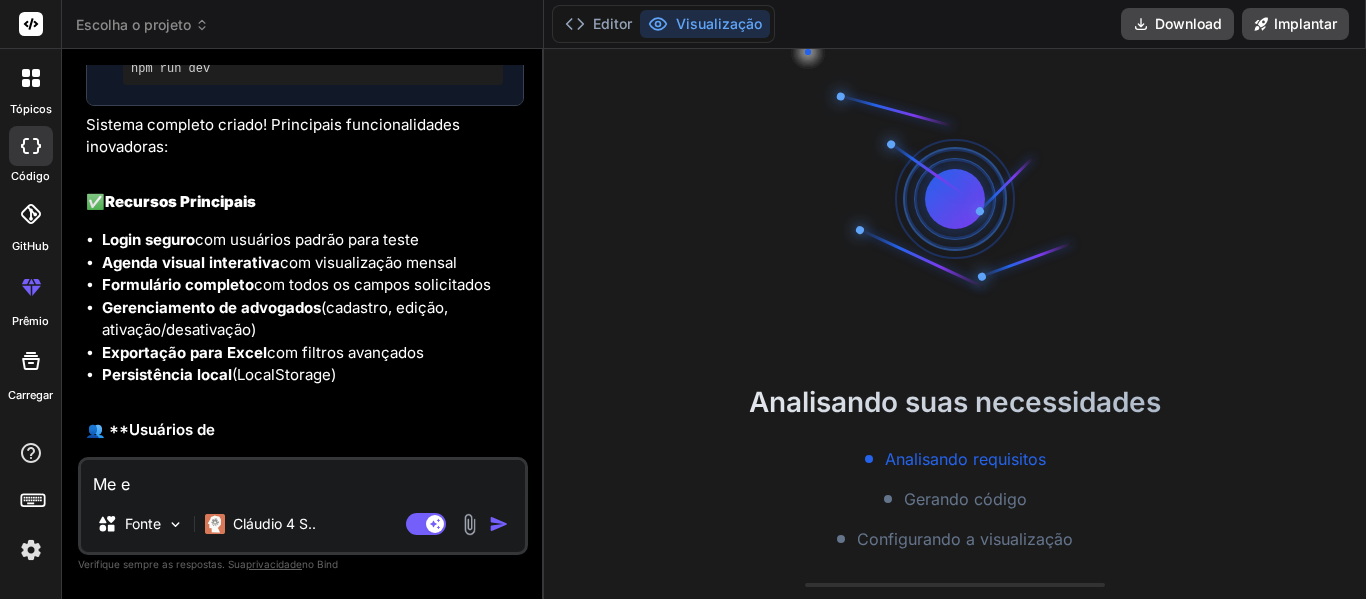 type on "Me en" 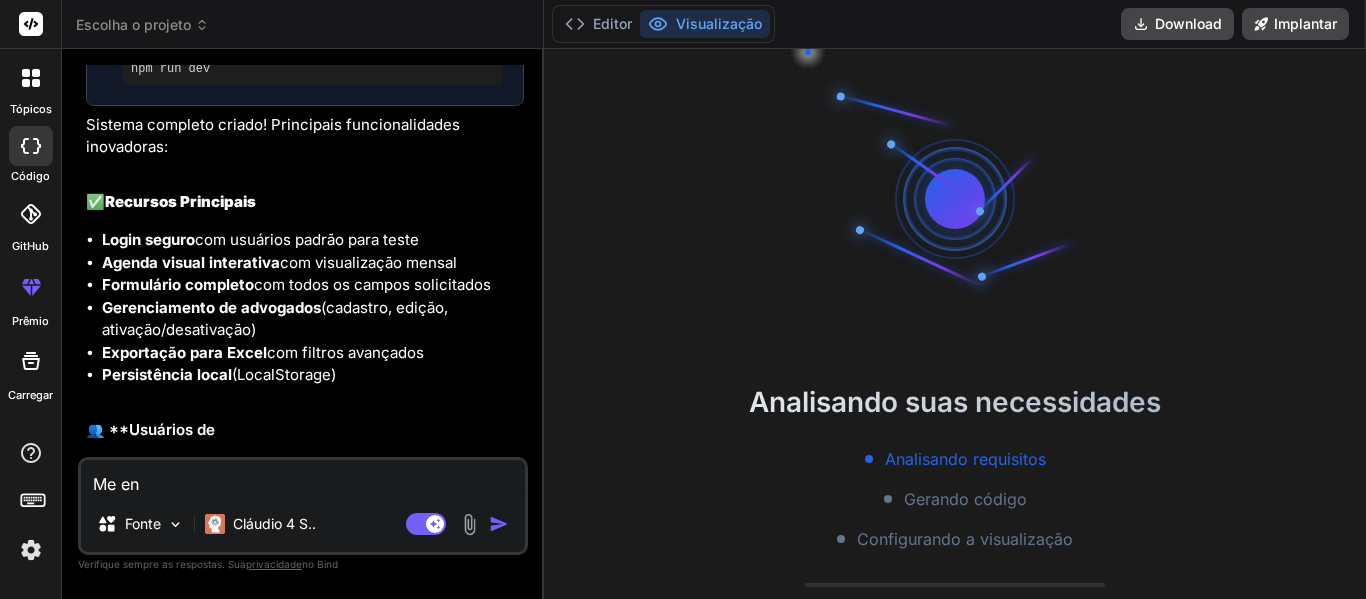 type on "Me ens" 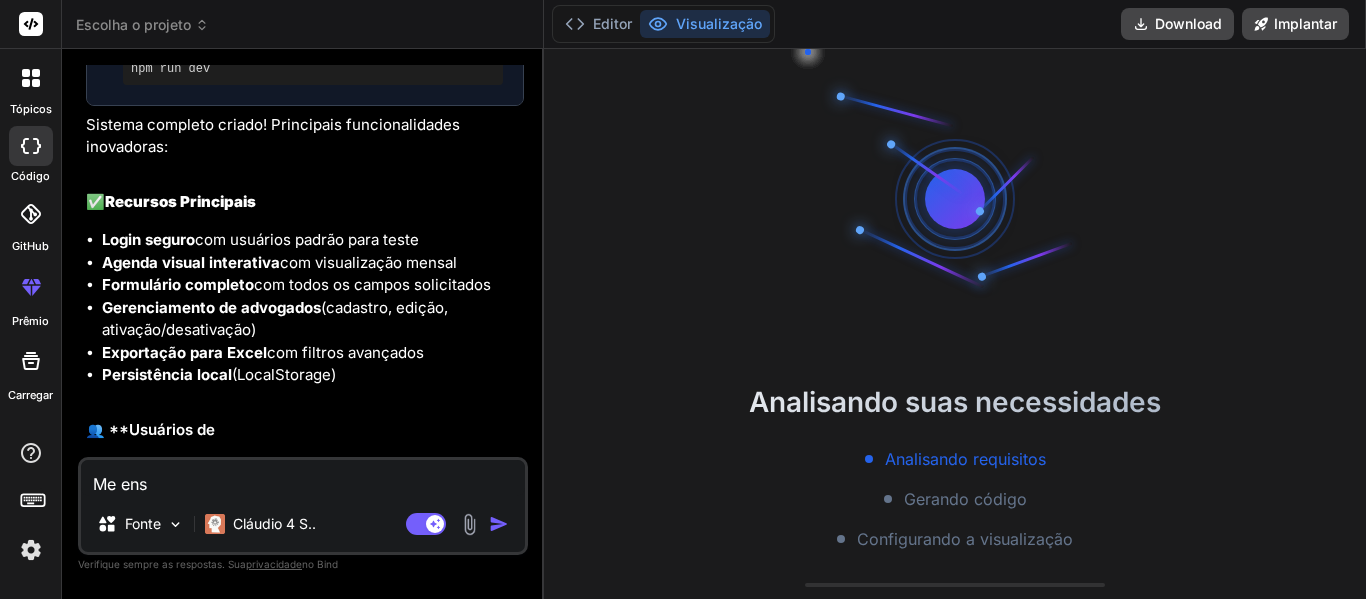 type on "Me ensi" 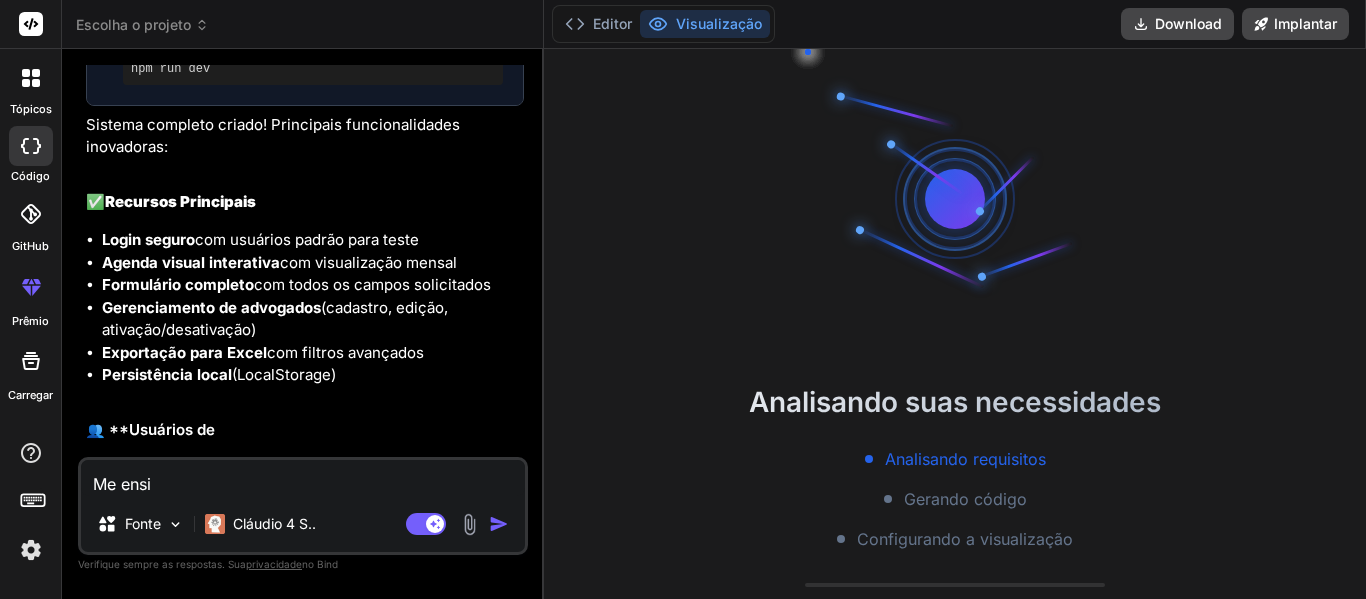 type on "Me ensin" 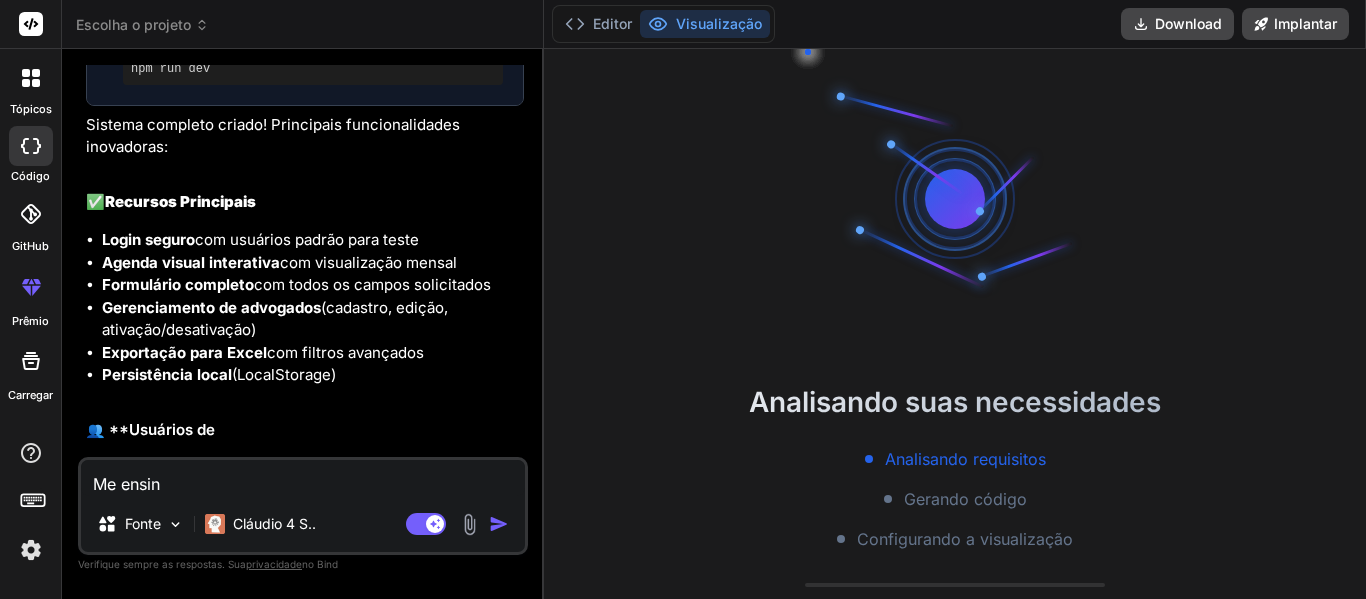 type on "Me ensine" 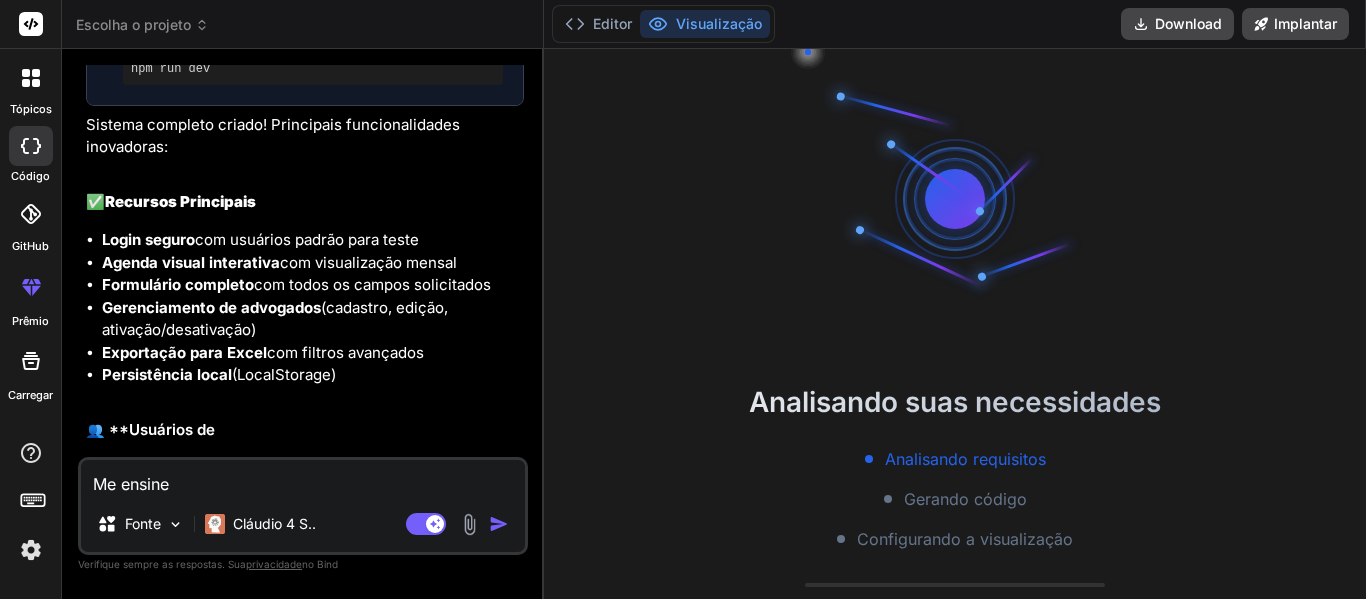 type on "Me ensine" 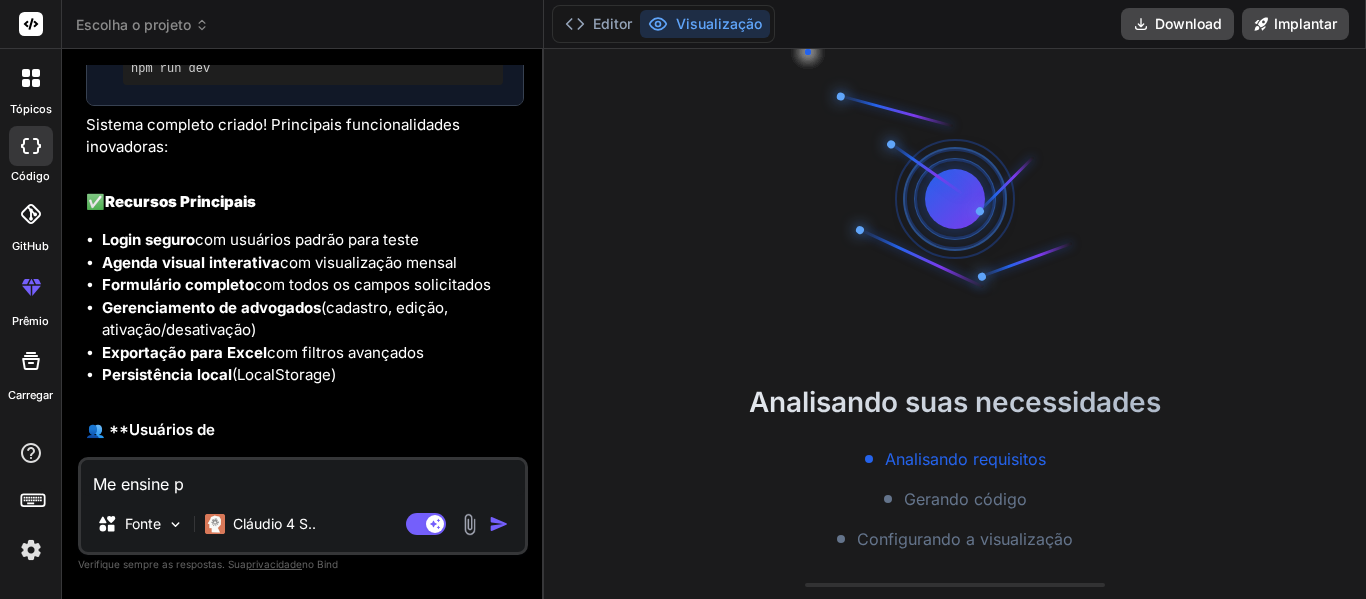 type on "x" 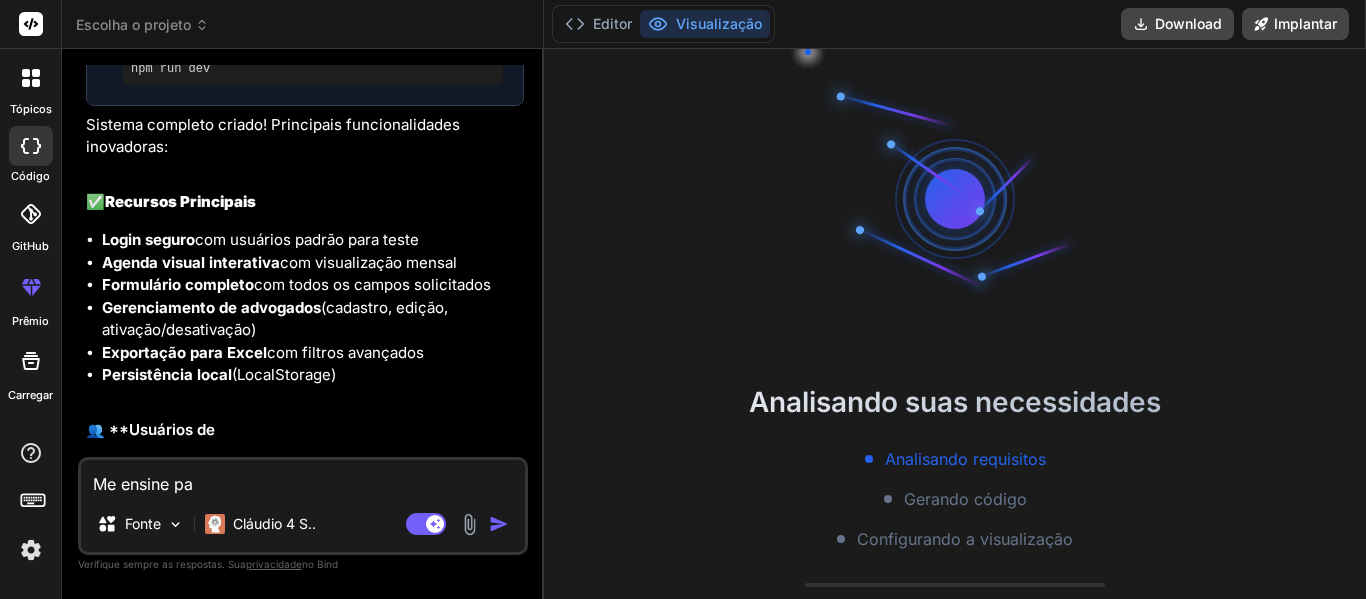type on "x" 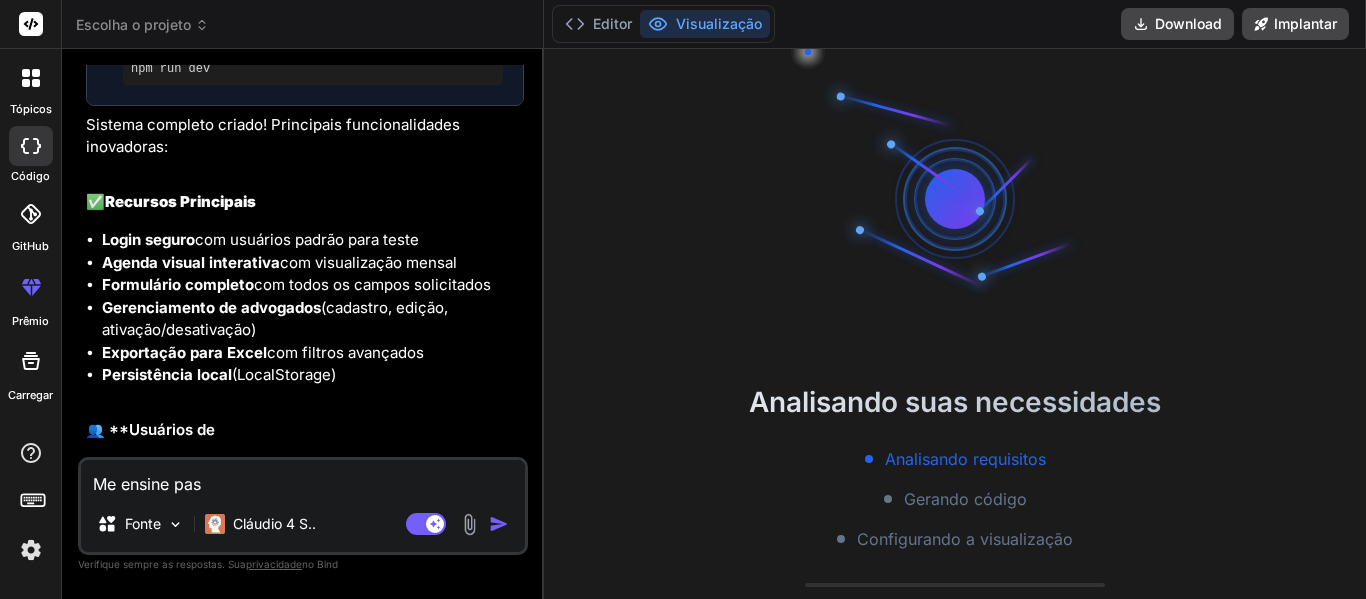 type on "Me ensine pass" 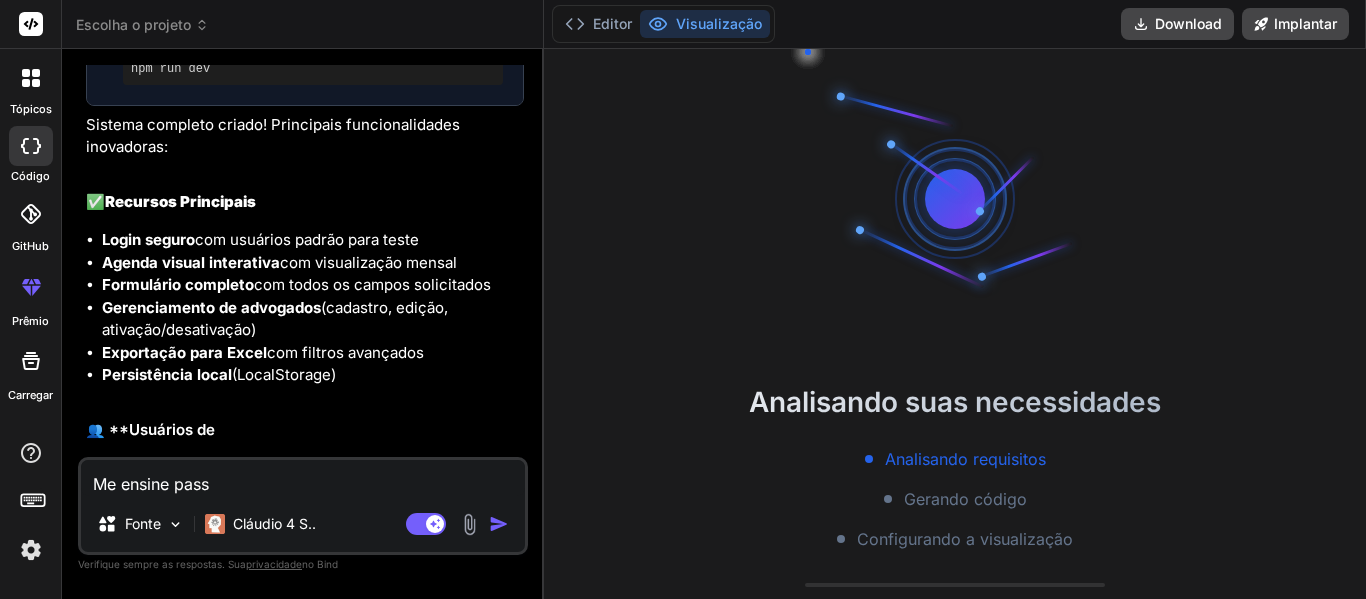 type on "Me ensine pas" 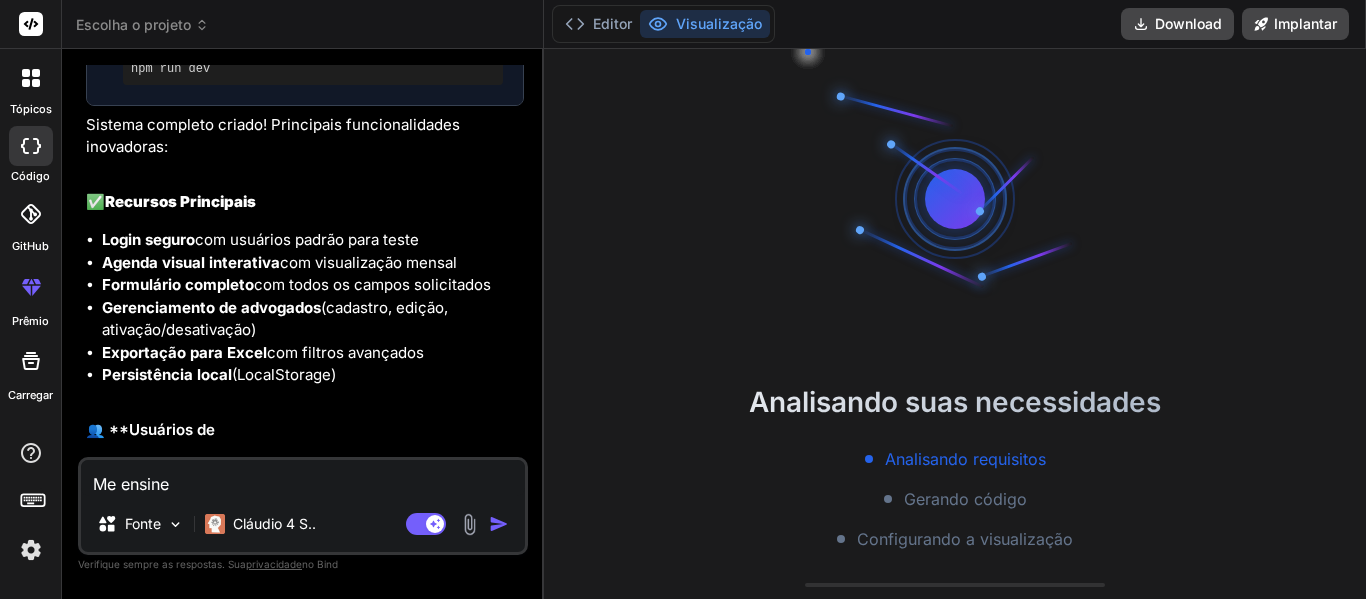type on "Me ensine" 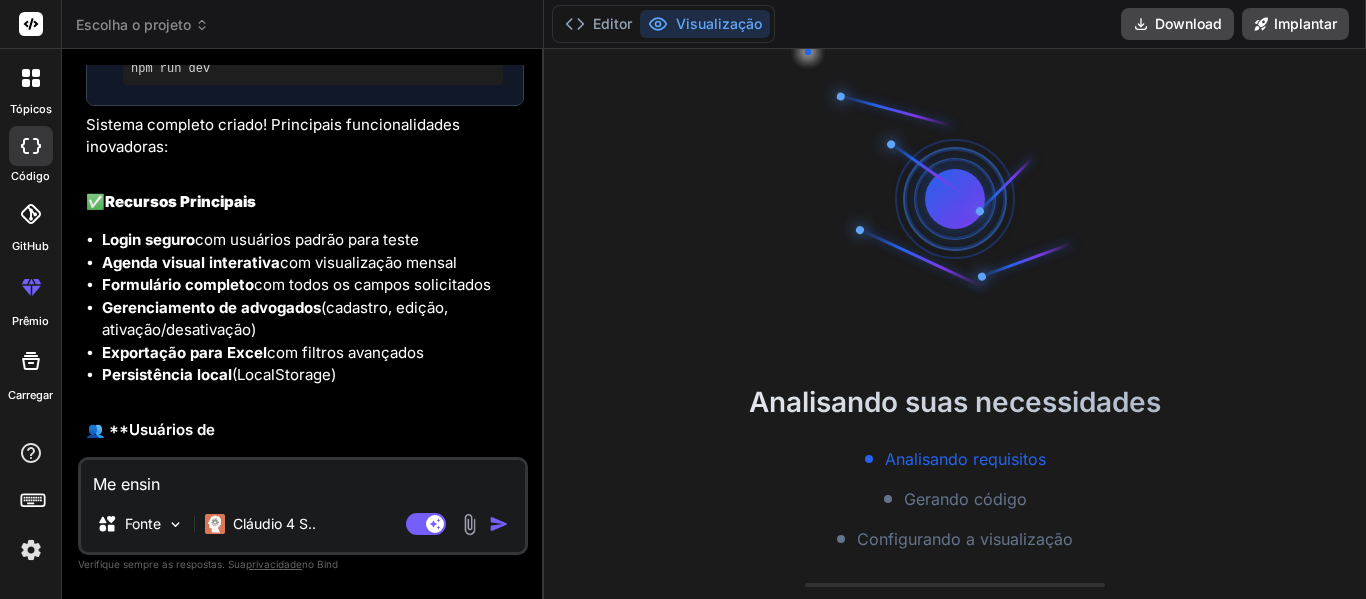 type on "Me ensi" 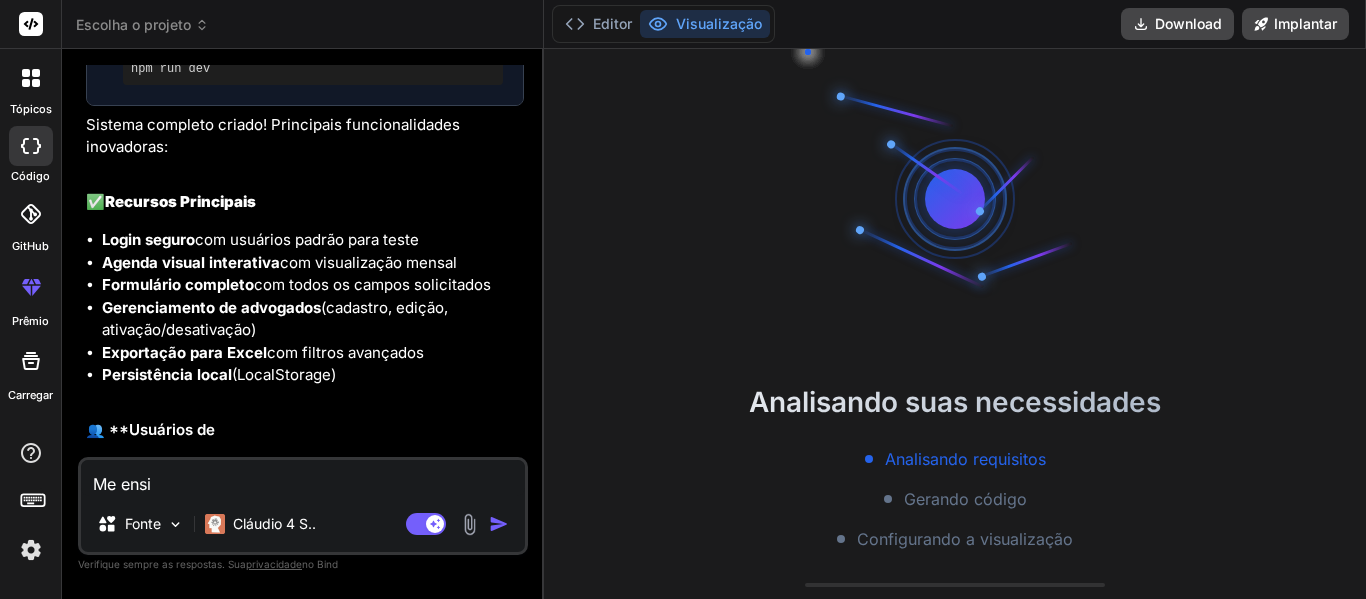 type on "x" 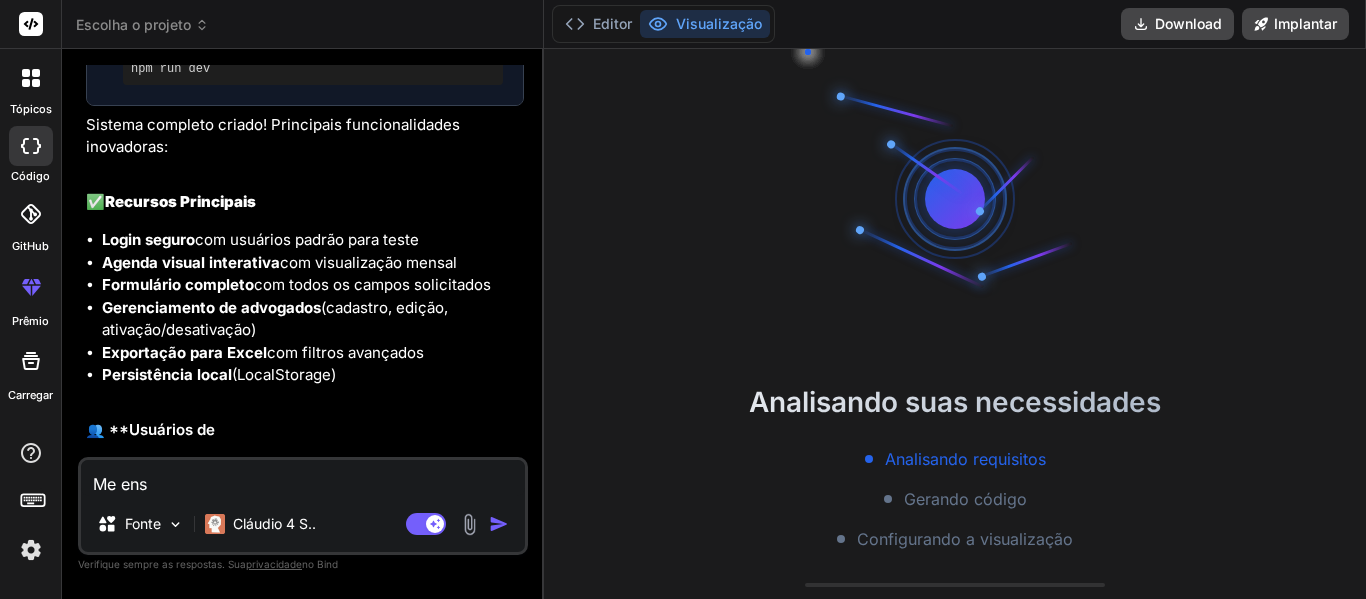 type on "Me en" 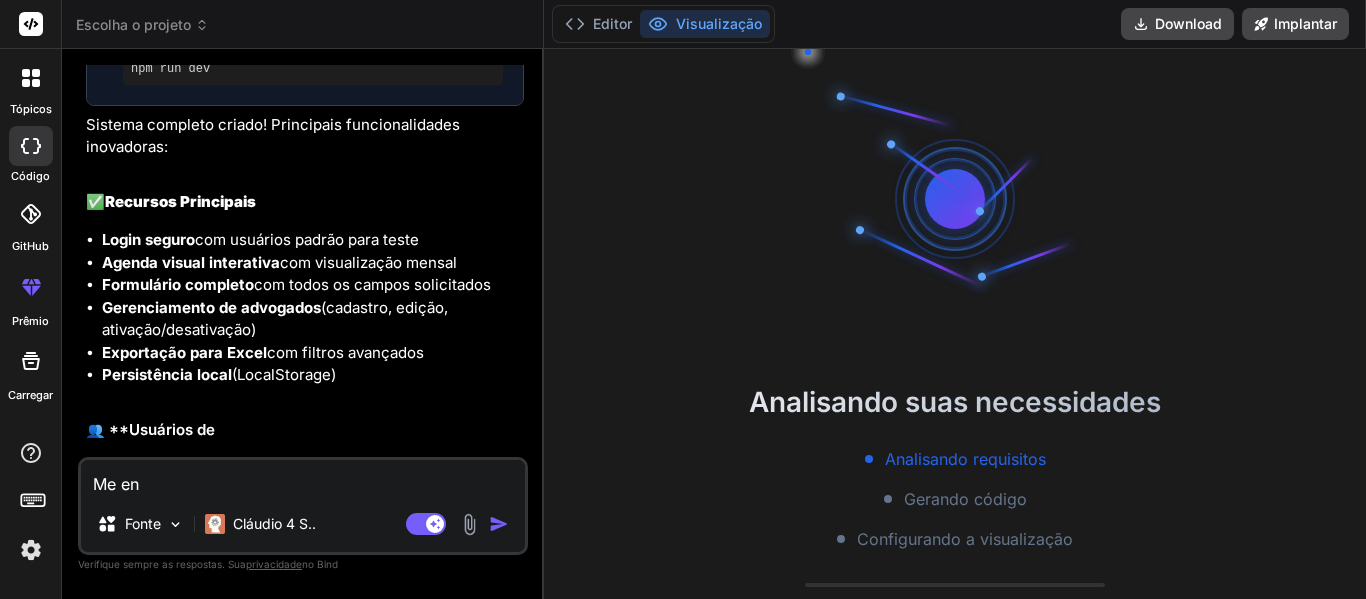 type on "Me e" 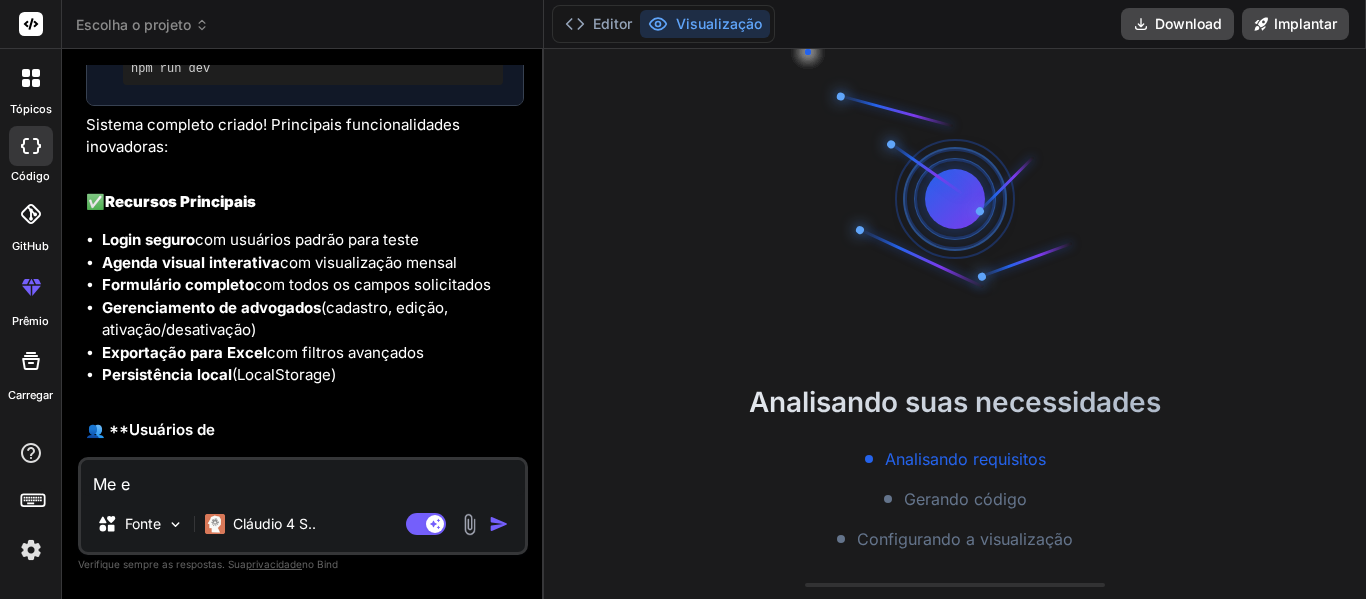 type on "Me" 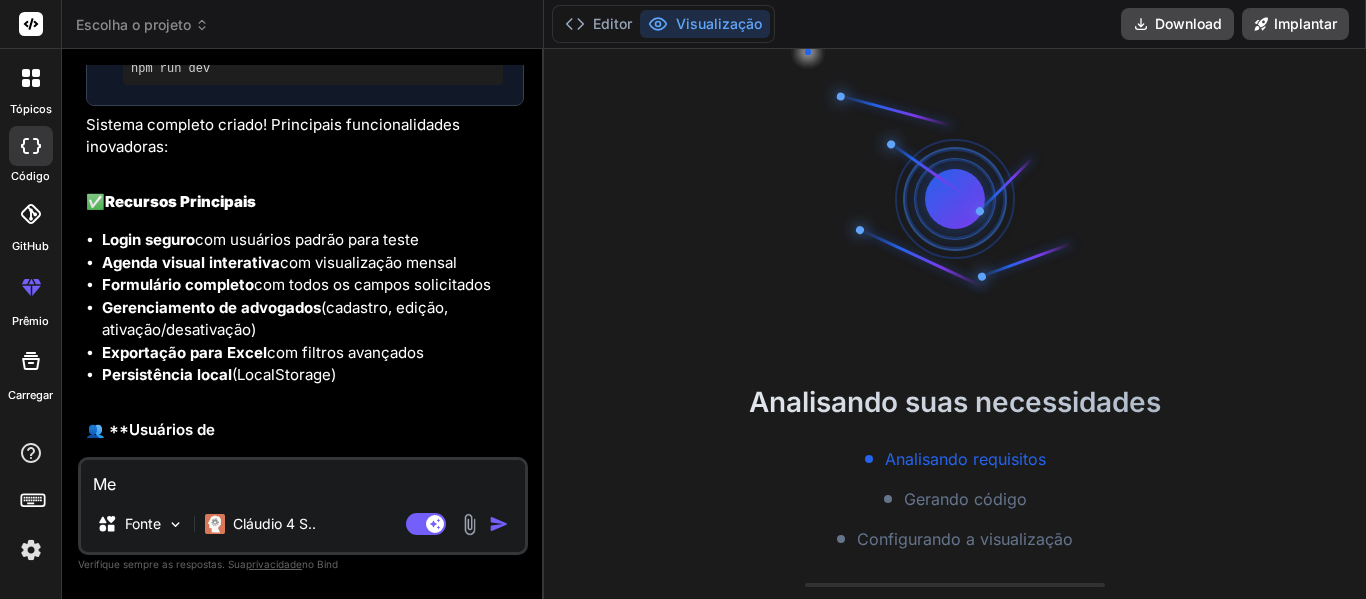 type on "Me" 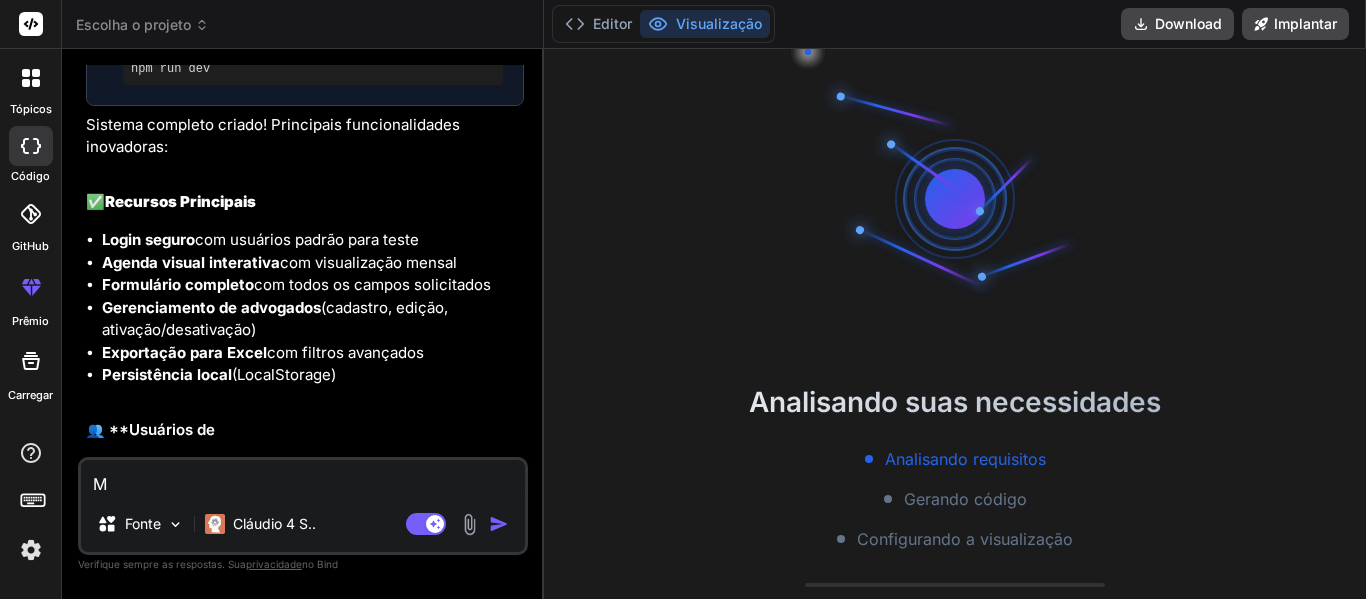 type 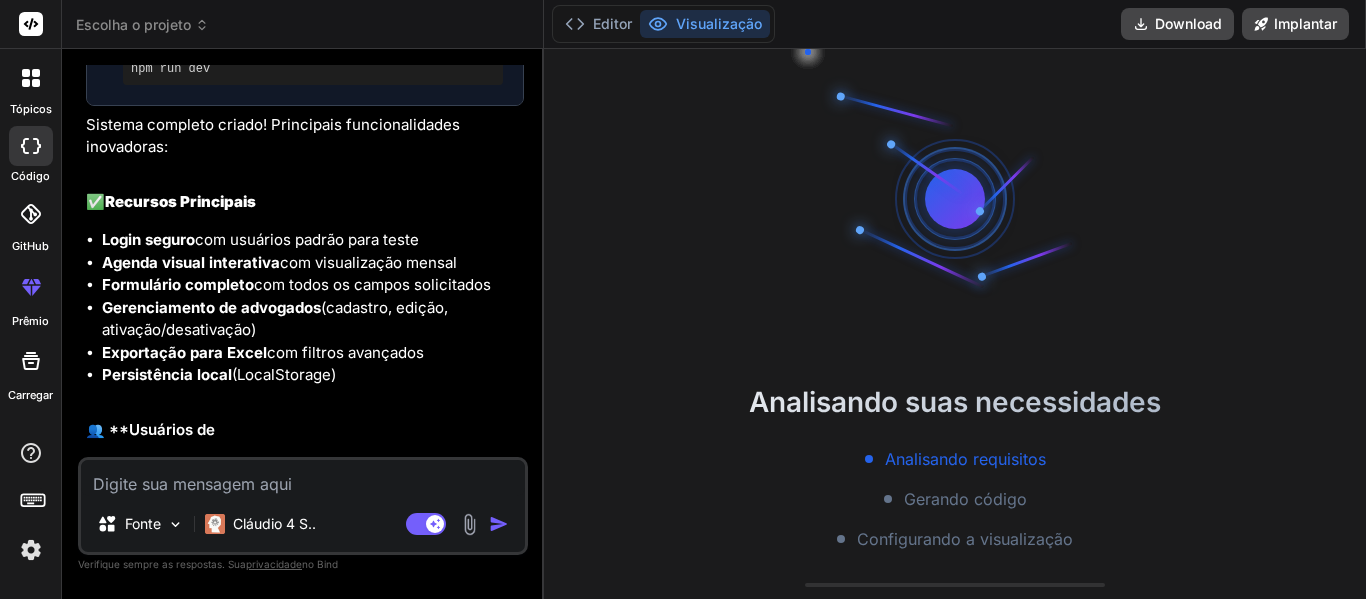 type on "F" 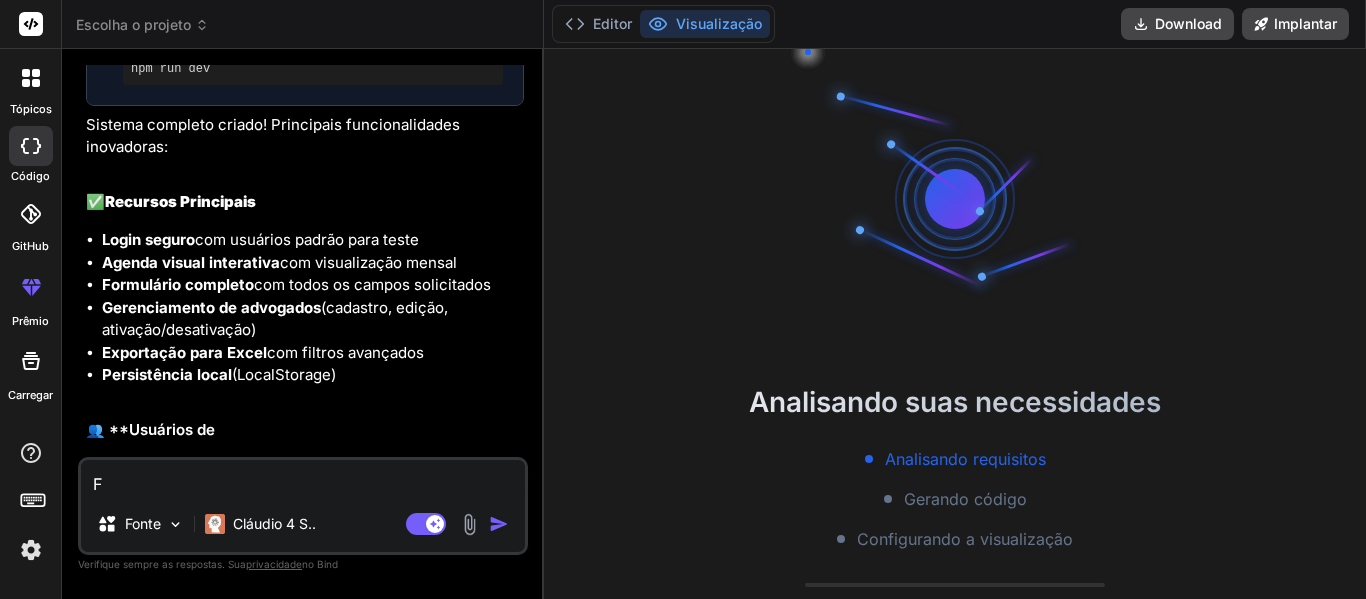 type on "Fi" 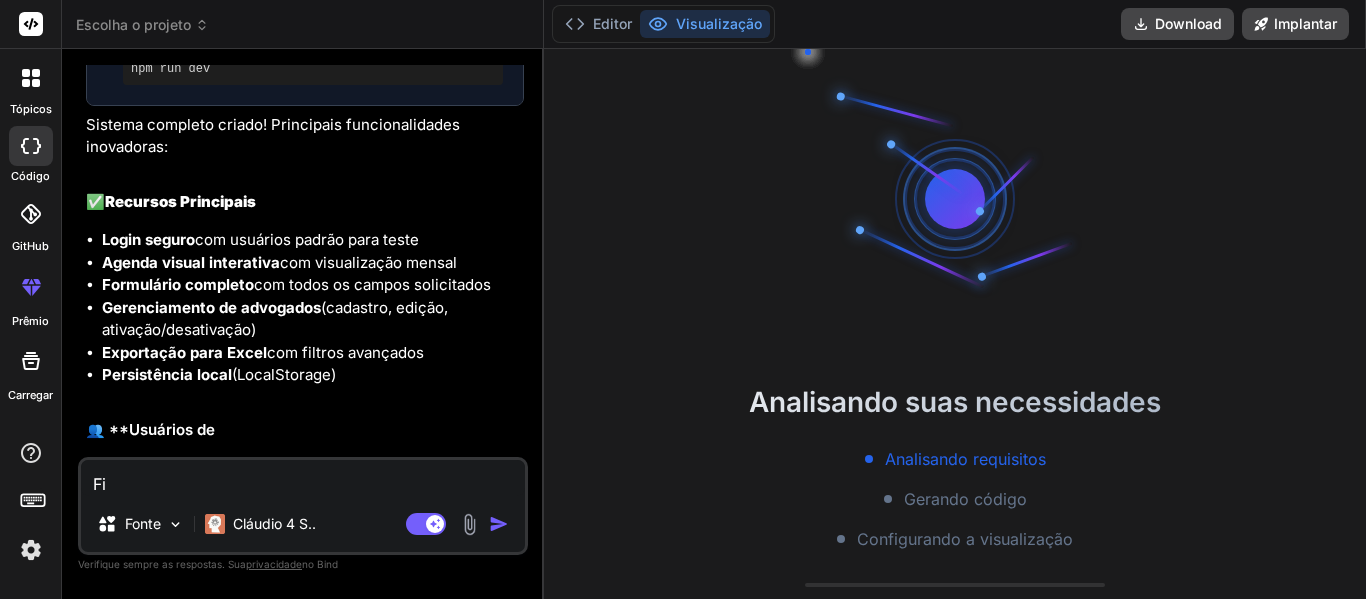 type on "Fiz" 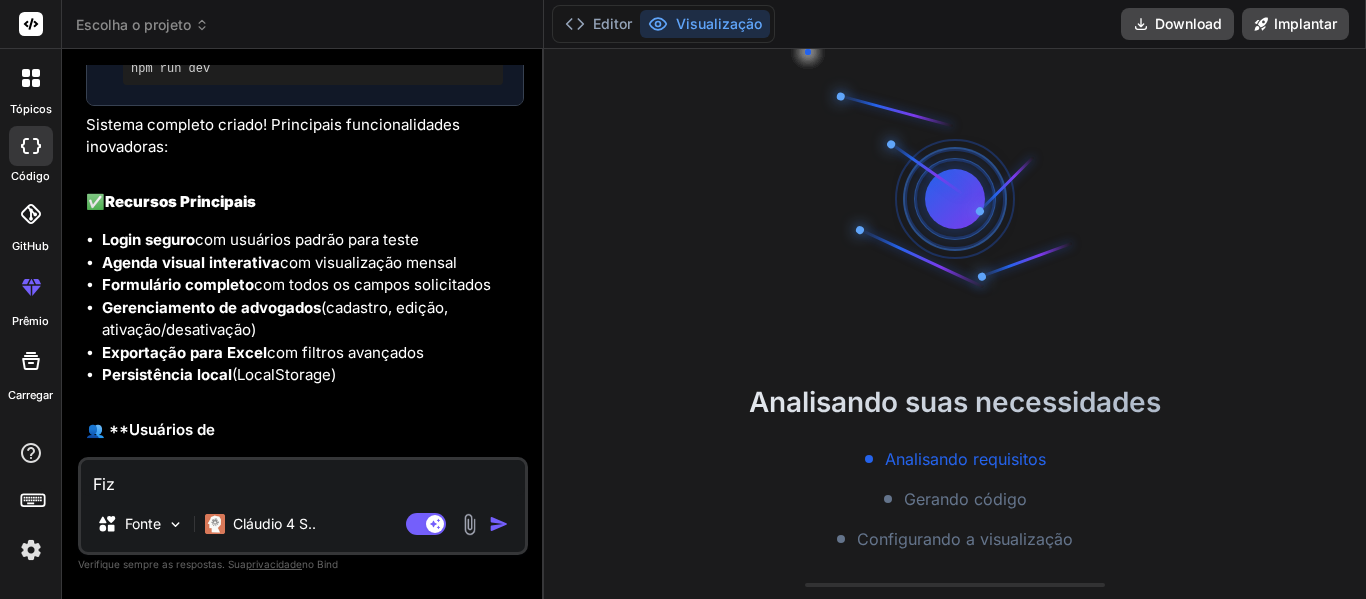 type on "Fiz" 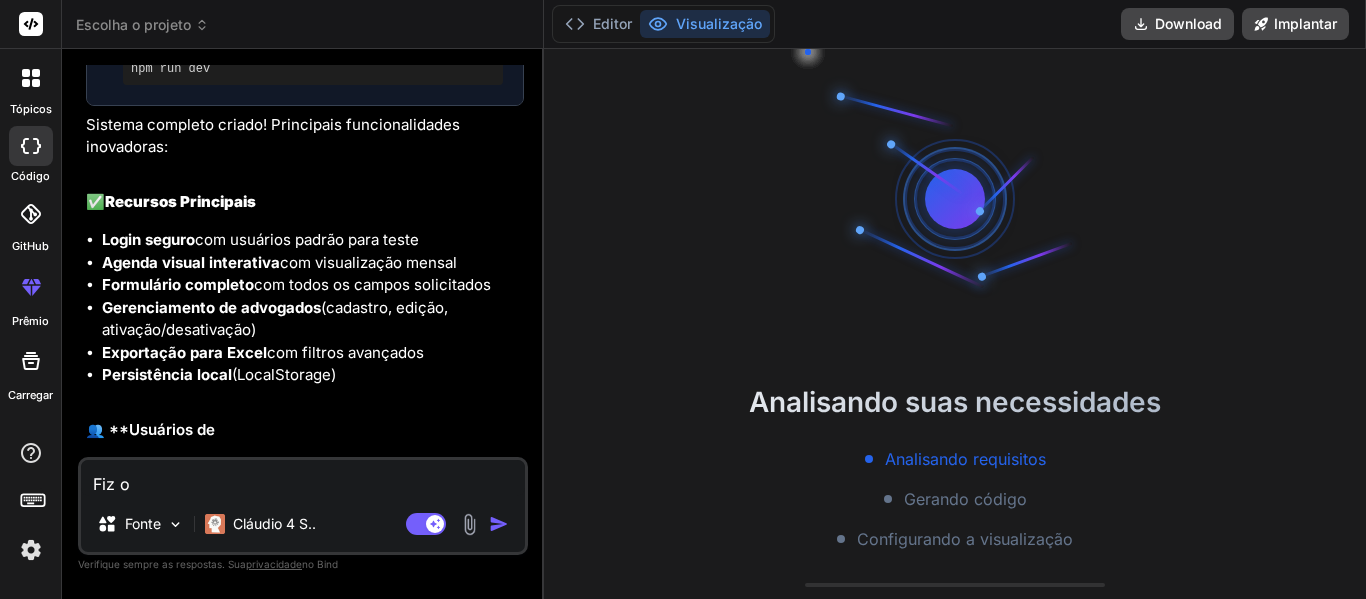 type on "Fiz o" 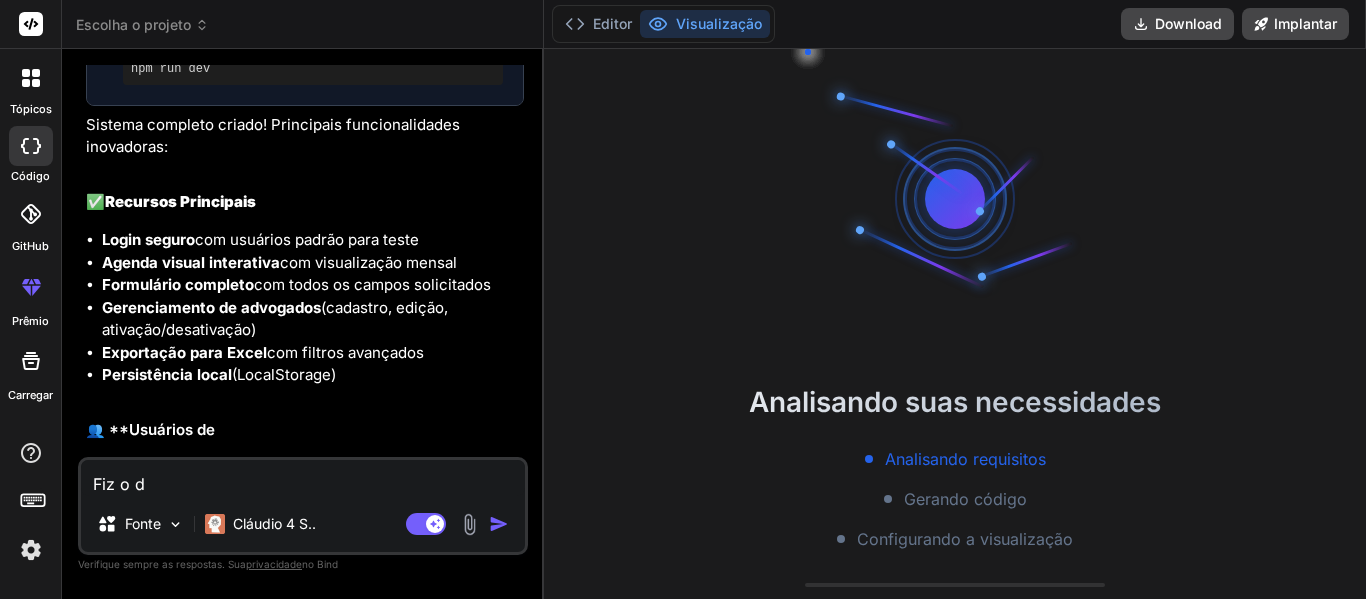 type on "Fiz o do" 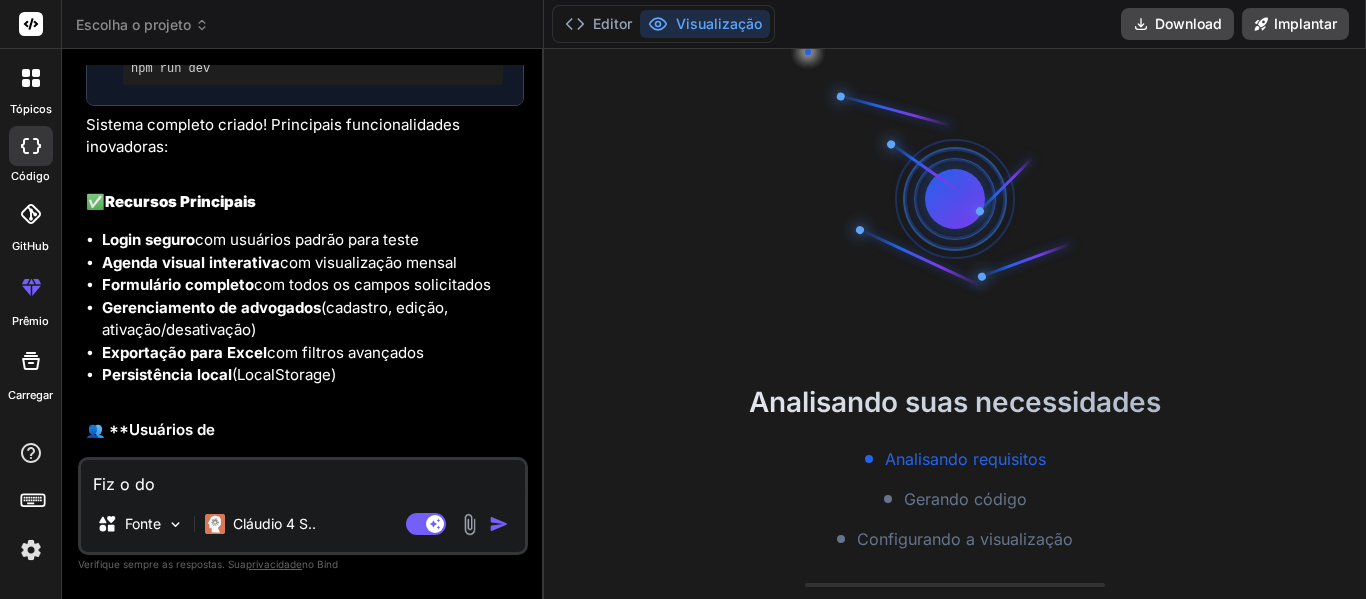 type on "Fiz o dow" 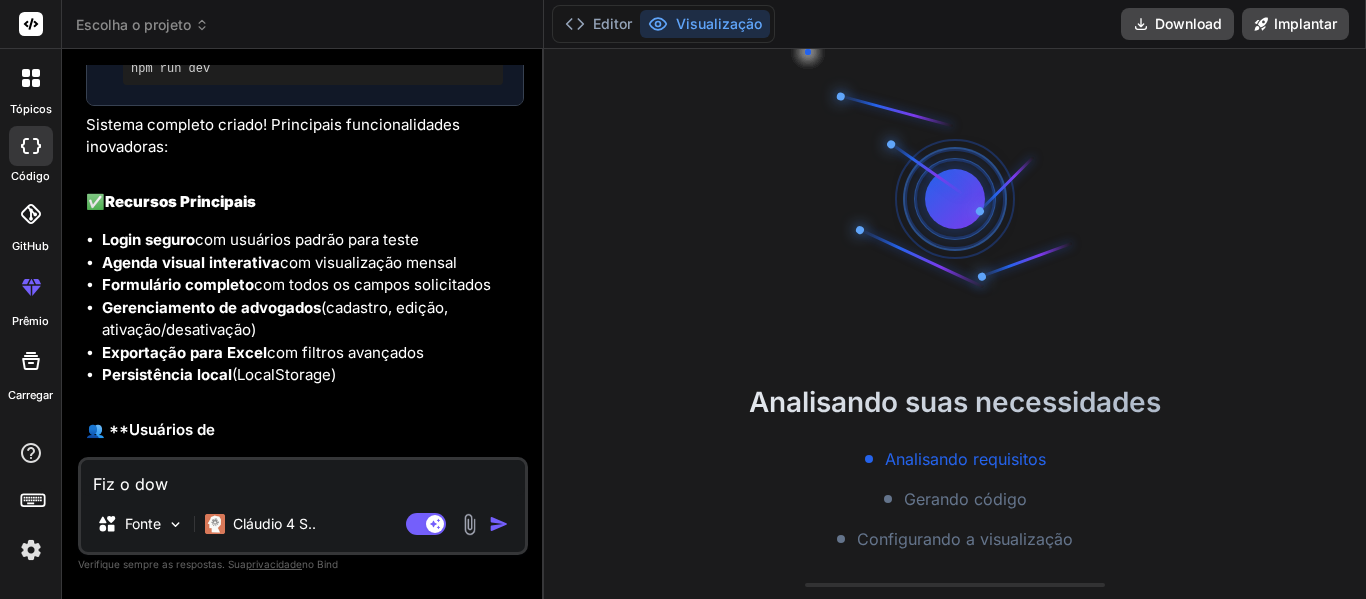 type on "Fiz o down" 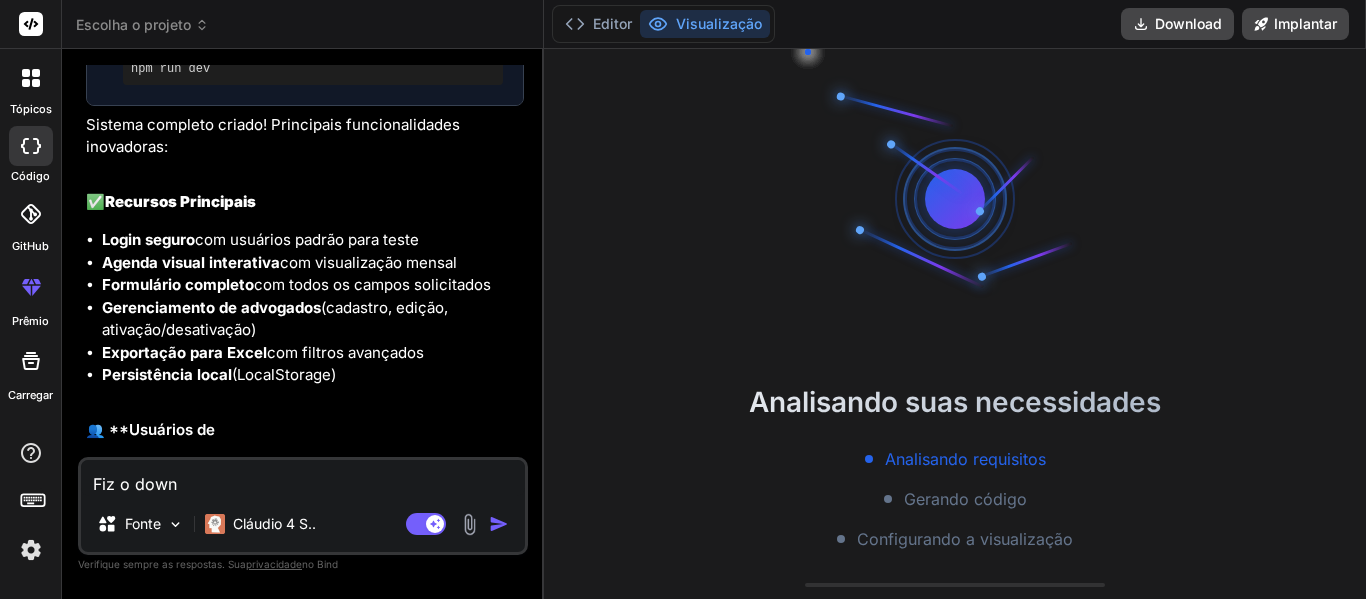 type on "x" 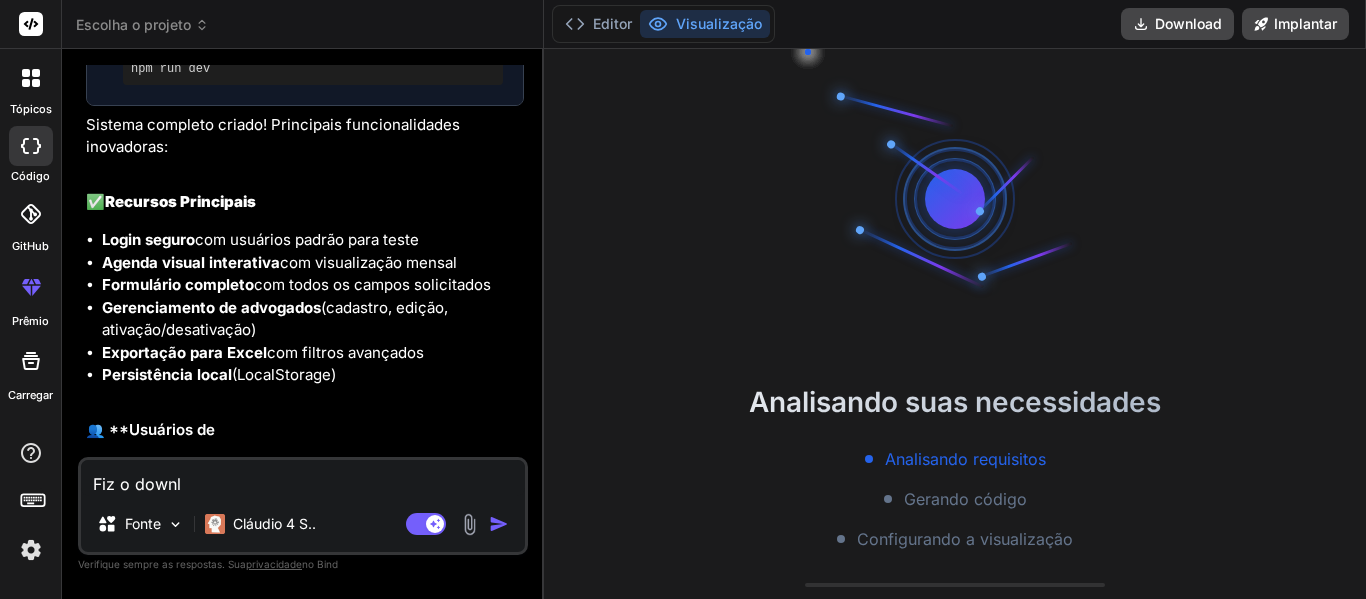 type on "Fiz o downlo" 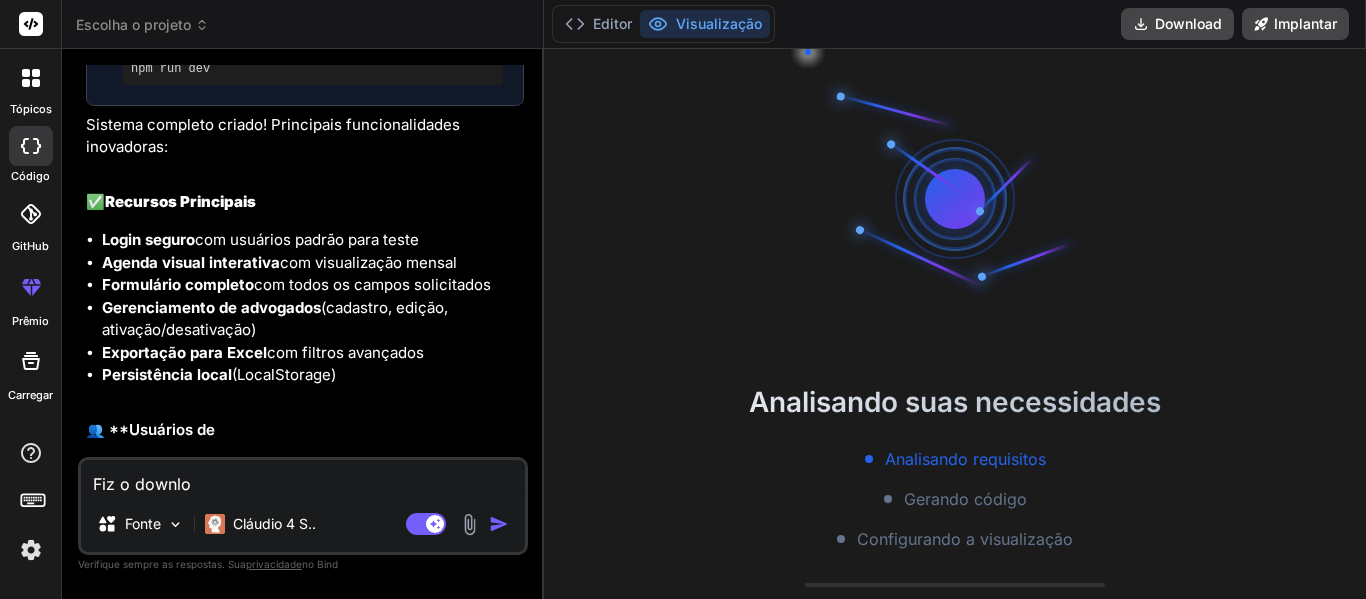 type on "Fiz o downloa" 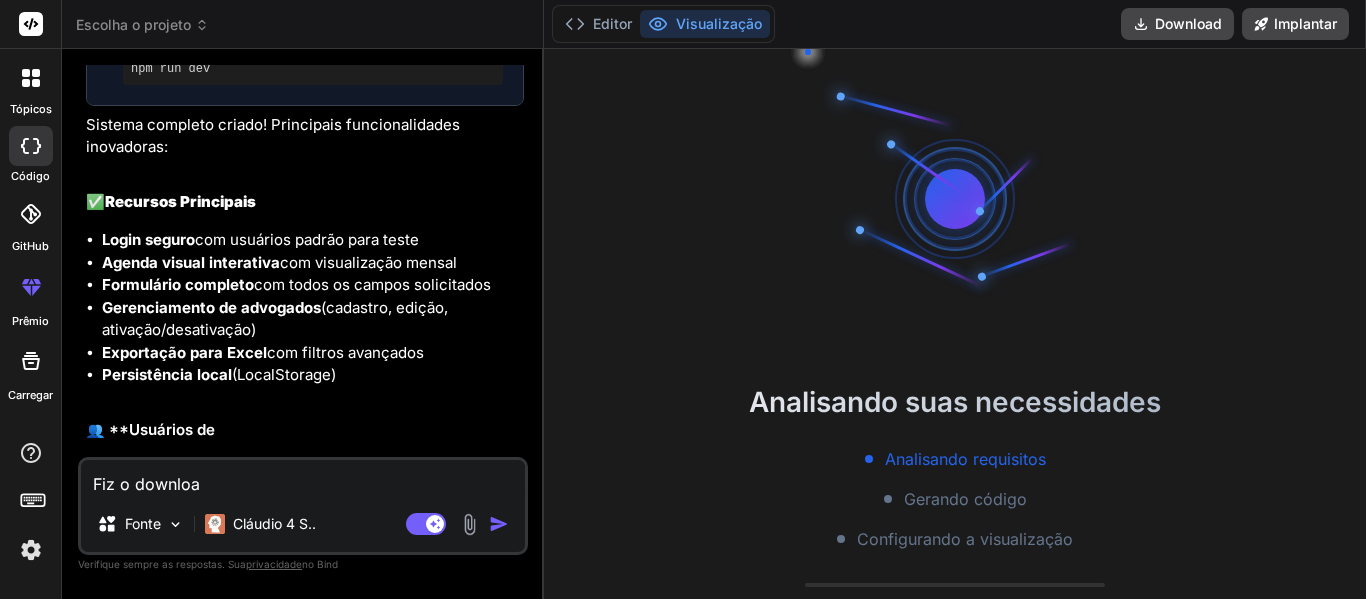type on "Fiz o download" 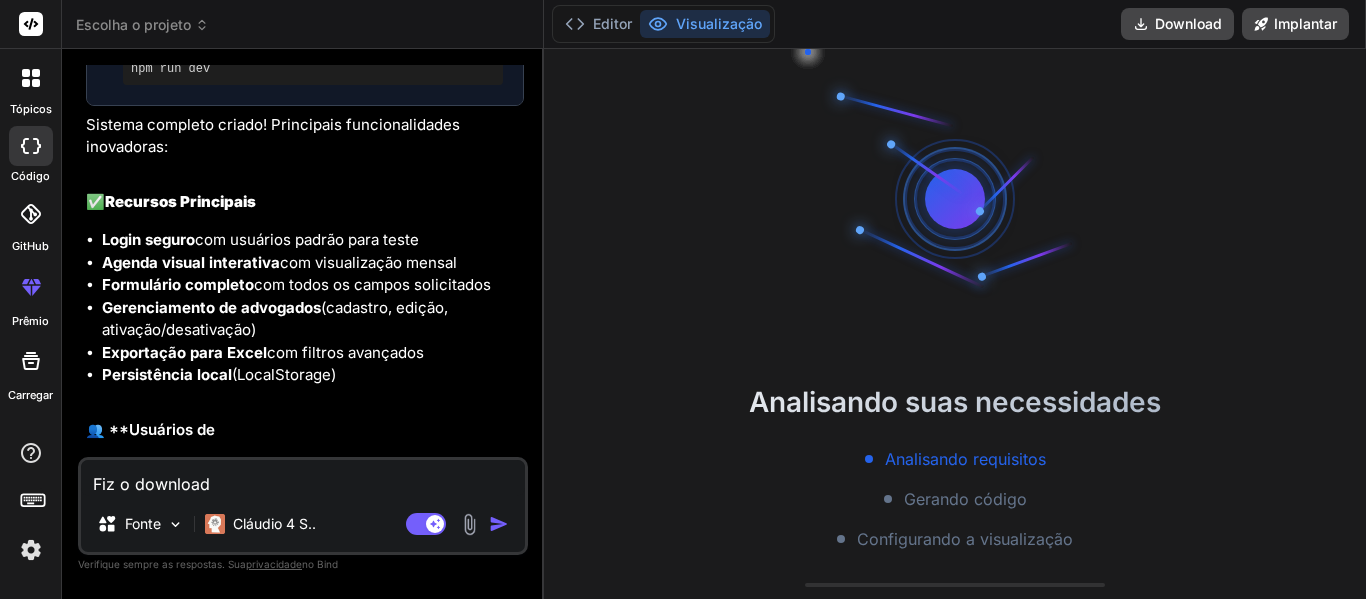type on "x" 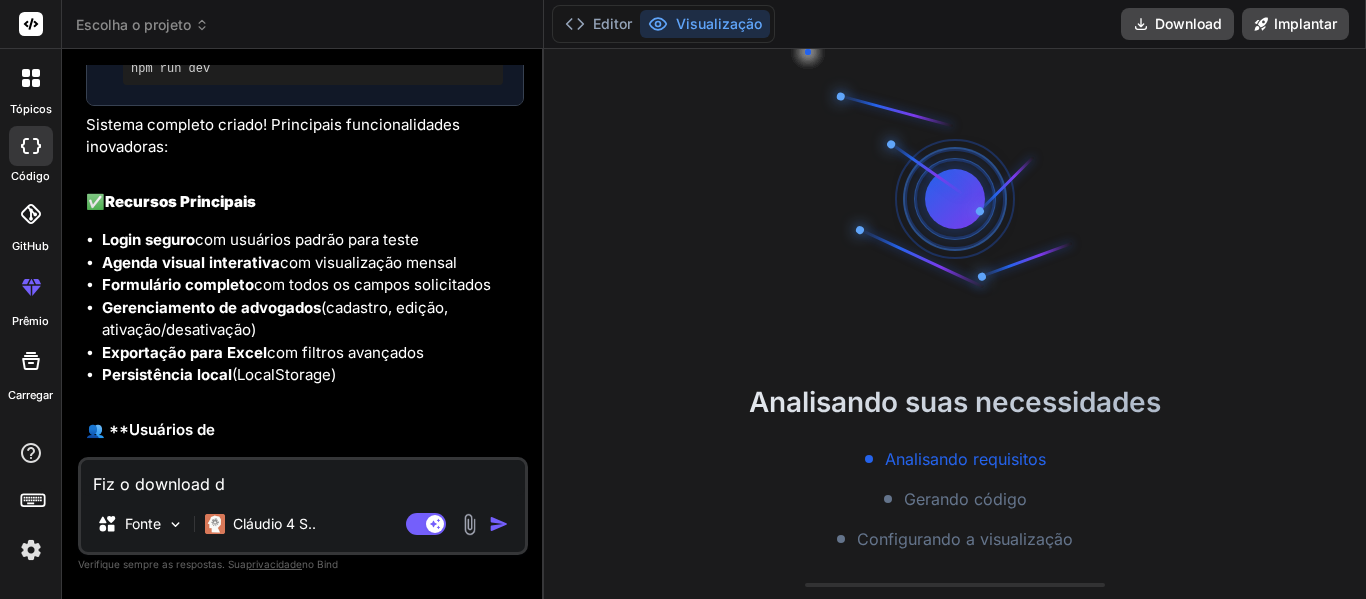 type on "Fiz o download do" 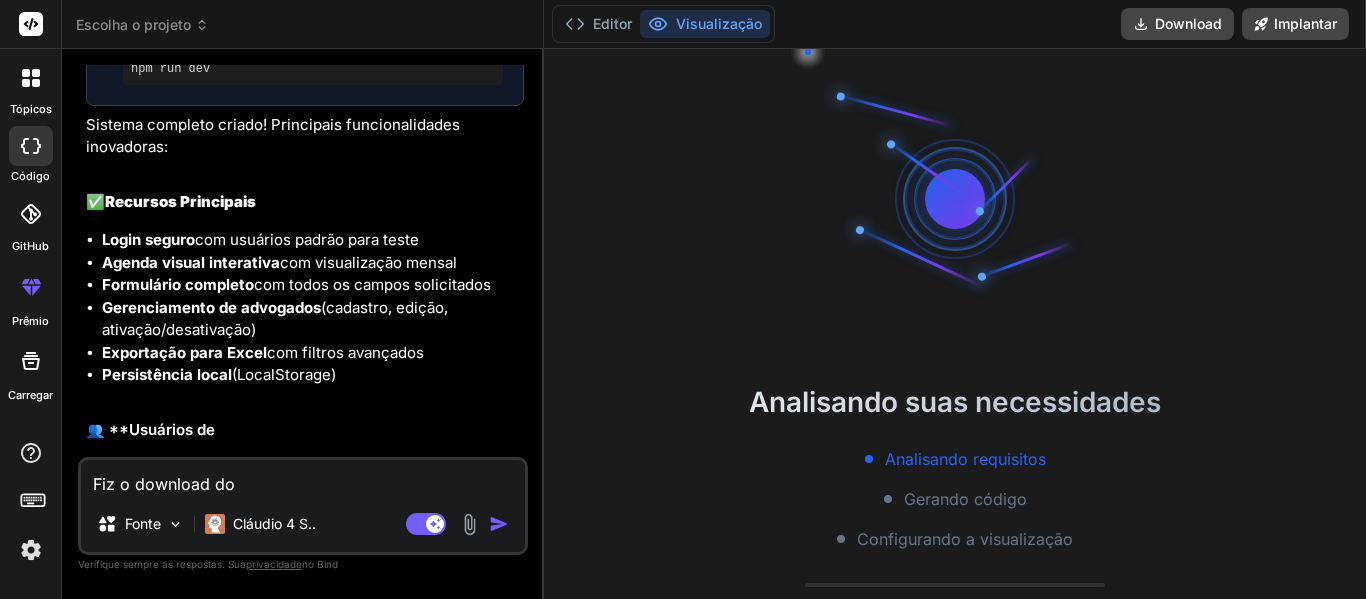 type on "Fiz o download do" 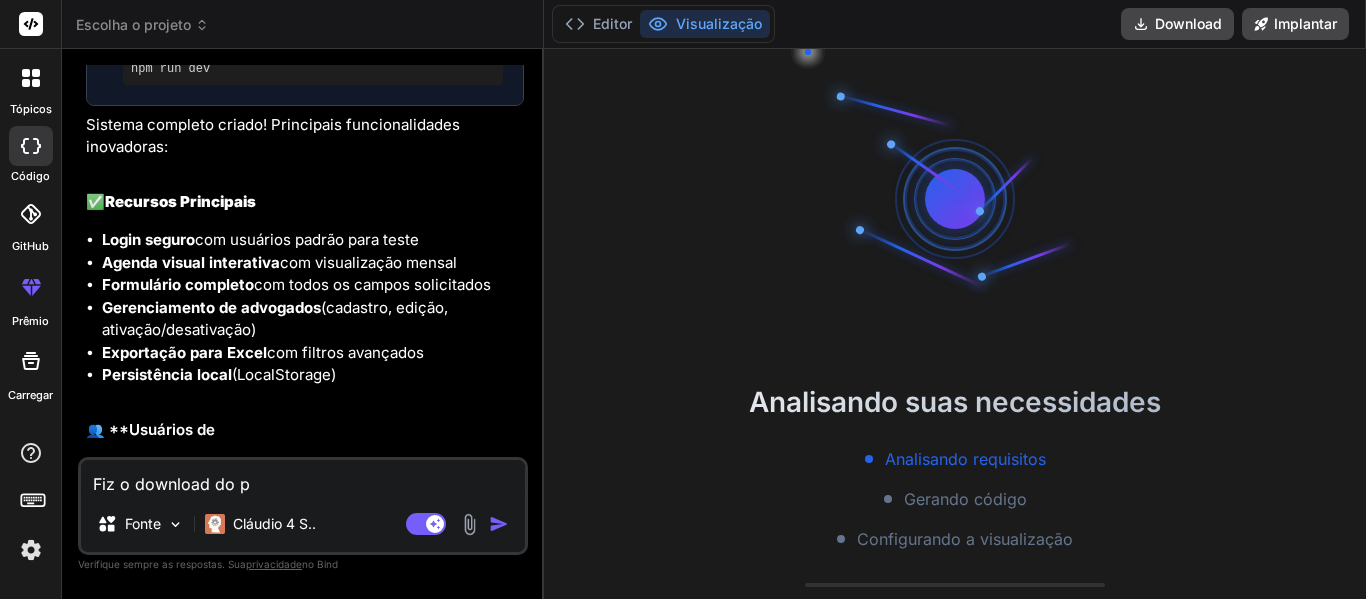 type on "x" 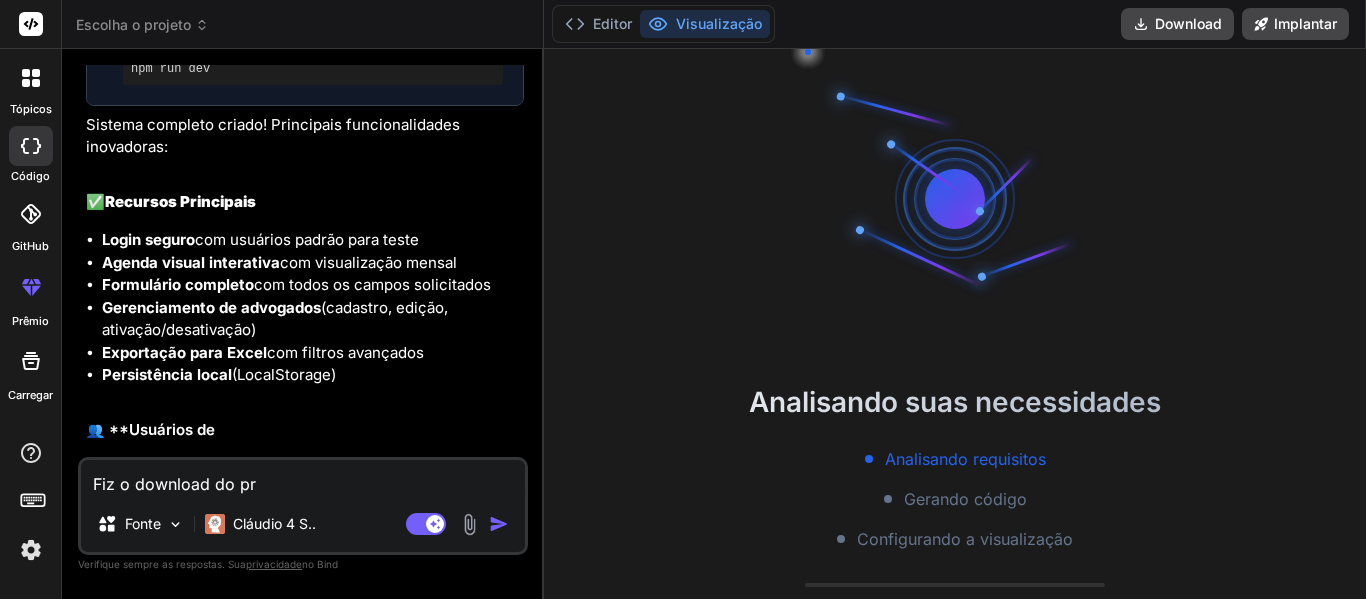 type on "Fiz o download do pro" 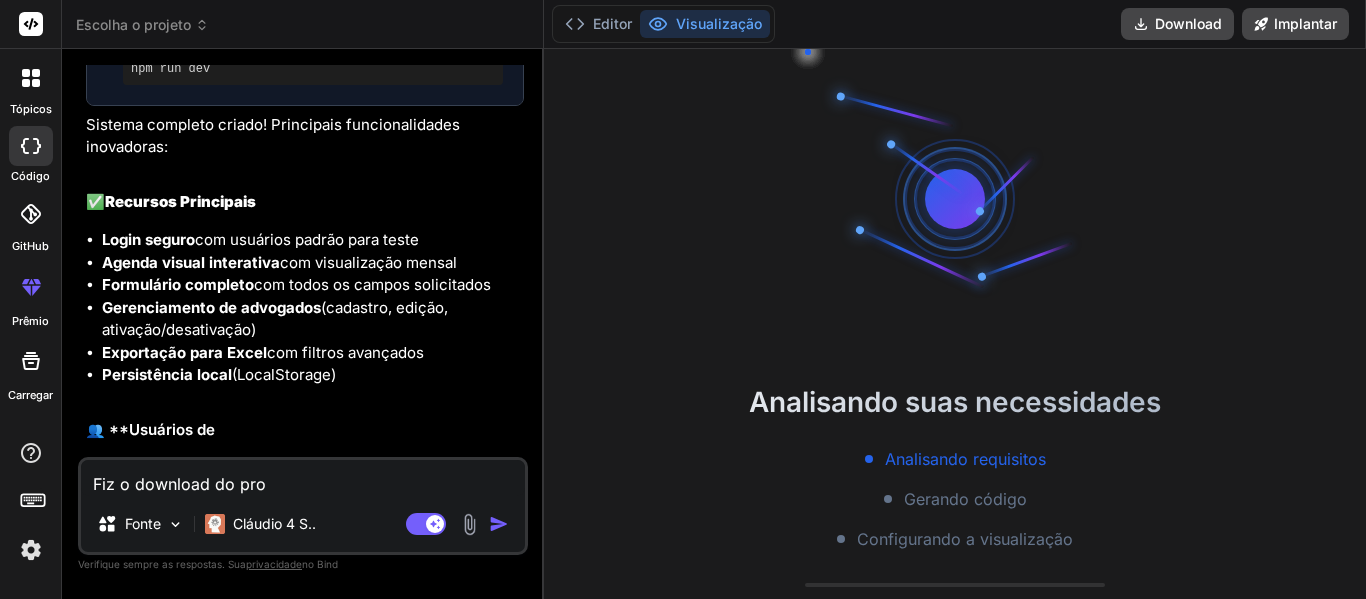 type on "Fiz o download do proj" 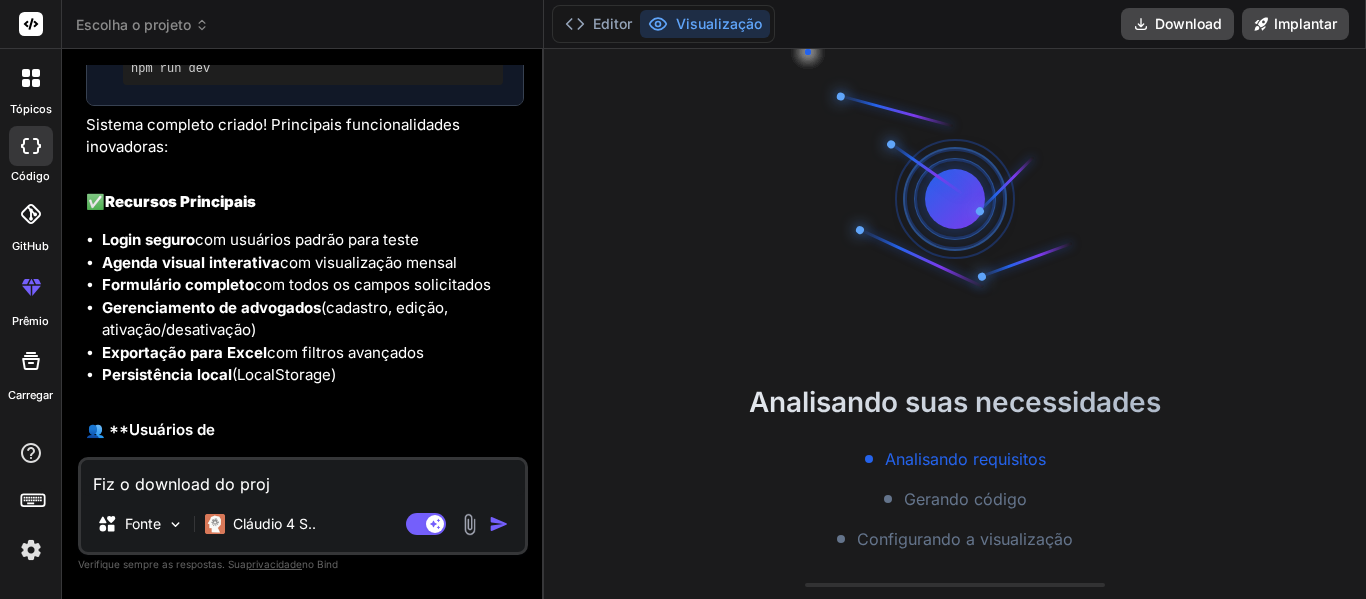 type on "Fiz o download do proje" 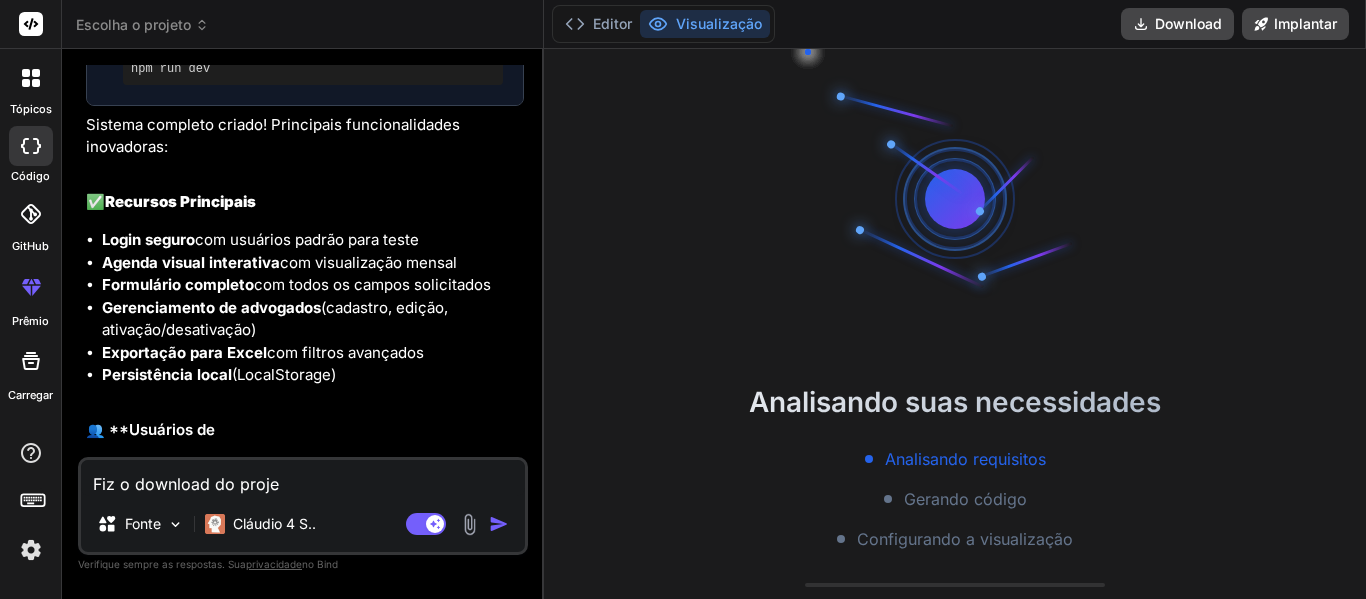 type on "Fiz o download do projet" 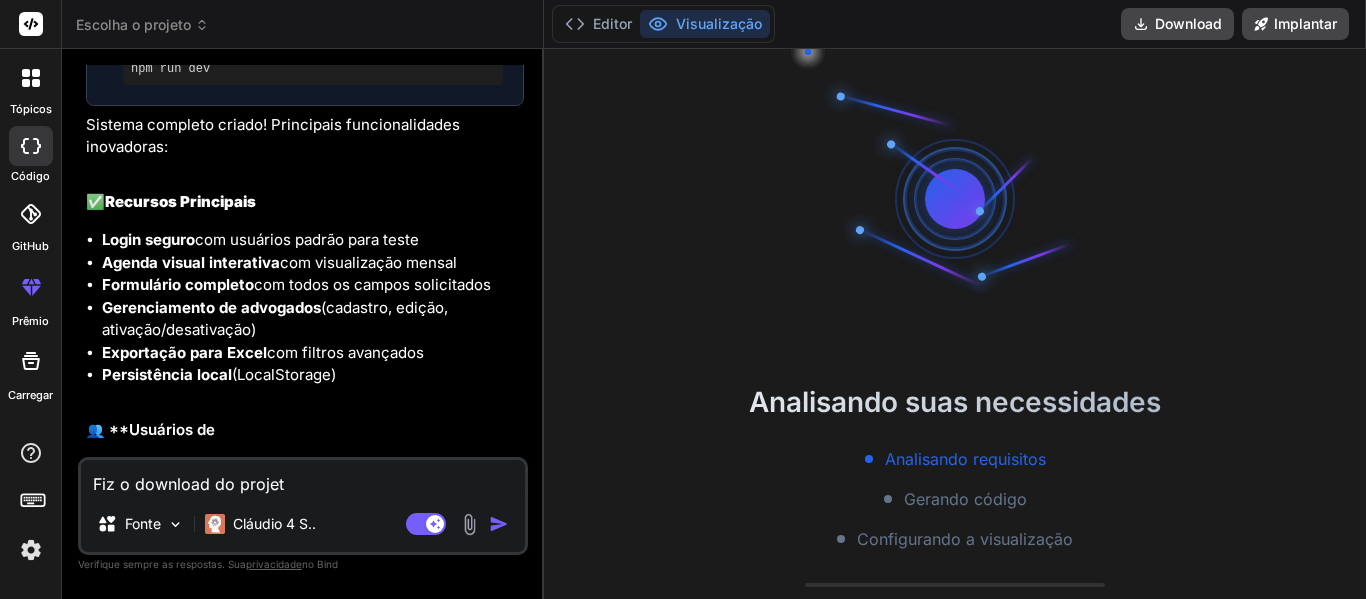 type on "x" 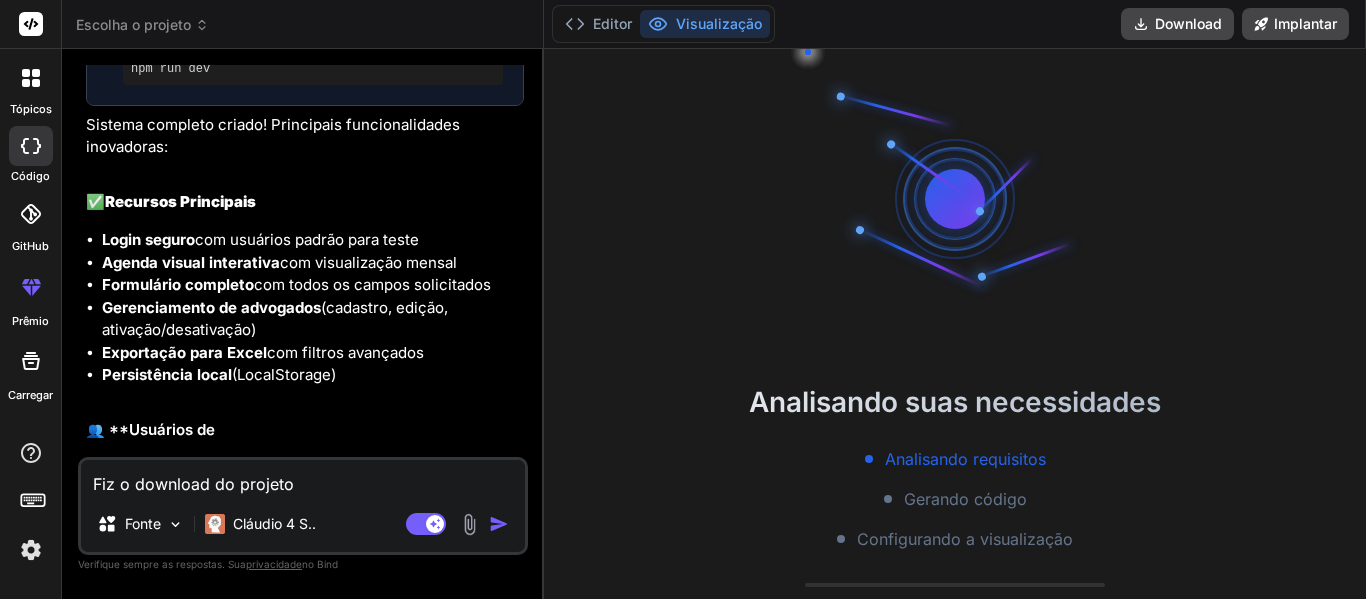 type on "Fiz o download do projeto," 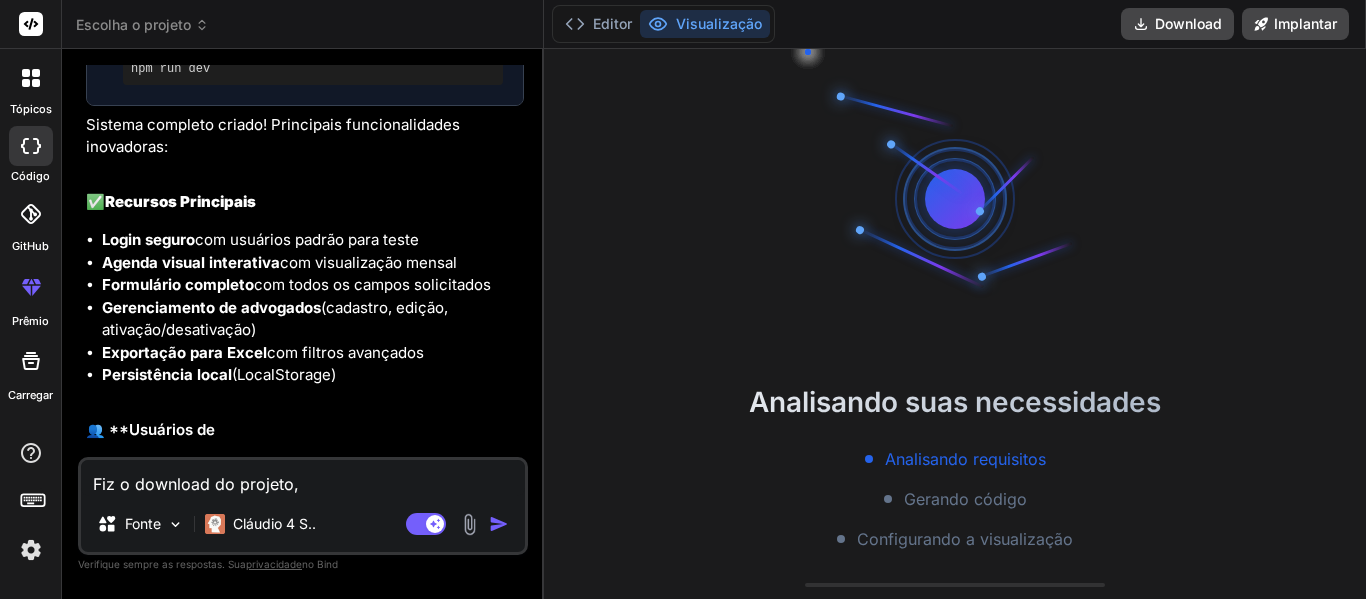 type on "Fiz o download do projeto," 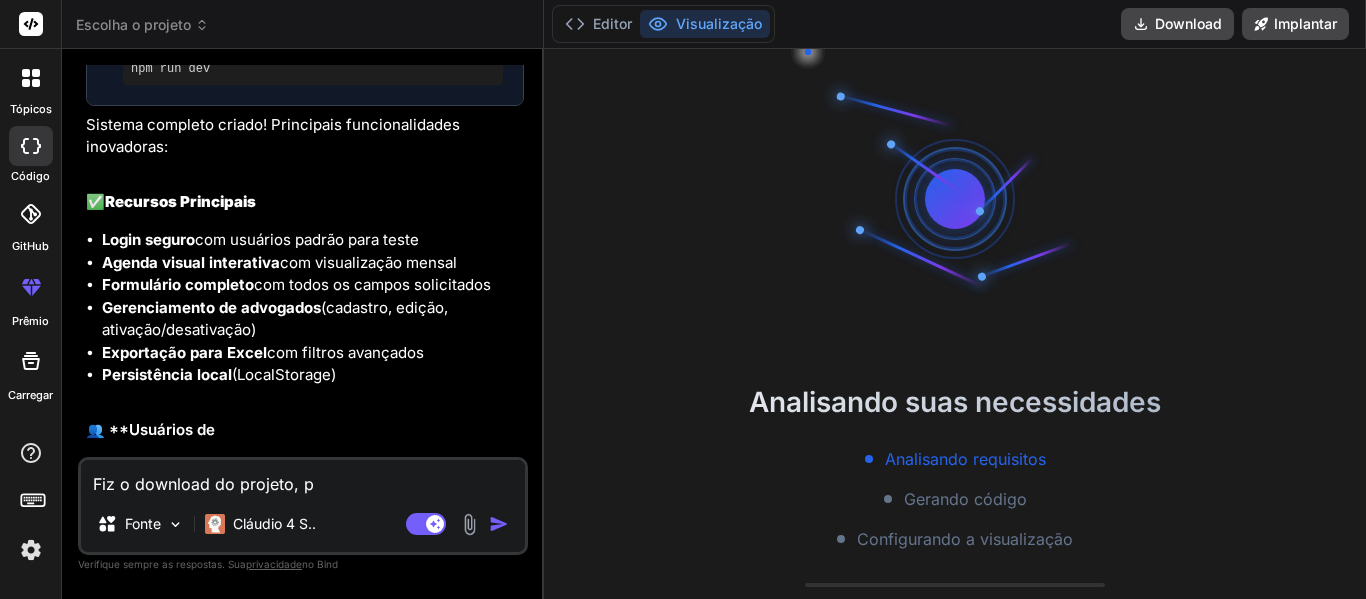 type on "Fiz o download do projeto, po" 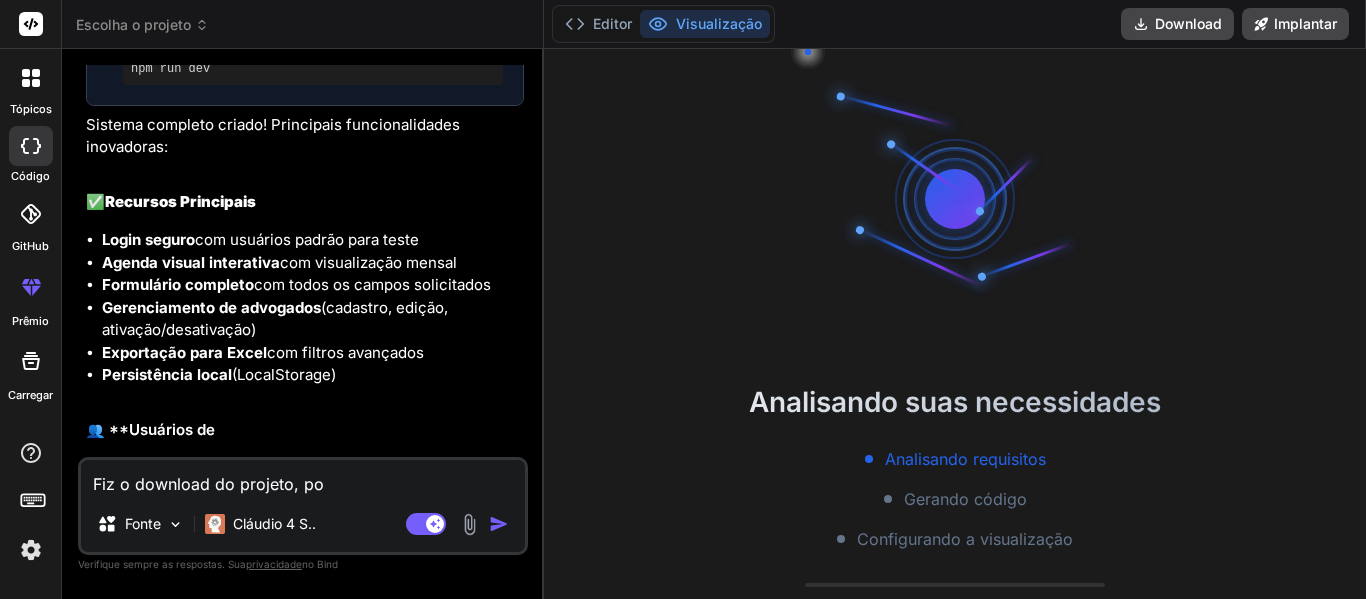 type on "Fiz o download do projeto, pod" 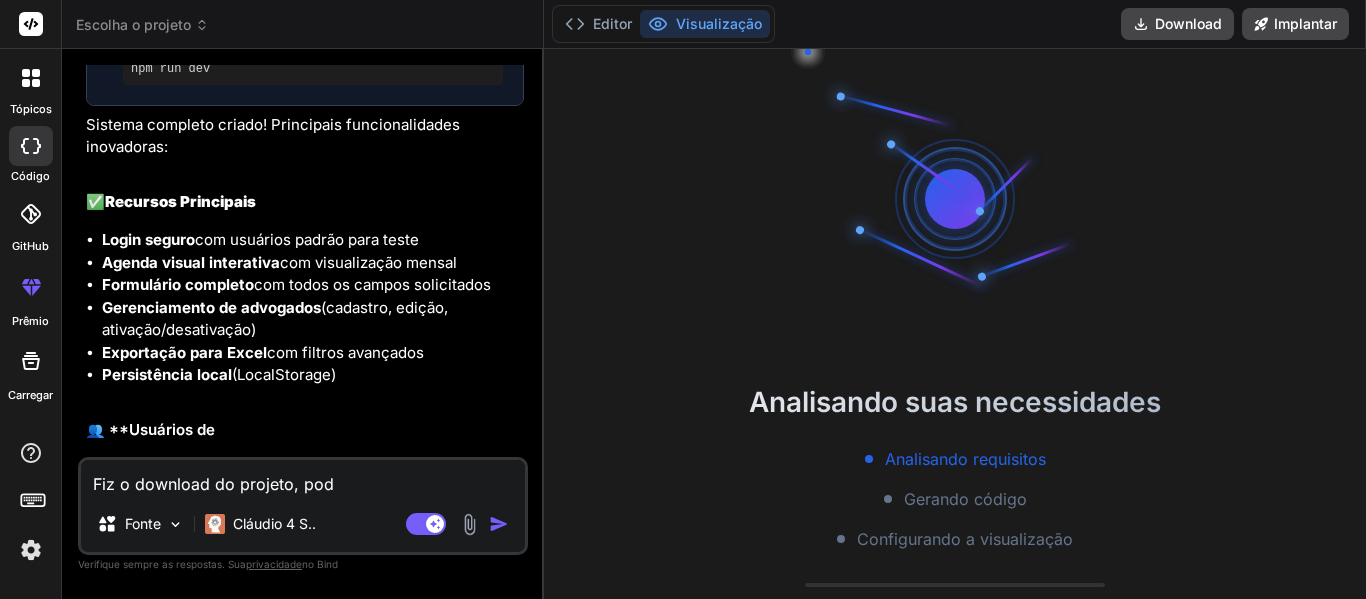 type on "Fiz o download do projeto, pode" 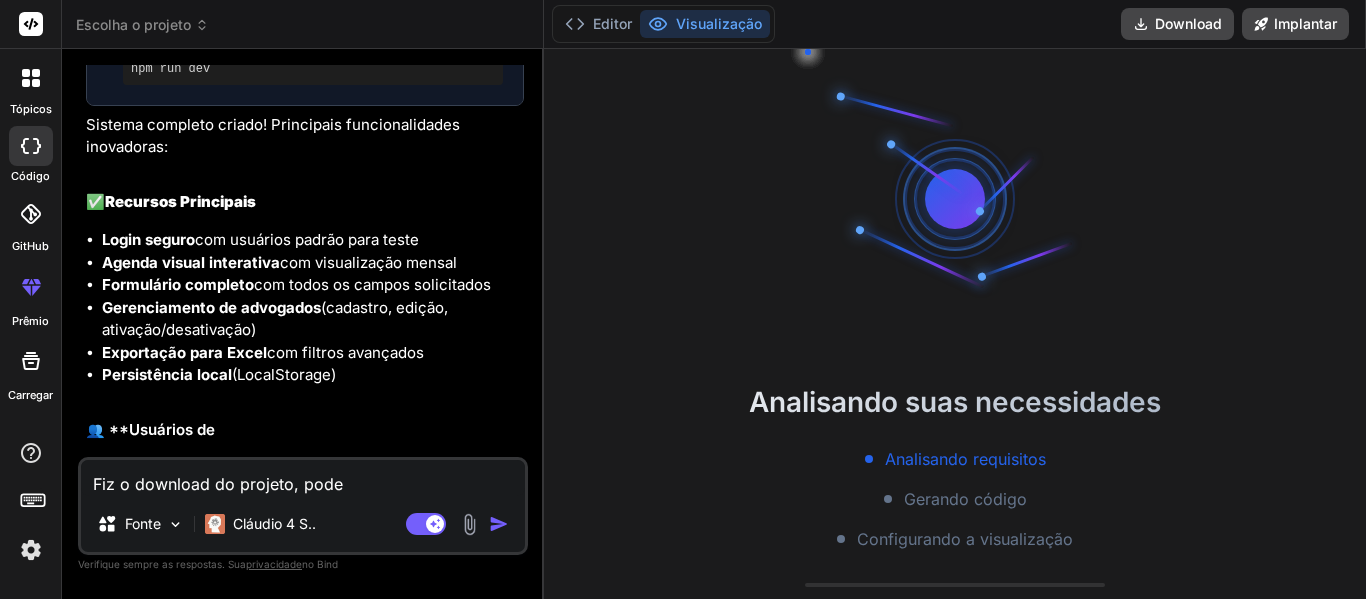 type on "x" 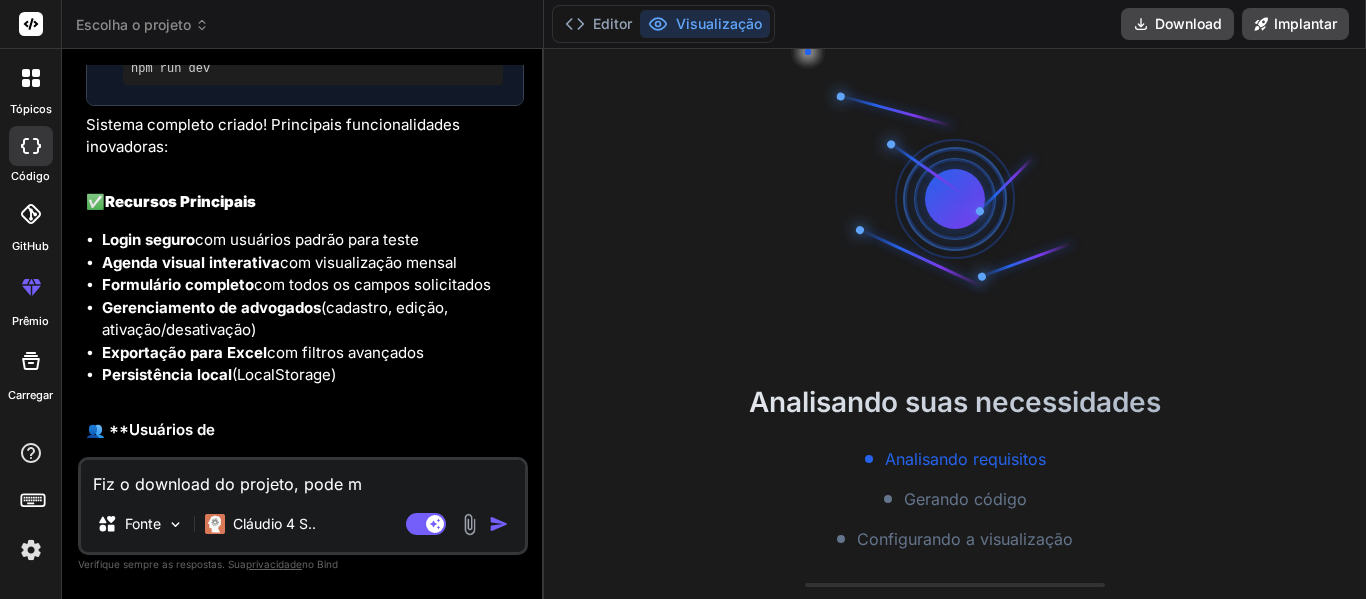 type on "Fiz o download do projeto, pode me" 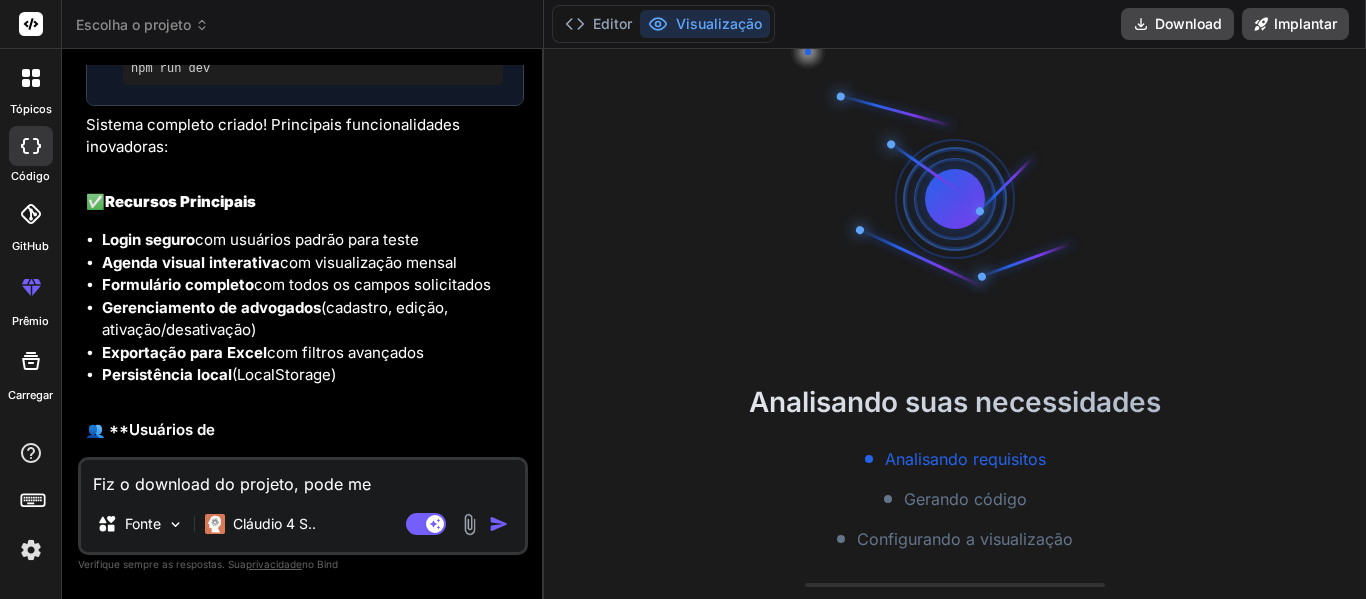 type on "Fiz o download do projeto, pode me" 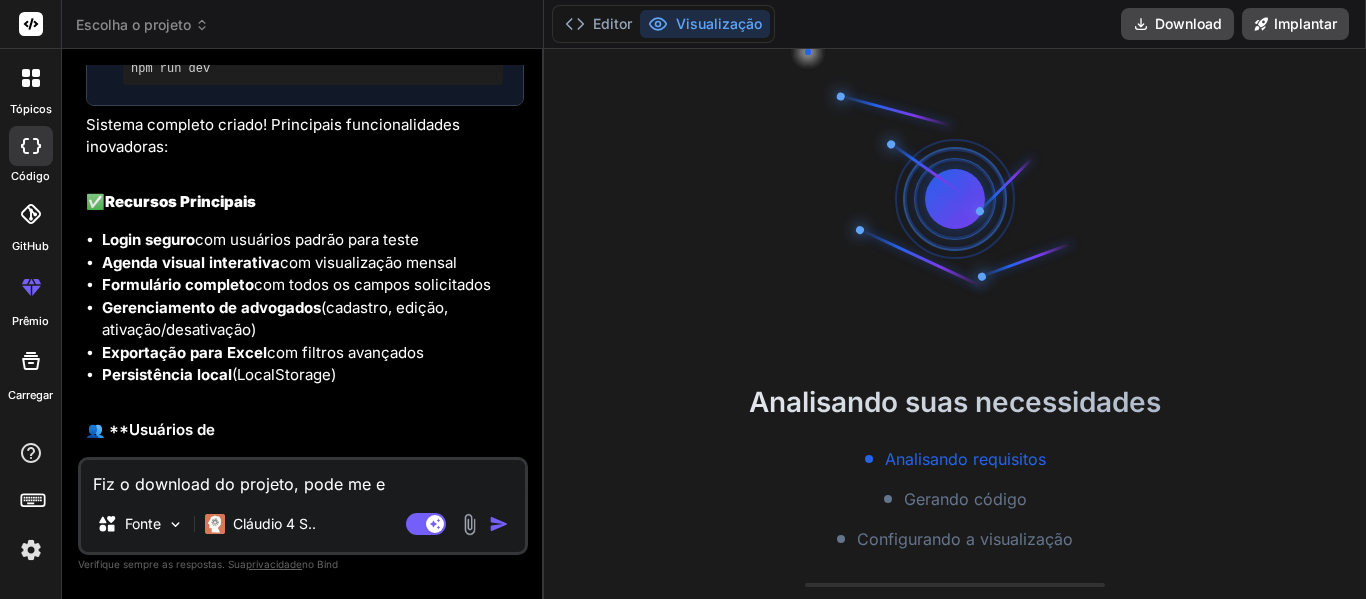 type on "Fiz o download do projeto, pode me en" 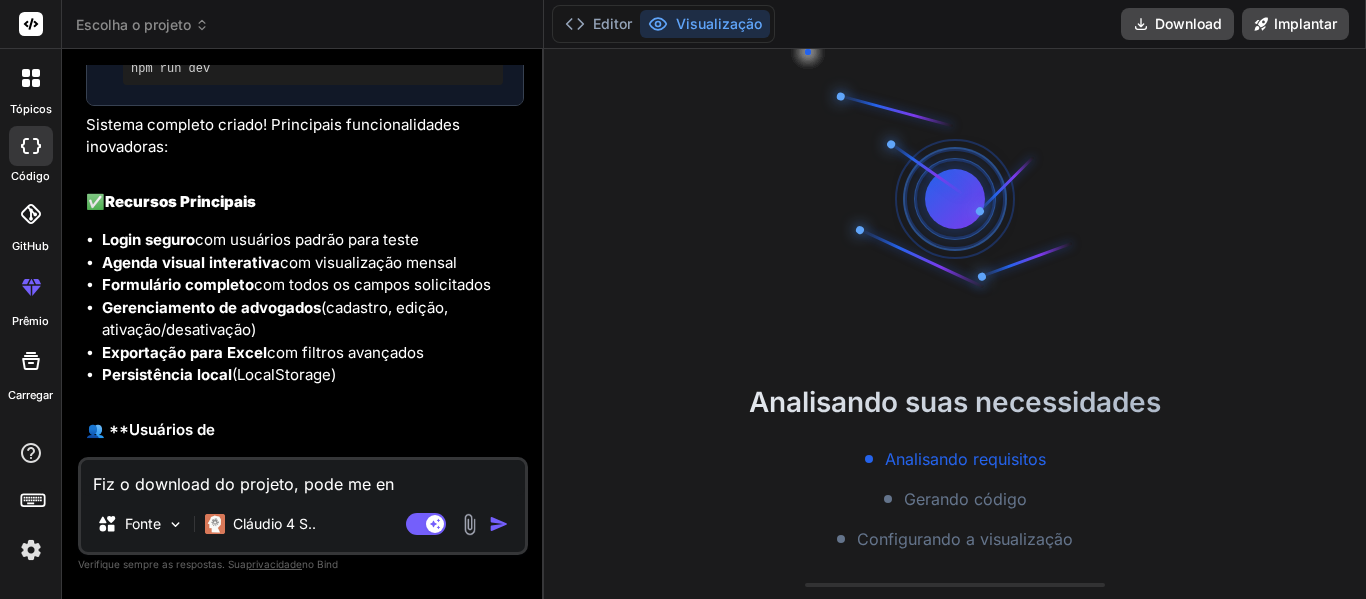 type on "Fiz o download do projeto, pode me ens" 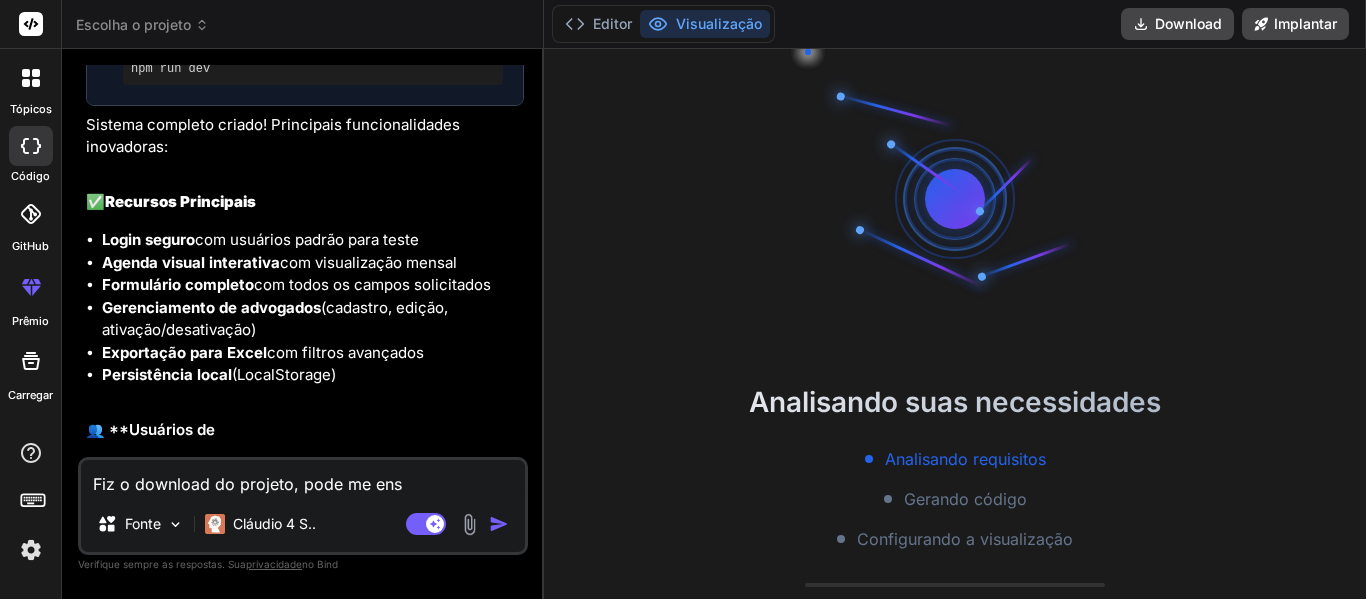 type on "Fiz o download do projeto, pode me ensi" 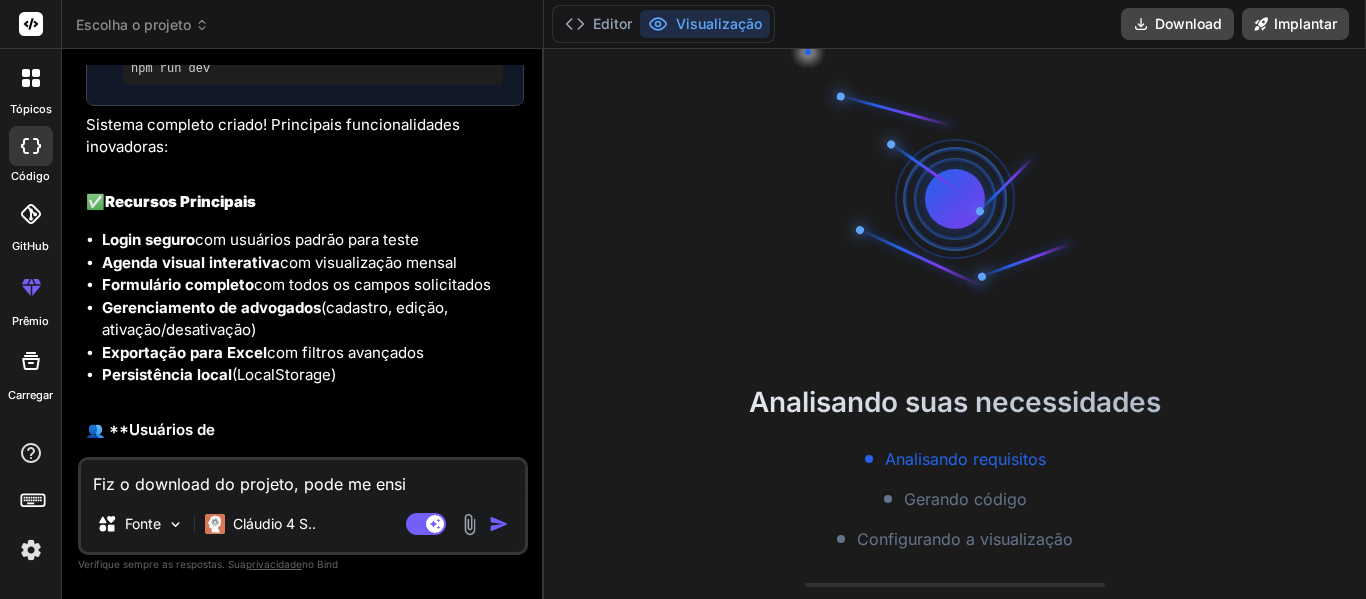 type on "Fiz o download do projeto, pode me ensin" 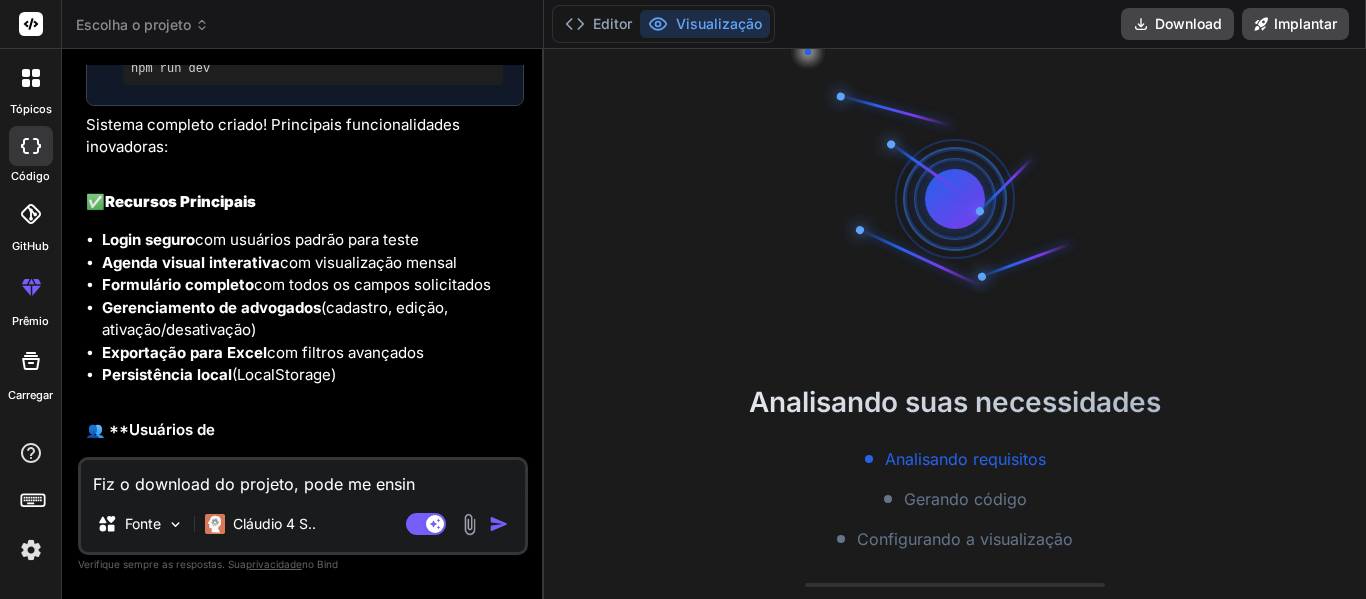 type on "Fiz o download do projeto, pode me ensina" 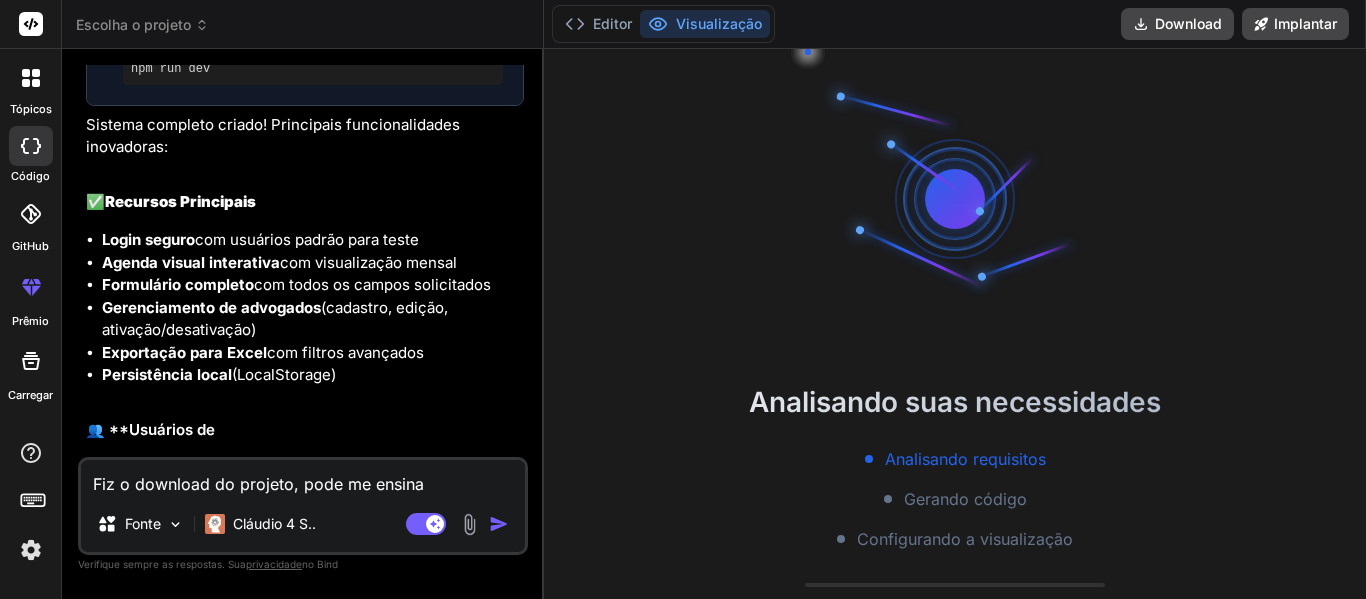 type on "Fiz o download do projeto, pode me ensinar" 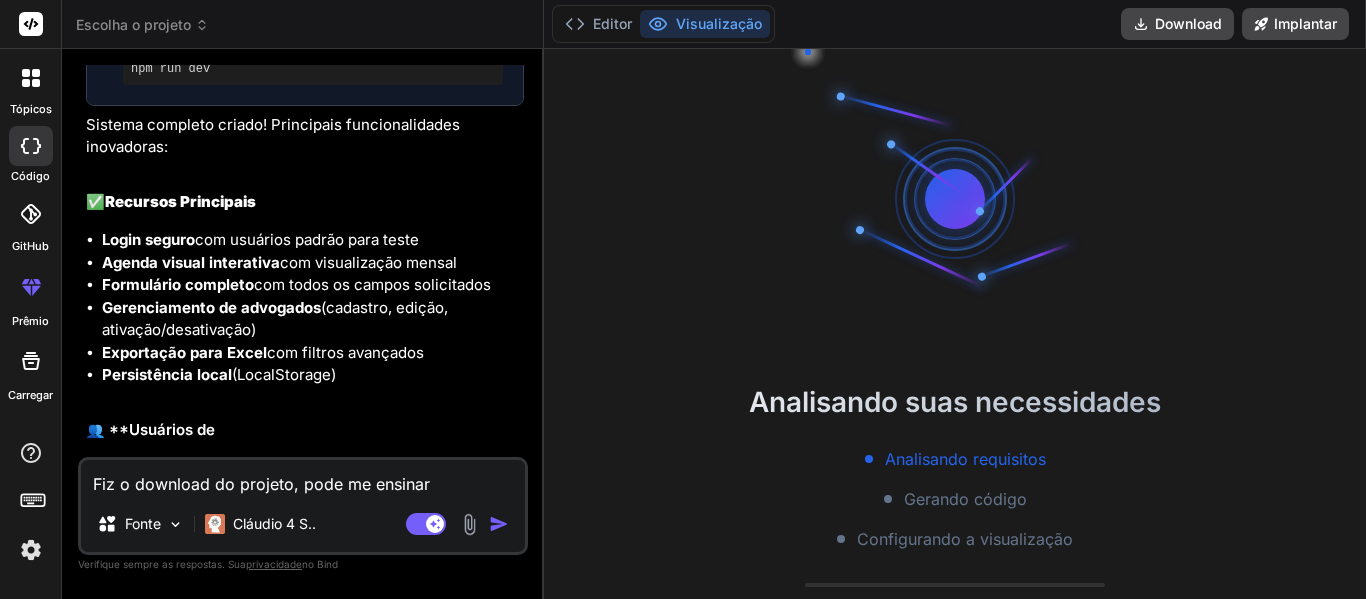 type on "x" 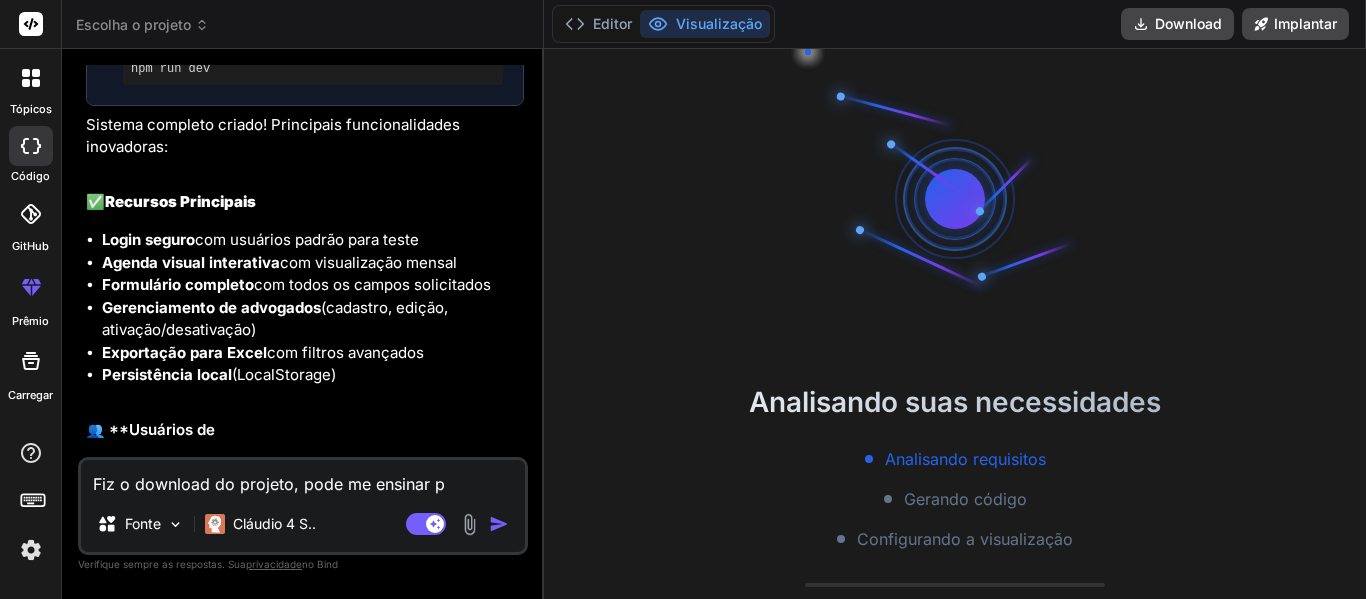 type on "Fiz o download do projeto, pode me ensinar pa" 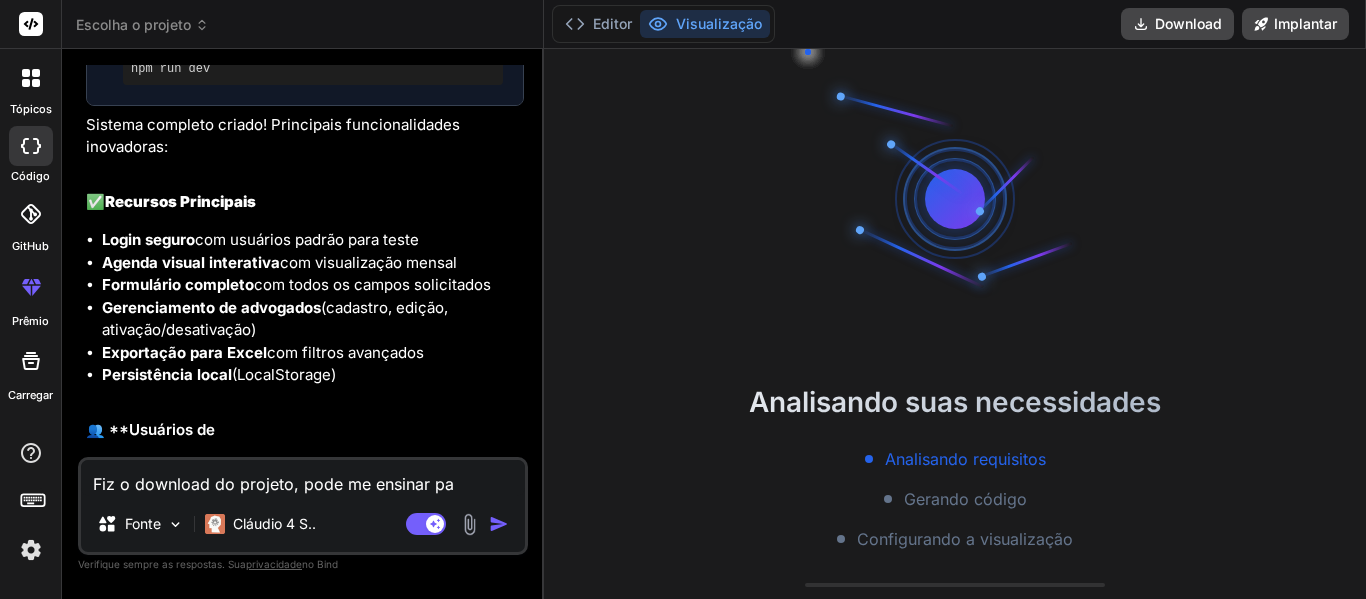 type on "Fiz o download do projeto, pode me ensinar pas" 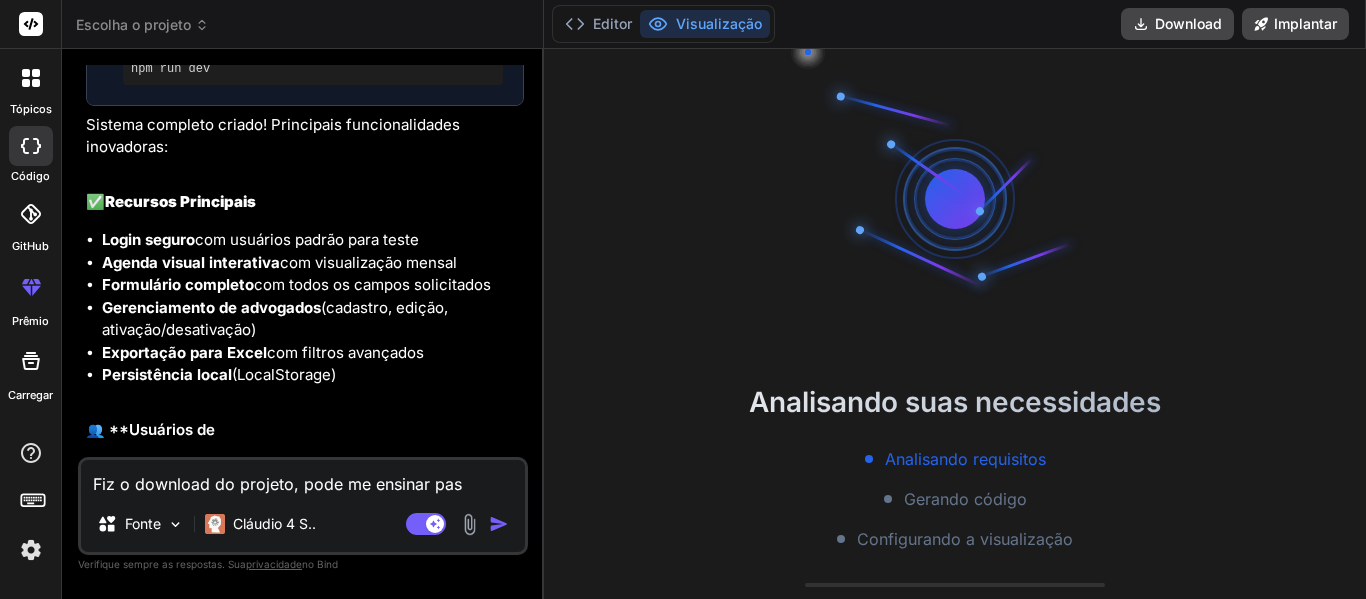 type on "Fiz o download do projeto, pode me ensinar pass" 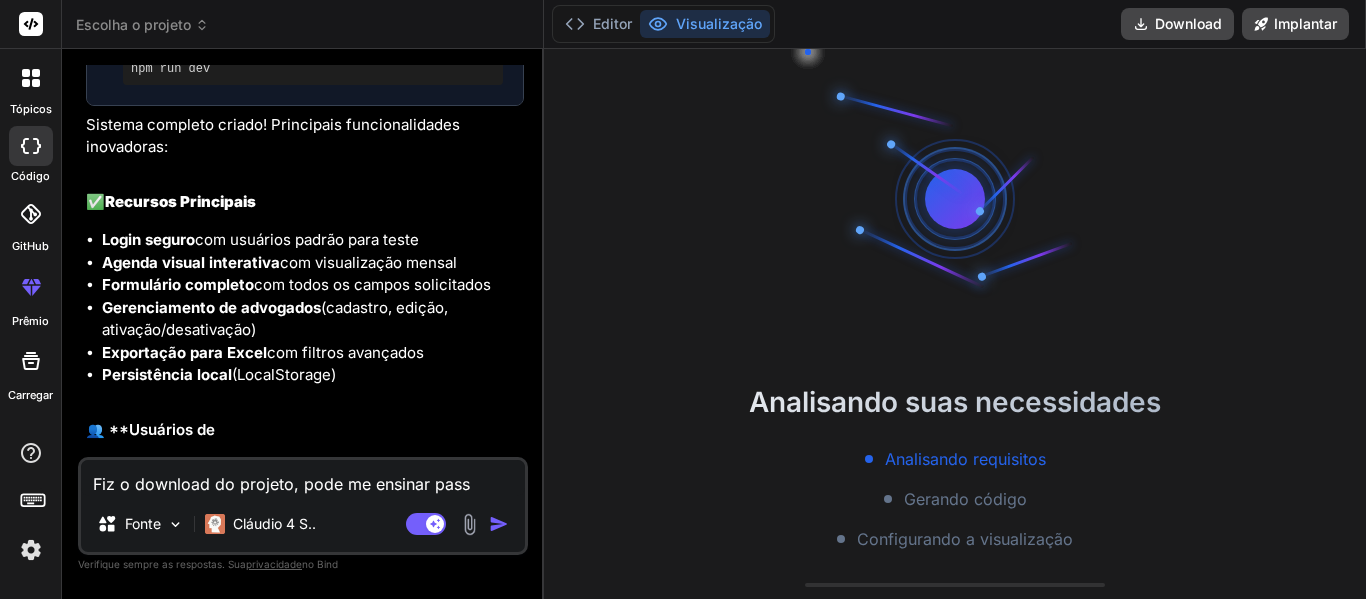 type on "Fiz o download do projeto, pode me ensinar passo" 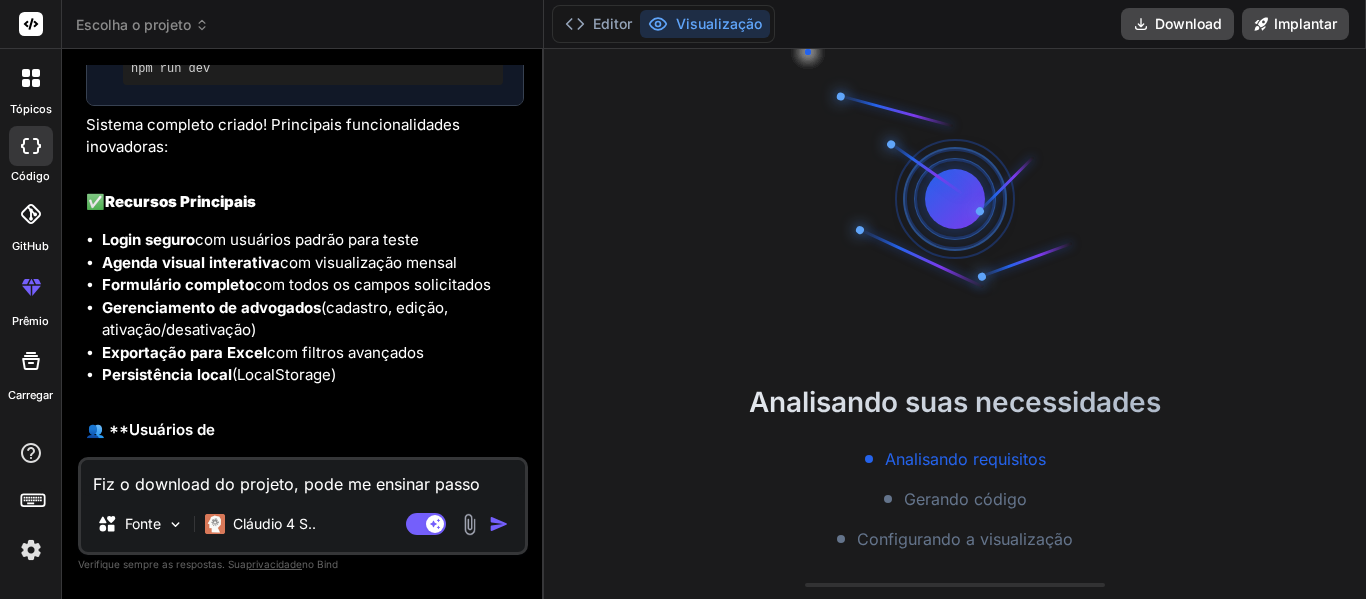 type on "Fiz o download do projeto, pode me ensinar passo" 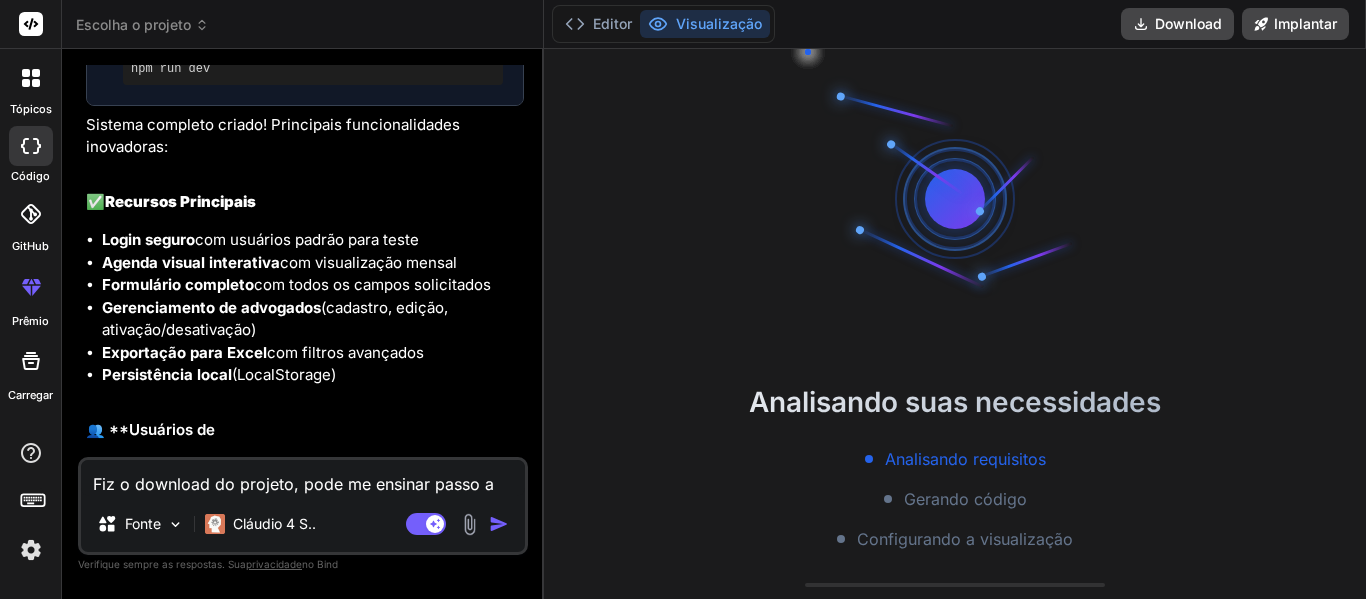 type on "Fiz o download do projeto, pode me ensinar passo a" 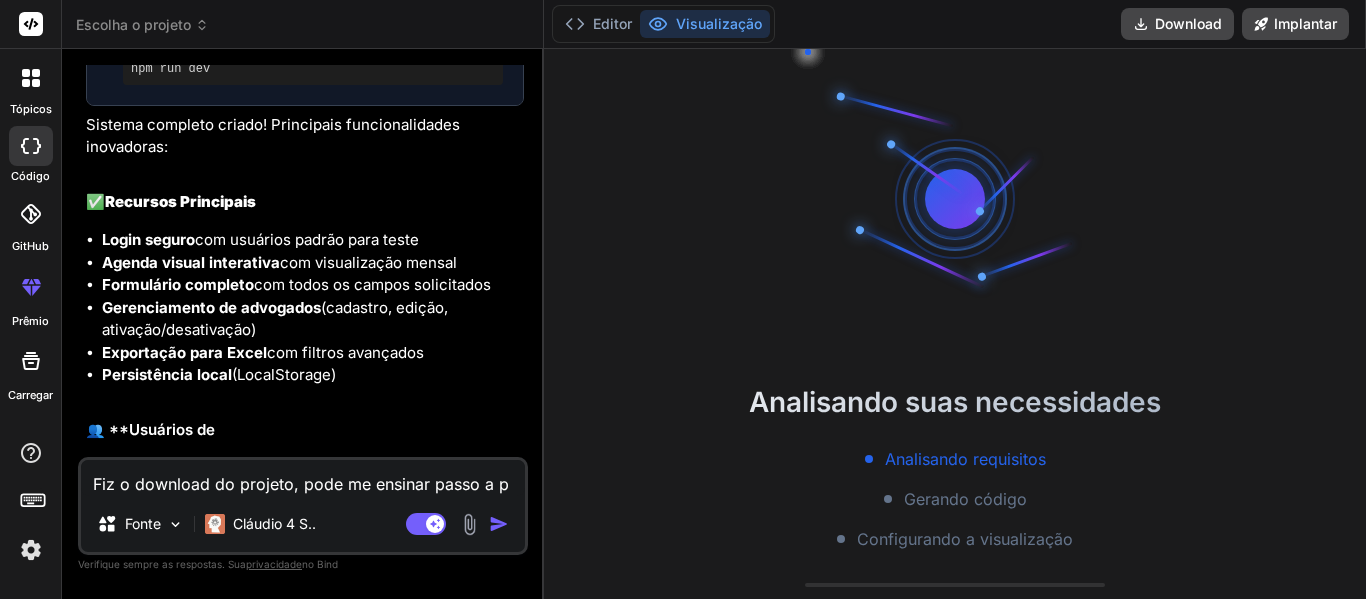 type on "x" 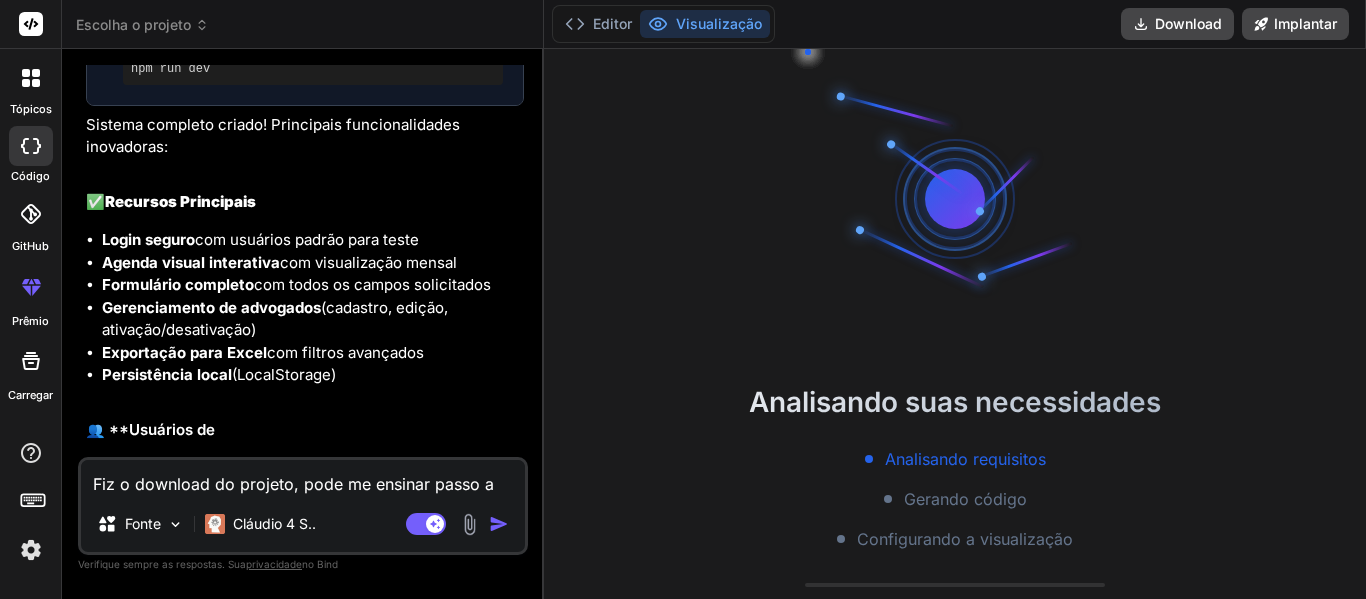 type on "Fiz o download do projeto, pode me ensinar passo a pas" 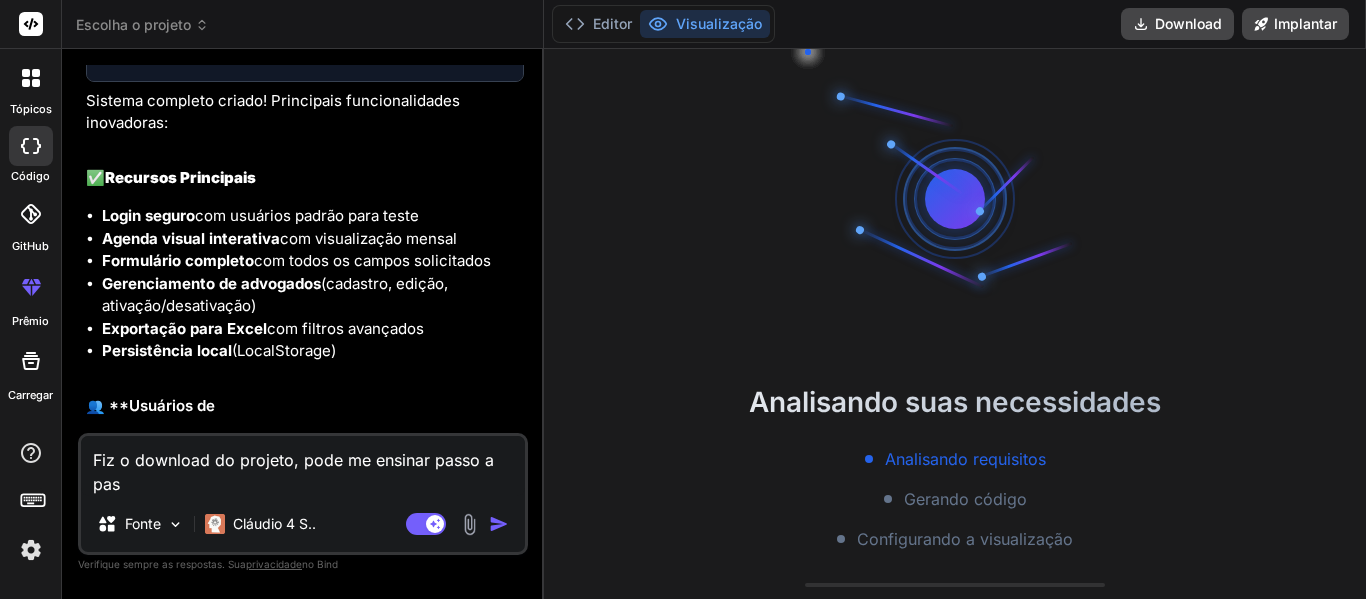 type on "Fiz o download do projeto, pode me ensinar passo a pass" 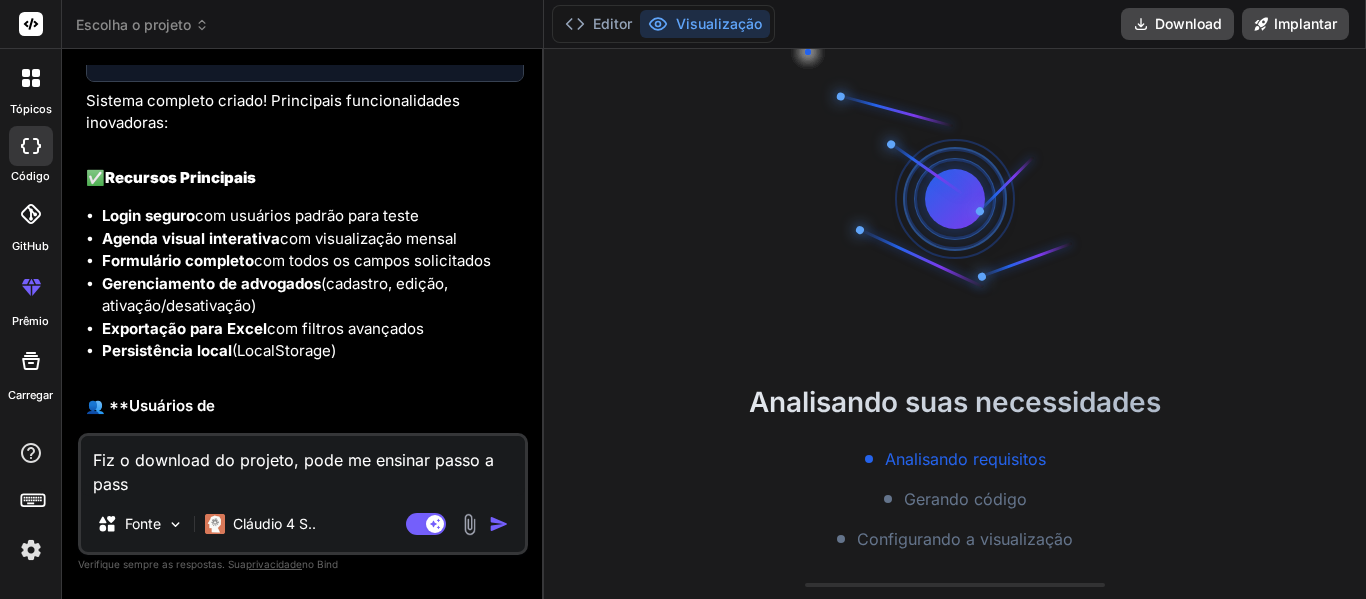 type on "Fiz o download do projeto, pode me ensinar passo a passo" 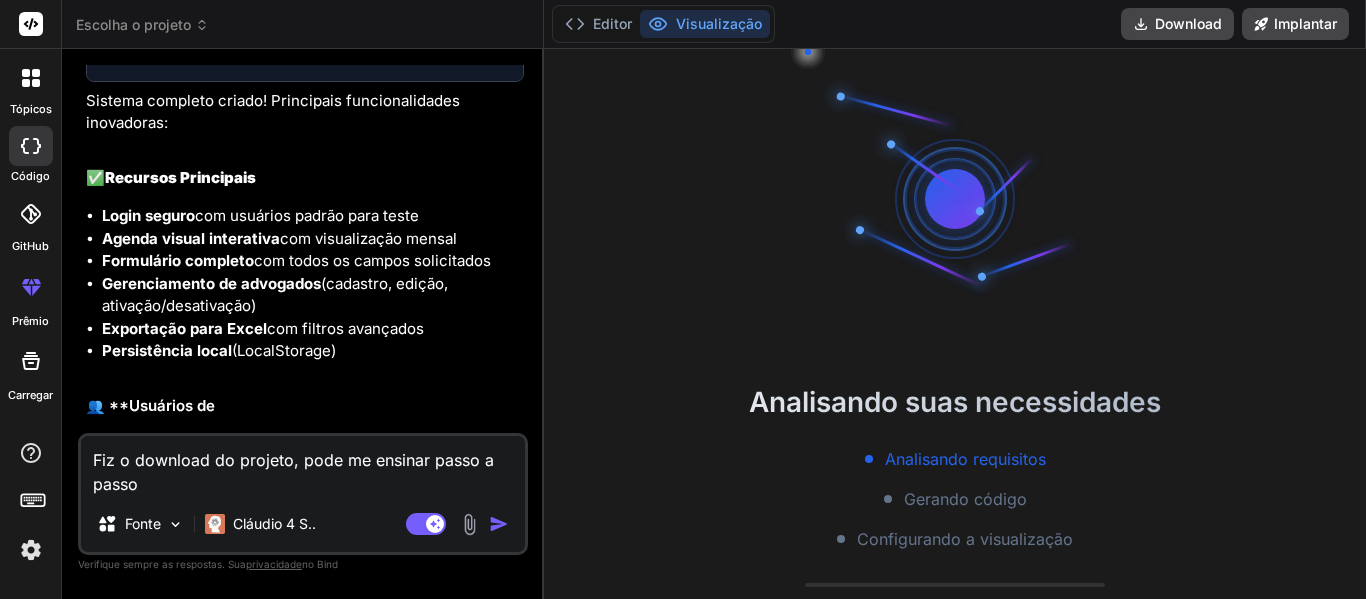 type on "Fiz o download do projeto, pode me ensinar passo a passo" 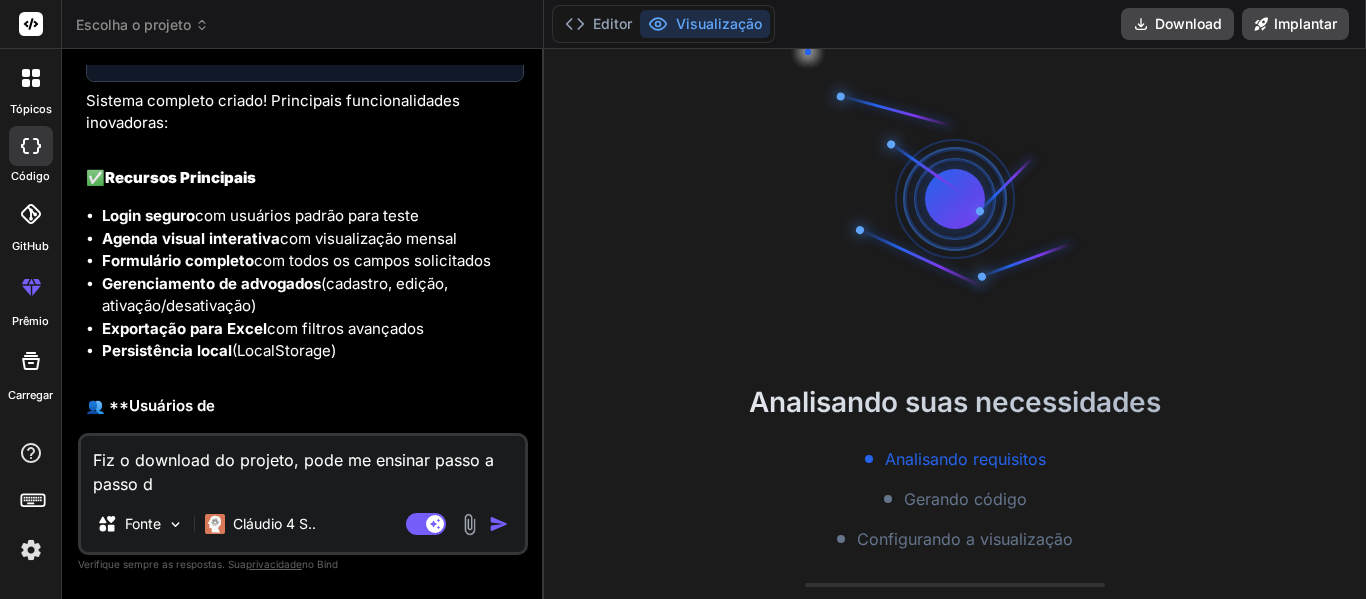 type on "Fiz o download do projeto, pode me ensinar passo a passo de" 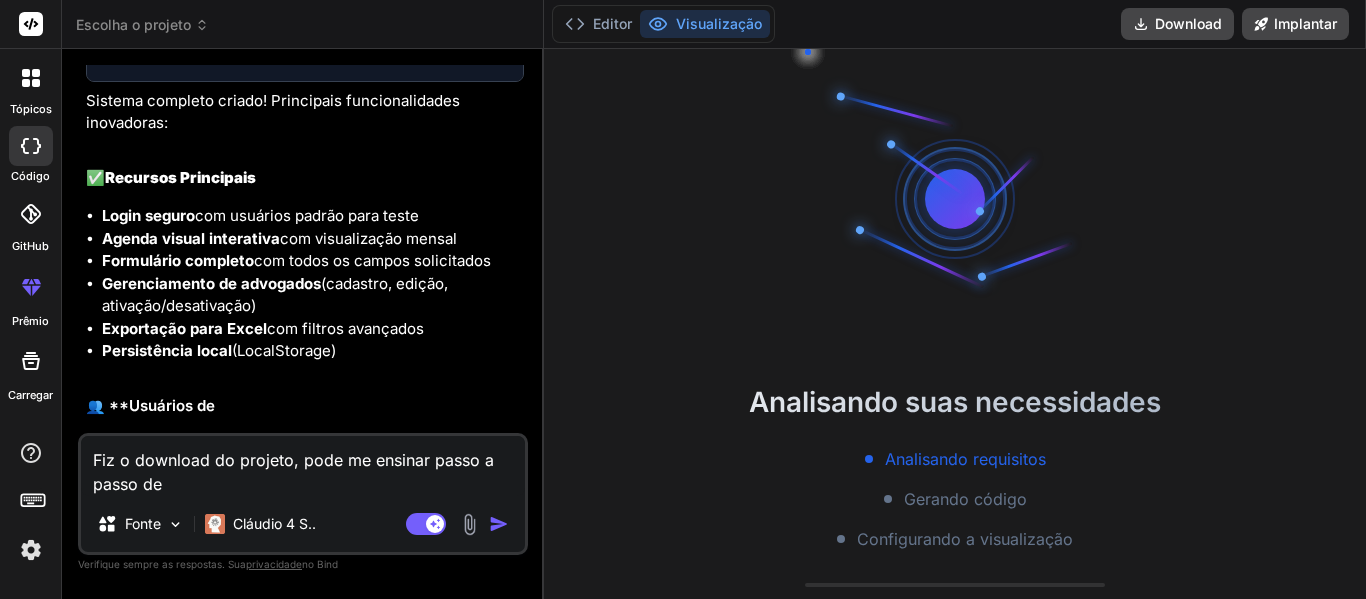 type on "x" 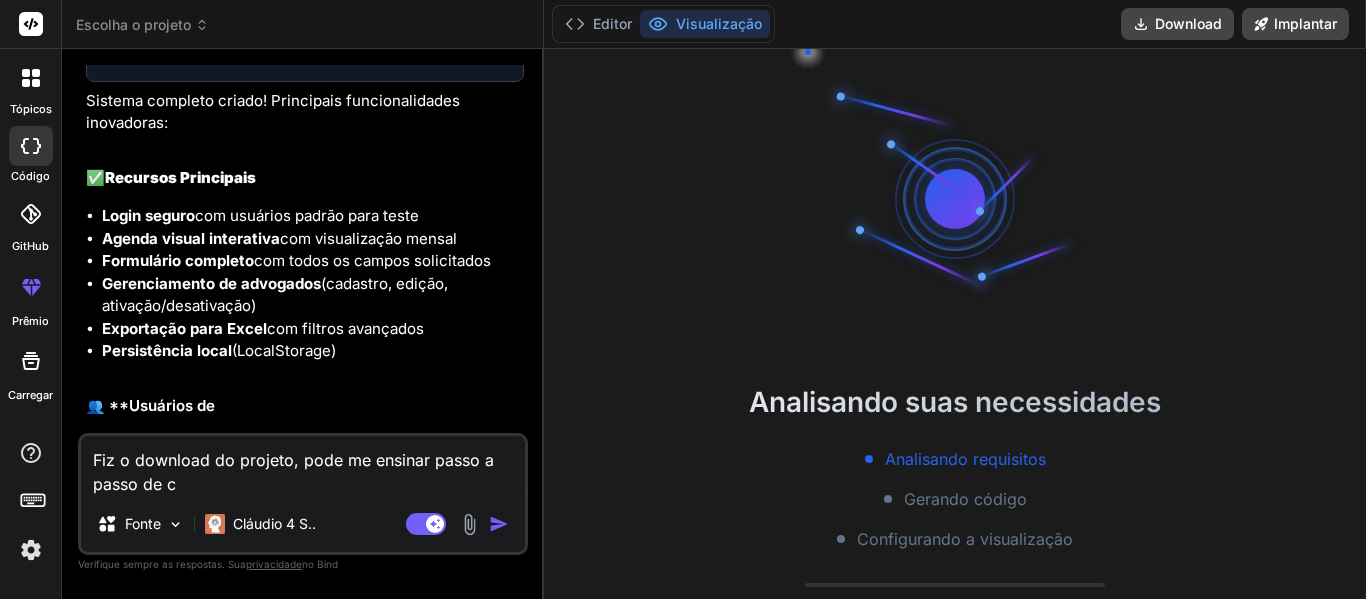 type on "x" 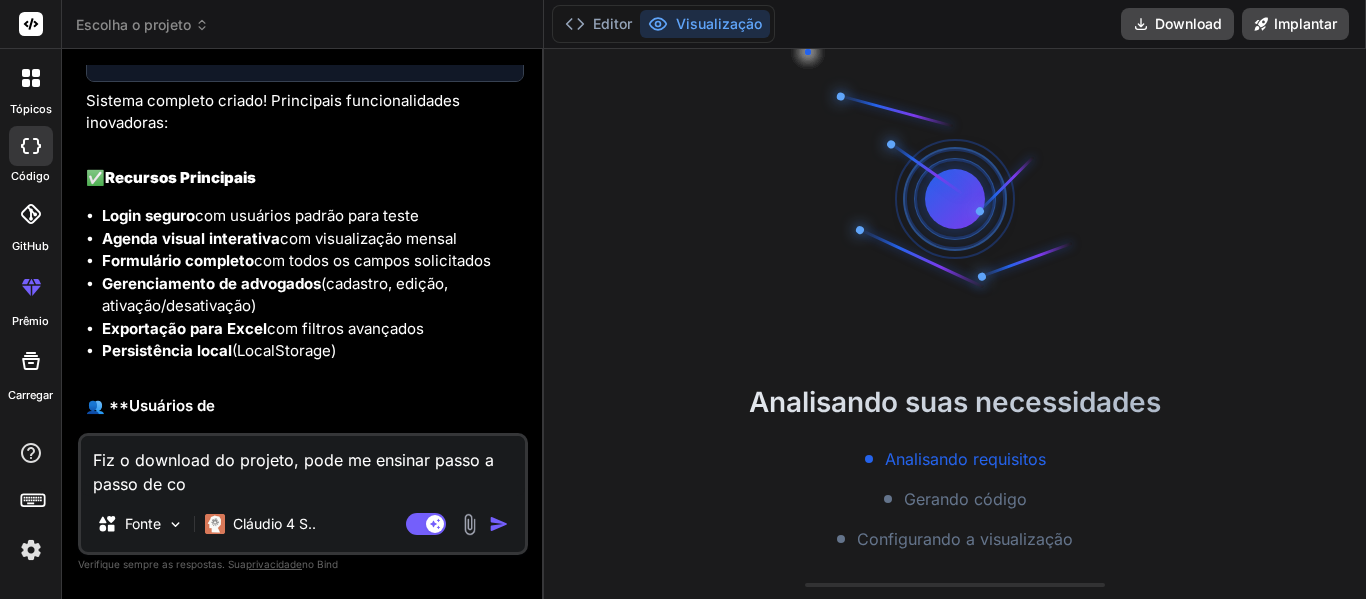 type on "Fiz o download do projeto, pode me ensinar passo a passo de com" 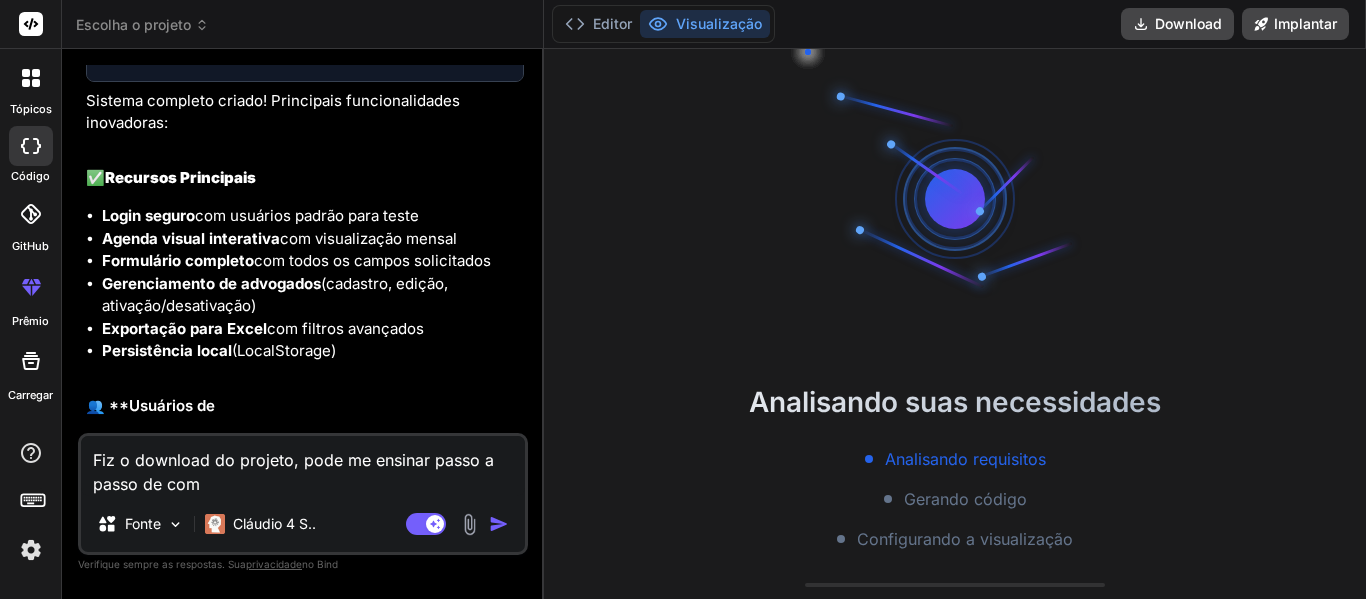 type on "Fiz o download do projeto, pode me ensinar passo a passo de como" 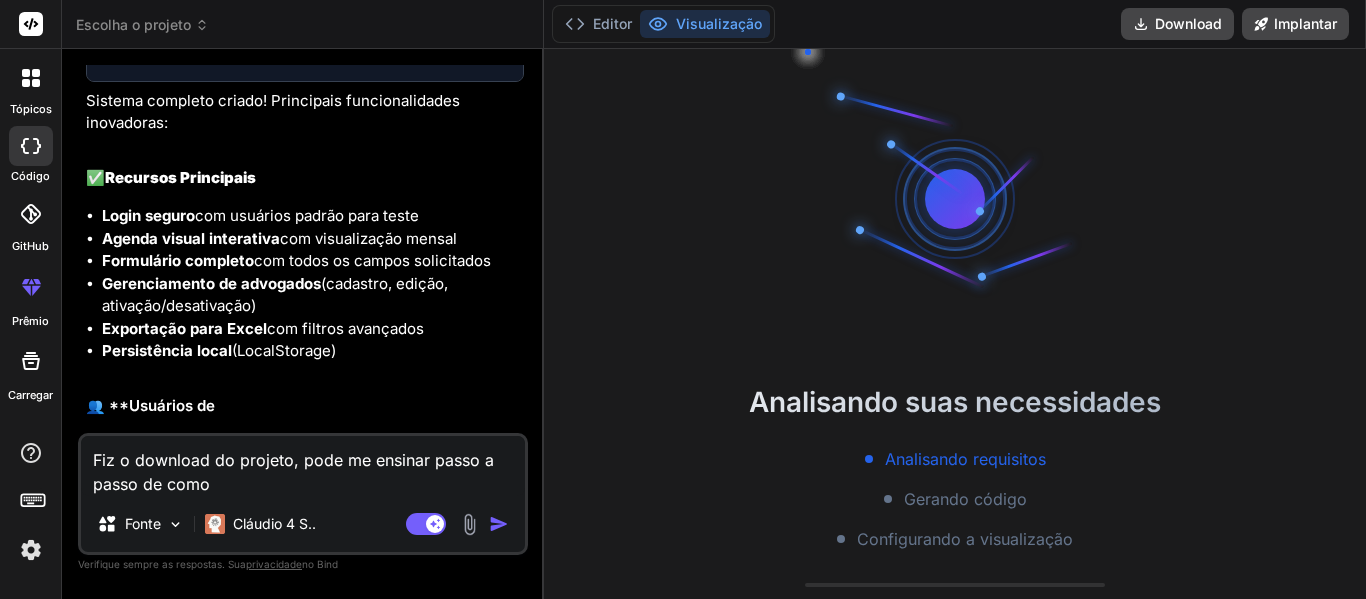 type on "Fiz o download do projeto, pode me ensinar passo a passo de como" 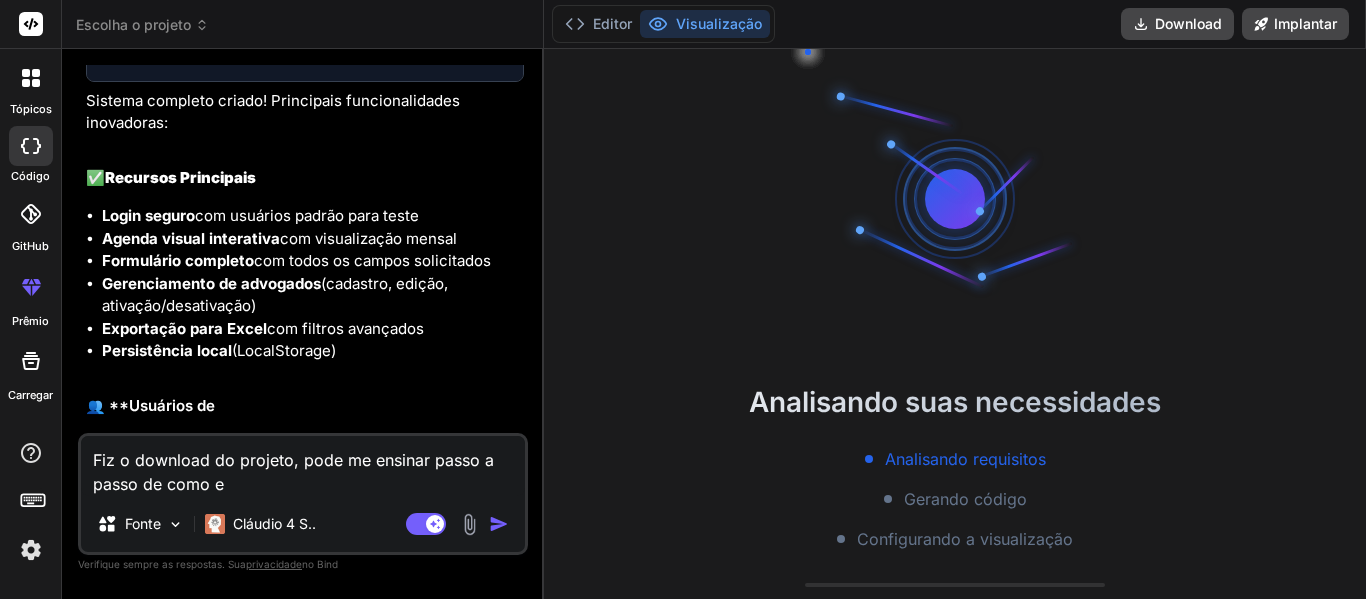 type on "Fiz o download do projeto, pode me ensinar passo a passo de como ex" 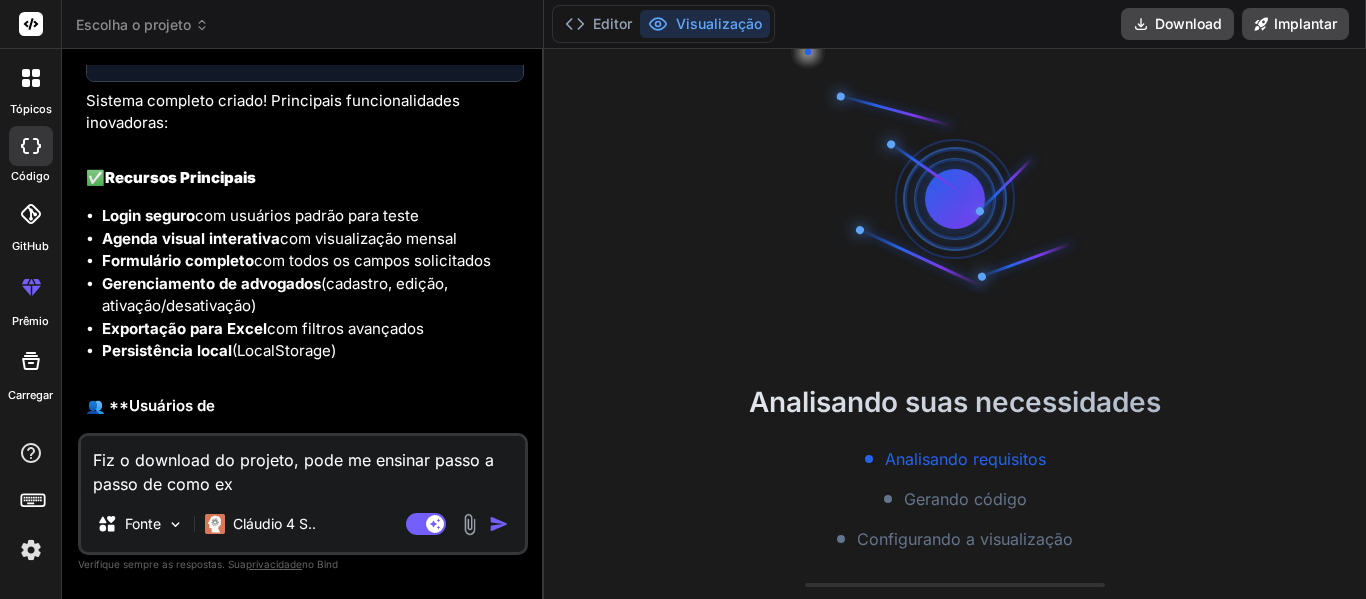 type on "Fiz o download do projeto, pode me ensinar passo a passo de como exe" 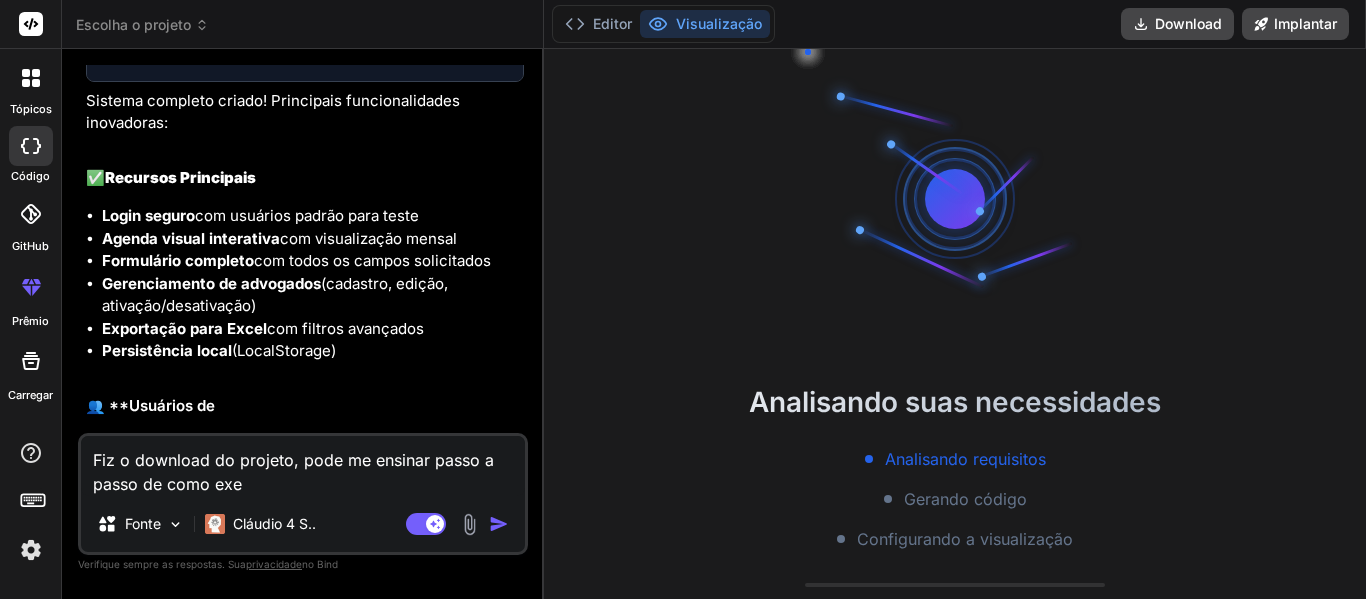 type on "Fiz o download do projeto, pode me ensinar passo a passo de como exec" 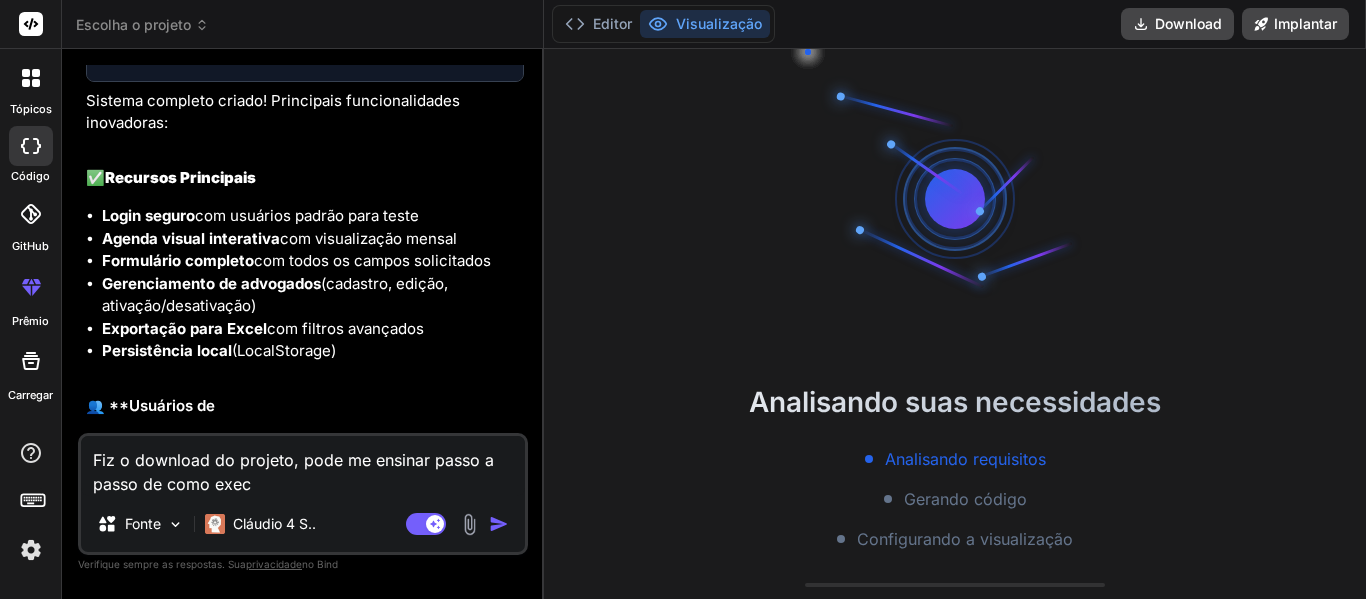 type on "Fiz o download do projeto, pode me ensinar passo a passo de como execu" 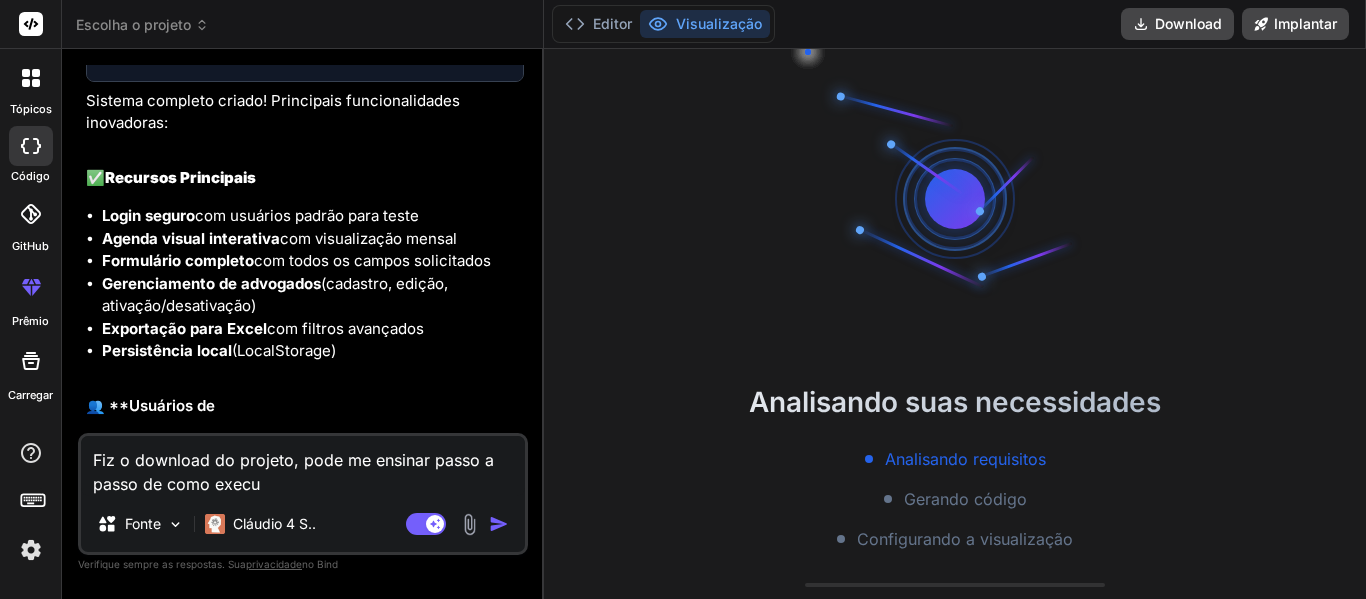 type on "Fiz o download do projeto, pode me ensinar passo a passo de como execut" 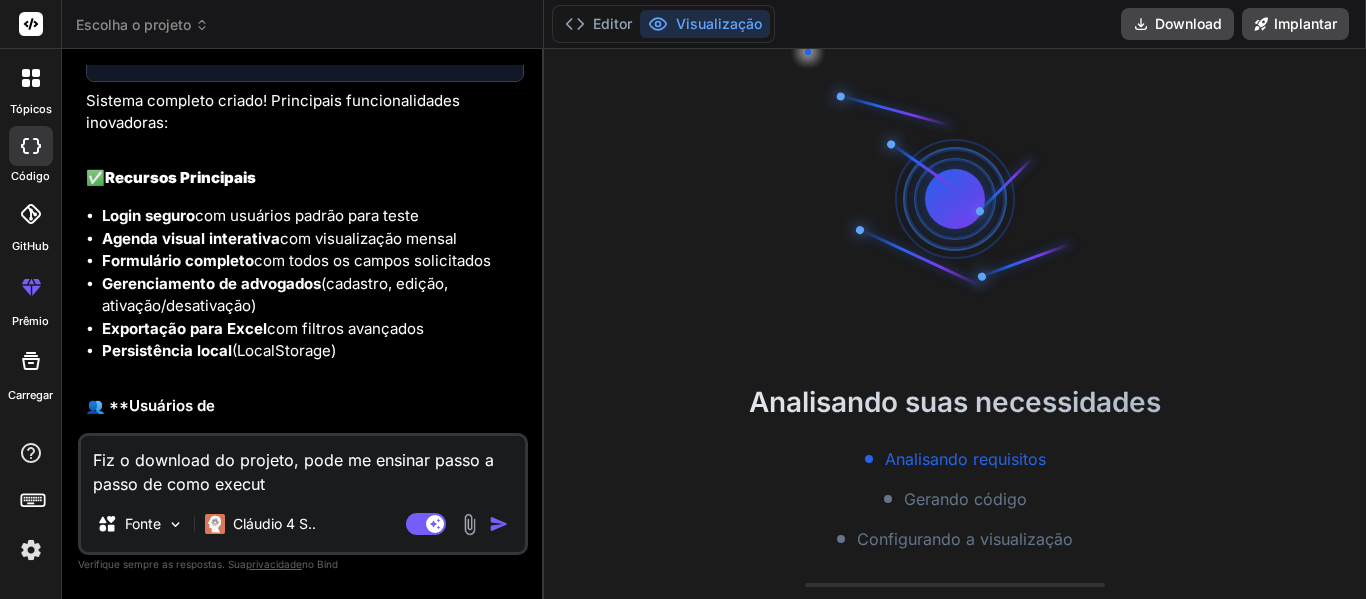type on "Fiz o download do projeto, pode me ensinar passo a passo de como executa" 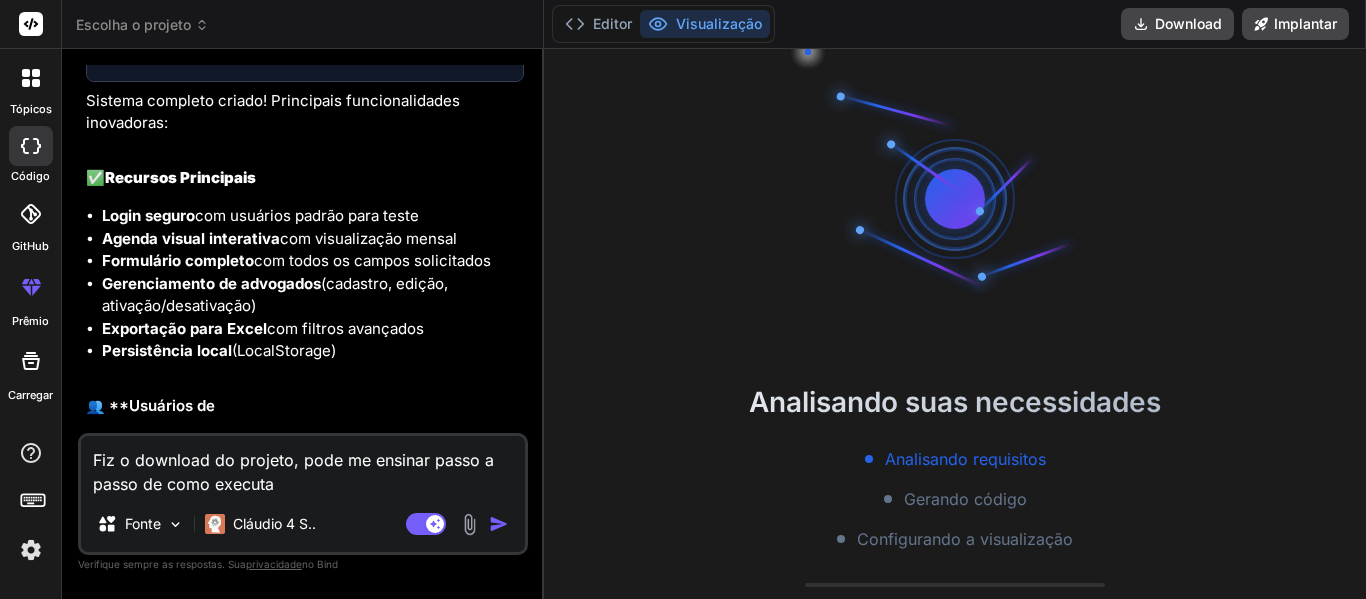 type on "x" 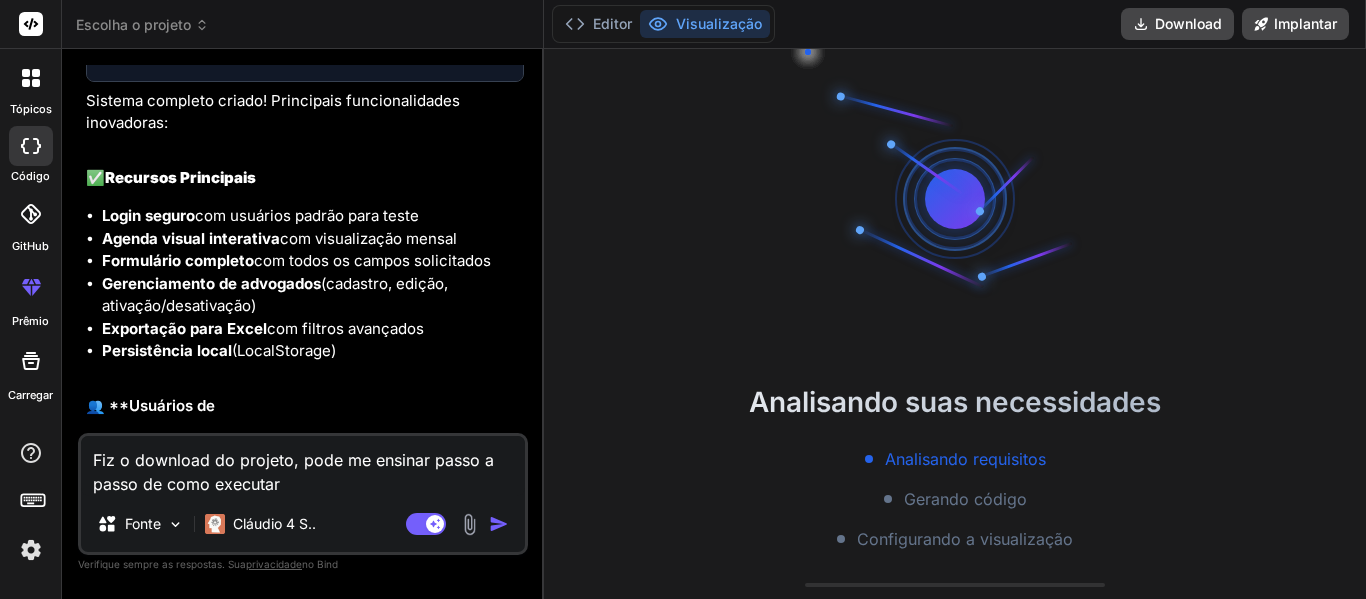 type on "x" 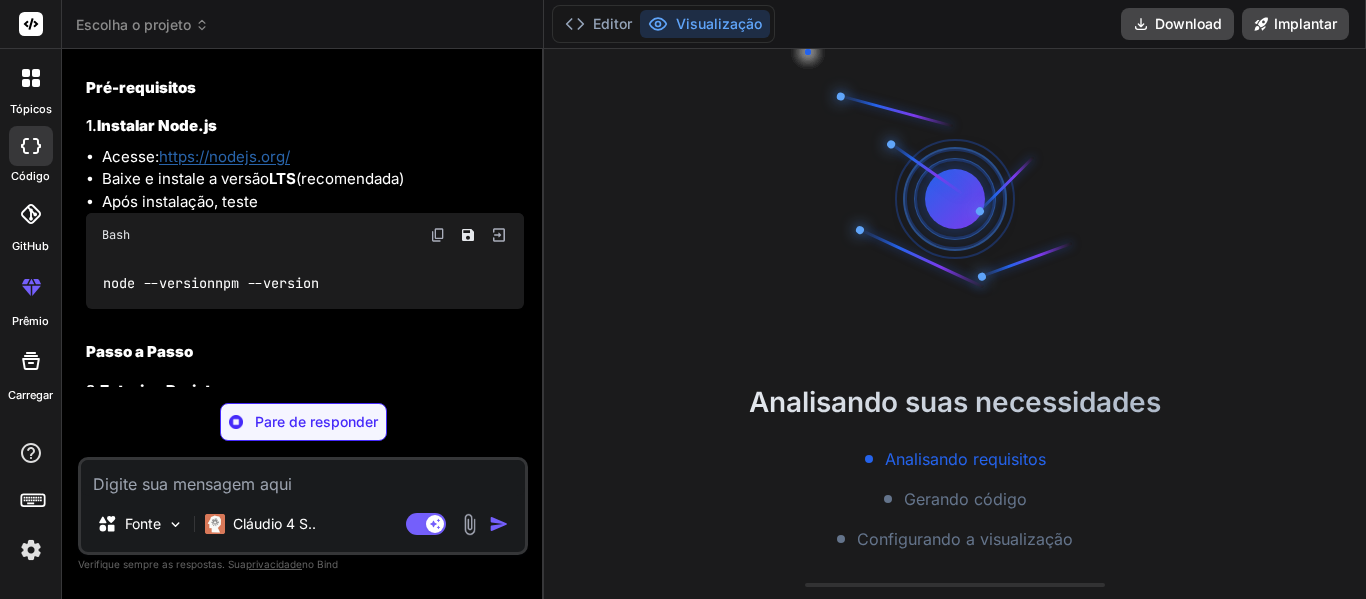 scroll, scrollTop: 2300, scrollLeft: 0, axis: vertical 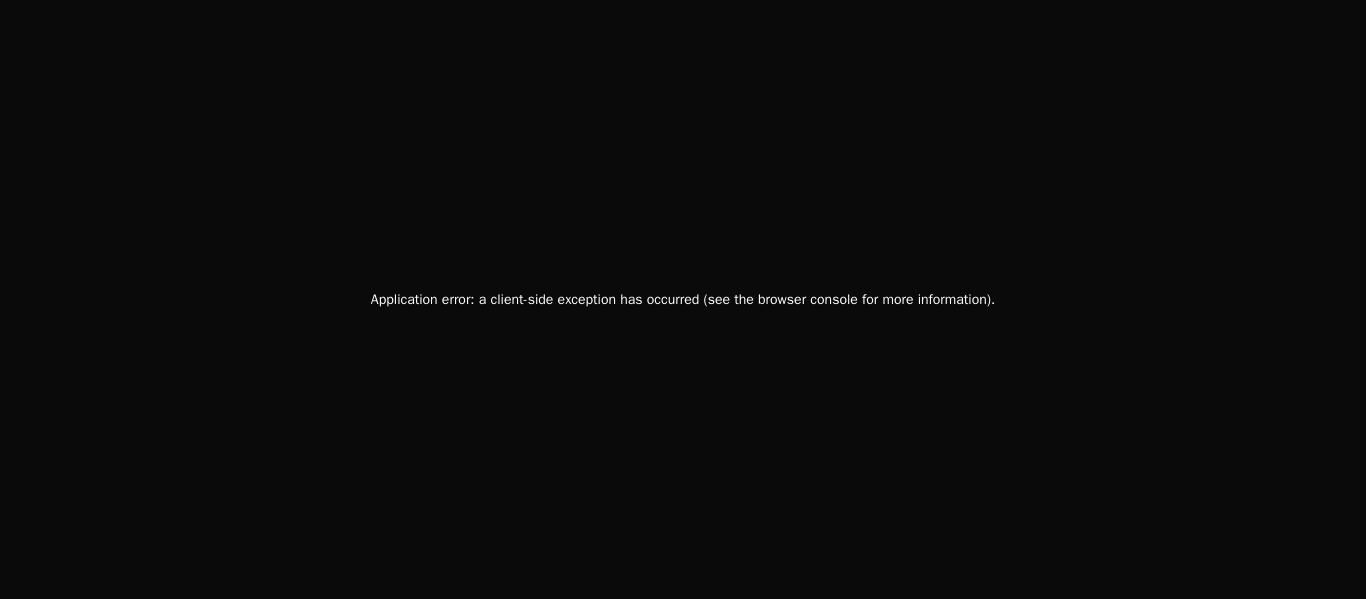 drag, startPoint x: 188, startPoint y: 232, endPoint x: 107, endPoint y: 234, distance: 81.02469 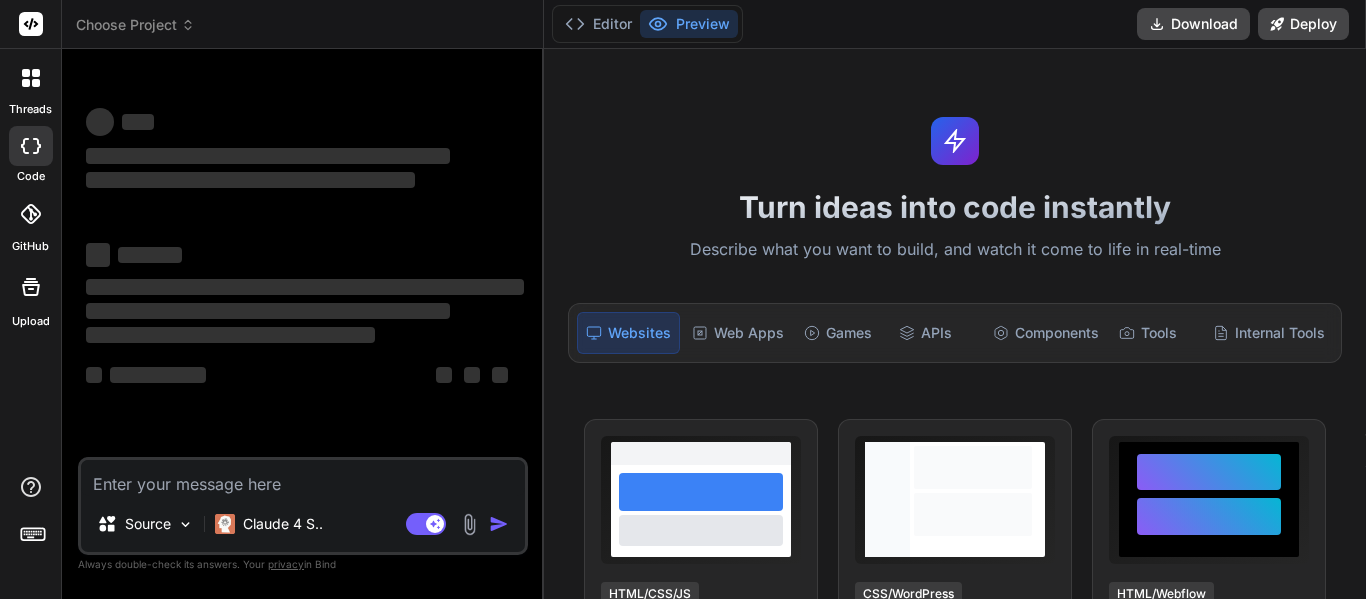 scroll, scrollTop: 0, scrollLeft: 0, axis: both 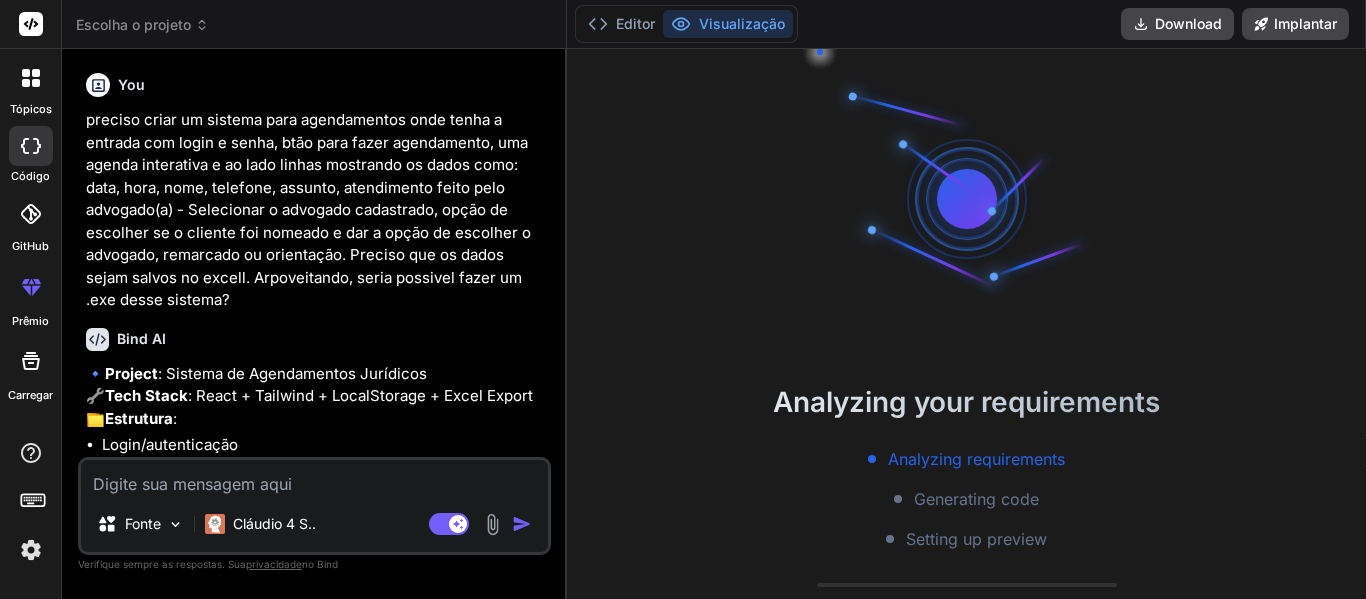 type on "x" 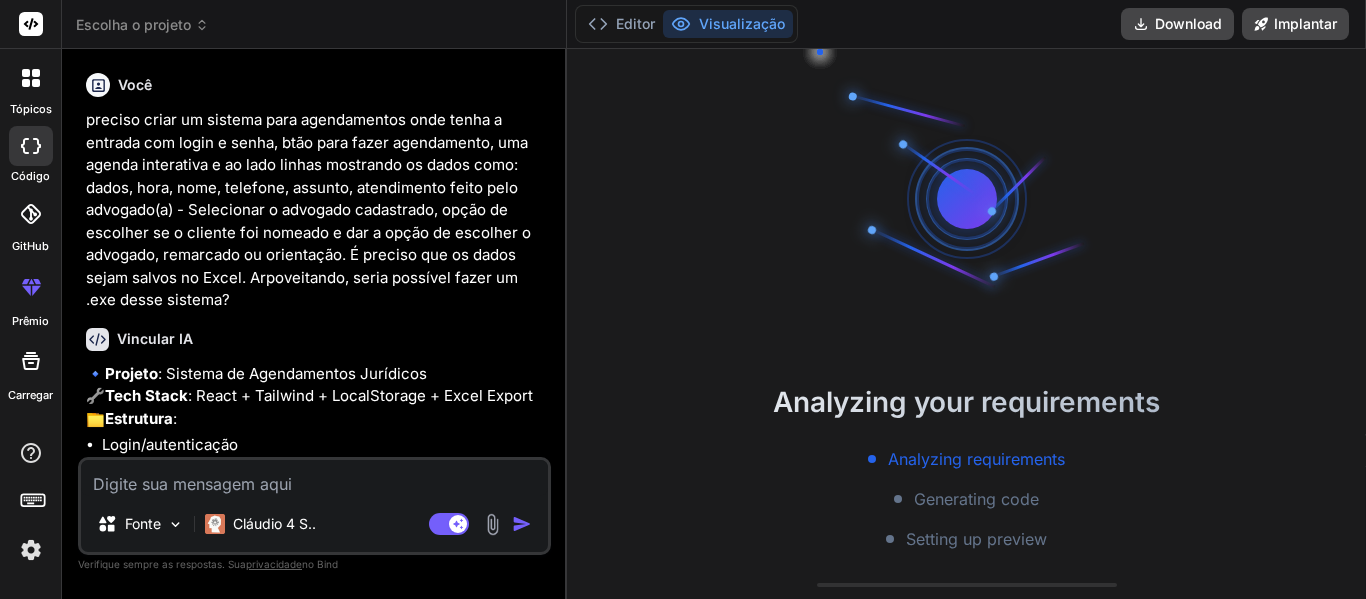 scroll, scrollTop: 1433, scrollLeft: 0, axis: vertical 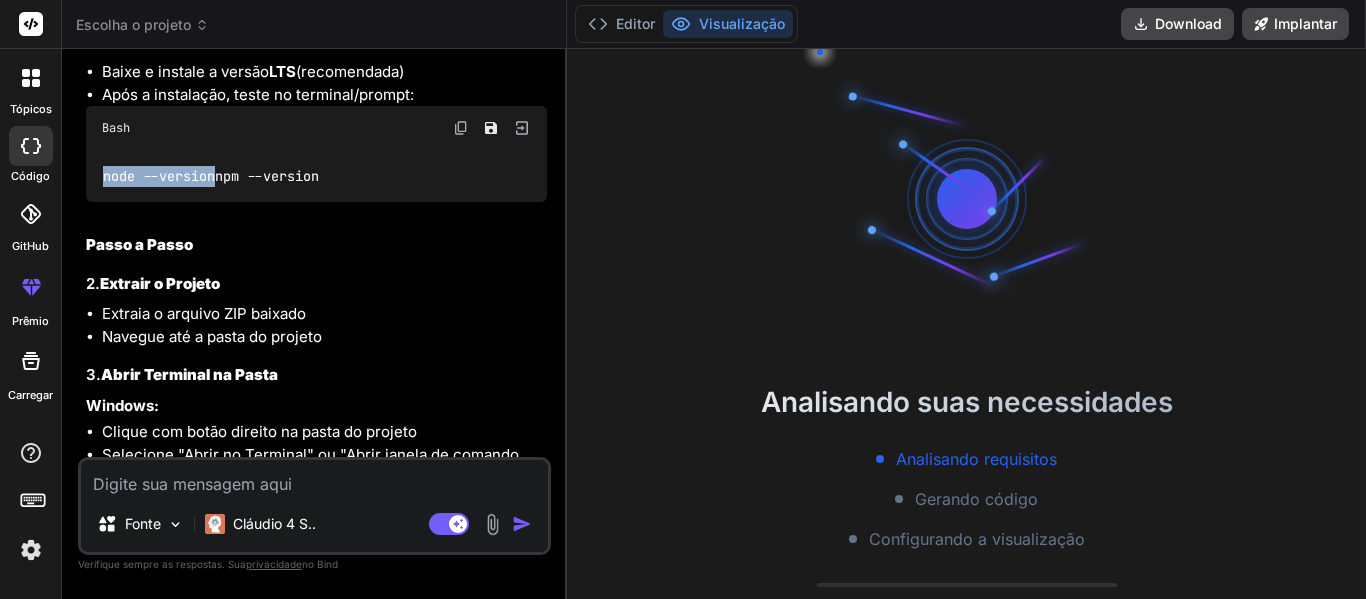 drag, startPoint x: 168, startPoint y: 274, endPoint x: 105, endPoint y: 272, distance: 63.03174 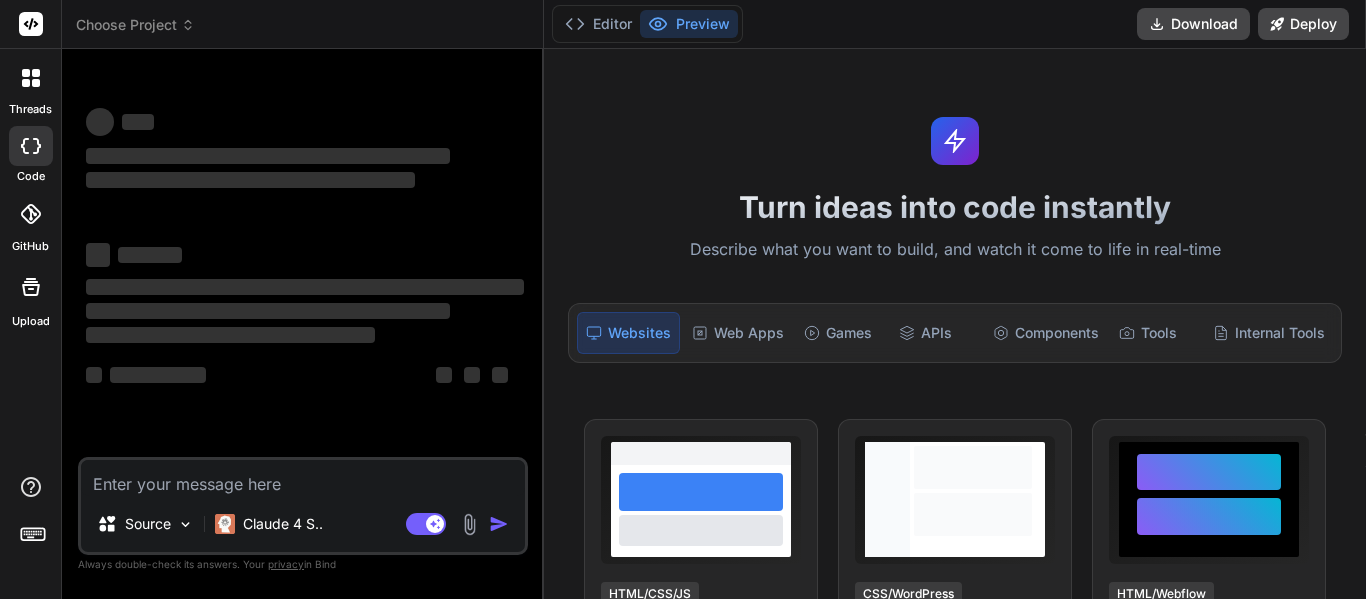 scroll, scrollTop: 0, scrollLeft: 0, axis: both 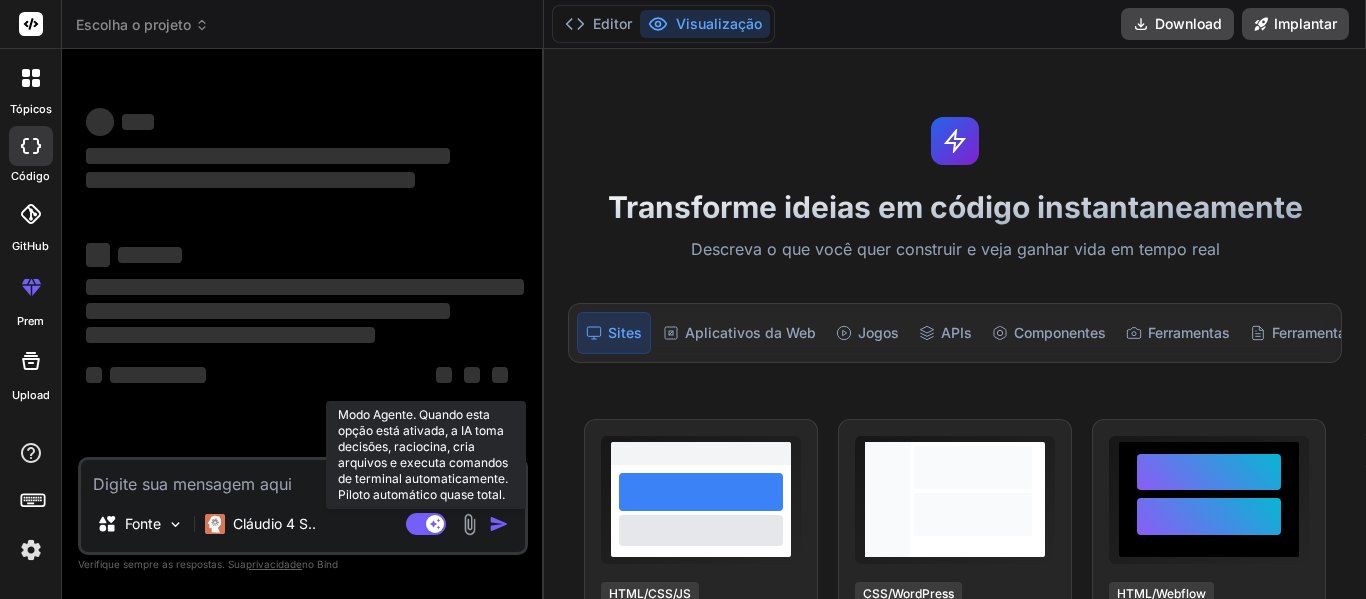 click 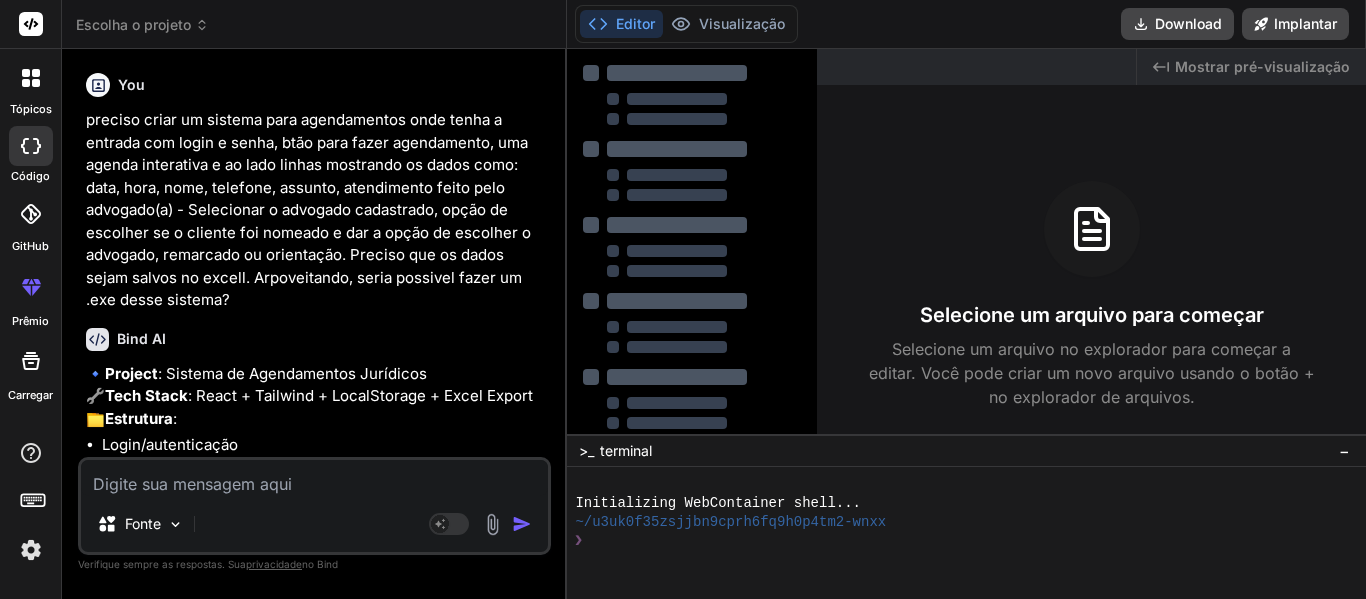 scroll, scrollTop: 1433, scrollLeft: 0, axis: vertical 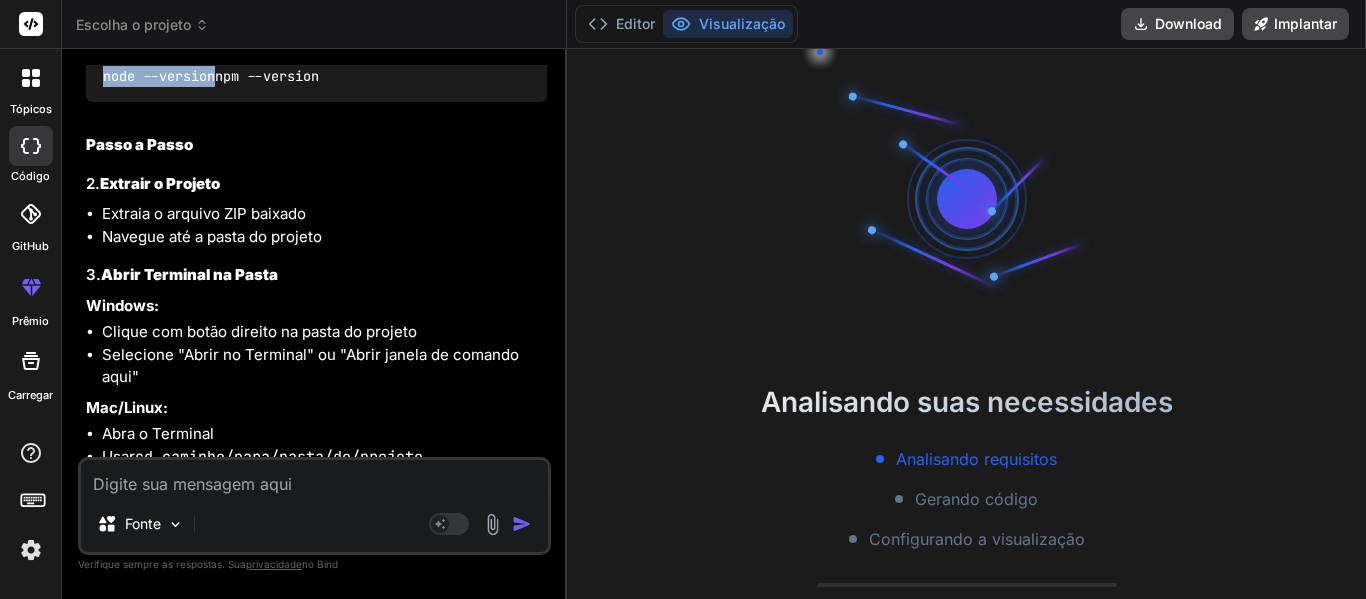 drag, startPoint x: 233, startPoint y: 172, endPoint x: 105, endPoint y: 168, distance: 128.06248 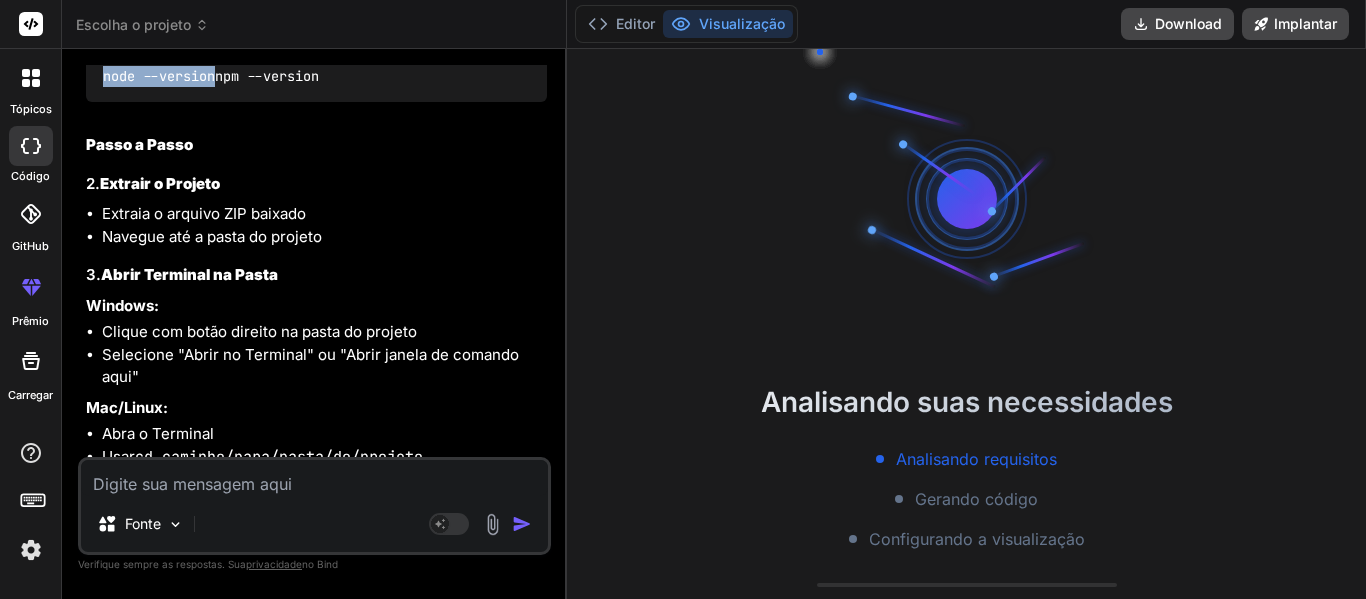 drag, startPoint x: 214, startPoint y: 189, endPoint x: 98, endPoint y: 194, distance: 116.10771 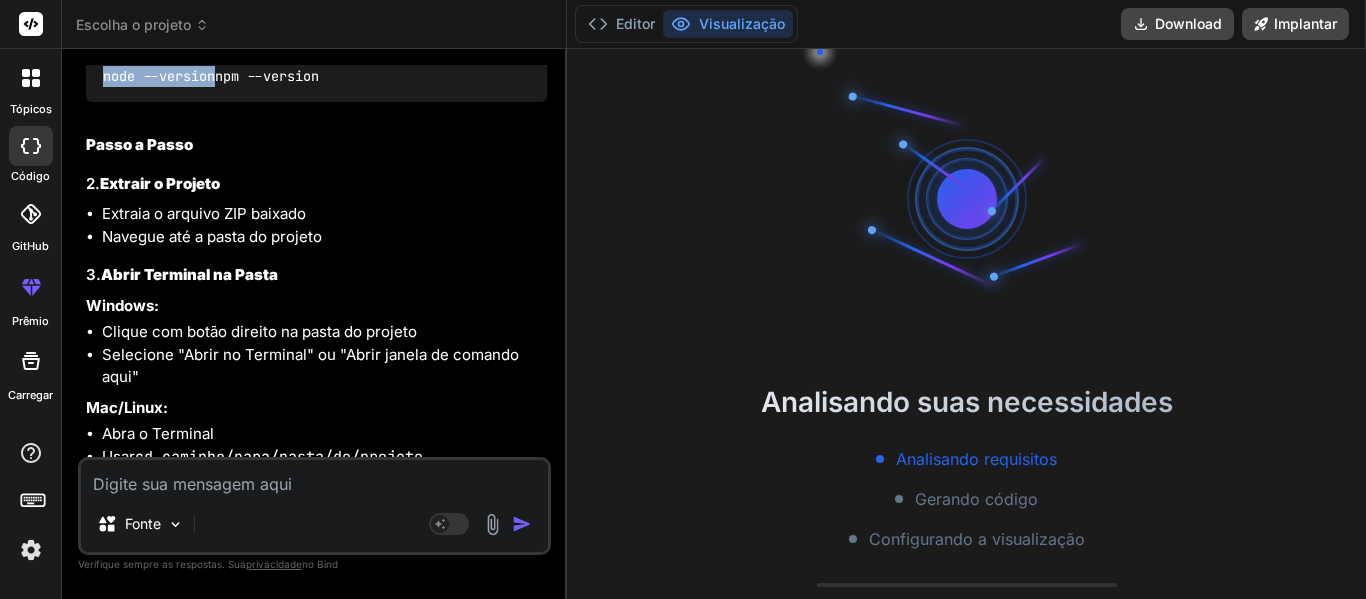 click on "node --version
npm --version" at bounding box center [316, 76] 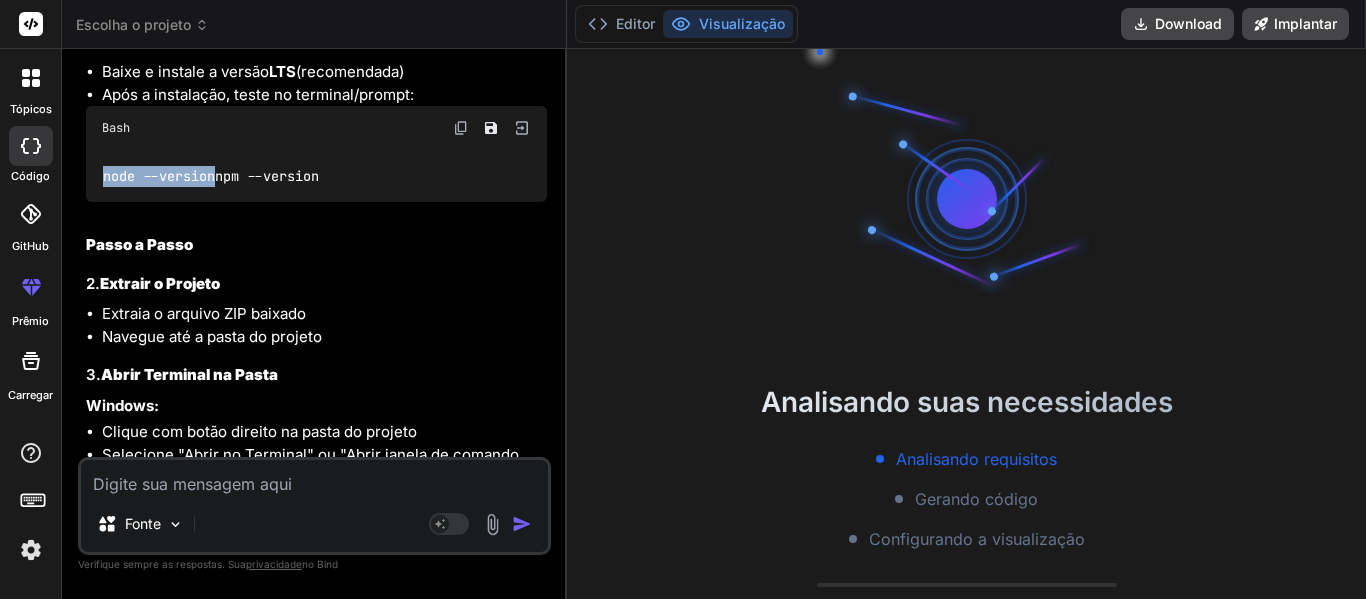 drag, startPoint x: 234, startPoint y: 265, endPoint x: 103, endPoint y: 264, distance: 131.00381 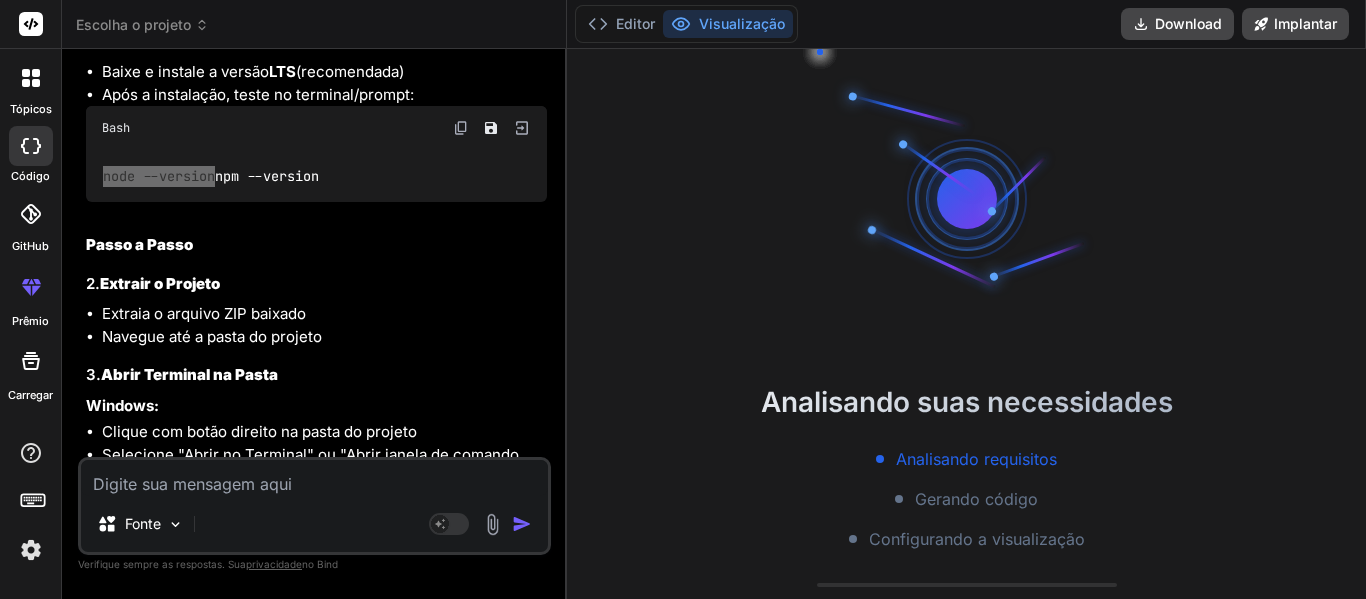 type on "x" 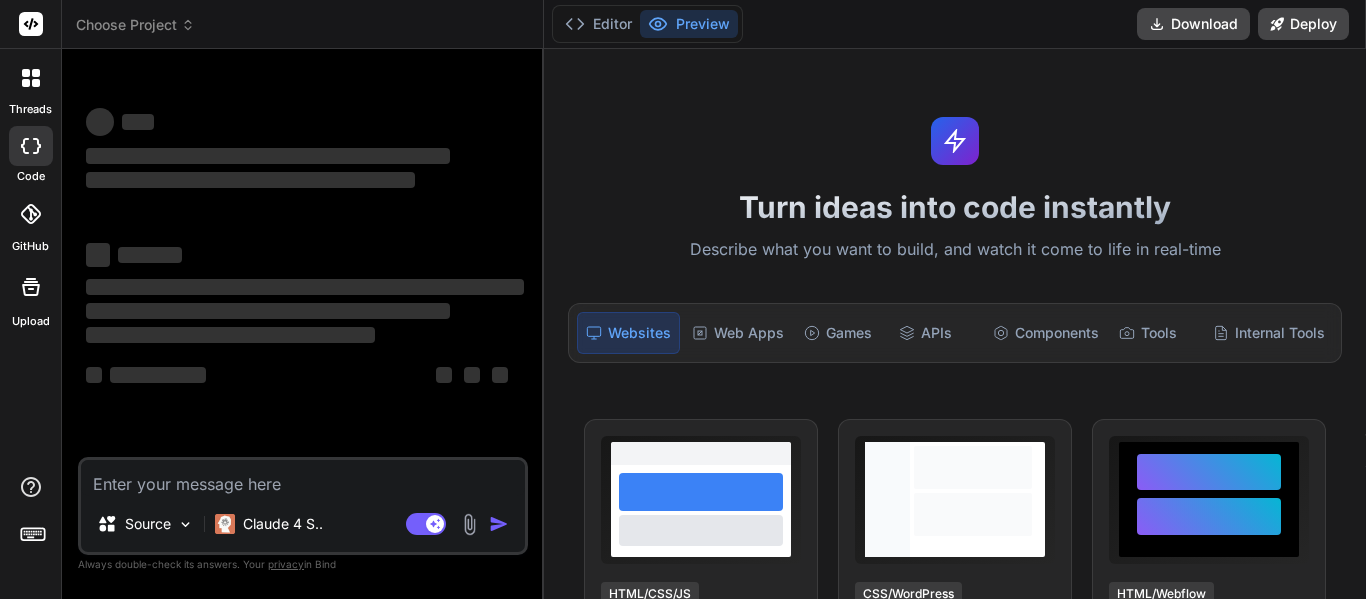 scroll, scrollTop: 0, scrollLeft: 0, axis: both 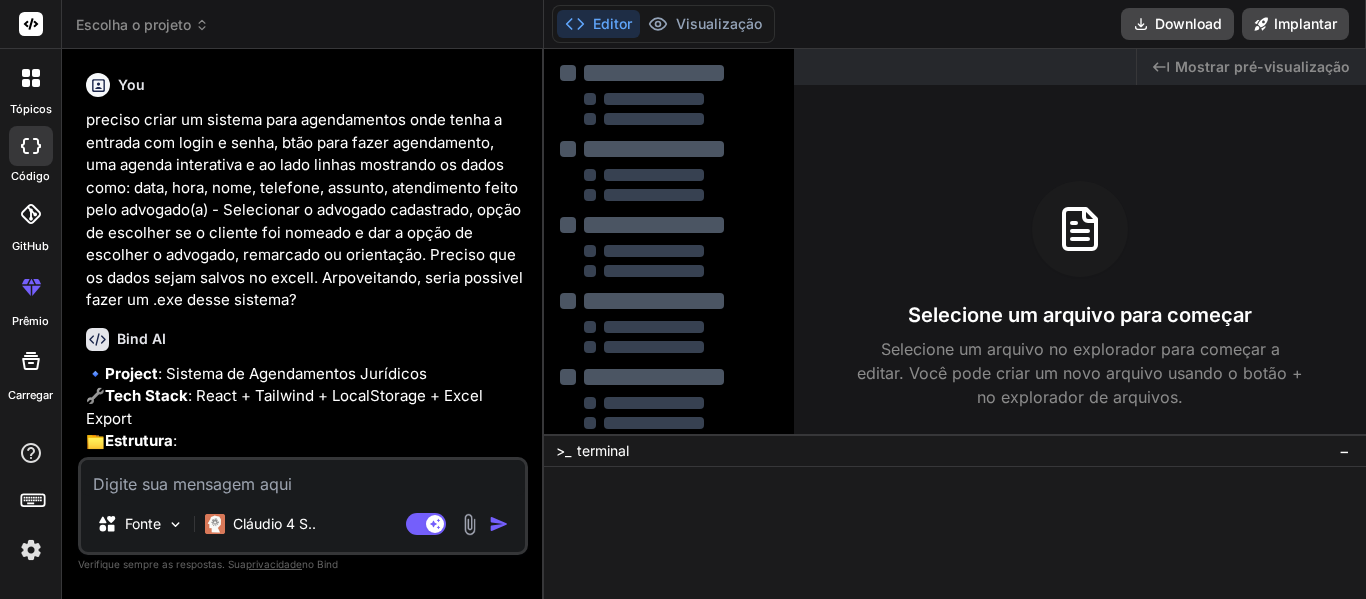 click 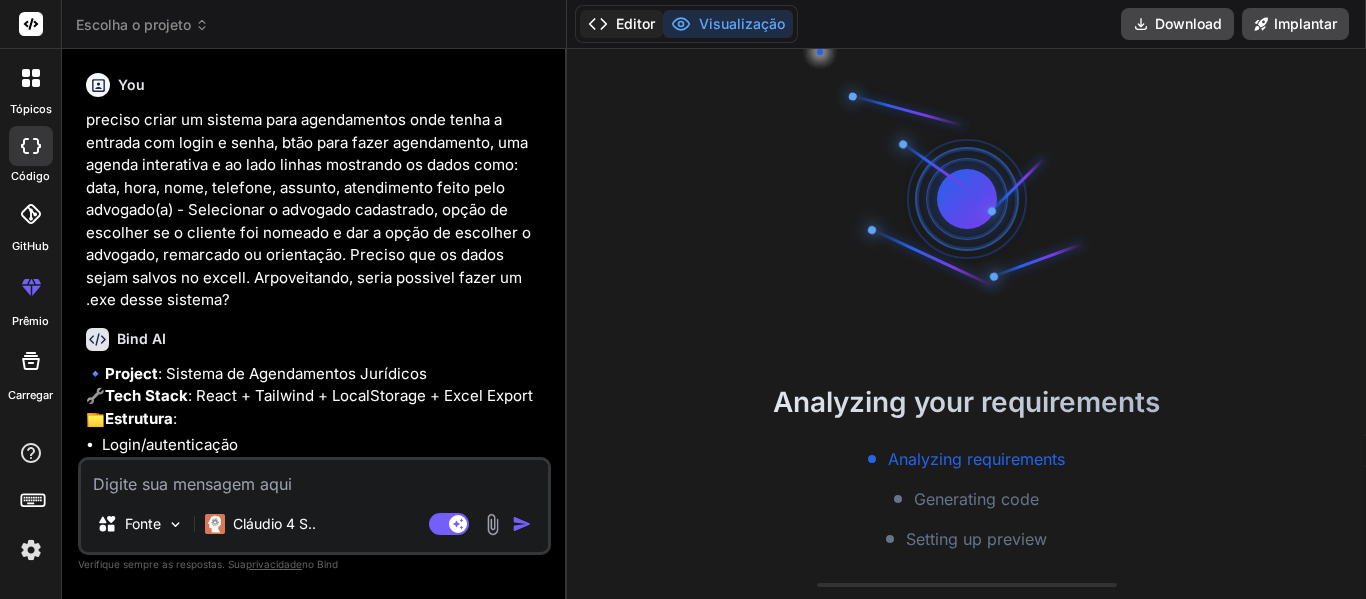 scroll, scrollTop: 1433, scrollLeft: 0, axis: vertical 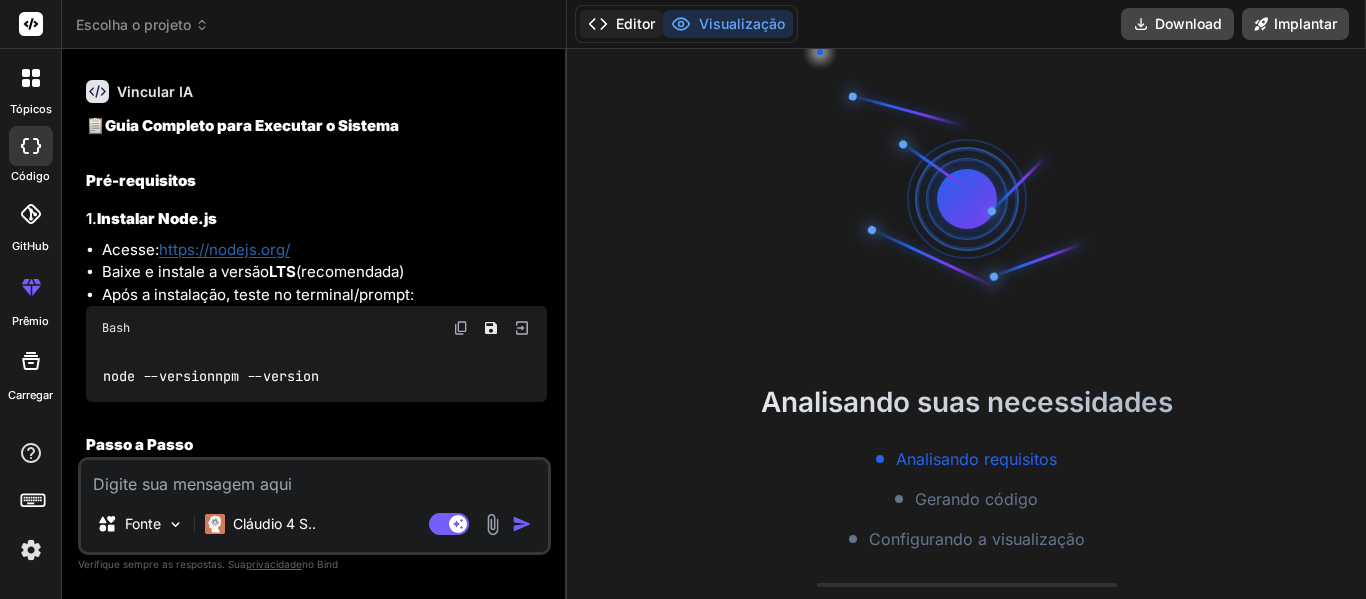 click on "Editor" at bounding box center [635, 23] 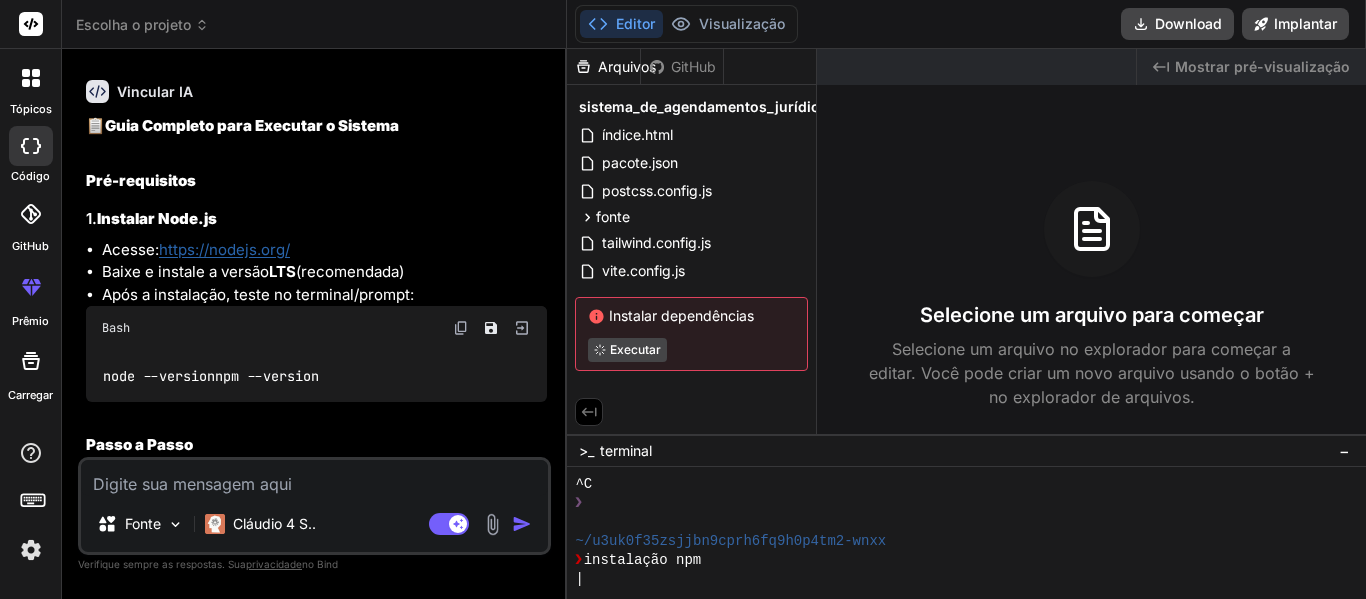 scroll, scrollTop: 2162, scrollLeft: 0, axis: vertical 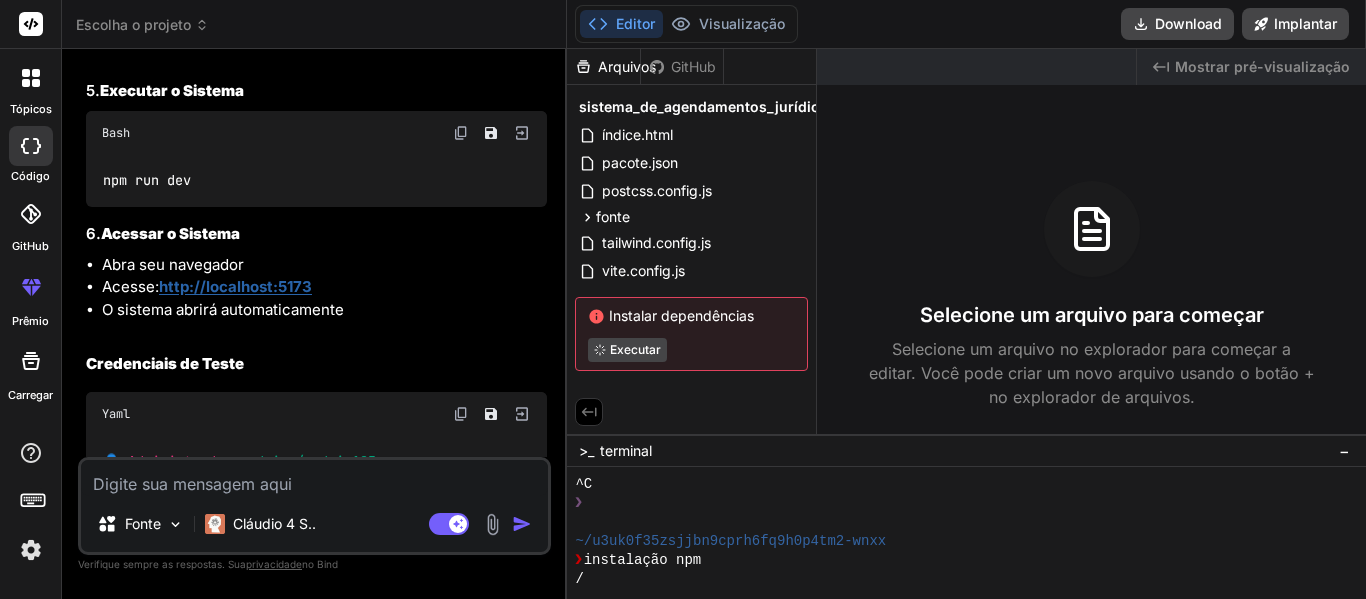 click at bounding box center [461, 133] 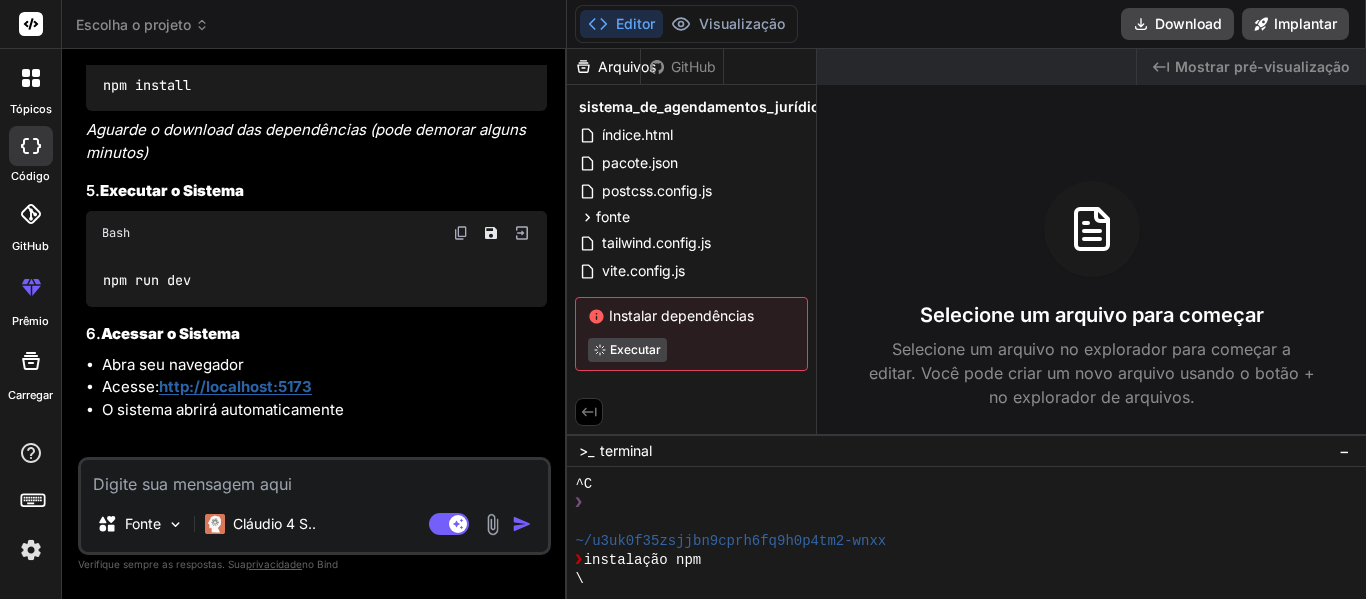 scroll, scrollTop: 2762, scrollLeft: 0, axis: vertical 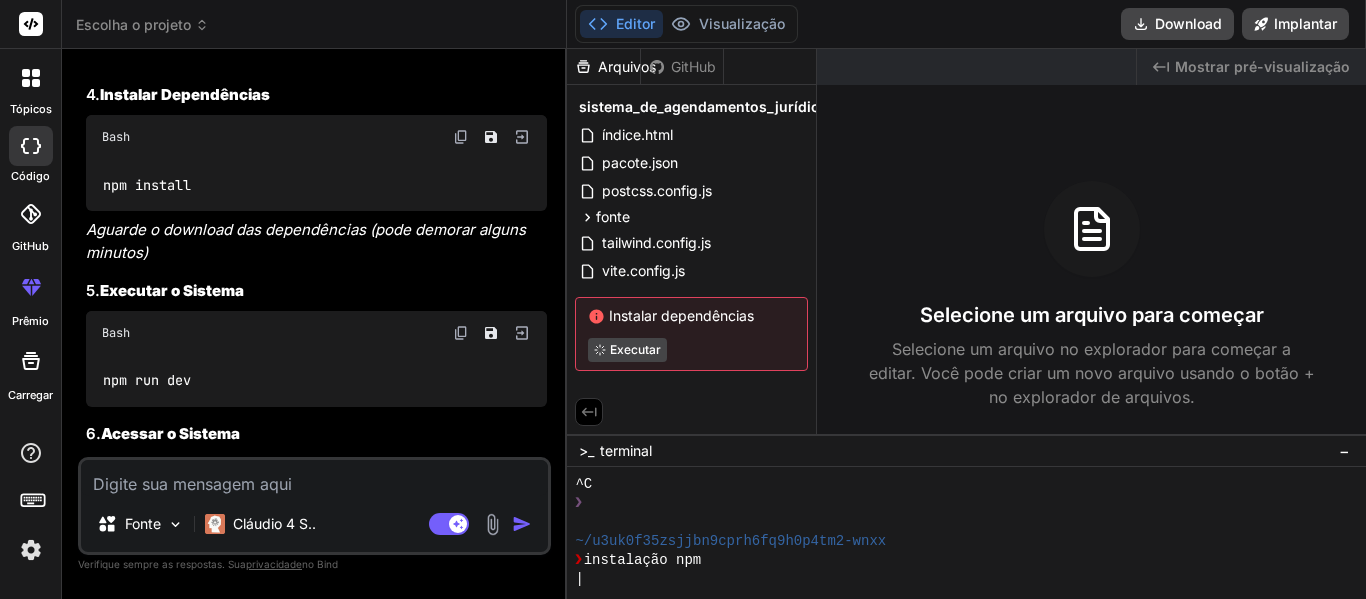 click at bounding box center (461, 137) 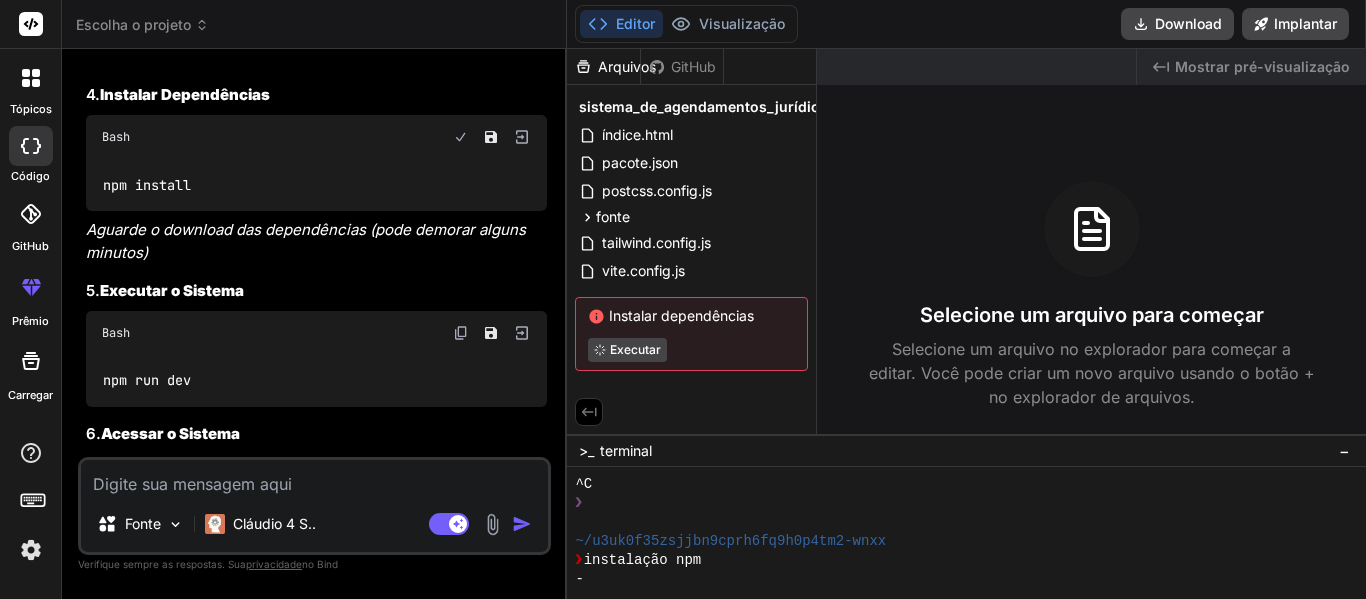 type on "x" 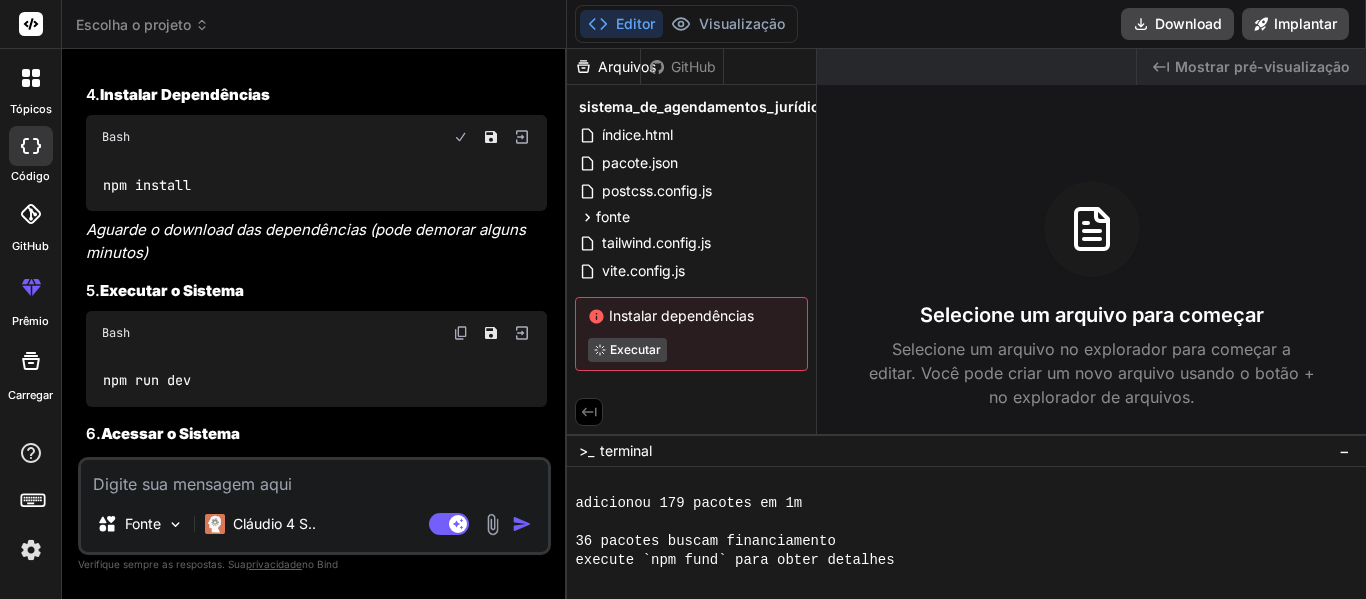 scroll, scrollTop: 190, scrollLeft: 0, axis: vertical 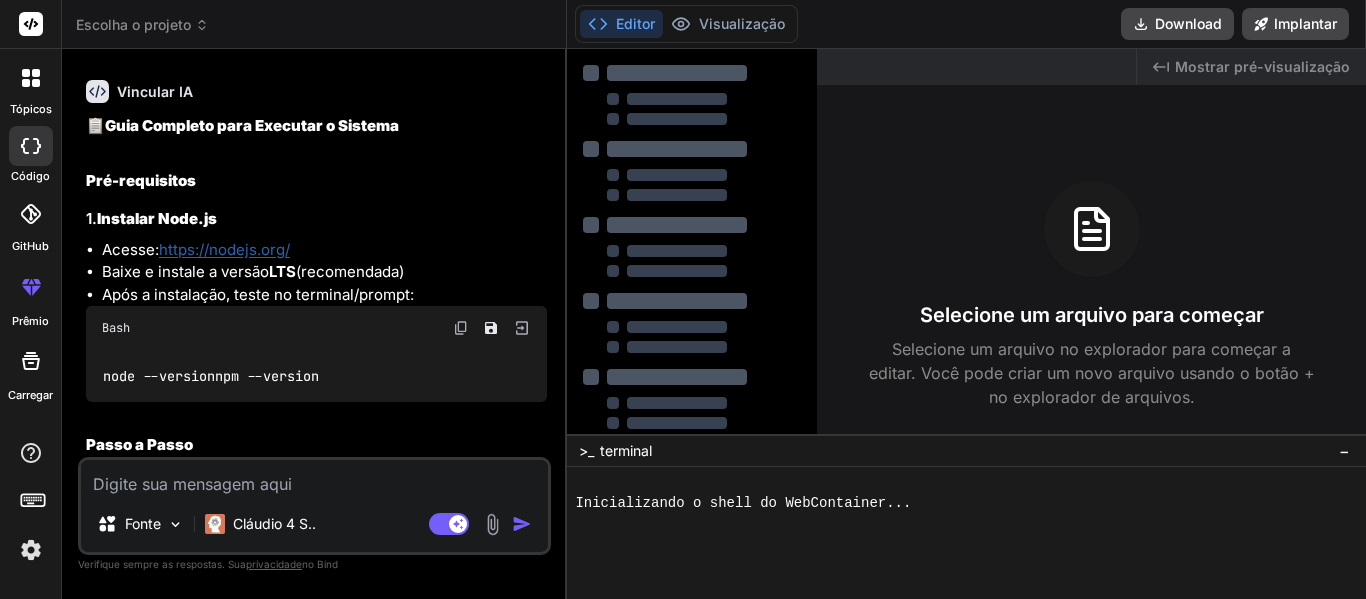 type on "x" 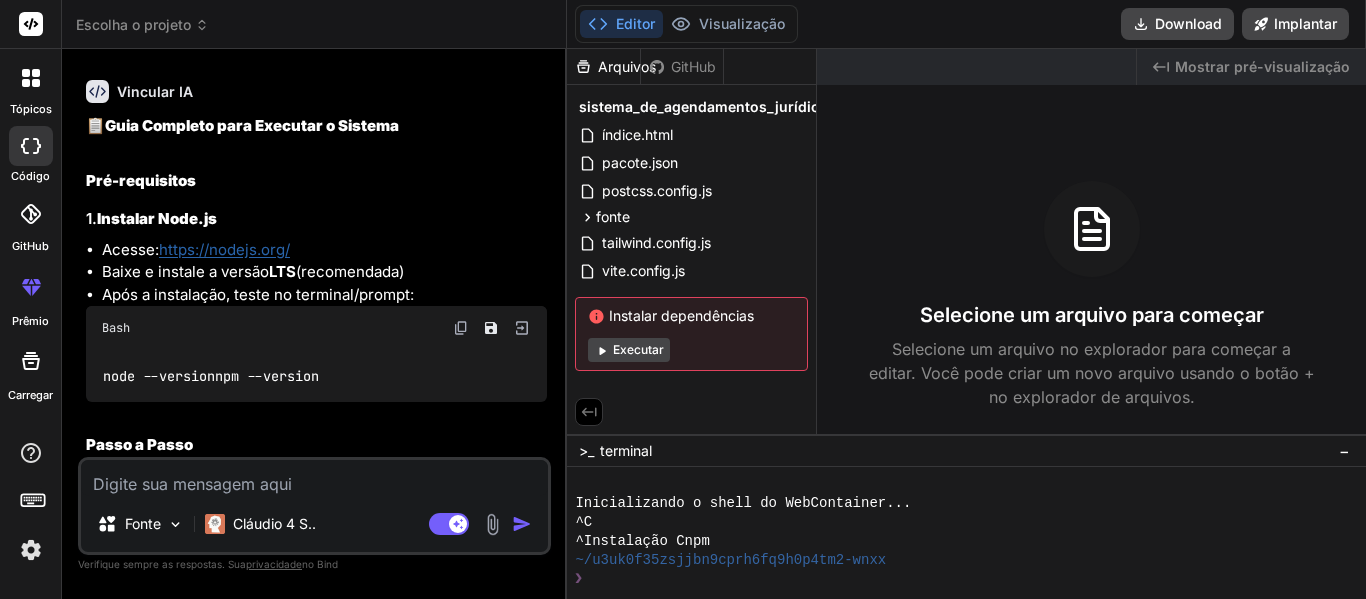 scroll, scrollTop: 2162, scrollLeft: 0, axis: vertical 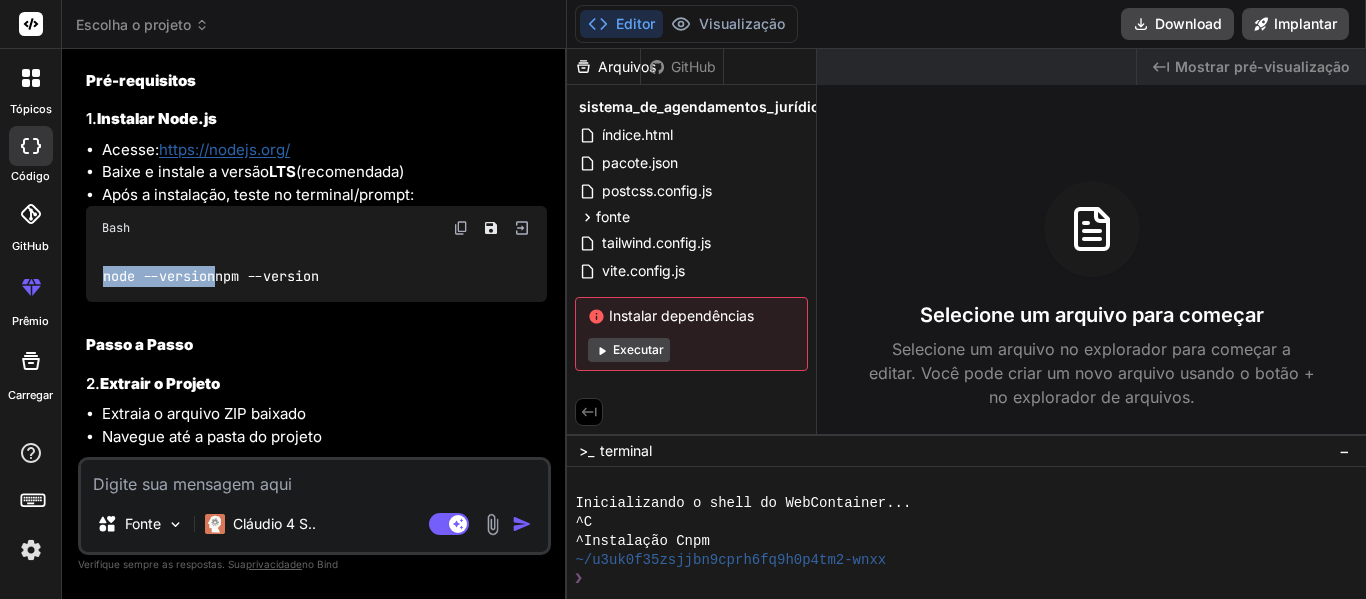drag, startPoint x: 222, startPoint y: 359, endPoint x: 106, endPoint y: 368, distance: 116.34862 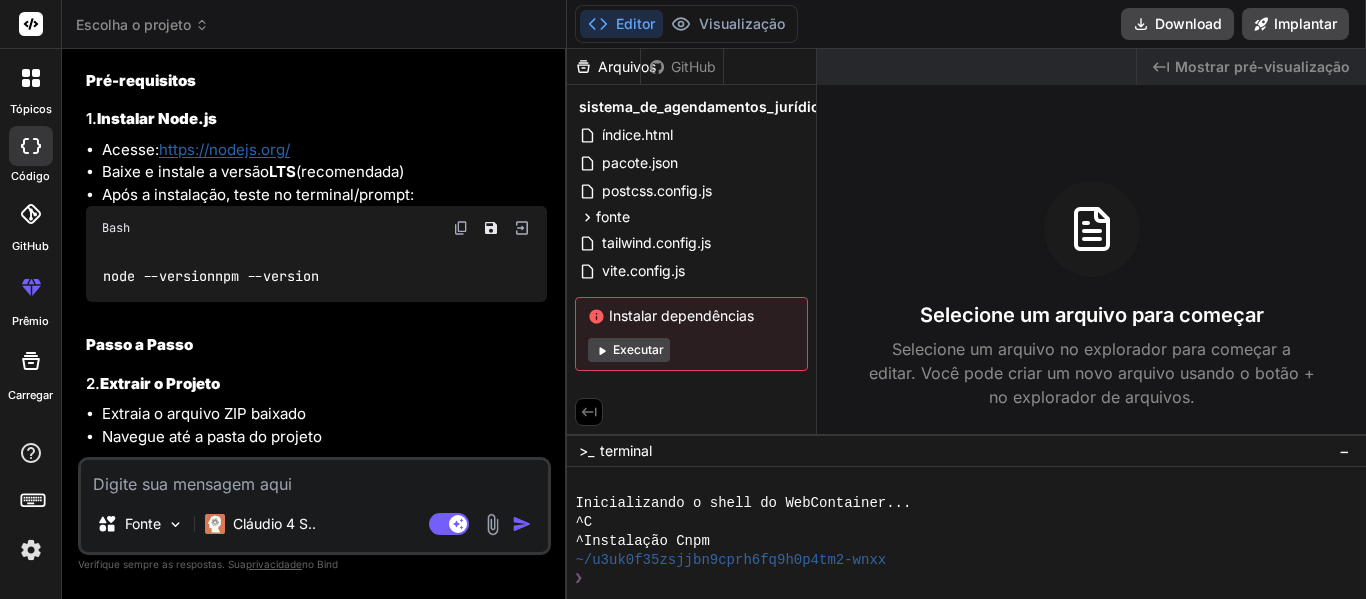 click on "Fonte   Cláudio 4 S.. Modo Agente. Quando esta opção está ativada, a IA toma decisões, raciocina, cria arquivos e executa comandos de terminal automaticamente. Piloto automático quase total." at bounding box center [314, 506] 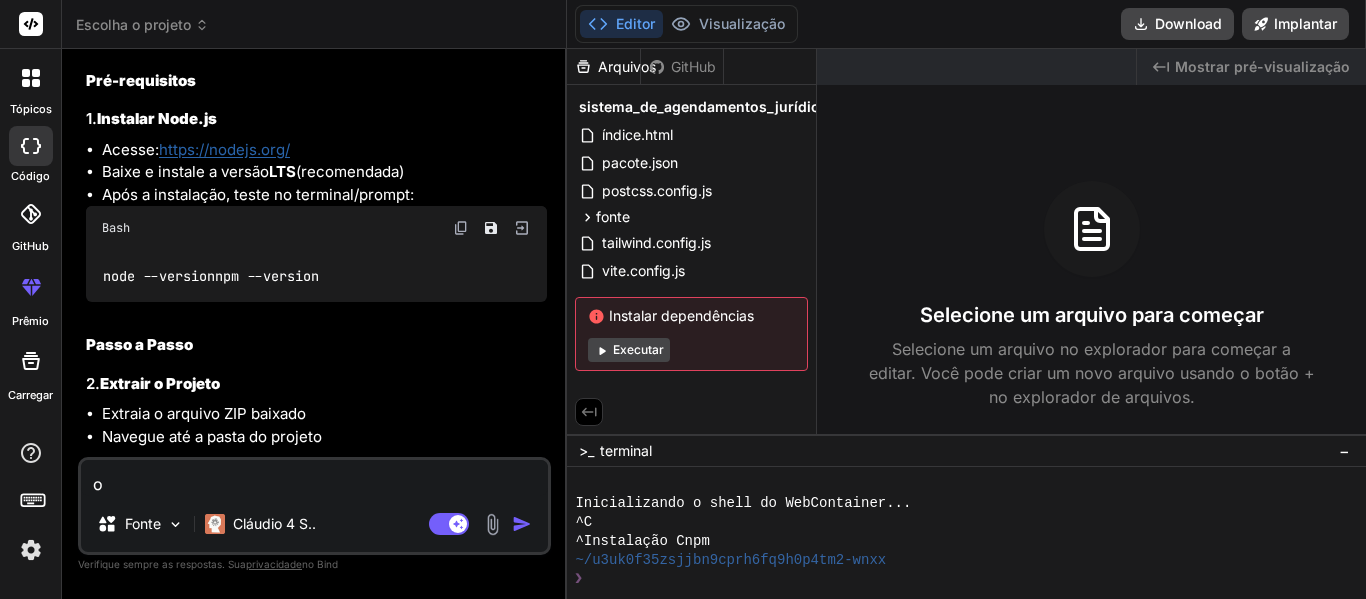 type on "on" 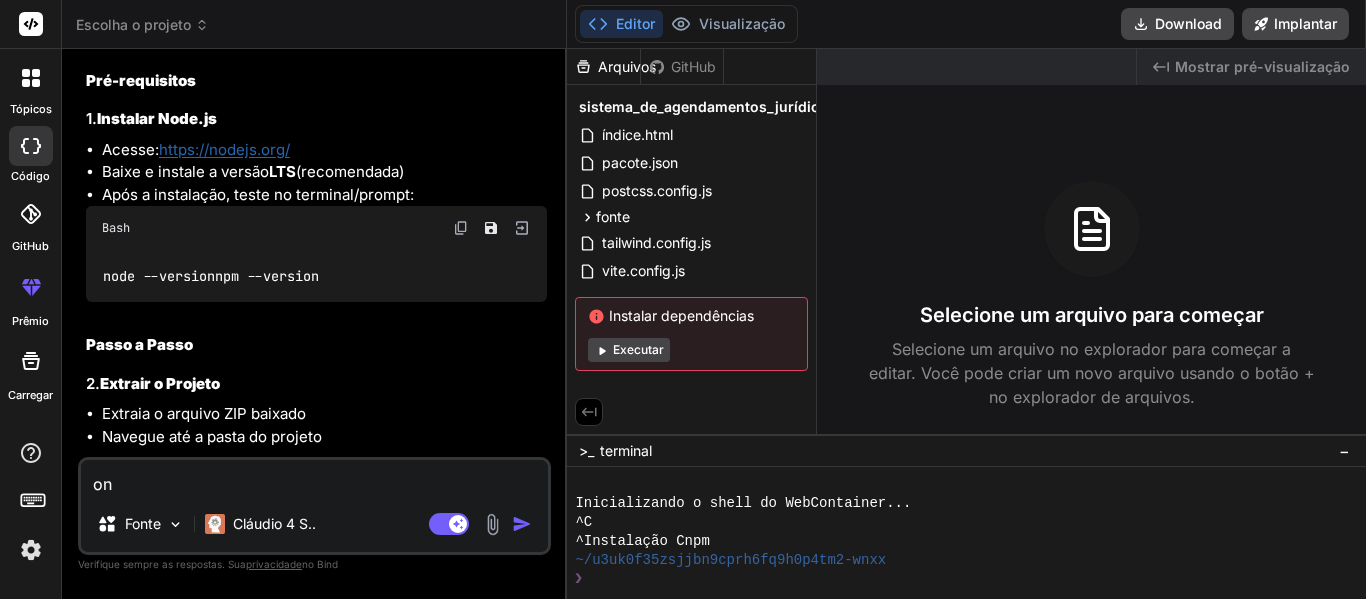 type on "ond" 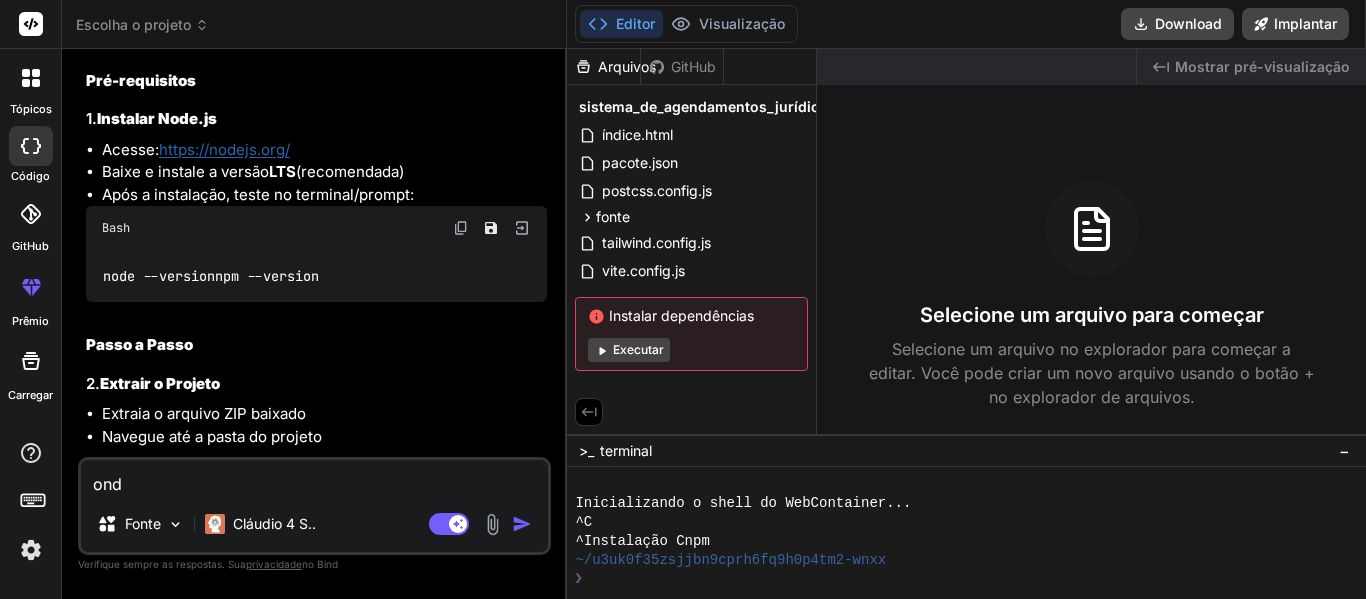 type on "onde" 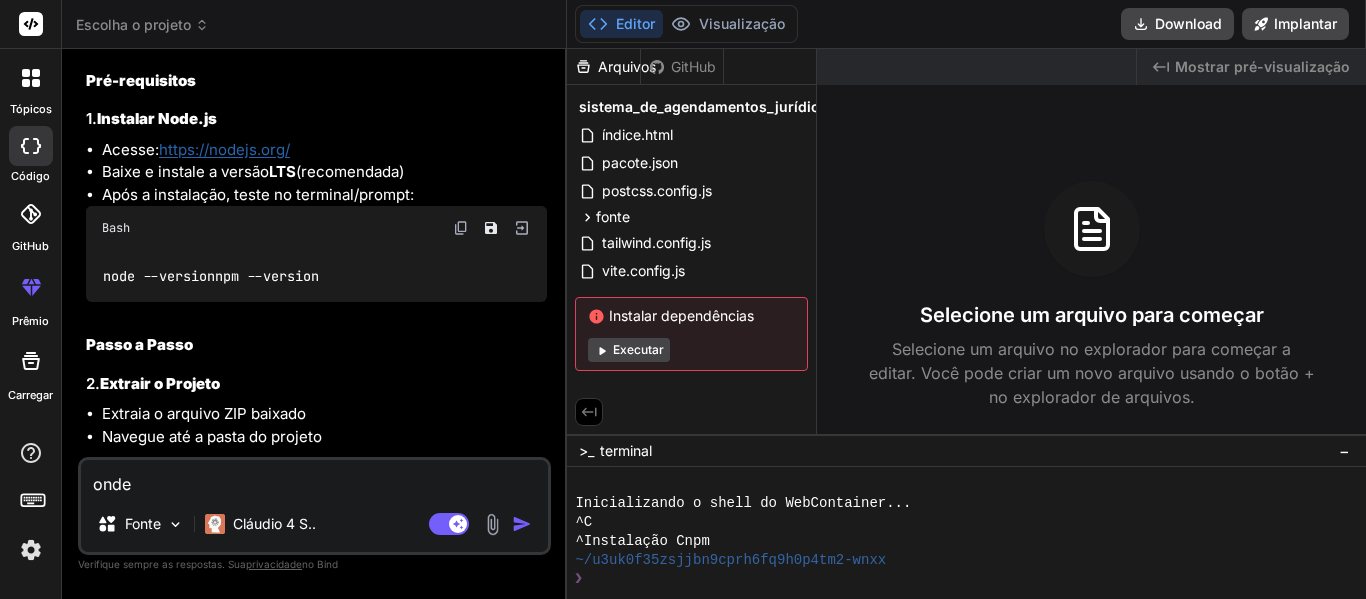 type on "onde" 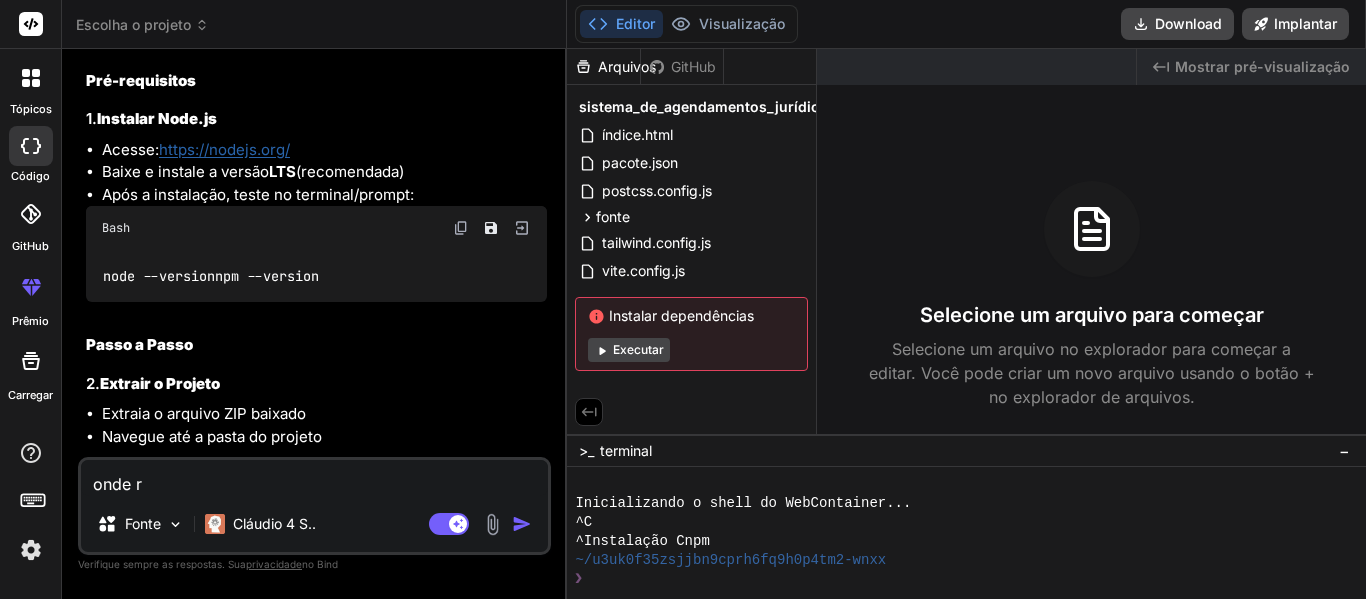 type on "onde ro" 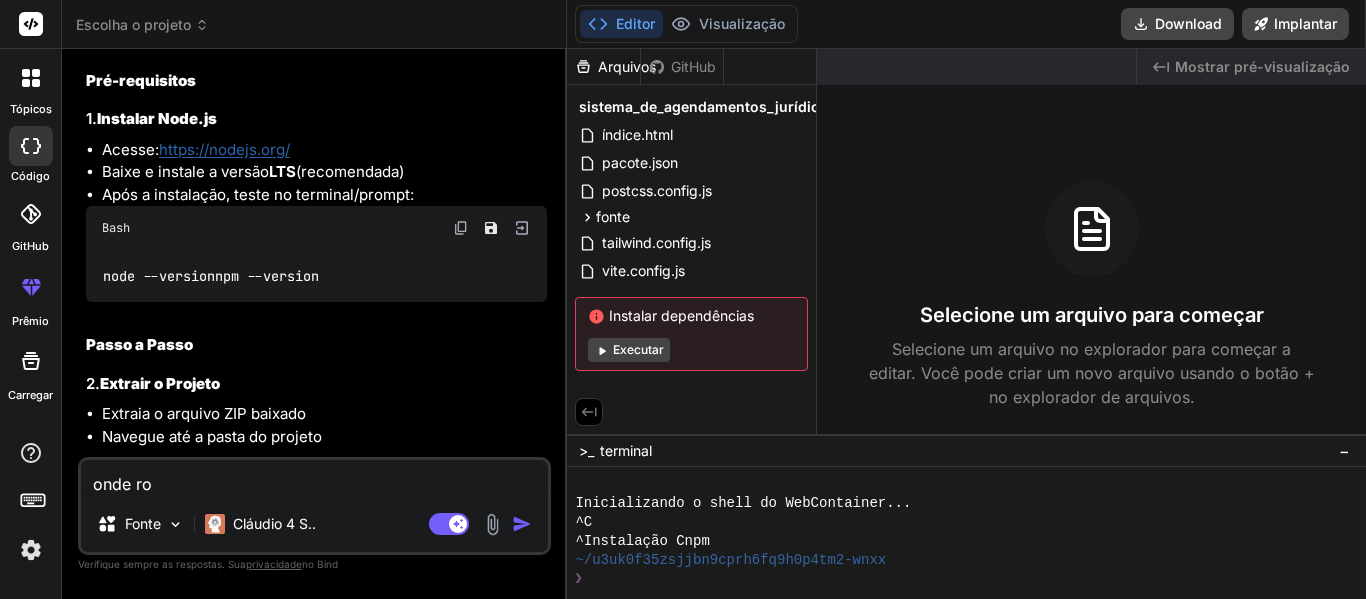 type on "onde rod" 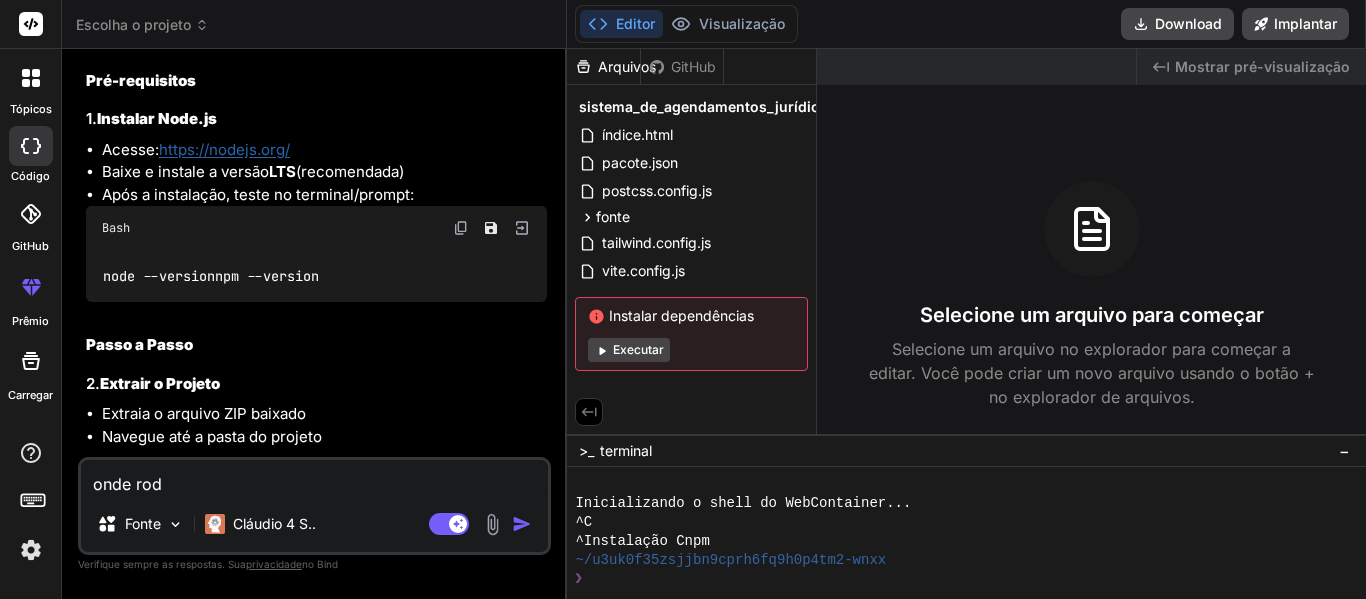 type on "onde rodo" 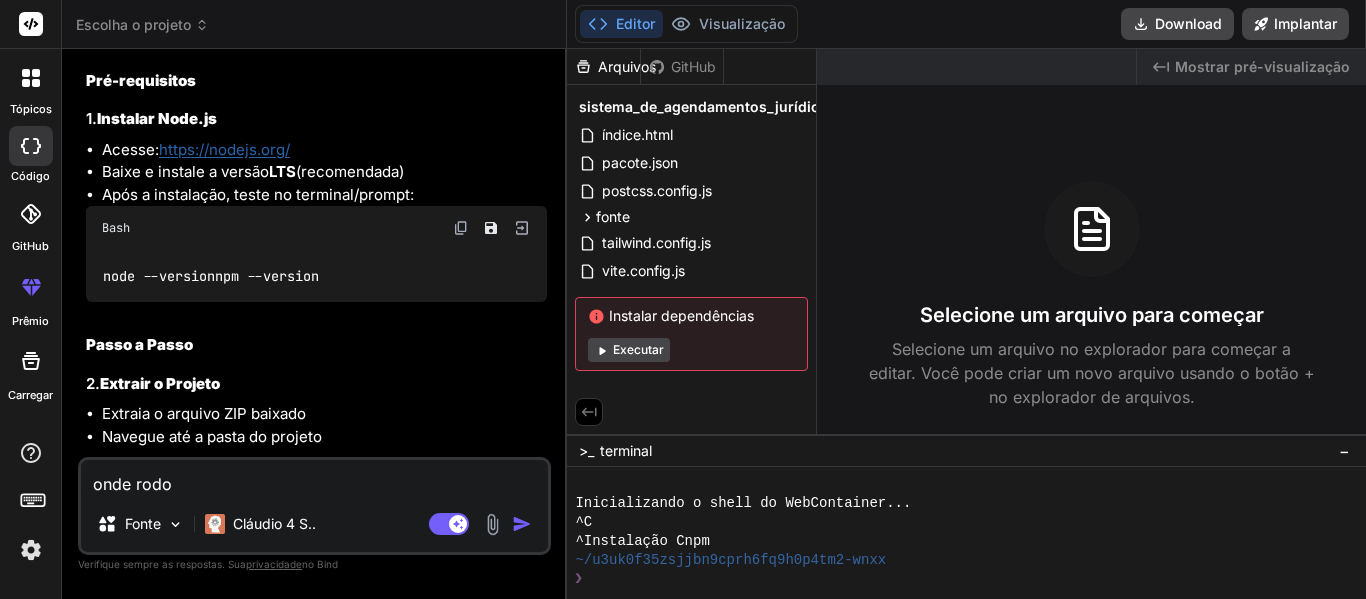 type on "onde rodo" 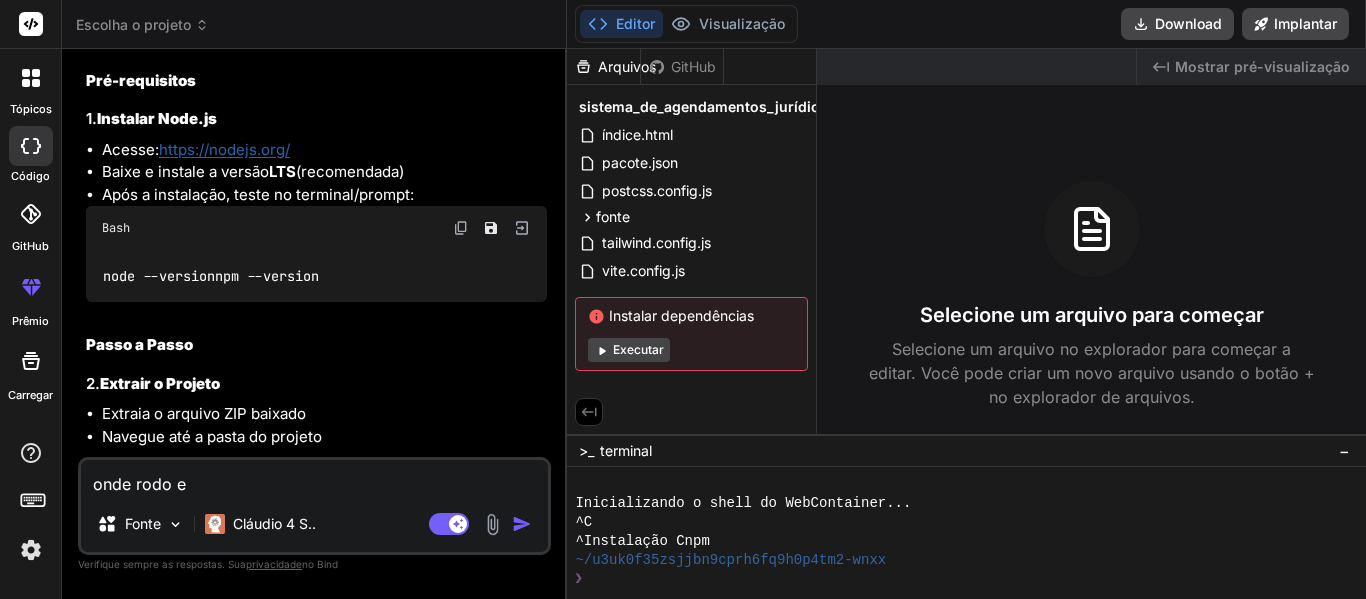 type on "onde rodo es" 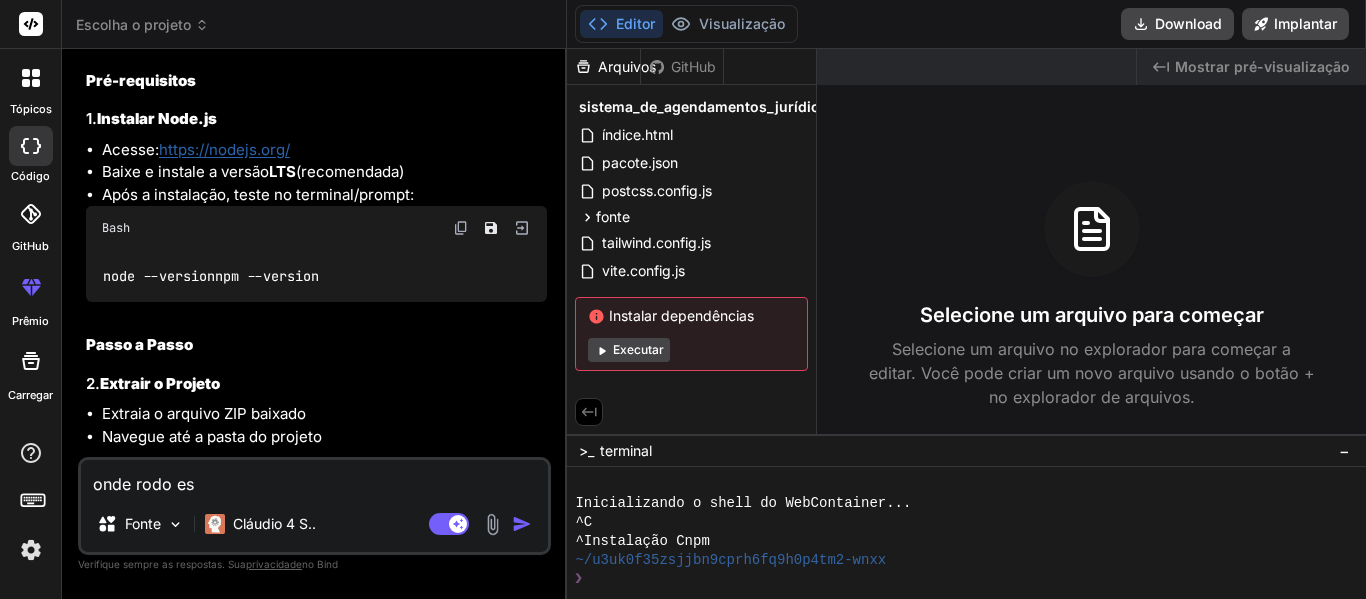 type on "onde rodo ess" 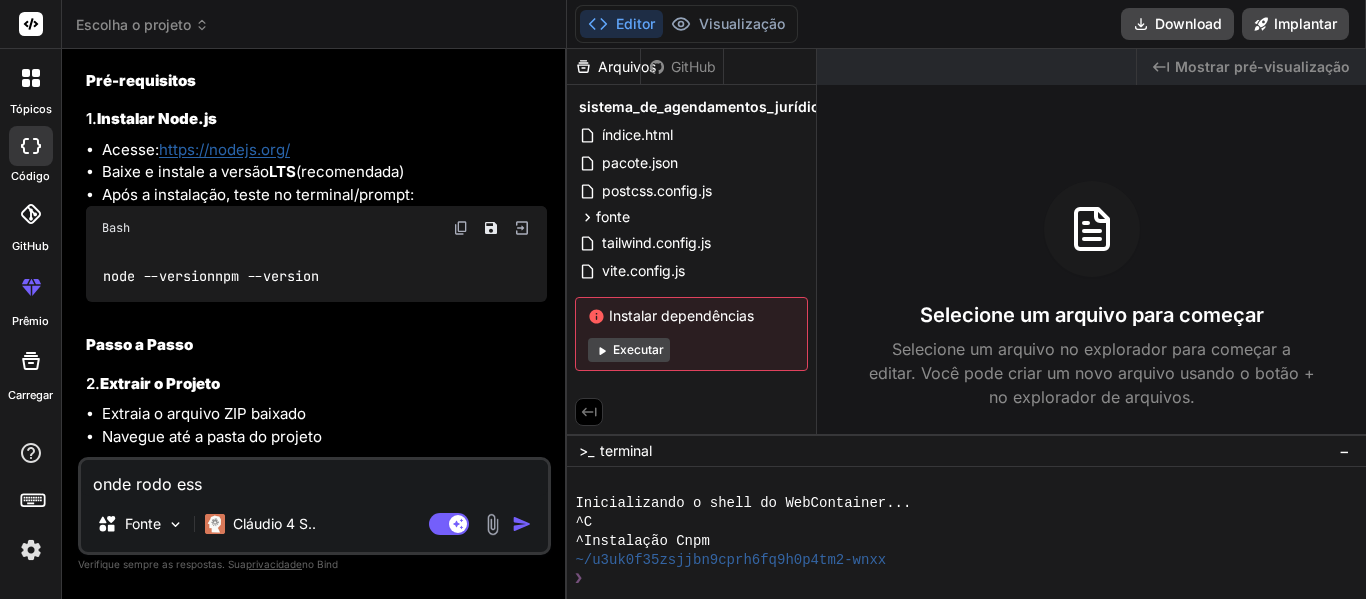 type on "onde rodo esse" 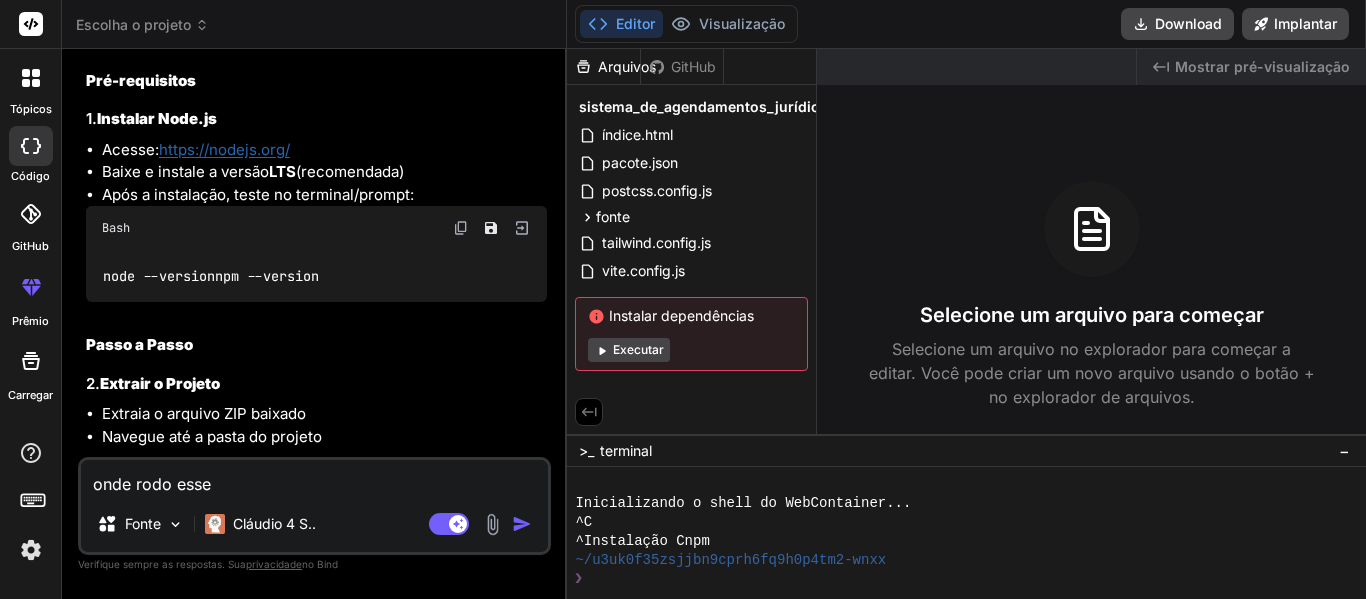 type on "onde rodo esse" 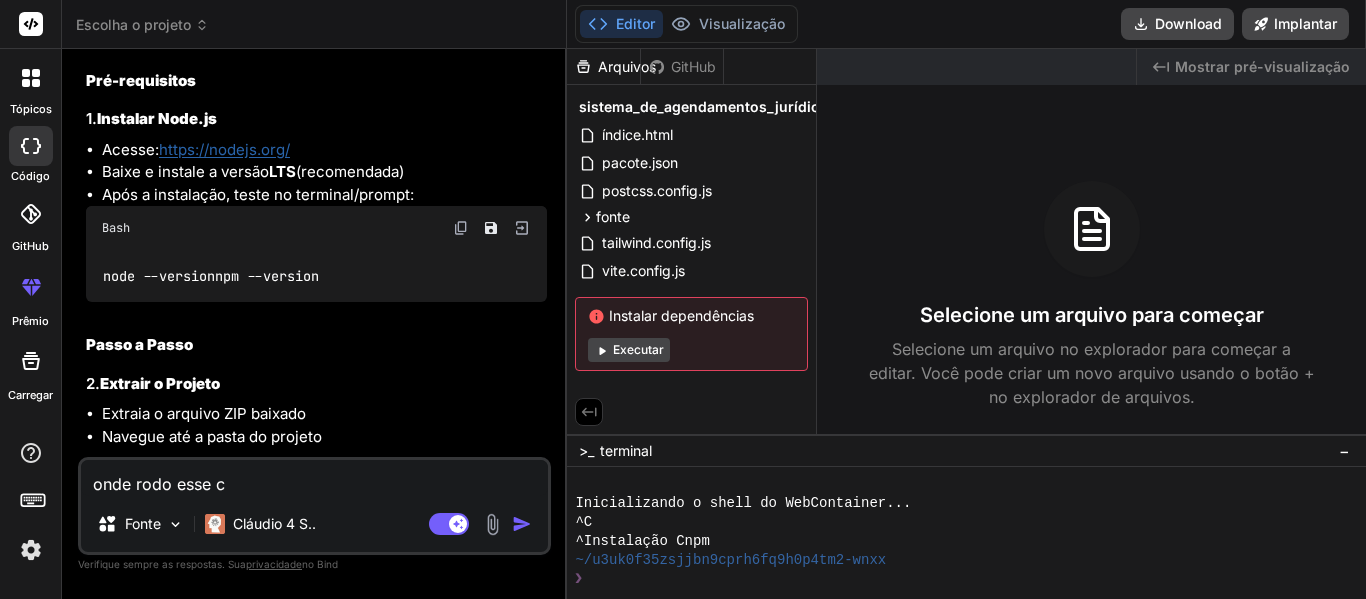 type on "onde rodo esse co" 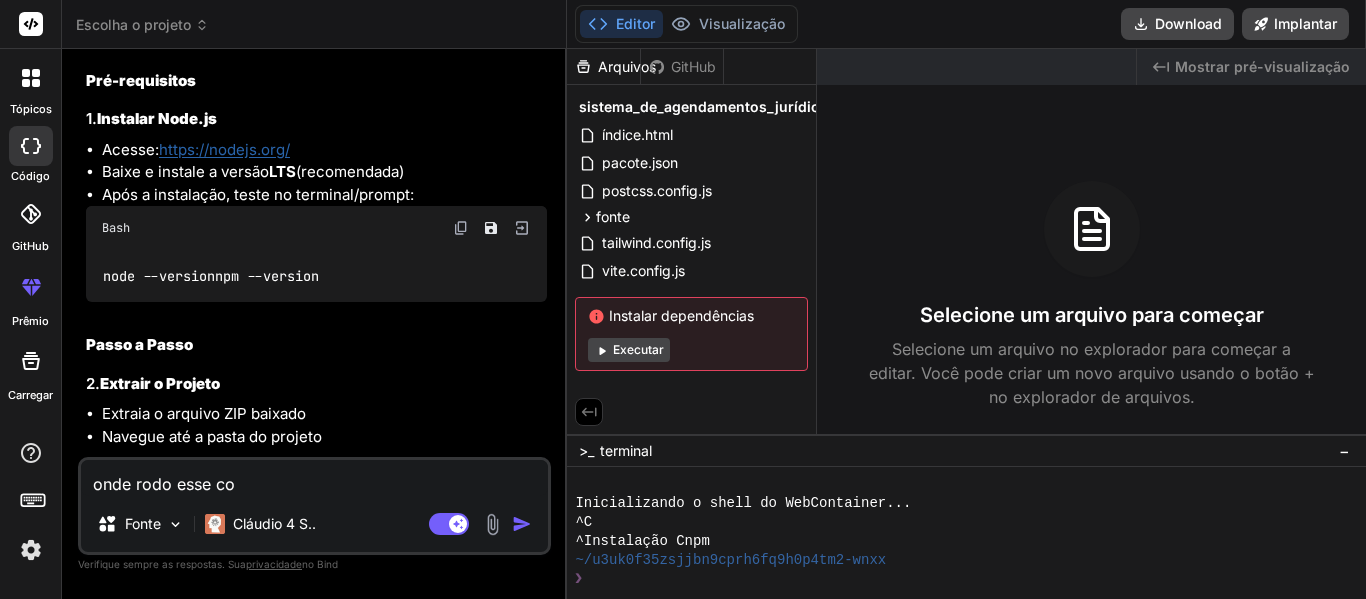 type on "onde rodo esse com" 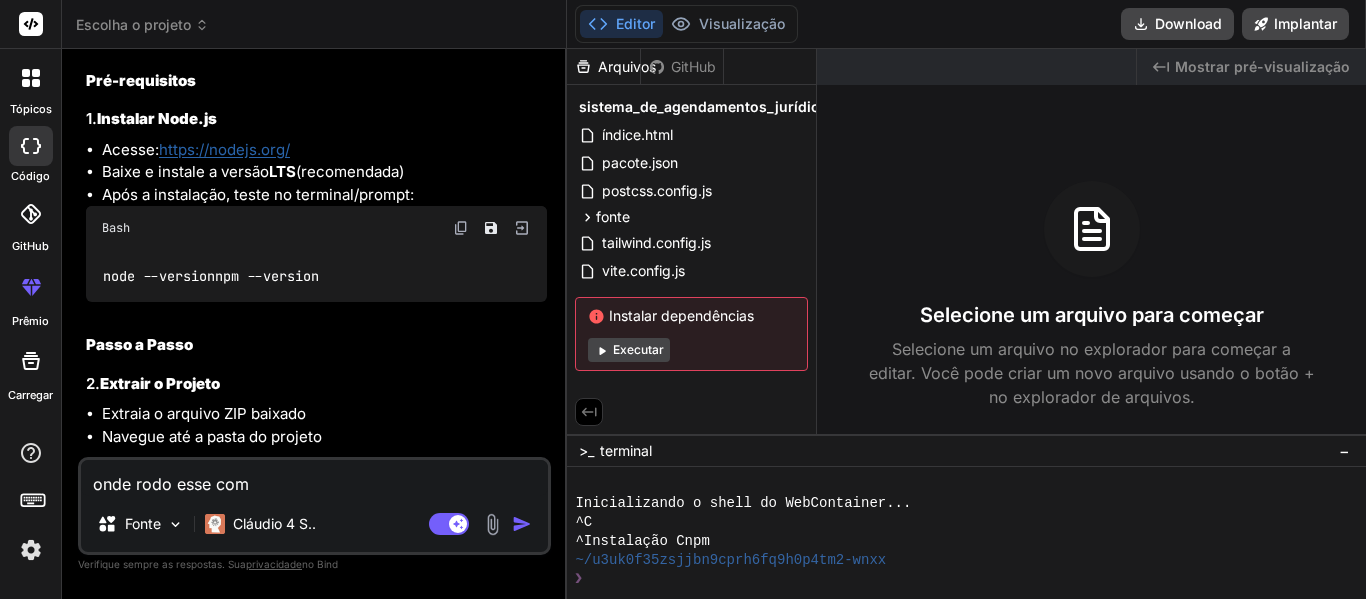 type on "onde rodo esse coma" 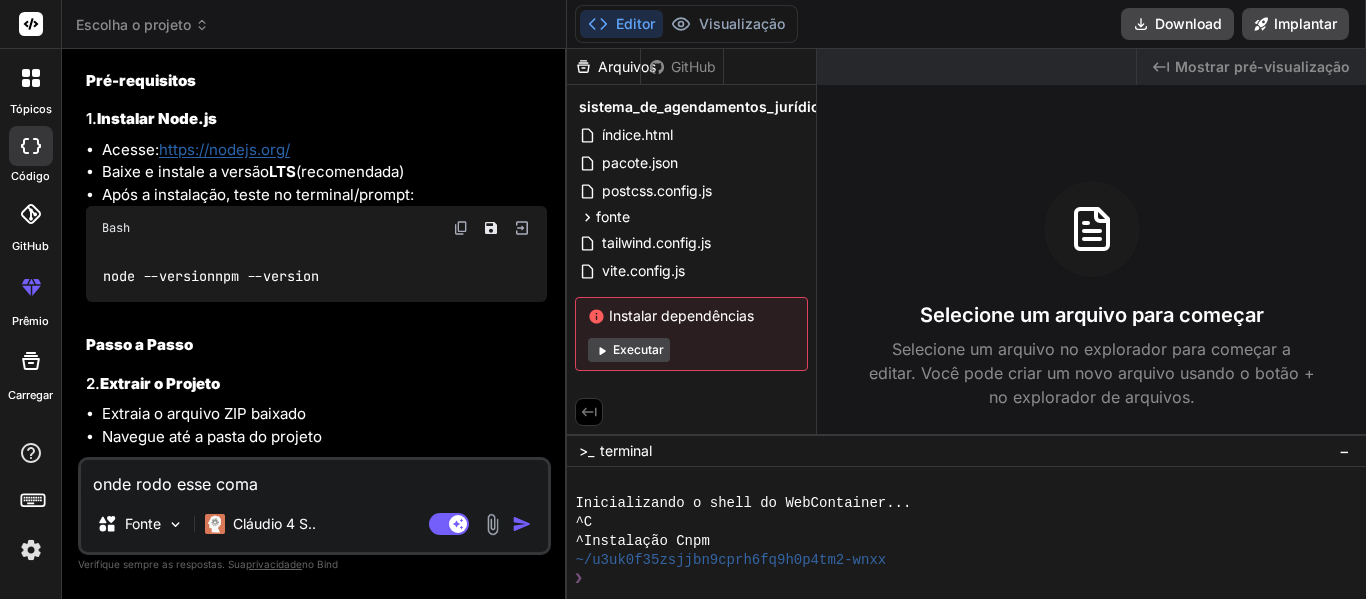 type on "onde rodo esse coman" 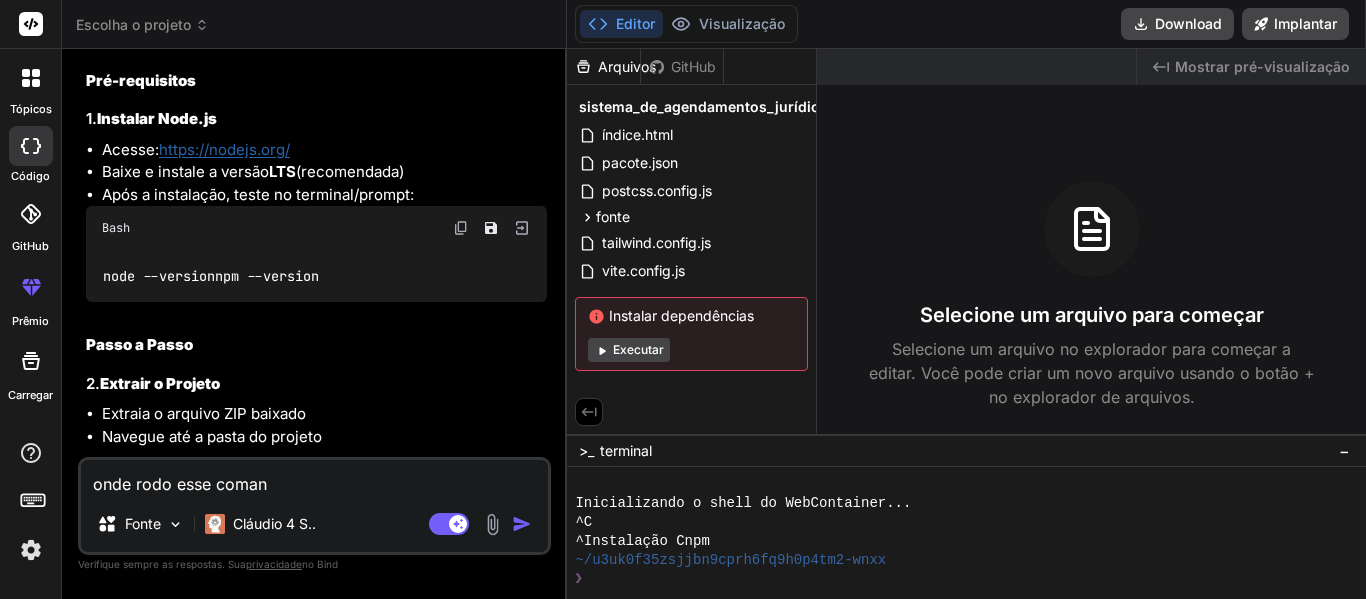 type on "onde rodo esse comand" 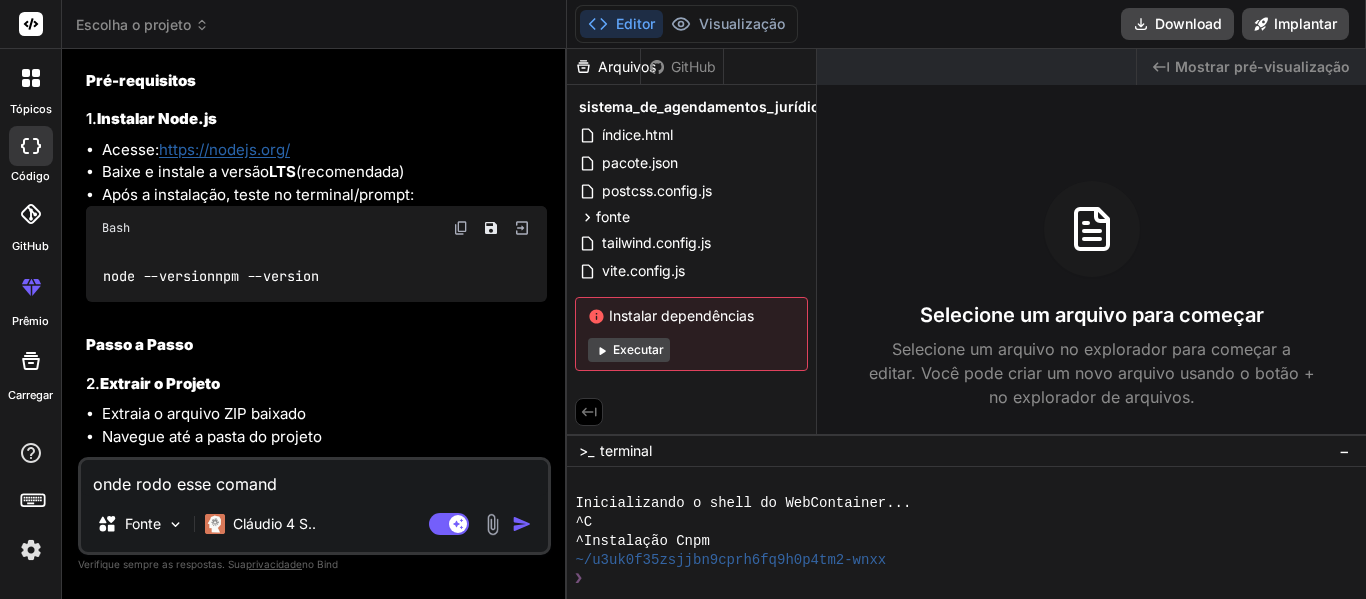type on "onde rodo esse comando" 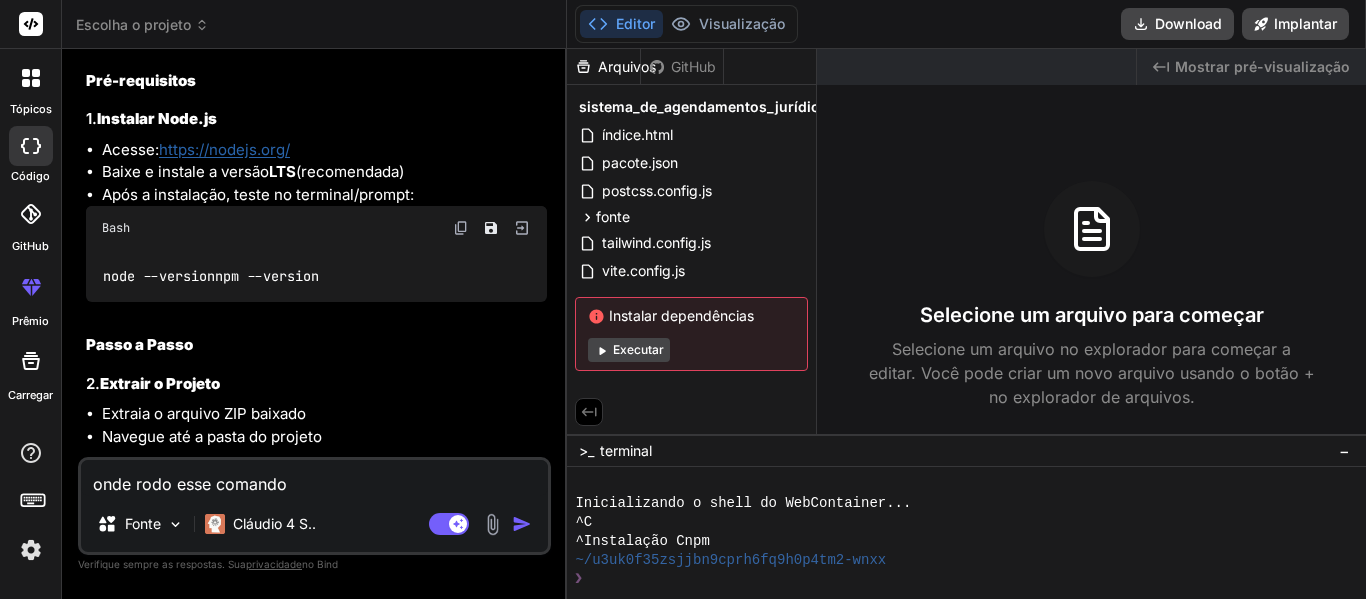 type on "onde rodo esse comando" 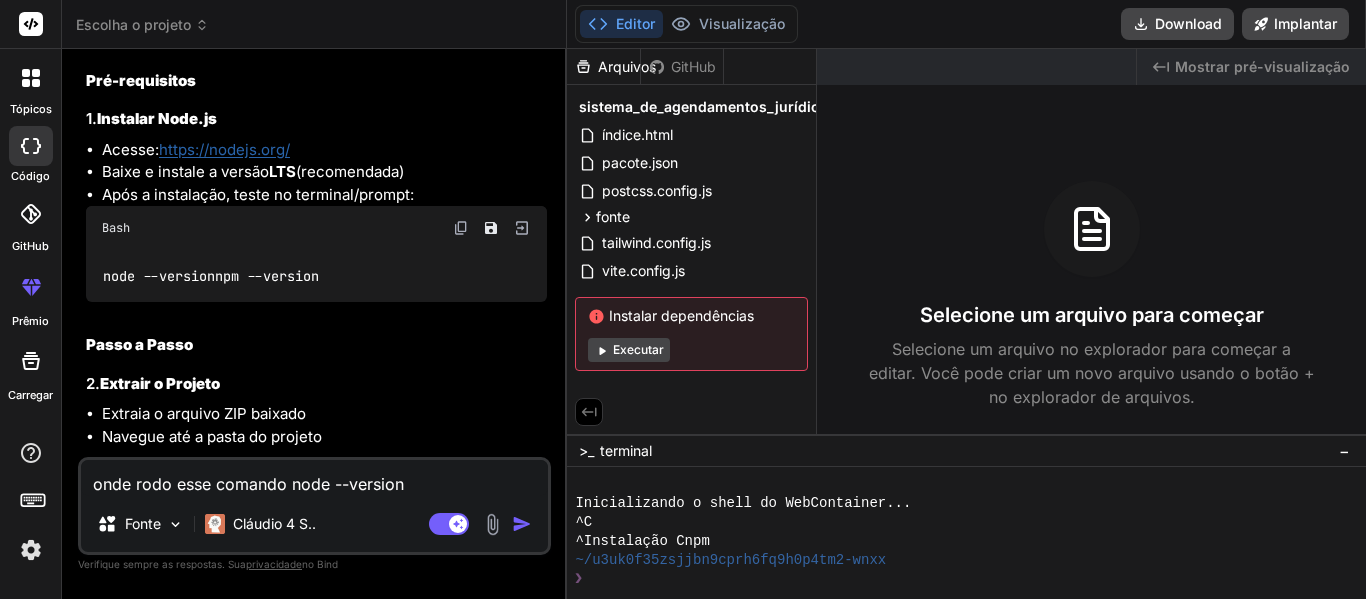 type on "x" 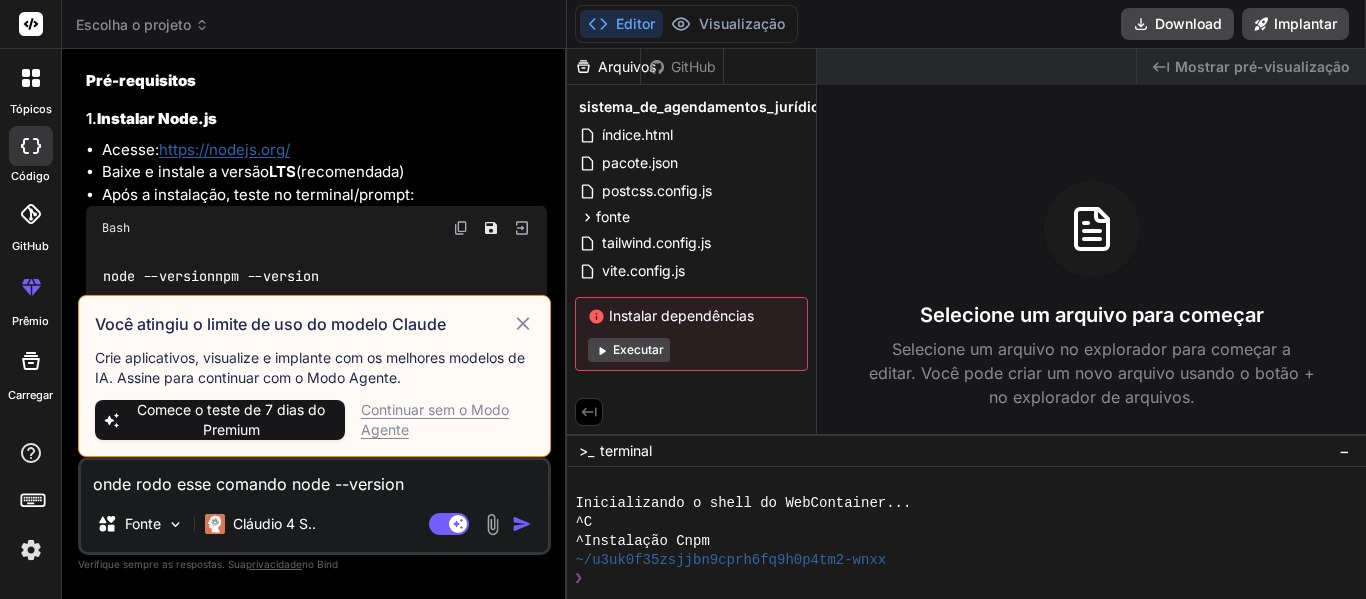 type on "onde rodo esse comando node --version" 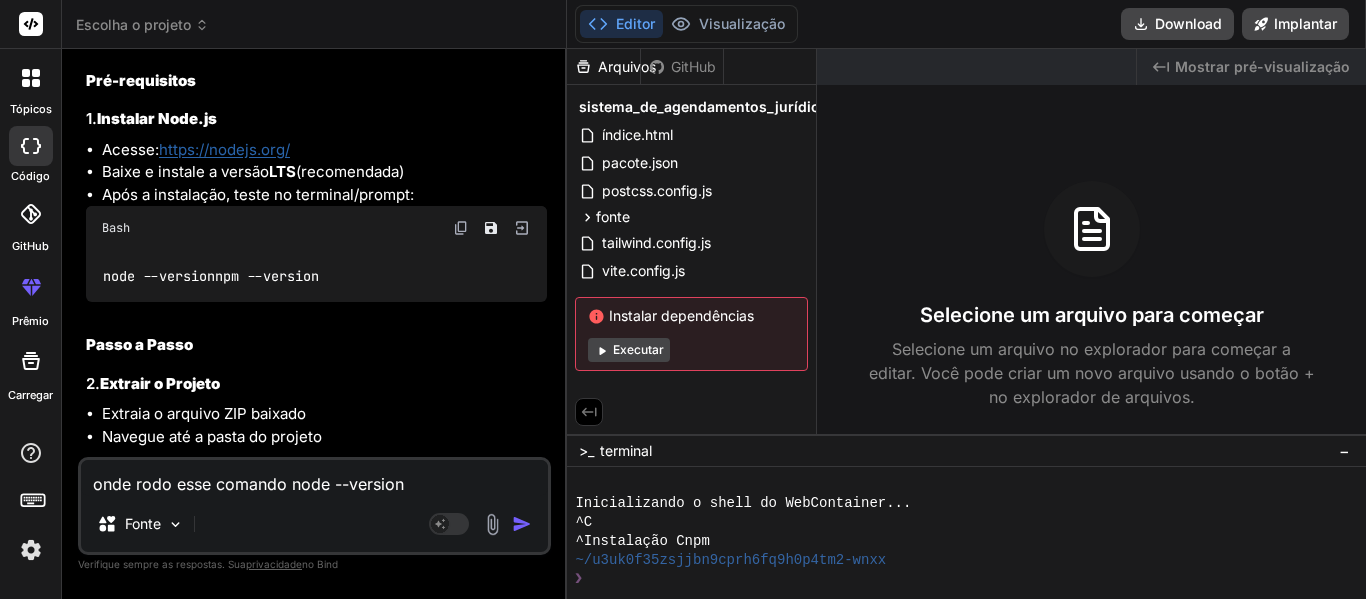 click at bounding box center [522, 524] 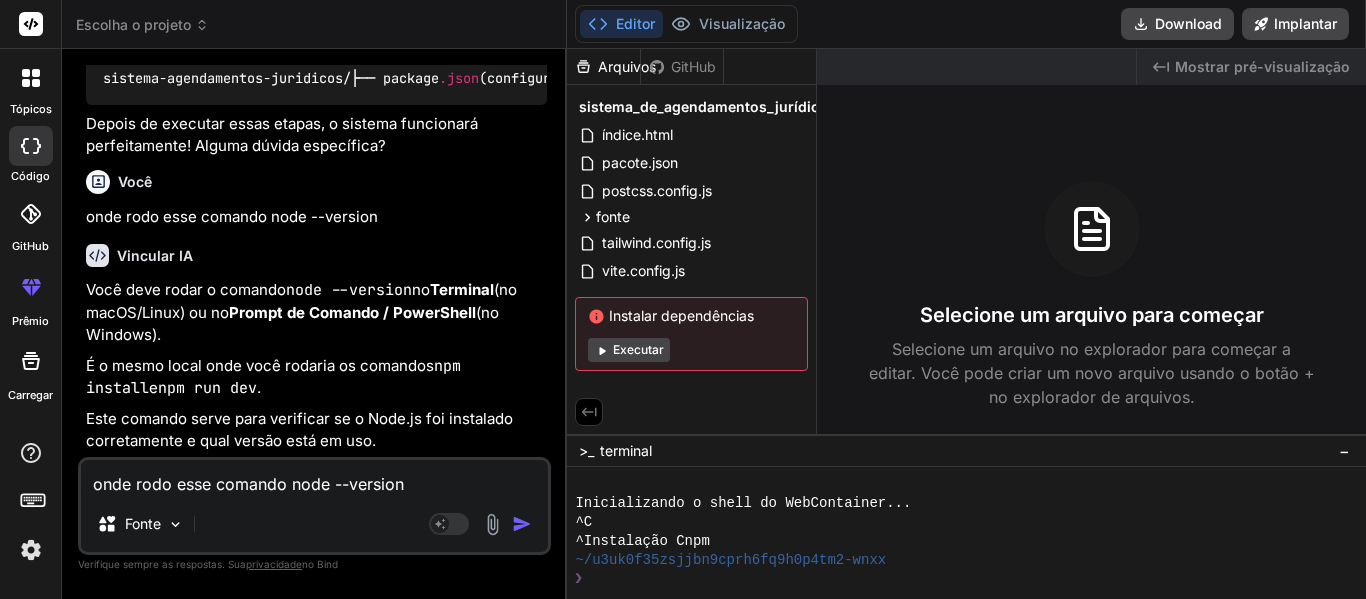 scroll, scrollTop: 4114, scrollLeft: 0, axis: vertical 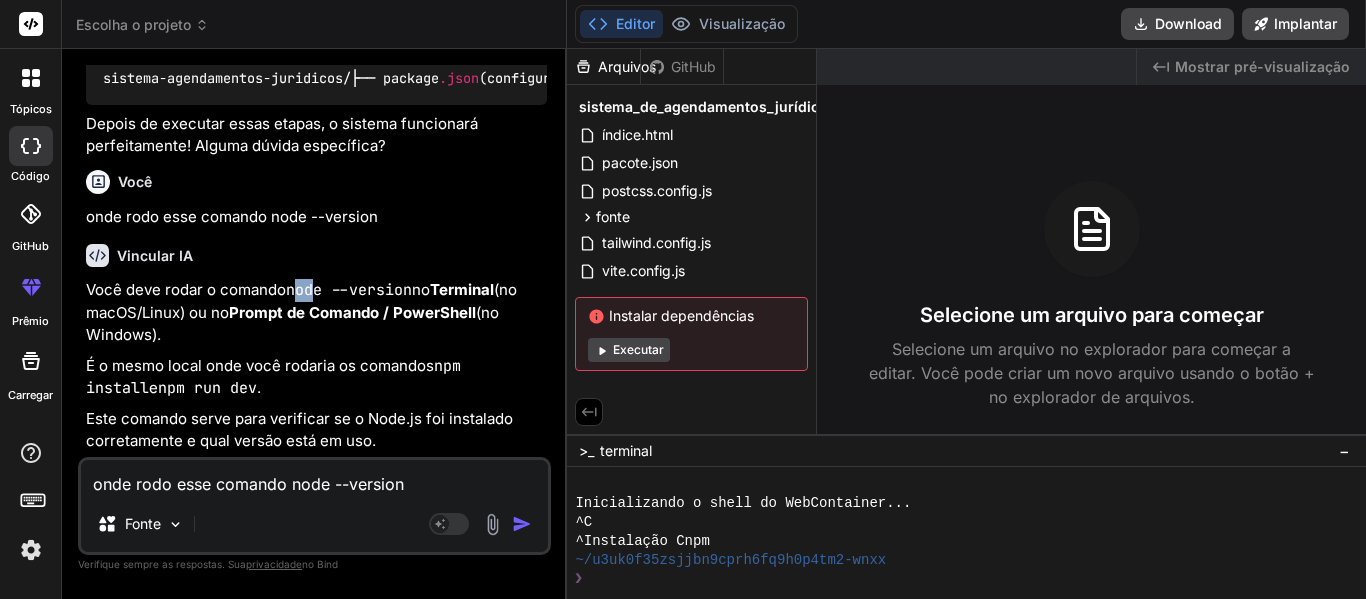 click on "node --version" at bounding box center [349, 290] 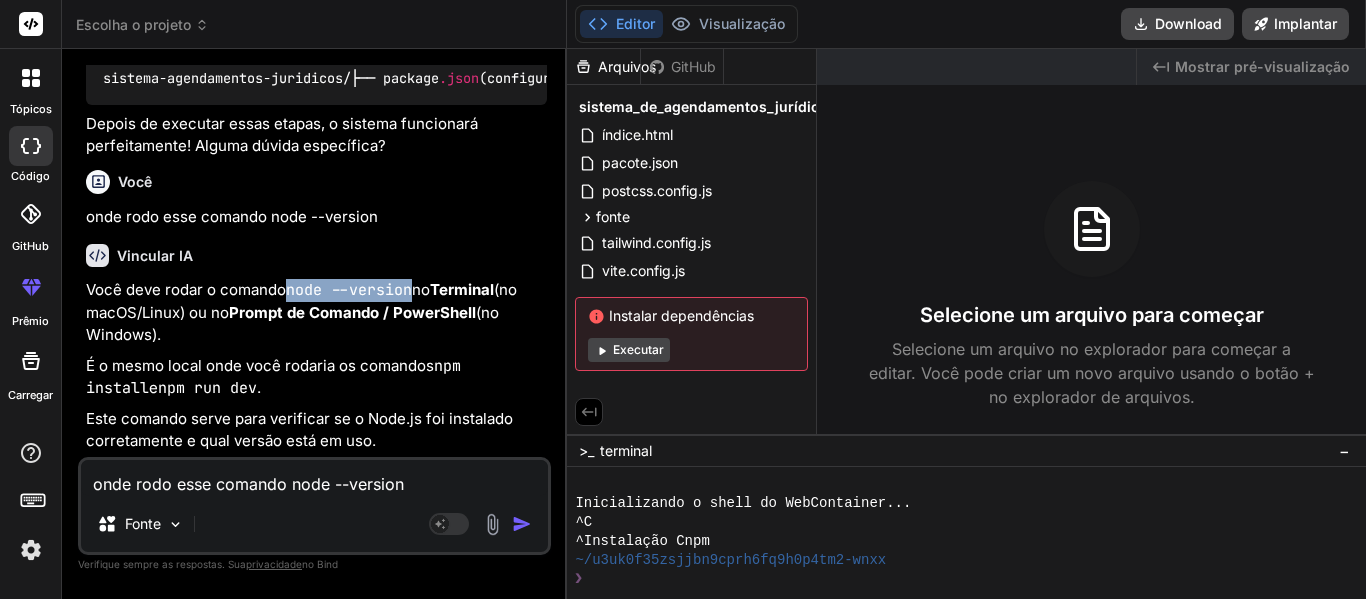 drag, startPoint x: 293, startPoint y: 288, endPoint x: 413, endPoint y: 288, distance: 120 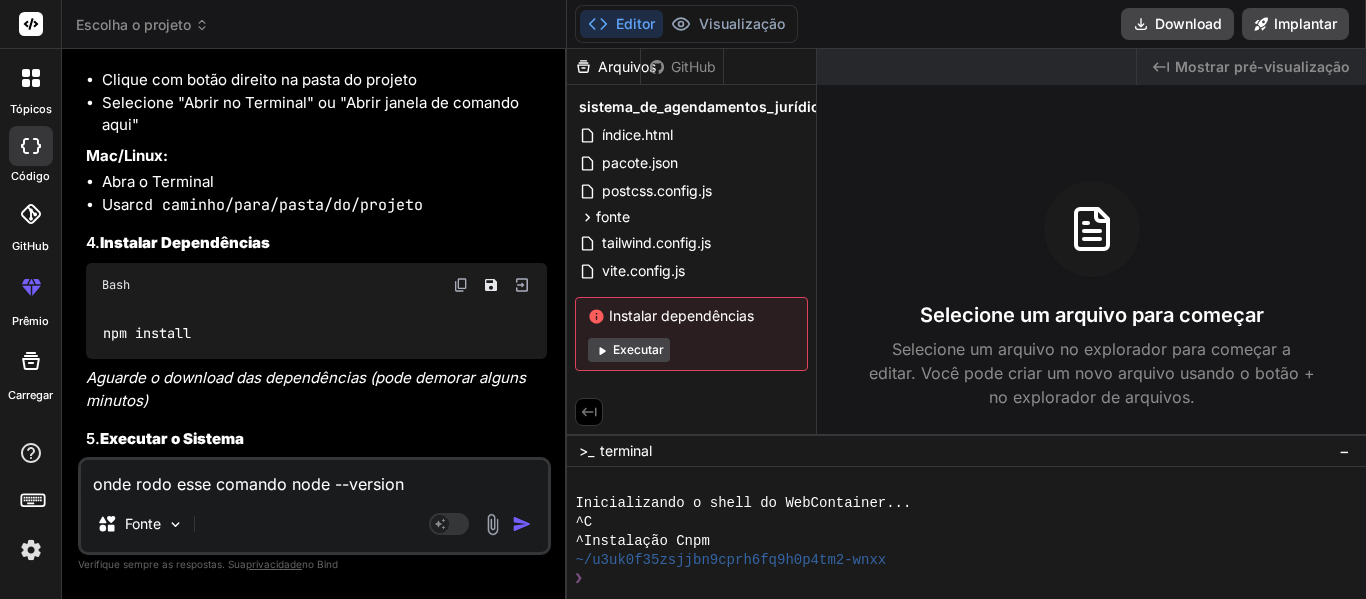 scroll, scrollTop: 2714, scrollLeft: 0, axis: vertical 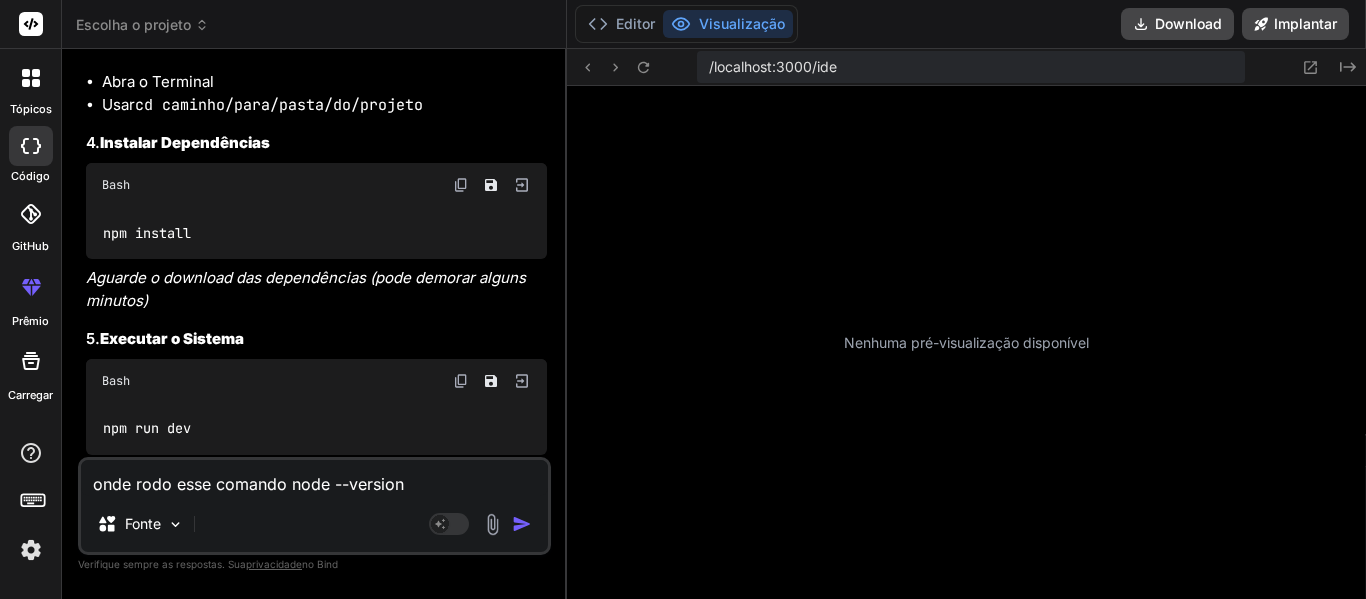 type on "x" 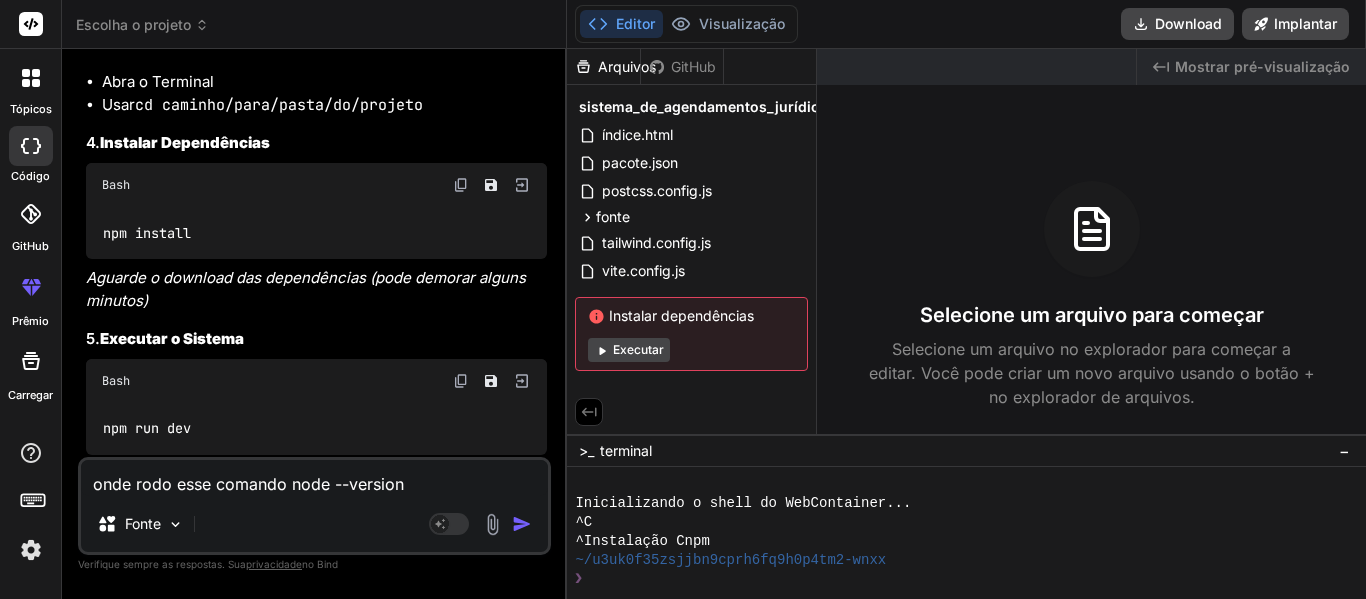 click at bounding box center [461, 185] 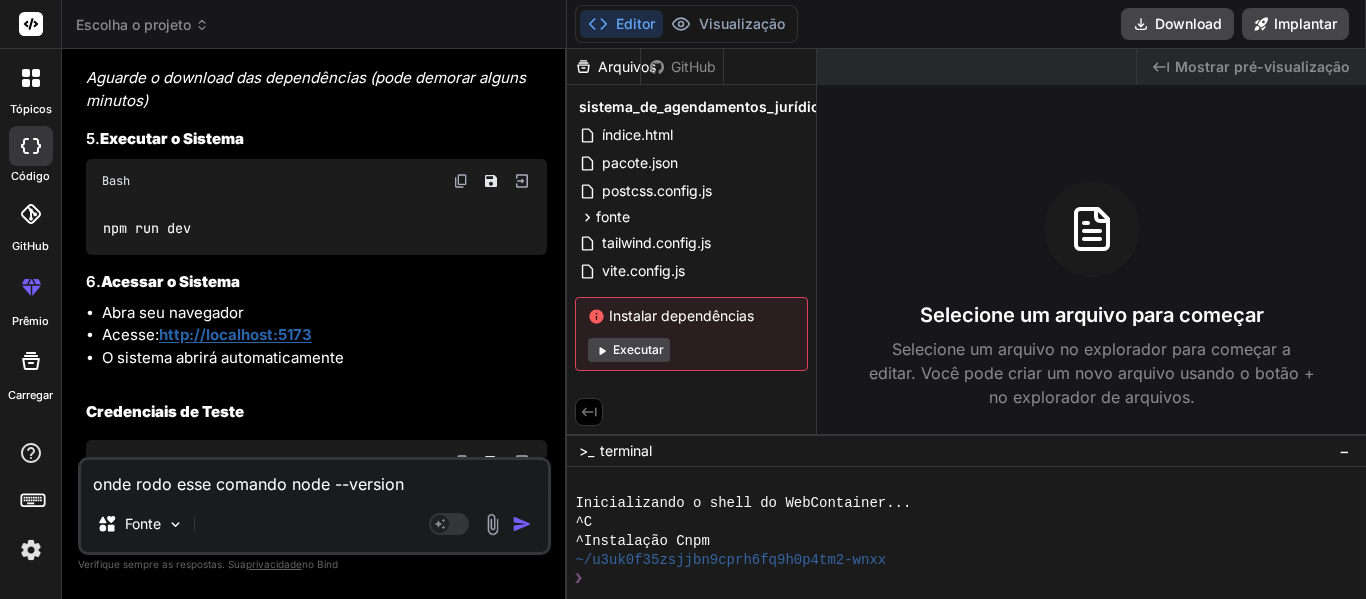scroll, scrollTop: 3014, scrollLeft: 0, axis: vertical 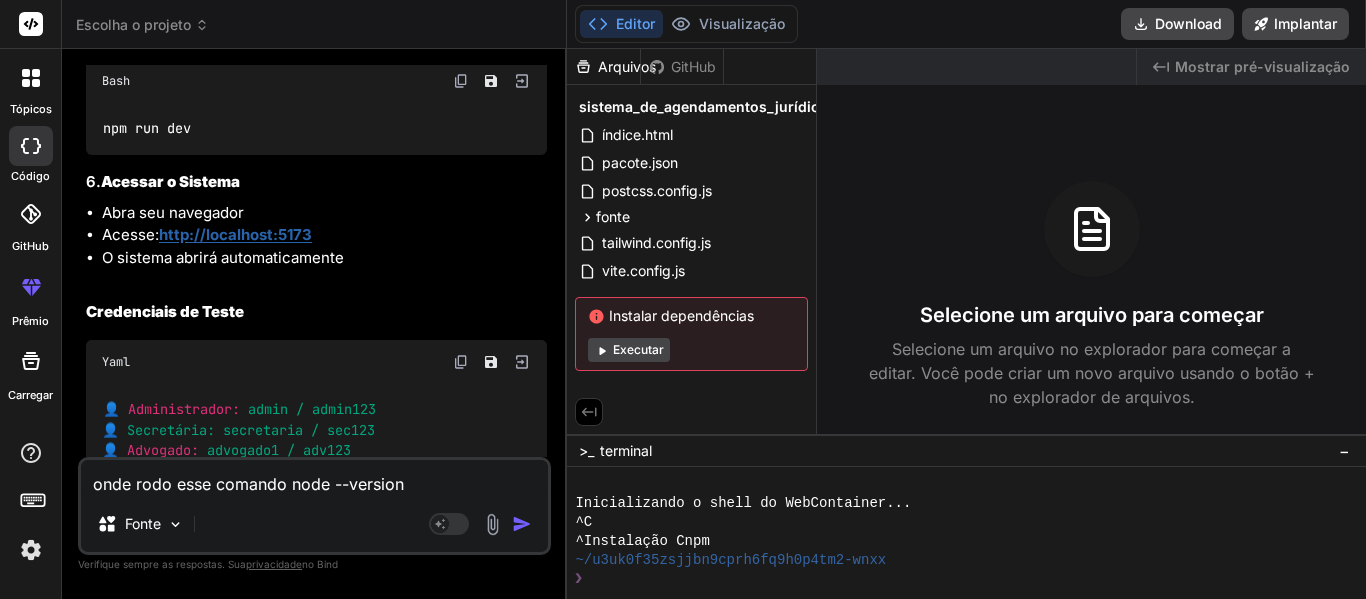 click on "6.  Acessar o Sistema" at bounding box center [316, 182] 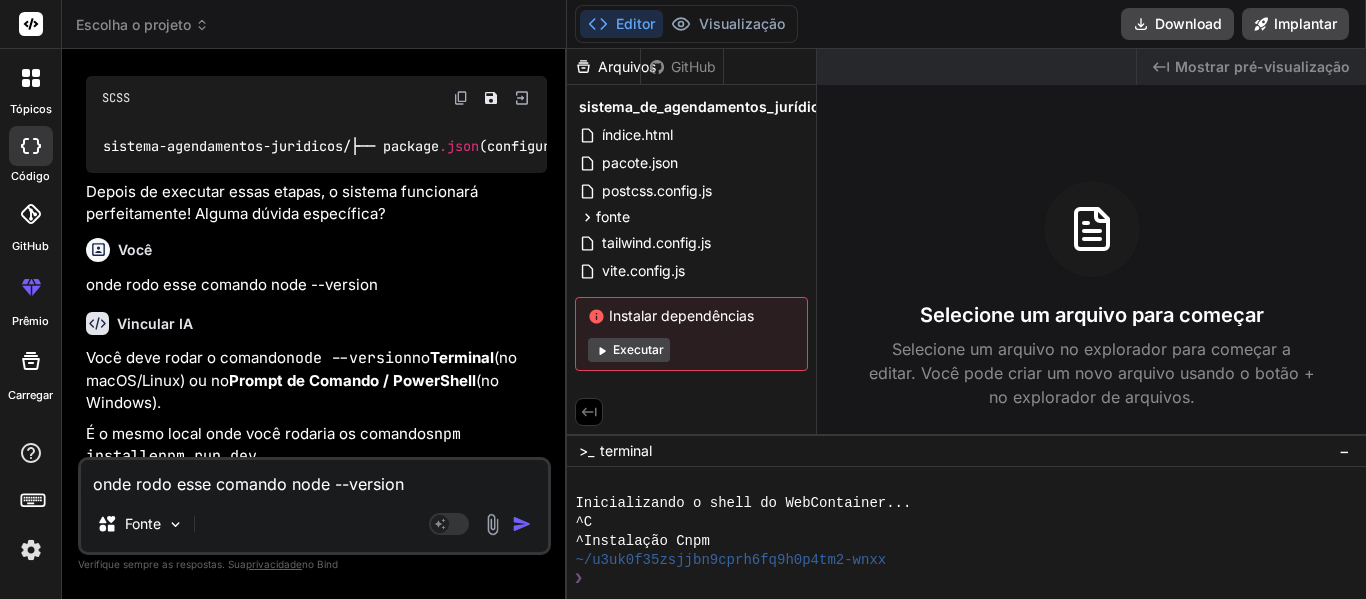 scroll, scrollTop: 3614, scrollLeft: 0, axis: vertical 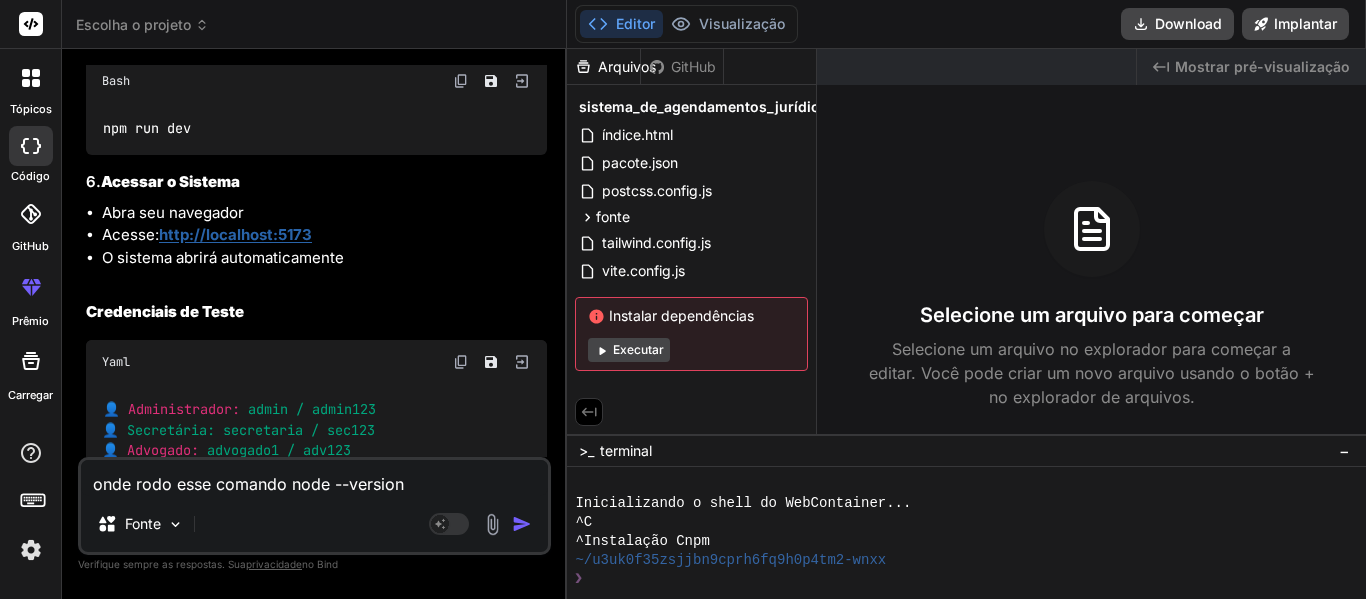 click on "Aguarde o download das dependências (pode demorar alguns minutos)" at bounding box center [308, -11] 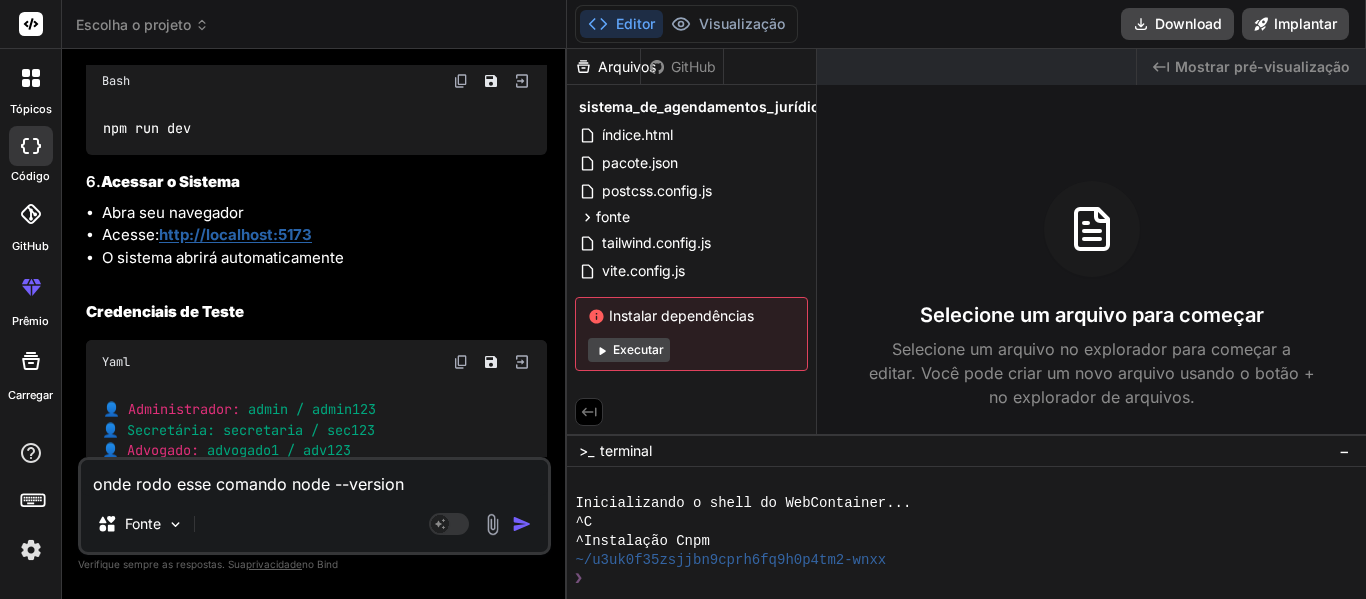 drag, startPoint x: 196, startPoint y: 143, endPoint x: 115, endPoint y: 144, distance: 81.00617 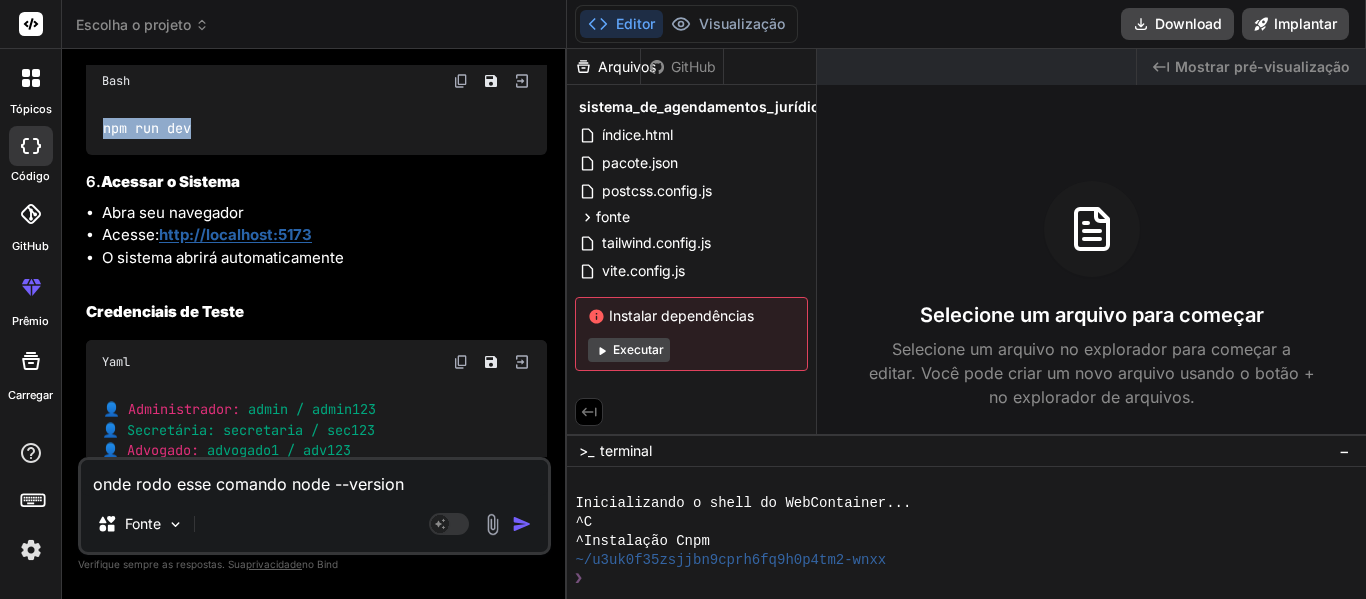 drag, startPoint x: 201, startPoint y: 234, endPoint x: 102, endPoint y: 240, distance: 99.18165 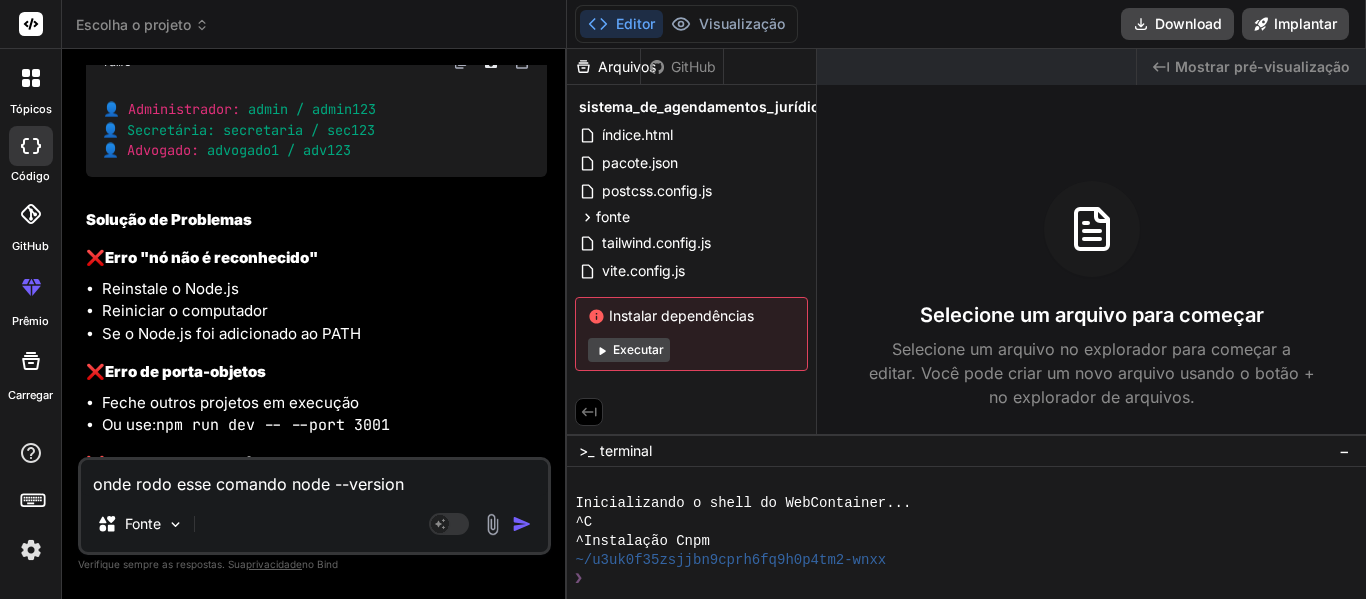 scroll, scrollTop: 3414, scrollLeft: 0, axis: vertical 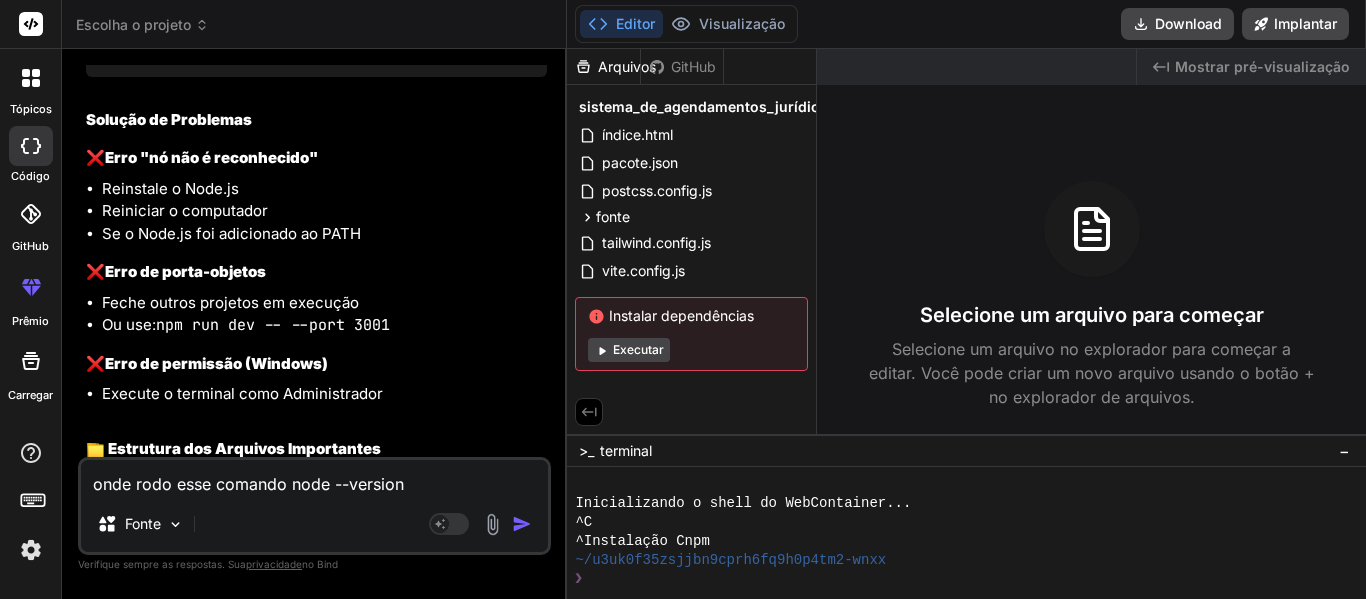 click on "onde rodo esse comando node --version" at bounding box center (314, 478) 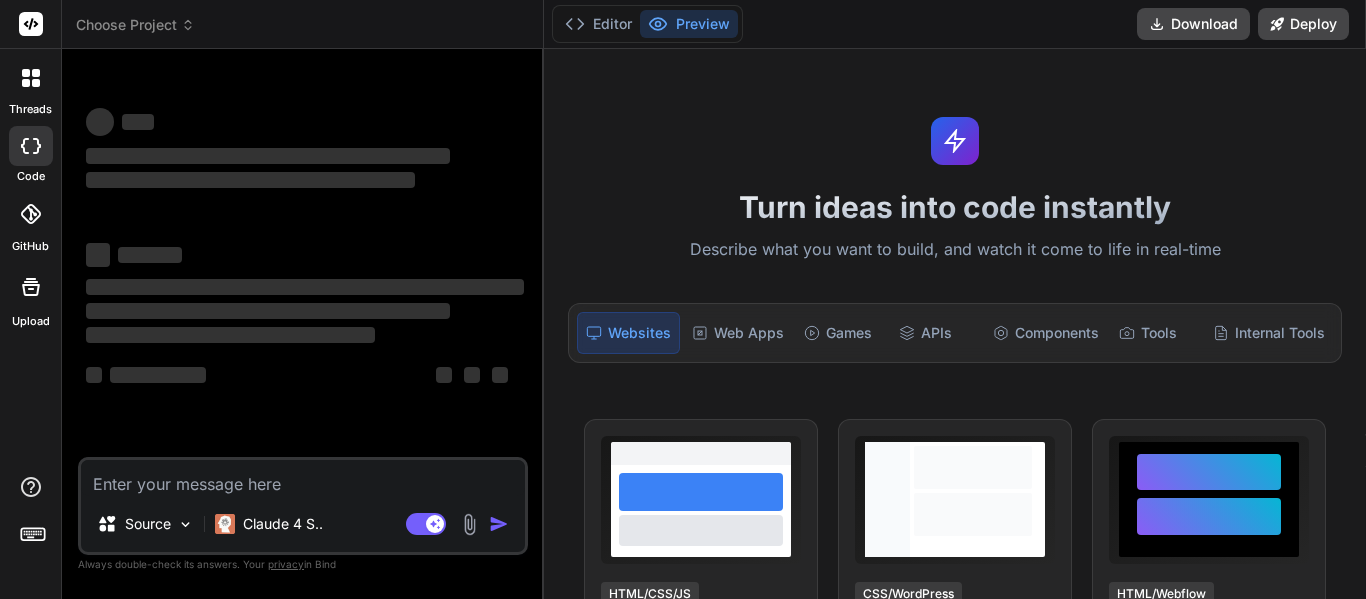 scroll, scrollTop: 0, scrollLeft: 0, axis: both 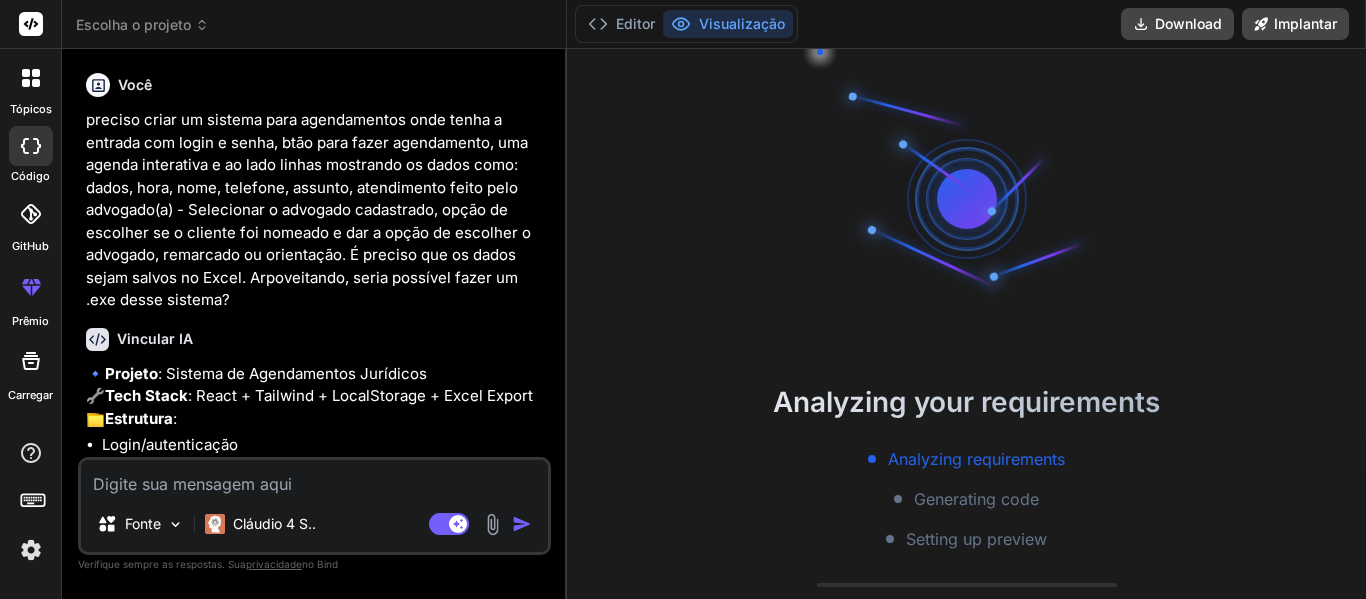 type on "x" 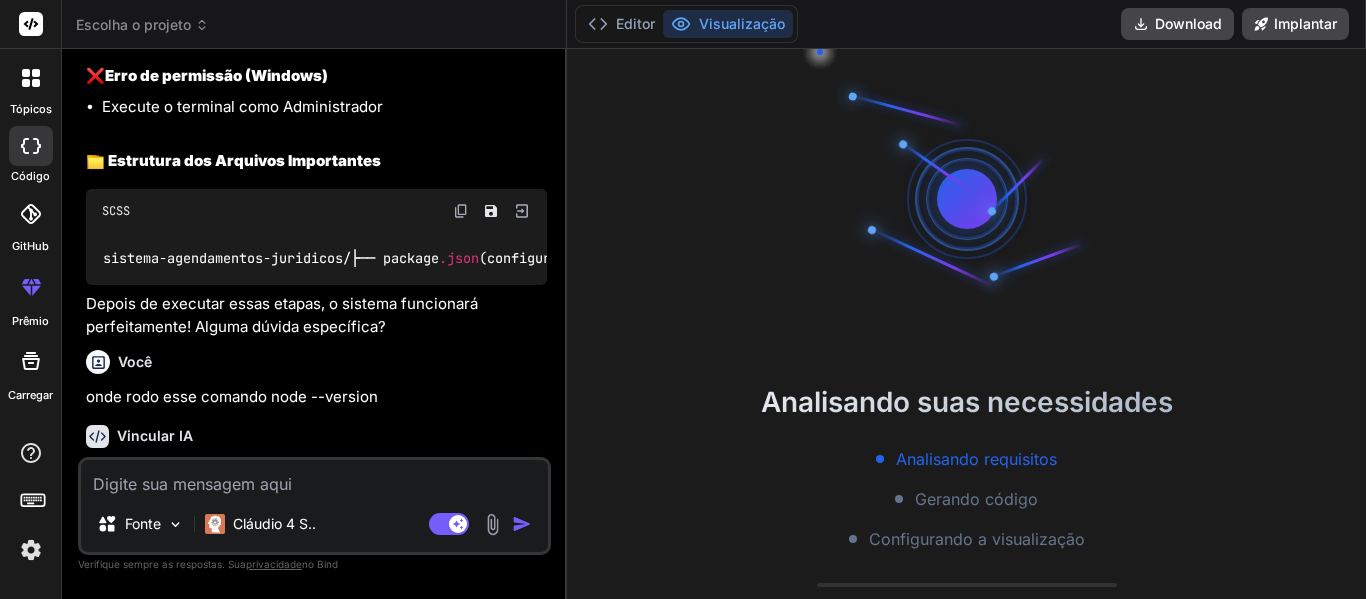 scroll, scrollTop: 57, scrollLeft: 0, axis: vertical 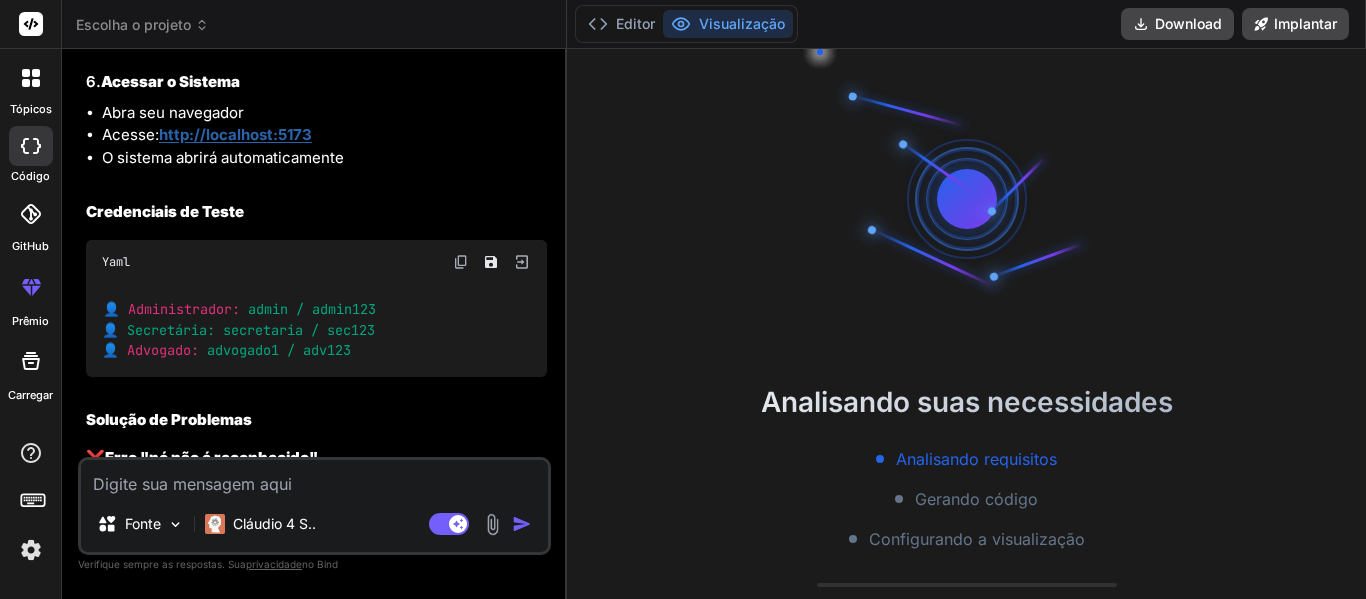 drag, startPoint x: 216, startPoint y: 138, endPoint x: 101, endPoint y: 145, distance: 115.212845 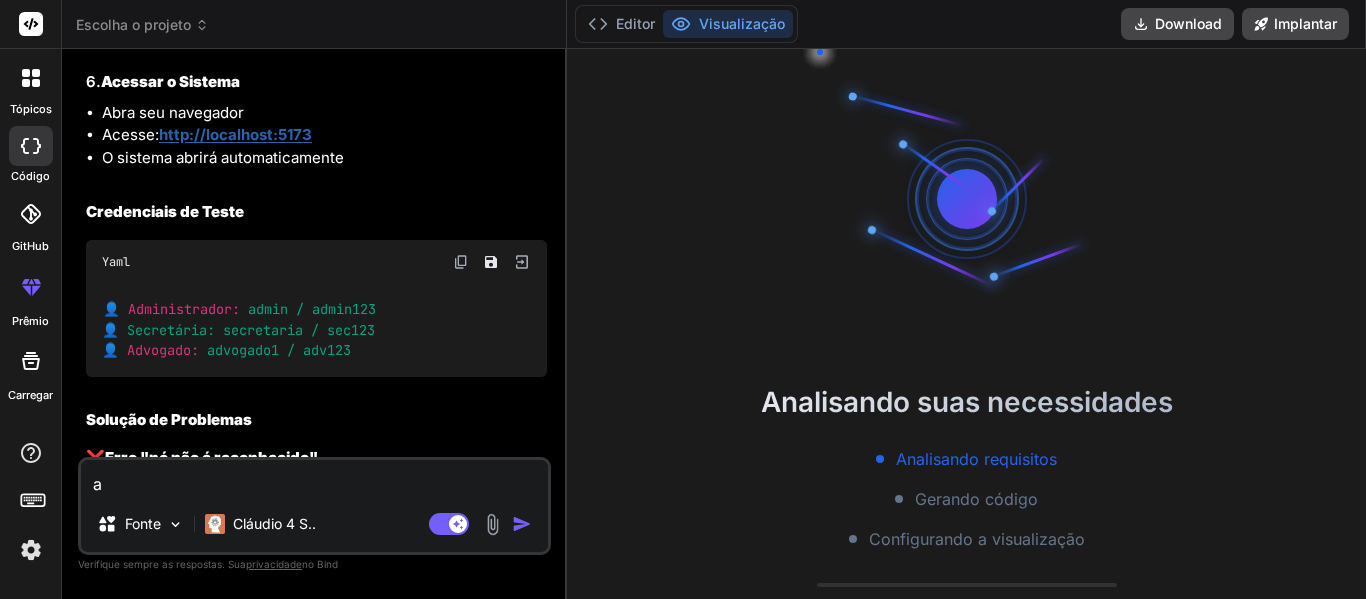 type on "ao" 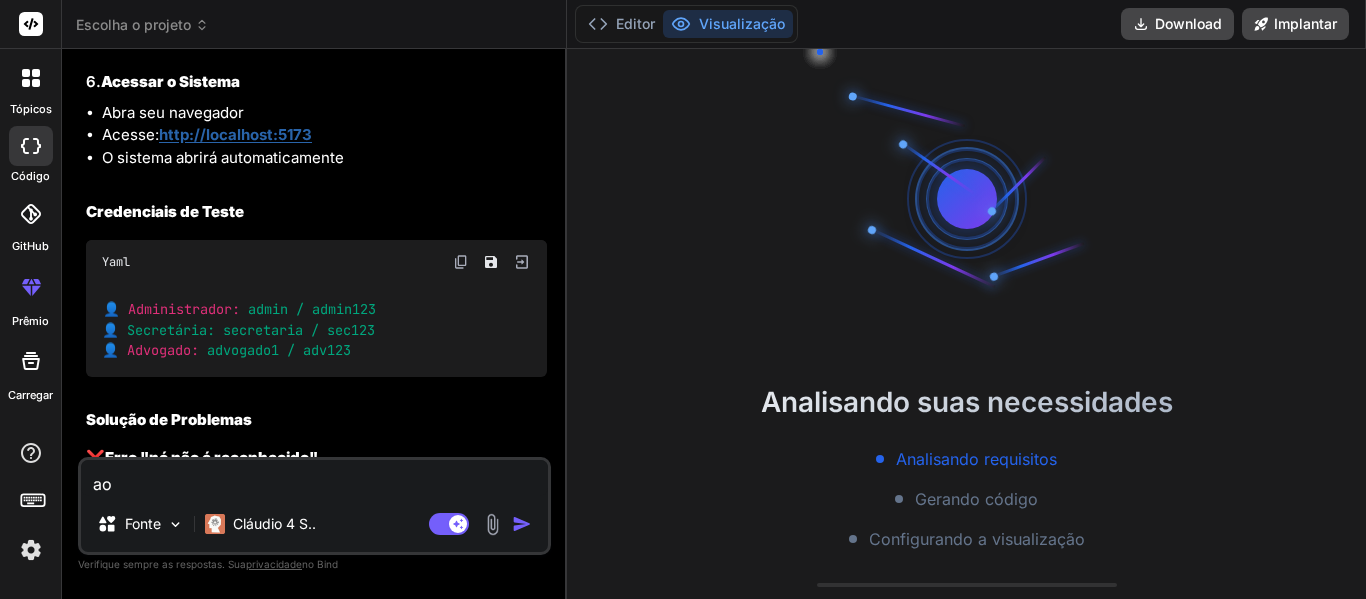 type on "ao" 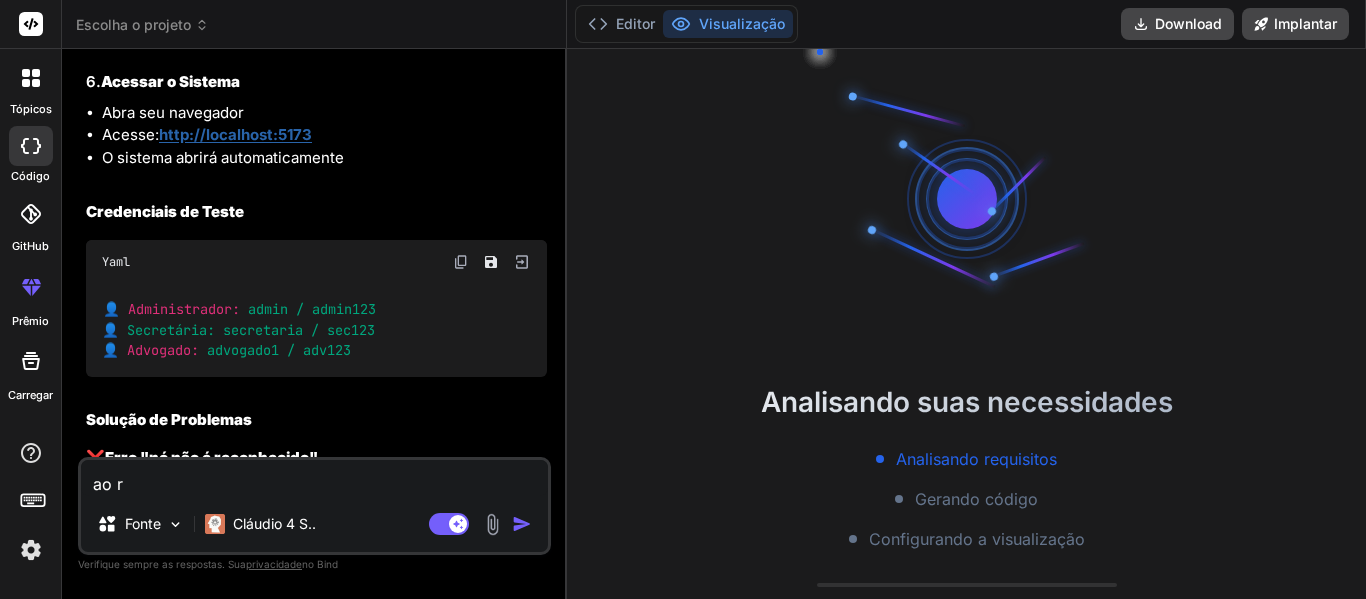 type on "ao ro" 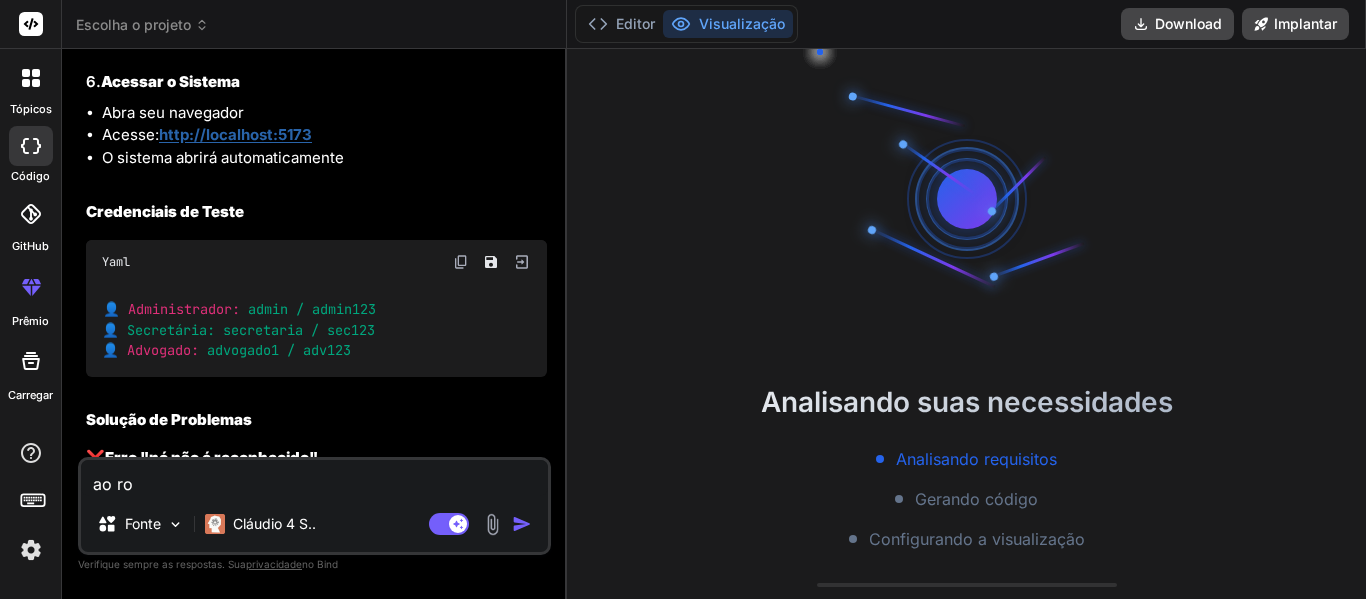 type on "ao rod" 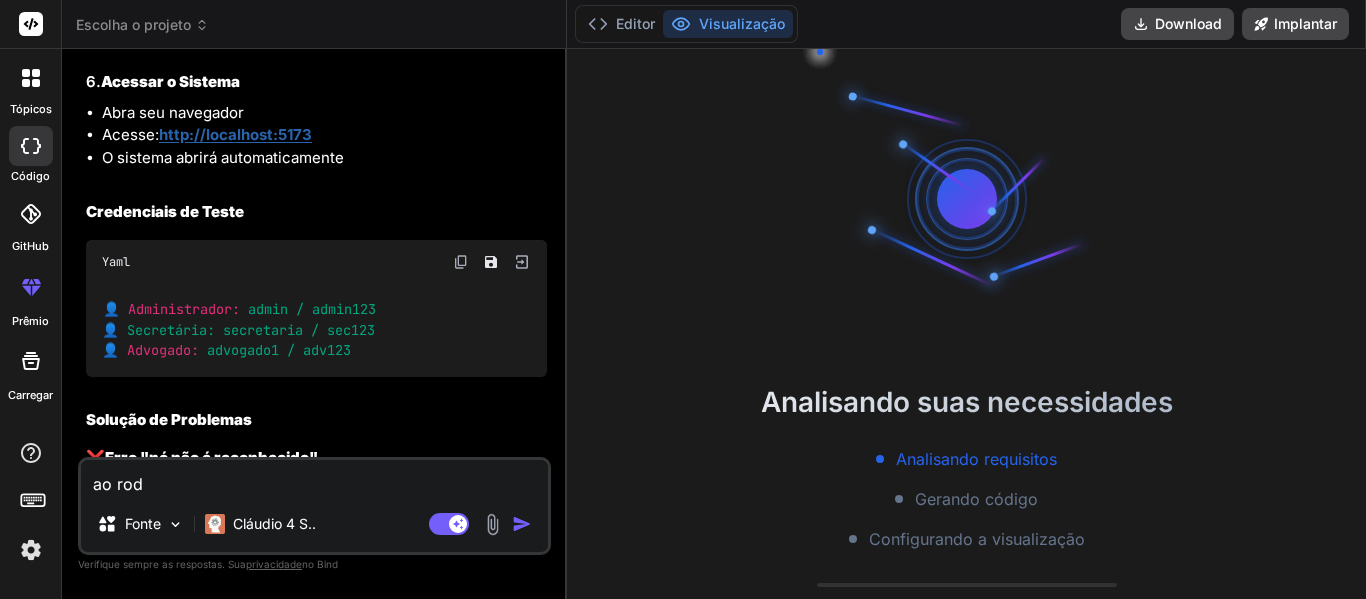 type on "ao roda" 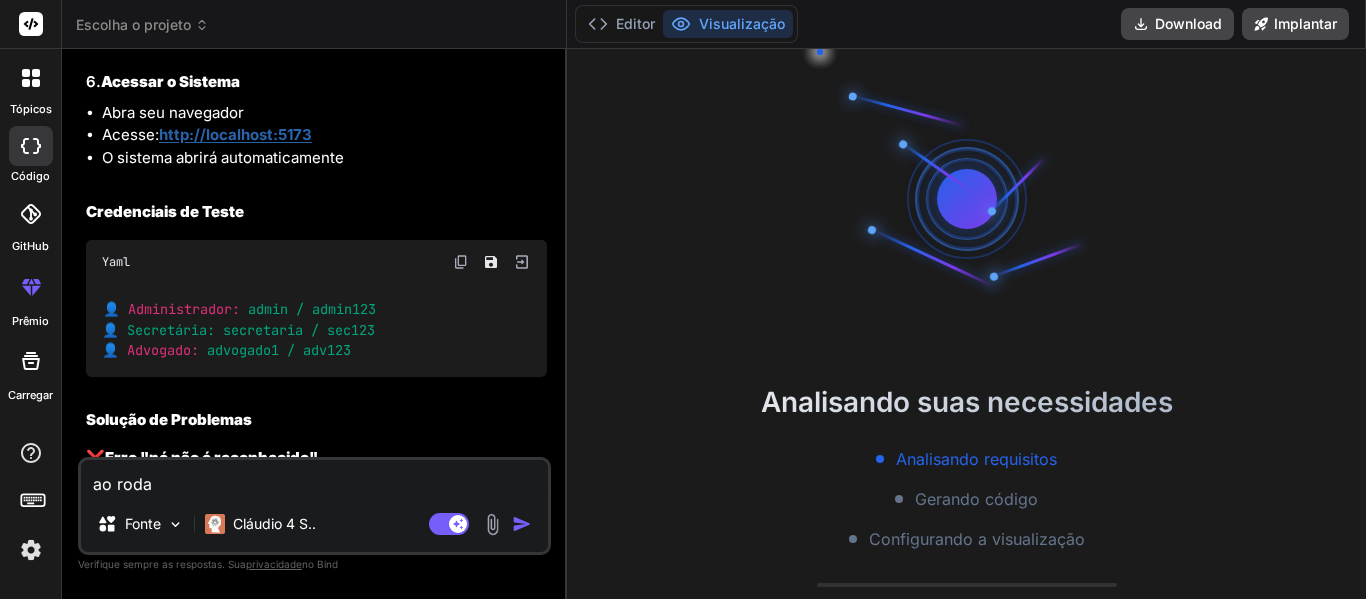 type on "x" 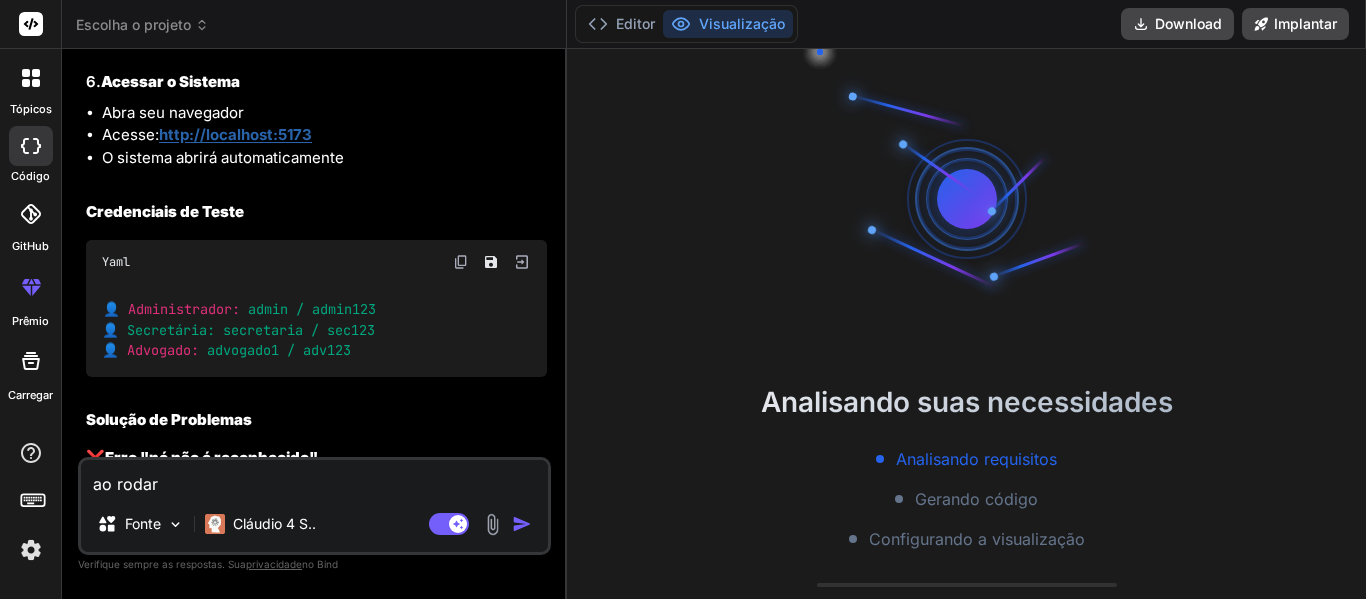 type on "x" 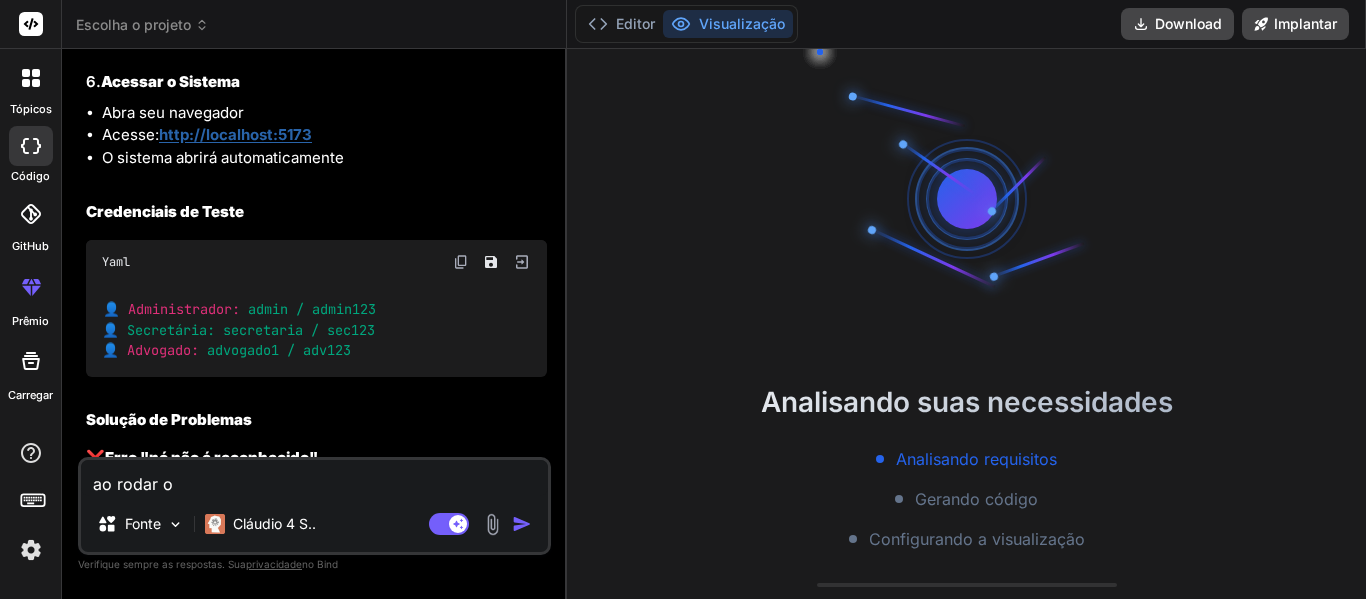 type on "ao rodar o" 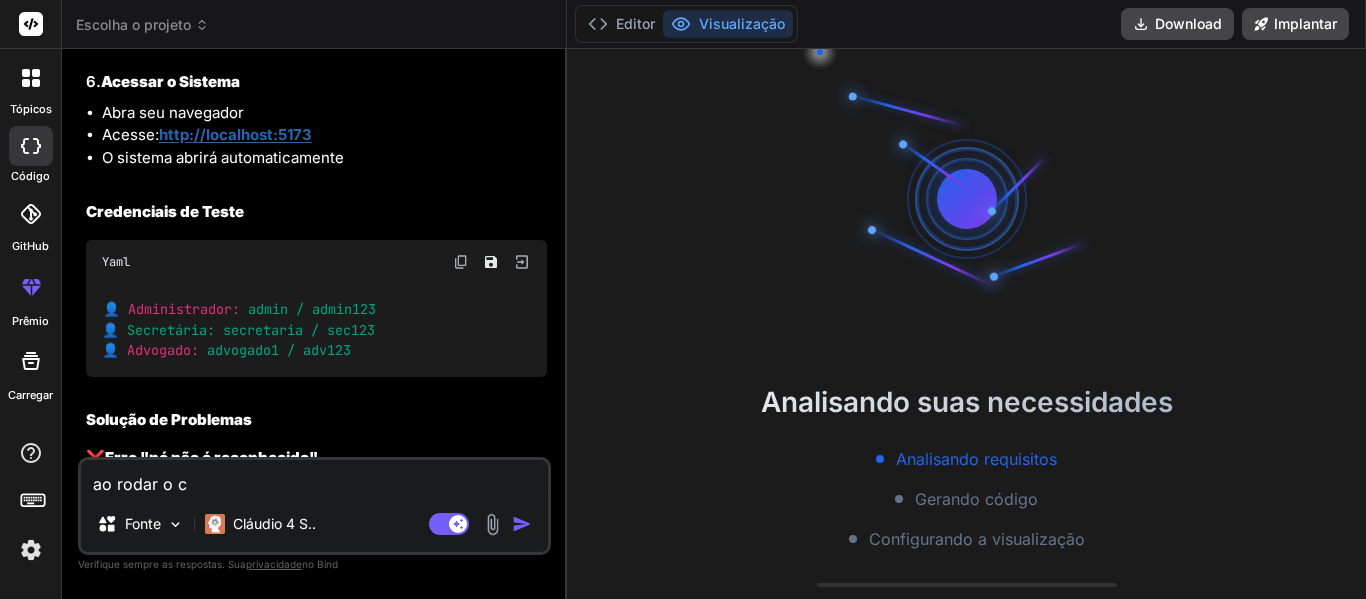 type on "ao rodar o co" 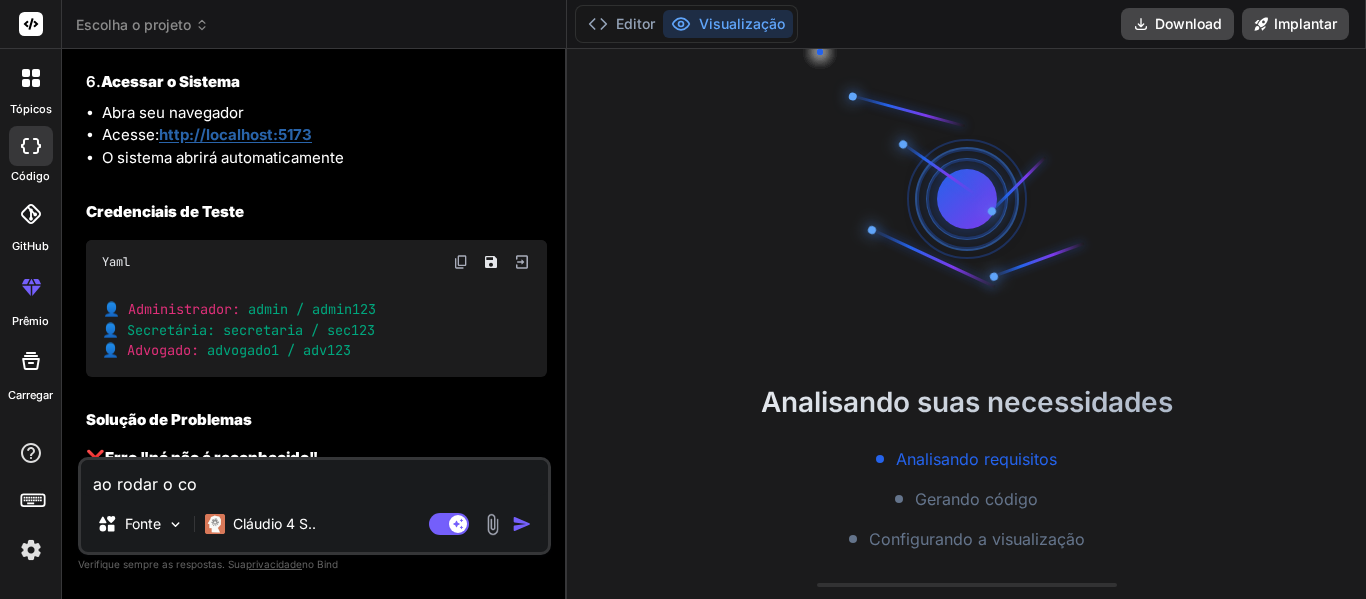 type on "ao rodar o com" 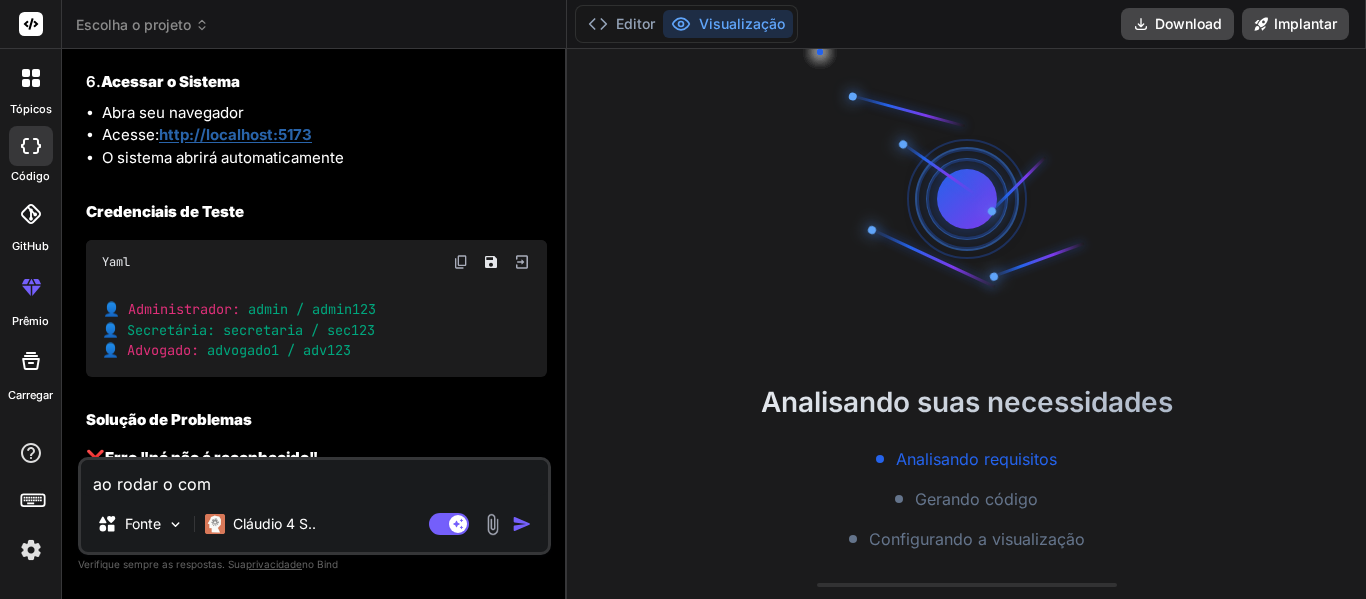 type on "ao rodar o coma" 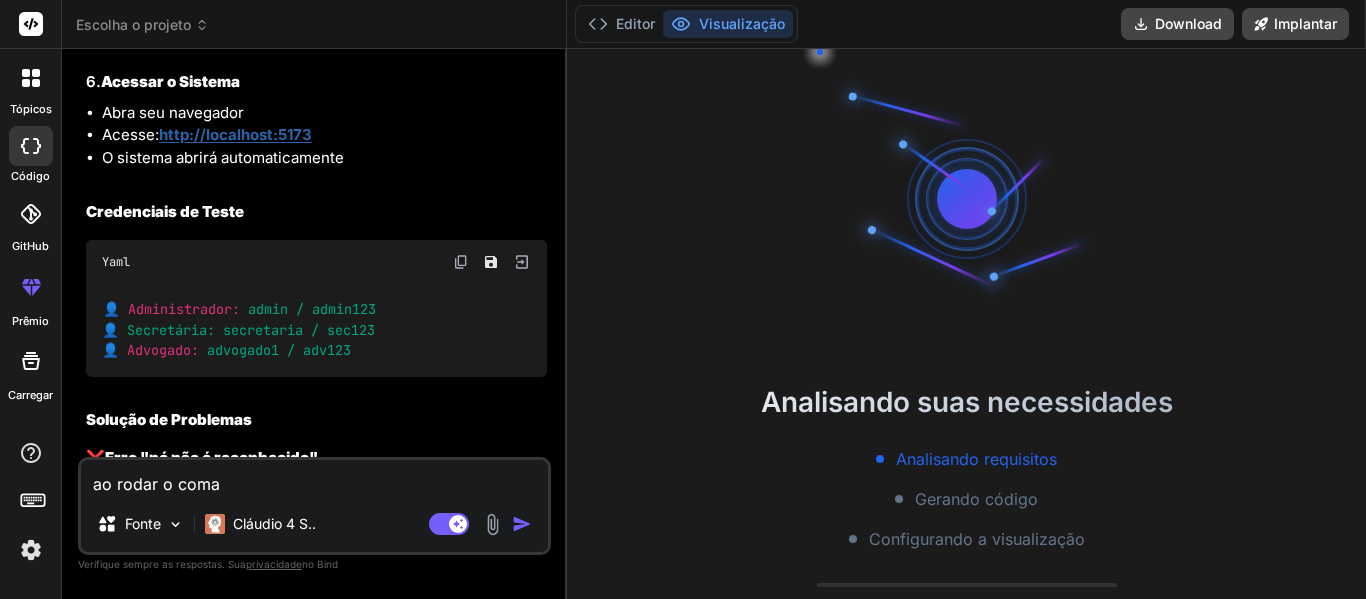 type on "x" 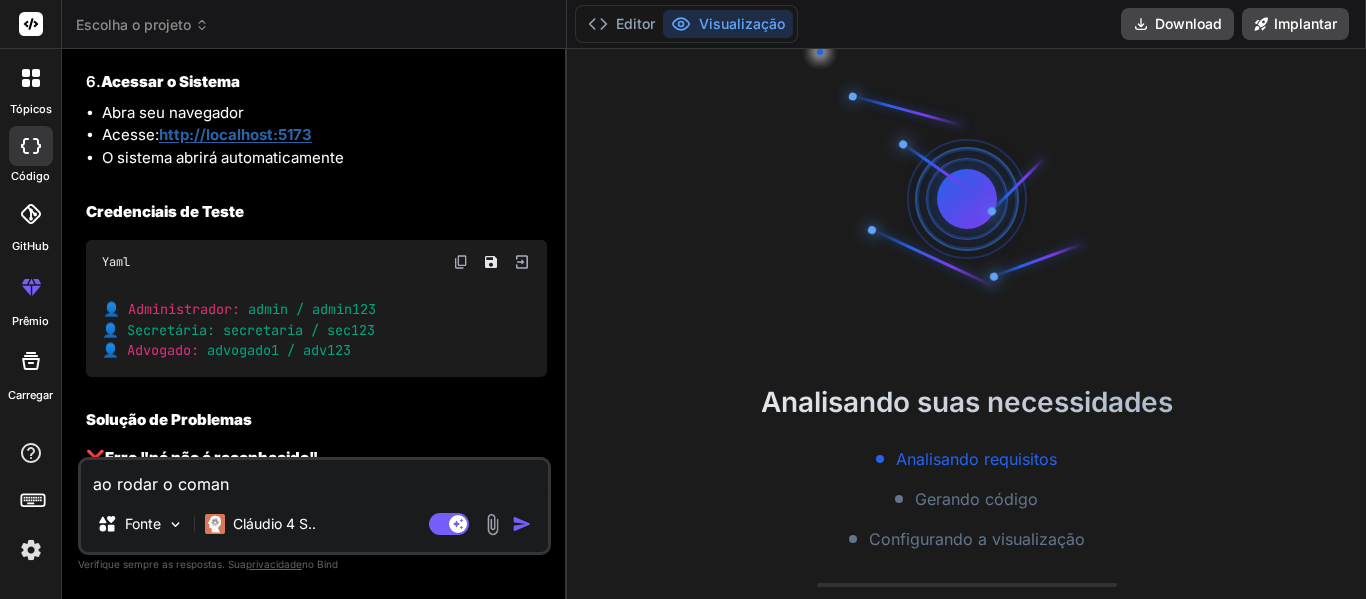 type on "ao rodar o comand" 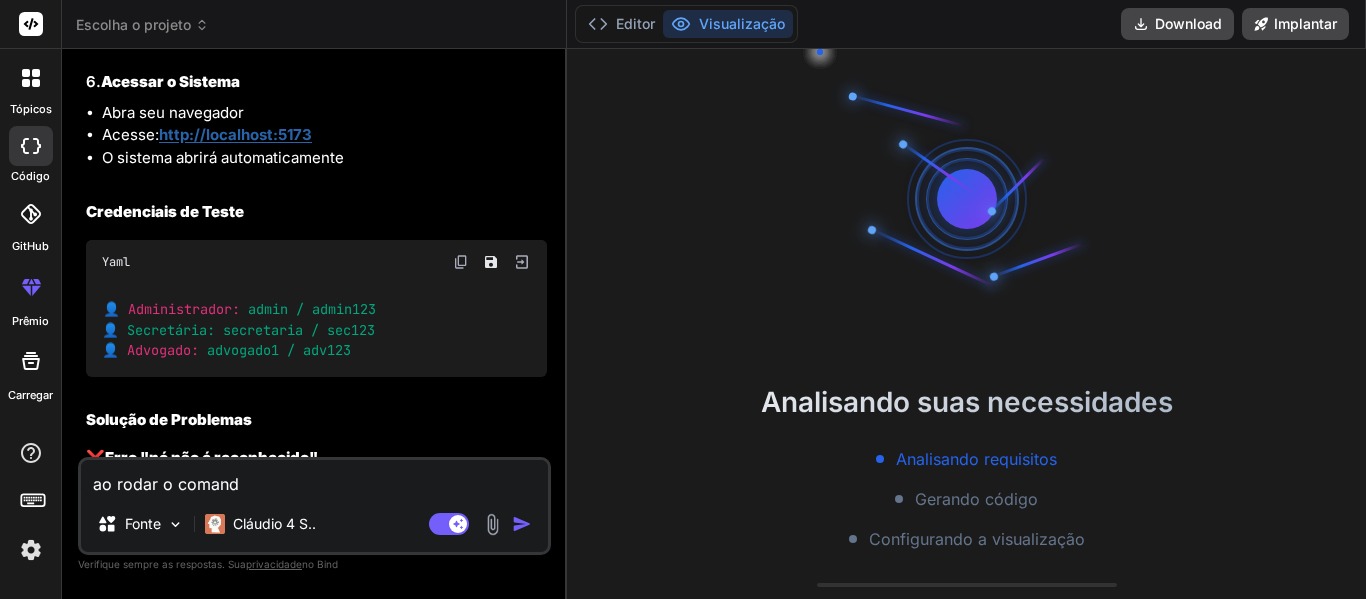 type on "ao rodar o comando" 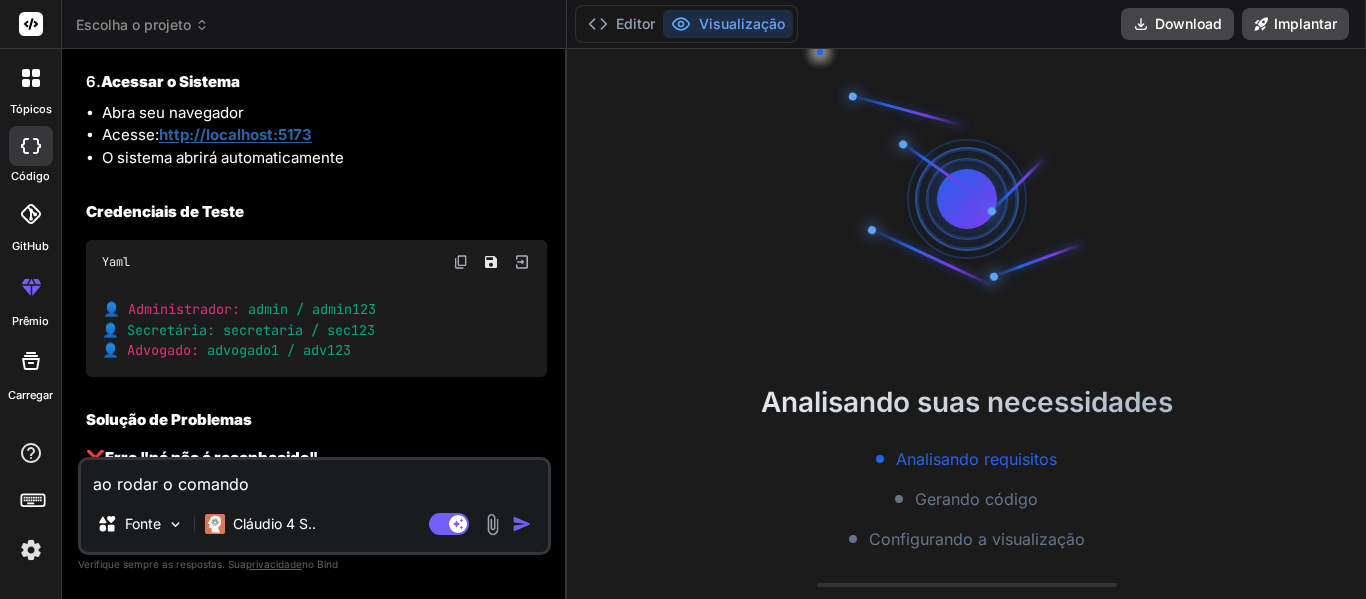 type on "ao rodar o comando" 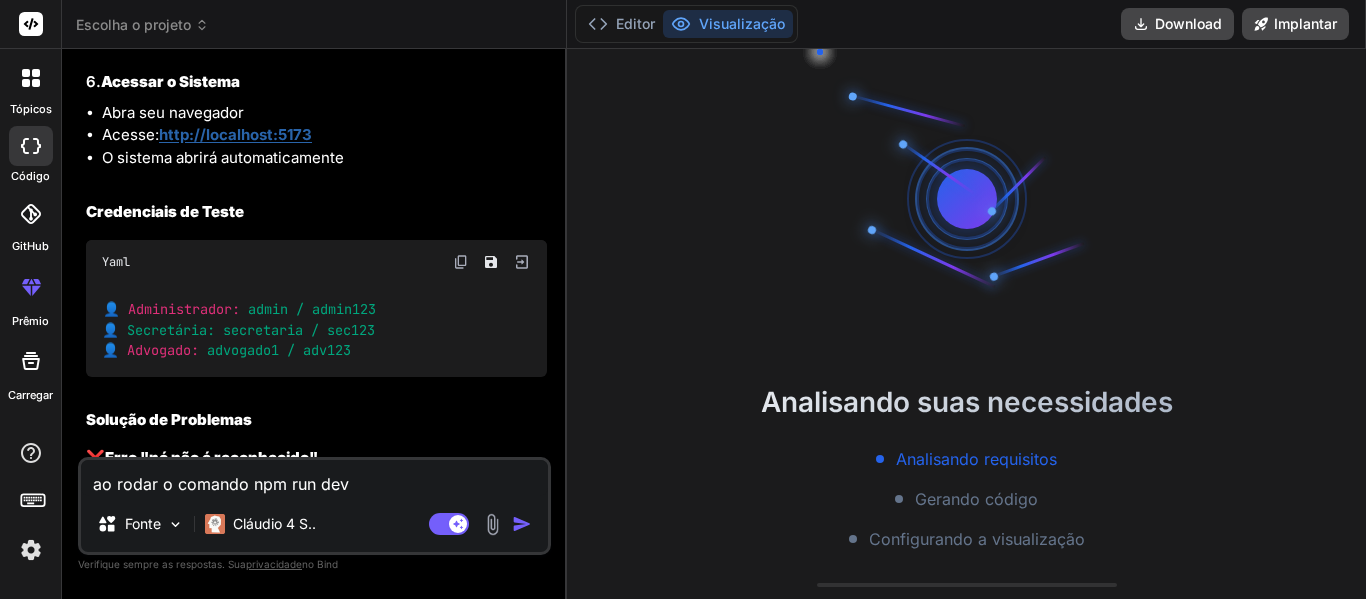 type on "ao rodar o comando npm run dev," 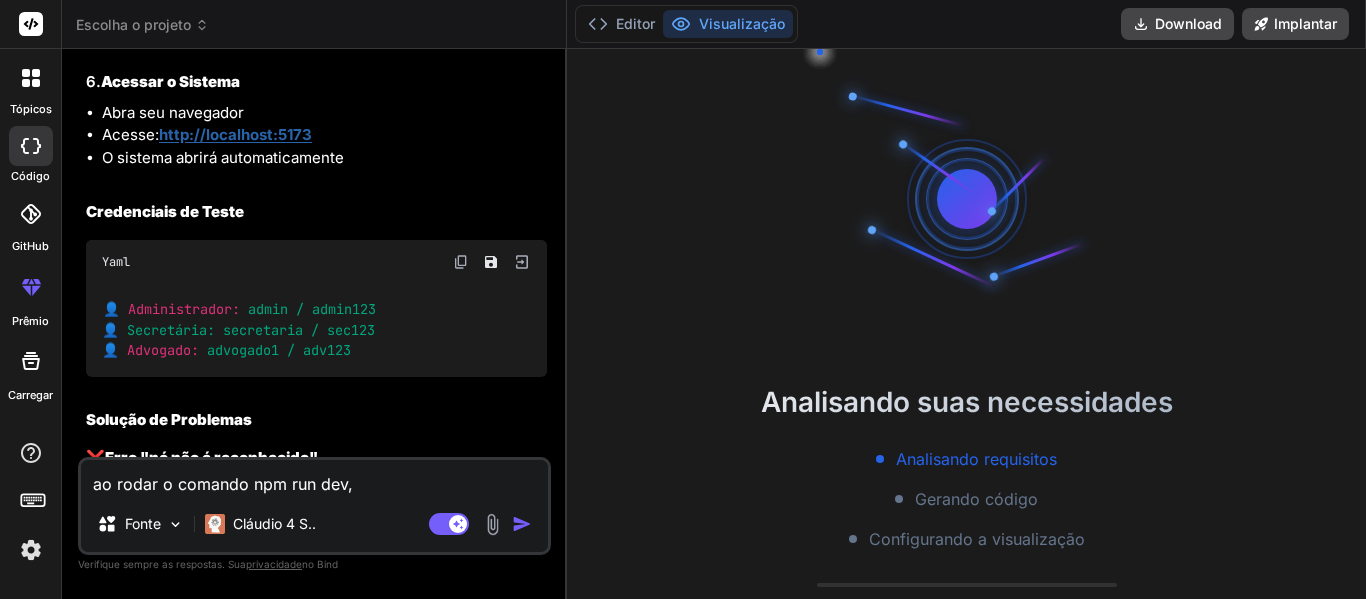 type on "ao rodar o comando npm run dev," 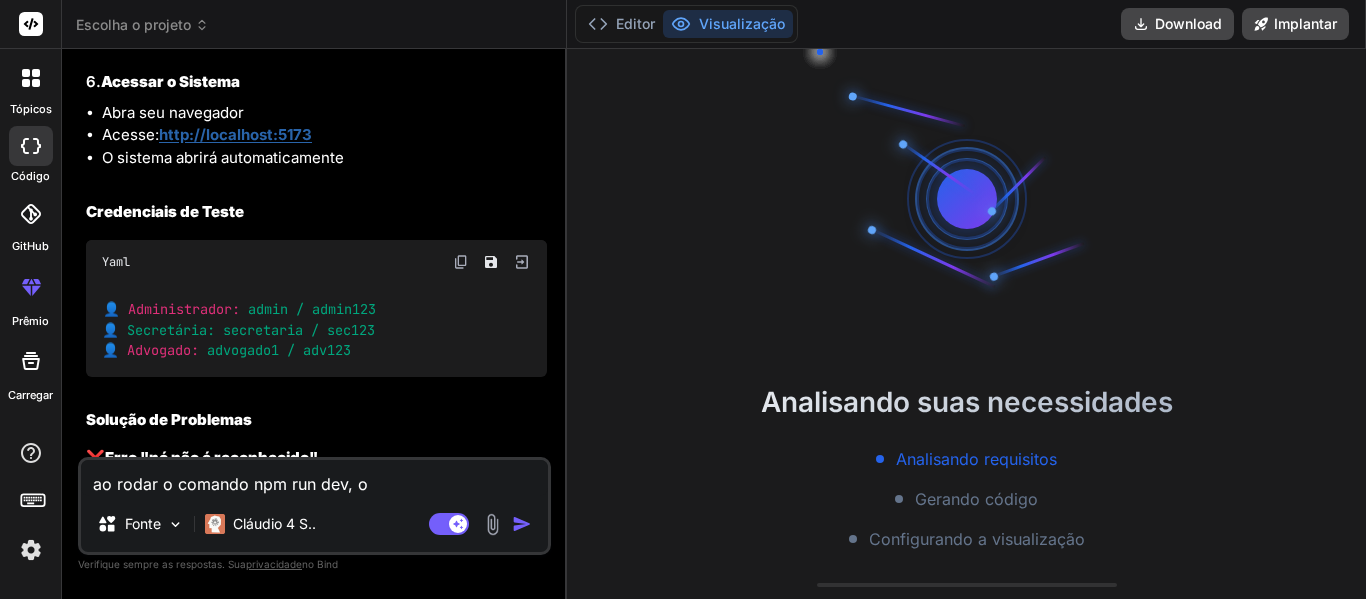type on "x" 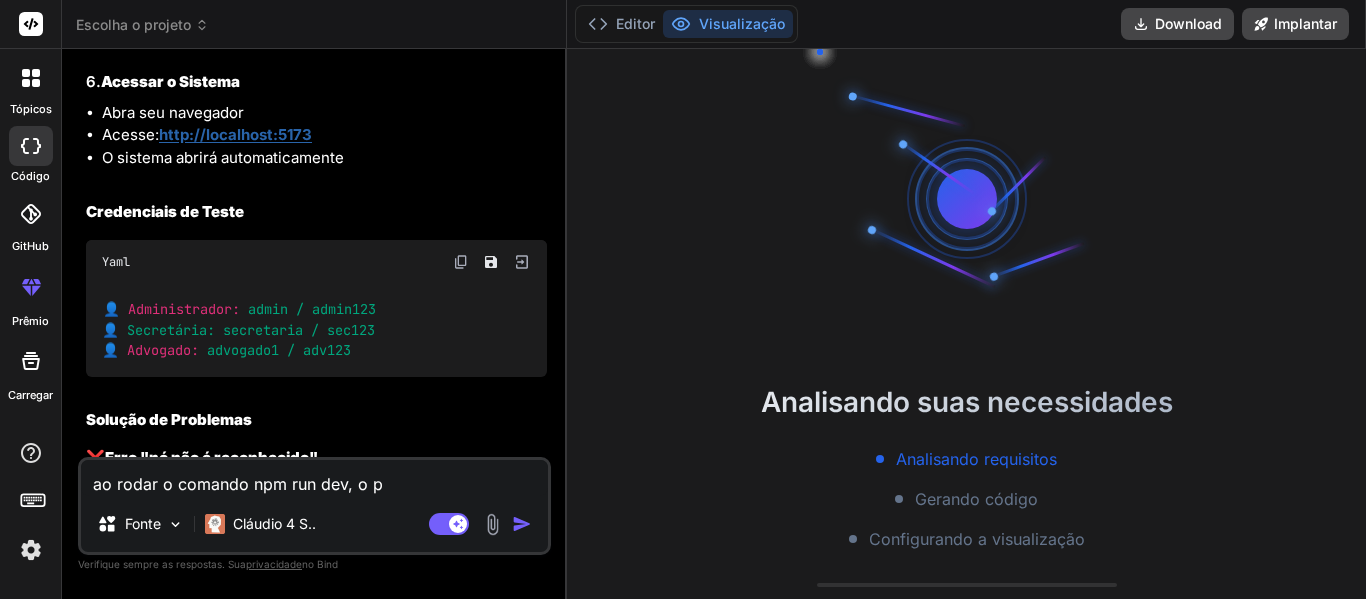 type on "ao rodar o comando npm run dev, o pr" 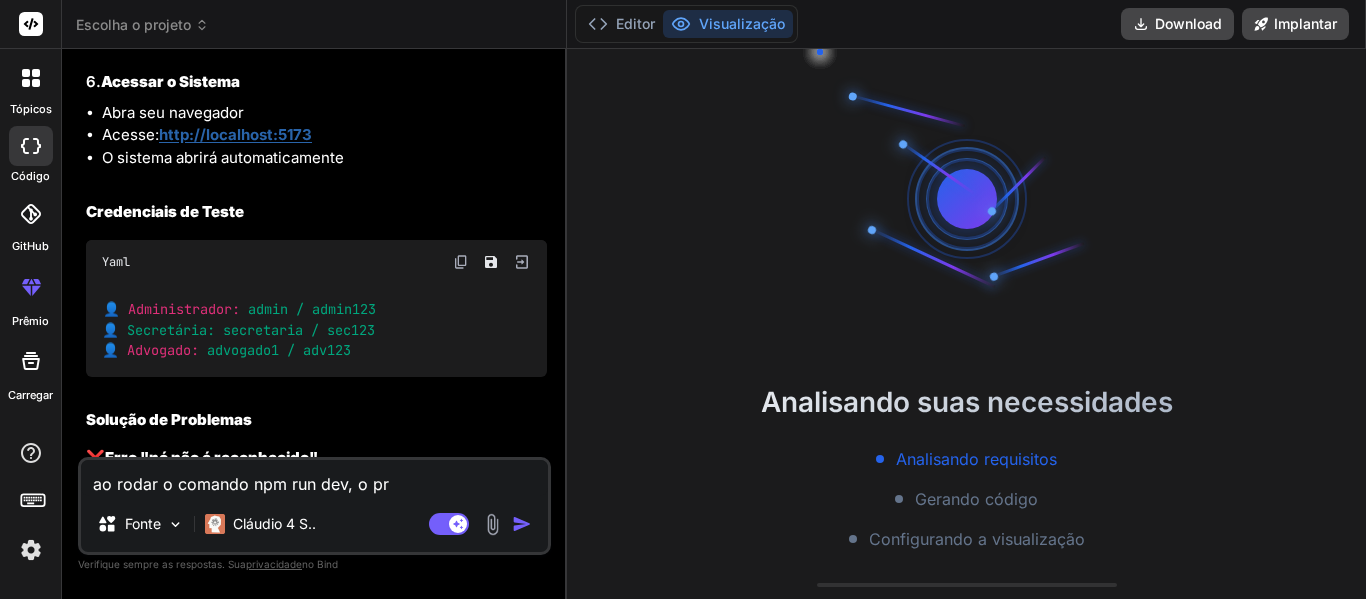 type on "ao rodar o comando npm run dev, o pro" 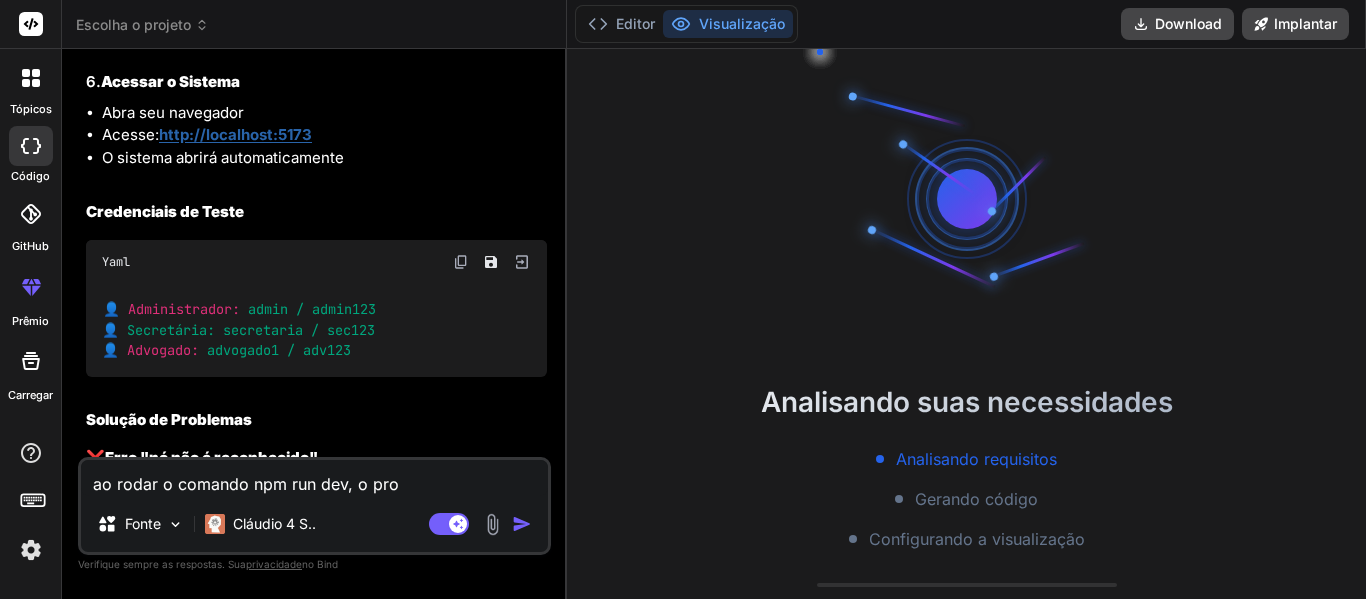 type on "ao rodar o comando npm run dev, o proj" 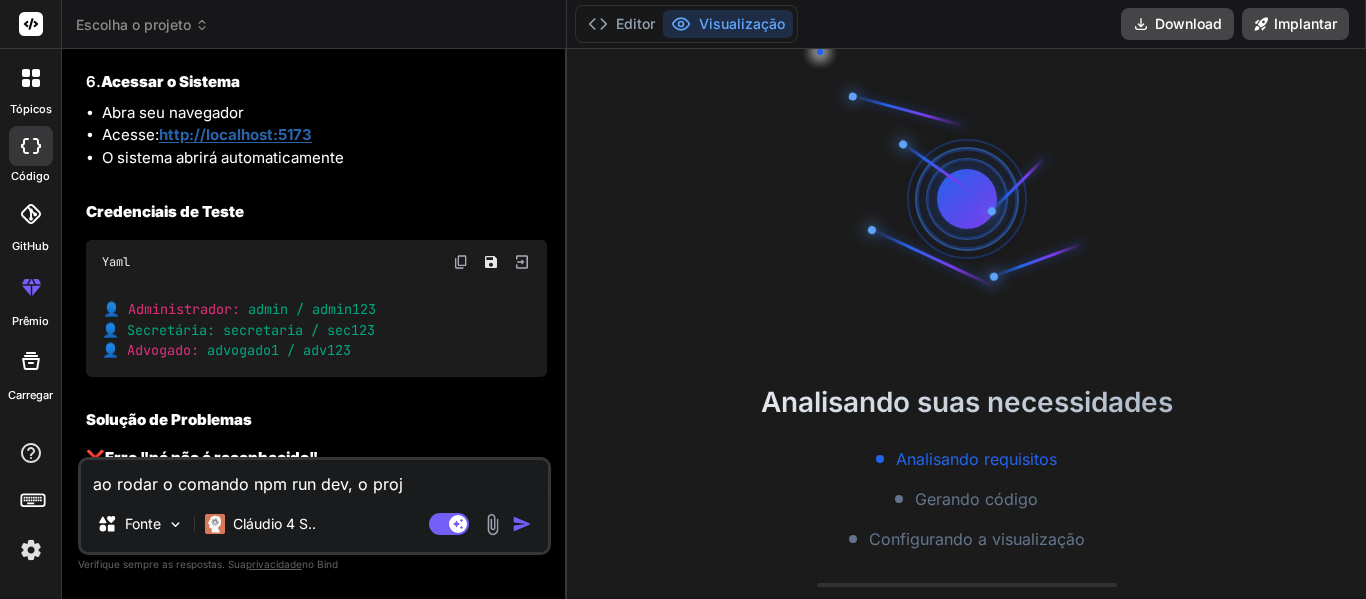 type on "ao rodar o comando npm run dev, o proje" 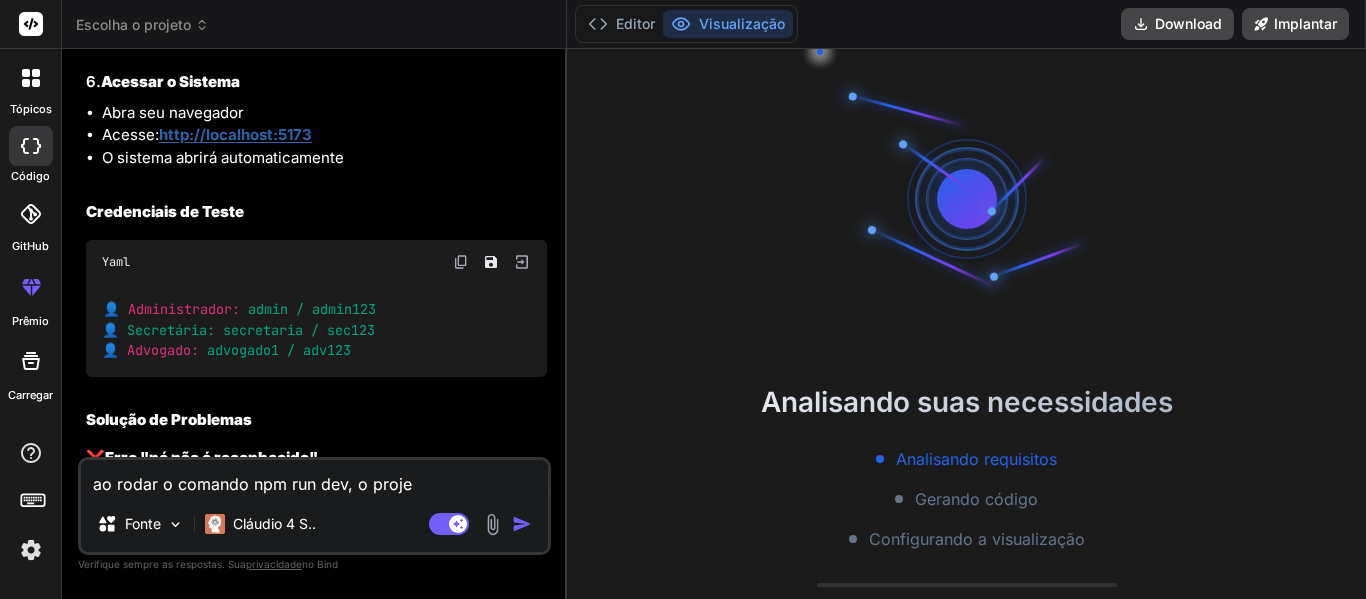 type on "x" 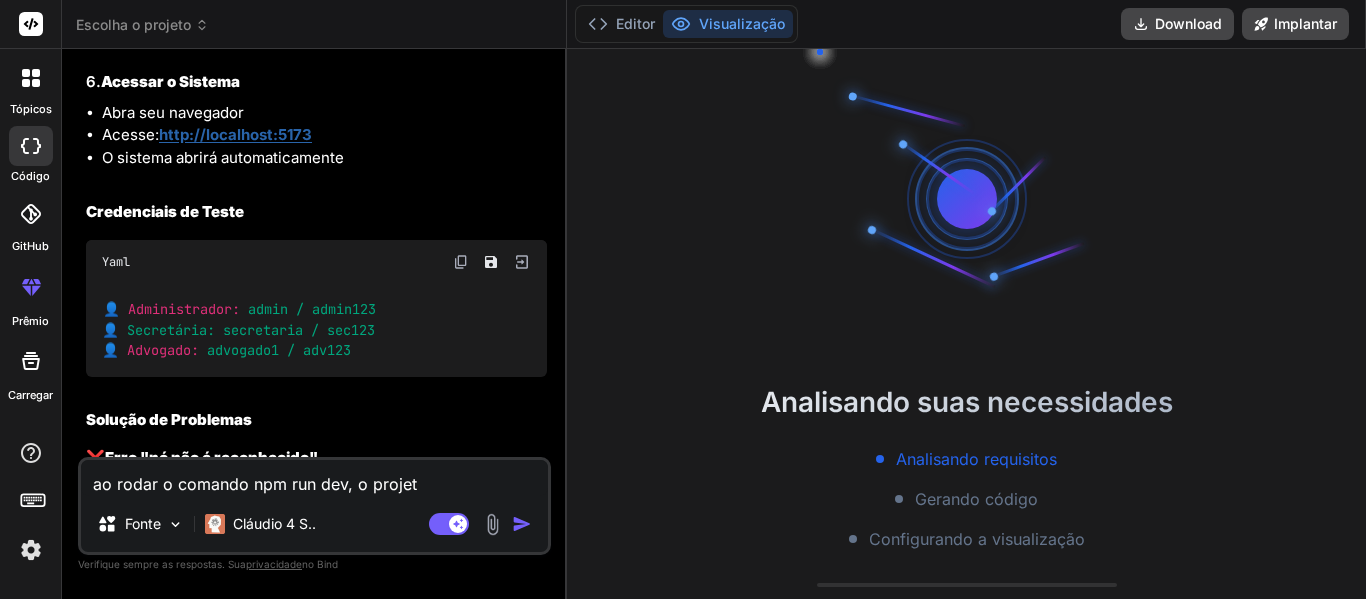 type on "ao rodar o comando npm run dev, o projeto" 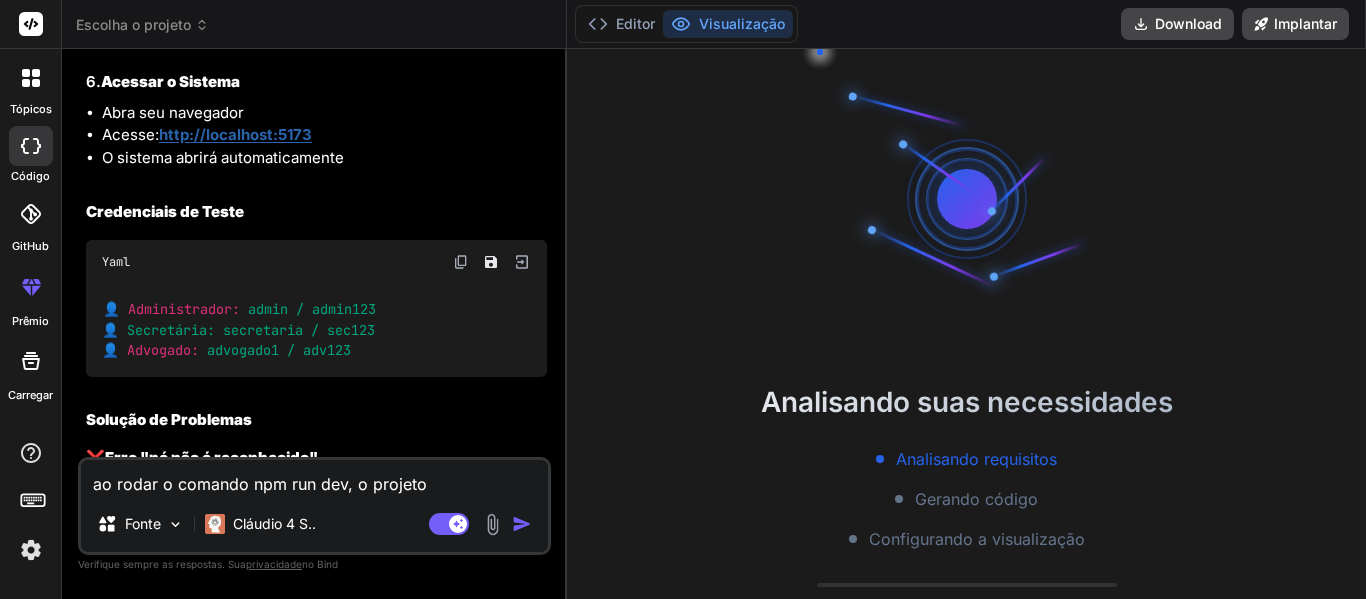 type on "x" 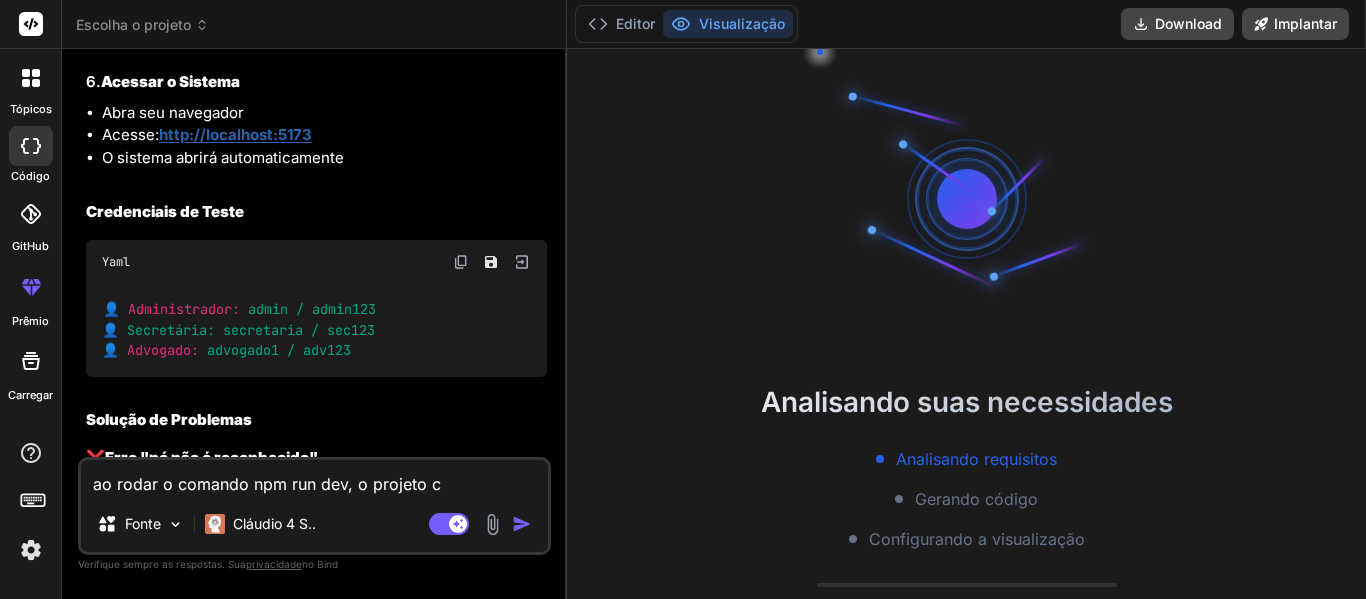 type on "ao rodar o comando npm run dev, o projeto co" 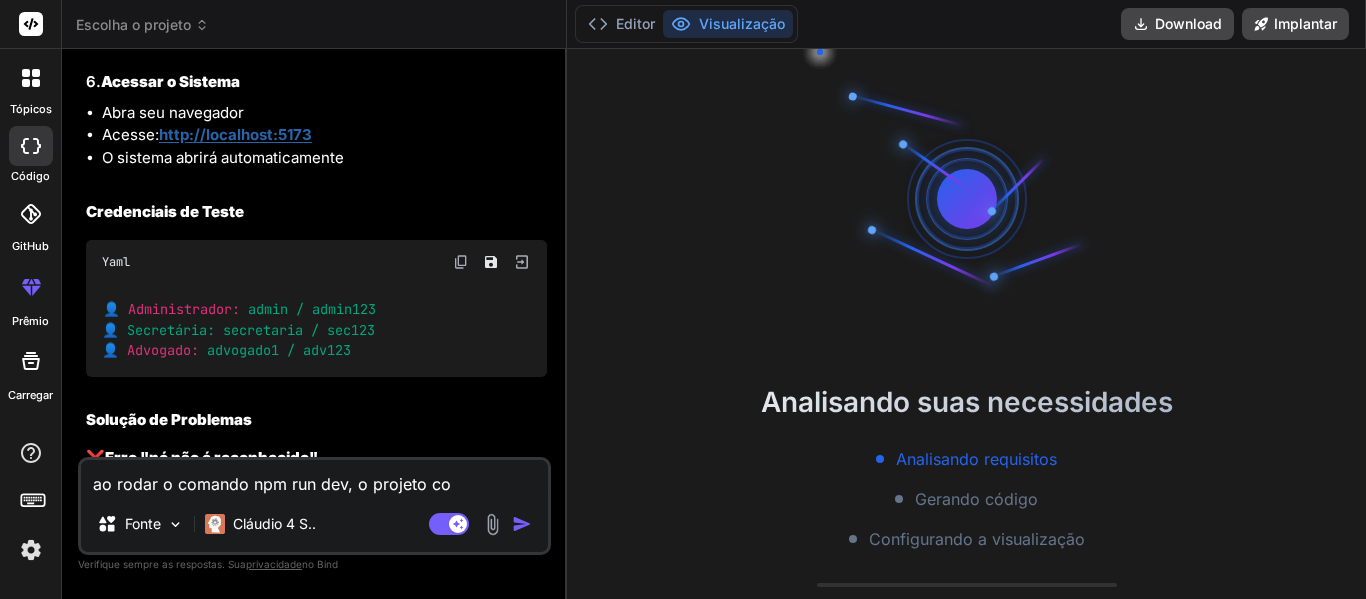 type on "ao rodar o comando npm run dev, o projeto com" 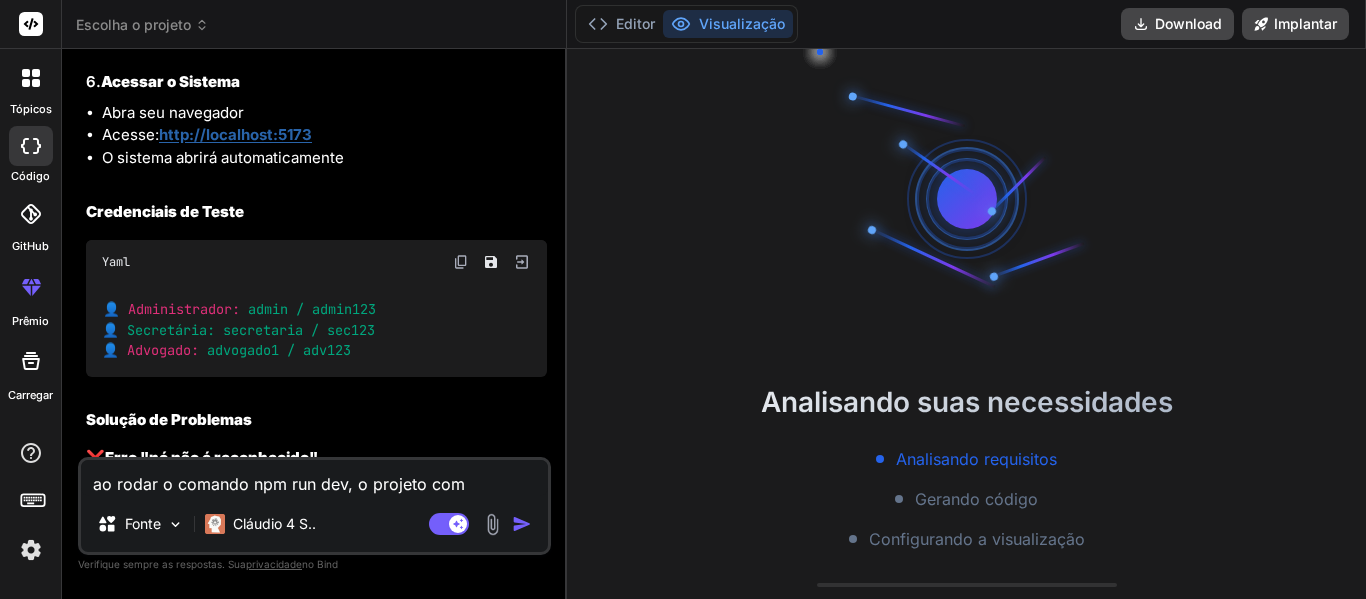 type on "ao rodar o comando npm run dev, o projeto come" 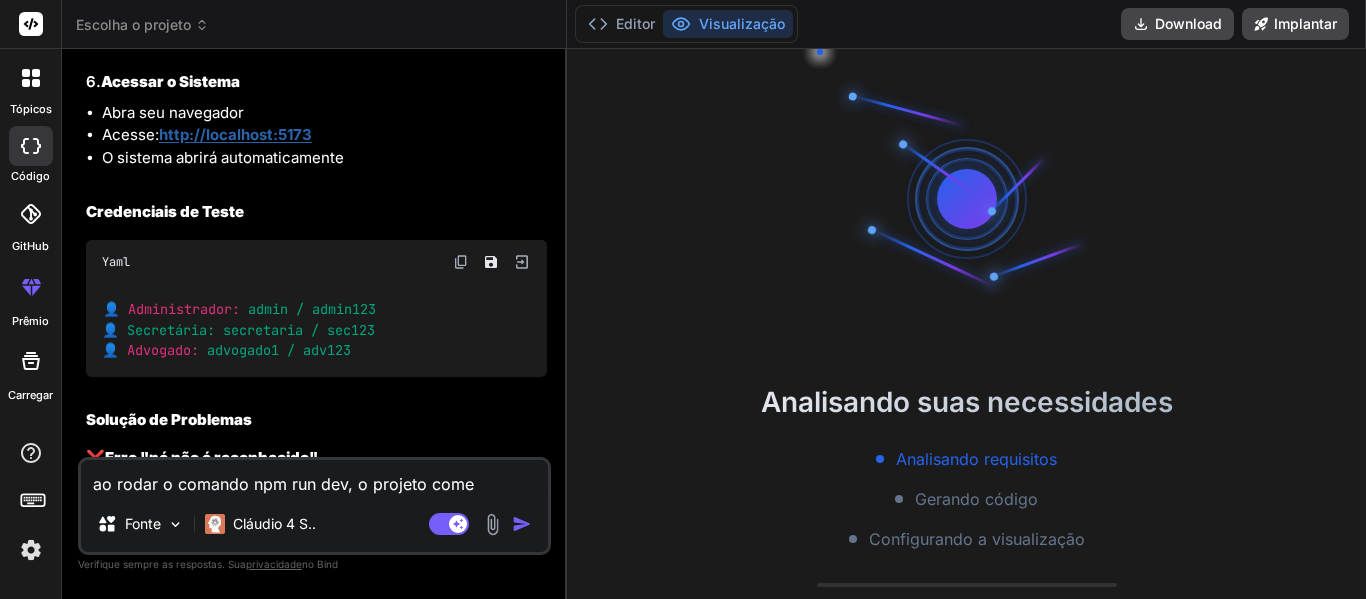 type on "ao rodar o comando npm run dev, o projeto começ" 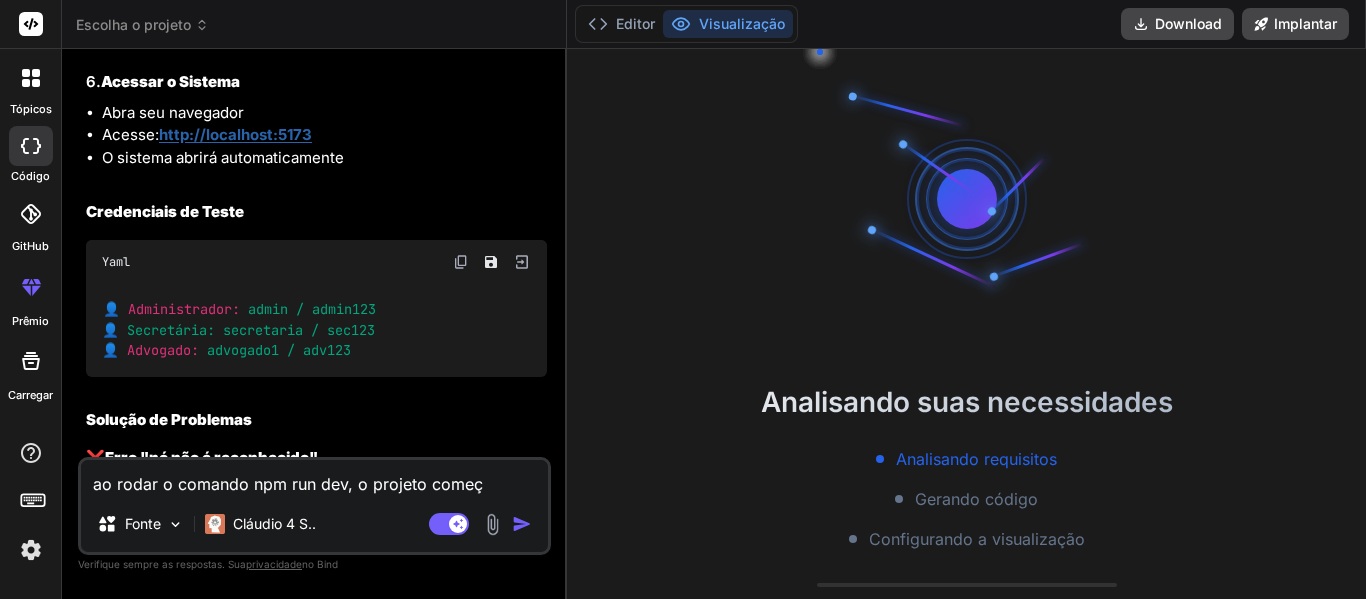 type on "ao rodar o comando npm run dev, o projeto começa" 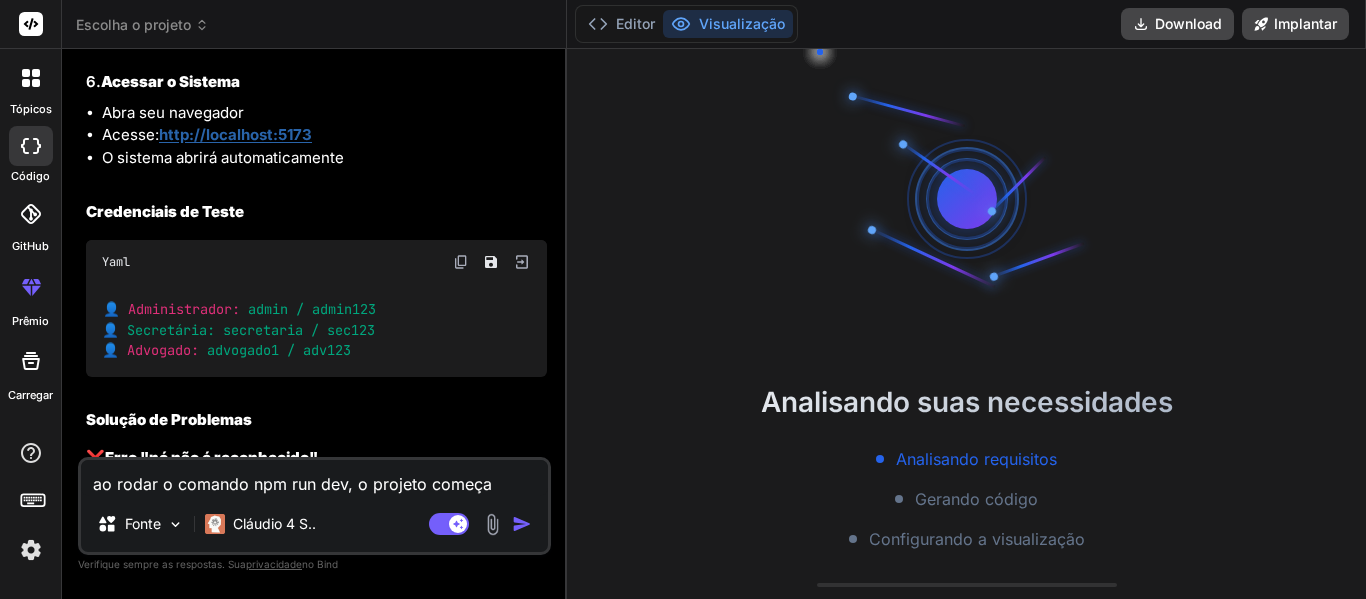 type on "ao rodar o comando npm run dev, o projeto começa" 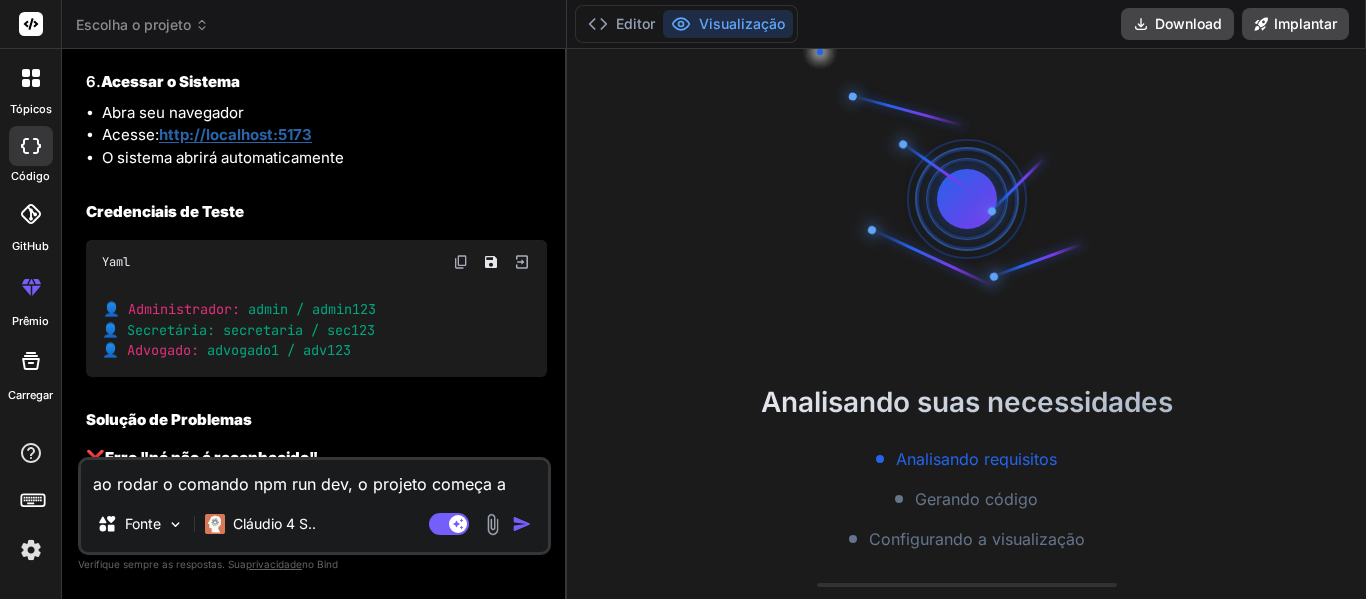 type on "ao rodar o comando npm run dev, o projeto começa a" 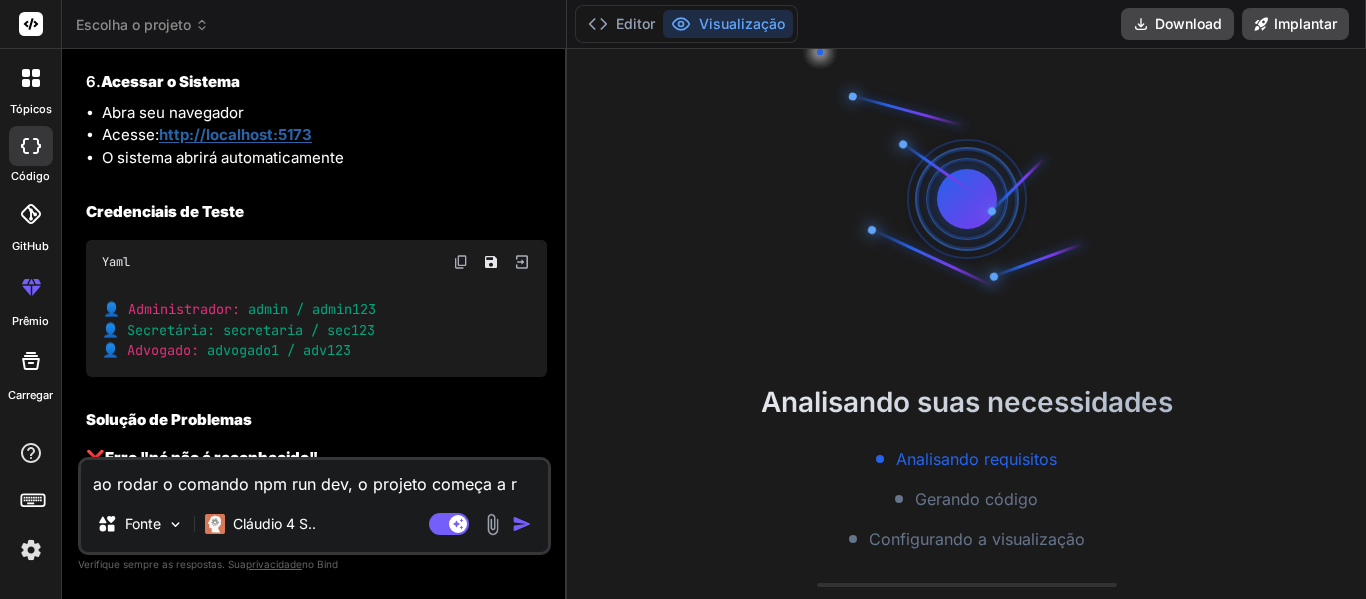 type on "ao rodar o comando npm run dev, o projeto começa a ro" 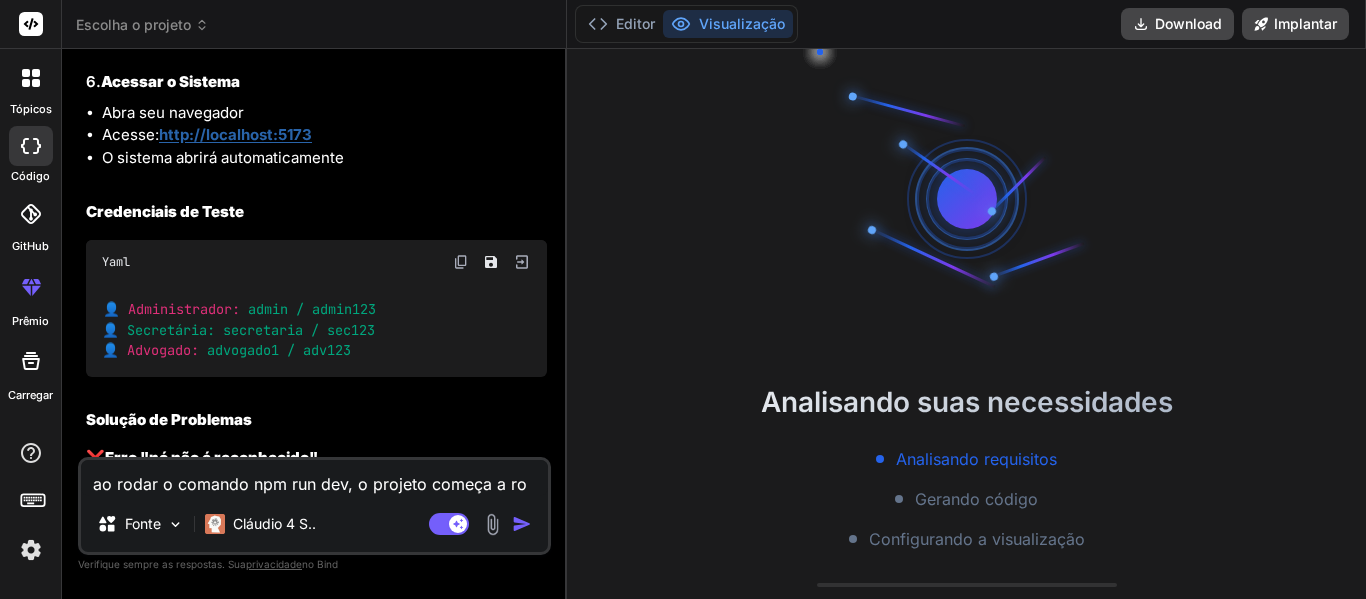 type on "x" 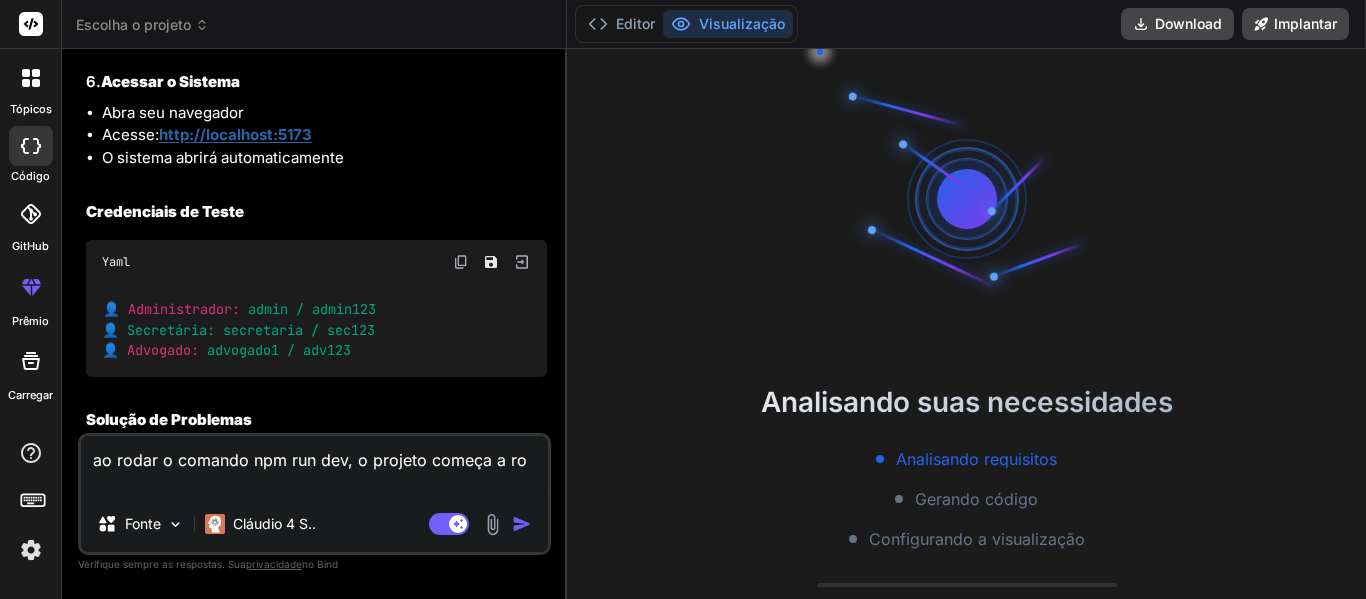 type on "ao rodar o comando npm run dev, o projeto começa a rod" 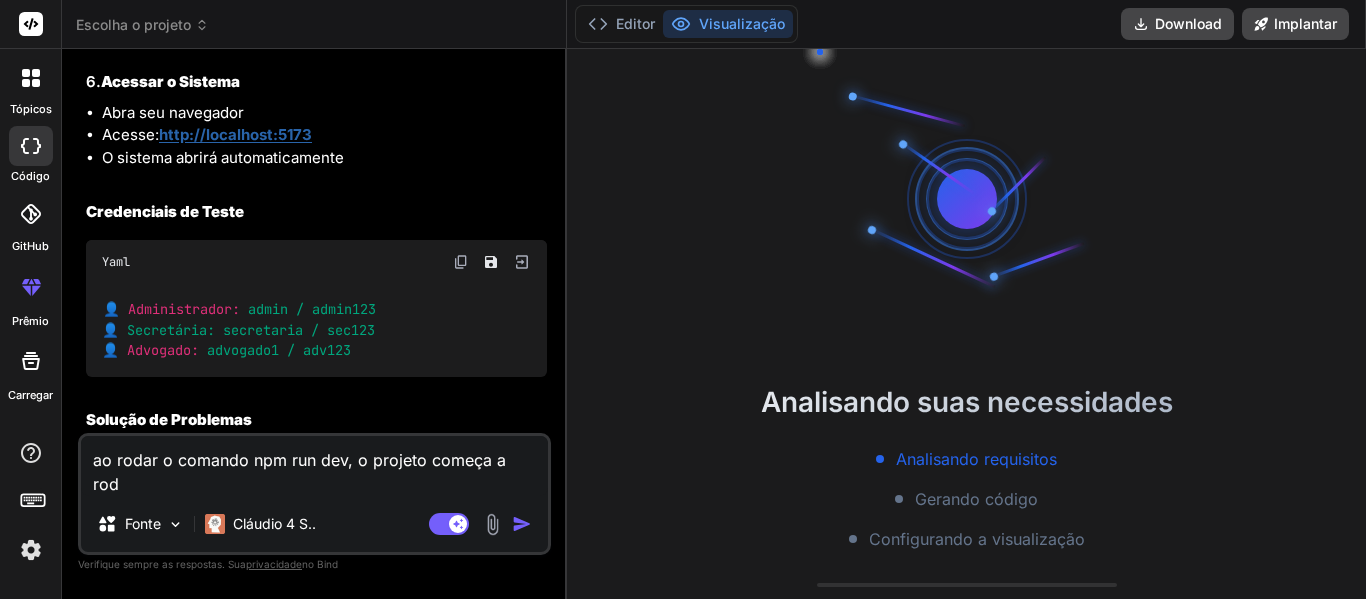 type on "ao rodar o comando npm run dev, o projeto começa a roda" 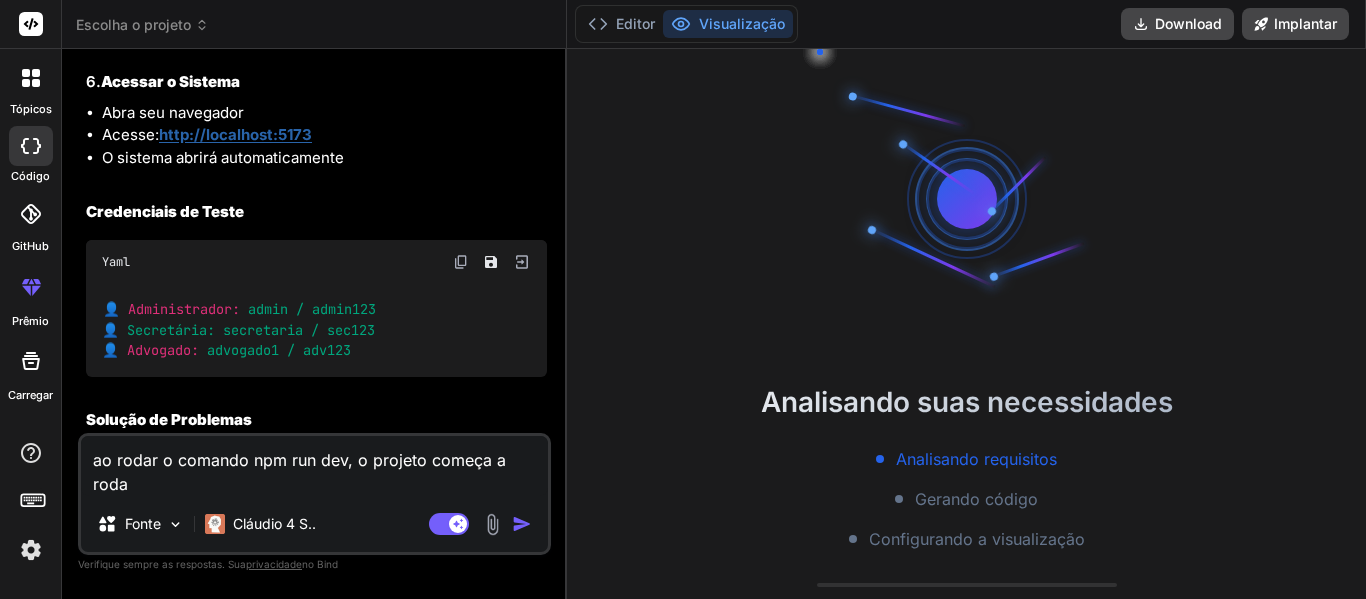 type on "x" 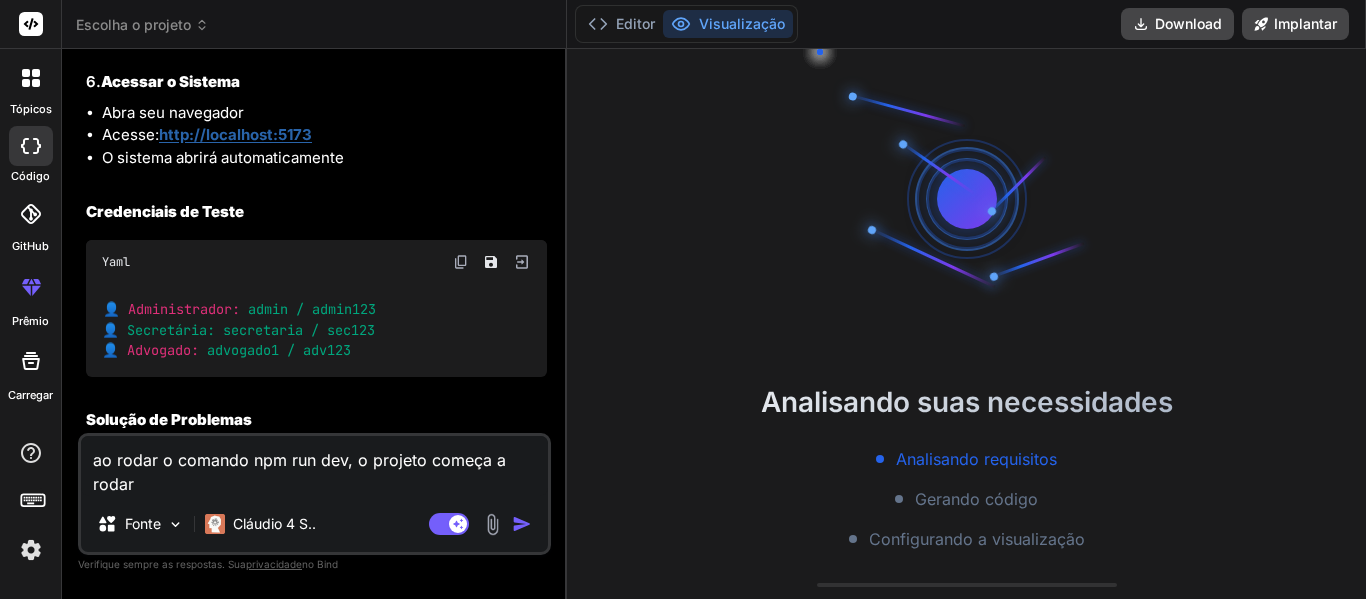 type on "x" 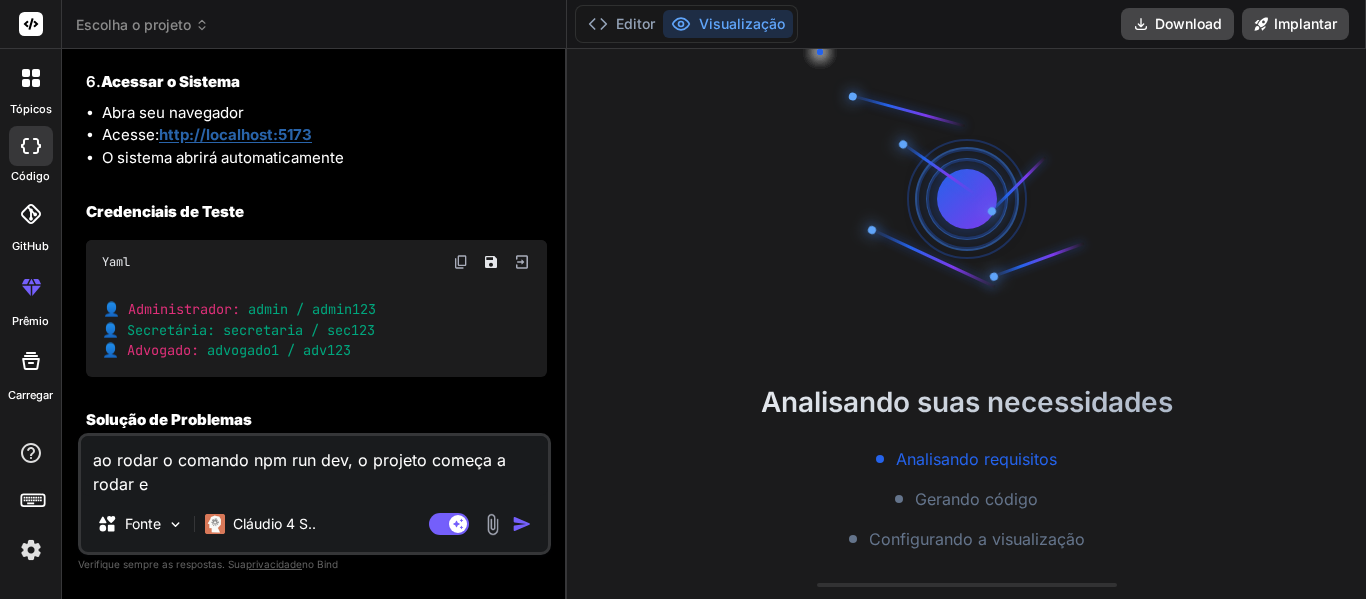 type on "ao rodar o comando npm run dev, o projeto começa a rodar e" 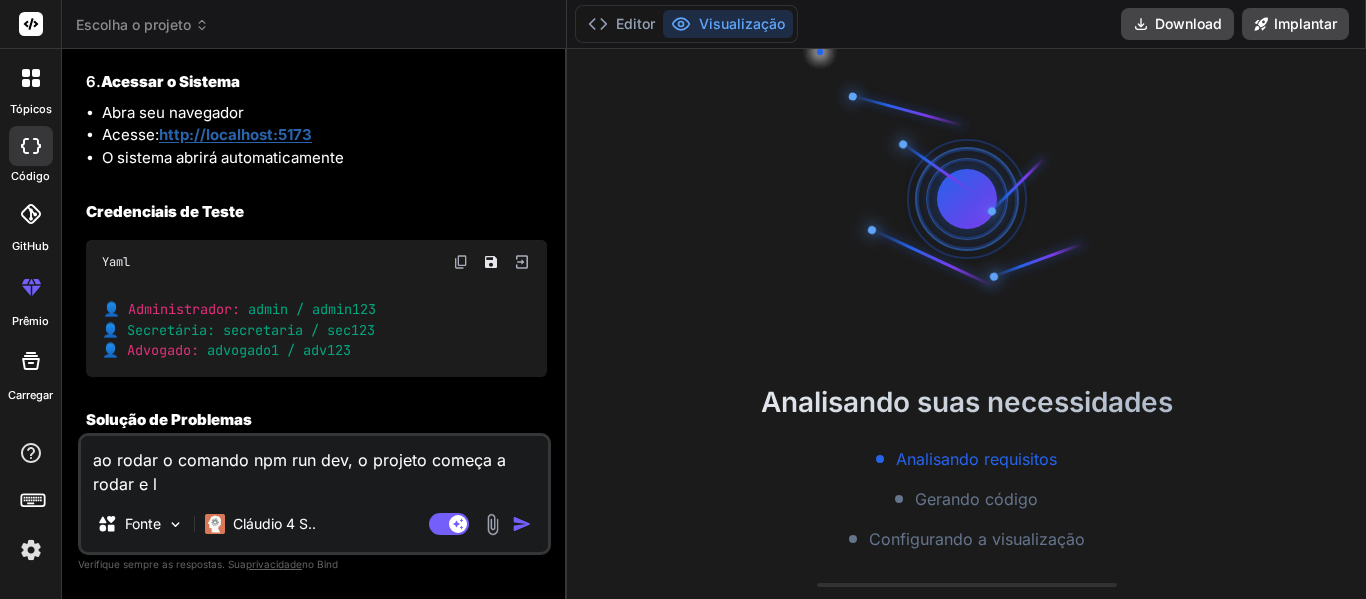 type on "ao rodar o comando npm run dev, o projeto começa a rodar e lo" 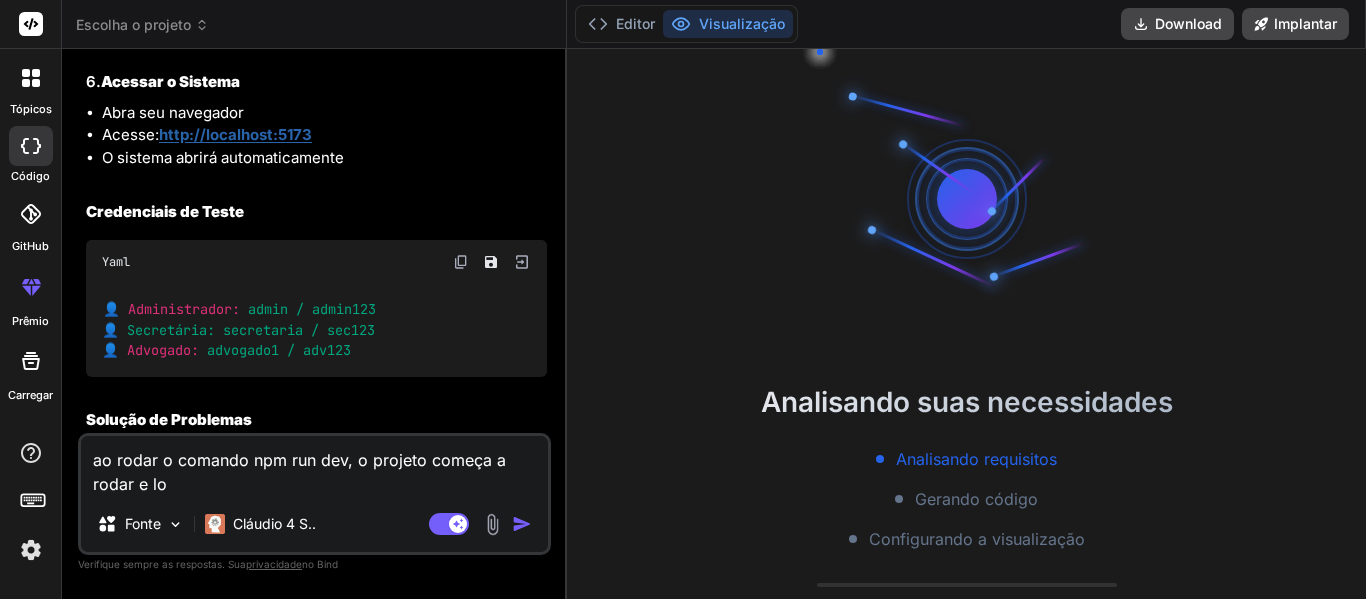 type on "ao rodar o comando npm run dev, o projeto começa a rodar e log" 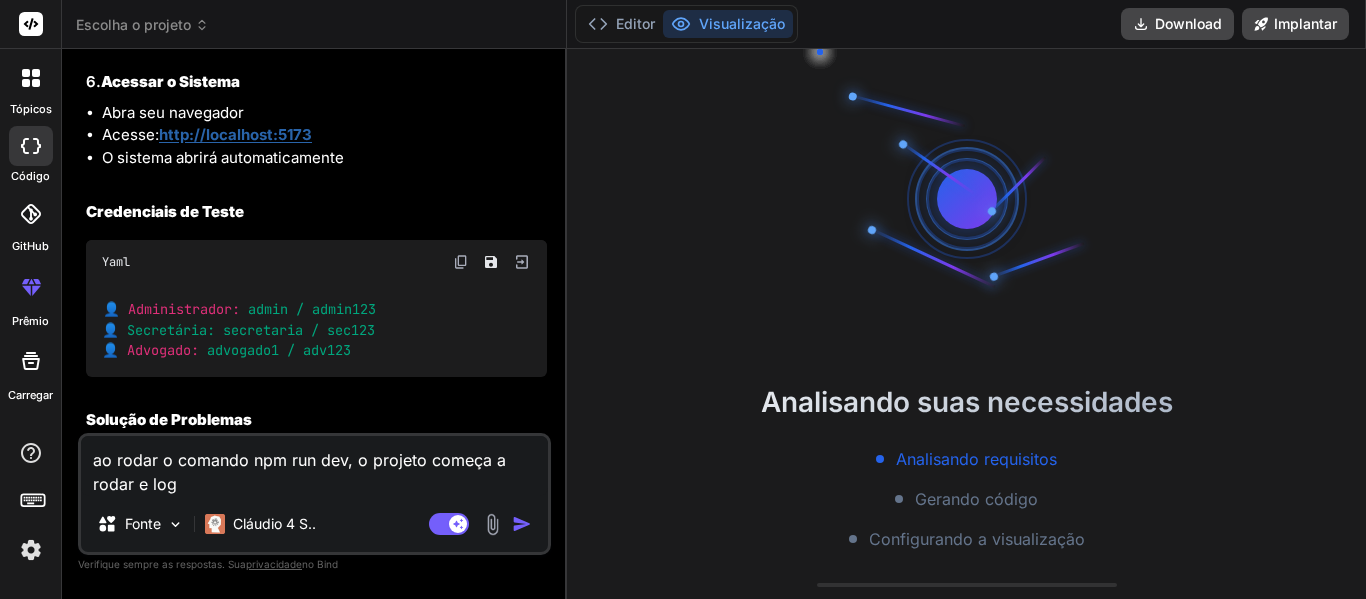 type on "ao rodar o comando npm run dev, o projeto começa a rodar e logo" 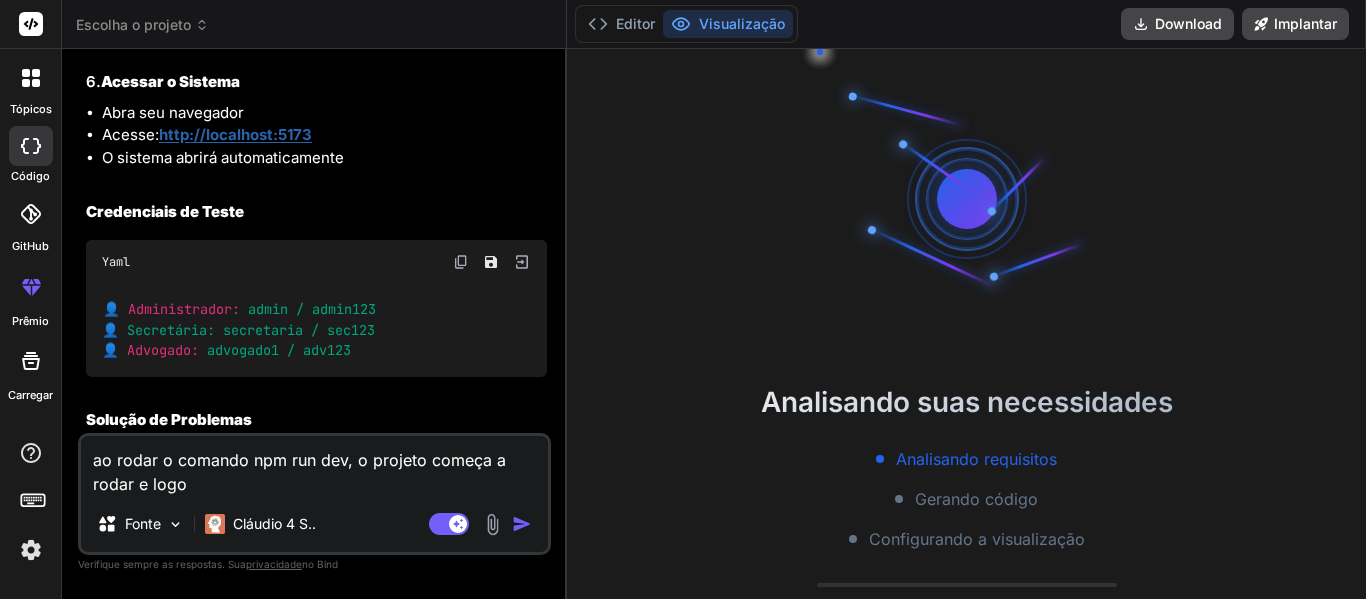 type on "ao rodar o comando npm run dev, o projeto começa a rodar e logo" 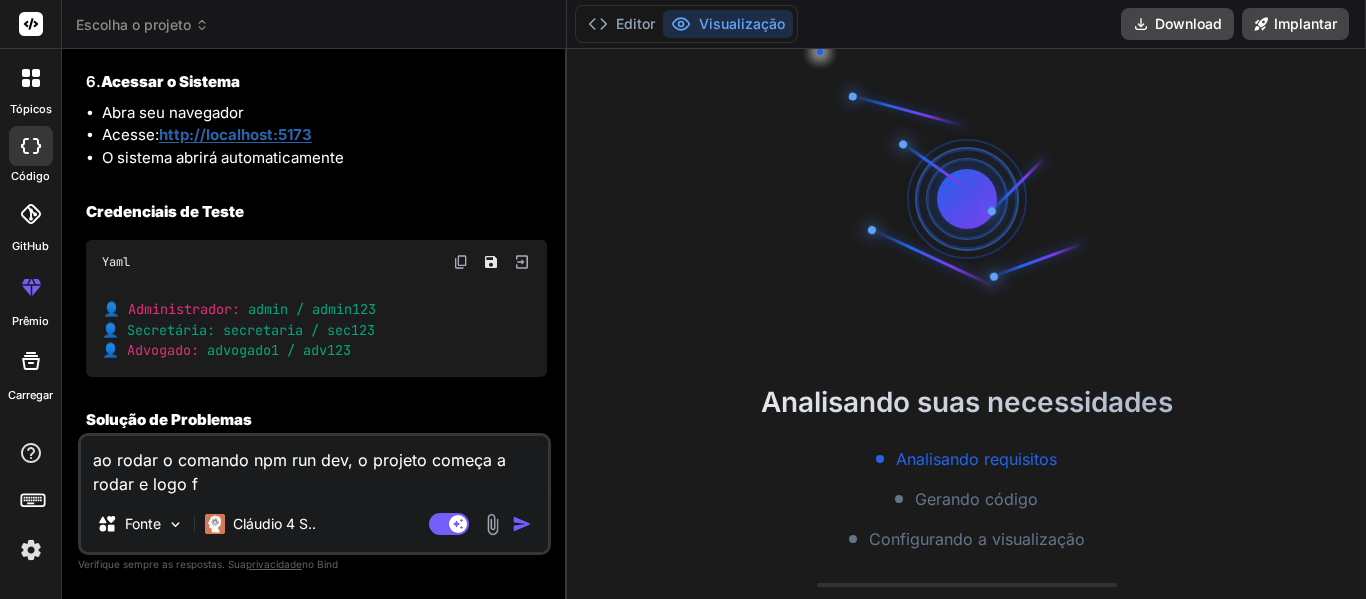 type on "ao rodar o comando npm run dev, o projeto começa a rodar e logo fe" 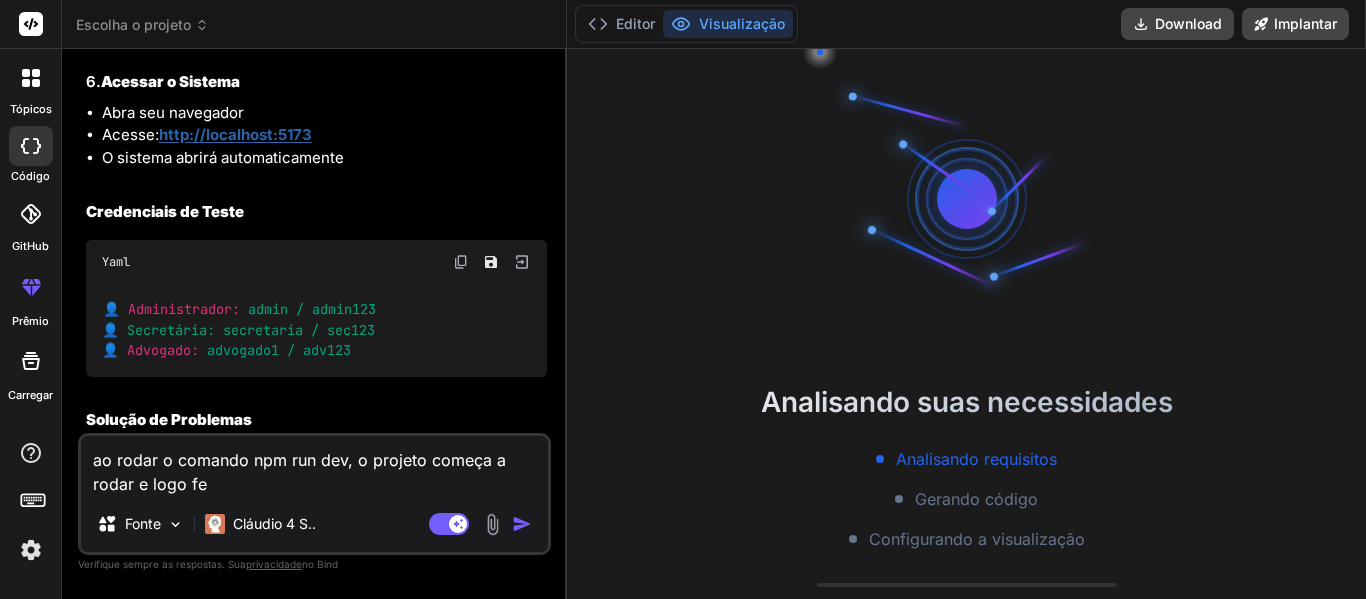 type on "x" 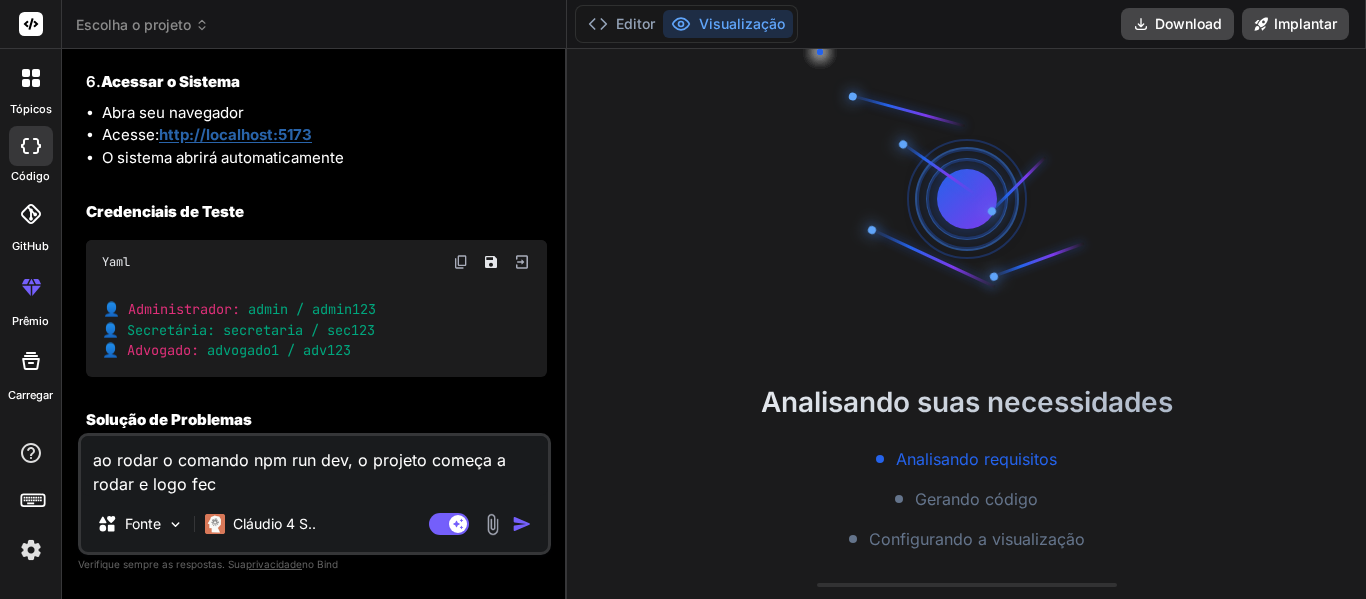 type on "ao rodar o comando npm run dev, o projeto começa a rodar e logo fech" 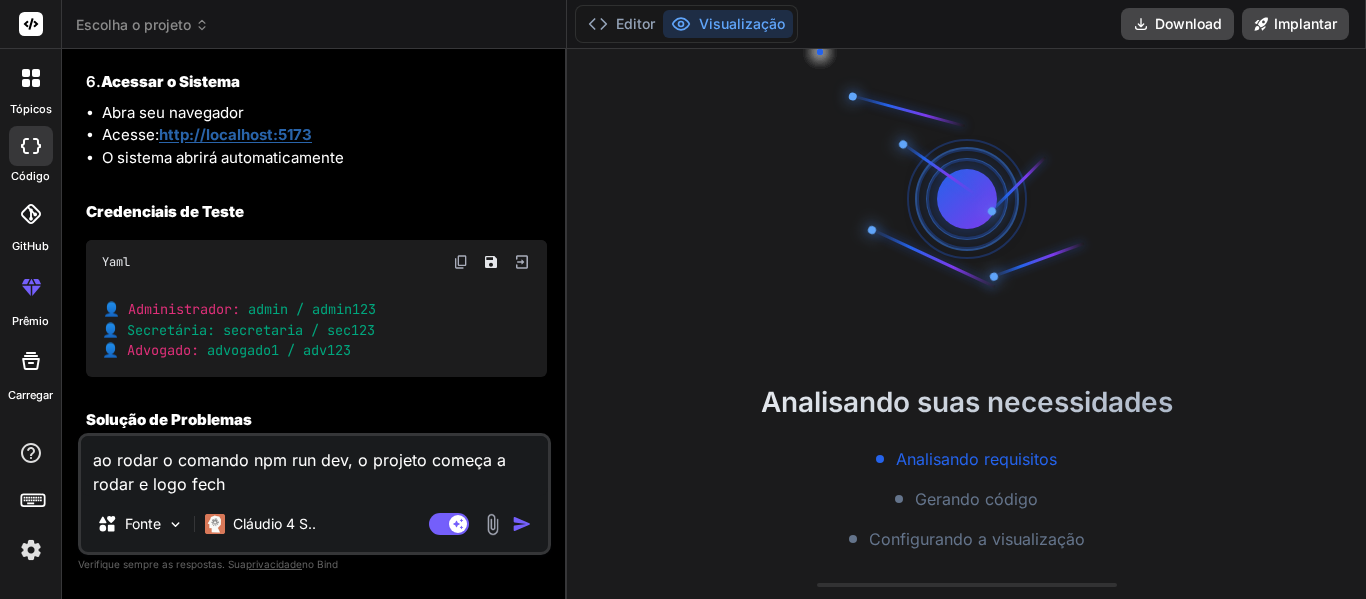type on "ao rodar o comando npm run dev, o projeto começa a rodar e logo fecha" 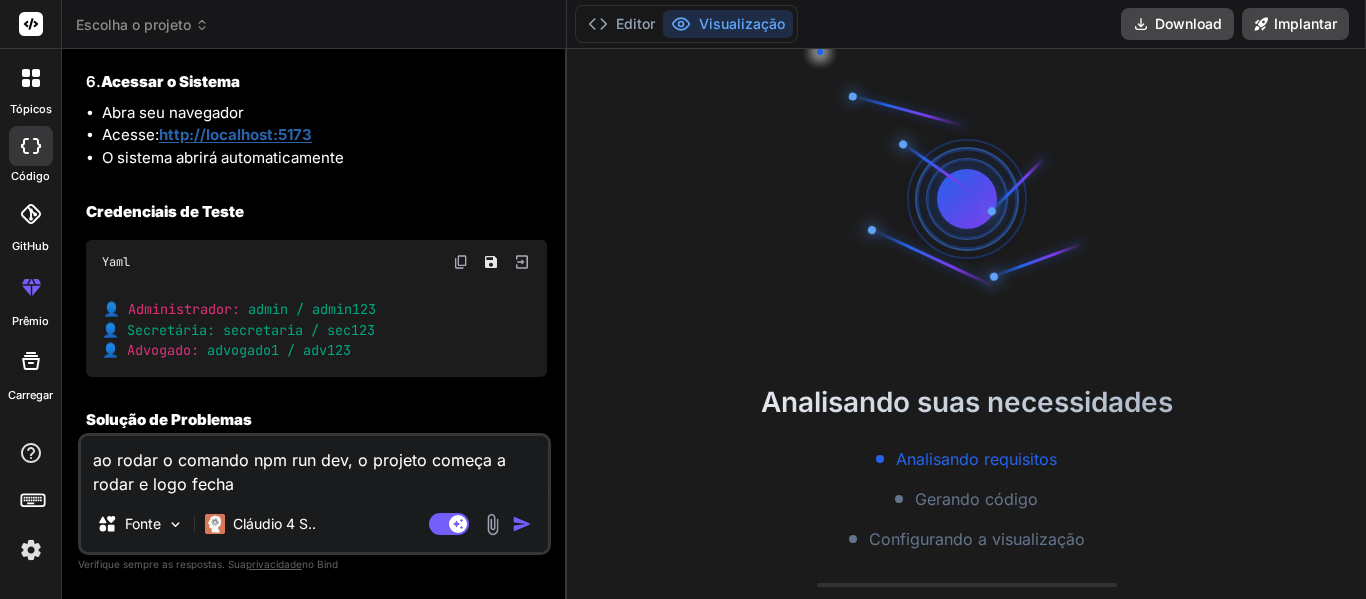 type on "x" 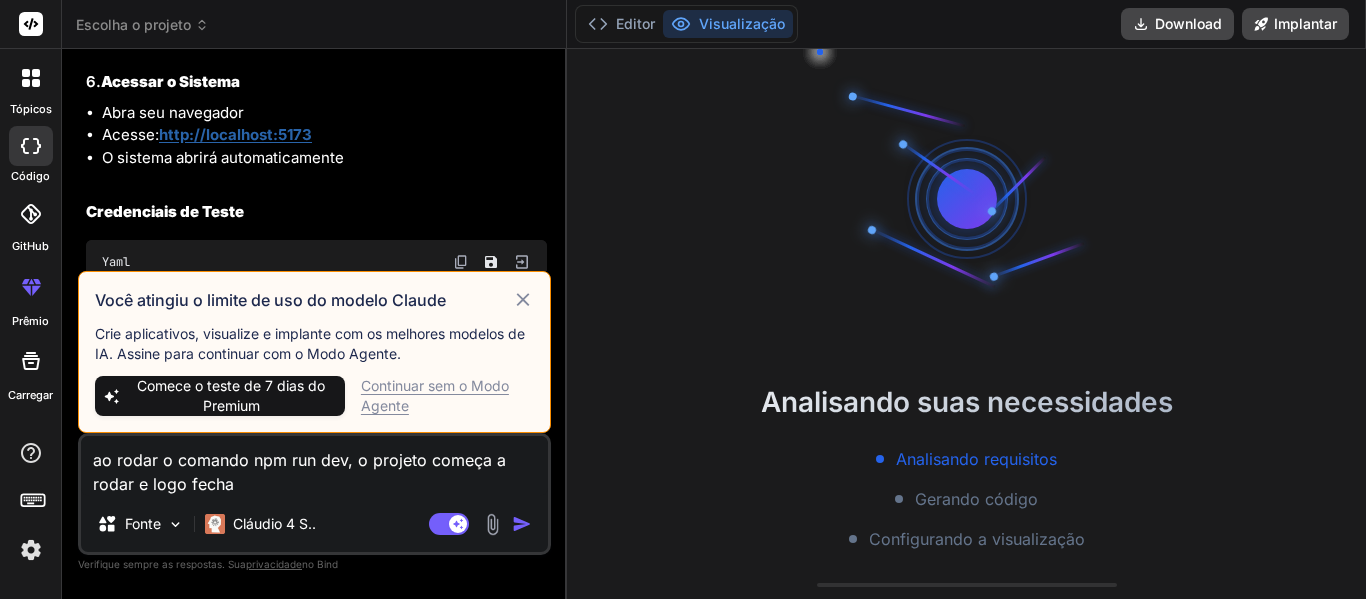 type on "ao rodar o comando npm run dev, o projeto começa a rodar e logo fecha" 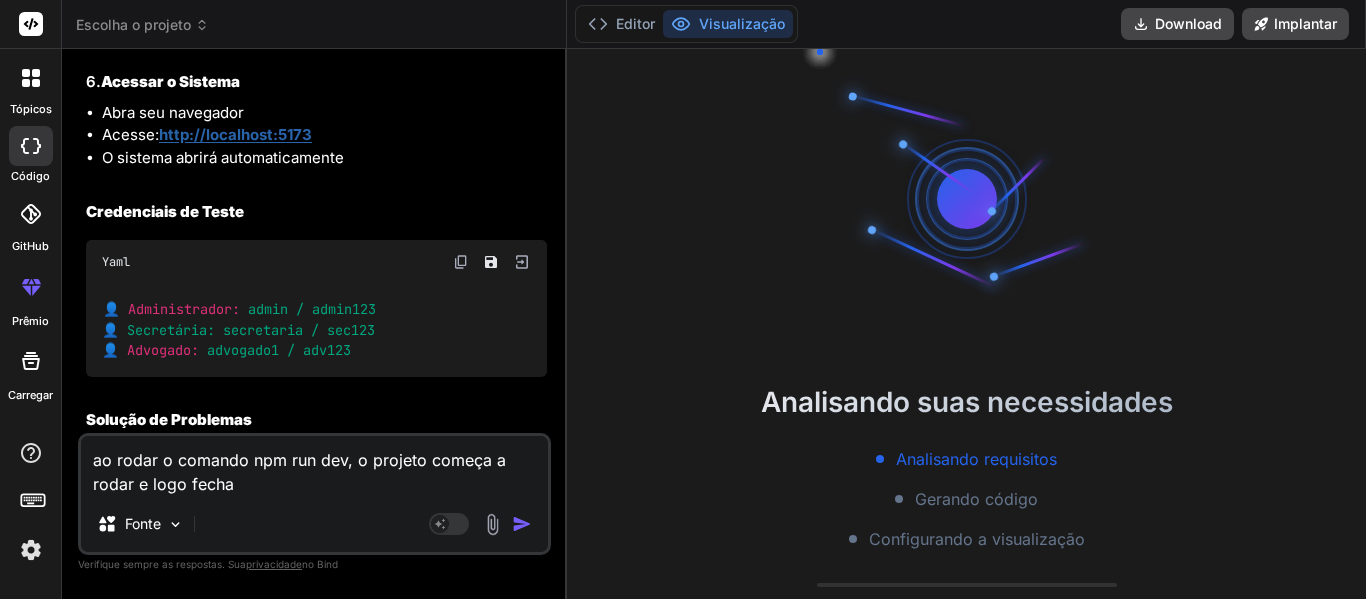 click at bounding box center (522, 524) 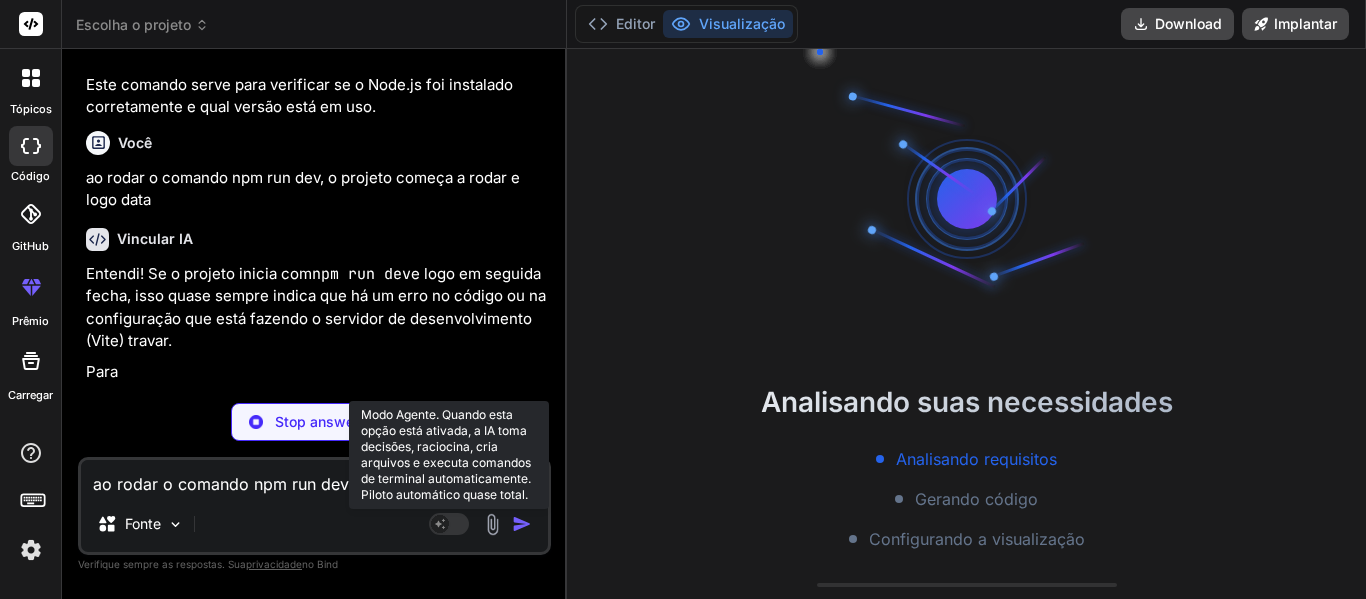 scroll, scrollTop: 4344, scrollLeft: 0, axis: vertical 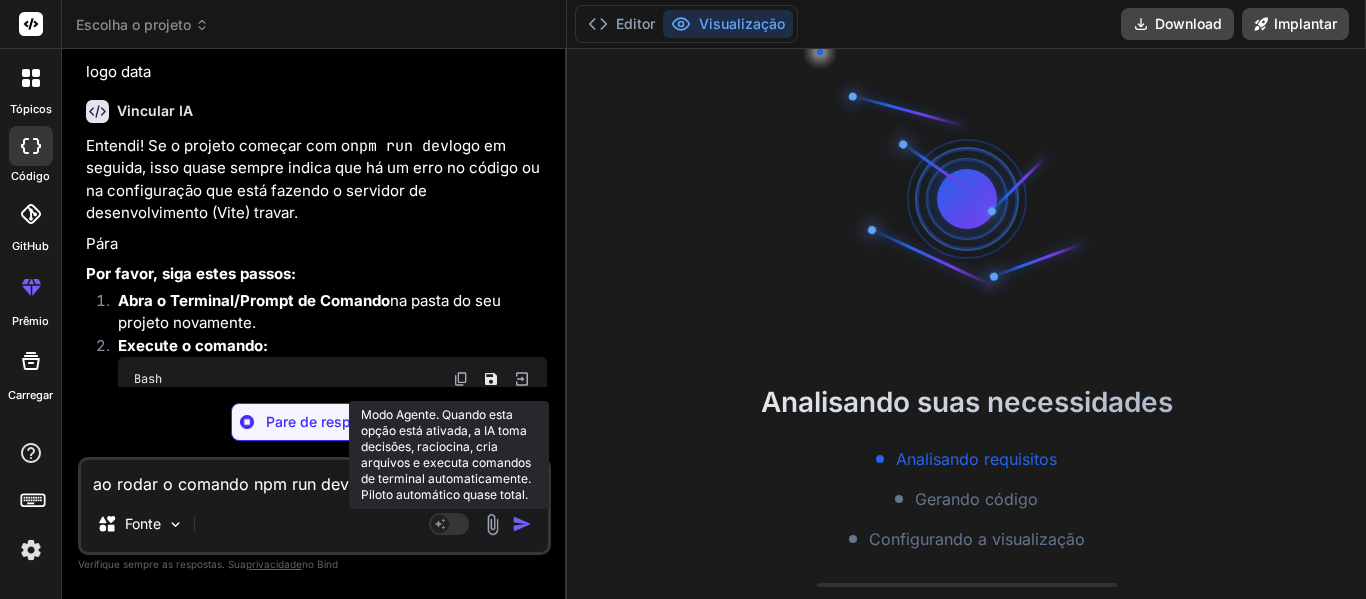 click 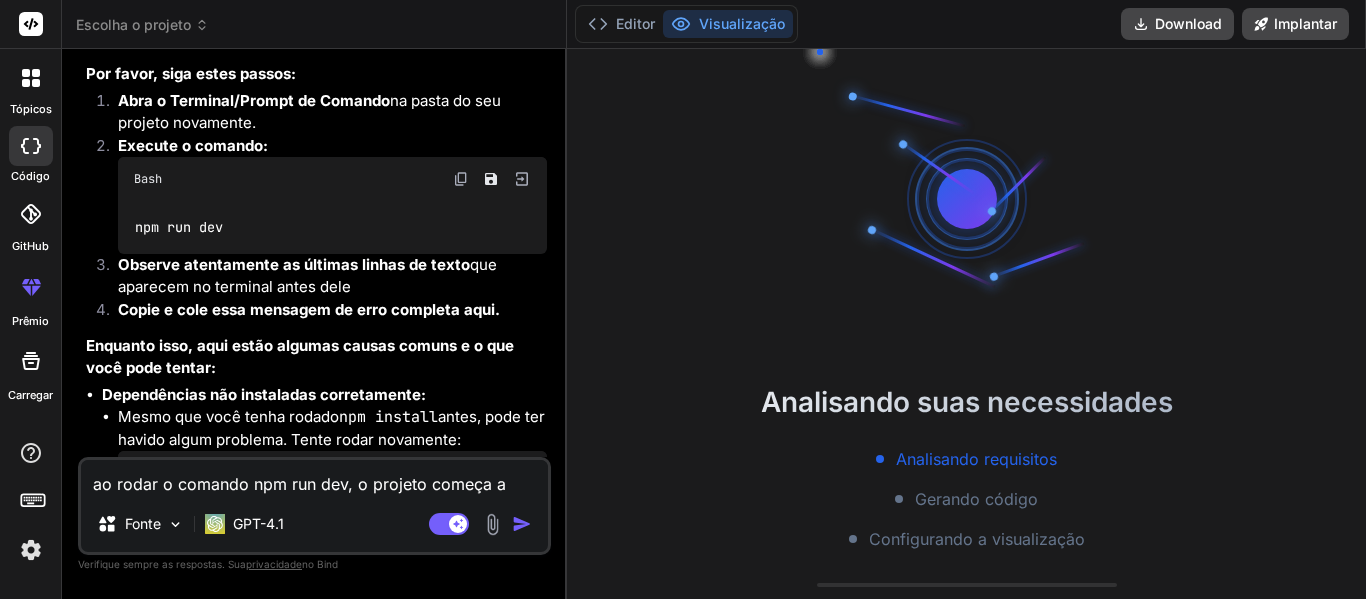 scroll, scrollTop: 4644, scrollLeft: 0, axis: vertical 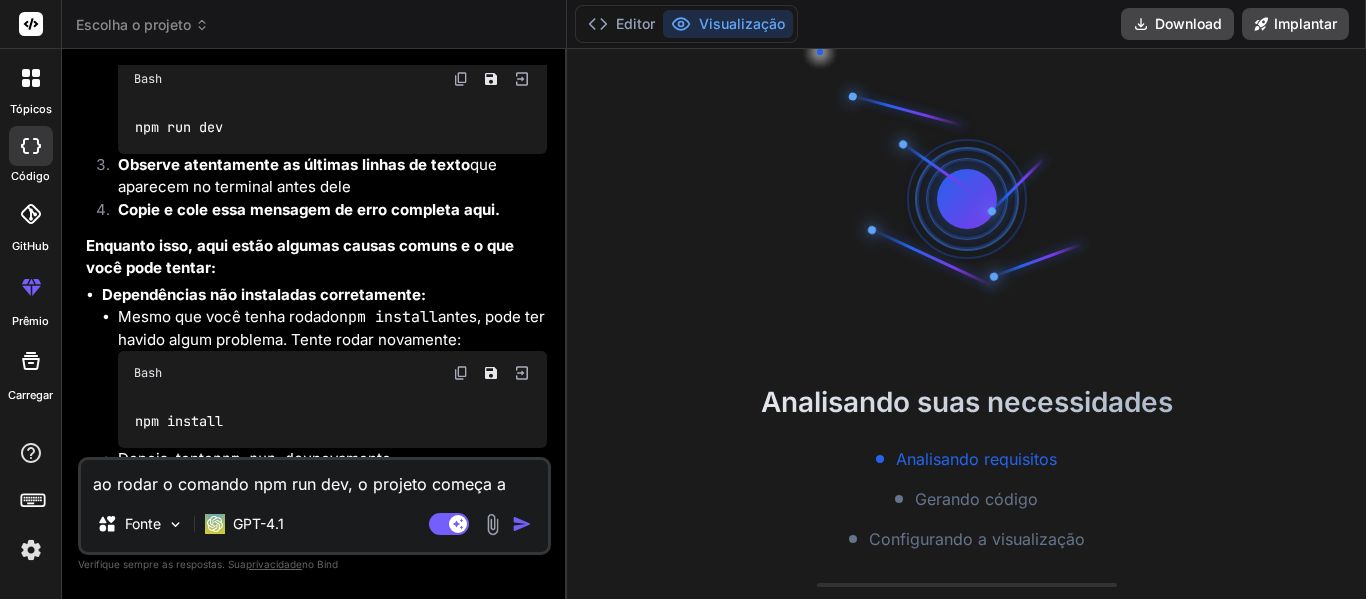 type on "x" 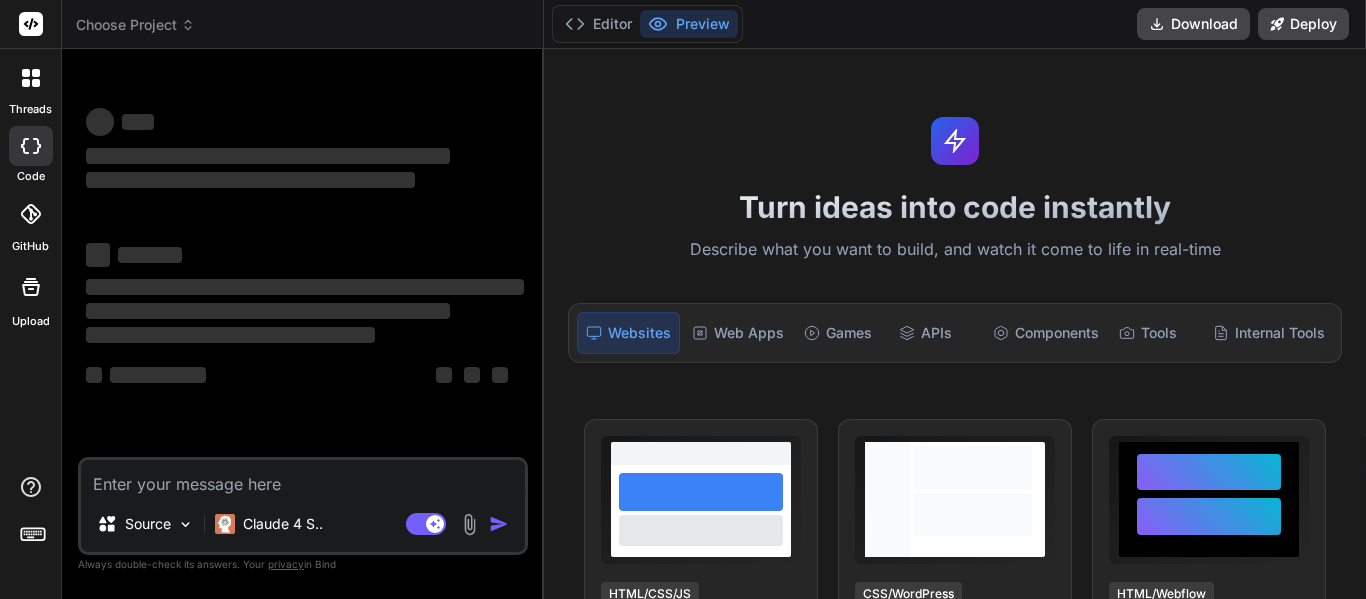 scroll, scrollTop: 0, scrollLeft: 0, axis: both 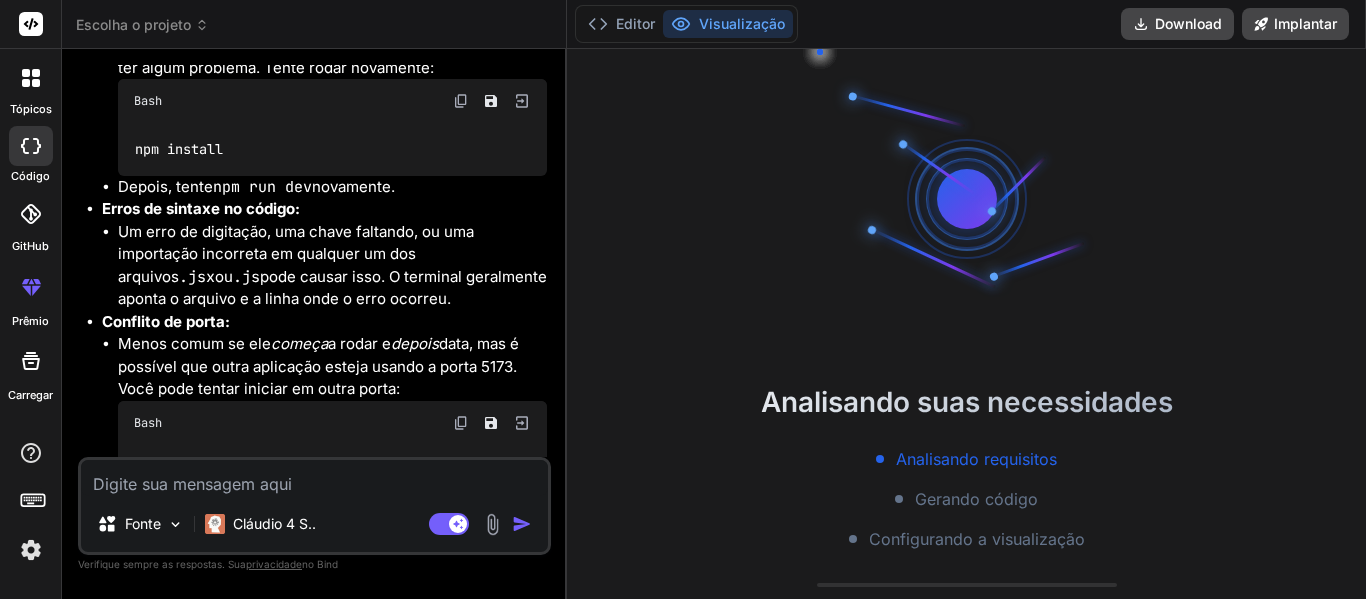 click at bounding box center [461, 101] 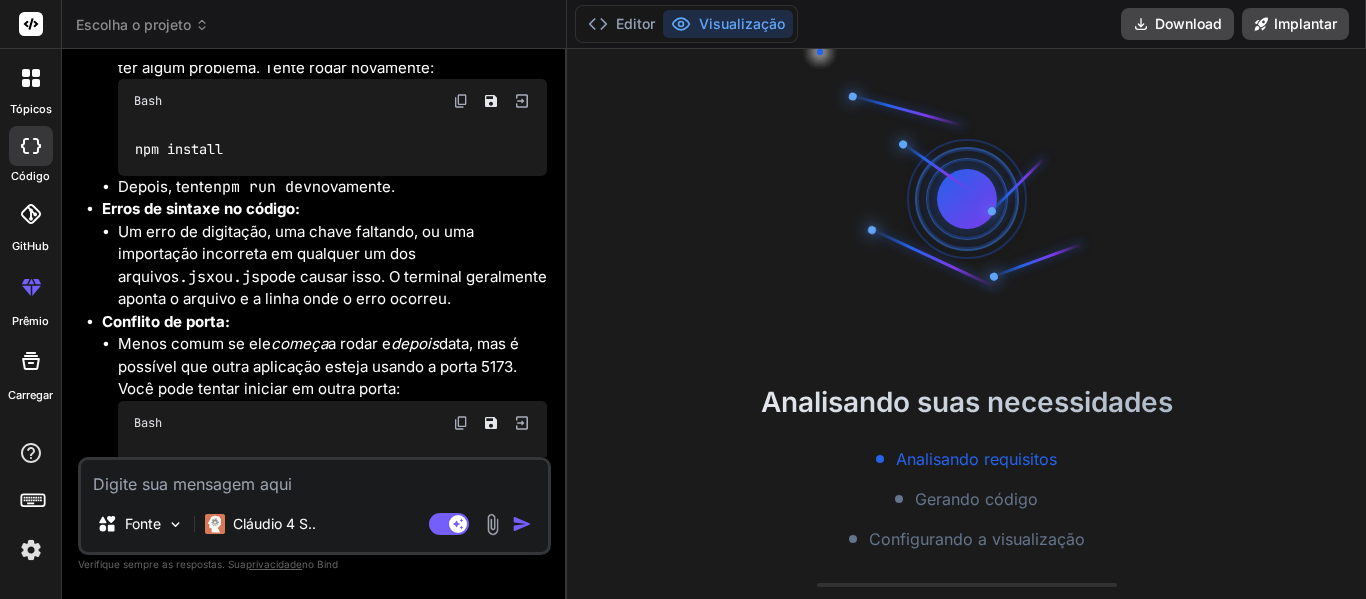 type on "x" 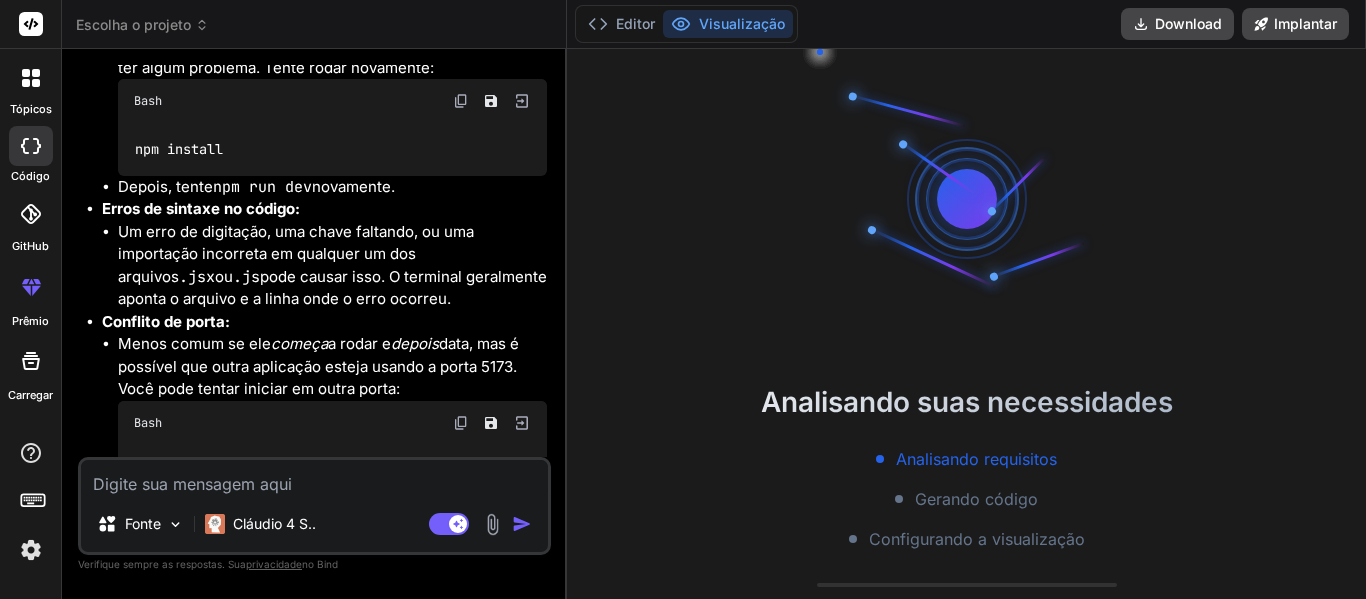 scroll, scrollTop: 190, scrollLeft: 0, axis: vertical 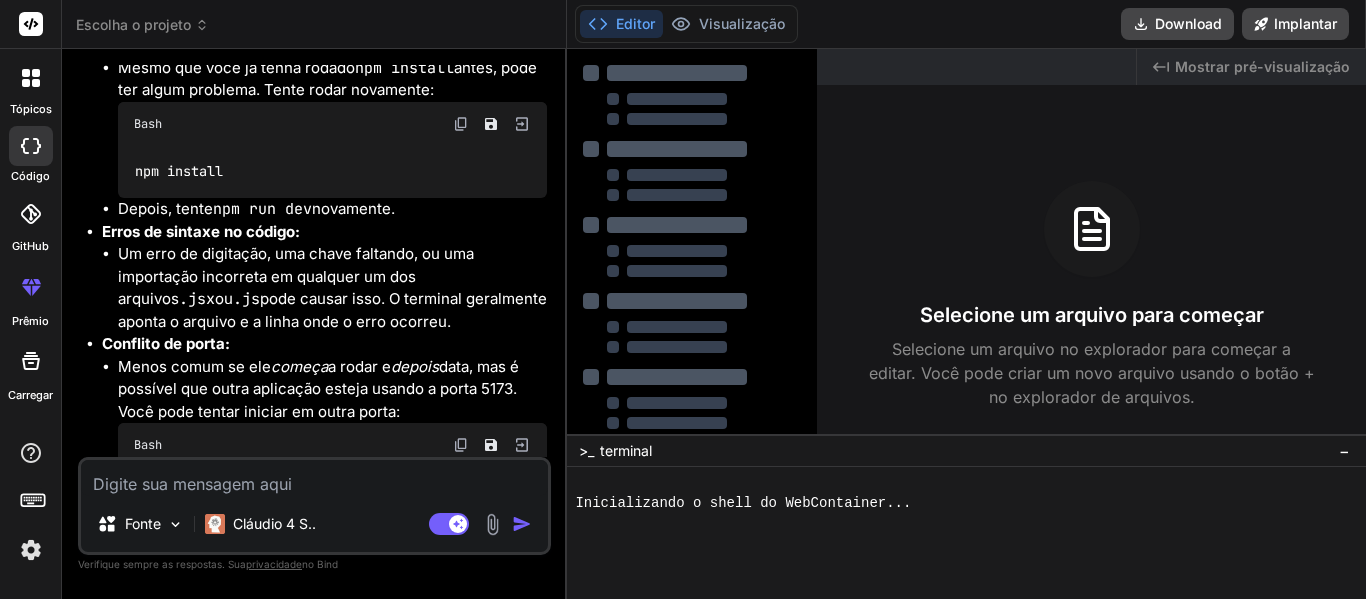 type on "x" 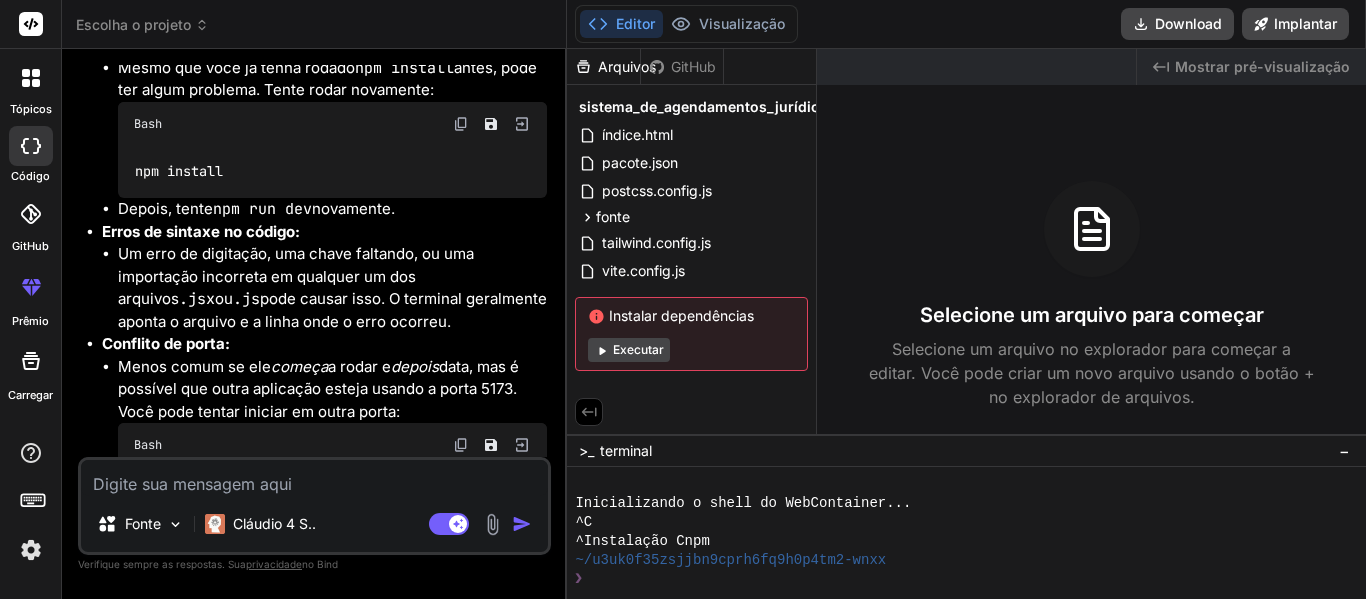 scroll, scrollTop: 5106, scrollLeft: 0, axis: vertical 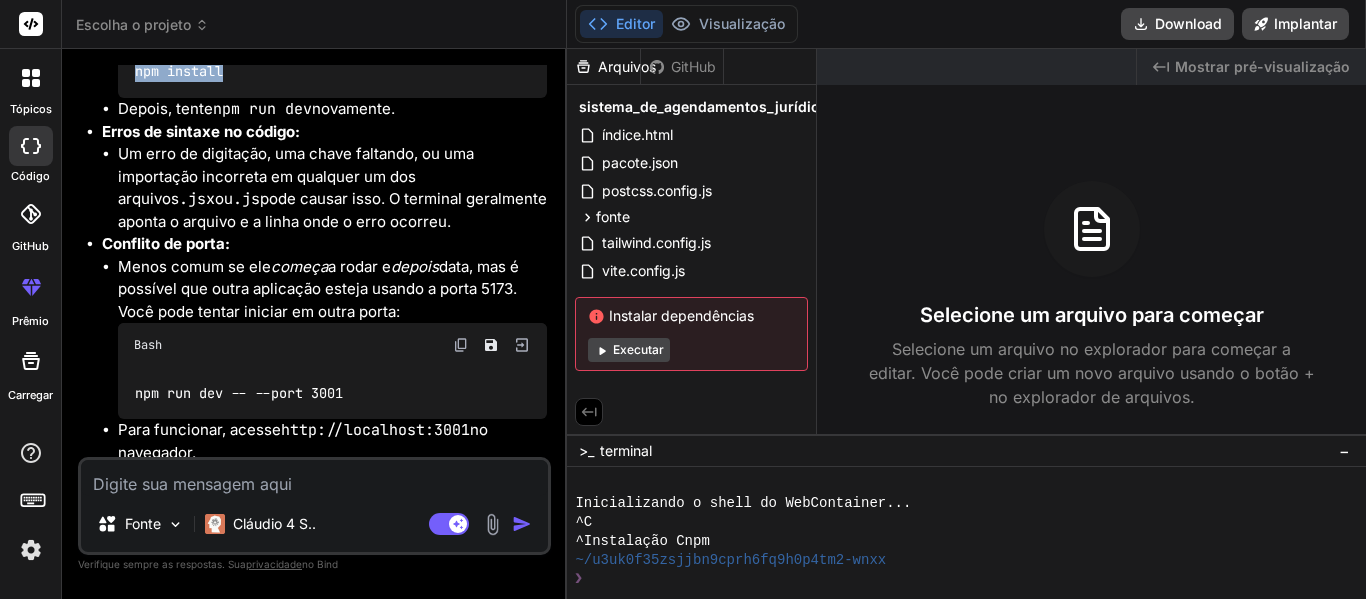 drag, startPoint x: 255, startPoint y: 276, endPoint x: 133, endPoint y: 277, distance: 122.0041 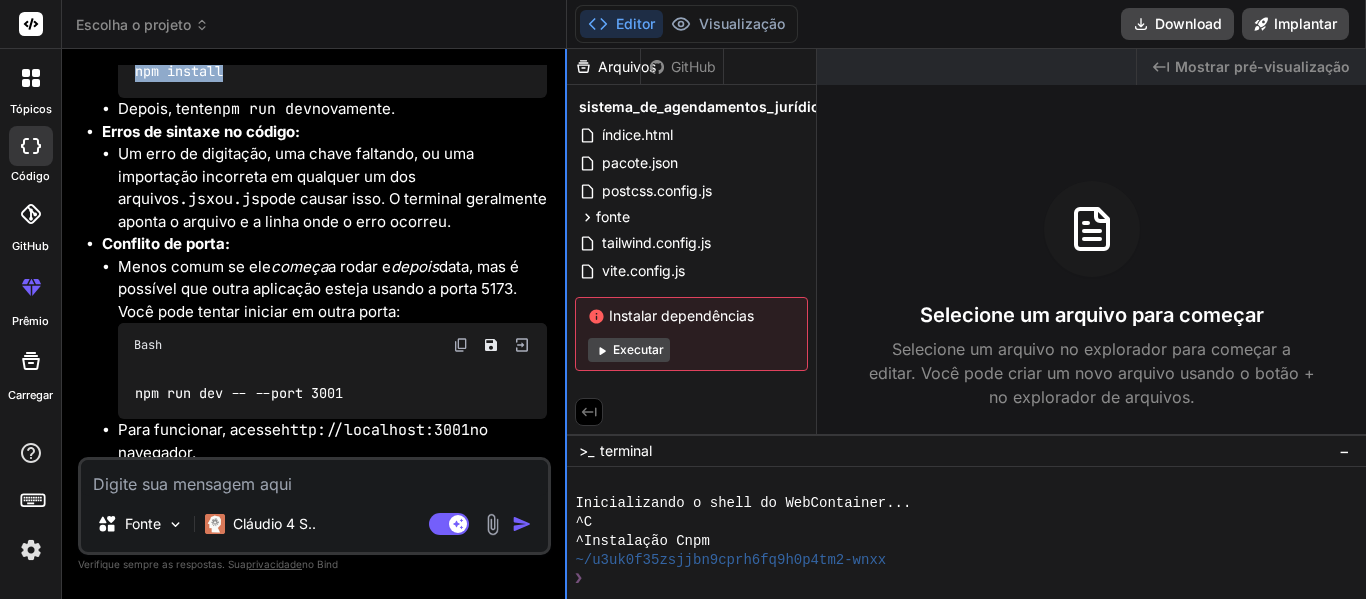 copy on "npm install" 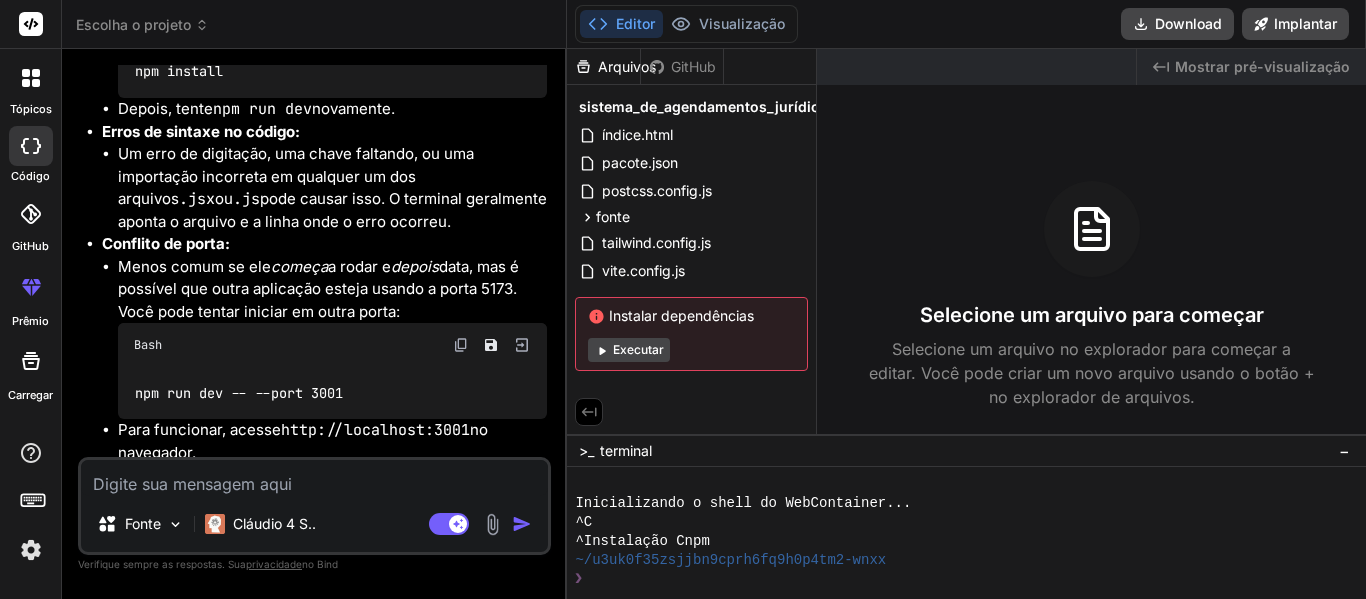 click on "Erros de sintaxe no código:" at bounding box center [201, 131] 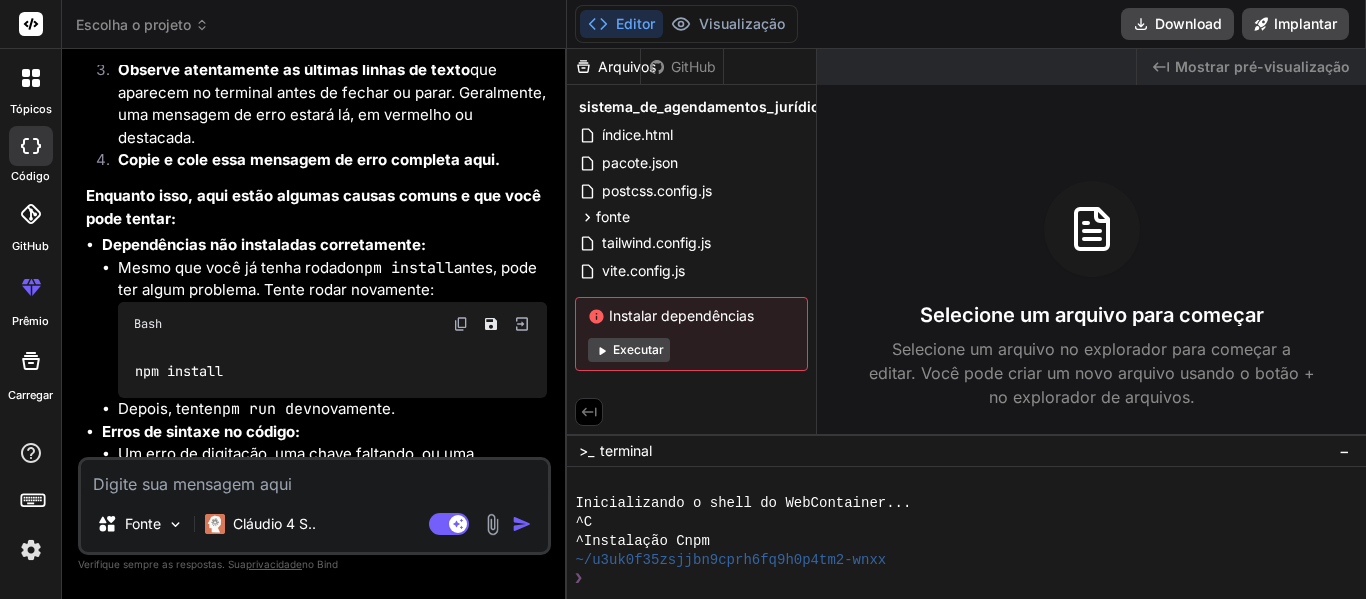scroll, scrollTop: 4906, scrollLeft: 0, axis: vertical 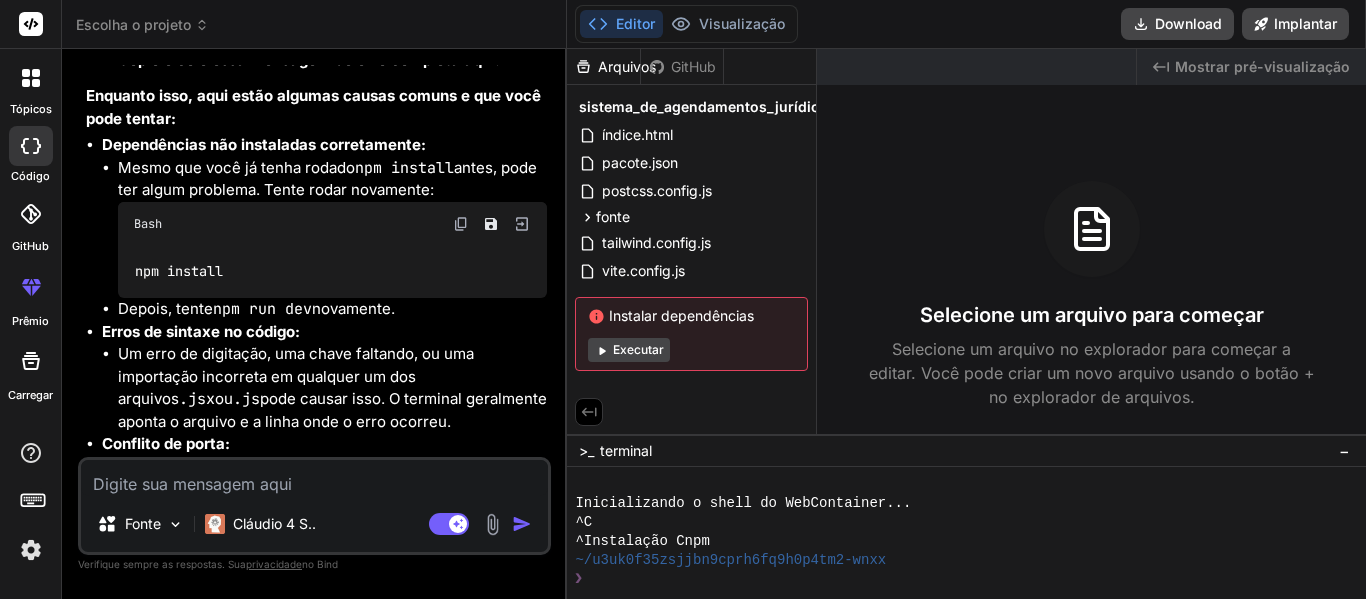 click at bounding box center (461, -115) 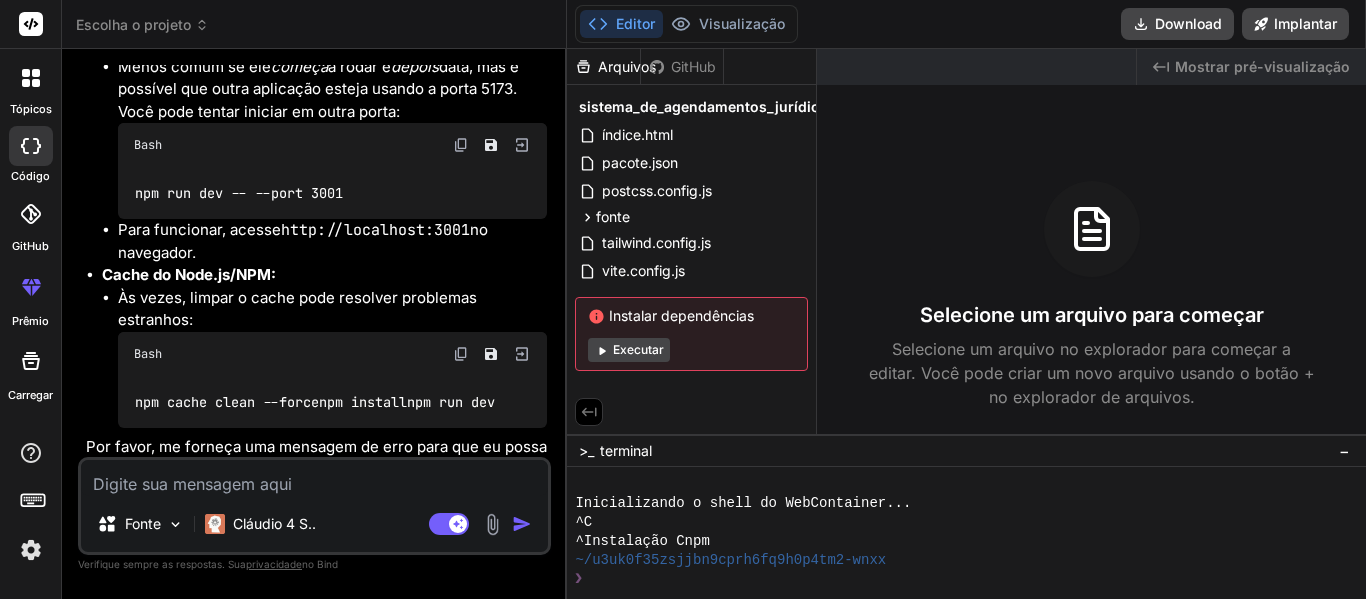 scroll, scrollTop: 5406, scrollLeft: 0, axis: vertical 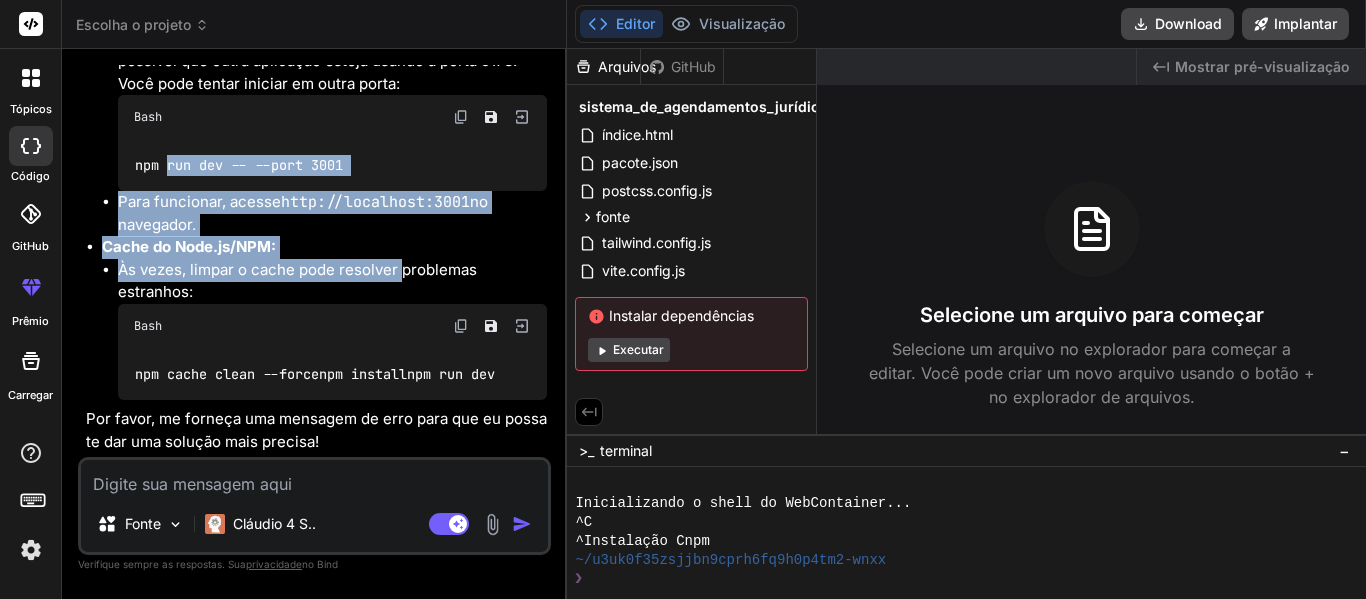 drag, startPoint x: 326, startPoint y: 417, endPoint x: 170, endPoint y: 327, distance: 180.09998 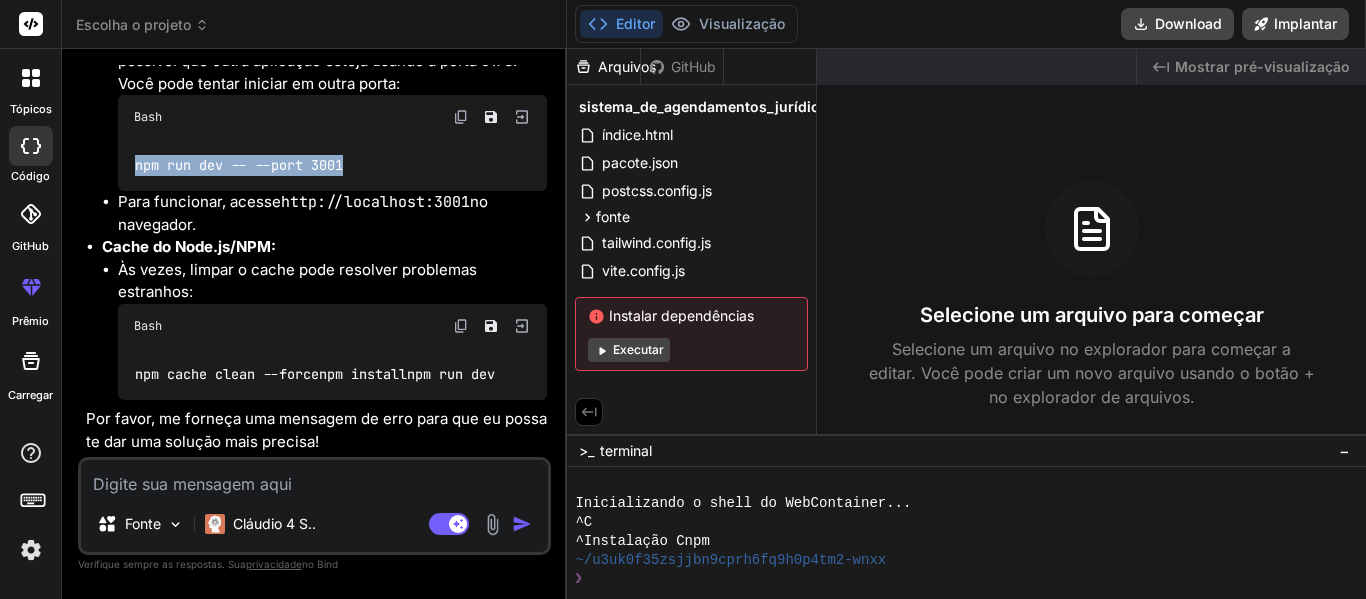 drag, startPoint x: 318, startPoint y: 305, endPoint x: 138, endPoint y: 314, distance: 180.22485 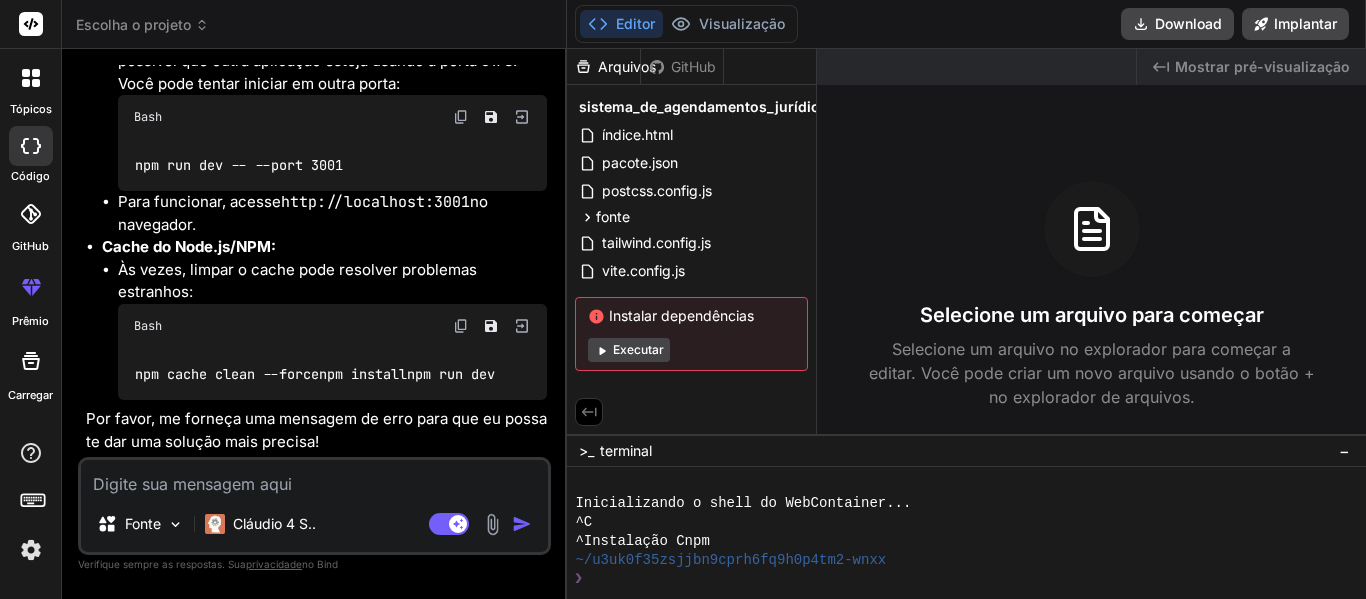 click at bounding box center (314, 478) 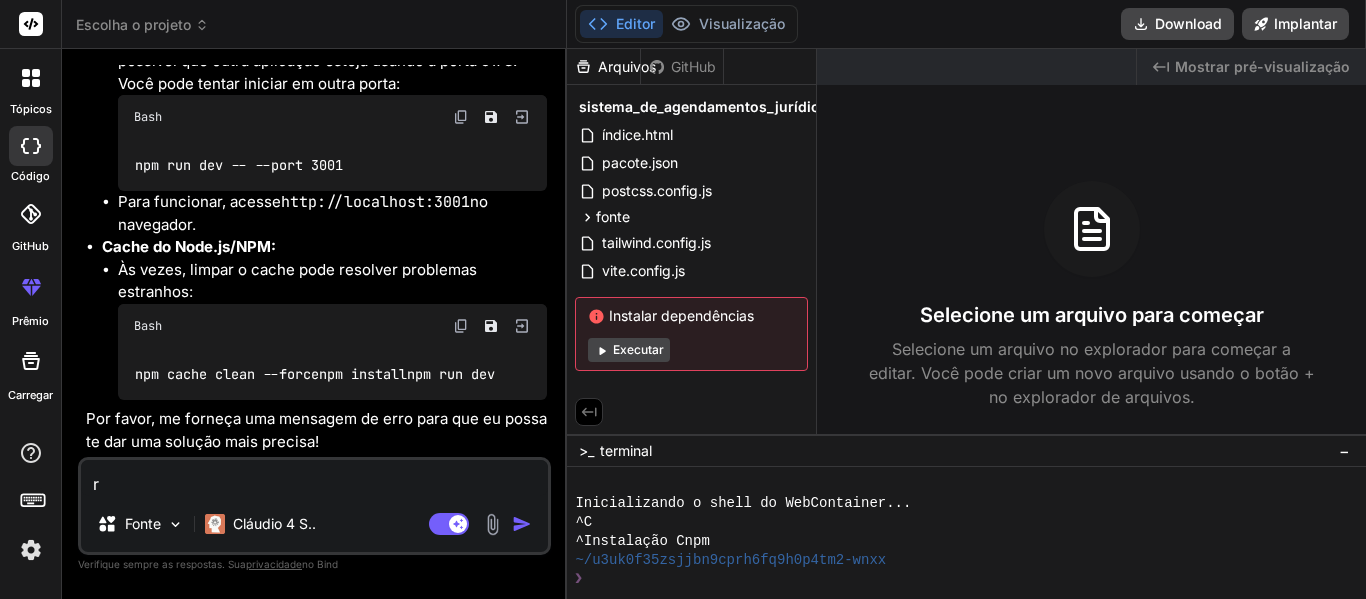 type on "ro" 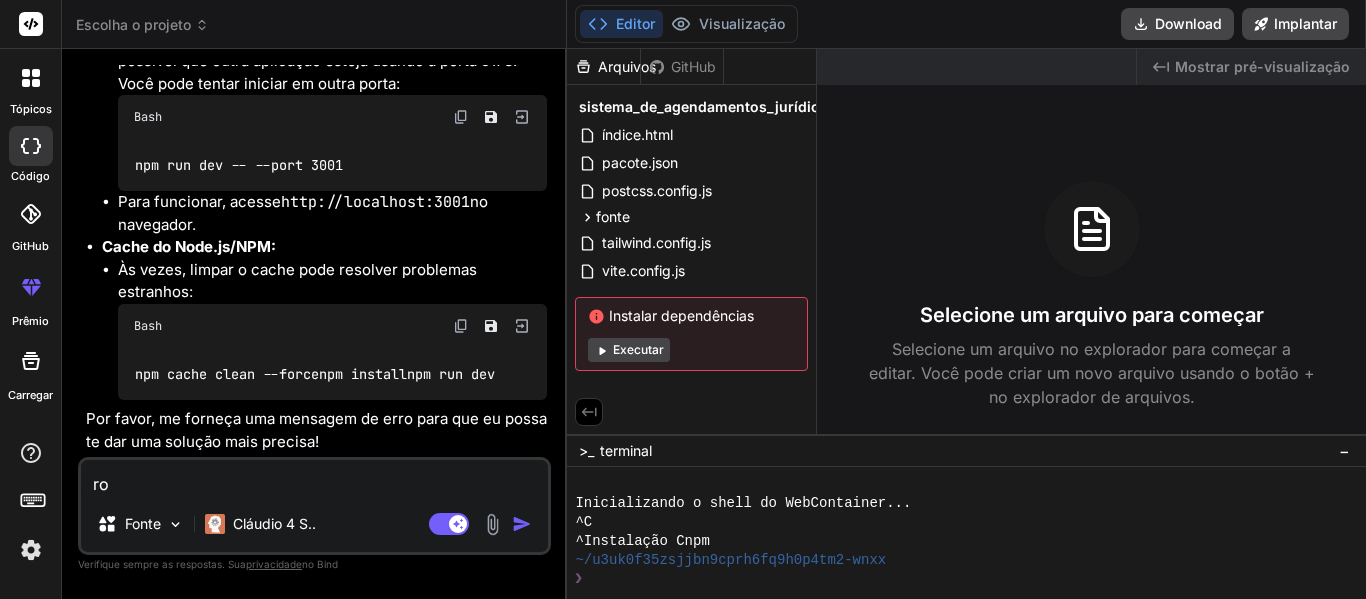 type on "rod" 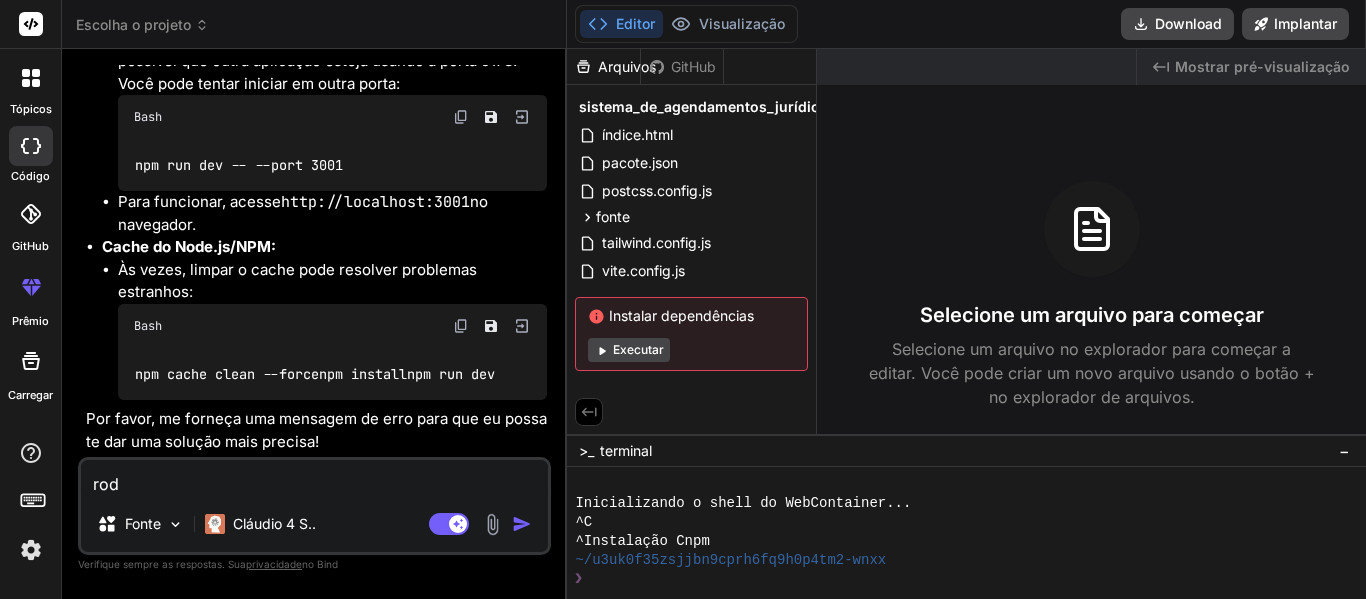 type on "rode" 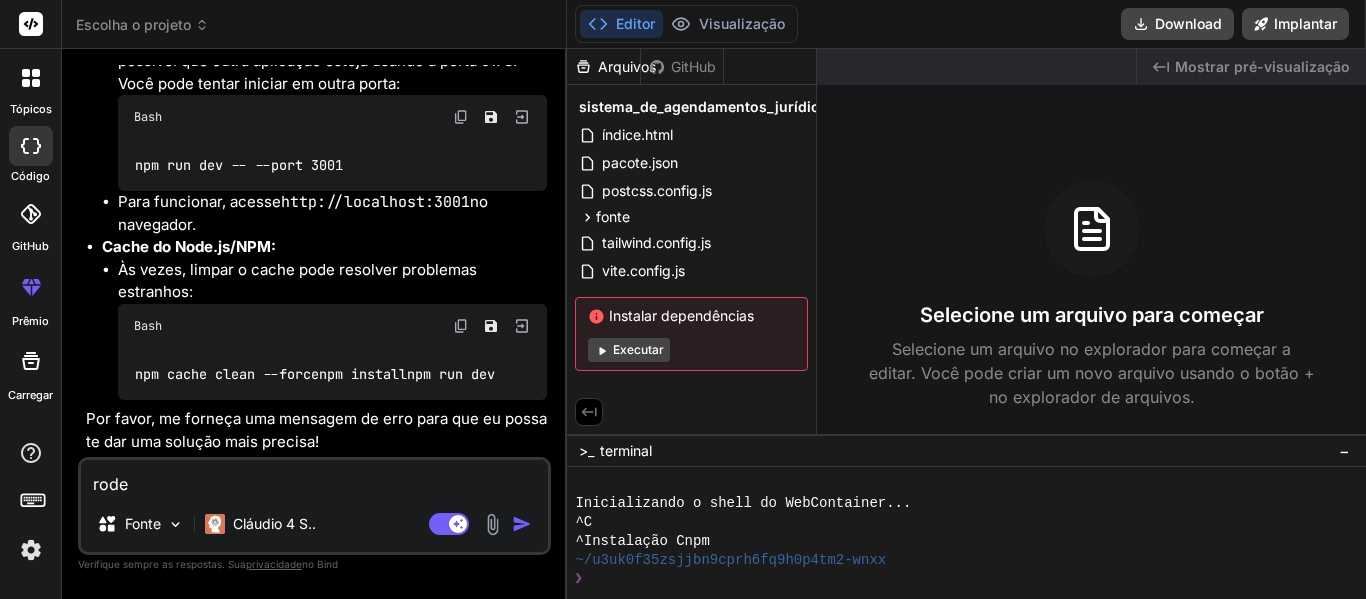 type on "rodei" 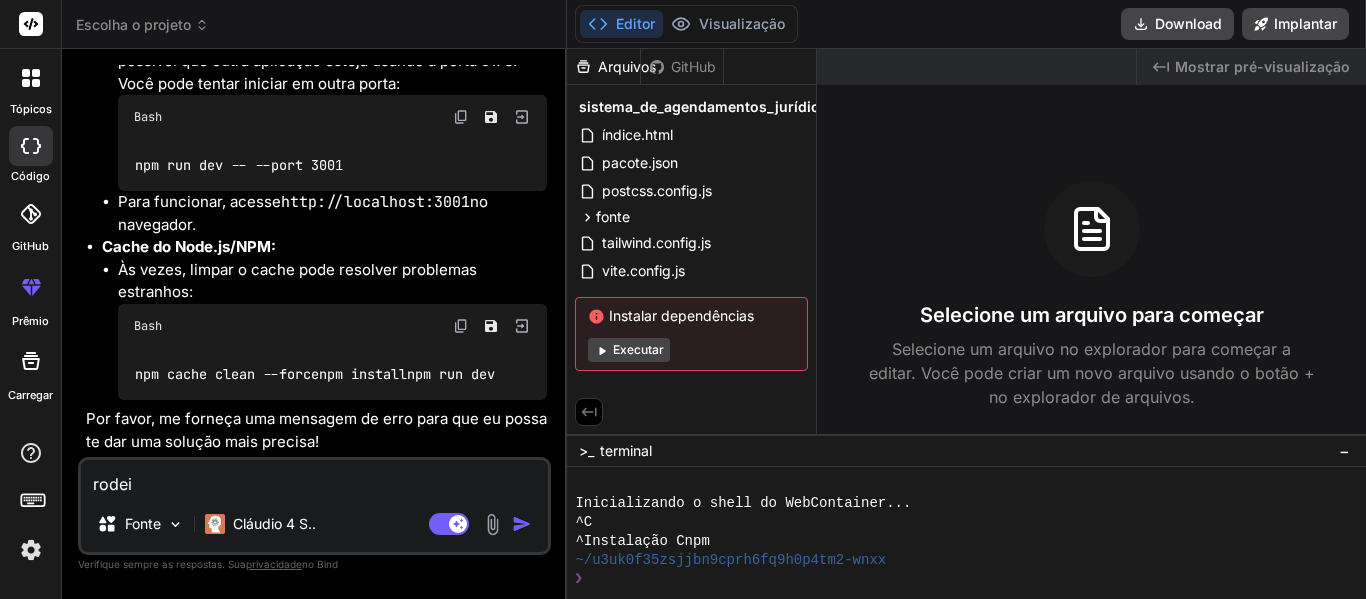 type on "rodei" 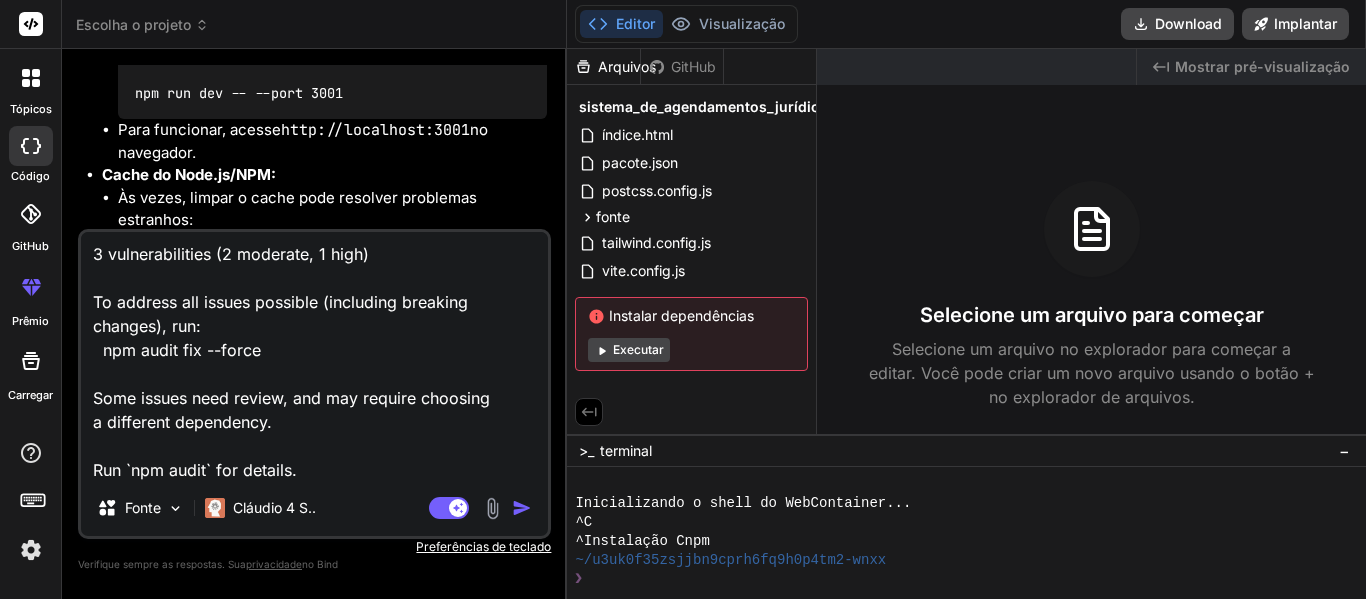 scroll, scrollTop: 0, scrollLeft: 0, axis: both 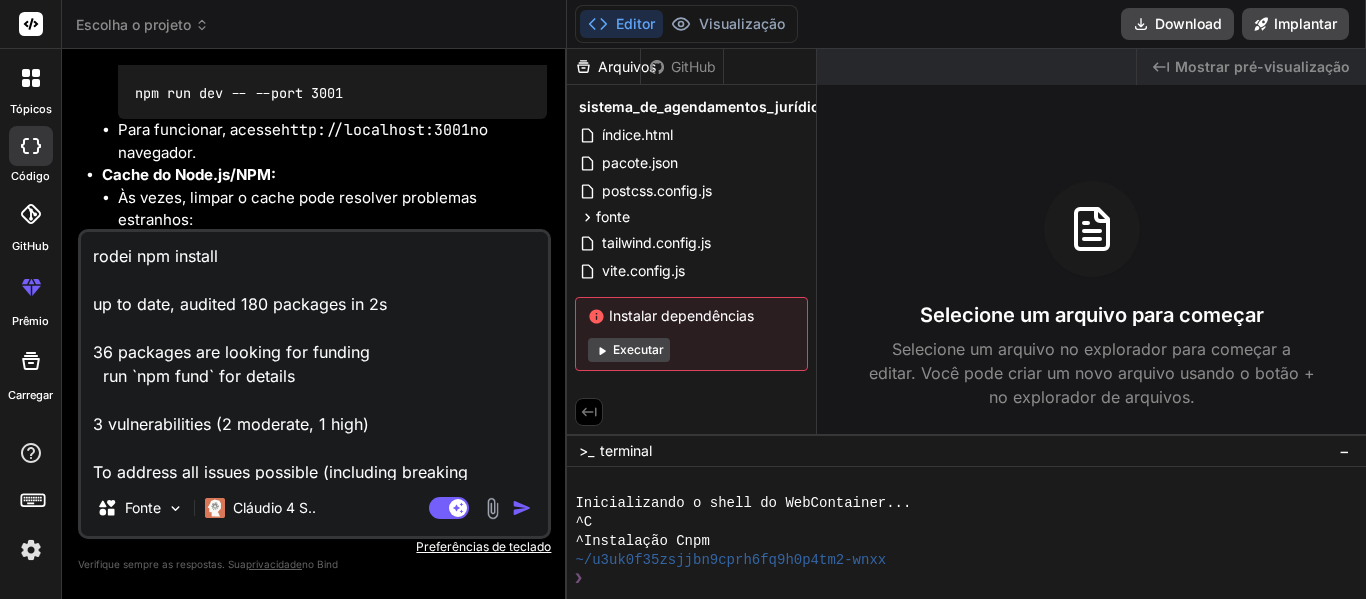type on "x" 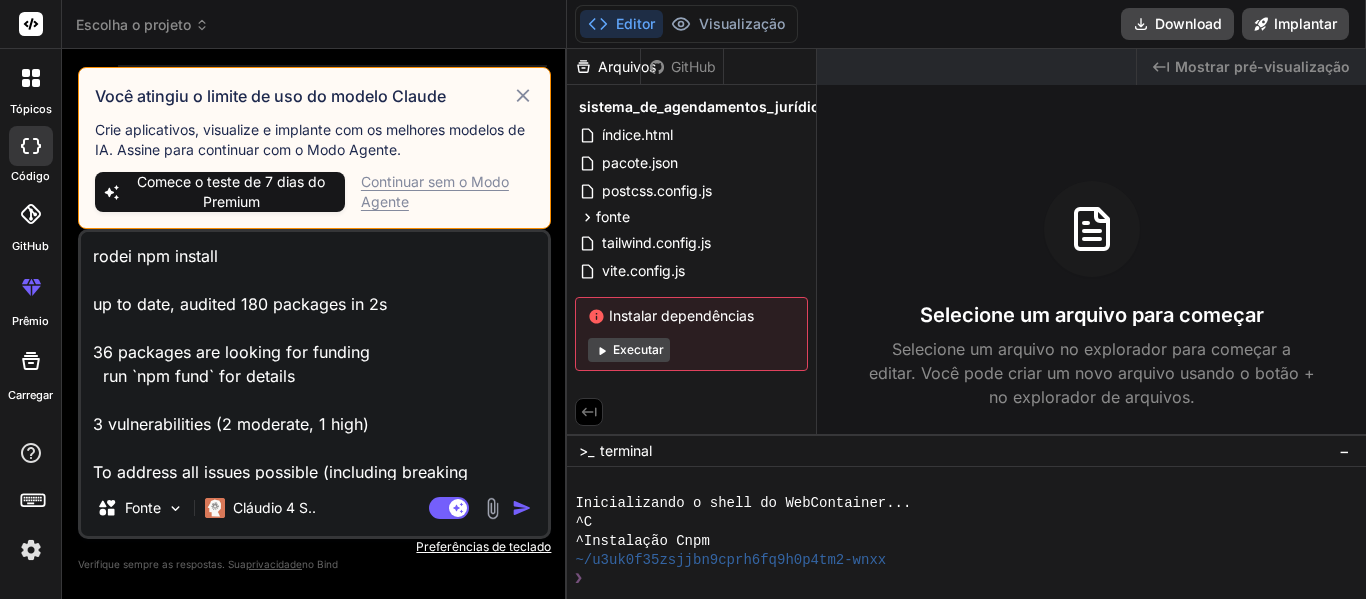 type on "rodei npm install
up to date, audited 180 packages in 2s
36 packages are looking for funding
run `npm fund` for details
3 vulnerabilities (2 moderate, 1 high)
To address all issues possible (including breaking changes), run:
npm audit fix --force
Some issues need review, and may require choosing
a different dependency.
Run `npm audit` for details." 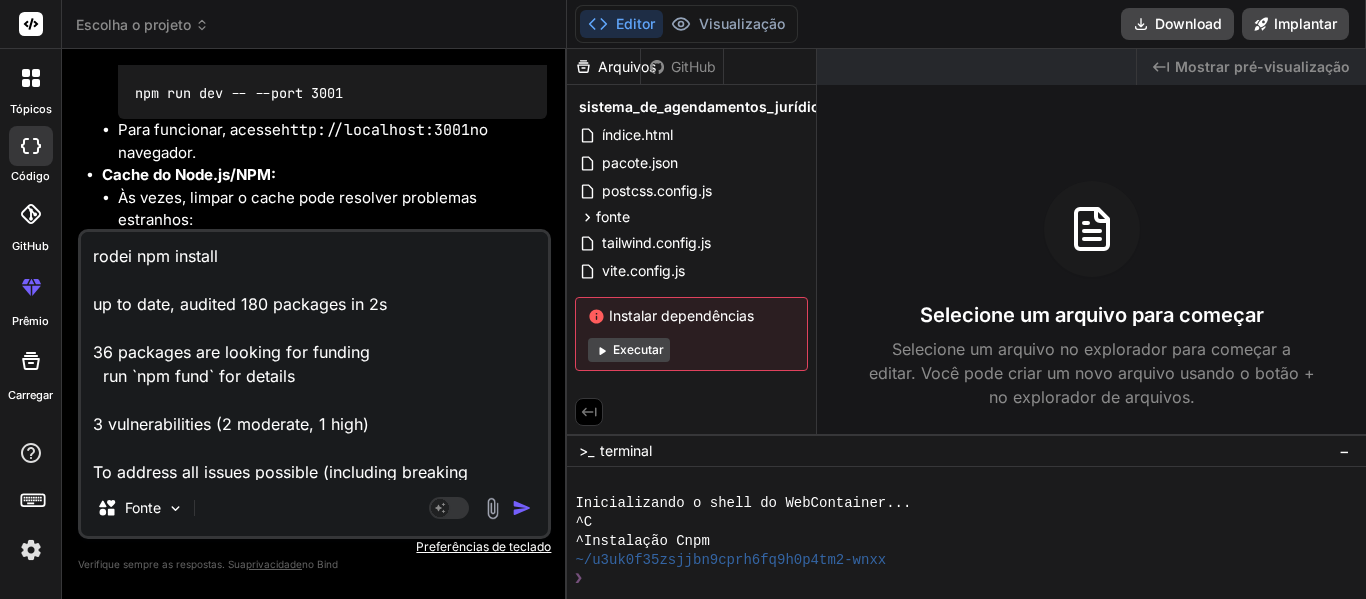 click at bounding box center [522, 508] 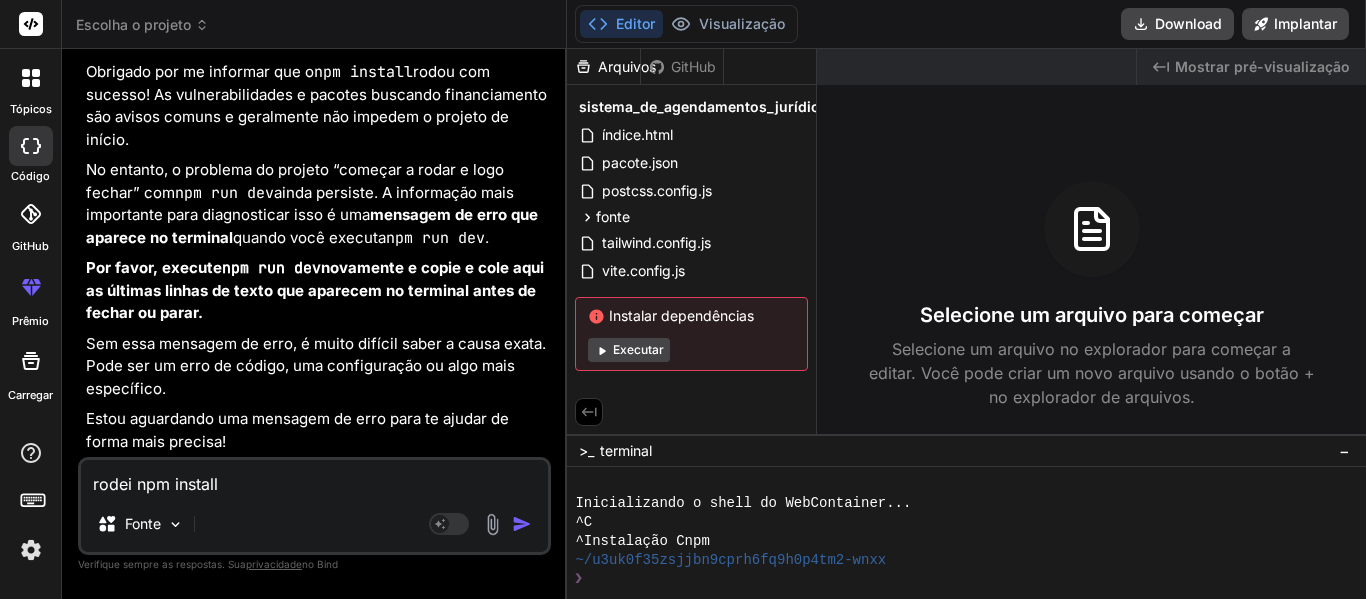 scroll, scrollTop: 6279, scrollLeft: 0, axis: vertical 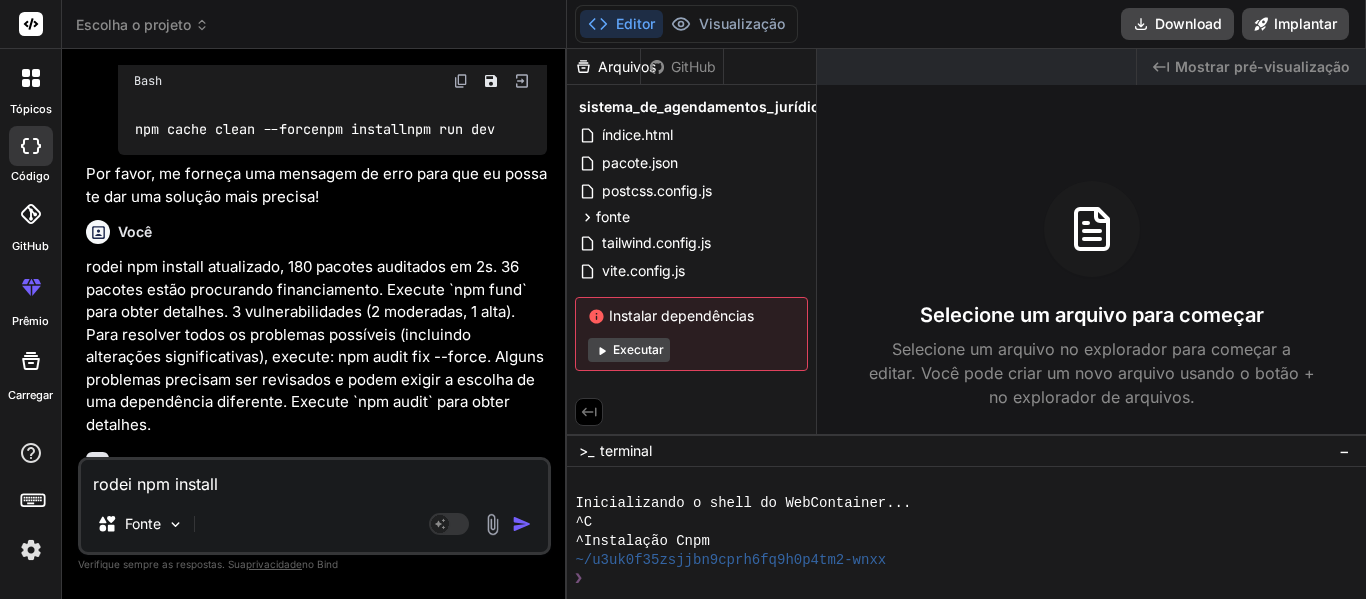 click at bounding box center [461, 81] 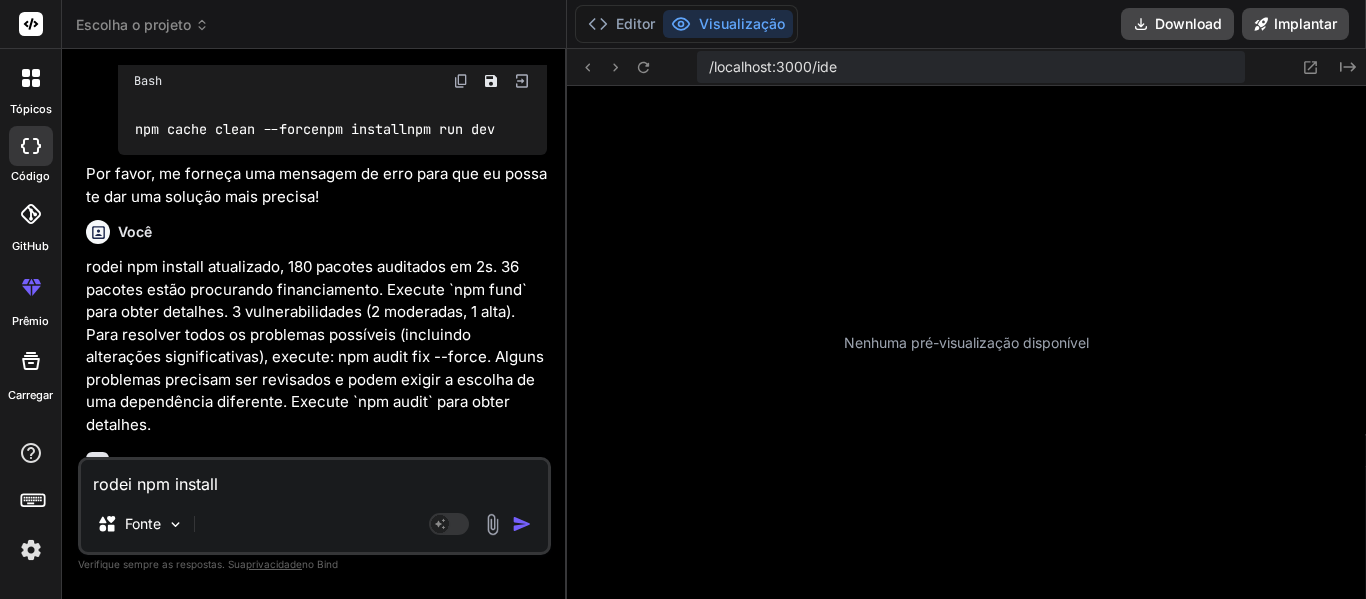 type on "x" 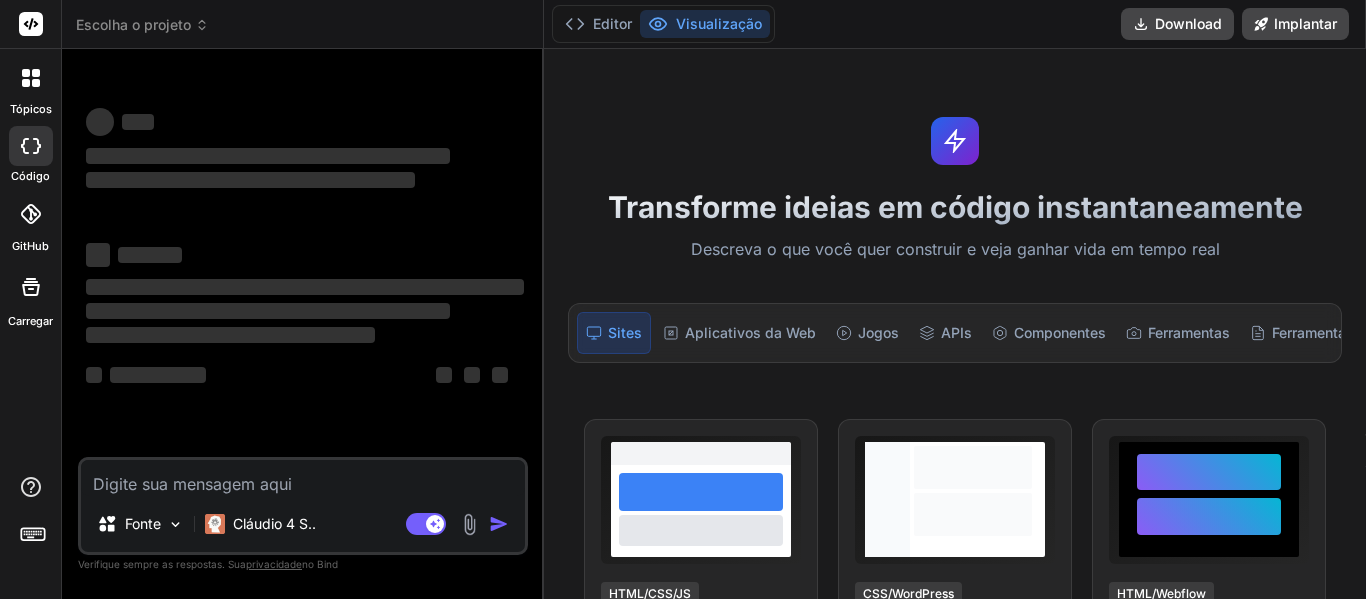 scroll, scrollTop: 0, scrollLeft: 0, axis: both 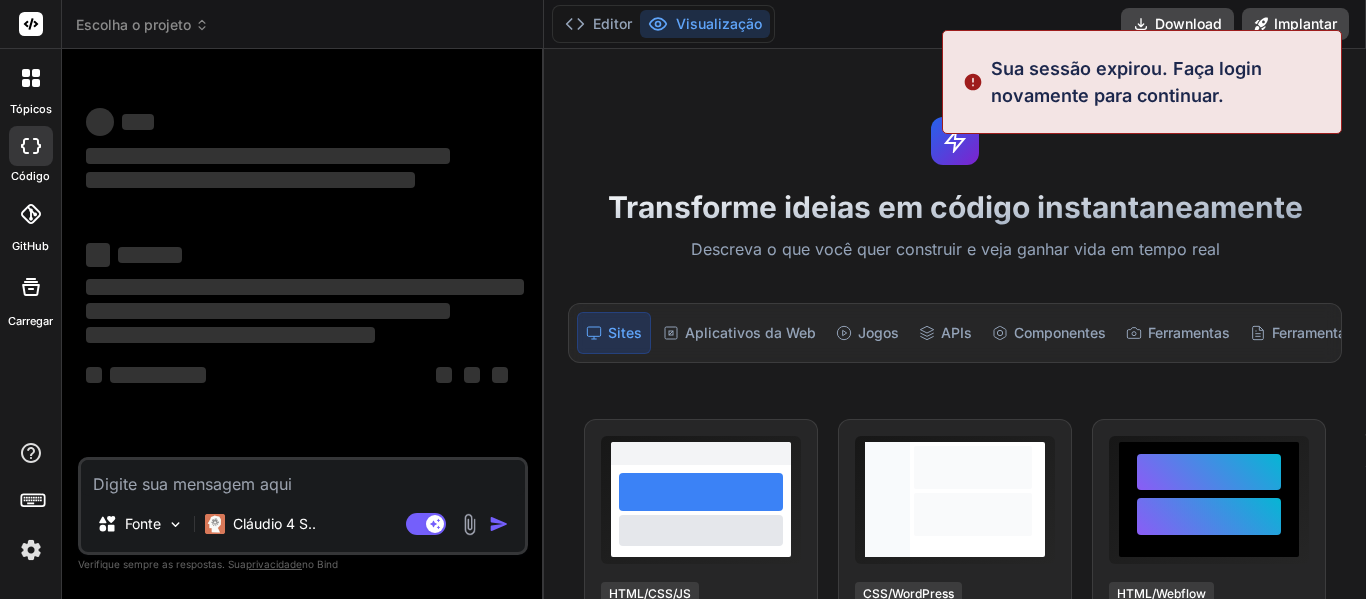 click at bounding box center (31, 78) 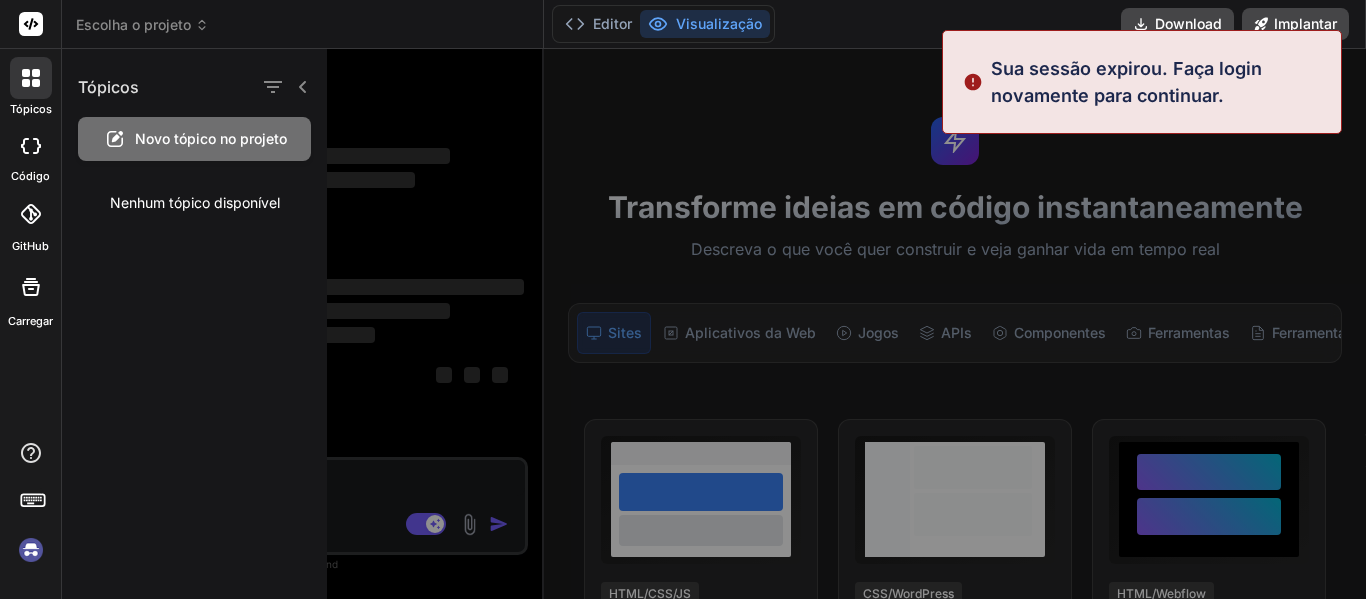 scroll, scrollTop: 38, scrollLeft: 0, axis: vertical 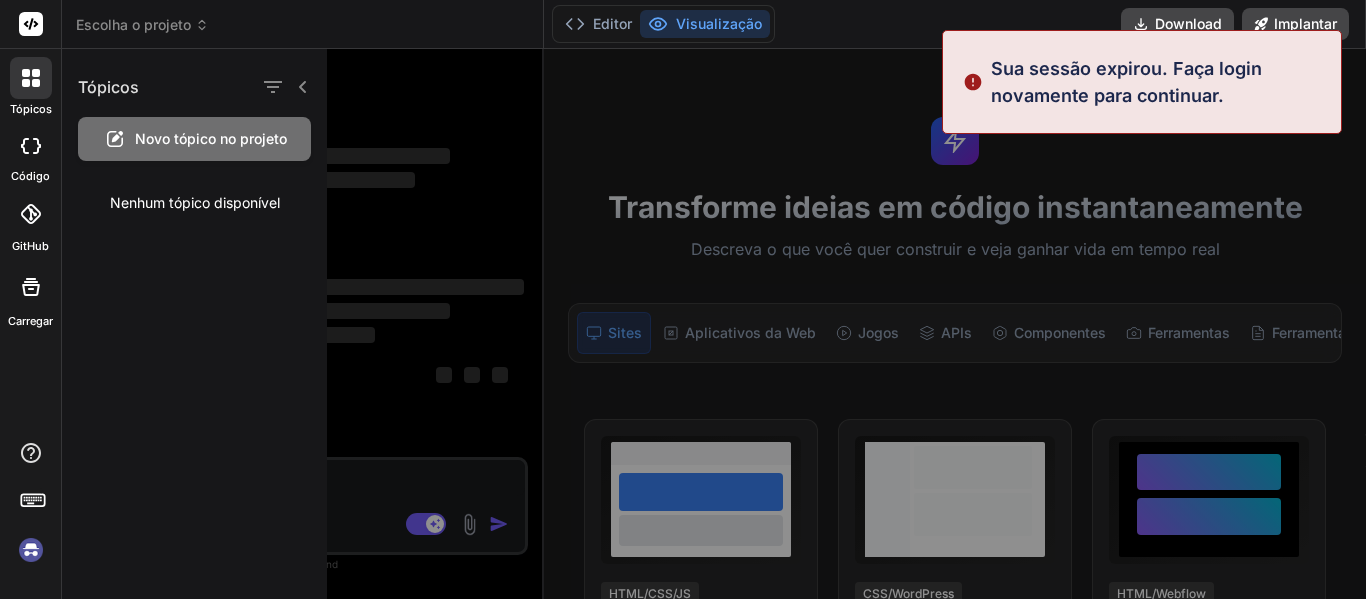type on "x" 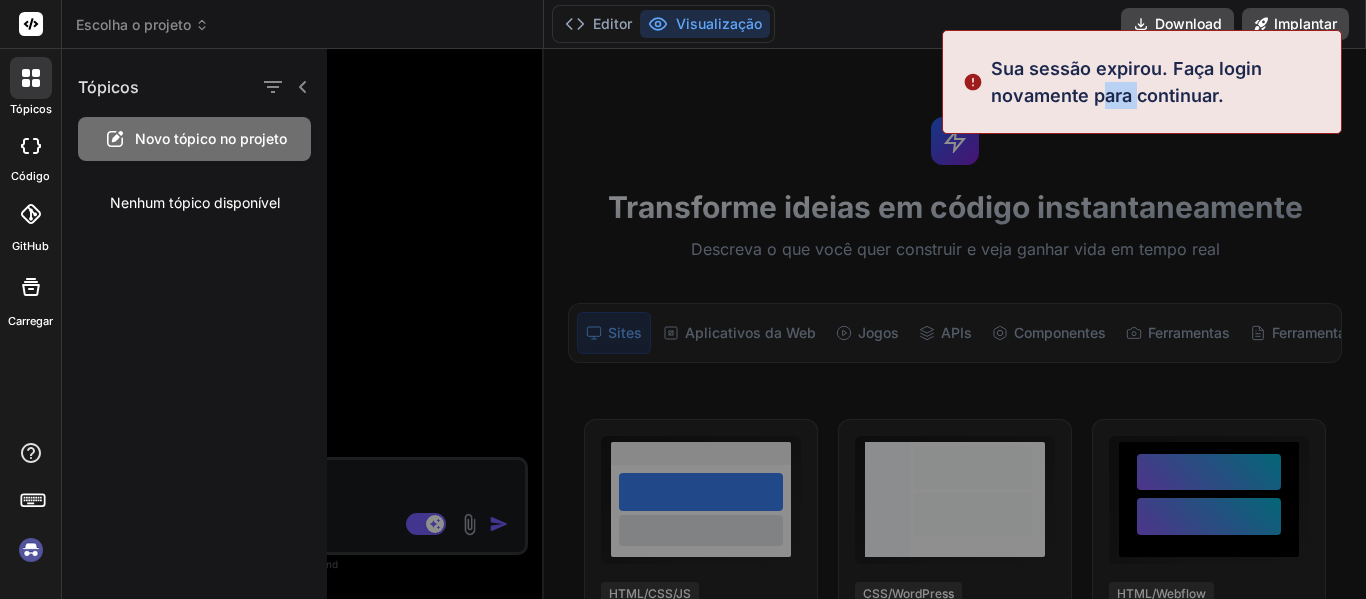 click on "Sua sessão expirou. Faça login novamente para continuar." at bounding box center [1126, 82] 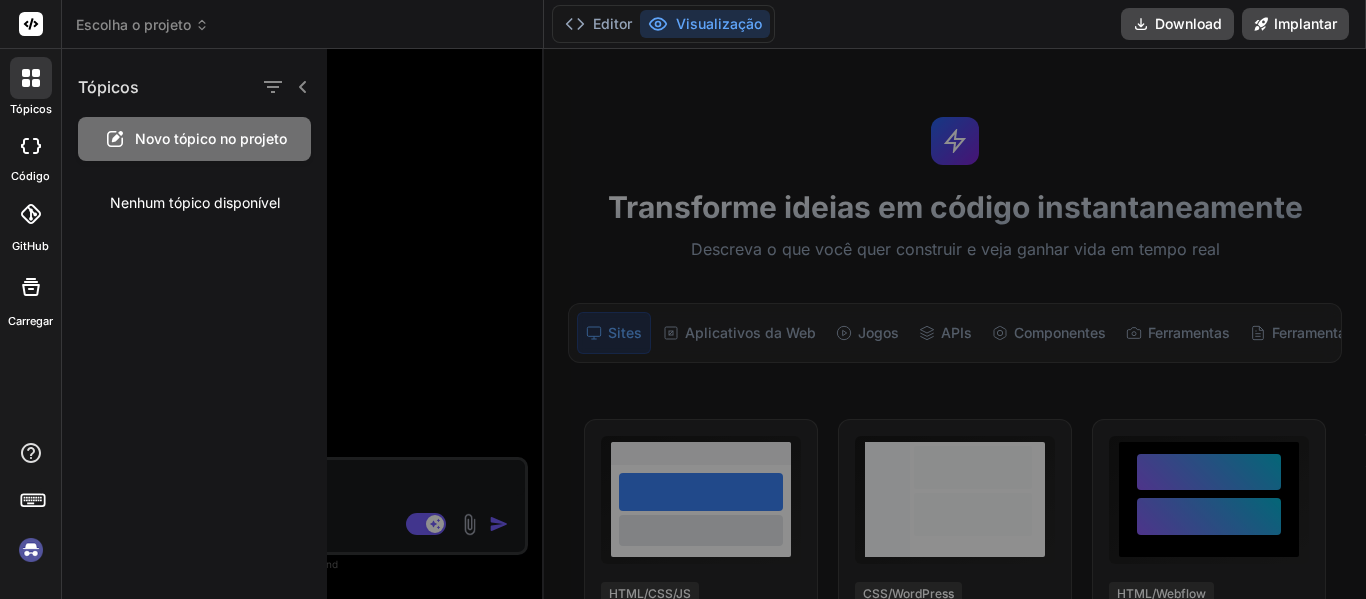 click at bounding box center [877, 324] 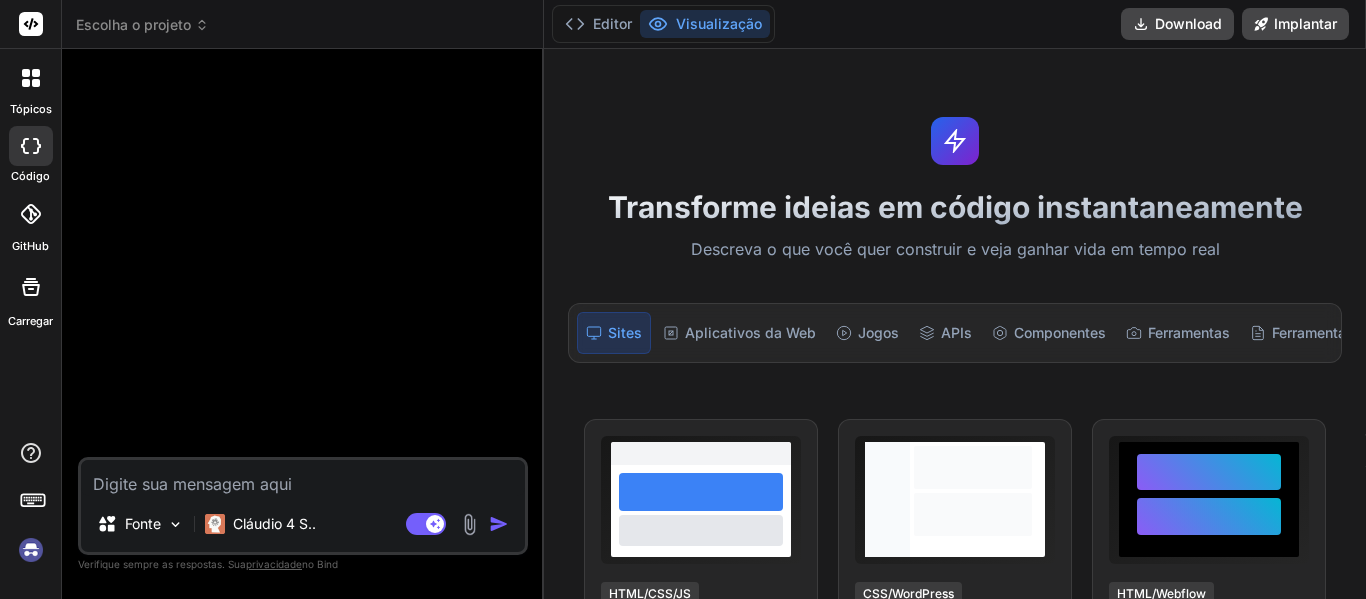 click at bounding box center (31, 78) 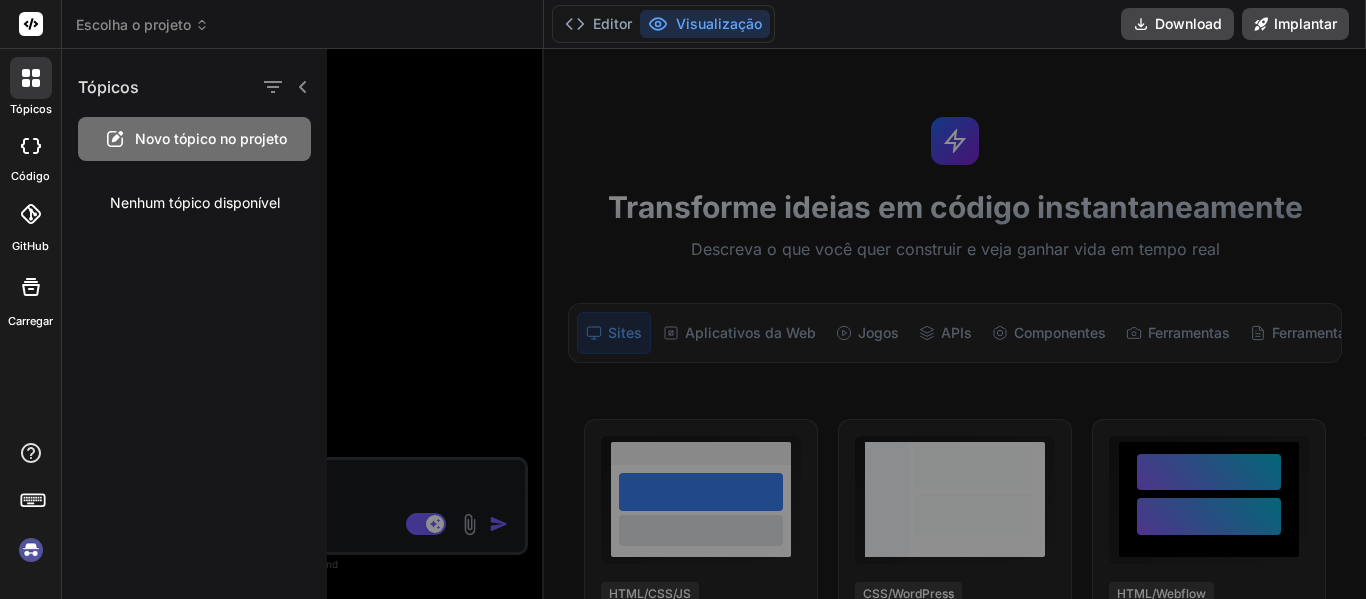 click at bounding box center [877, 324] 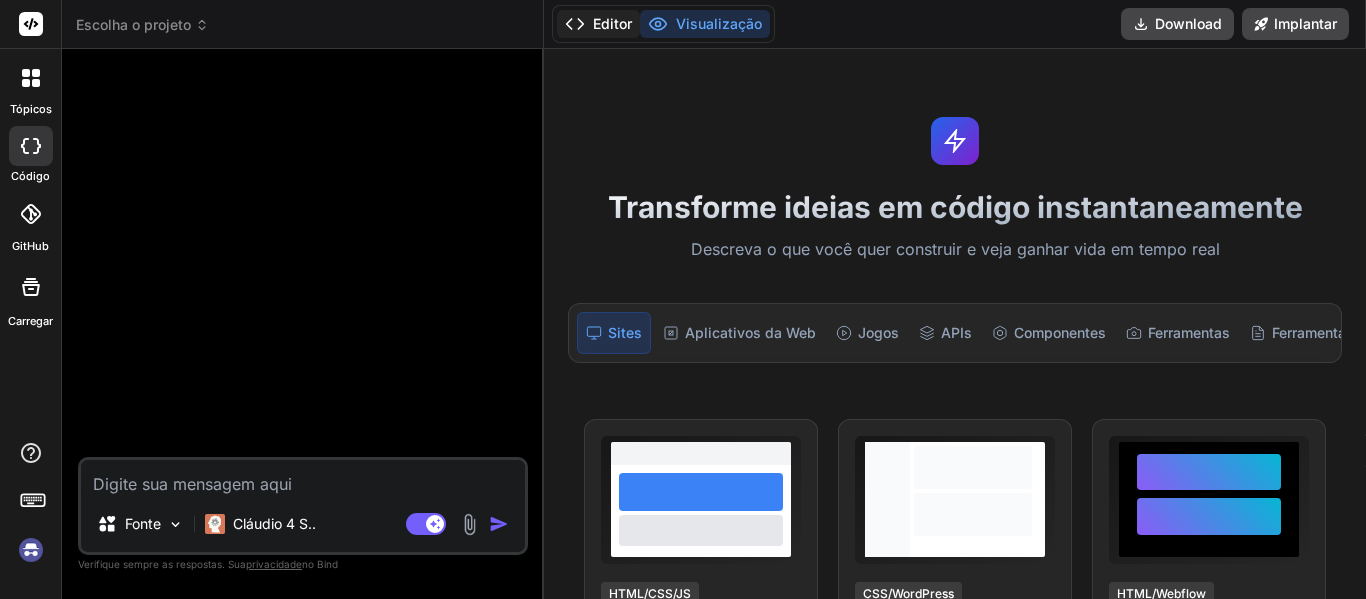 click on "Editor" at bounding box center [598, 24] 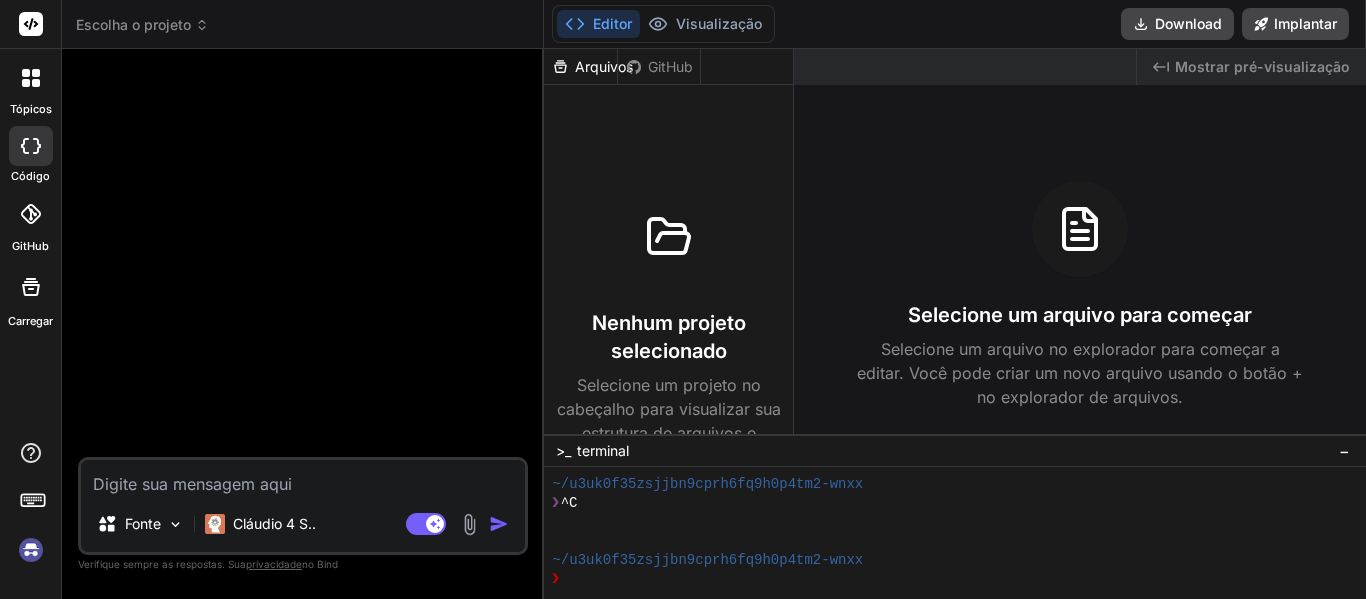 click on "Escolha o projeto" at bounding box center [133, 24] 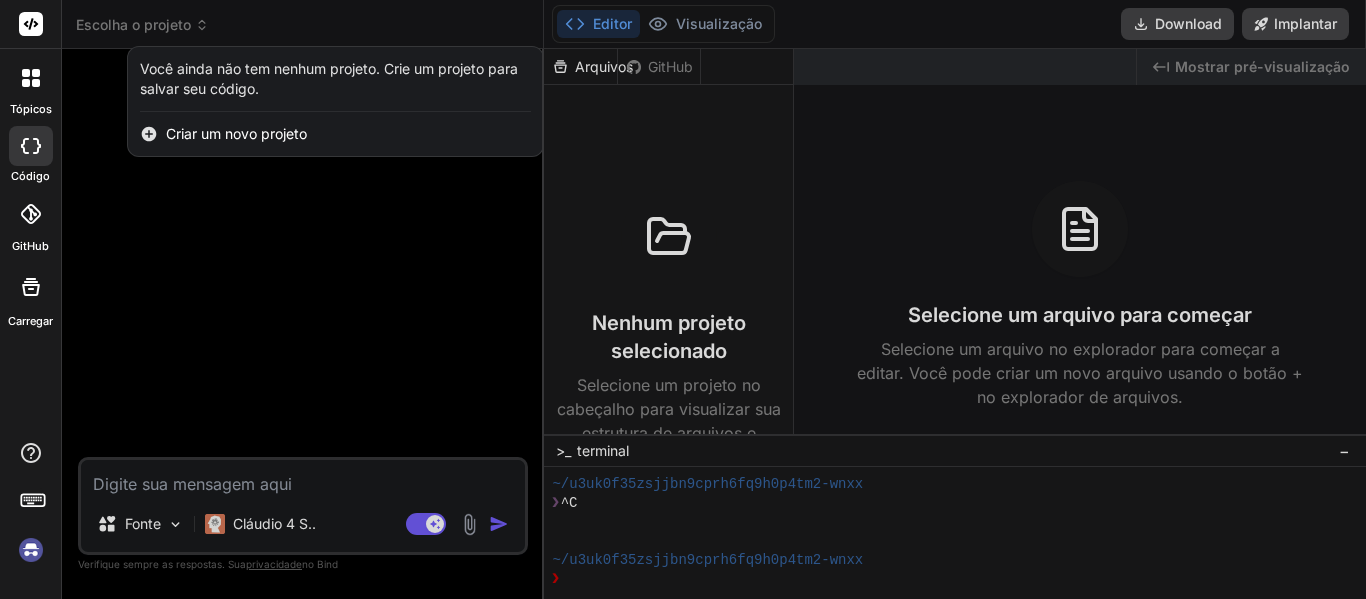 click 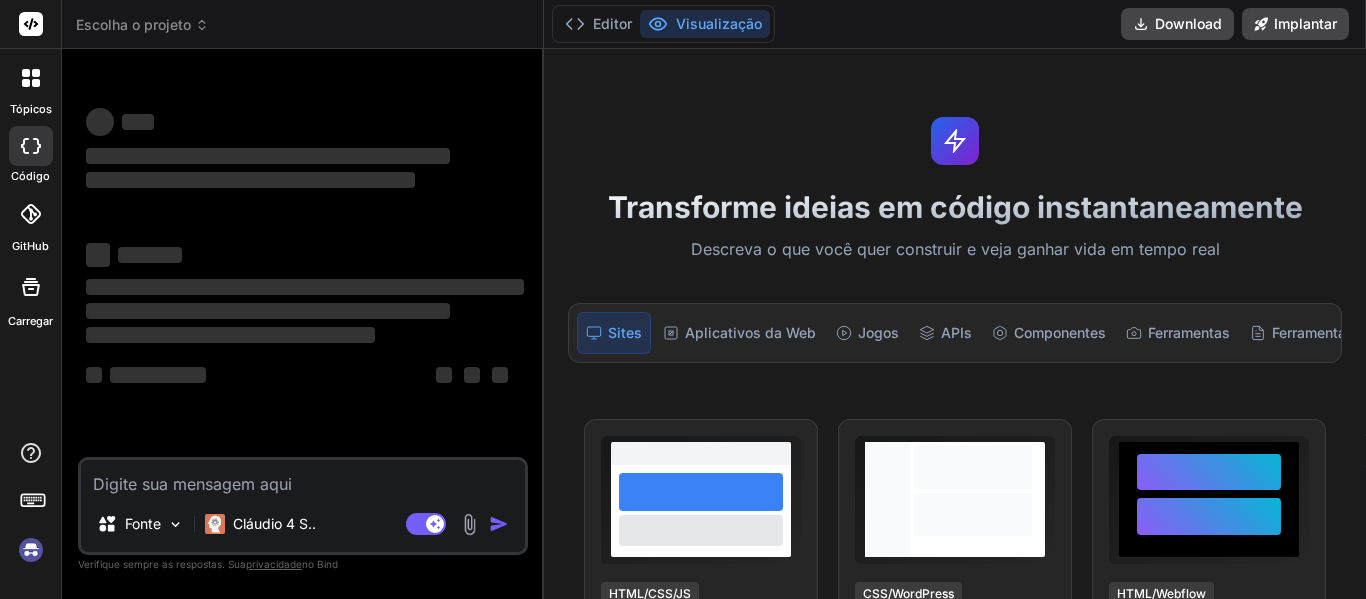 scroll, scrollTop: 0, scrollLeft: 0, axis: both 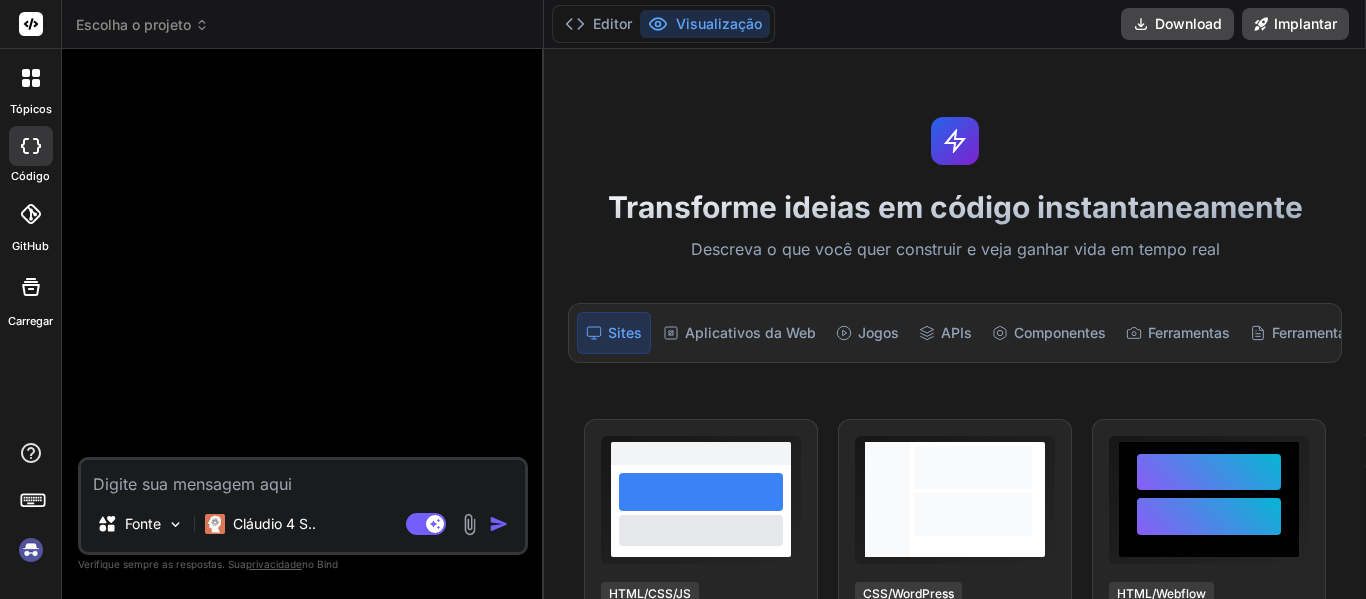 click at bounding box center [31, 214] 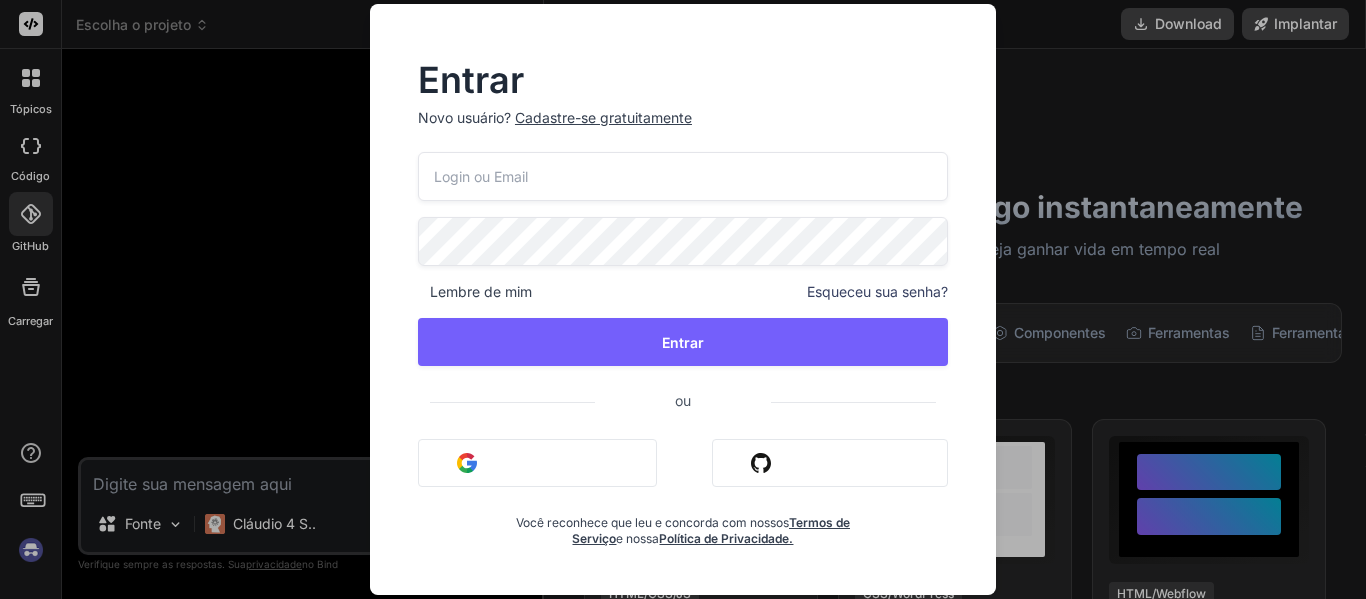 click on "Entrar Novo usuário?   Cadastre-se gratuitamente Lembre de mim Esqueceu sua senha? Entrar   ou Entrar com o Google Entrar com o Github Você reconhece que leu e concorda com nossos  Termos de Serviço  e nossa  Política de Privacidade." at bounding box center [683, 299] 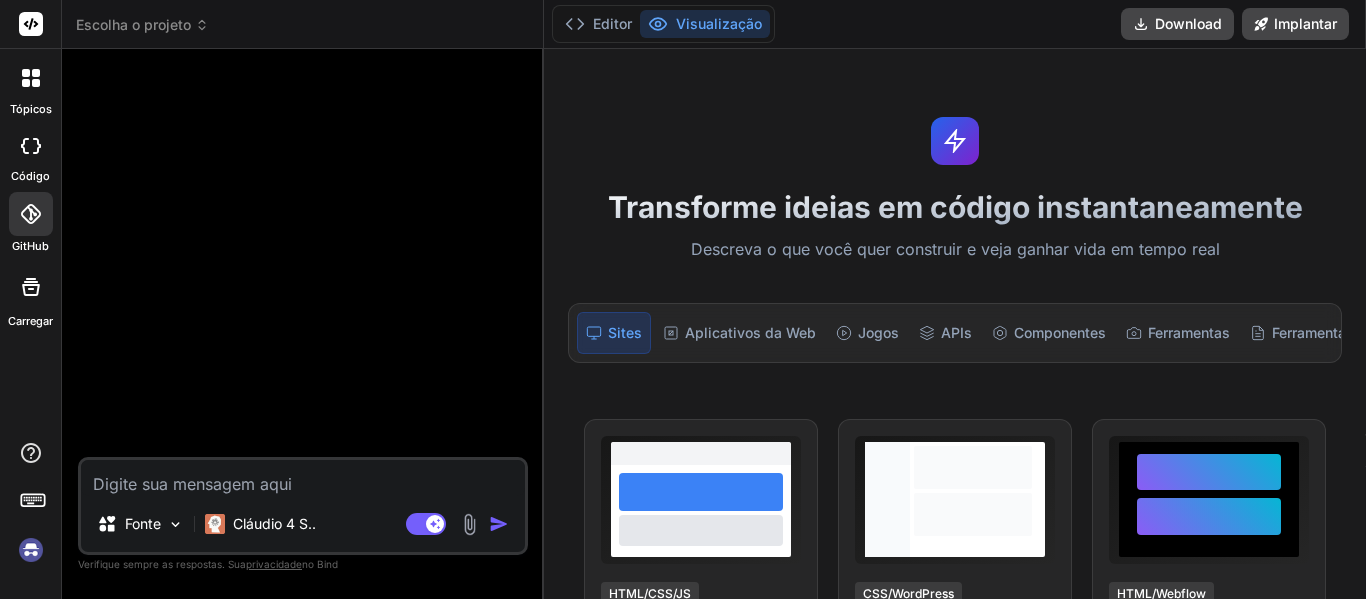 click 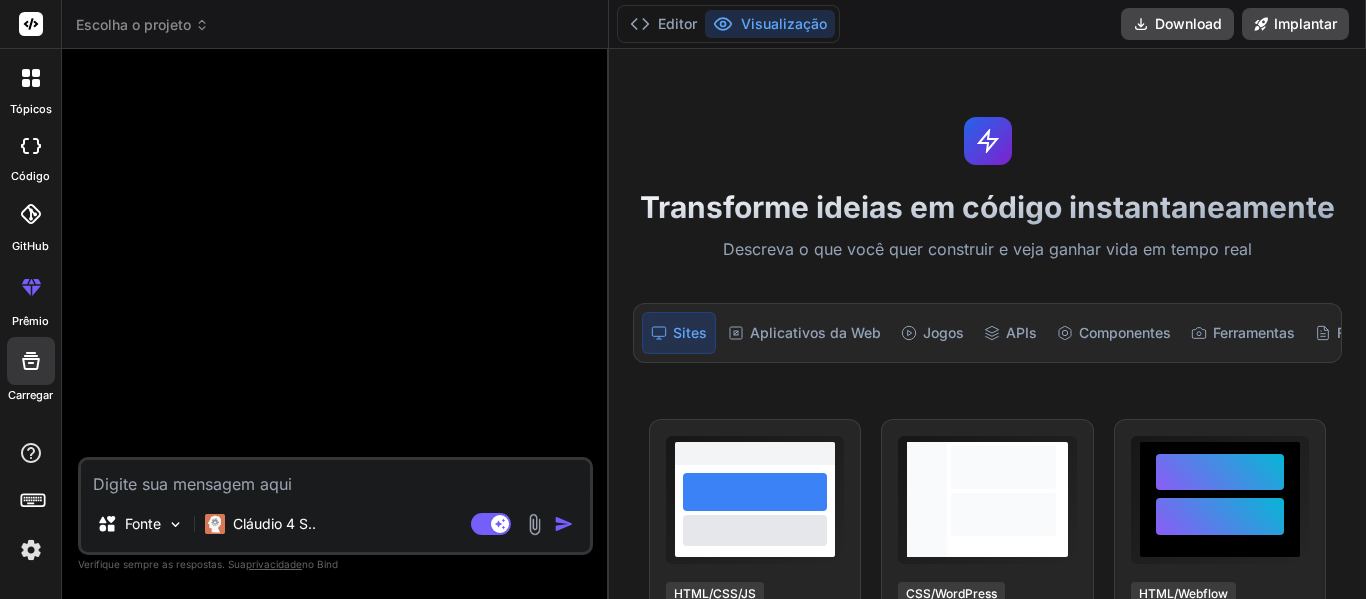 drag, startPoint x: 542, startPoint y: 197, endPoint x: 582, endPoint y: 190, distance: 40.60788 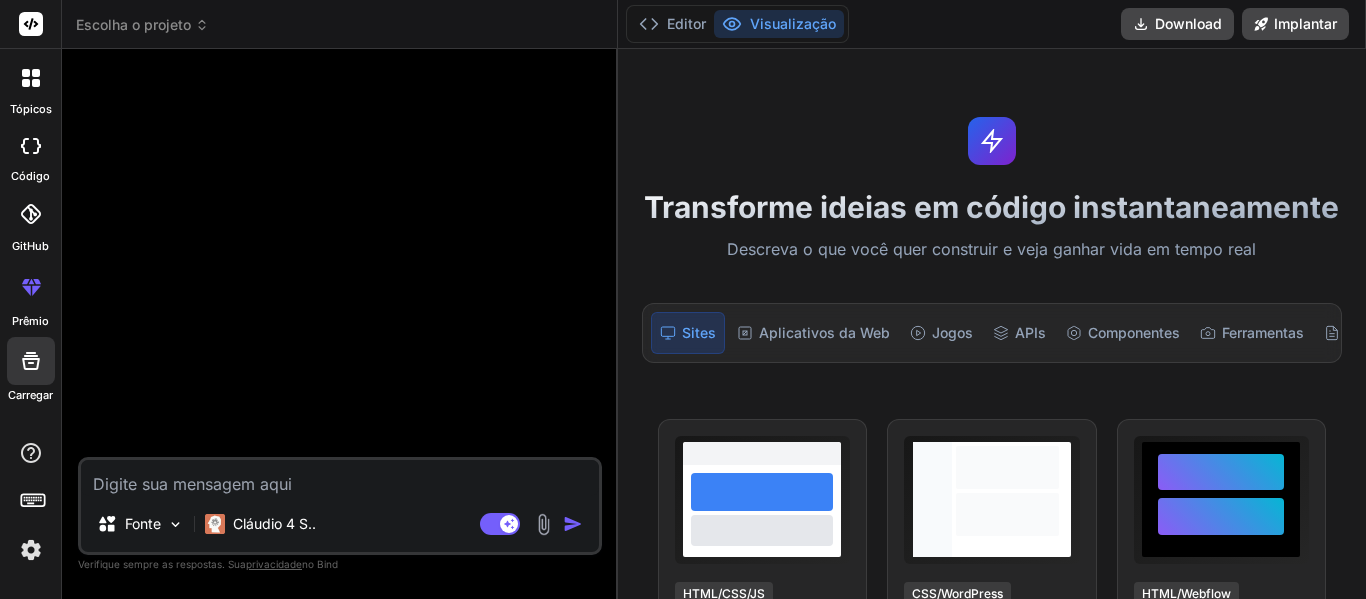 click at bounding box center (31, 78) 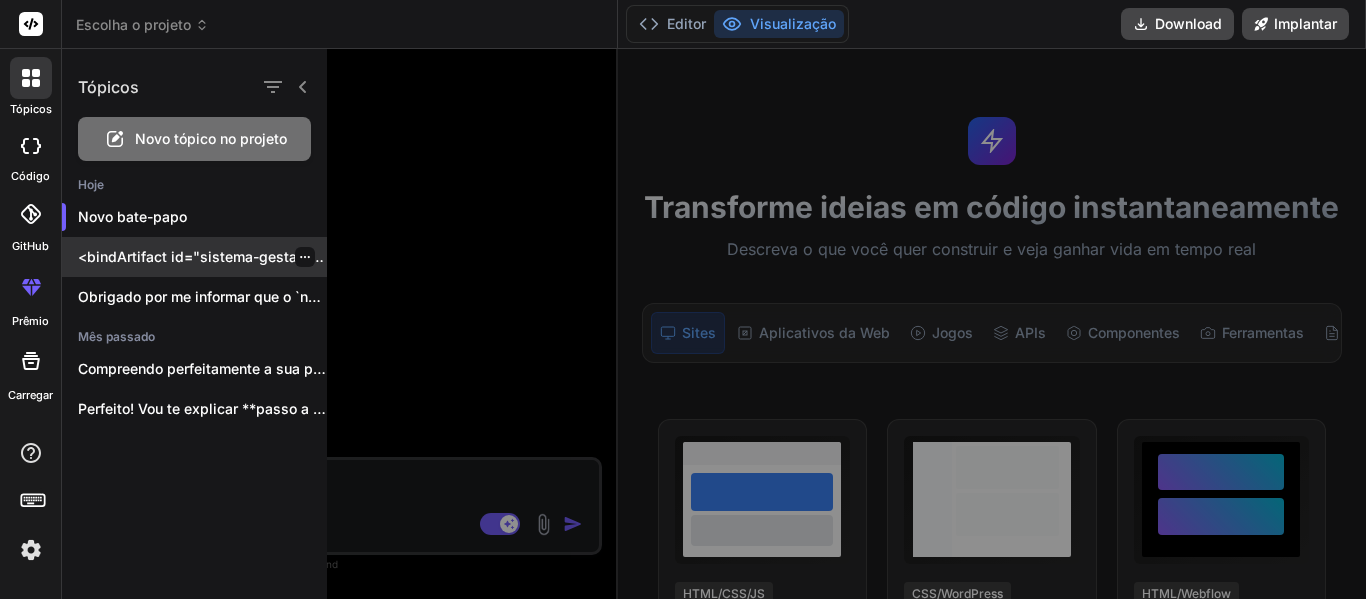 click 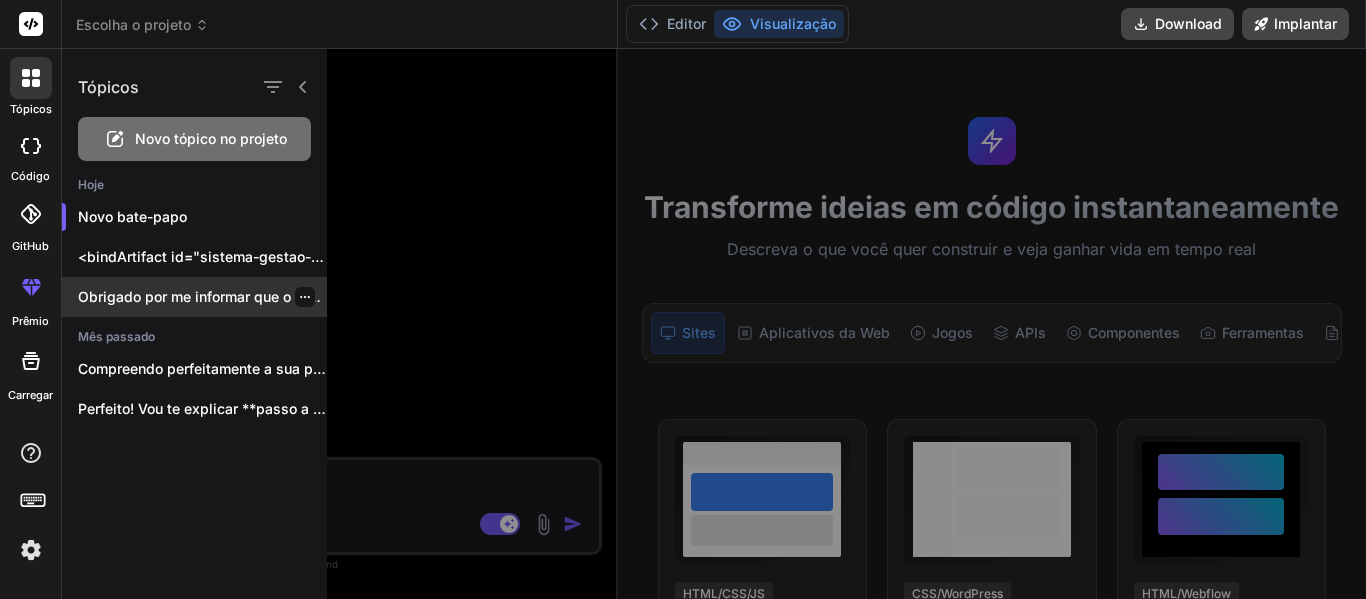 click on "Obrigado por me informar que o `npm..." at bounding box center [209, 296] 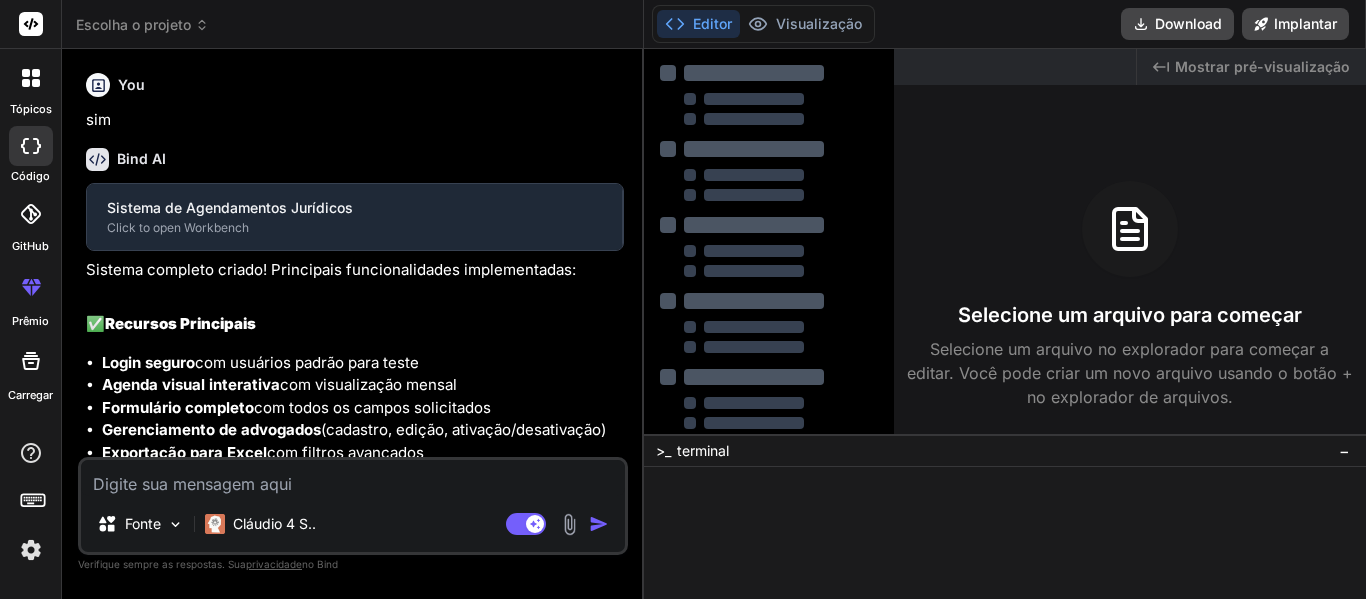 click 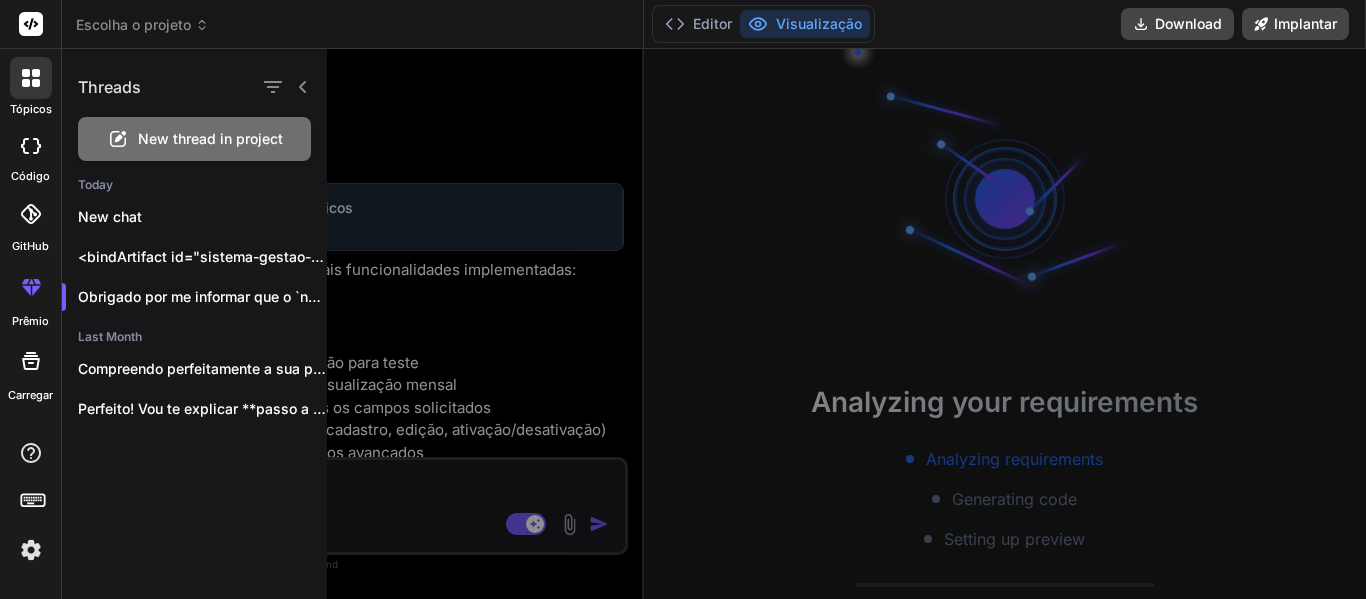 scroll, scrollTop: 4227, scrollLeft: 0, axis: vertical 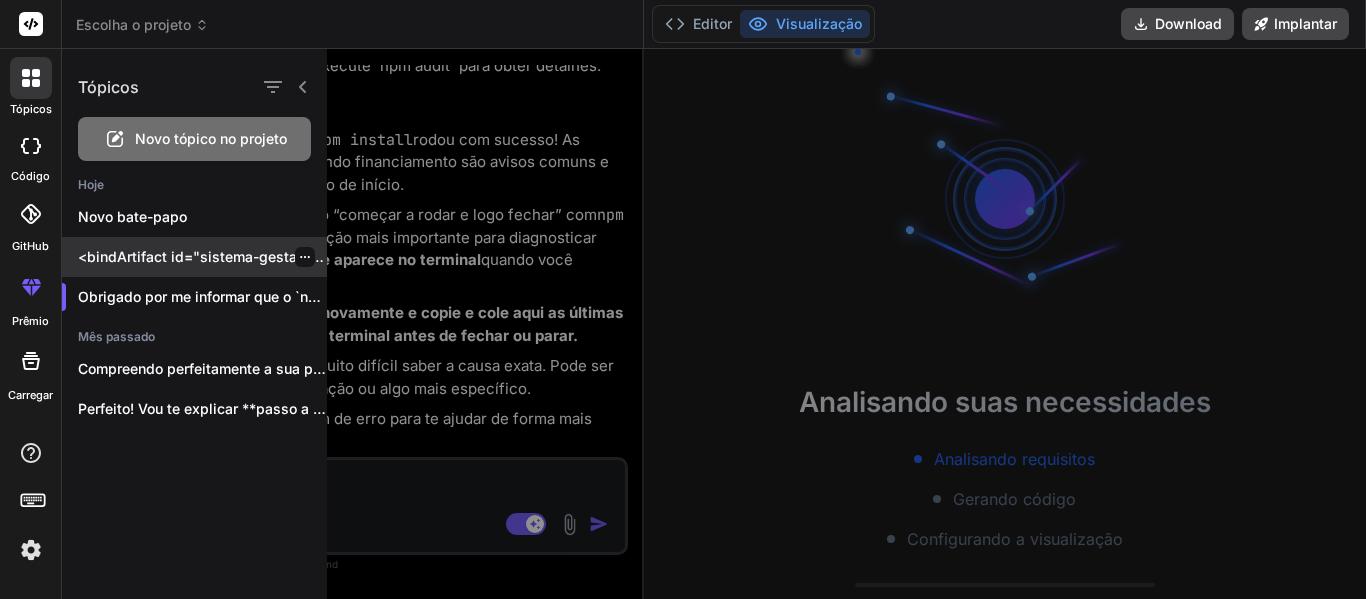 click 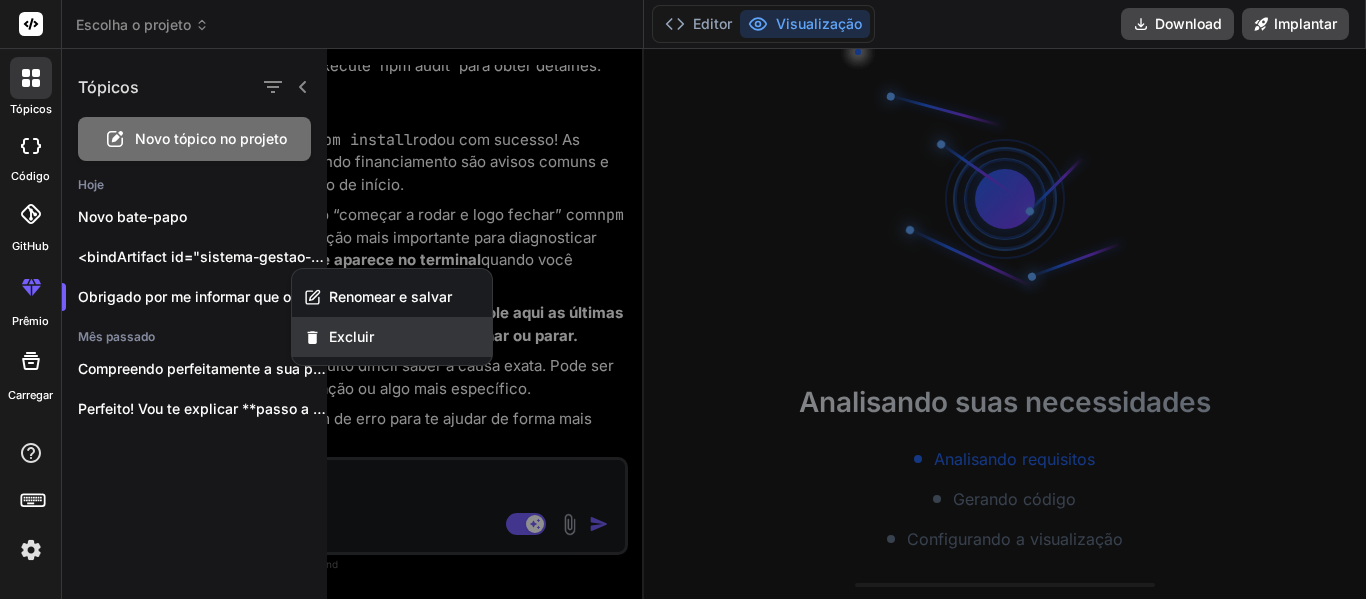 click on "Excluir" at bounding box center (351, 336) 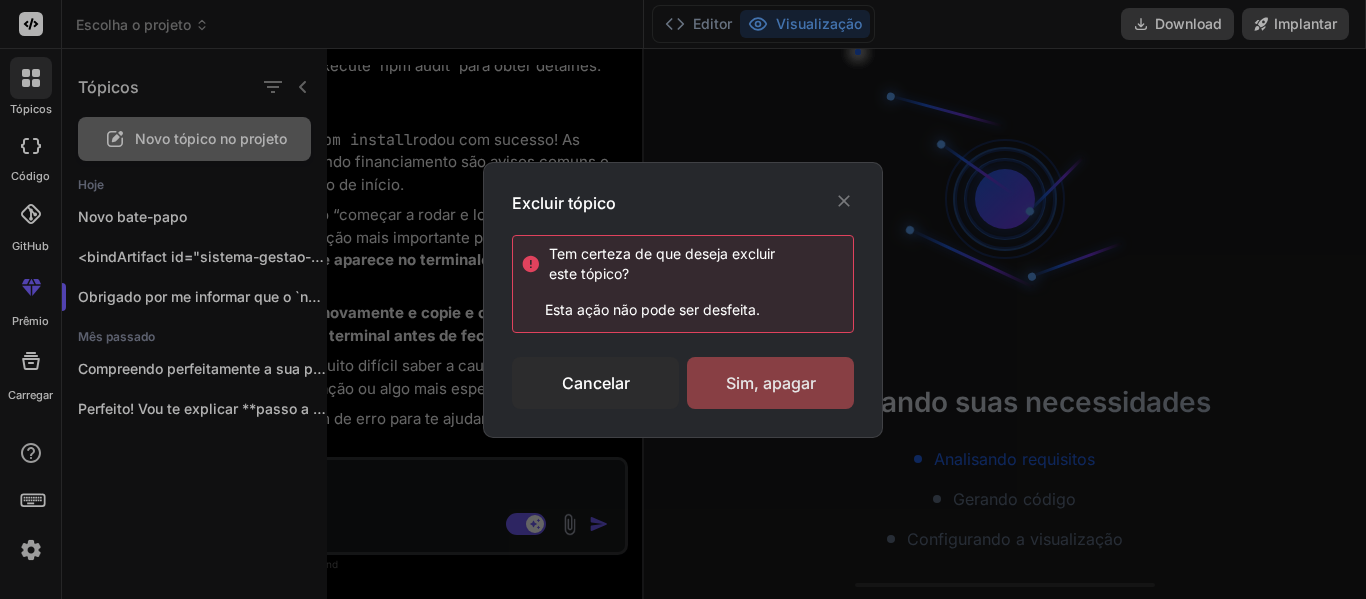 click on "Sim, apagar" at bounding box center [771, 383] 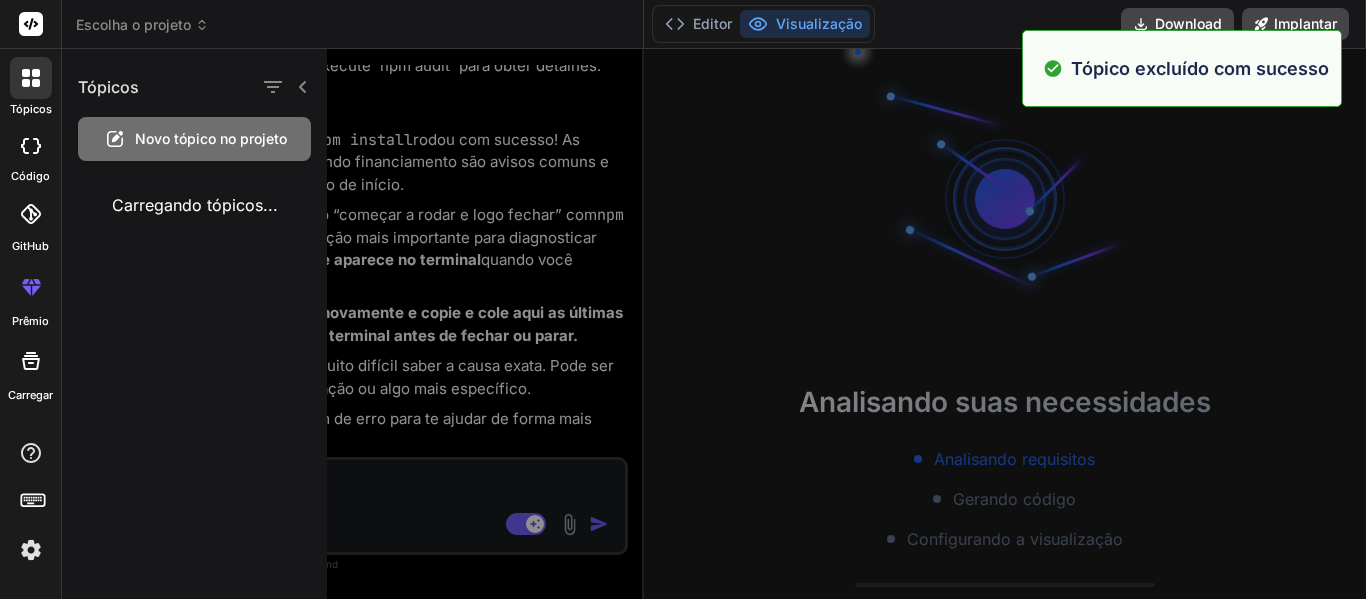 type on "x" 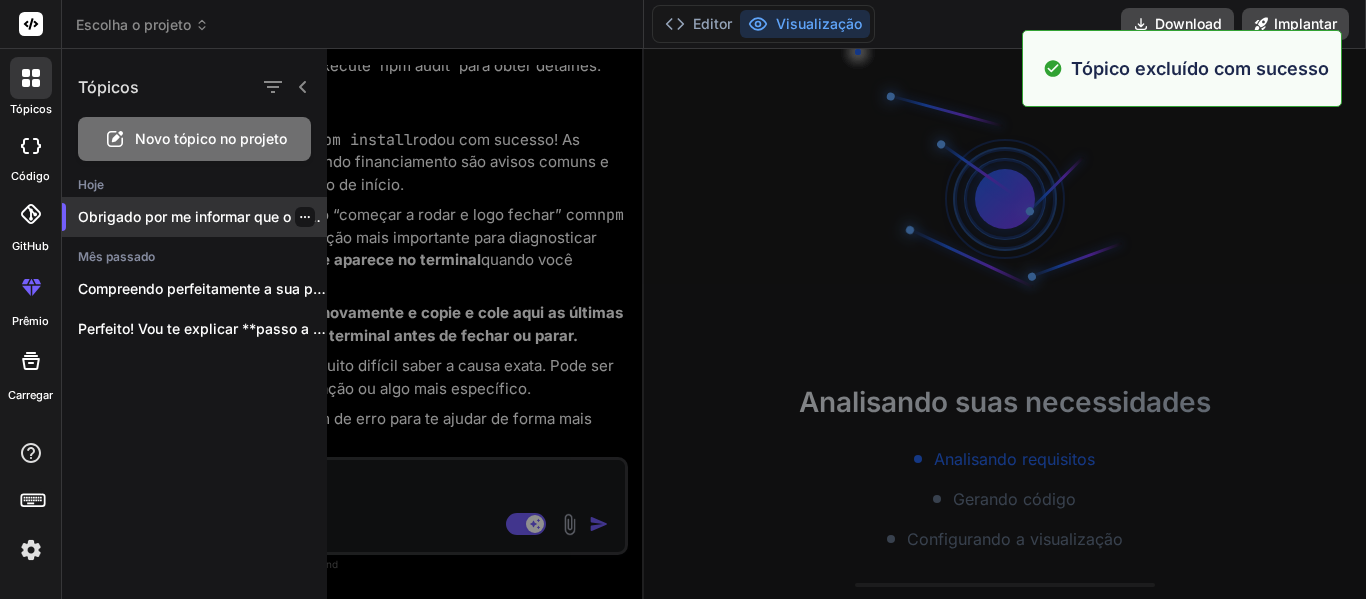 click at bounding box center [305, 217] 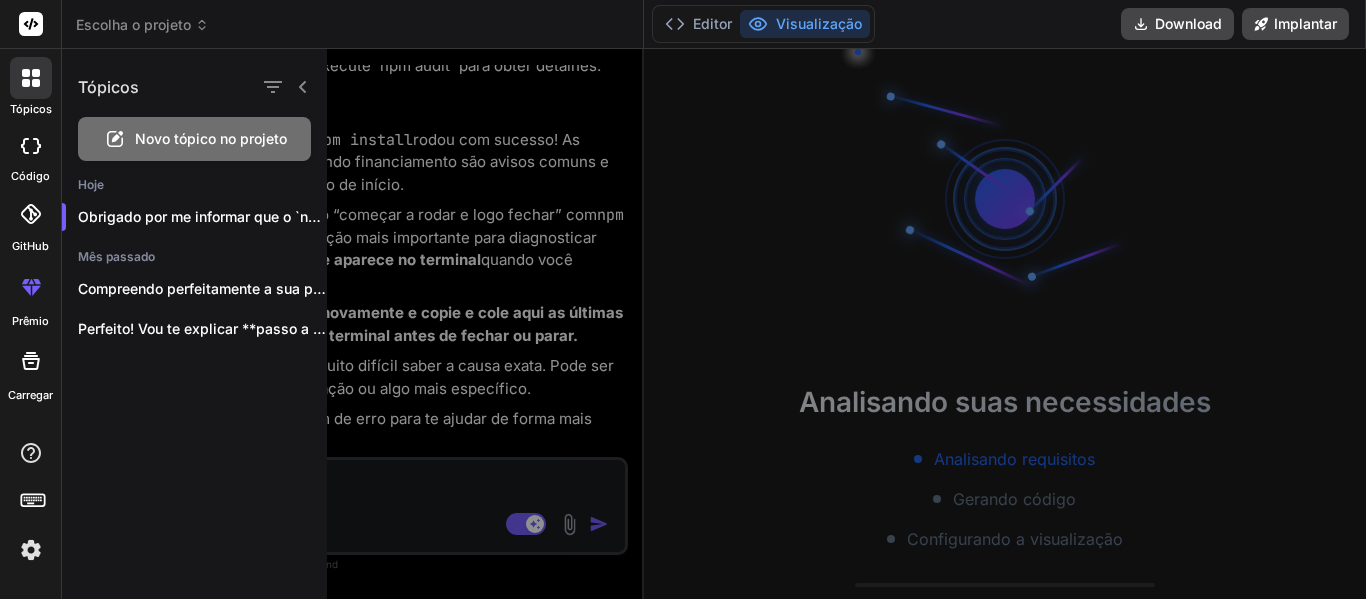 click at bounding box center (877, 324) 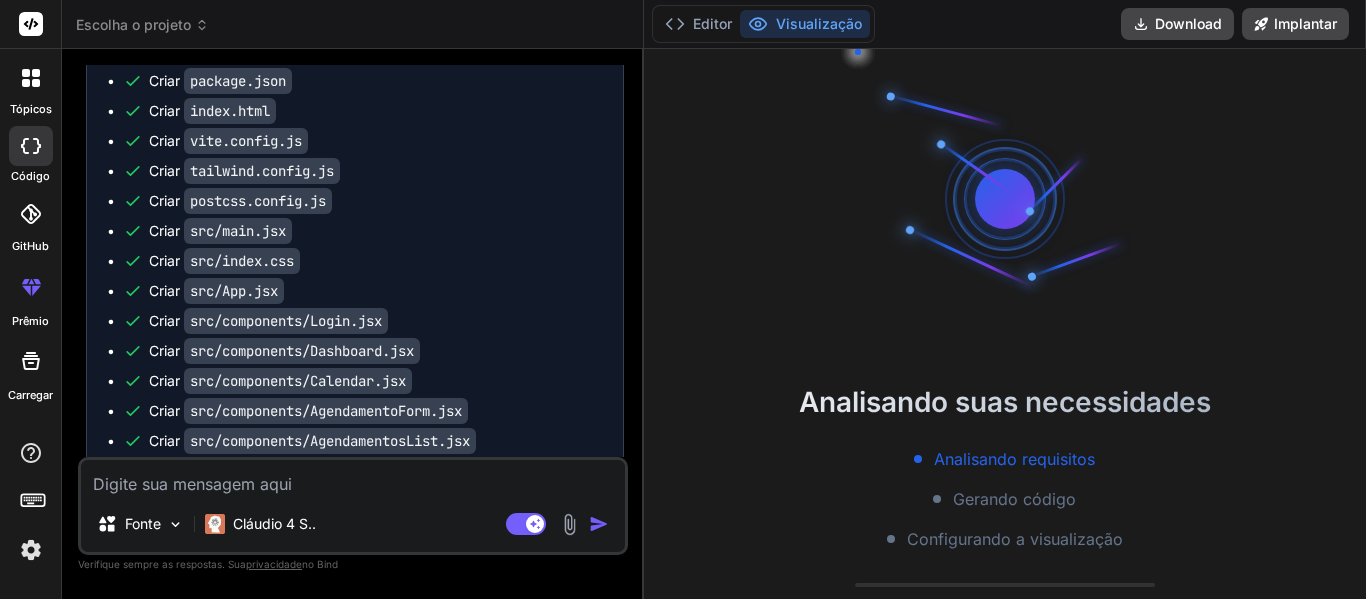 scroll, scrollTop: 0, scrollLeft: 0, axis: both 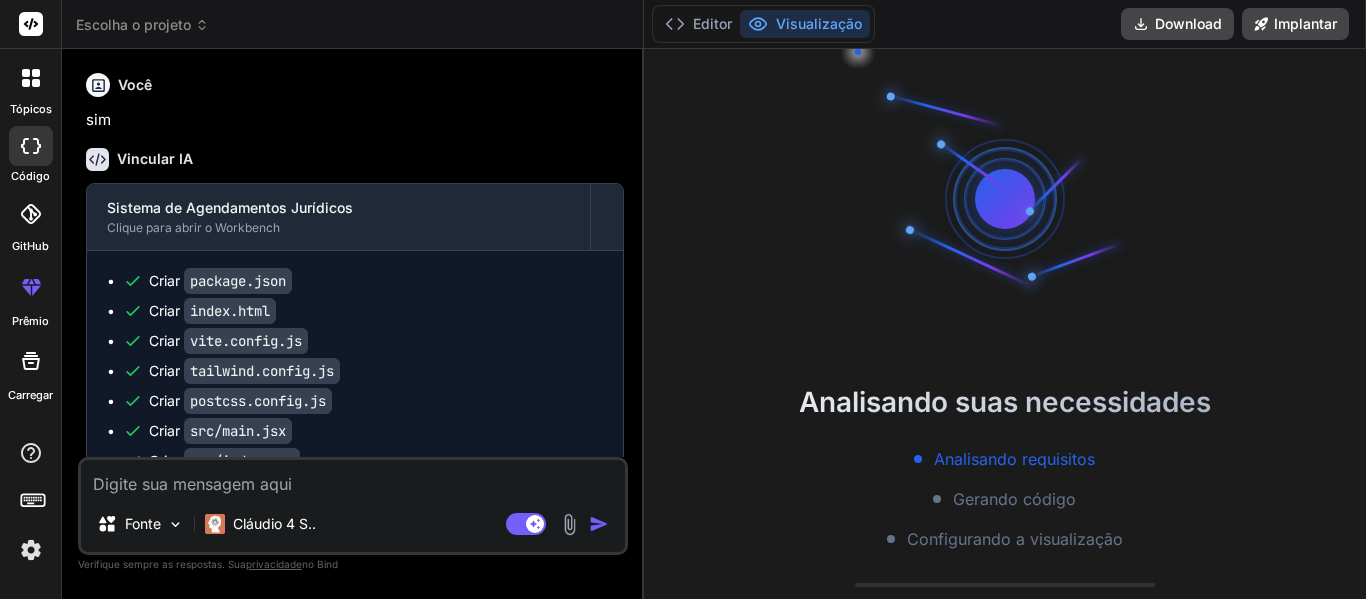 click 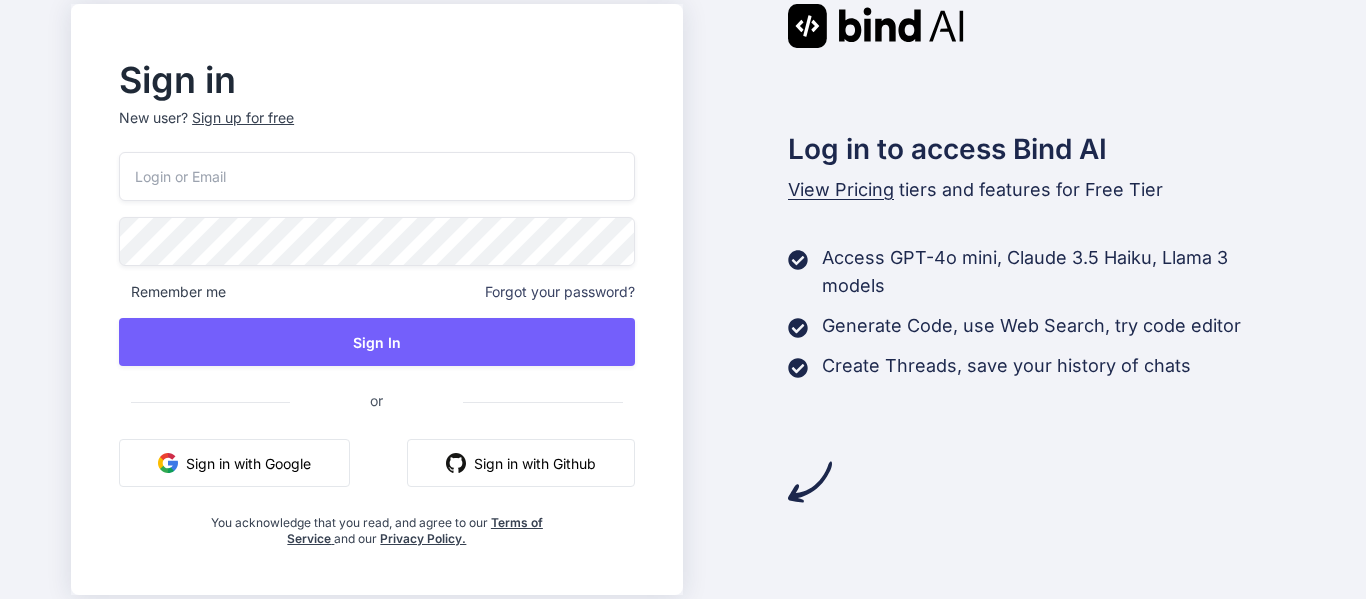 scroll, scrollTop: 0, scrollLeft: 0, axis: both 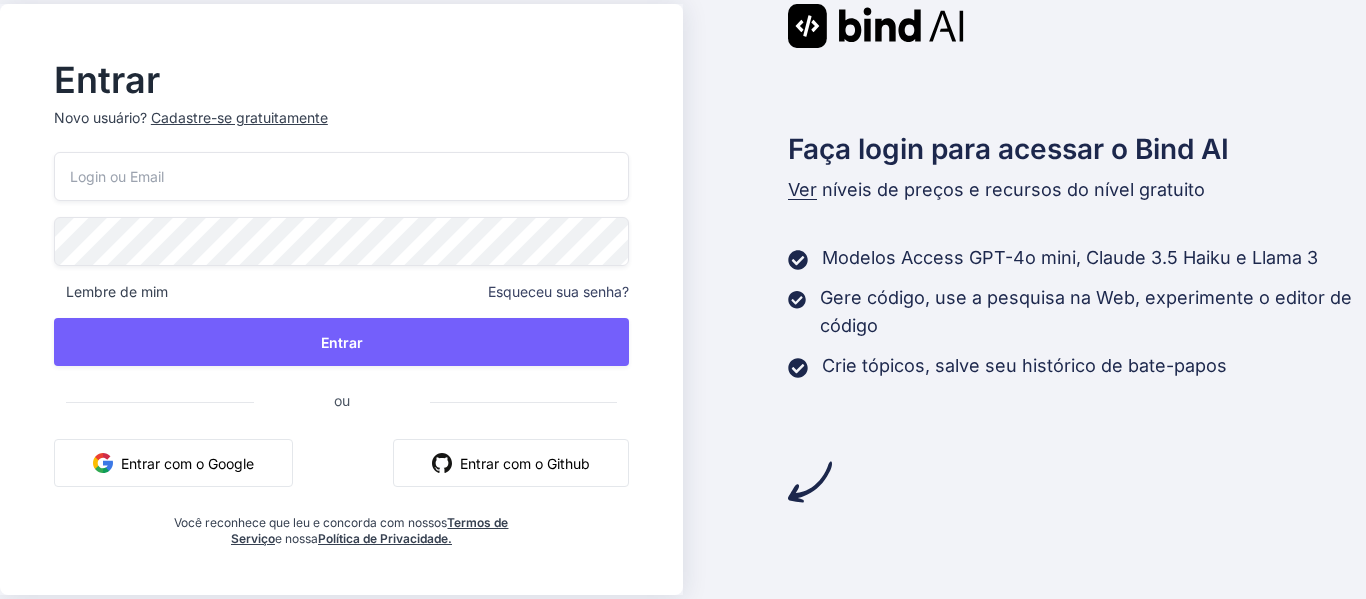 click on "Entrar com o Google" at bounding box center (187, 463) 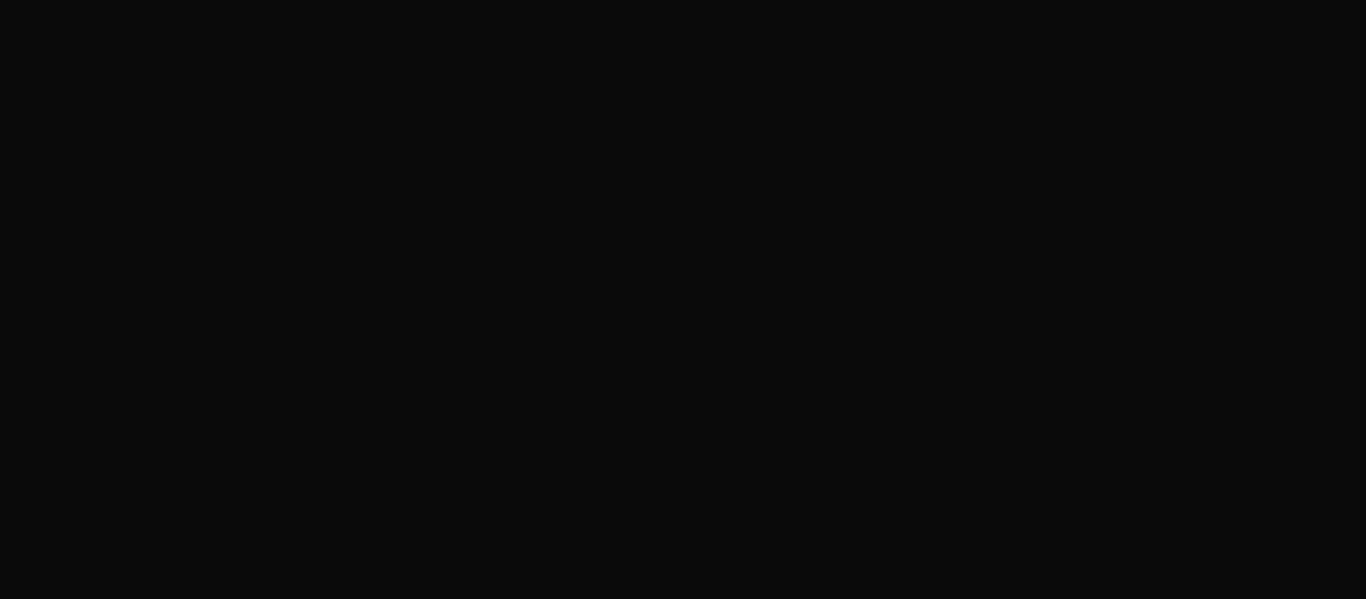 scroll, scrollTop: 0, scrollLeft: 0, axis: both 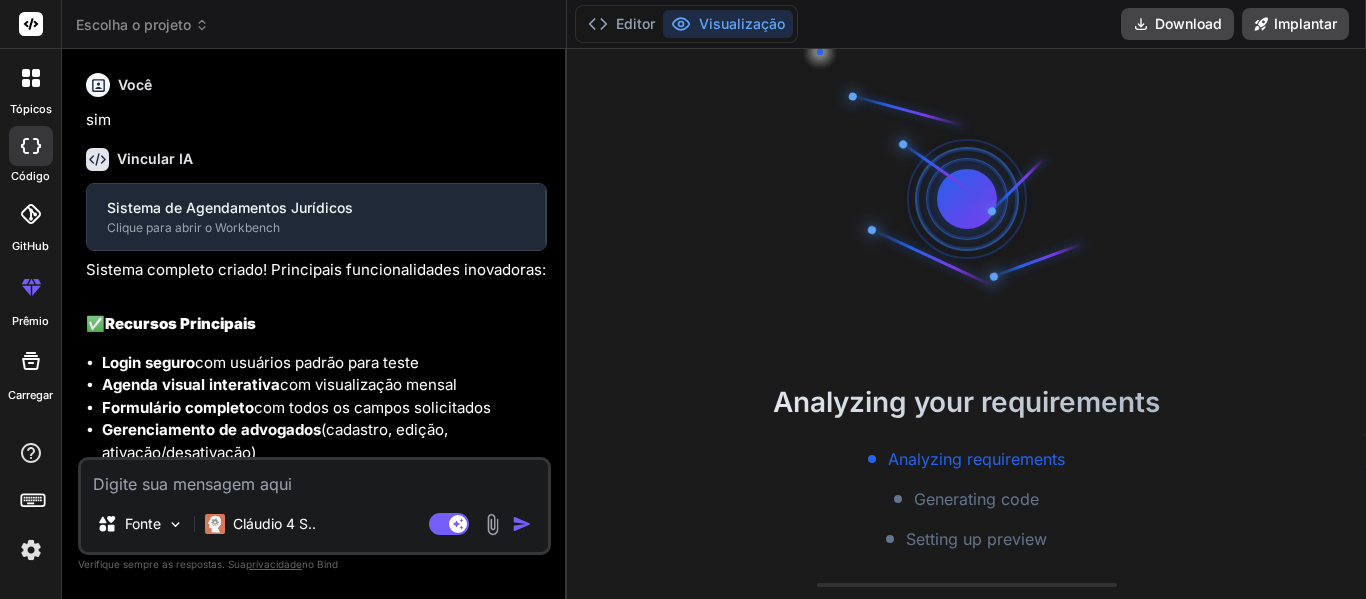 type on "x" 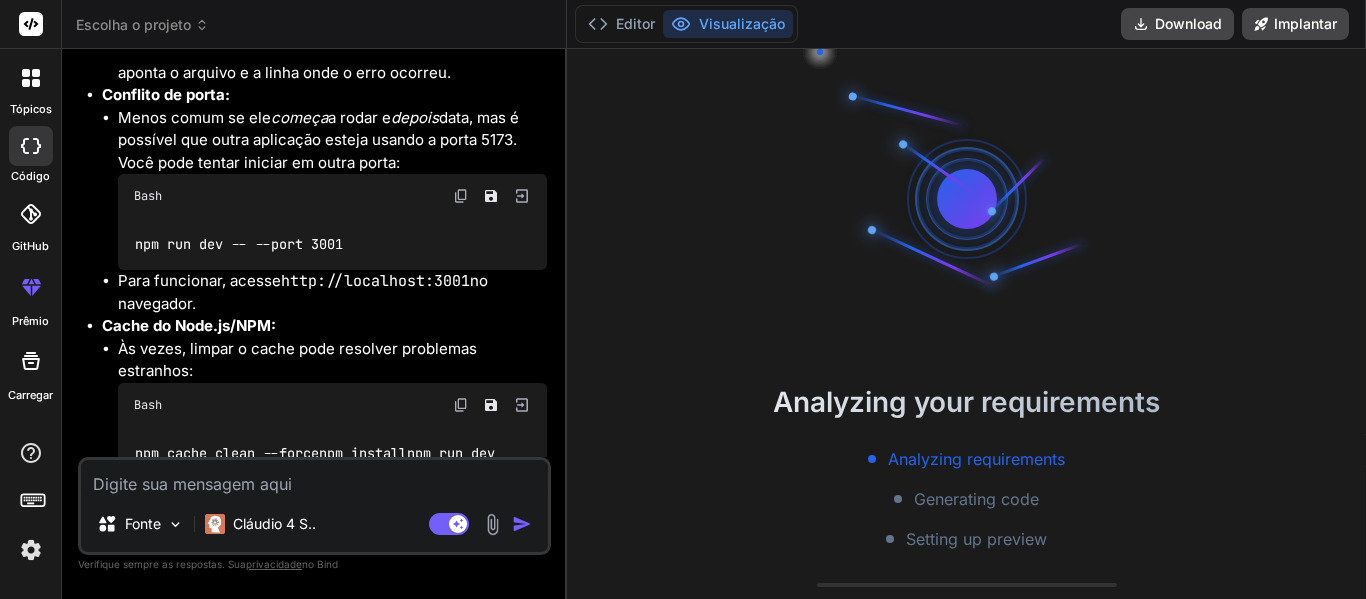 scroll, scrollTop: 3753, scrollLeft: 0, axis: vertical 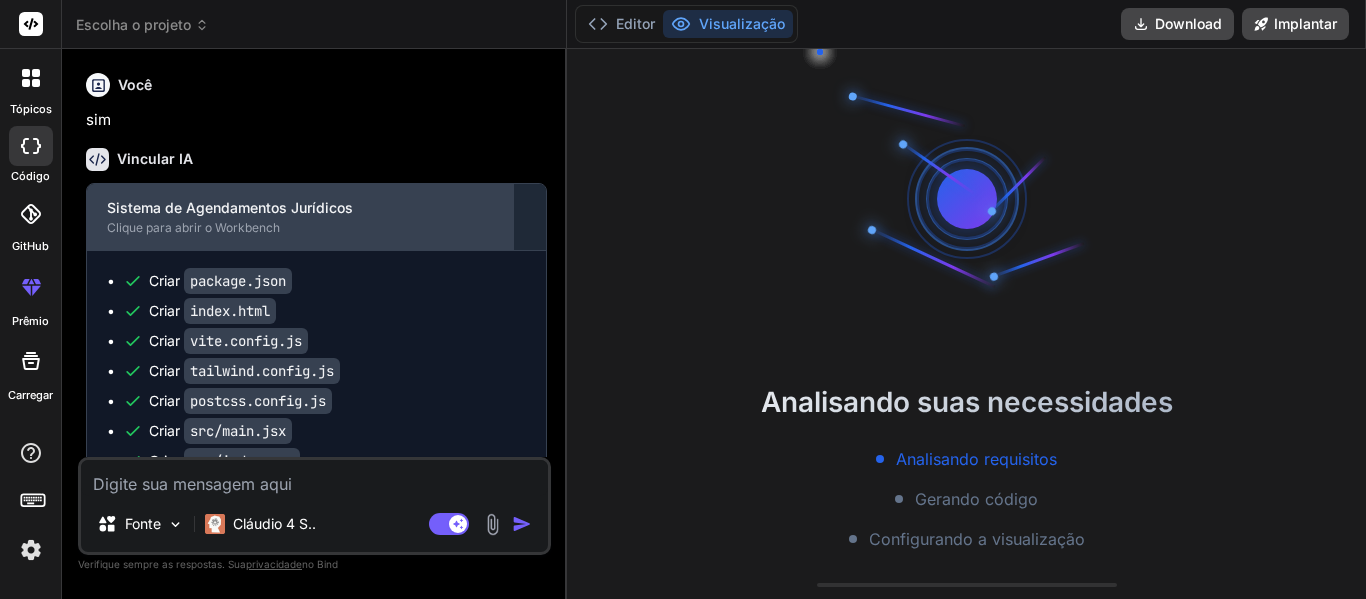 drag, startPoint x: 358, startPoint y: 204, endPoint x: 139, endPoint y: 205, distance: 219.00229 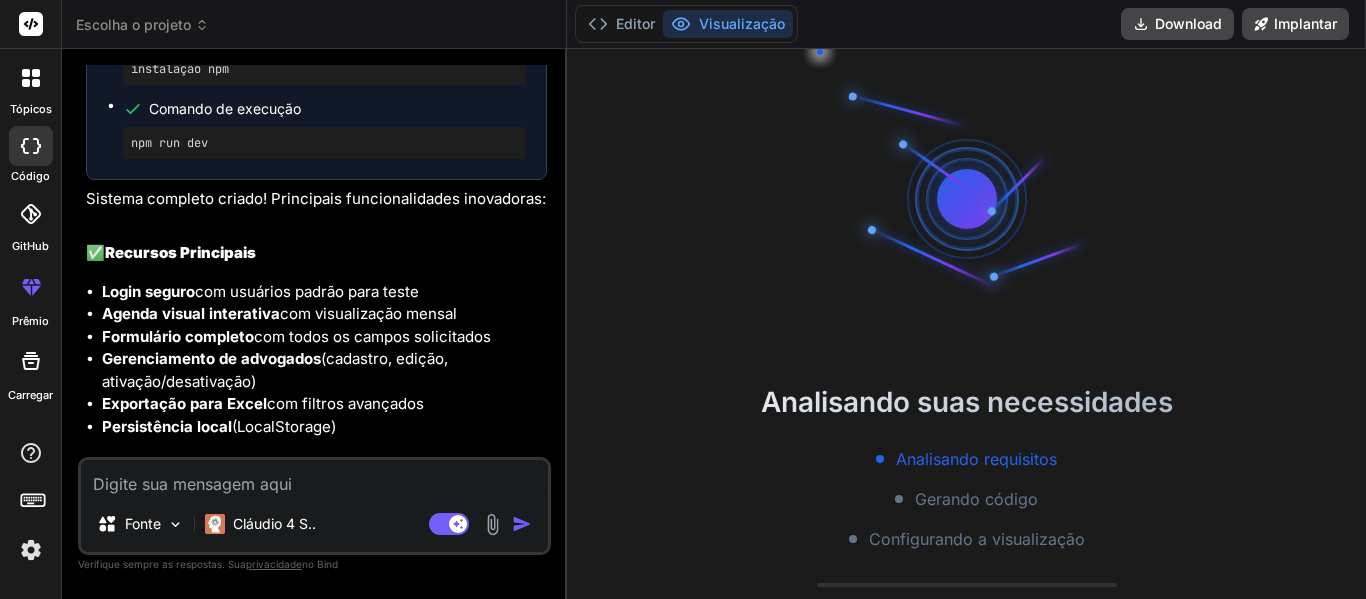 scroll, scrollTop: 800, scrollLeft: 0, axis: vertical 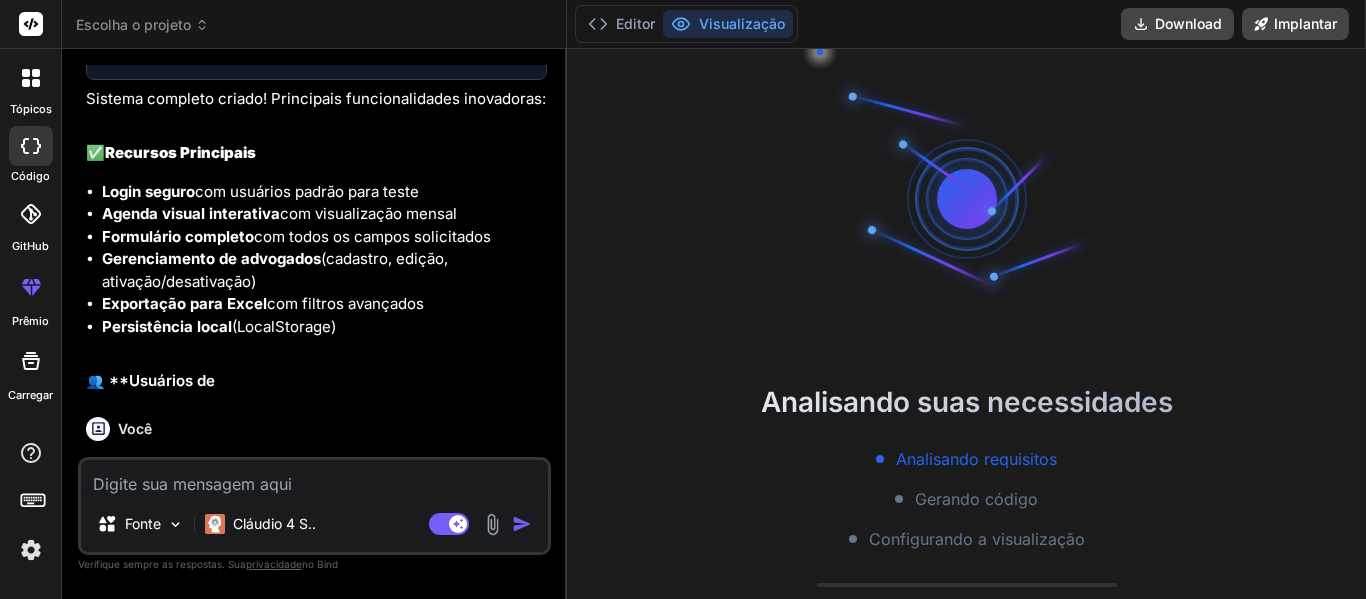 drag, startPoint x: 106, startPoint y: 212, endPoint x: 338, endPoint y: 340, distance: 264.96793 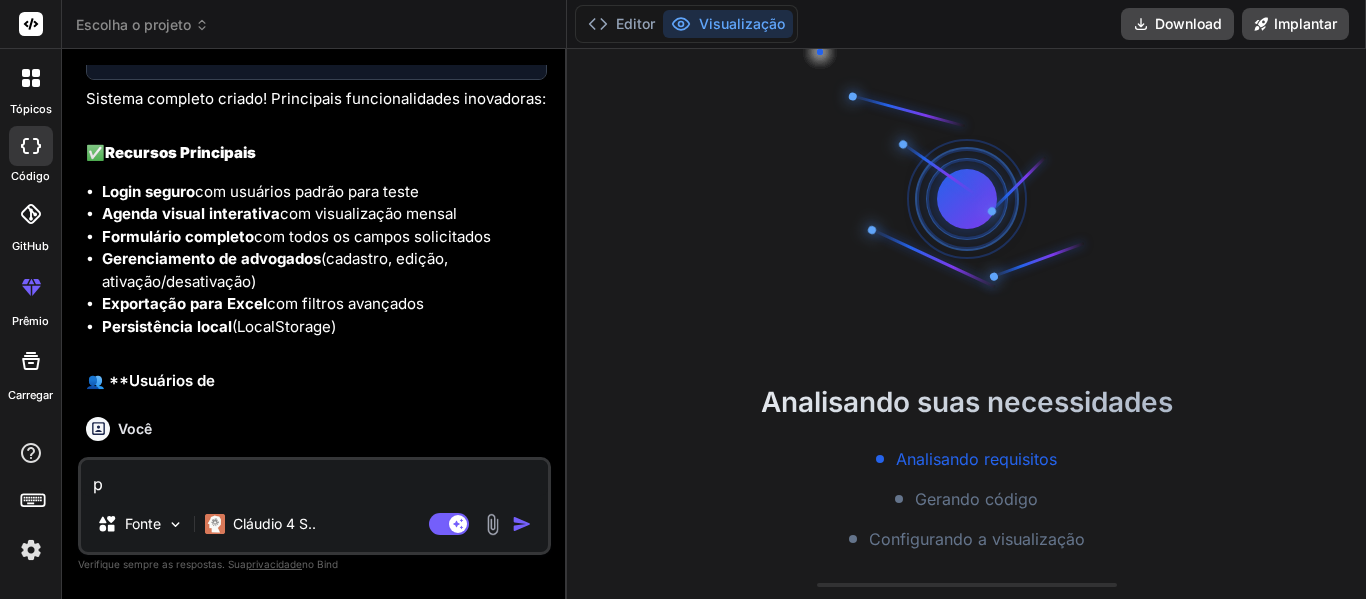 type on "po" 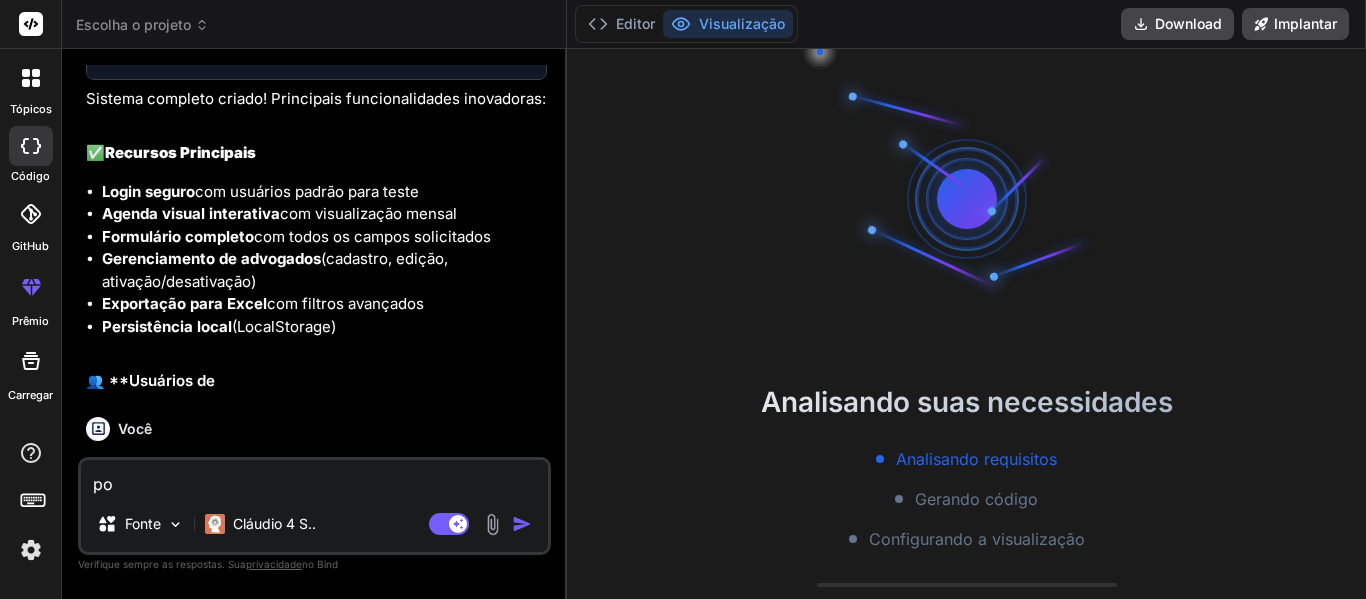 type on "pod" 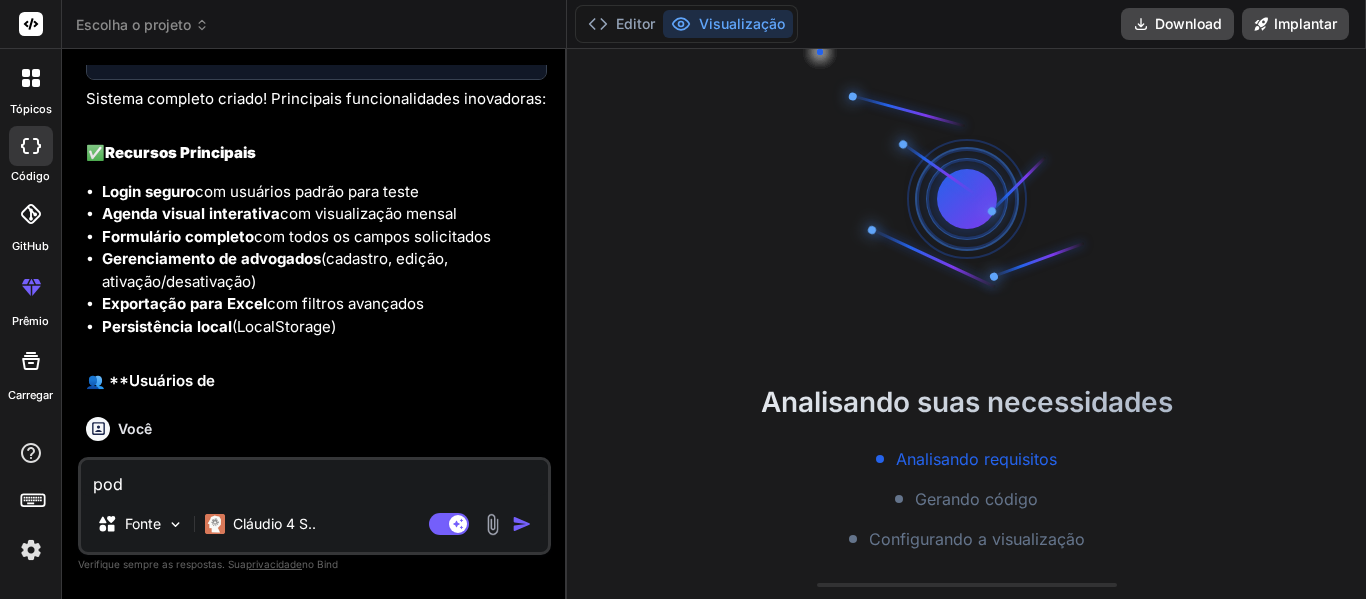 type on "pode" 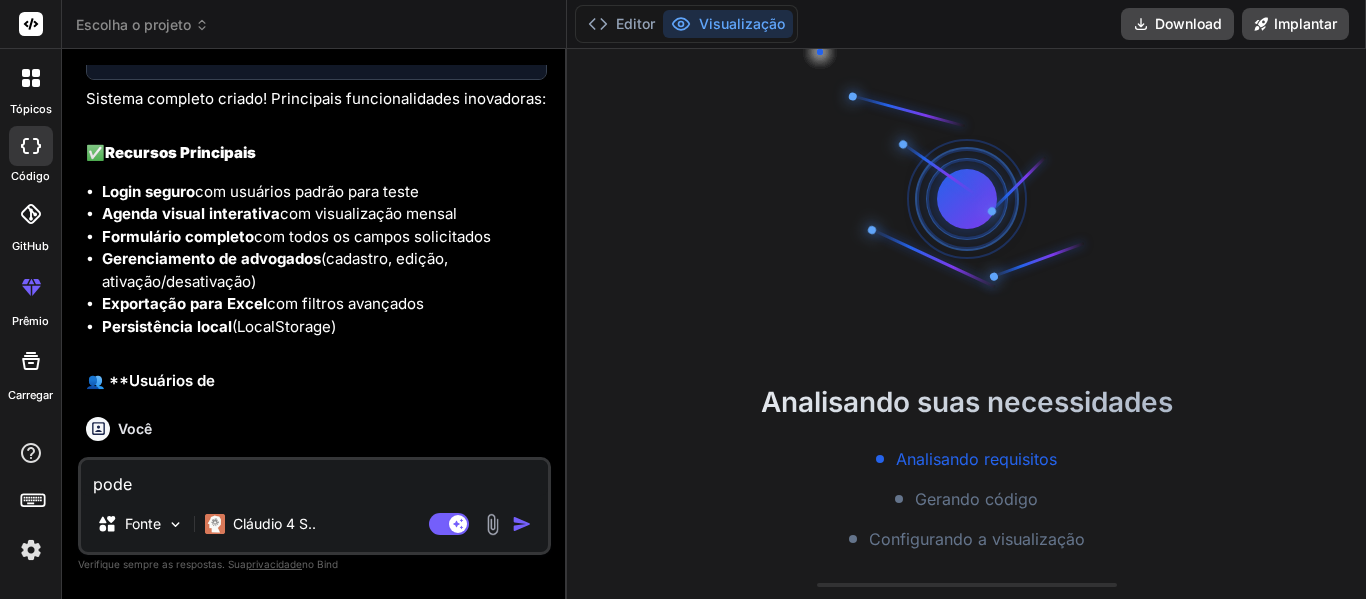 type on "poder" 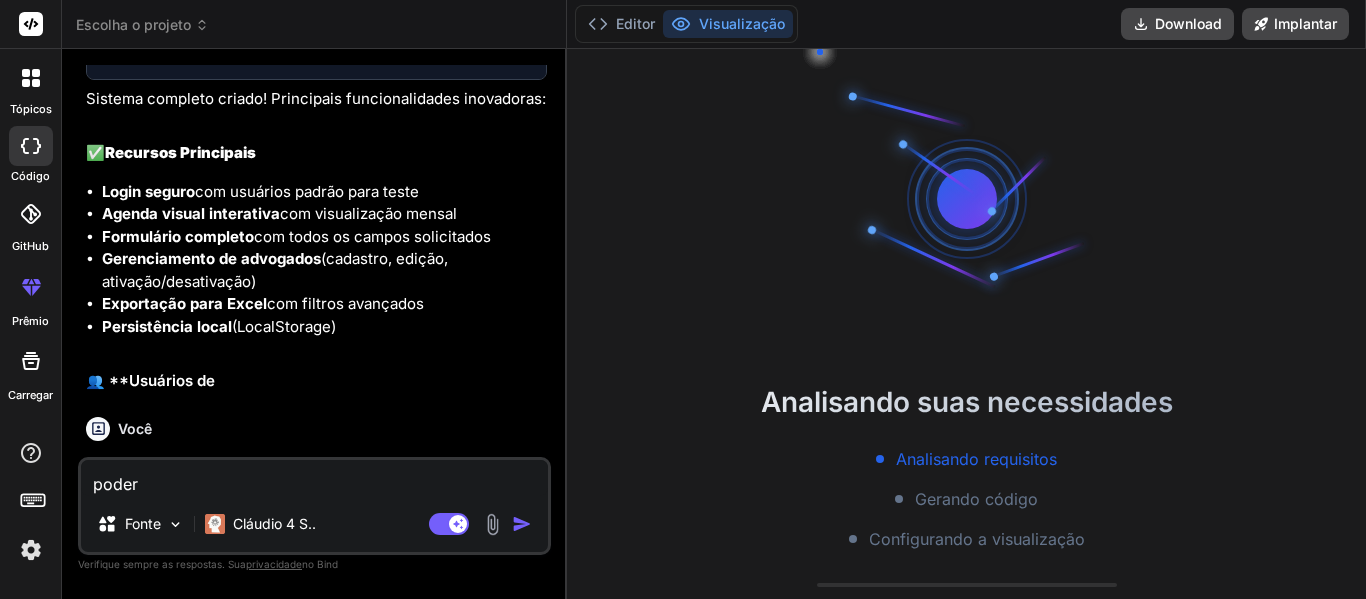 type on "poderi" 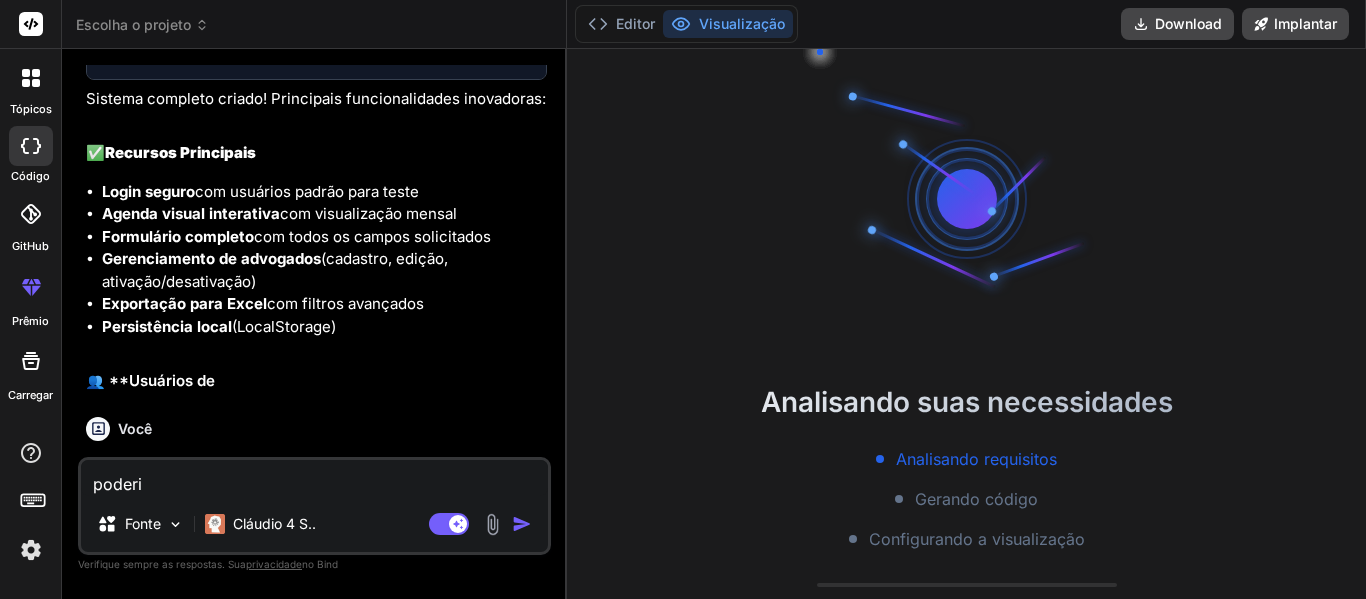 type on "poderia" 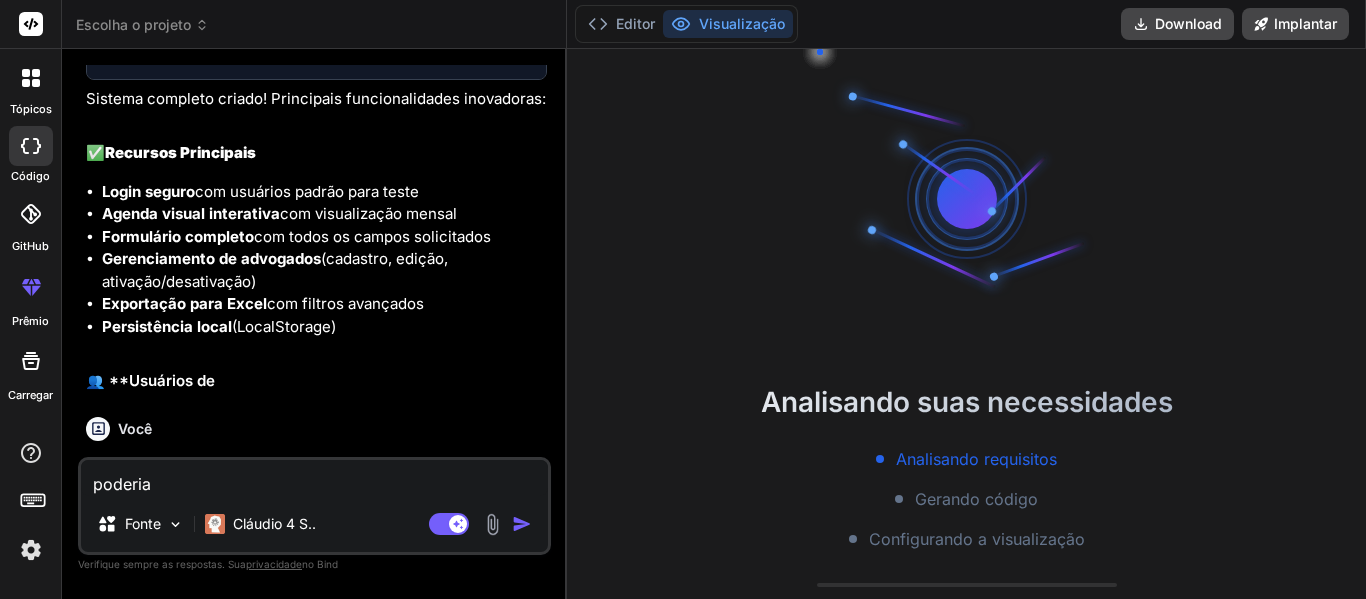 type on "poderia" 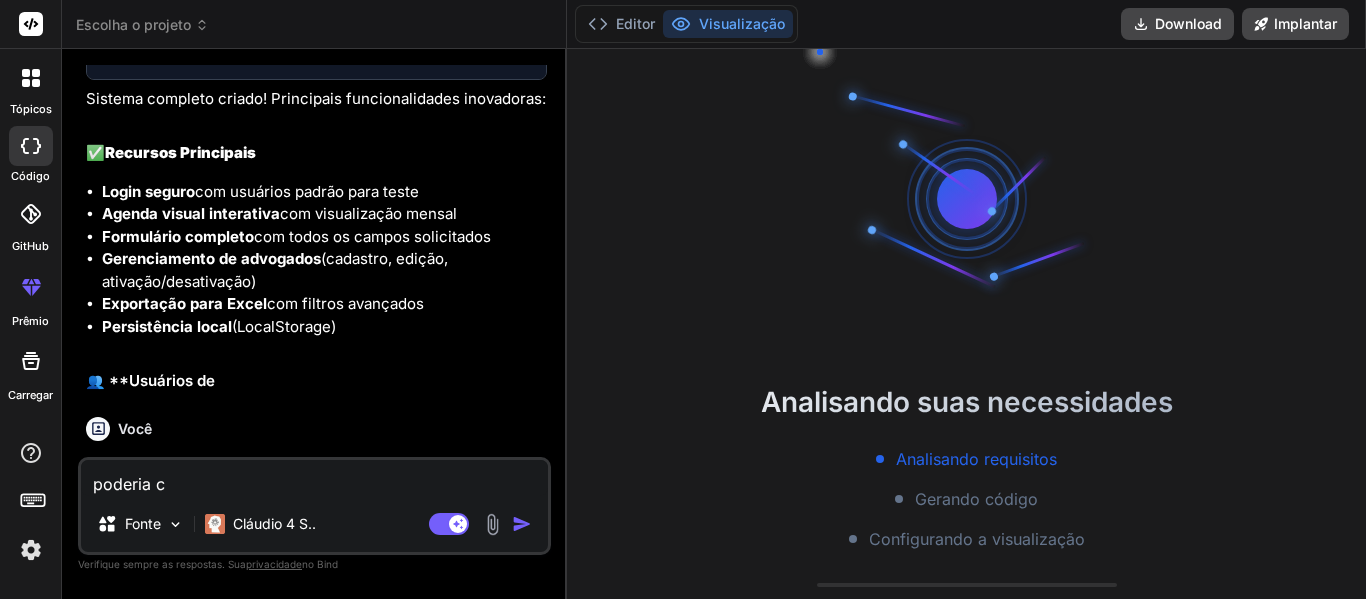 type on "poderia cr" 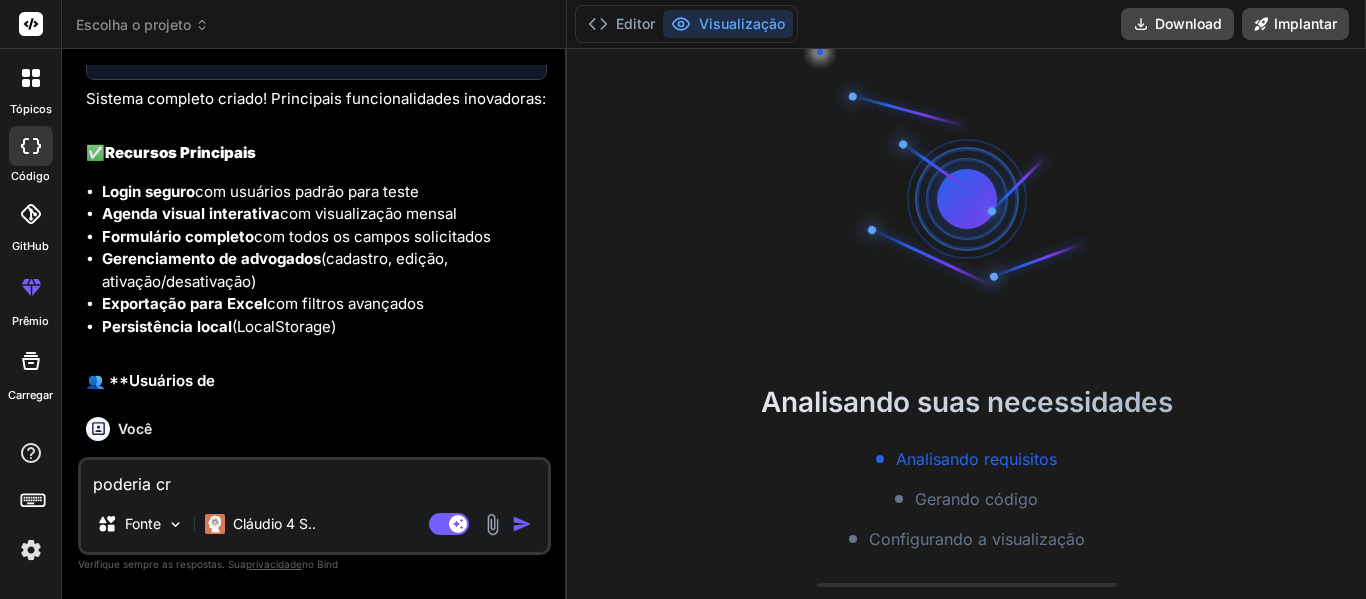 type on "poderia cri" 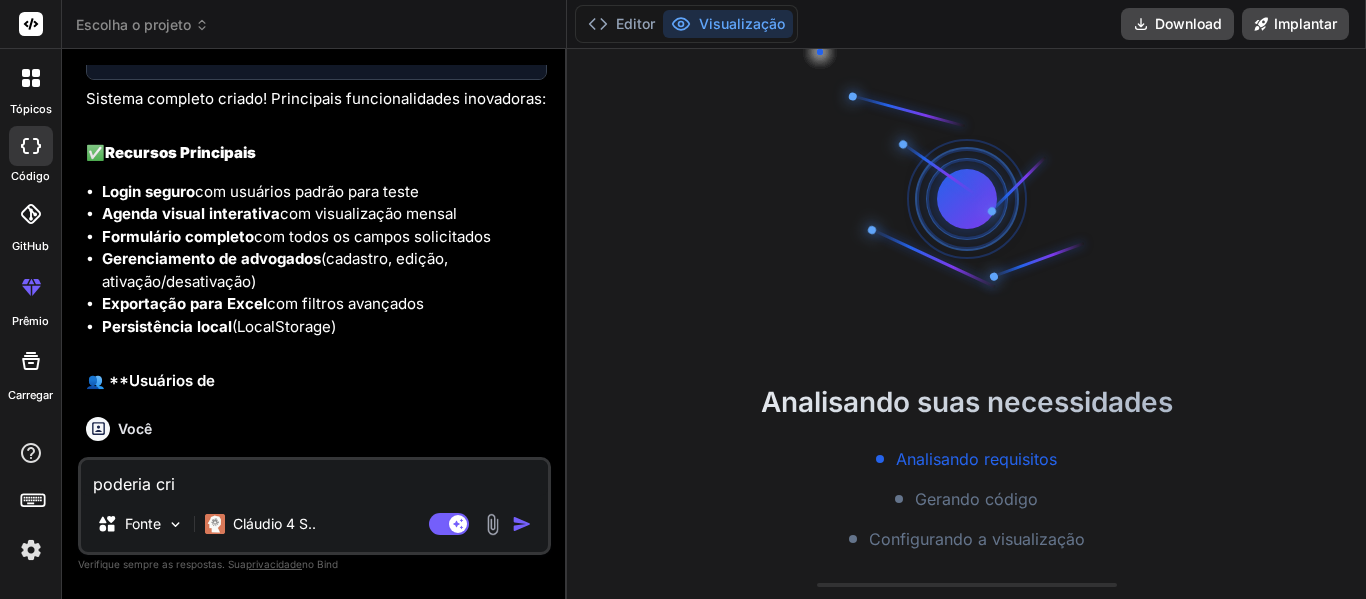 type on "poderia cria" 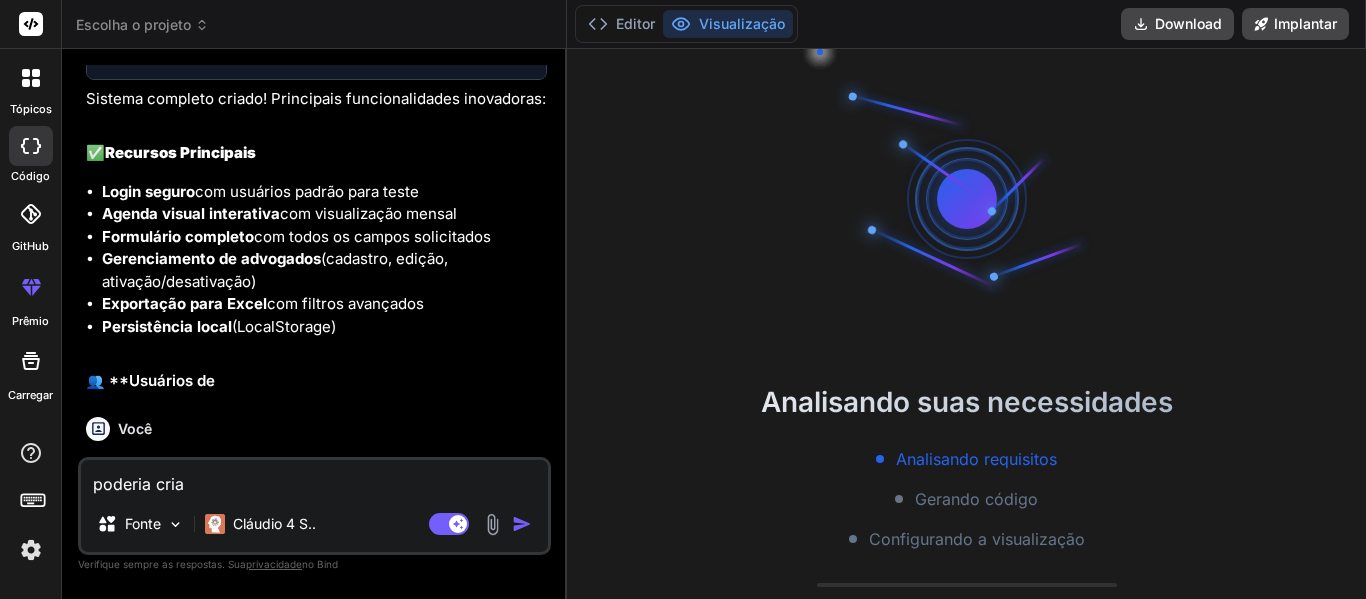 type on "poderia criar" 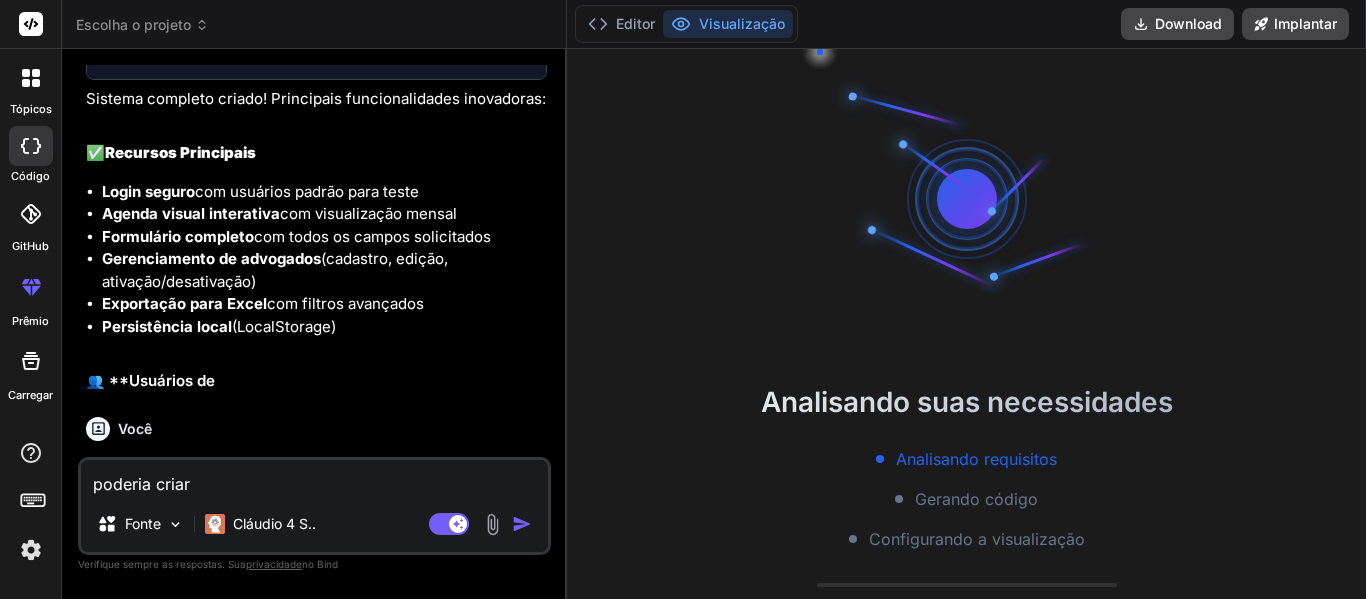 type on "x" 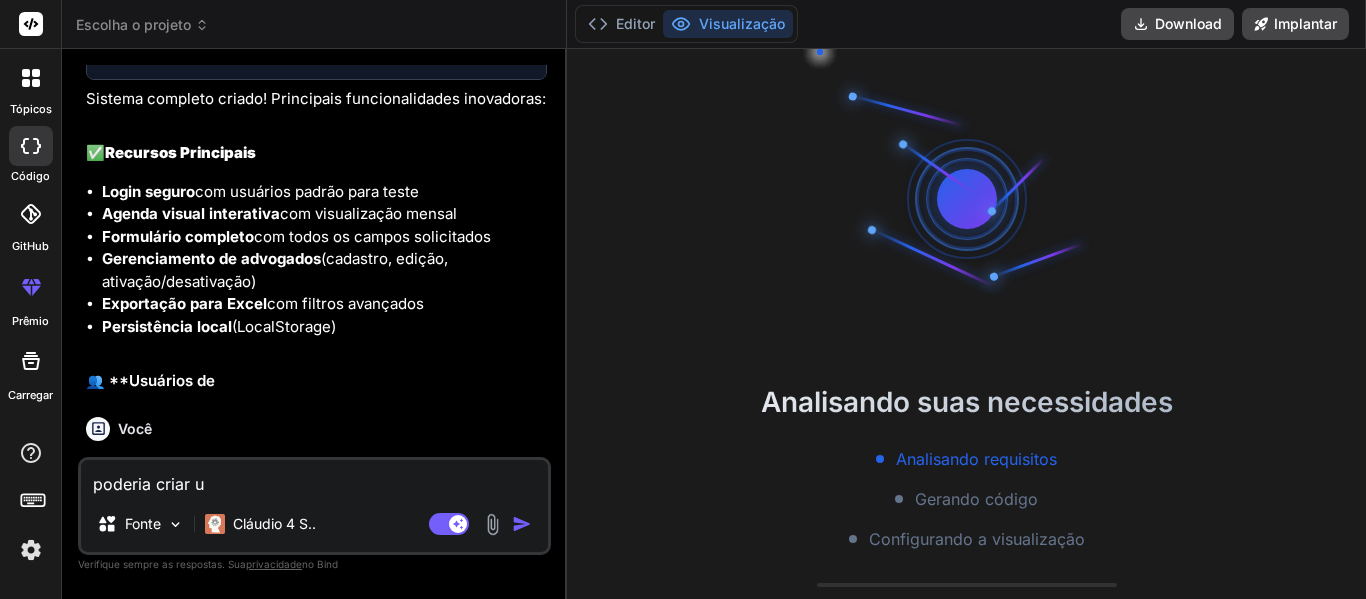 type on "poderia criar um" 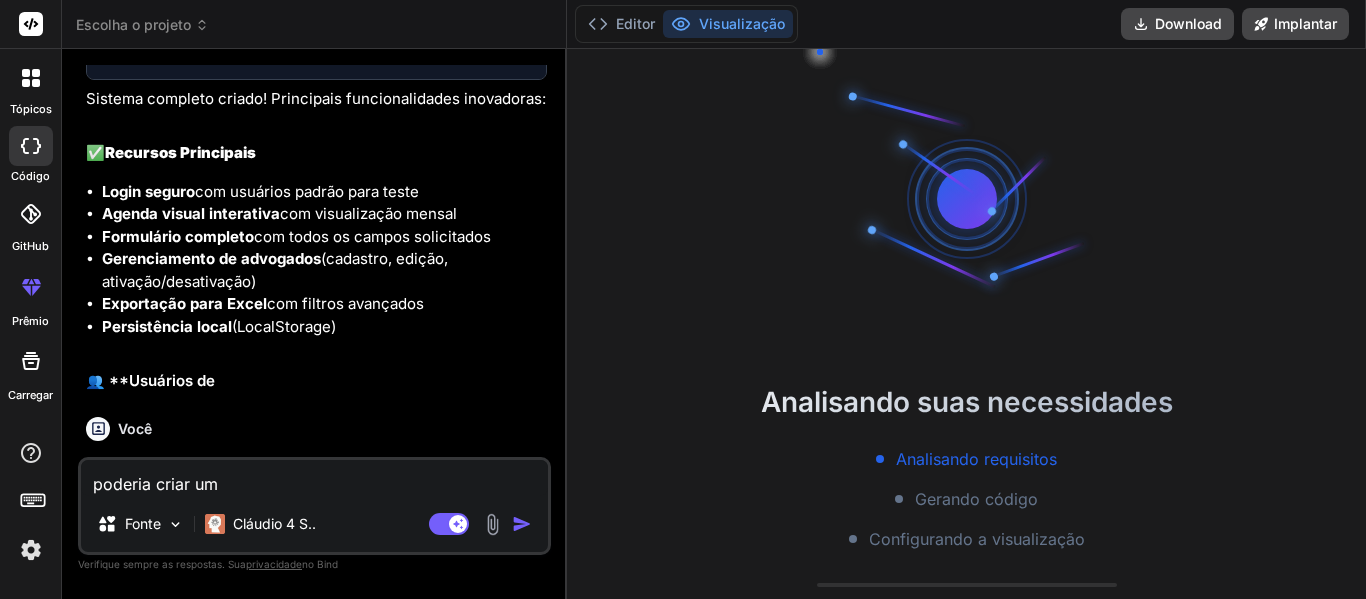 type on "poderia criar um" 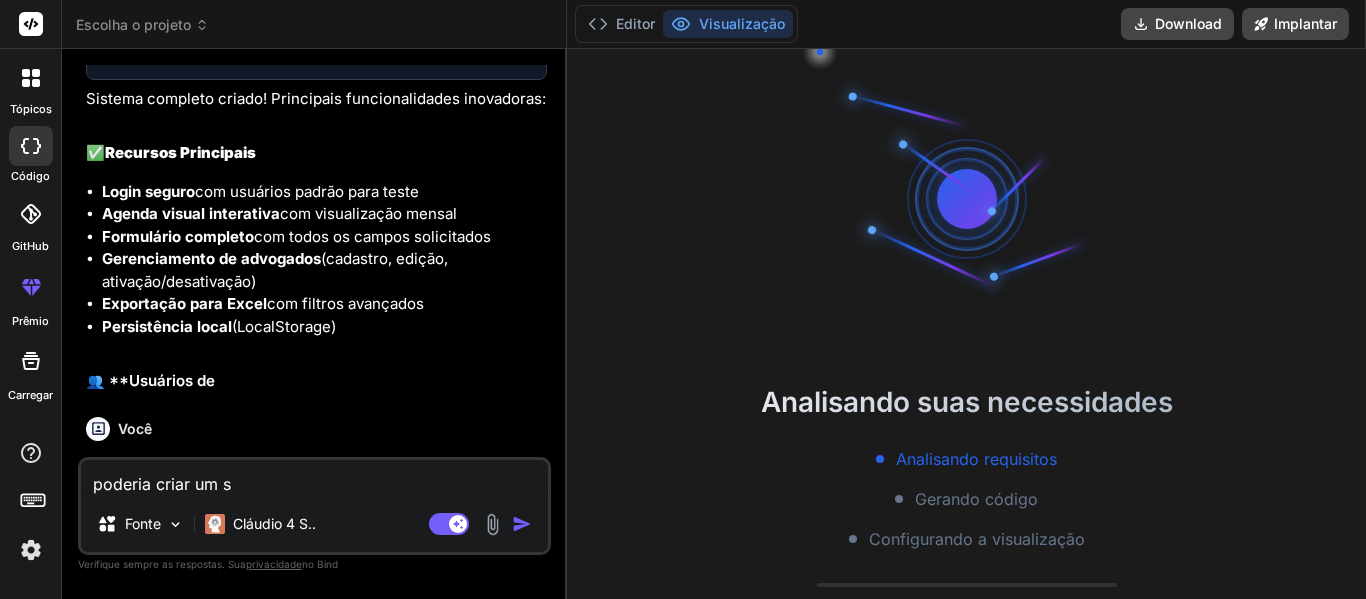 type on "poderia criar um si" 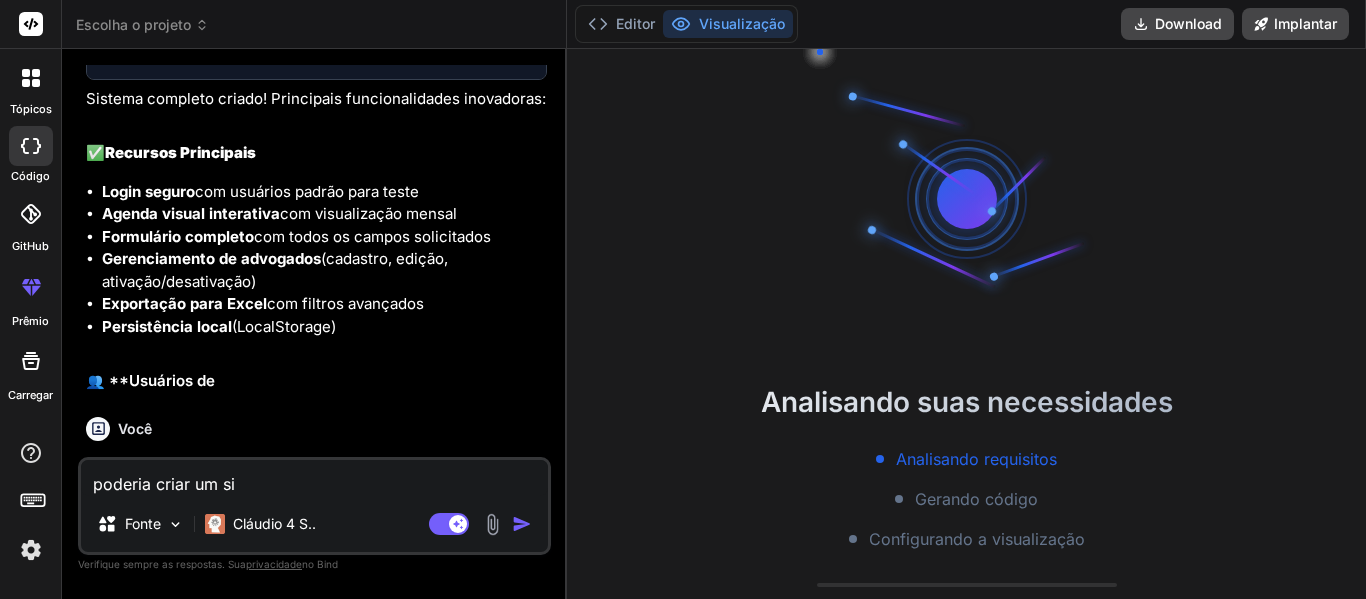 type on "poderia criar um sis" 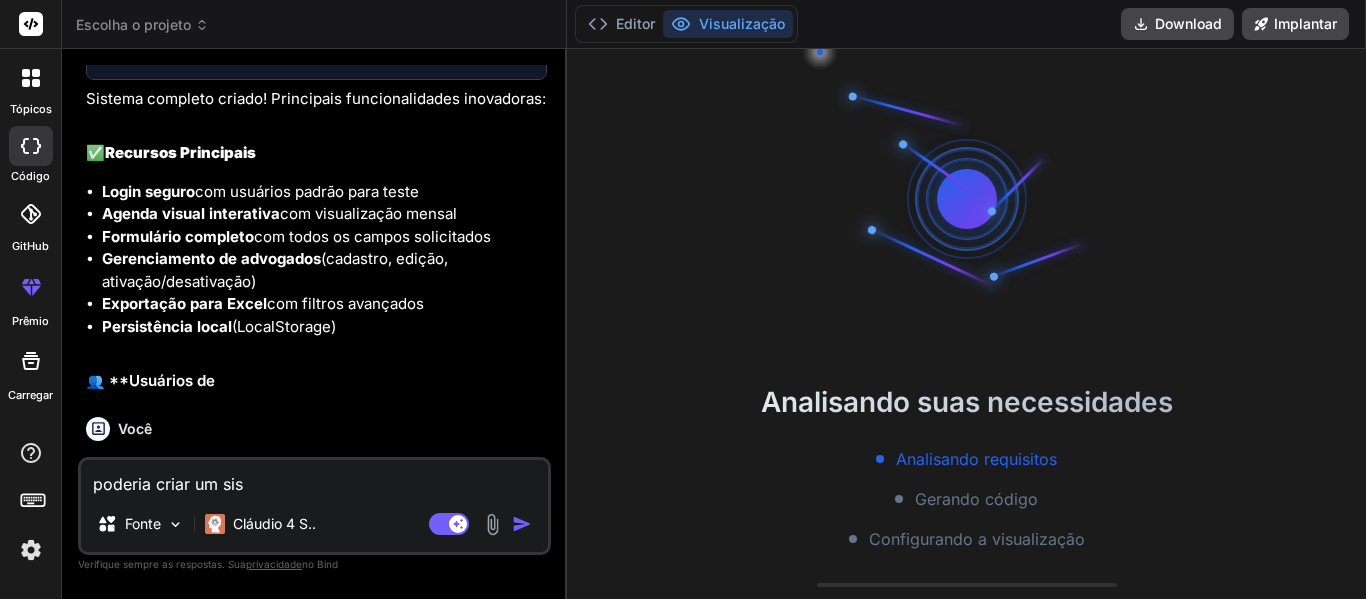 type on "poderia criar um sist" 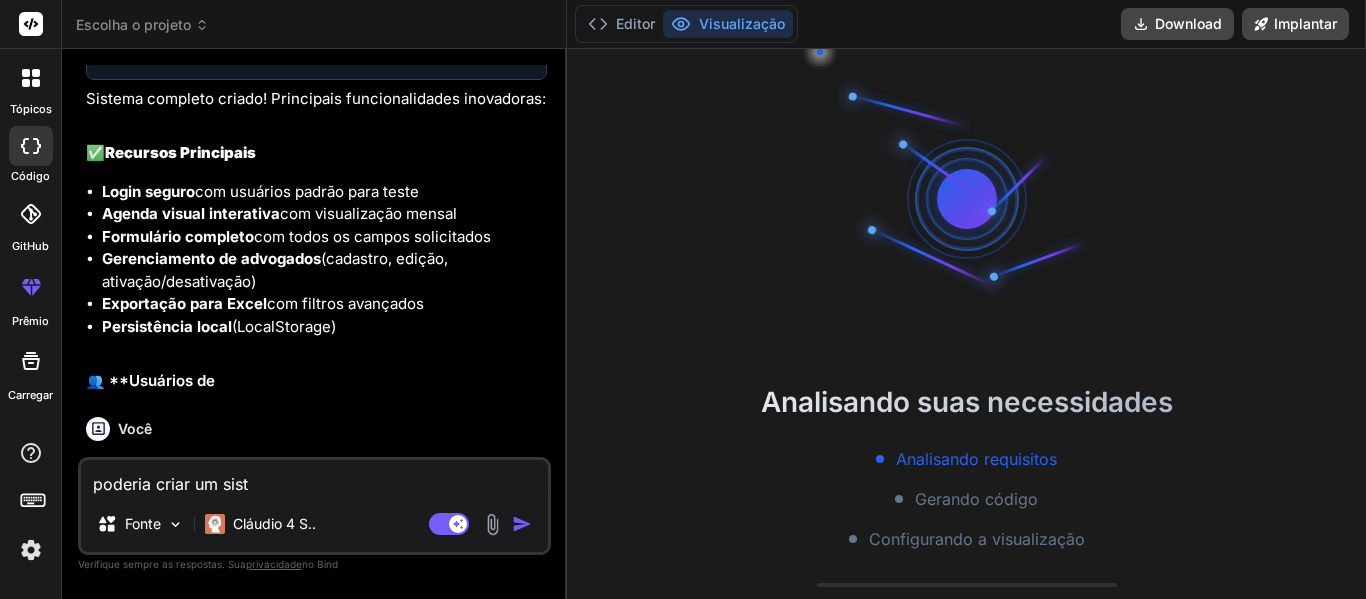 type on "poderia criar um siste" 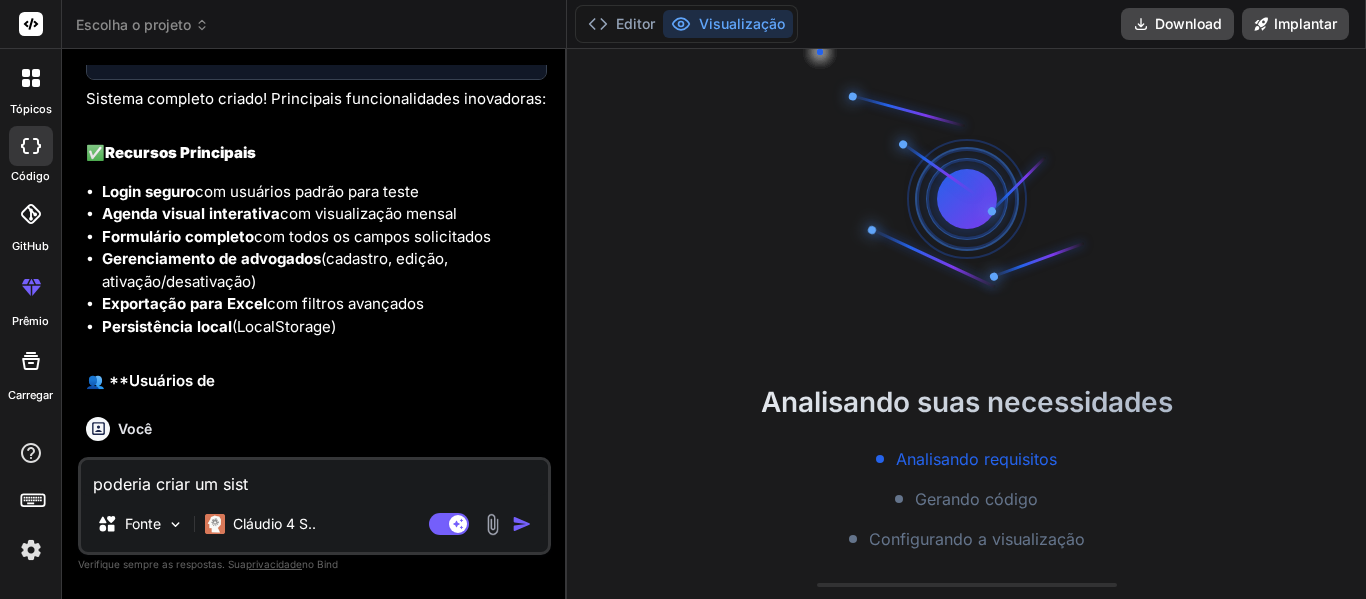 type on "x" 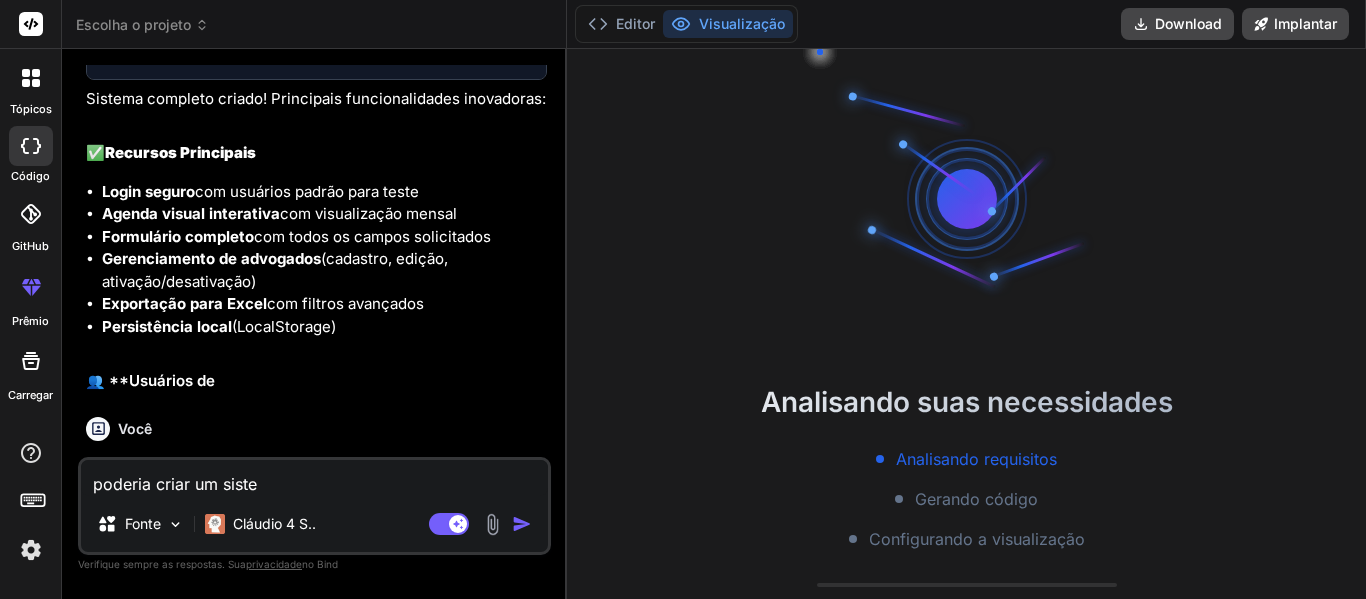 type on "poderia criar um sistem" 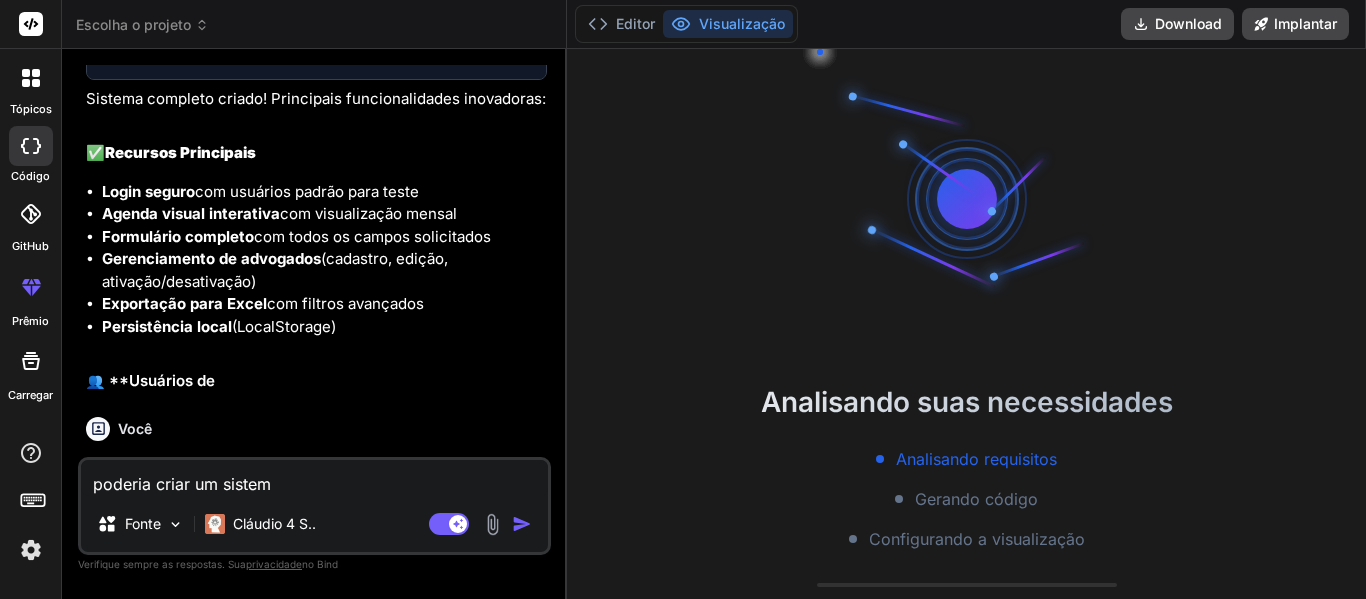 type on "poderia criar um sistema" 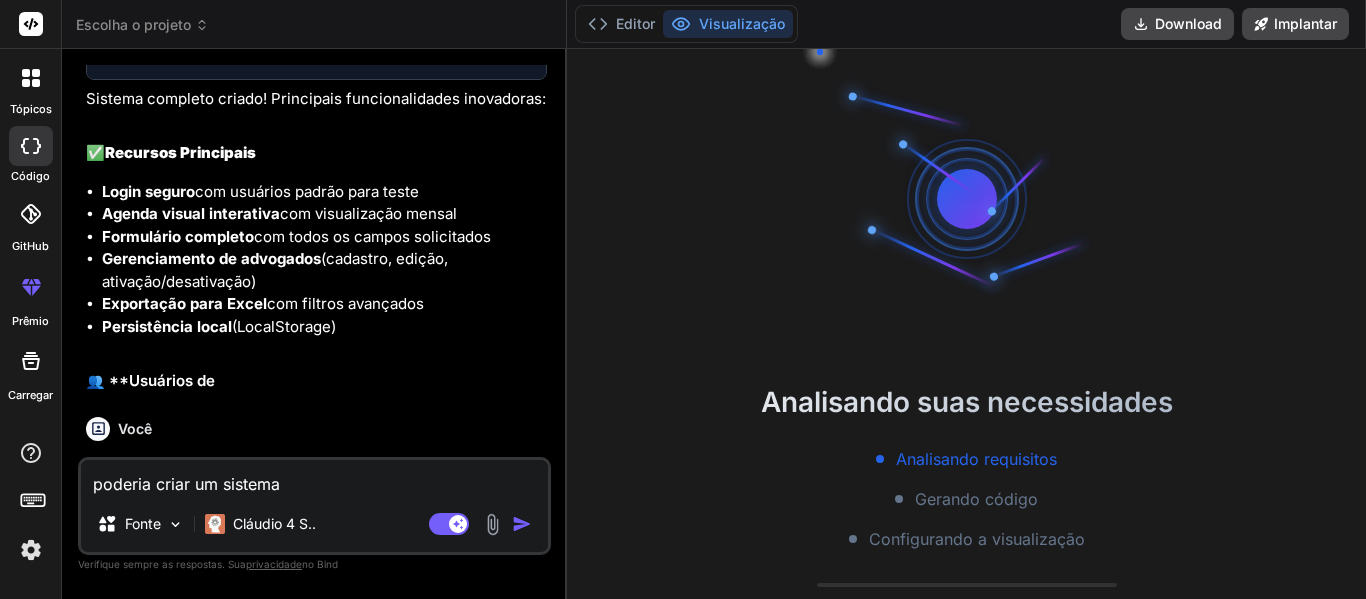 type on "poderia criar um sistema" 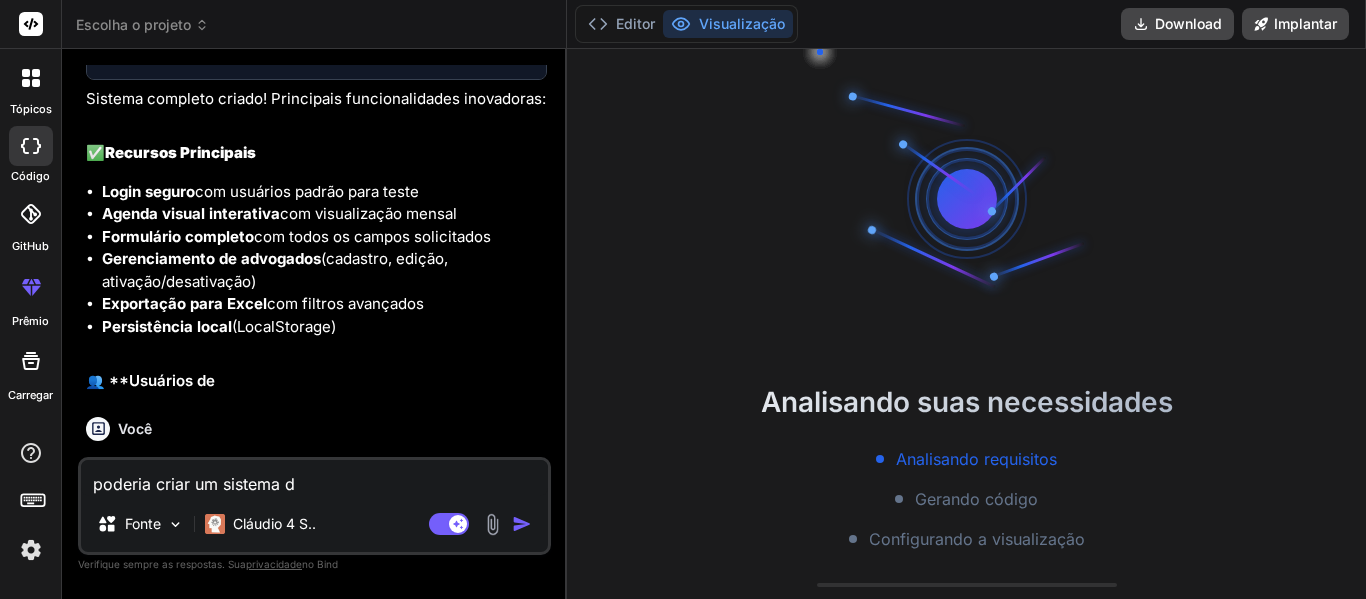 type on "poderia criar um sistema de" 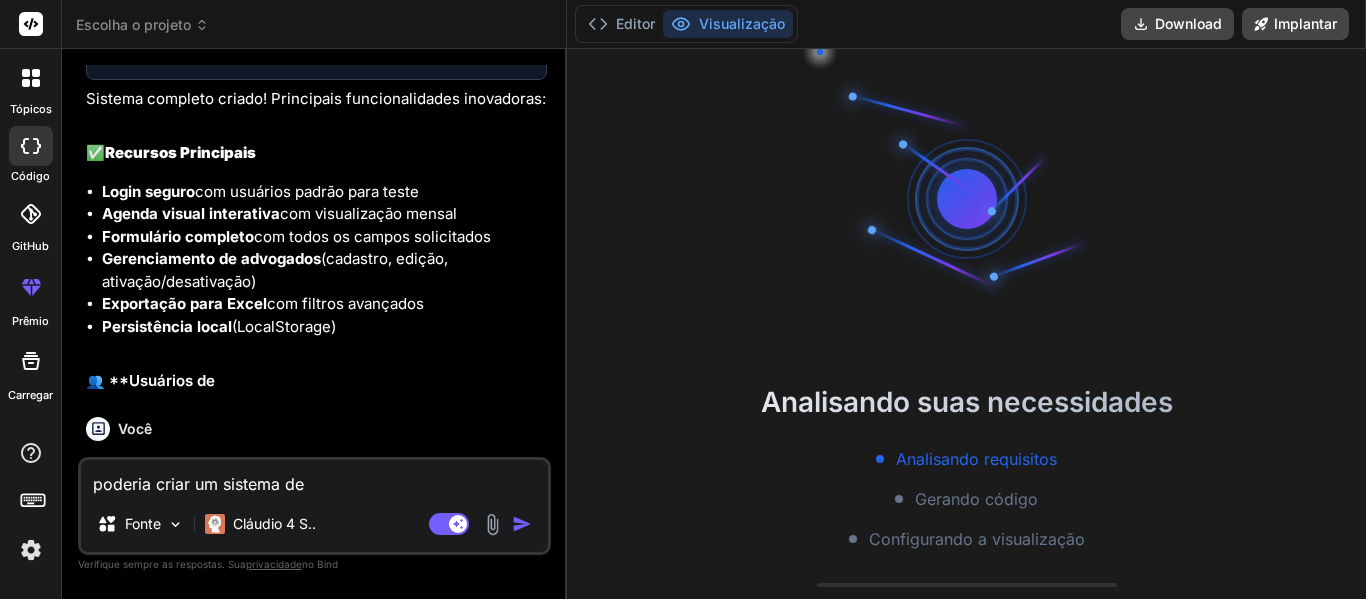 type on "x" 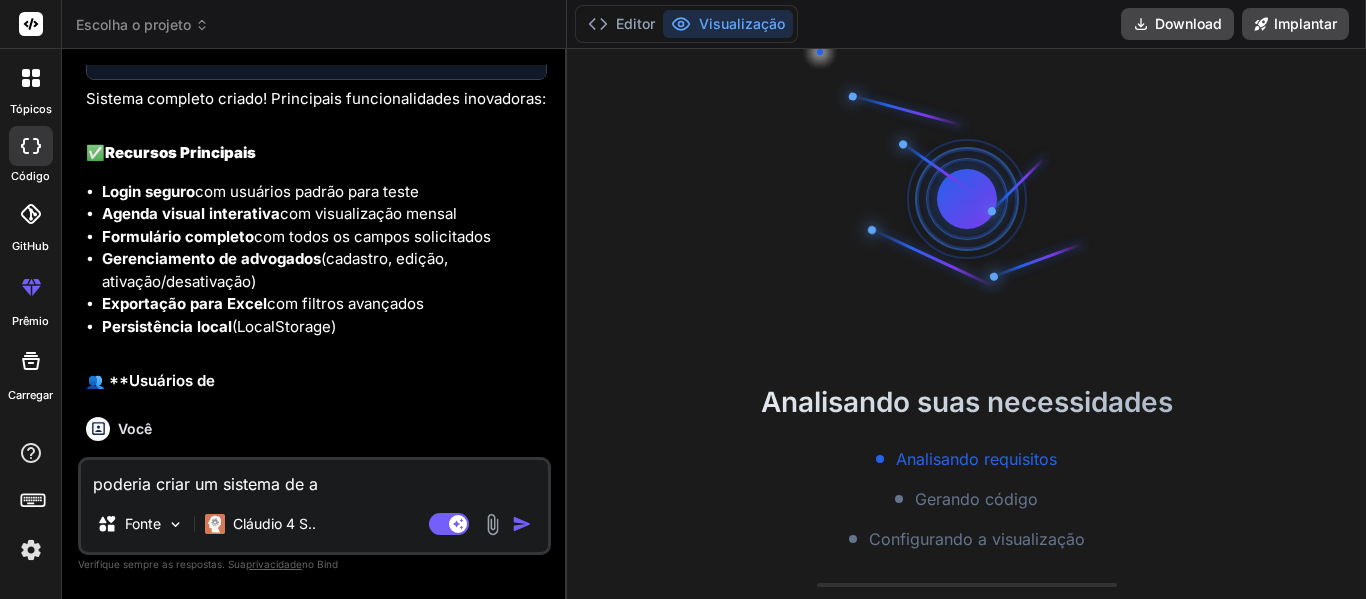 type on "x" 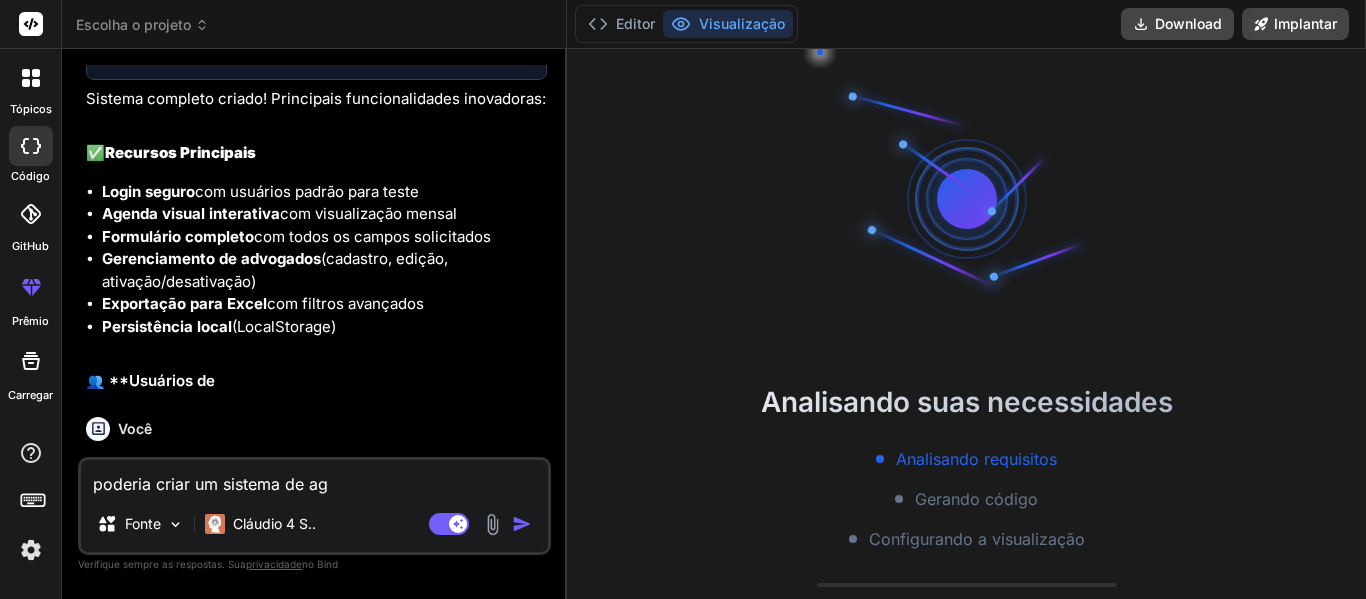 type on "poderia criar um sistema de age" 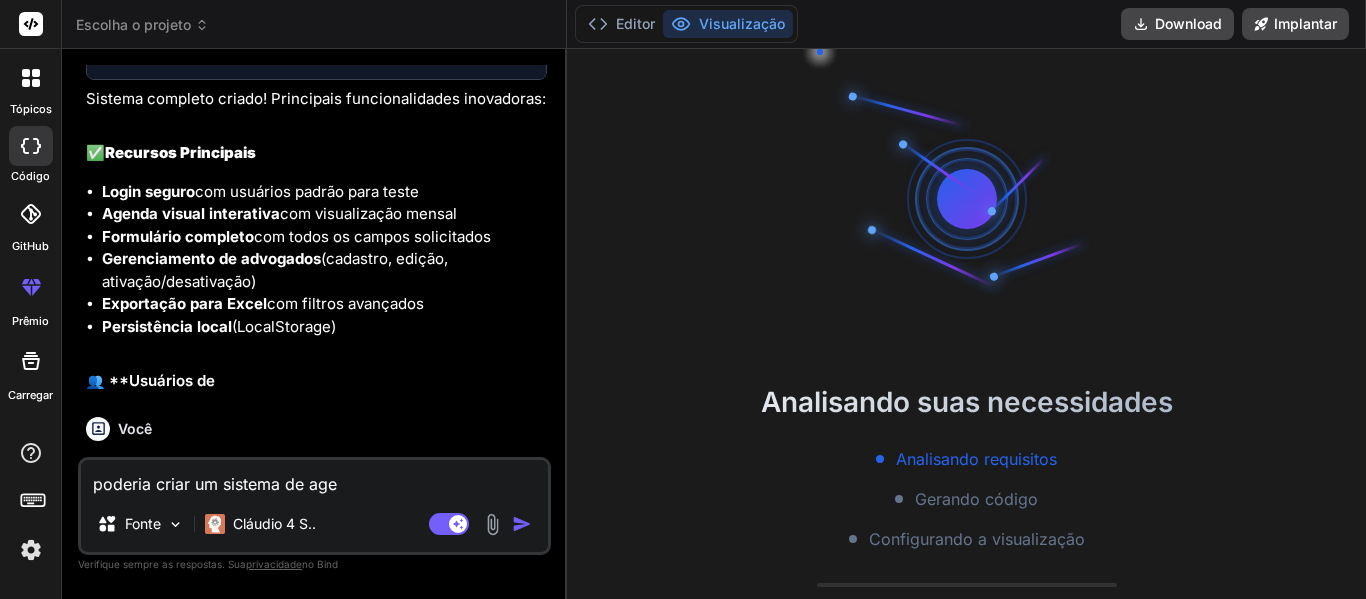 type on "poderia criar um sistema de agen" 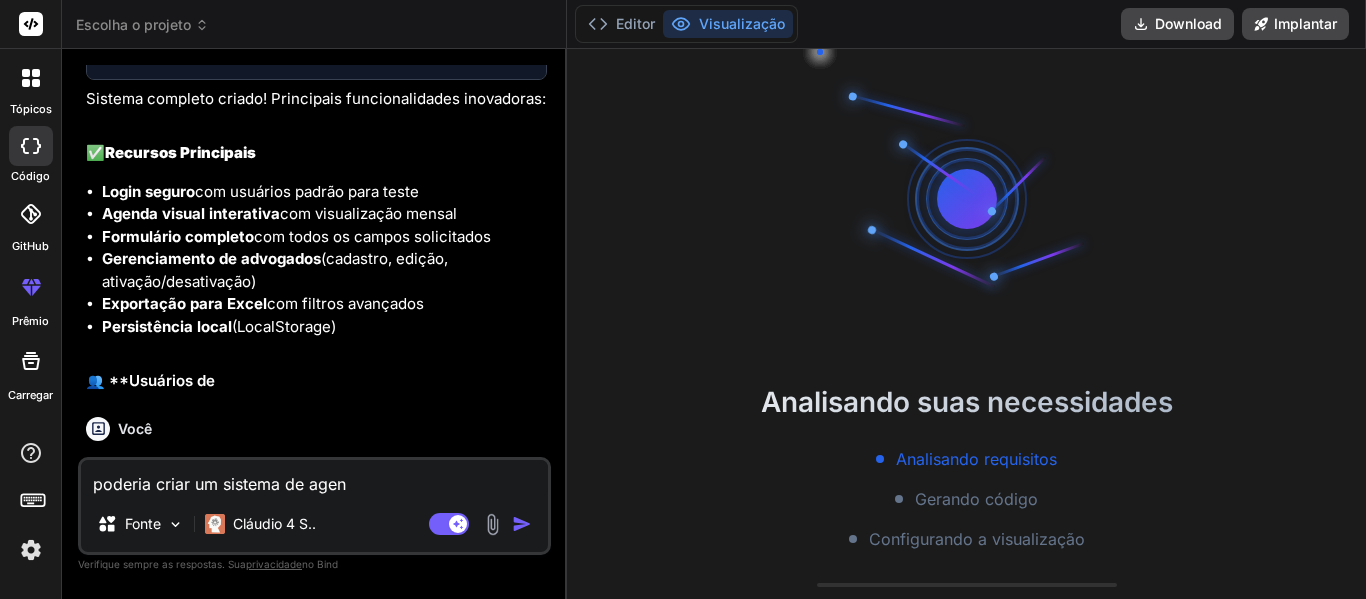 type on "poderia criar um sistema de agend" 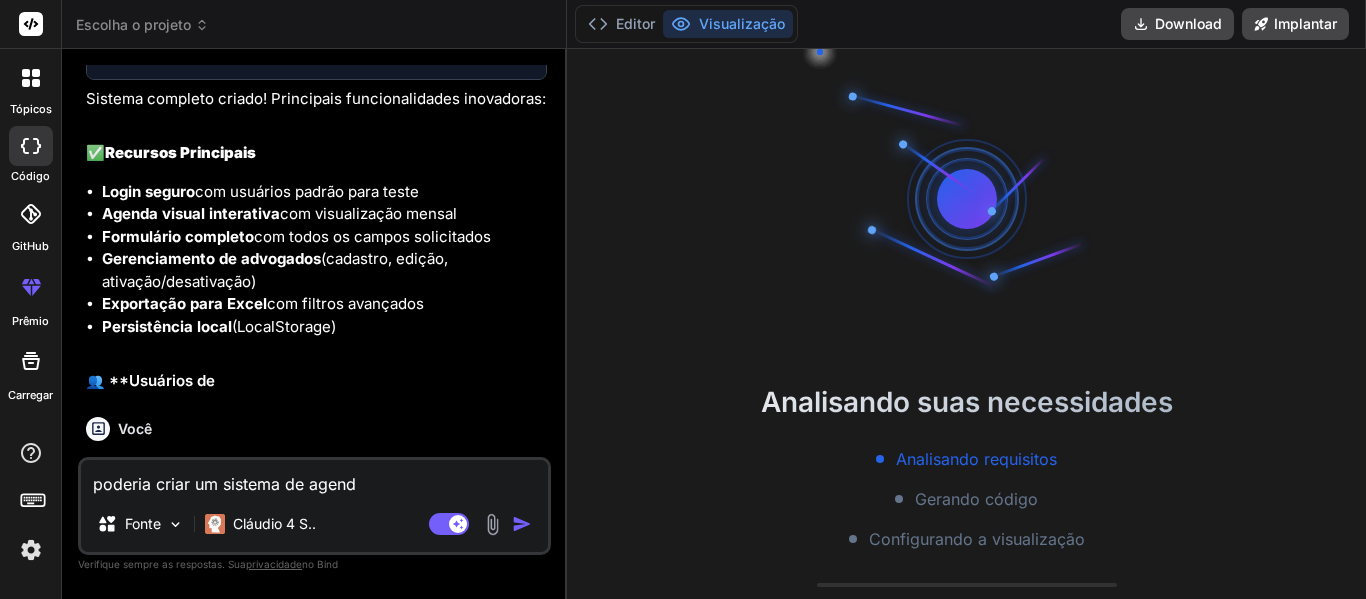type on "poderia criar um sistema de agenda" 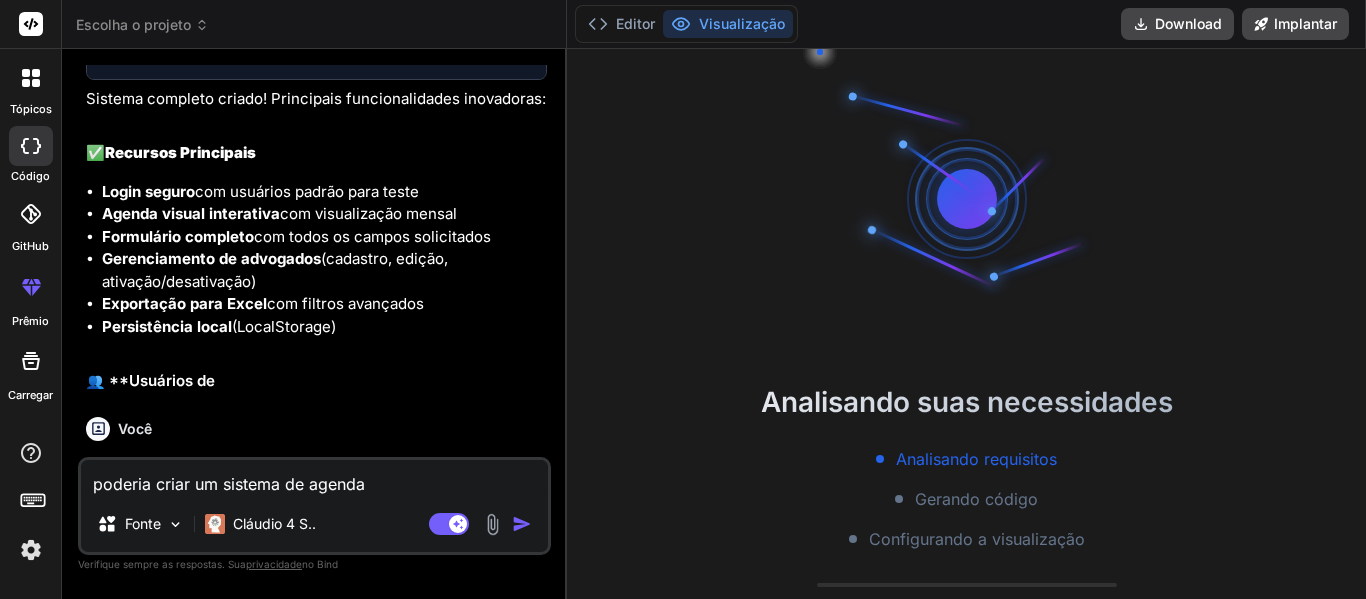 type on "x" 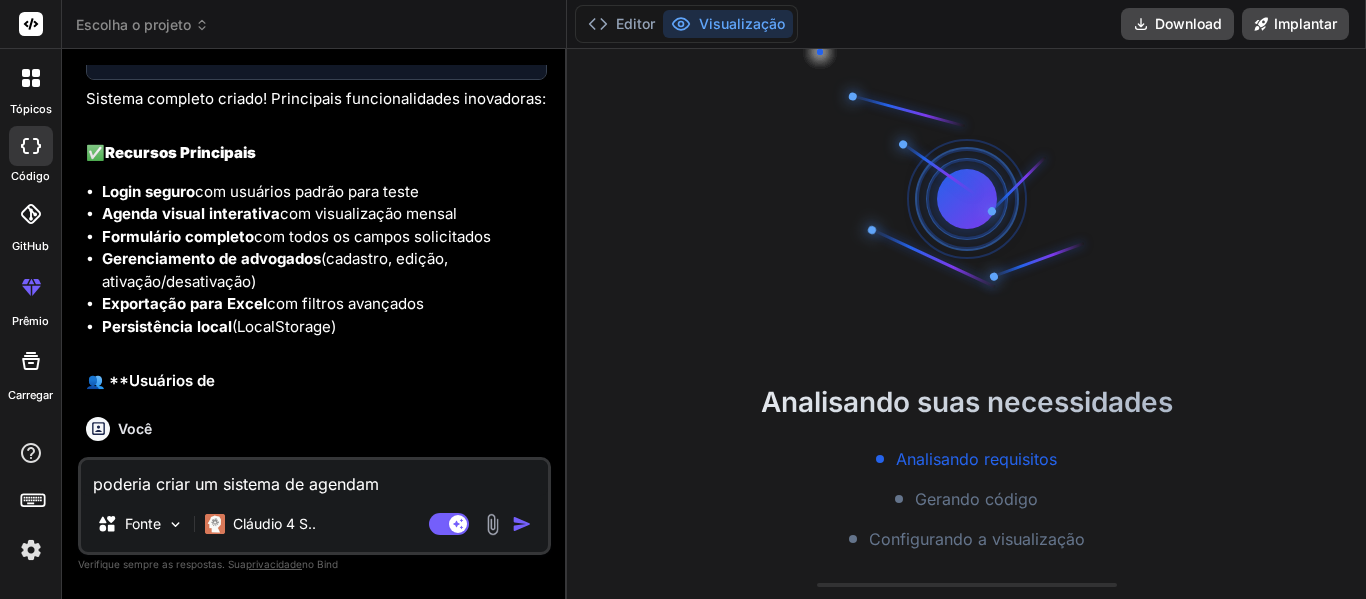 type on "poderia criar um sistema de agendame" 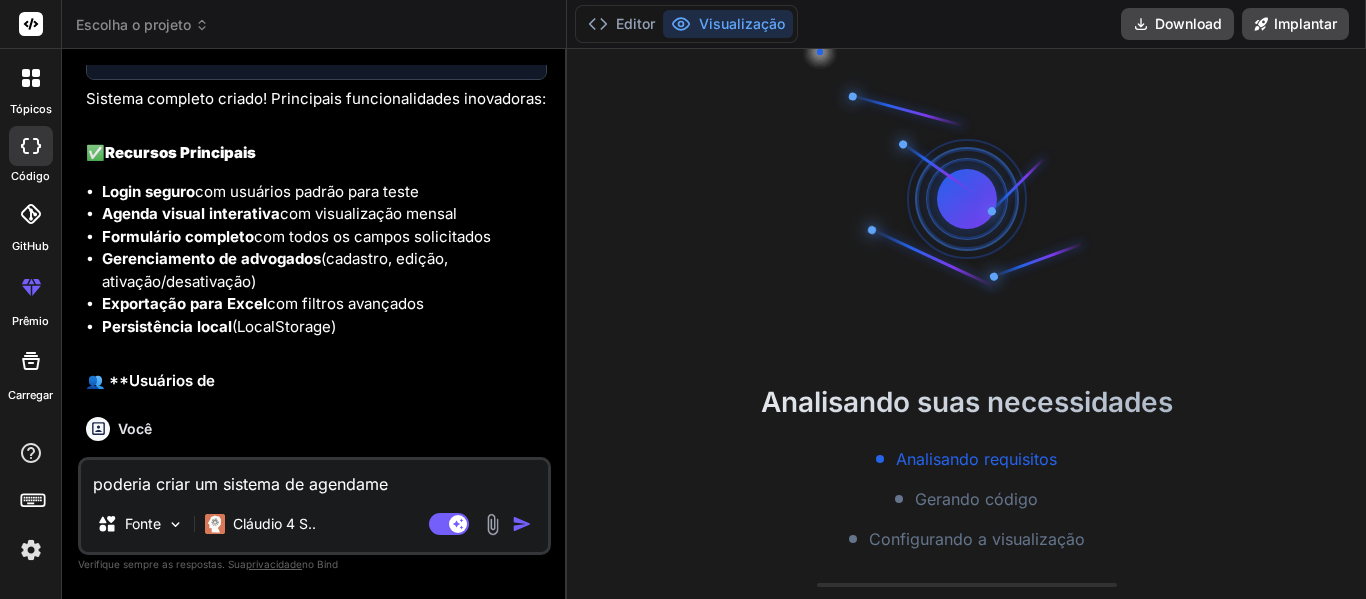 type on "poderia criar um sistema de agendamen" 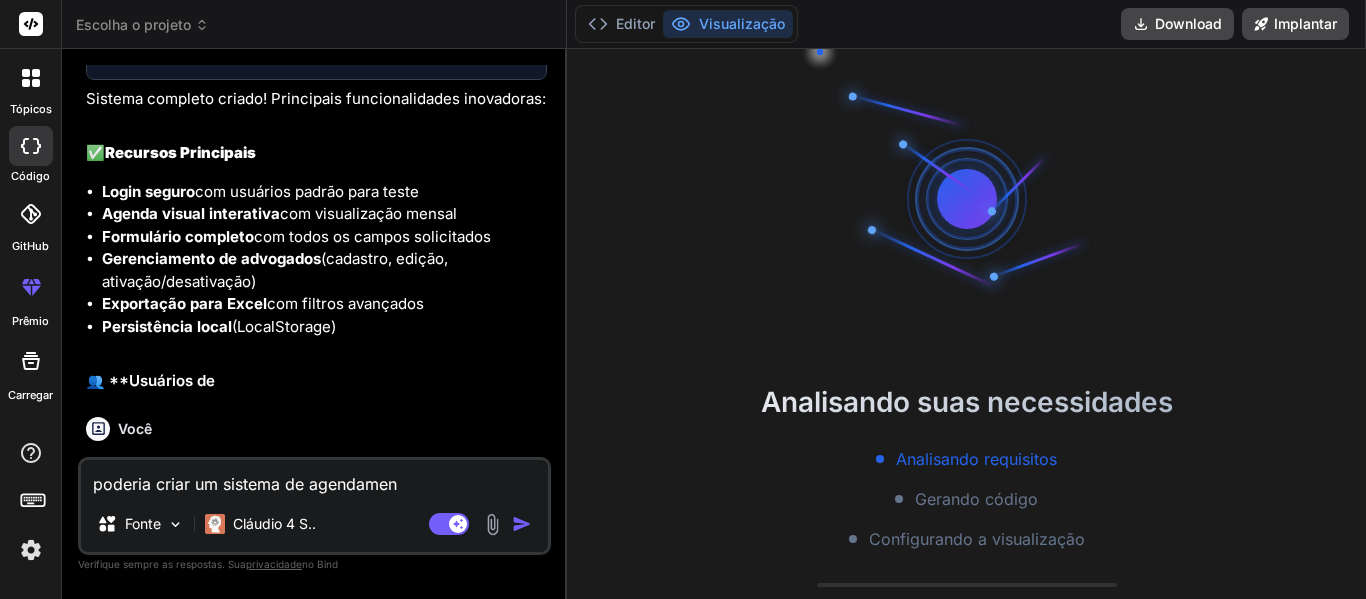 type on "poderia criar um sistema de agendament" 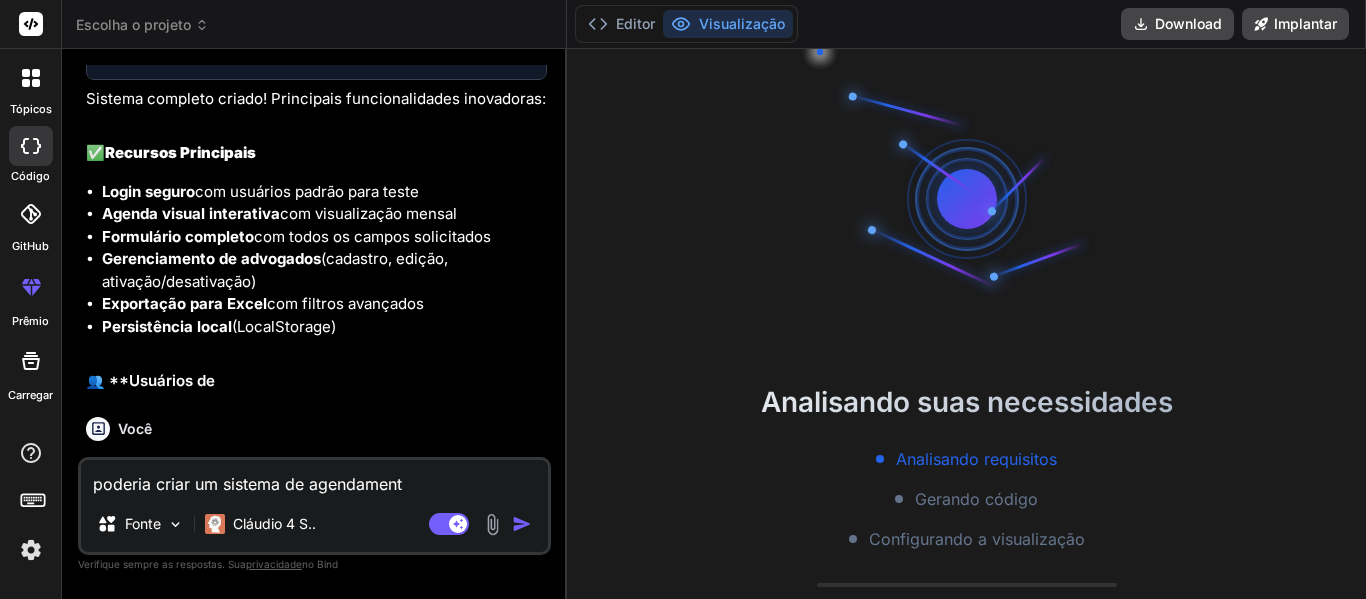 type on "poderia criar um sistema de agendamento" 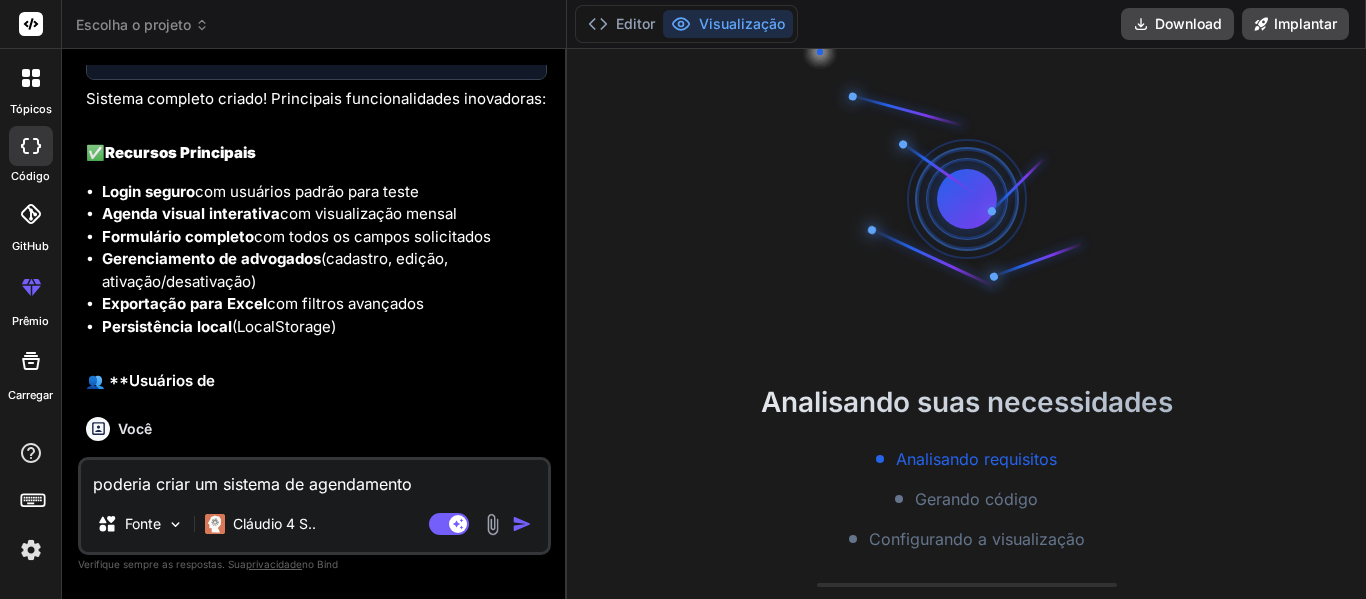 type on "poderia criar um sistema de agendamentos" 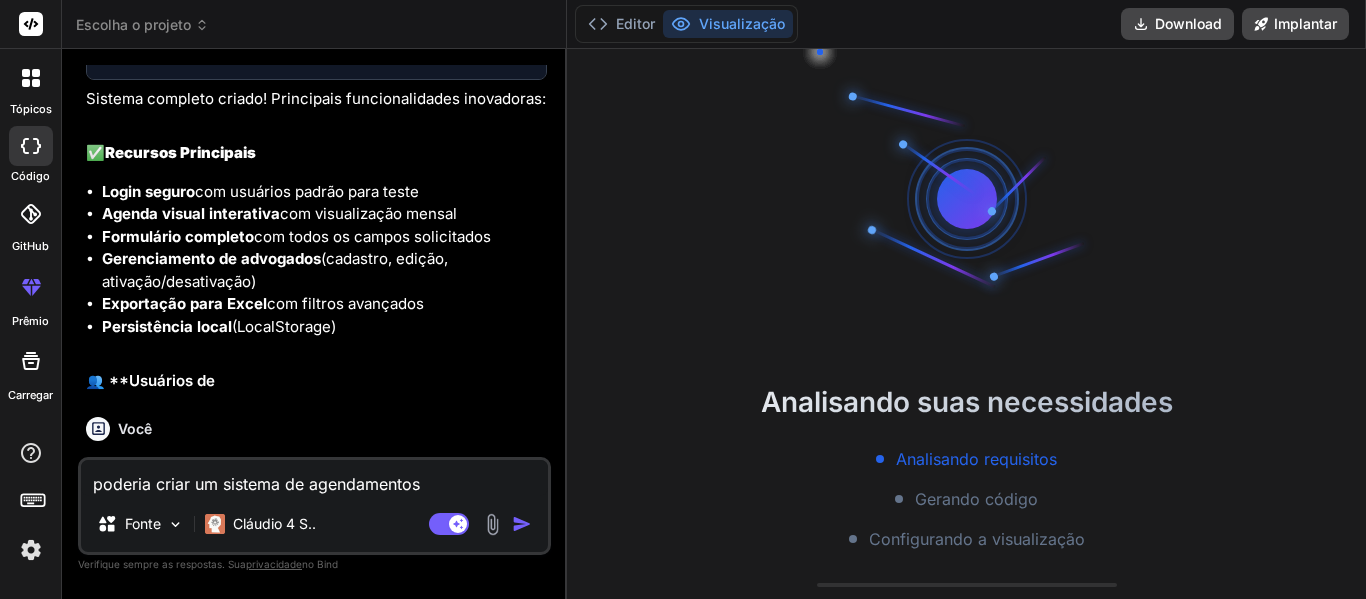 type on "poderia criar um sistema de agendamentos" 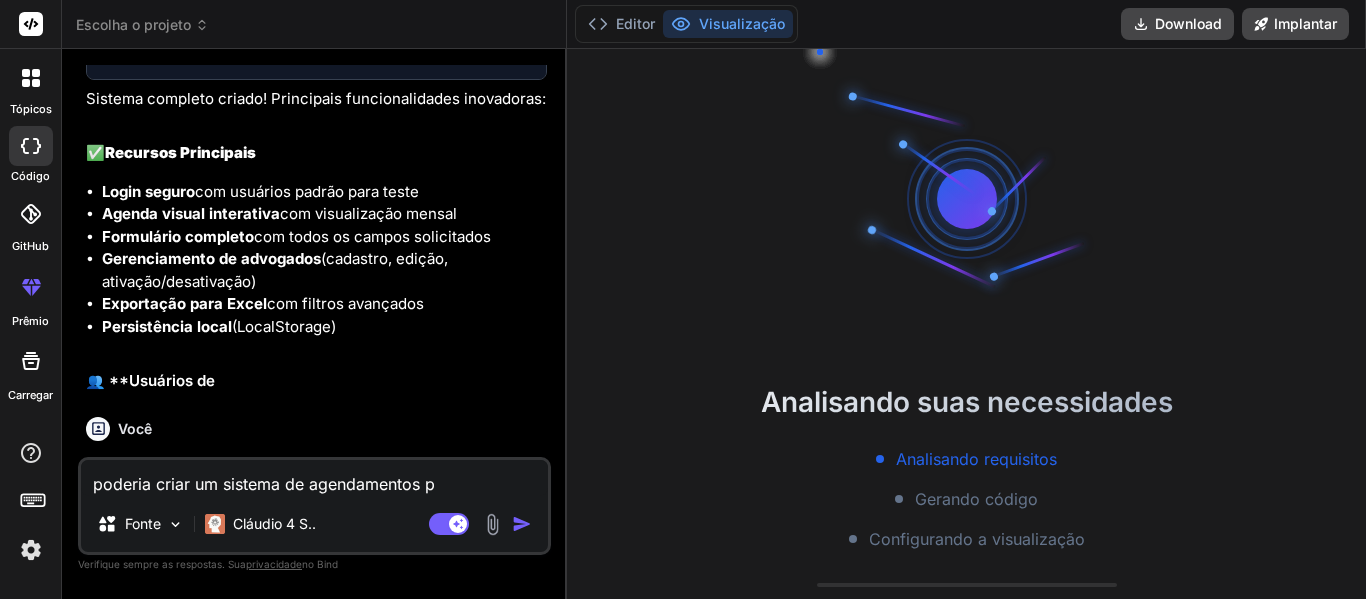 type on "poderia criar um sistema de agendamentos pa" 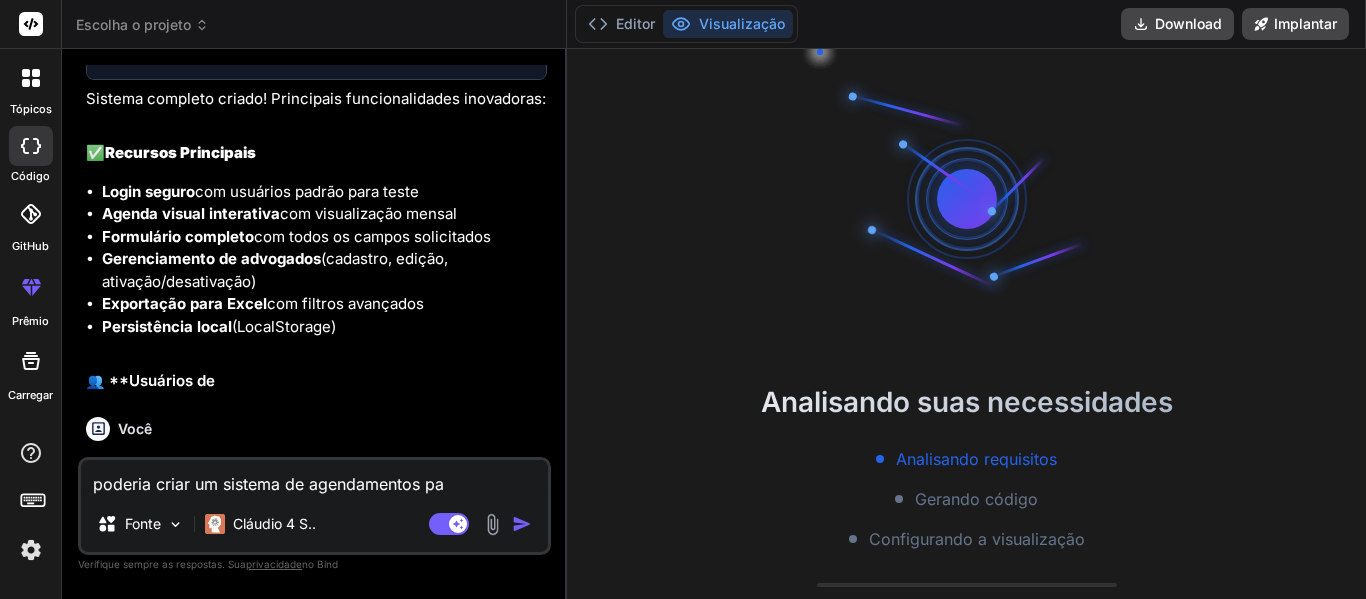 type on "poderia criar um sistema de agendamentos par" 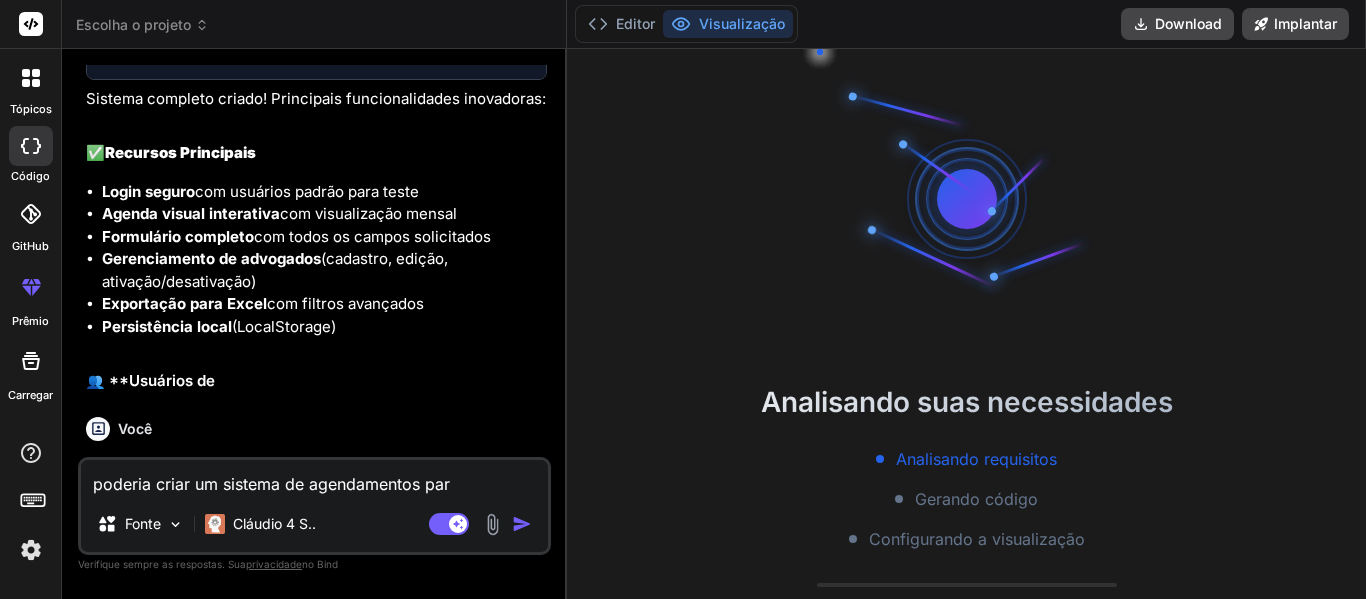 type on "poderia criar um sistema de agendamentos para" 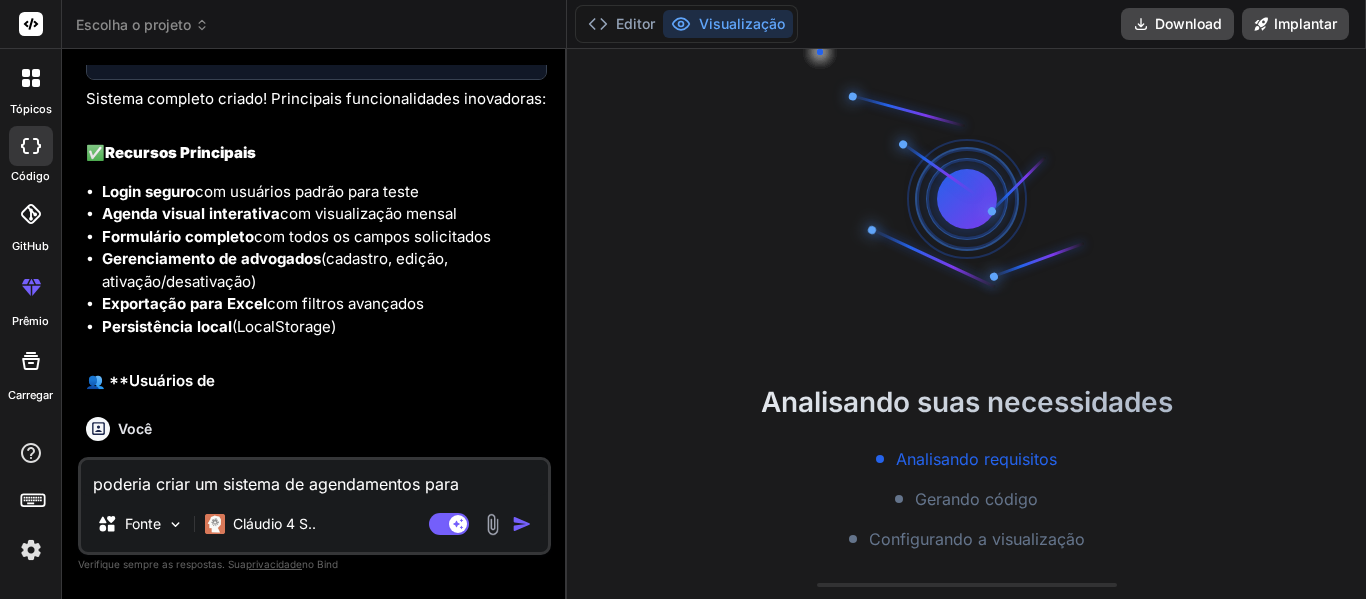 type on "poderia criar um sistema de agendamentos para" 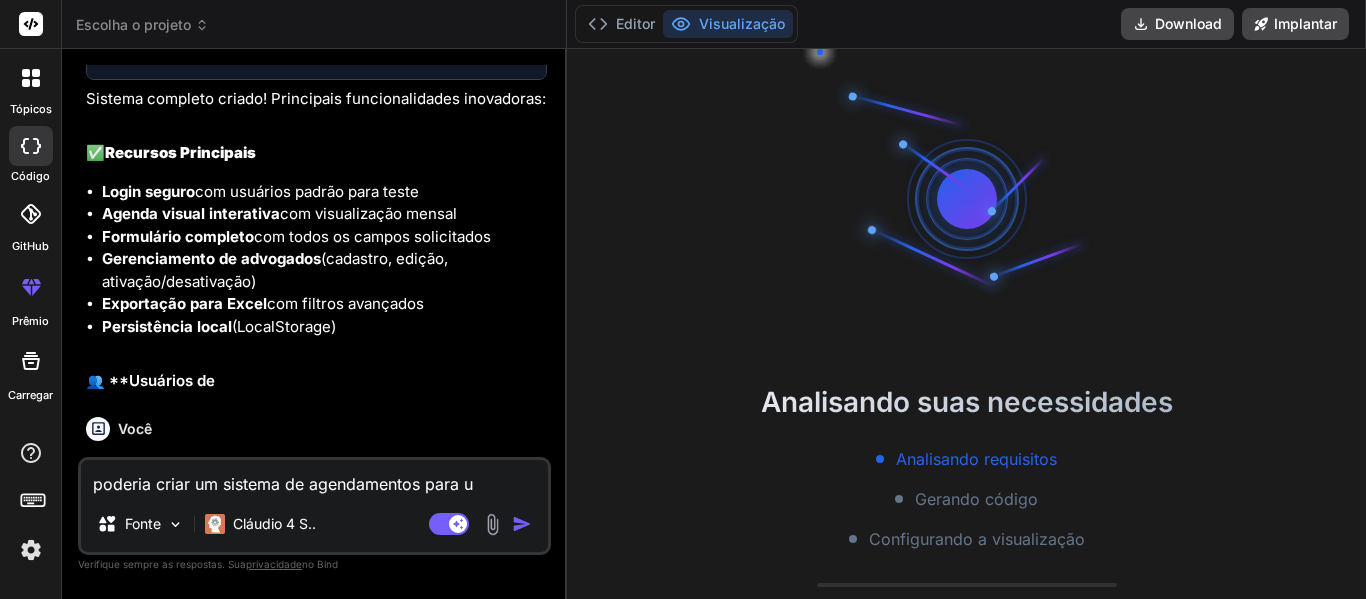 type on "poderia criar um sistema de agendamentos para um" 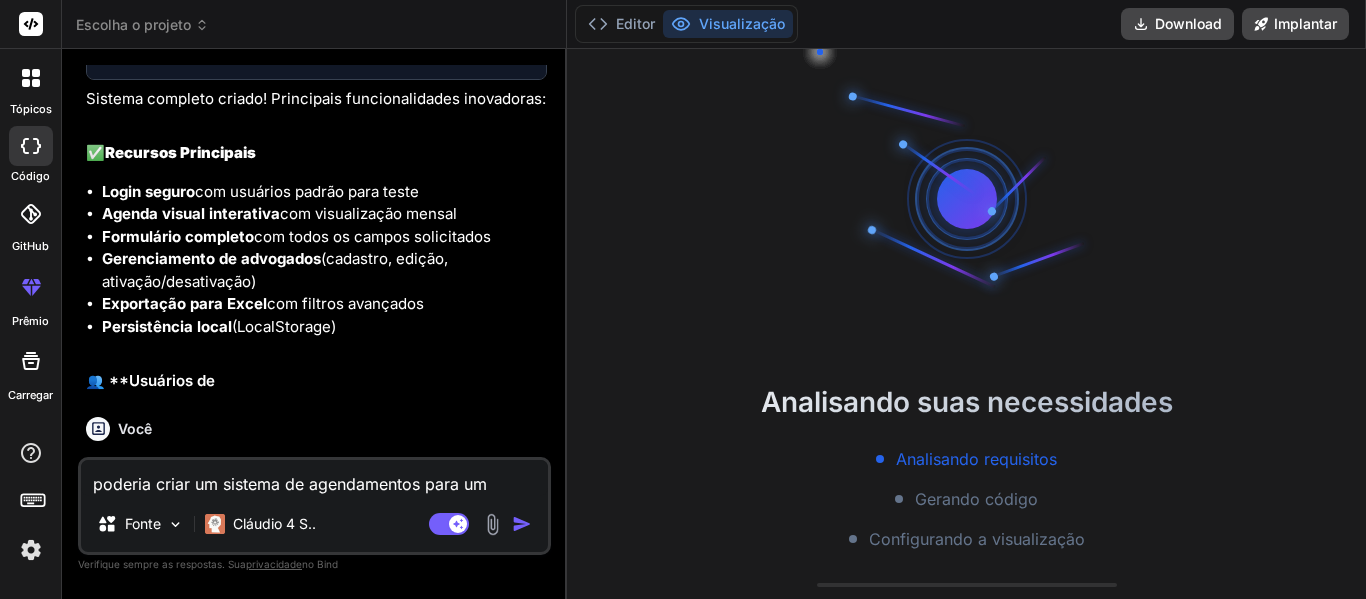 type on "poderia criar um sistema de agendamentos para um" 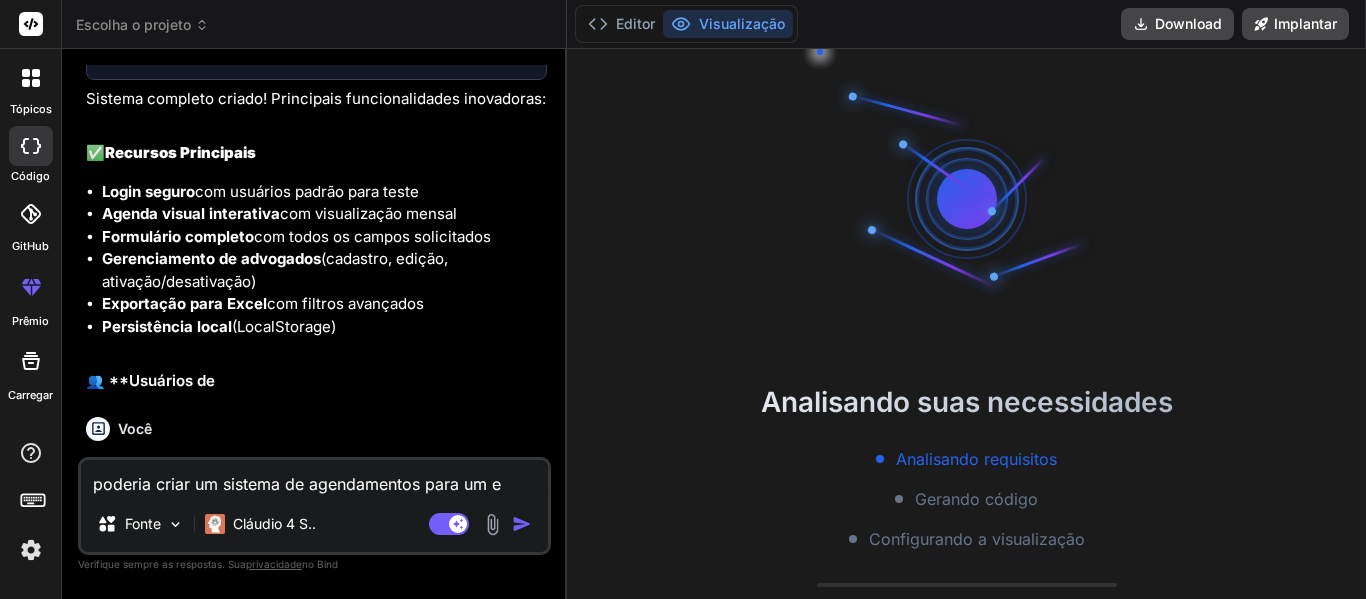 type on "poderia criar um sistema de agendamentos para um es" 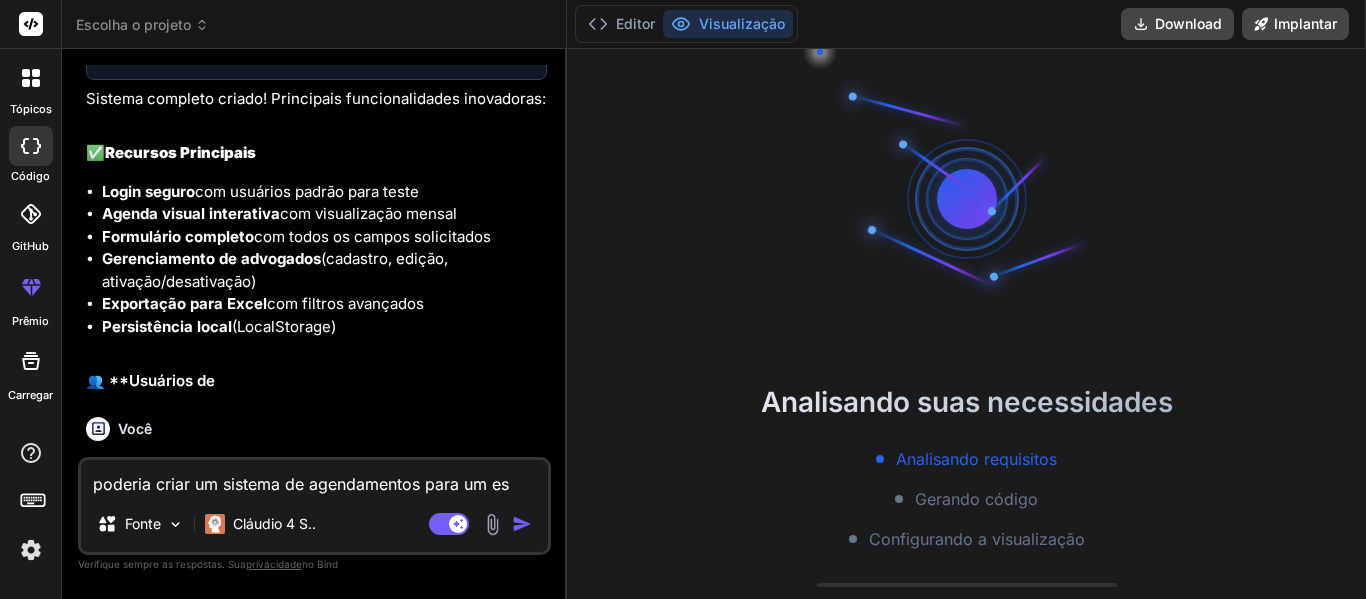 type on "poderia criar um sistema de agendamentos para um esc" 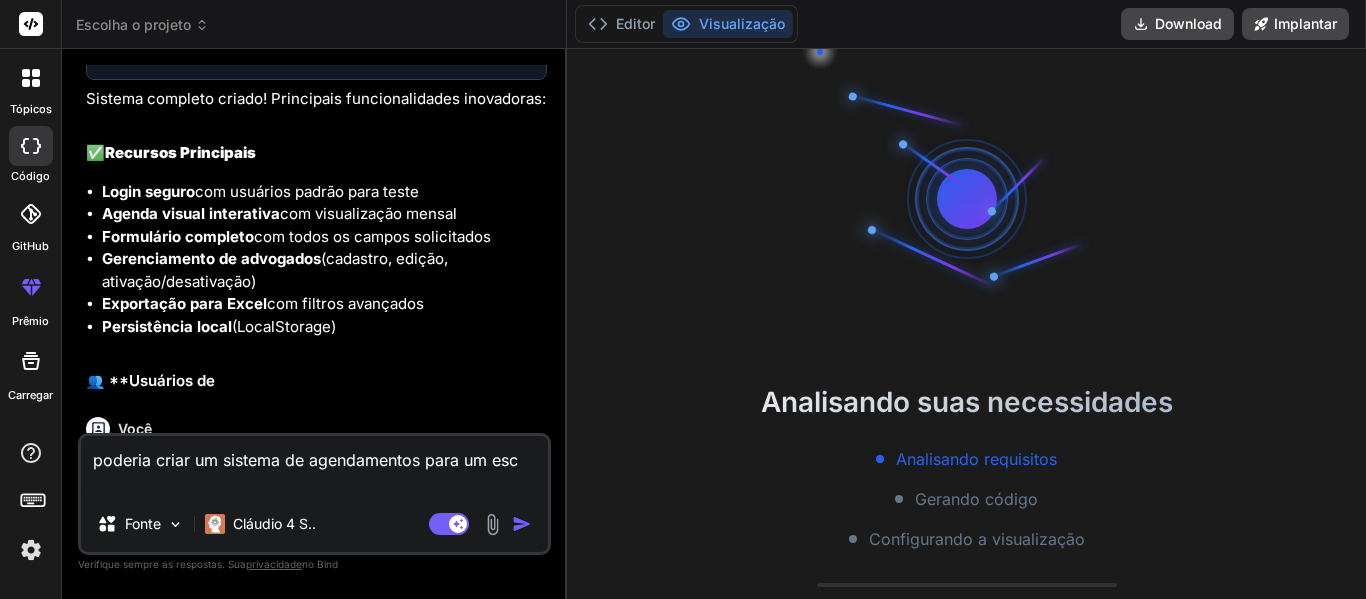 type on "poderia criar um sistema de agendamentos para um escr" 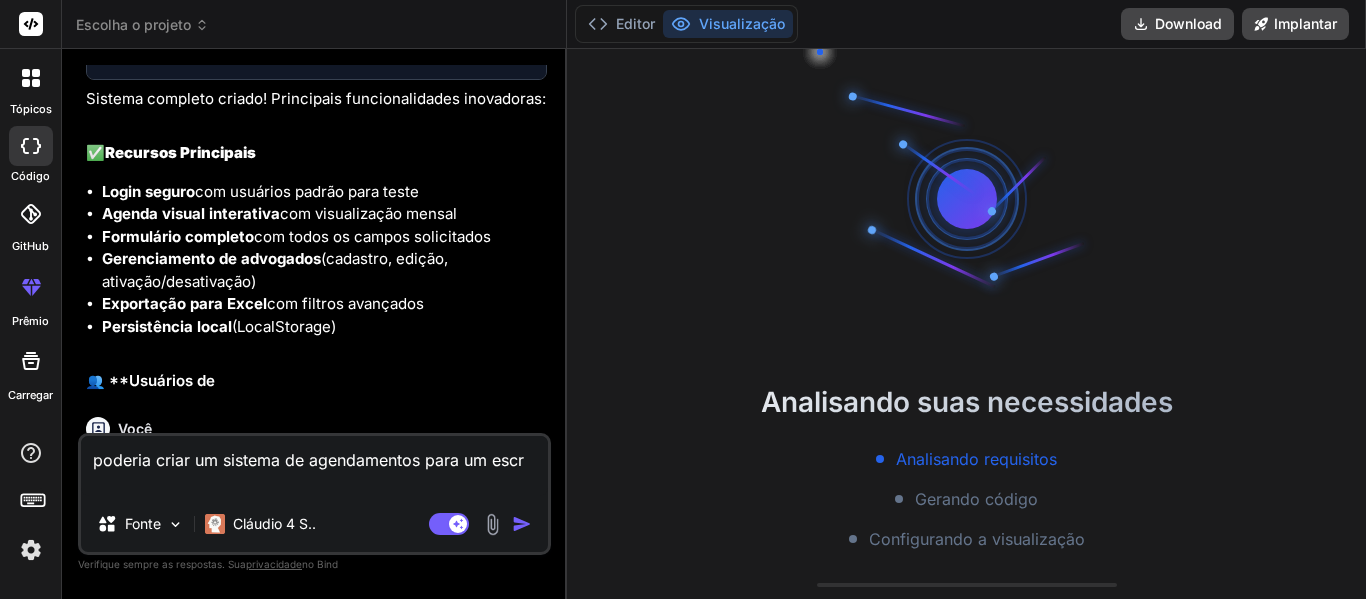 type on "poderia criar um sistema de agendamentos para um escri" 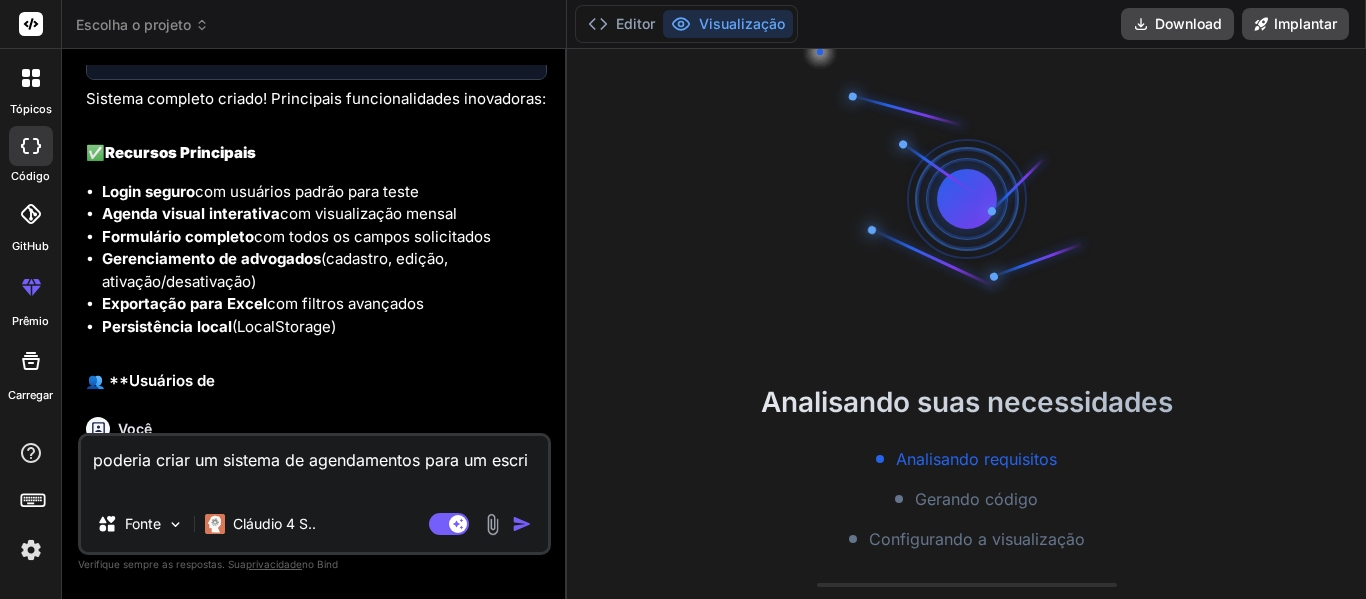 type on "poderia criar um sistema de agendamentos para um escrit" 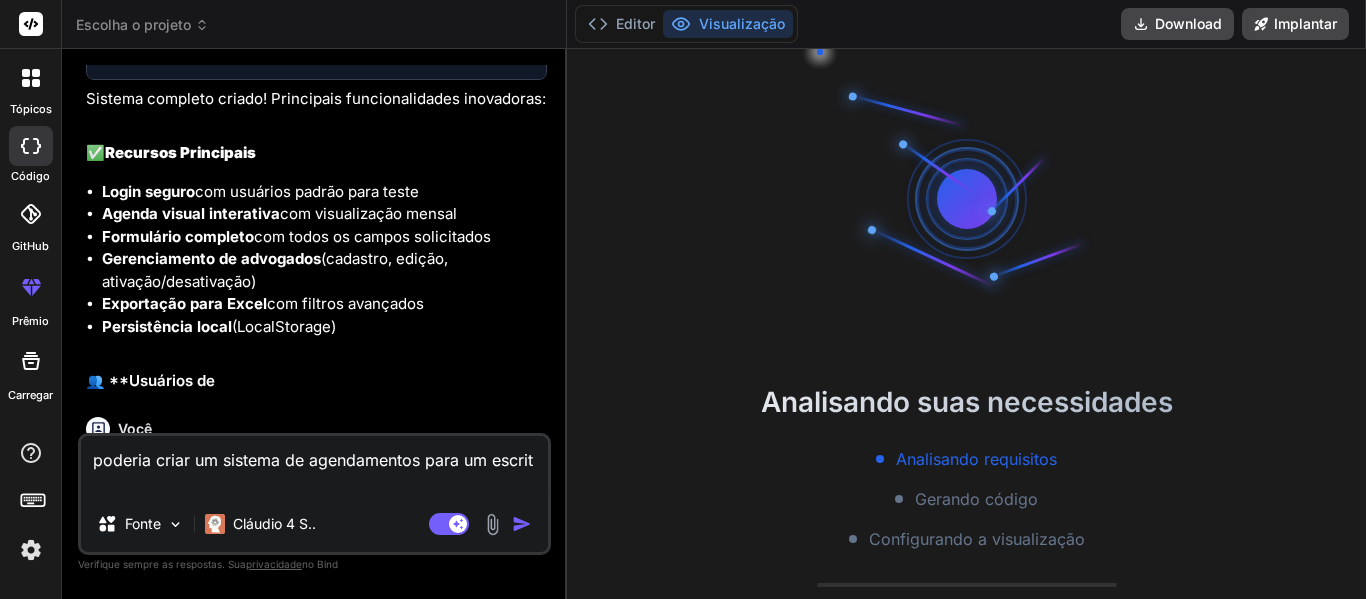 type on "poderia criar um sistema de agendamentos para um escrito" 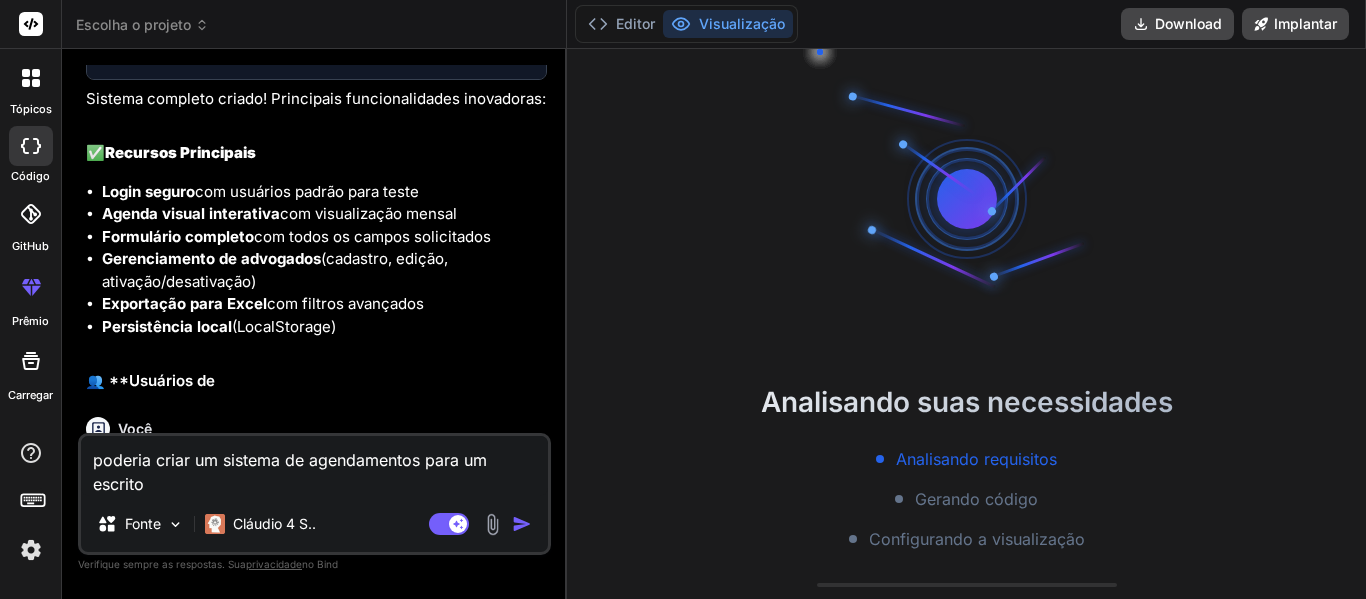 type on "poderia criar um sistema de agendamentos para um escritor" 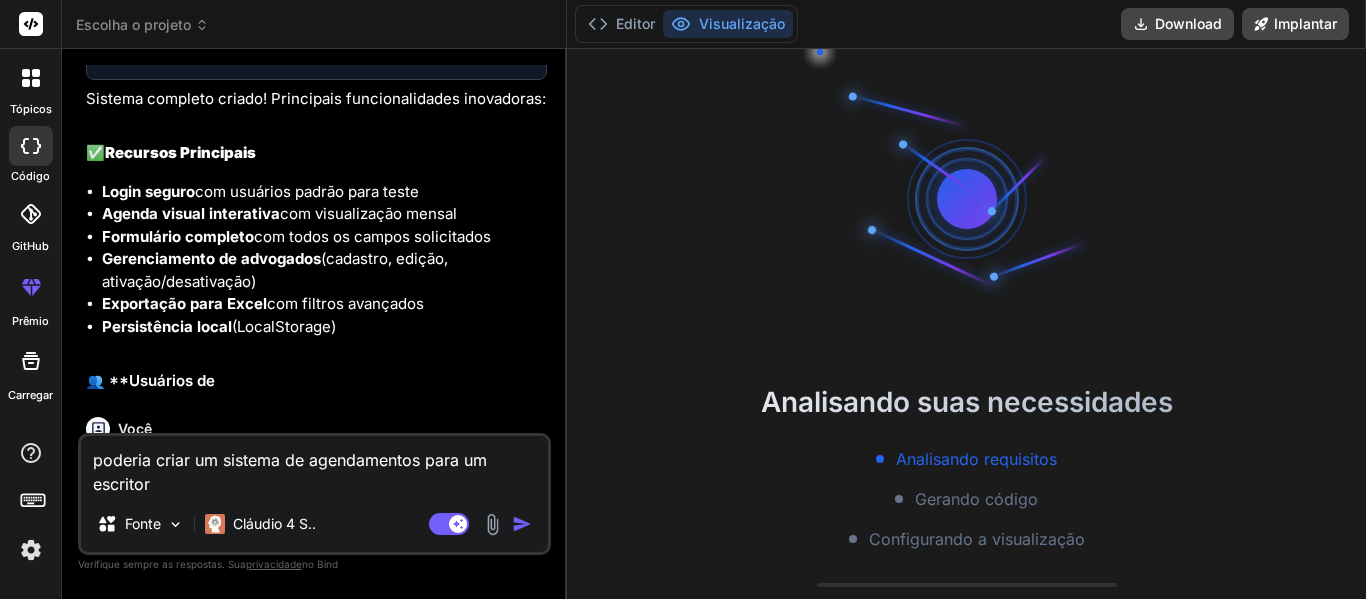 type on "poderia criar um sistema de agendamentos para um escritori" 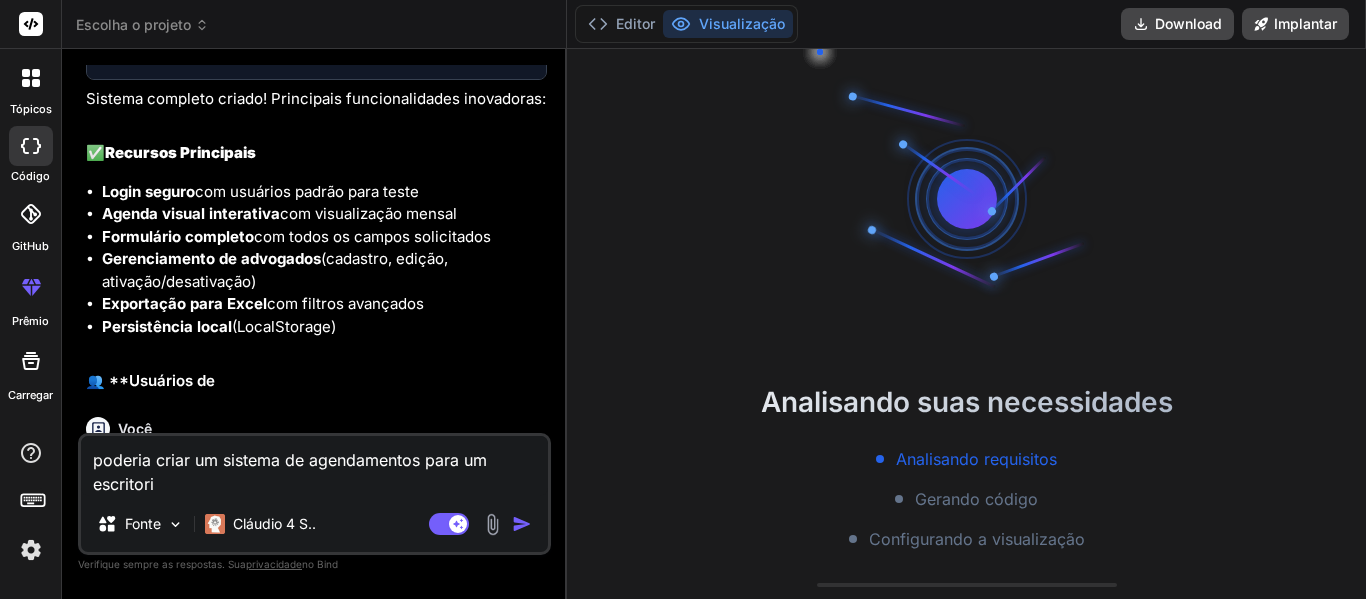type on "x" 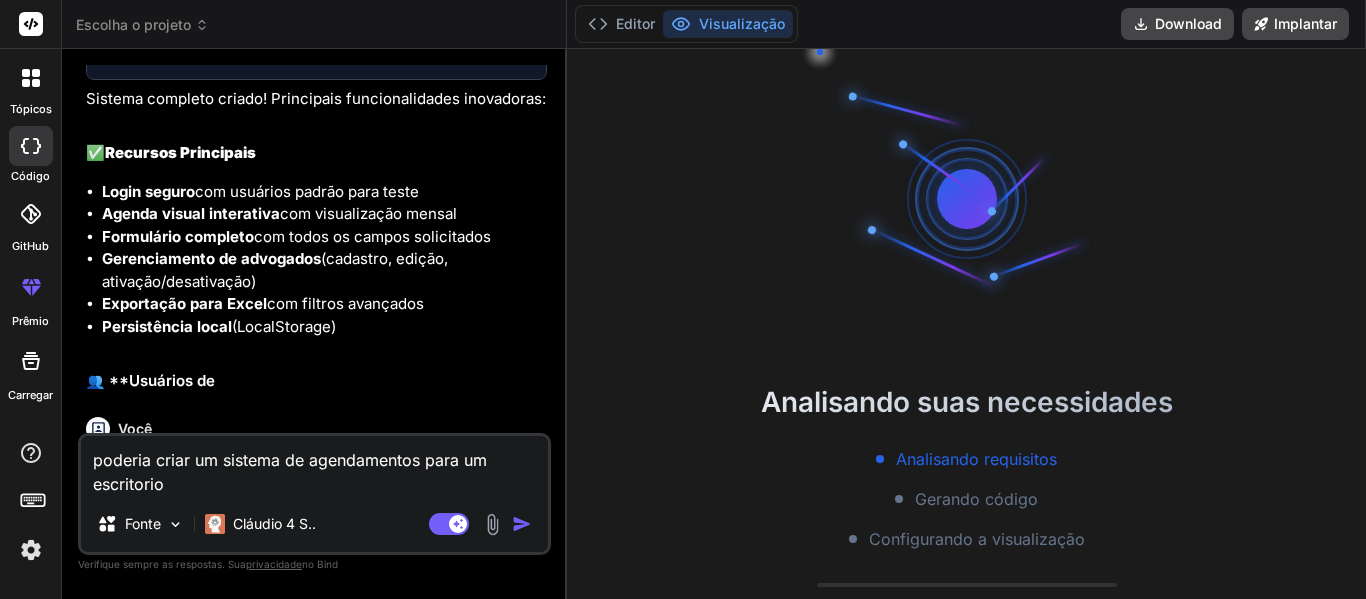 type on "poderia criar um sistema de agendamentos para um escritorio" 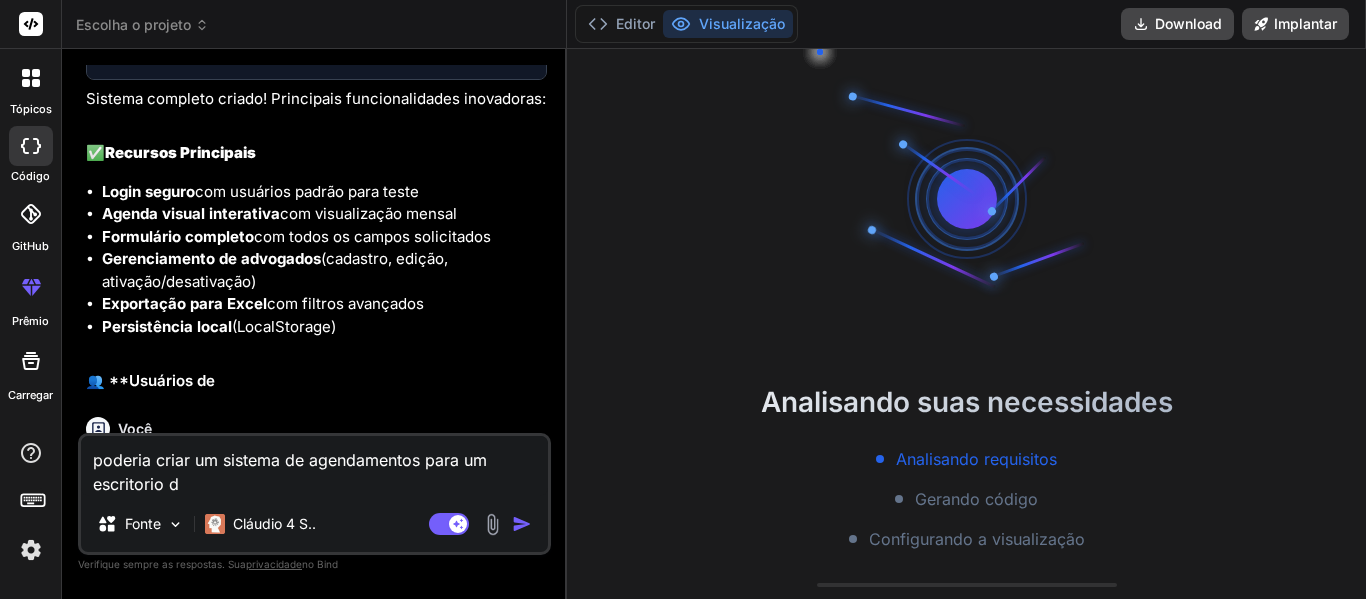 type on "poderia criar um sistema de agendamentos para um escritorio de" 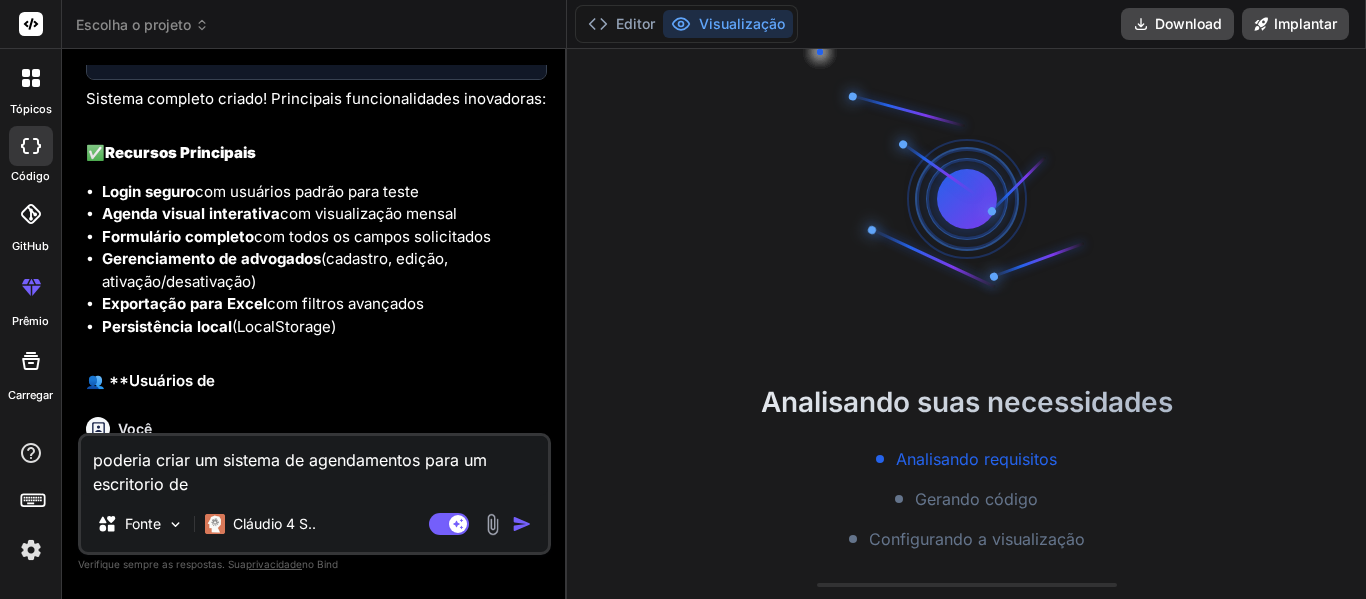 type on "poderia criar um sistema de agendamentos para um escritorio de" 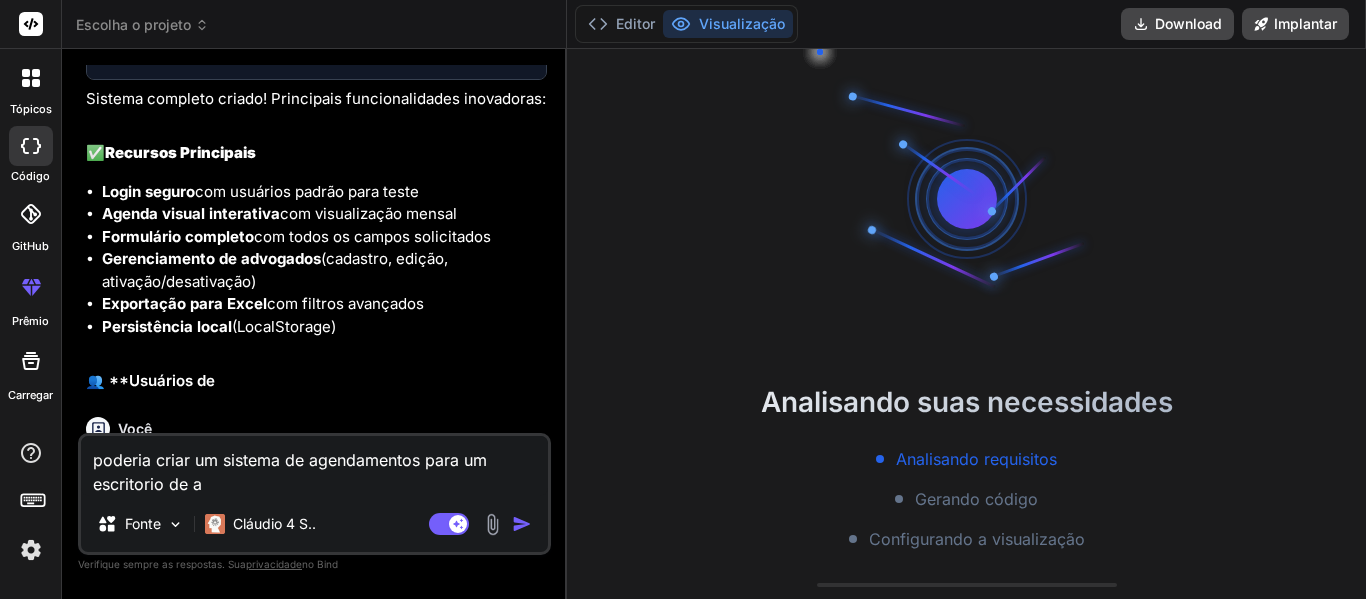 type on "poderia criar um sistema de agendamentos para um escritorio de ad" 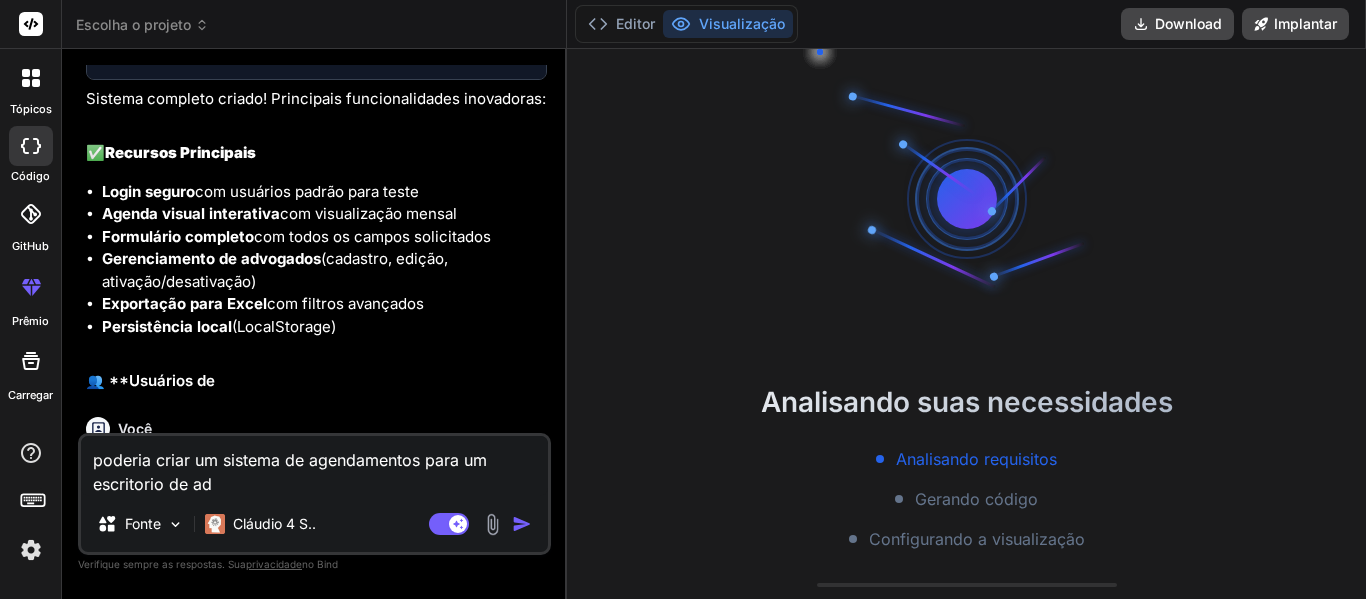 type on "poderia criar um sistema de agendamentos para um escritorio de adv" 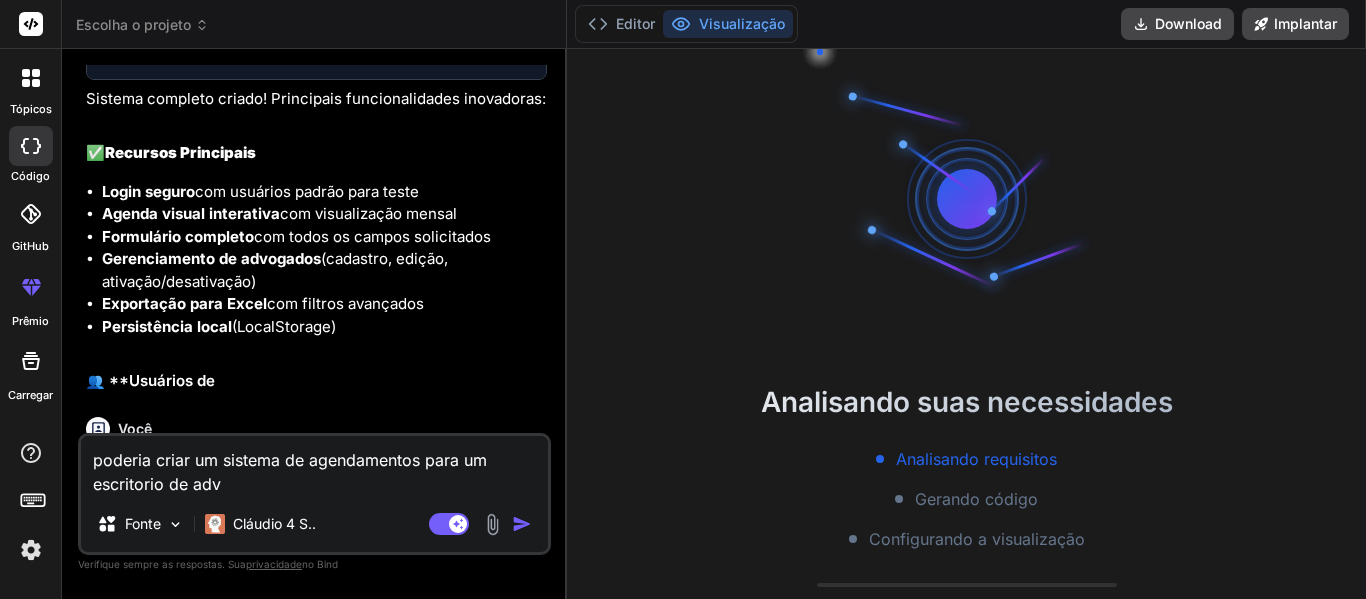 type on "poderia criar um sistema de agendamentos para um escritorio de advo" 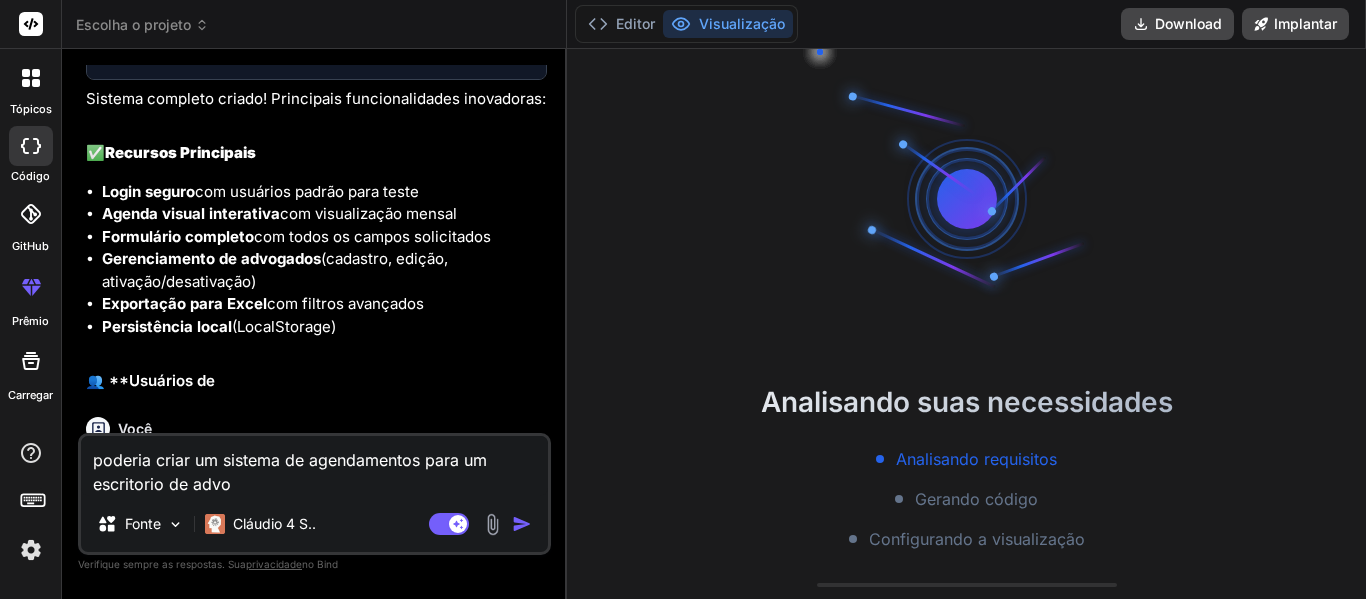 type on "poderia criar um sistema de agendamentos para um escritorio de advog" 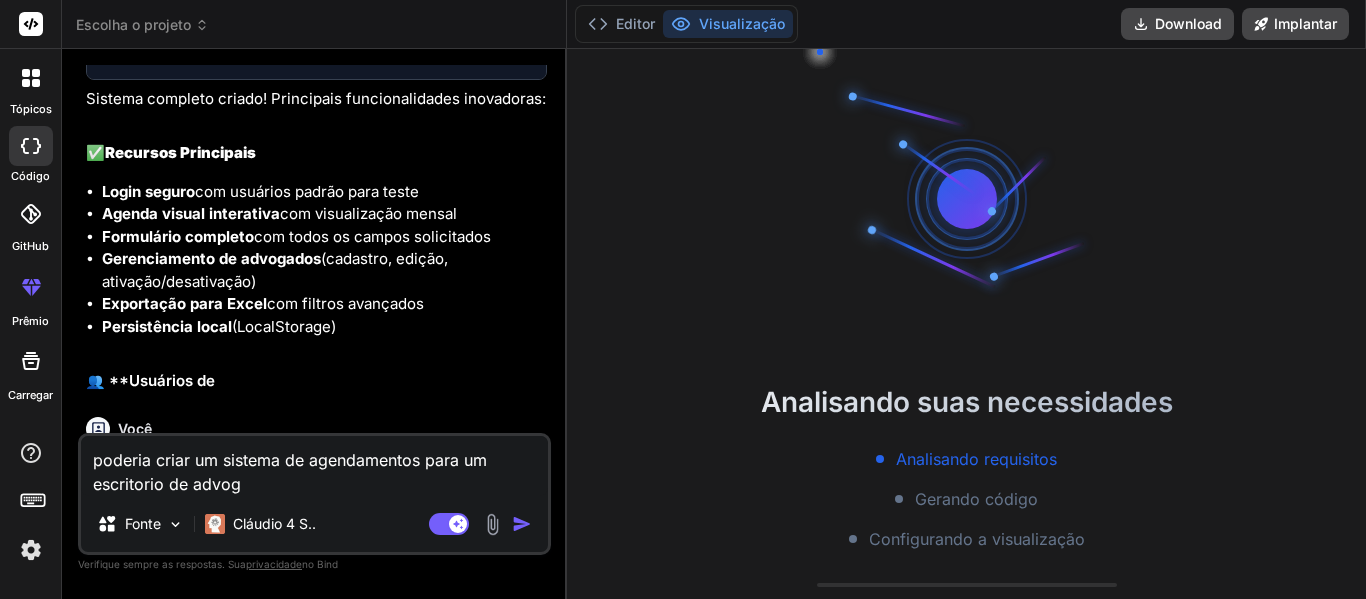 type on "poderia criar um sistema de agendamentos para um escritorio de advoga" 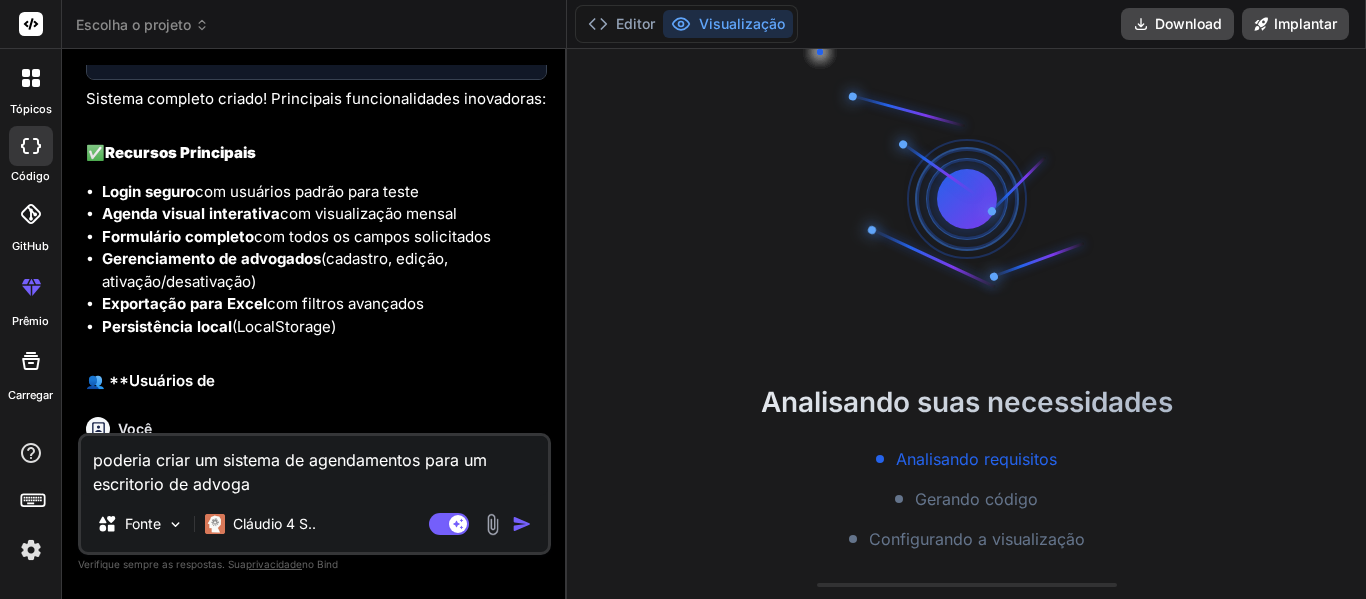 type on "x" 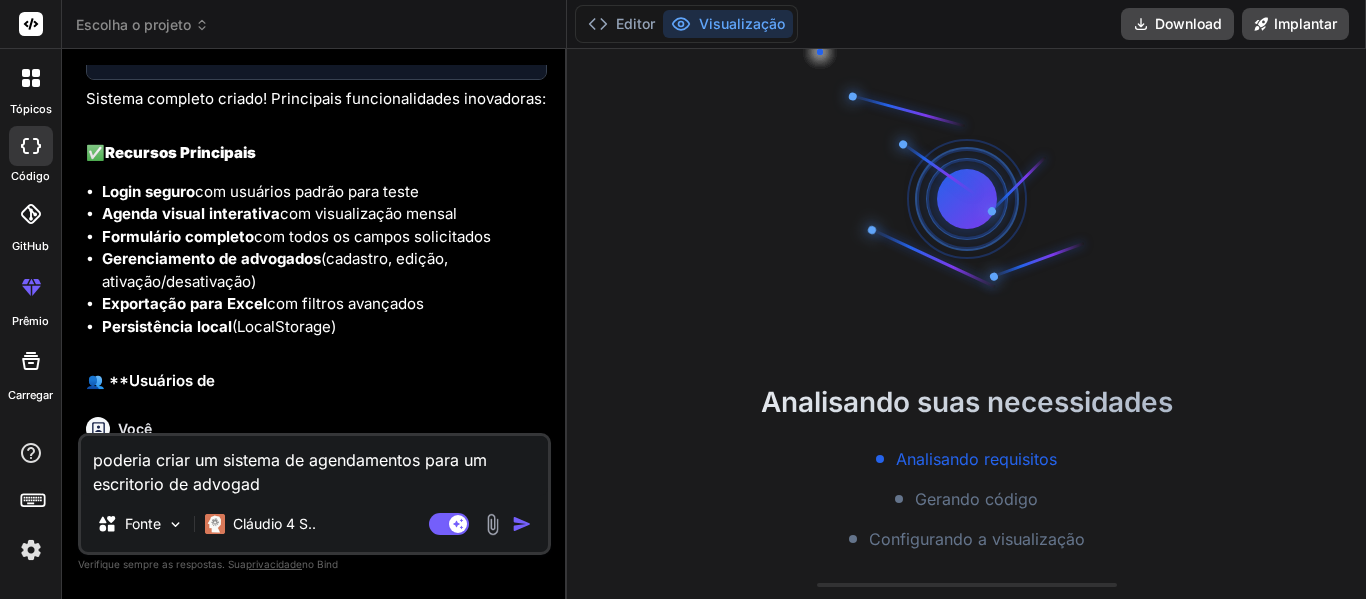 type on "poderia criar um sistema de agendamentos para um escritorio de advogado" 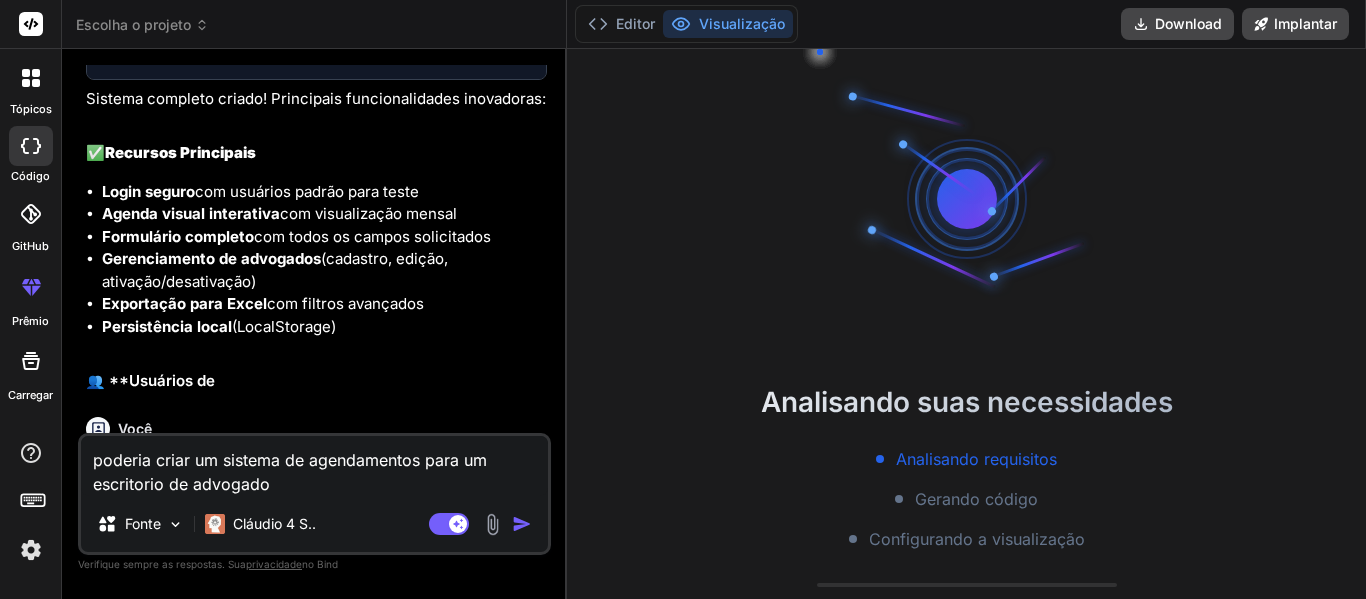 type on "poderia criar um sistema de agendamentos para um escritorio de advogados" 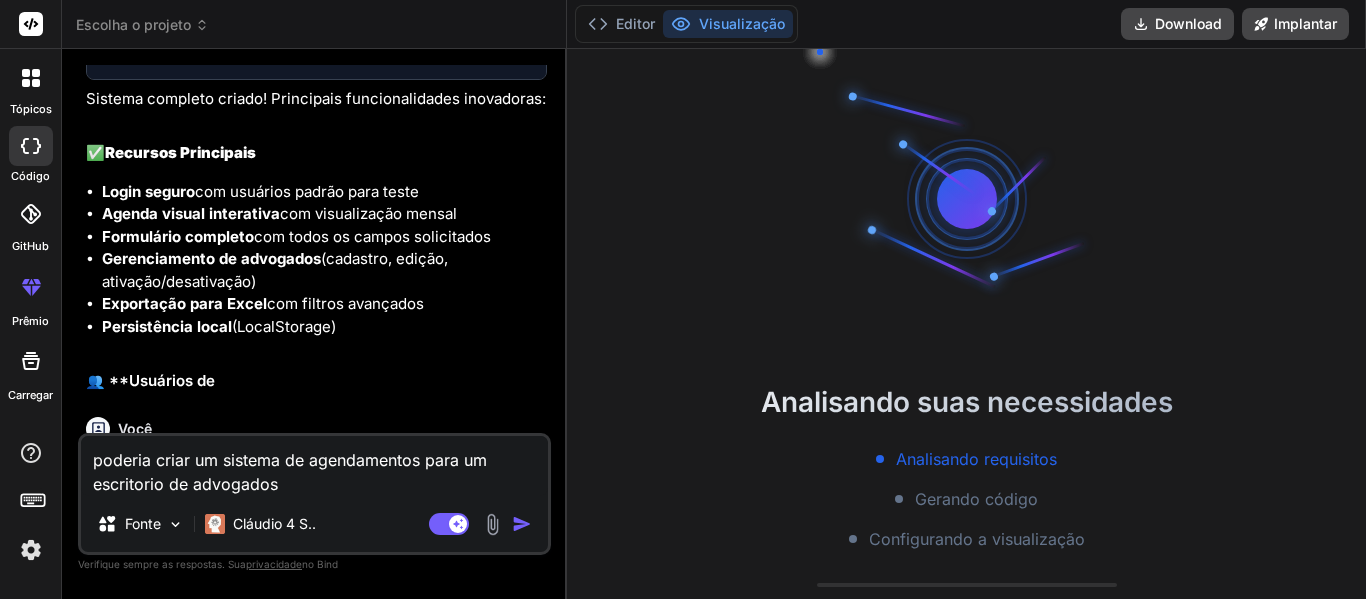 type on "poderia criar um sistema de agendamentos para um escritorio de advogados:" 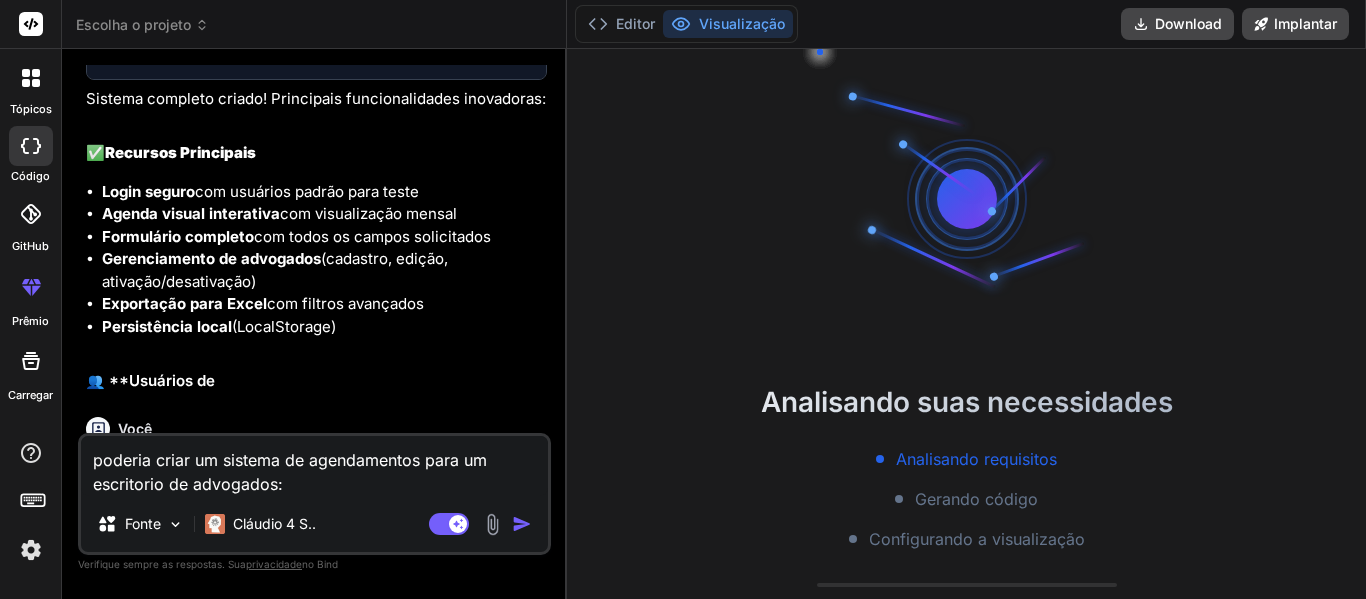type on "x" 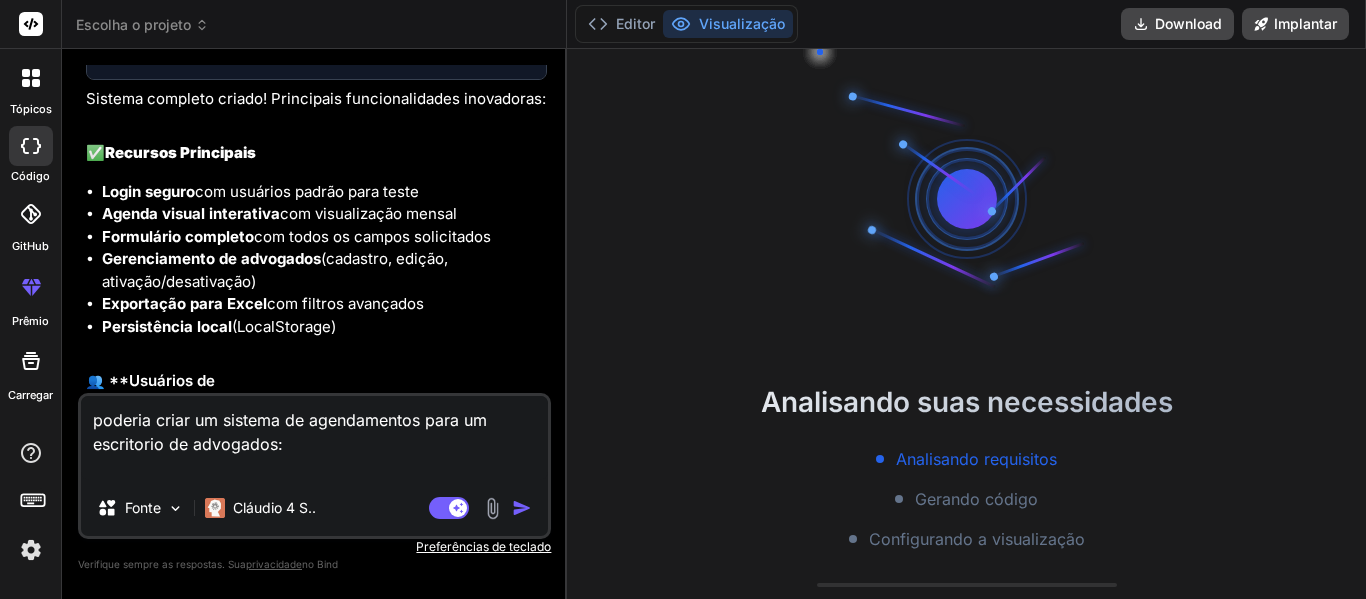 paste on "Login seguro com usuários padrão para teste
Agenda visual interativa com visualização mensal
Formulário completo com todos os campos solicitados
Gerenciamento de advogados (cadastro, edição, ativação/desativação)
Exportação para Excel com filtros avançados
Persistência local (LocalStorage)" 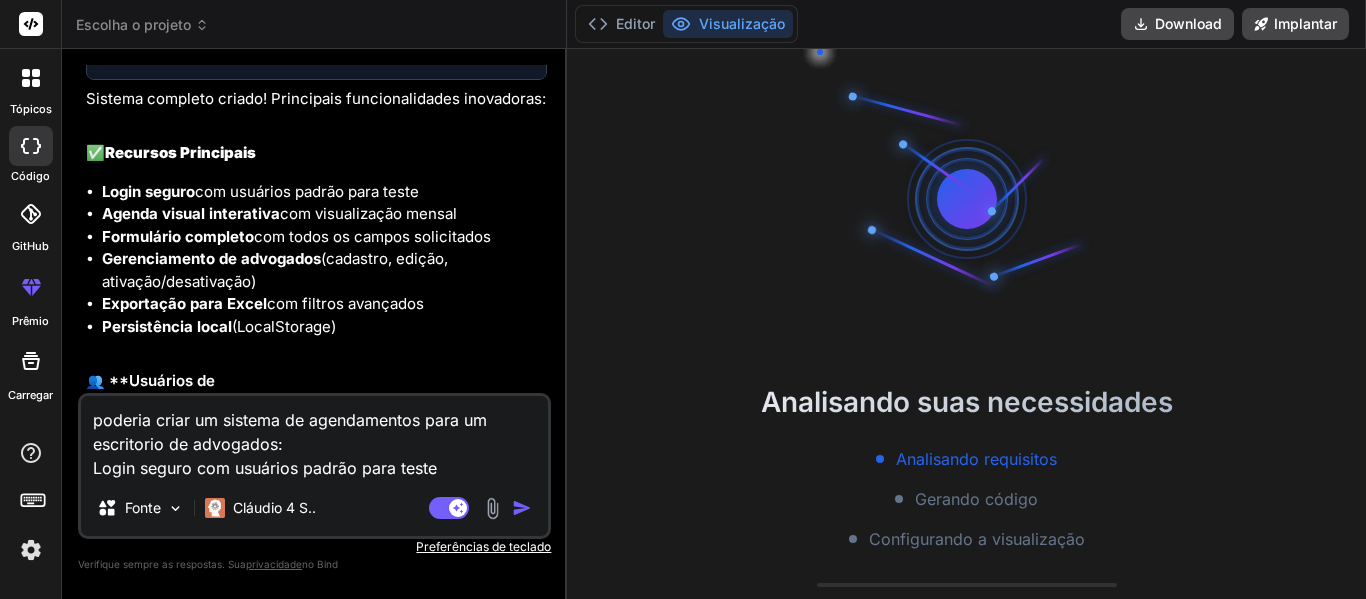 scroll, scrollTop: 22, scrollLeft: 0, axis: vertical 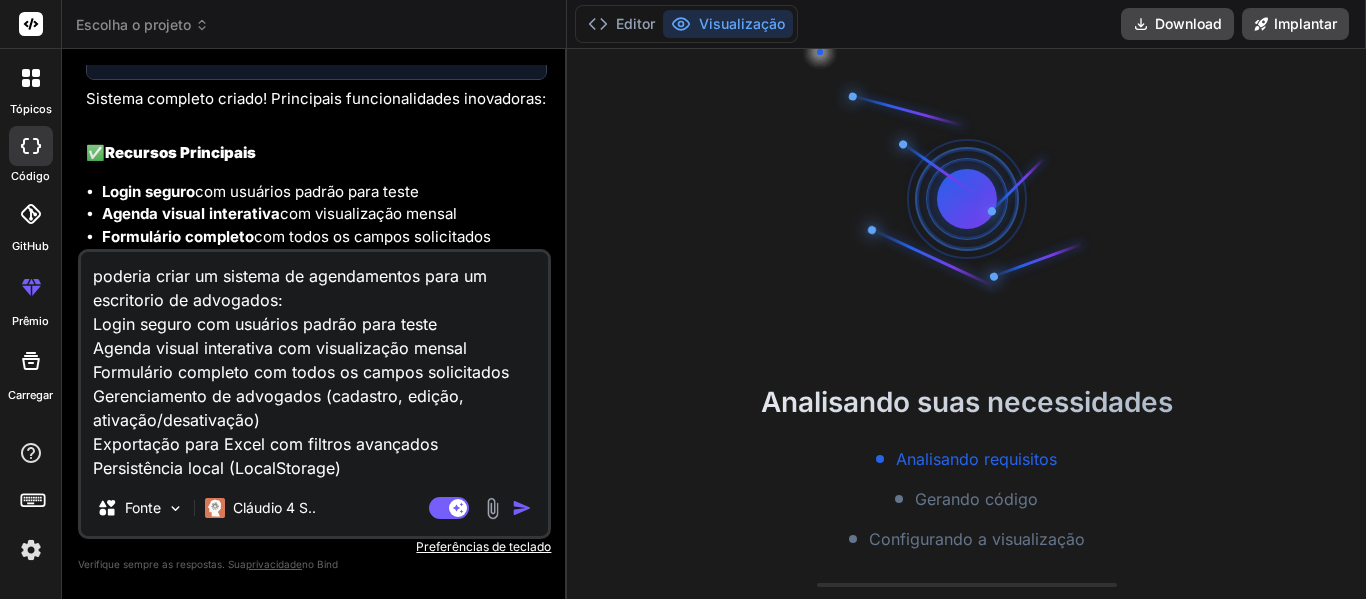 type on "x" 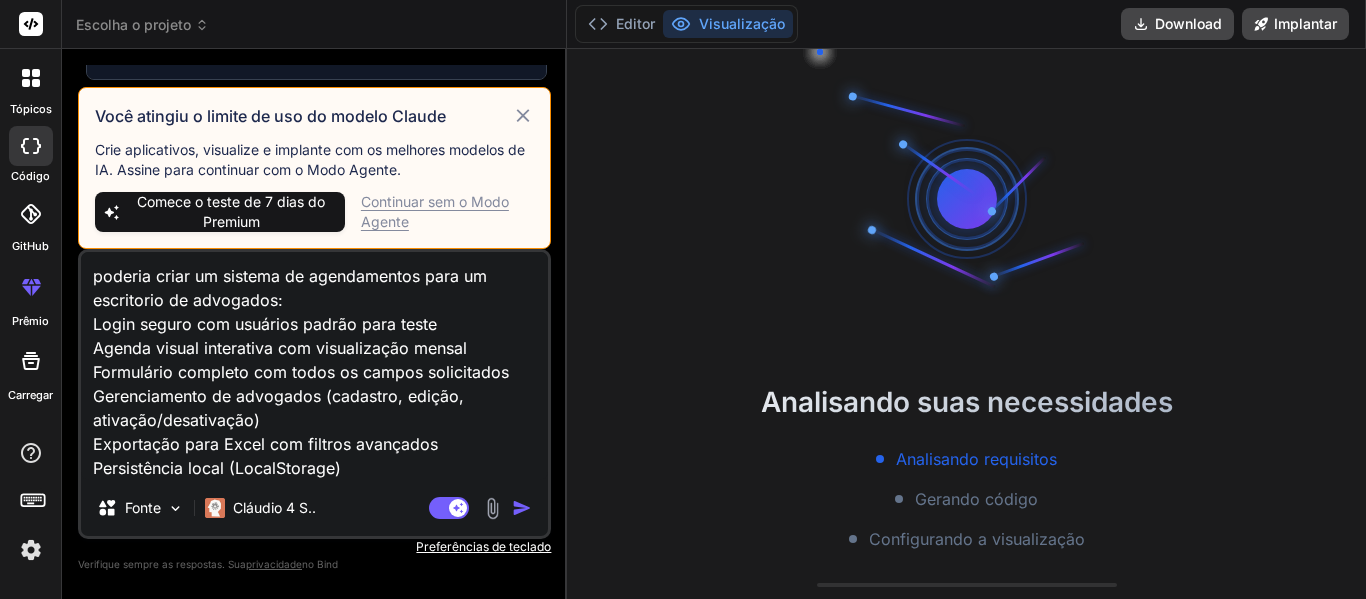 type on "poderia criar um sistema de agendamentos para um escritorio de advogados:
Login seguro com usuários padrão para teste
Agenda visual interativa com visualização mensal
Formulário completo com todos os campos solicitados
Gerenciamento de advogados (cadastro, edição, ativação/desativação)
Exportação para Excel com filtros avançados
Persistência local (LocalStorage)" 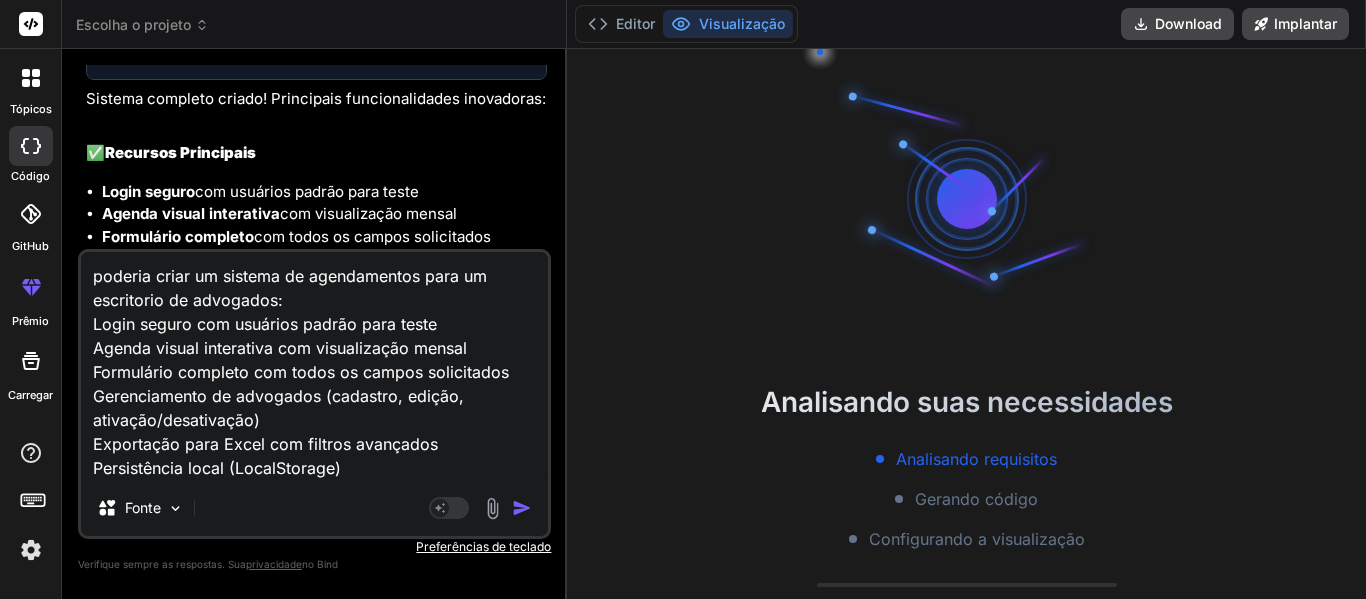 type on "x" 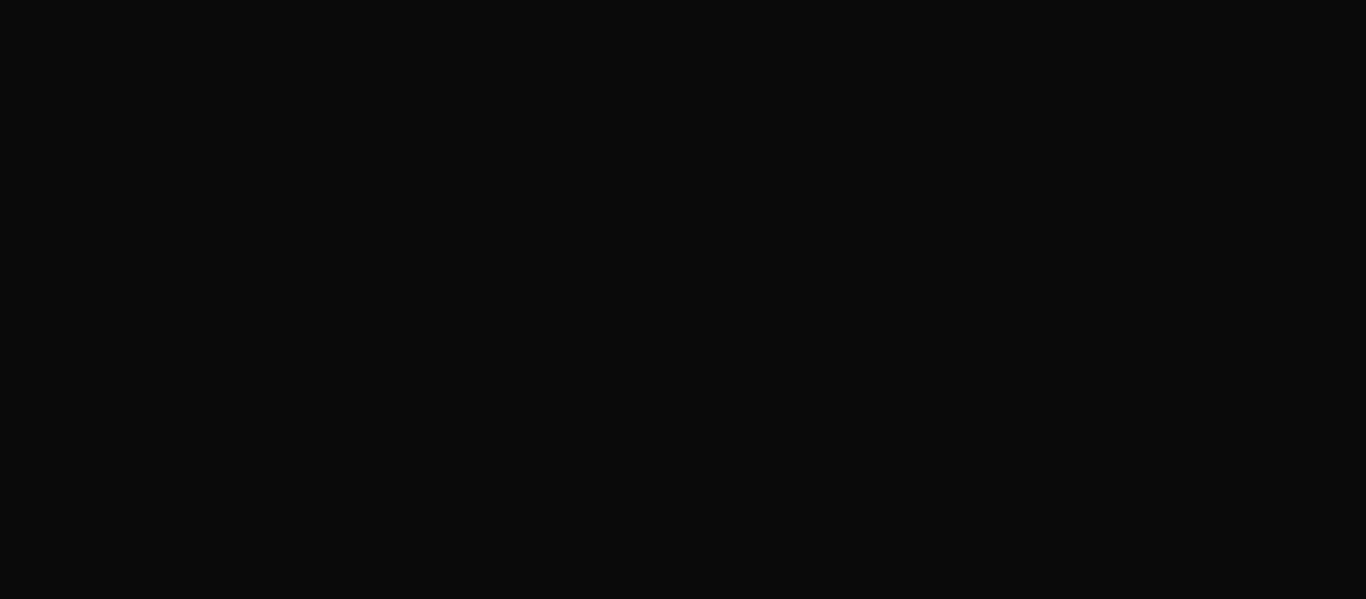 scroll, scrollTop: 0, scrollLeft: 0, axis: both 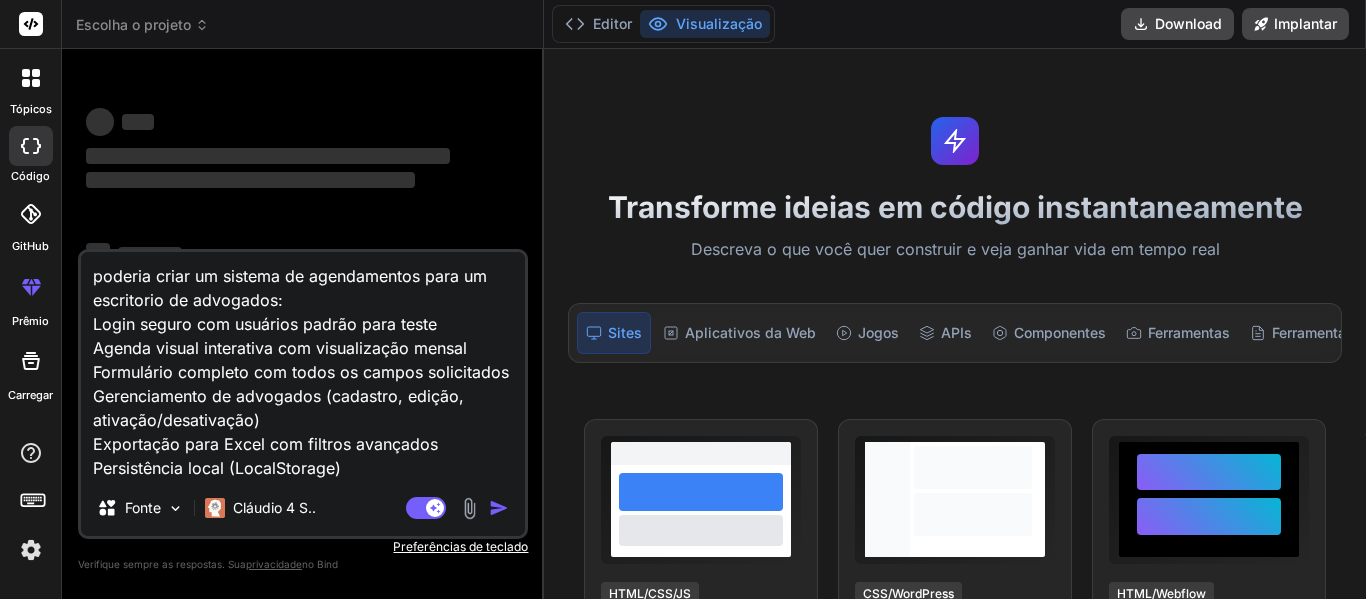 click at bounding box center (499, 508) 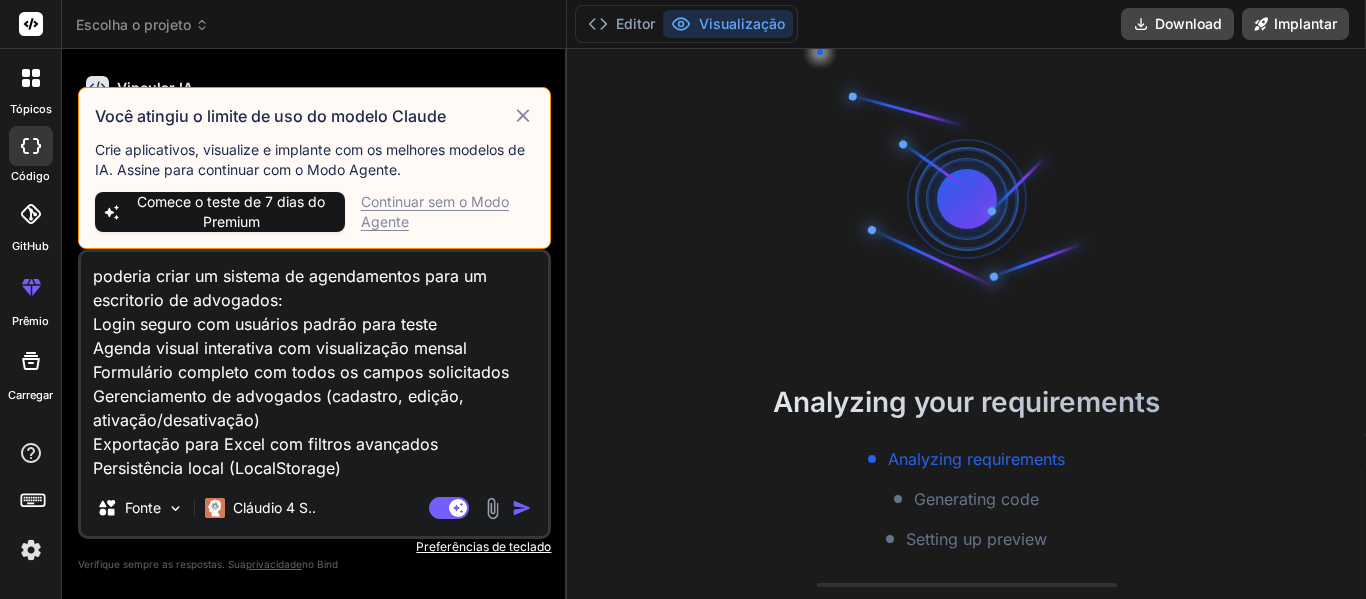 scroll, scrollTop: 4453, scrollLeft: 0, axis: vertical 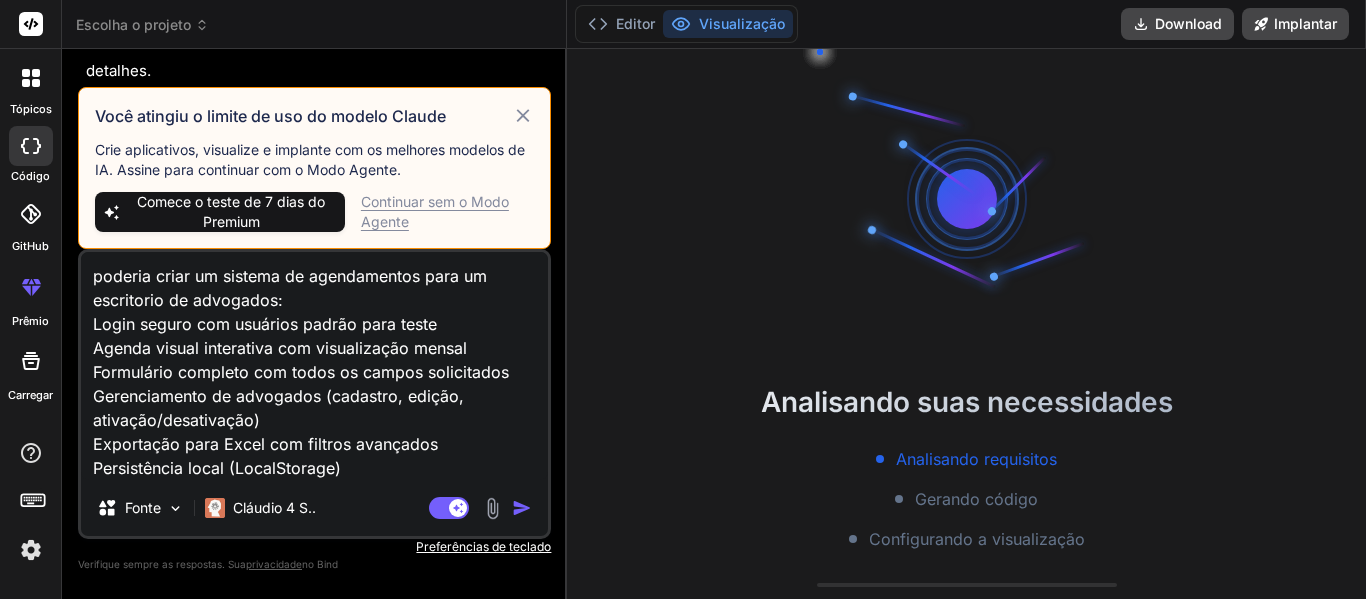 click on "Continuar sem o Modo Agente" at bounding box center [435, 211] 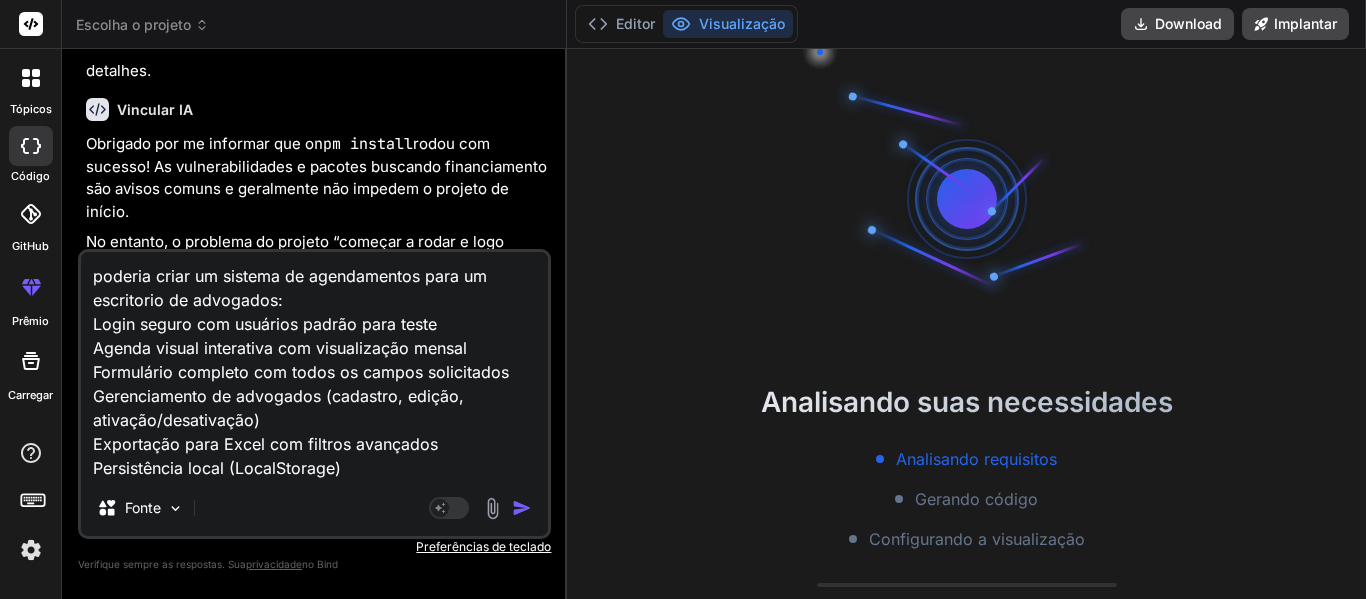 click at bounding box center [522, 508] 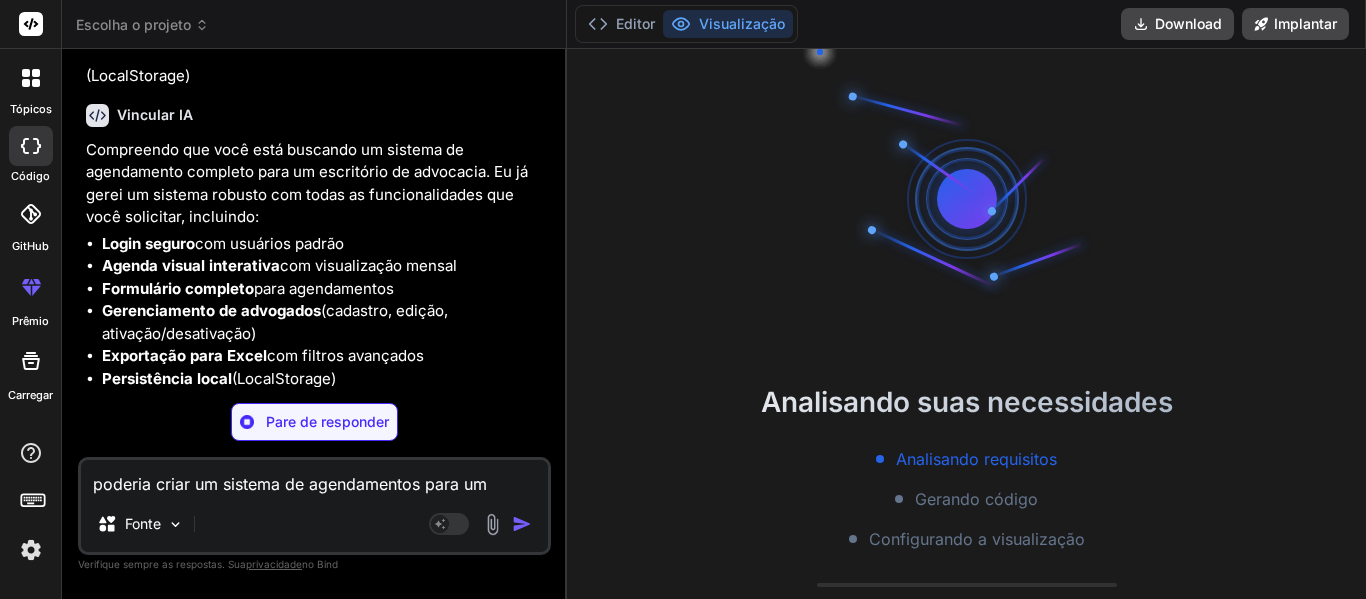 scroll, scrollTop: 5825, scrollLeft: 0, axis: vertical 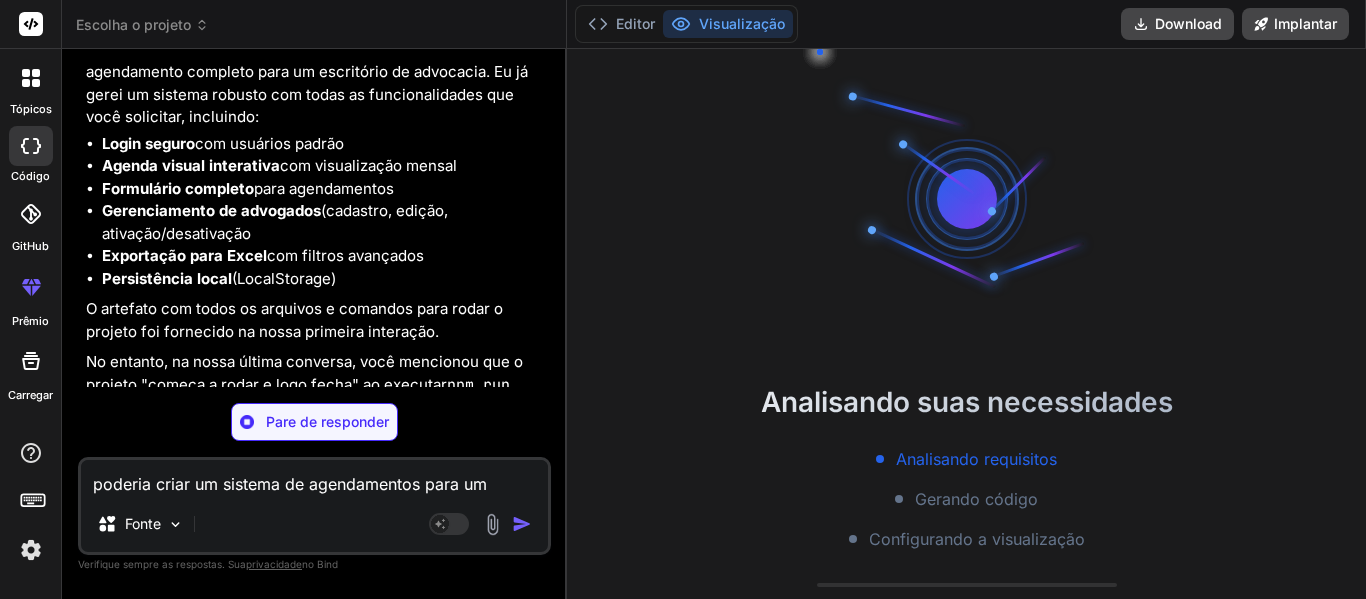 type on "x" 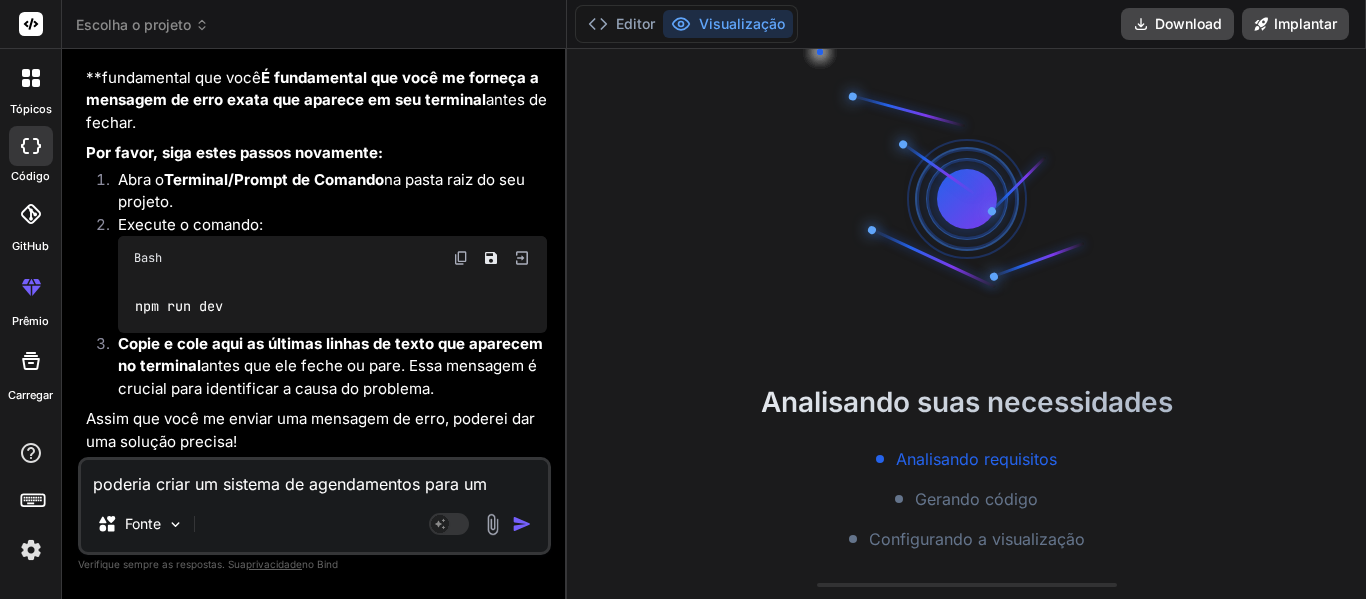 scroll, scrollTop: 6428, scrollLeft: 0, axis: vertical 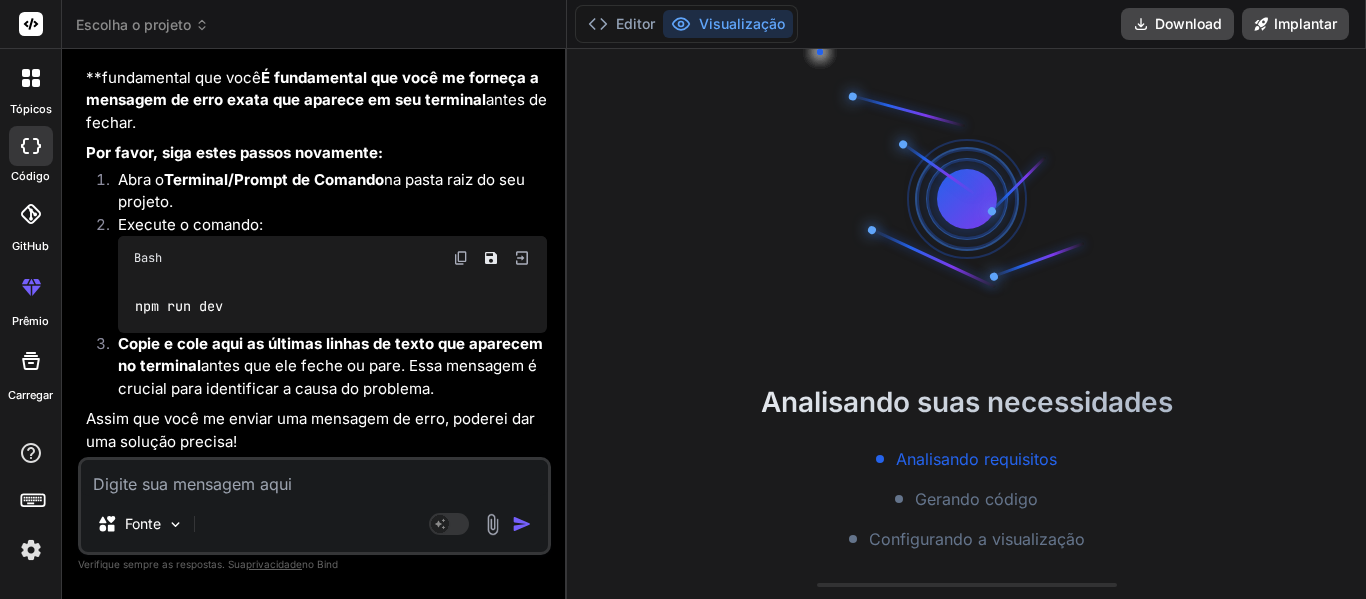 type on "e" 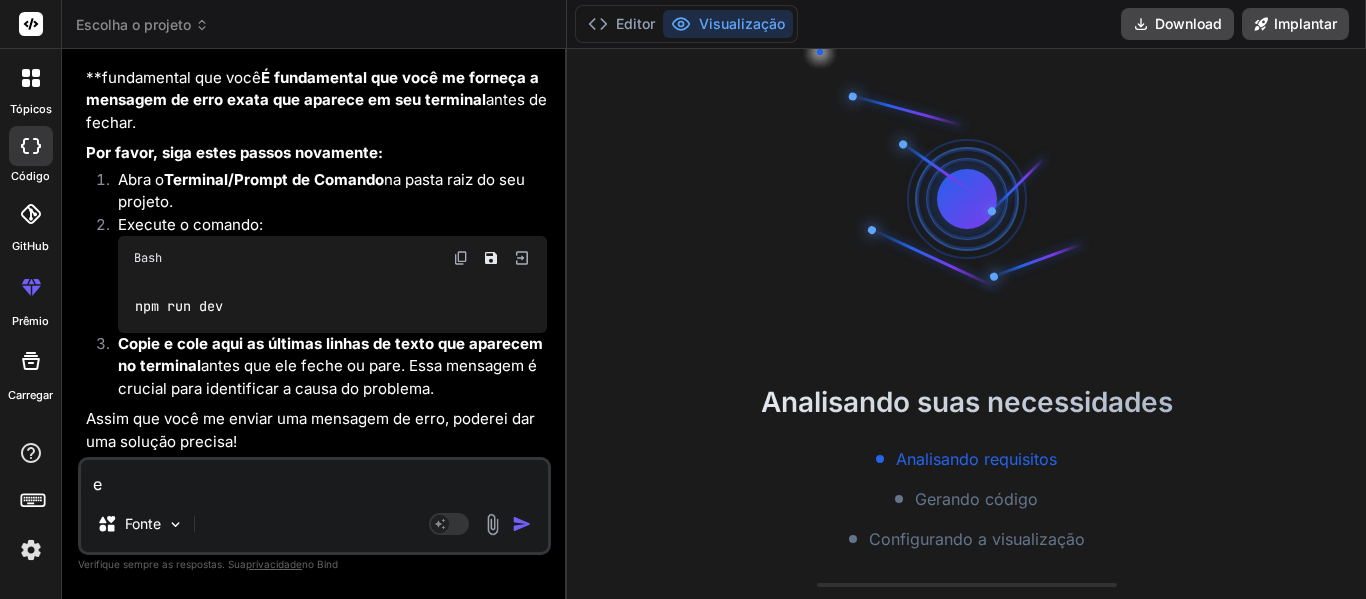 type on "el" 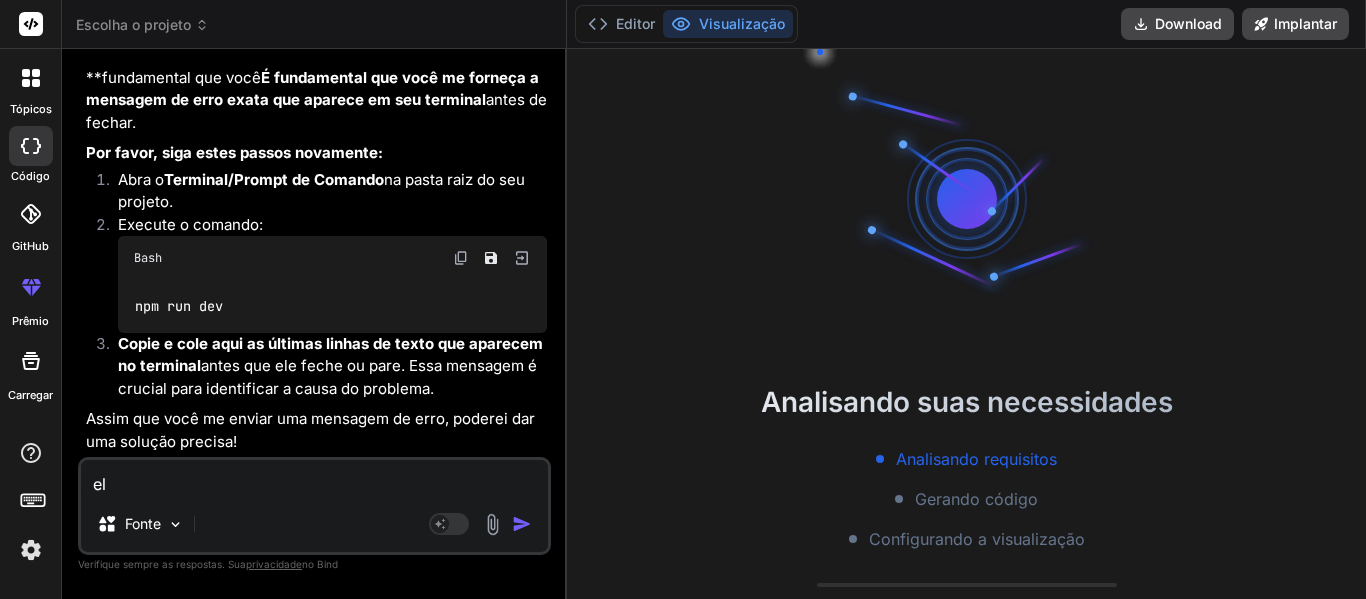 type on "ele" 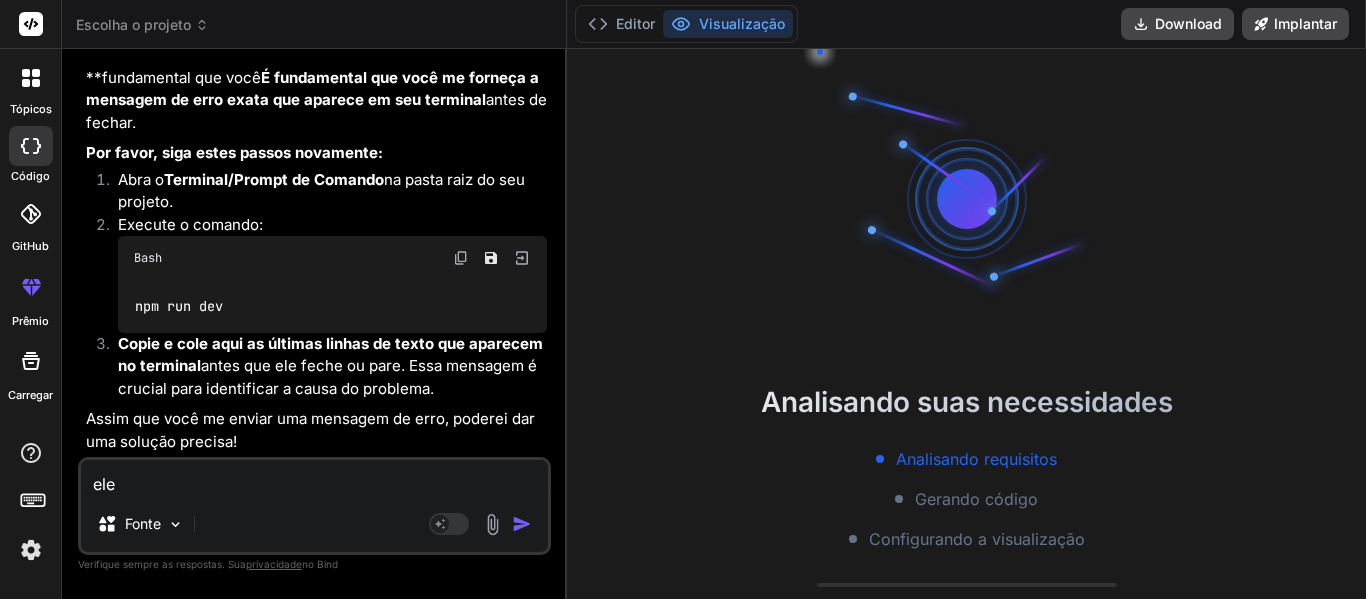 type on "ele" 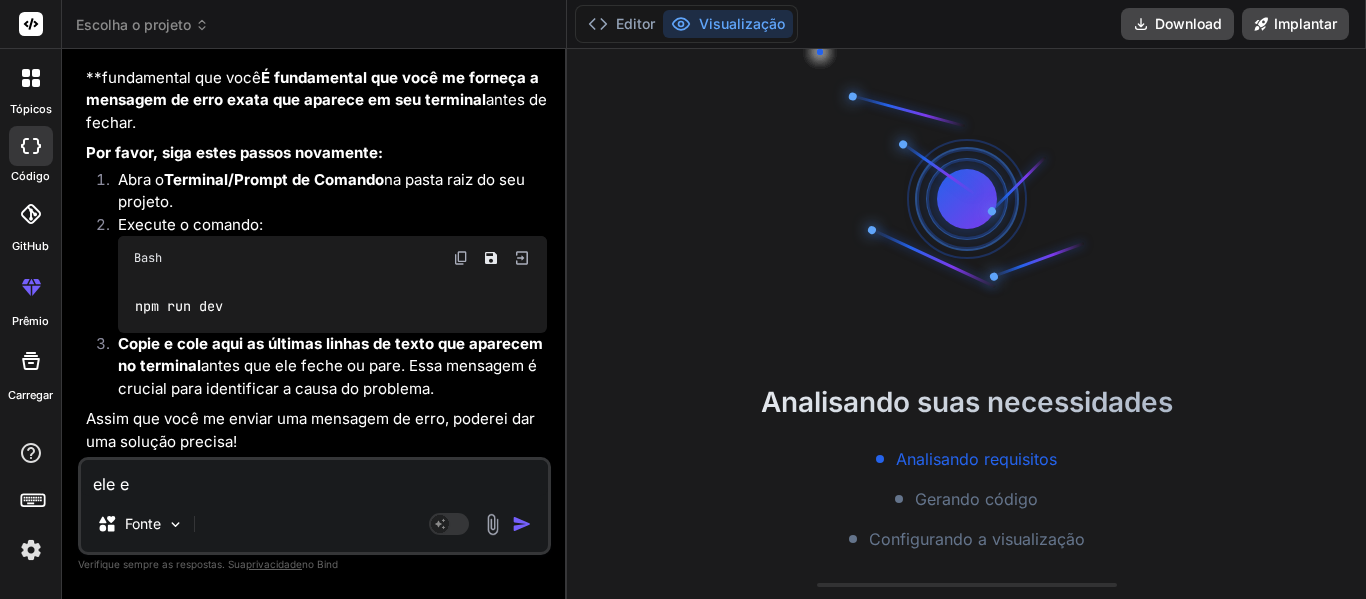 type on "ele es" 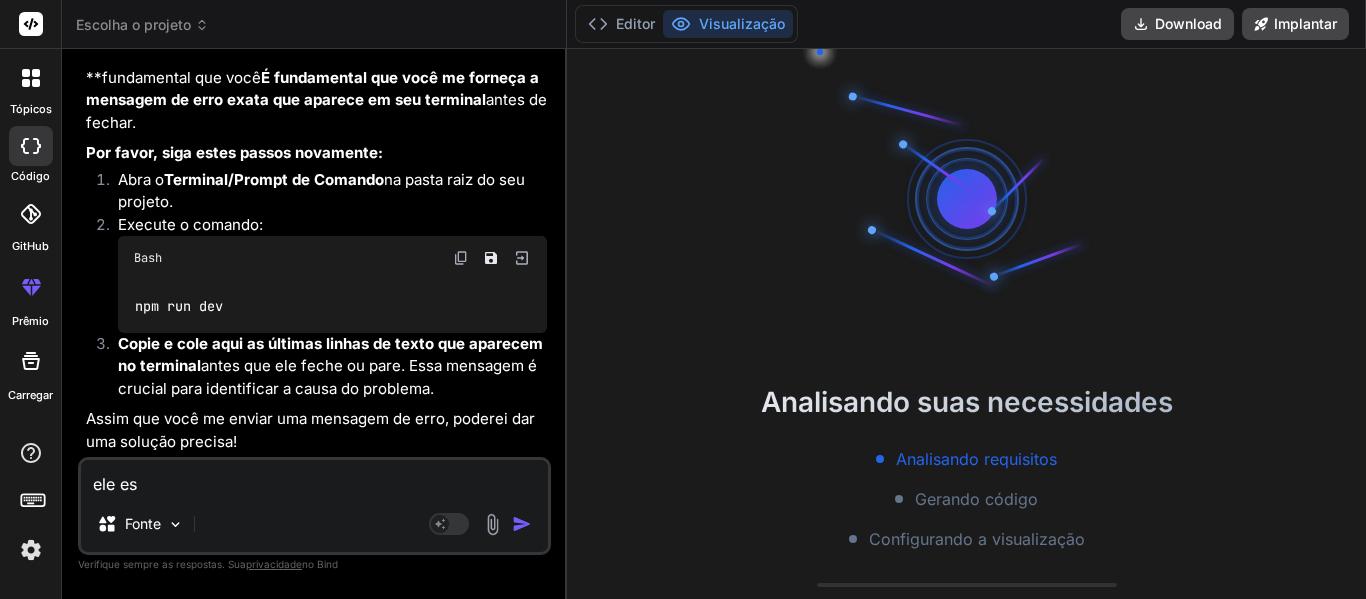 type on "ele est" 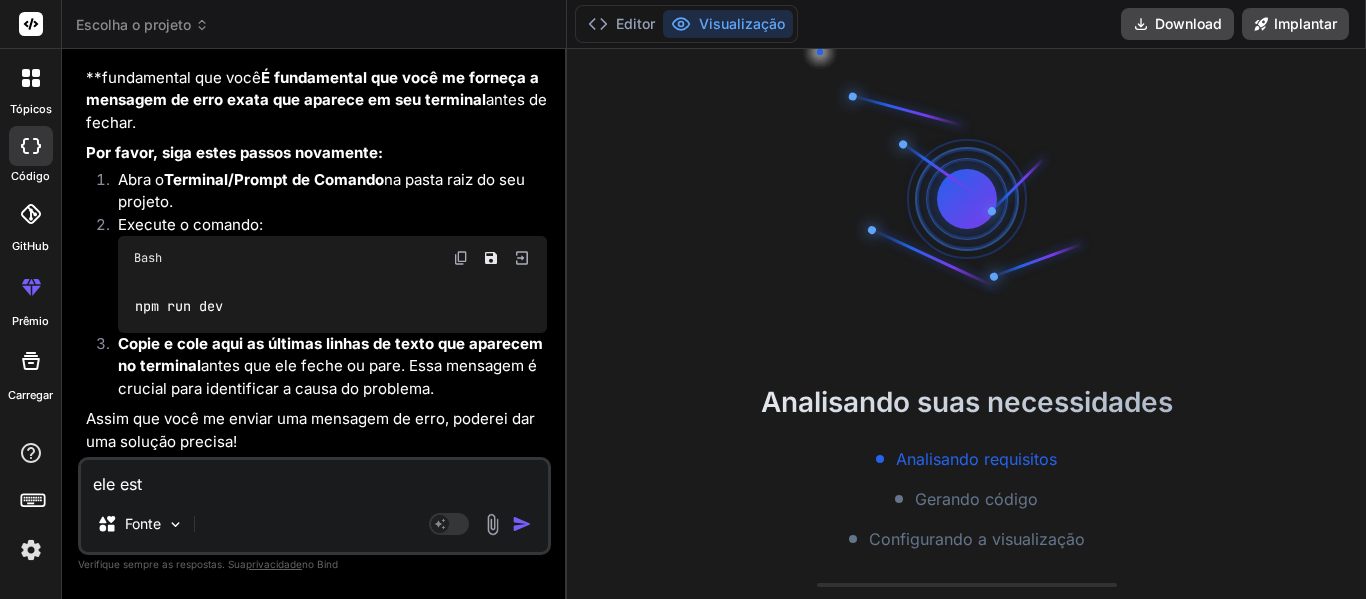 type on "ele esta" 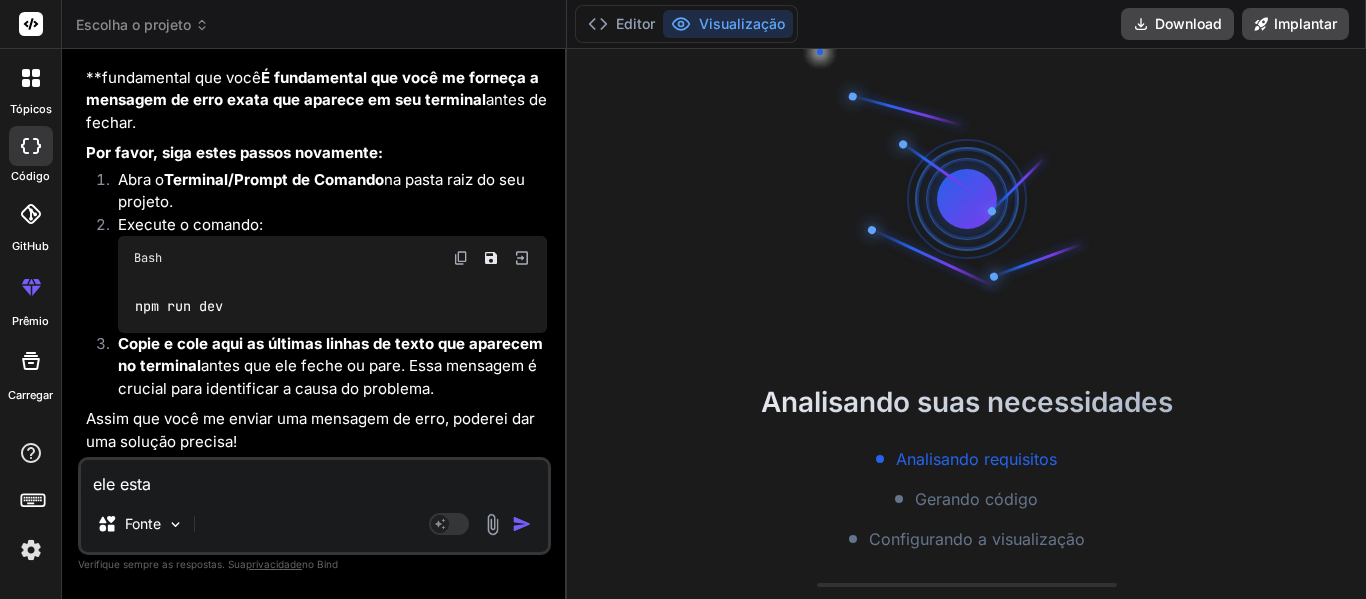 type on "ele esta" 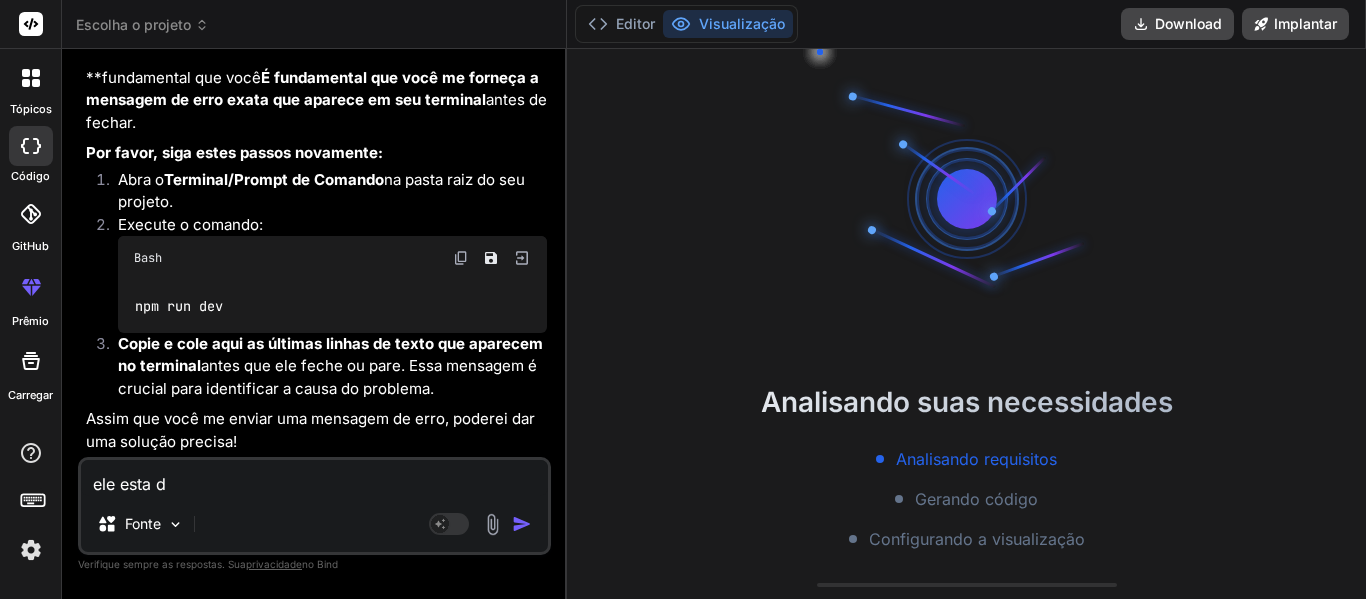 type on "ele esta da" 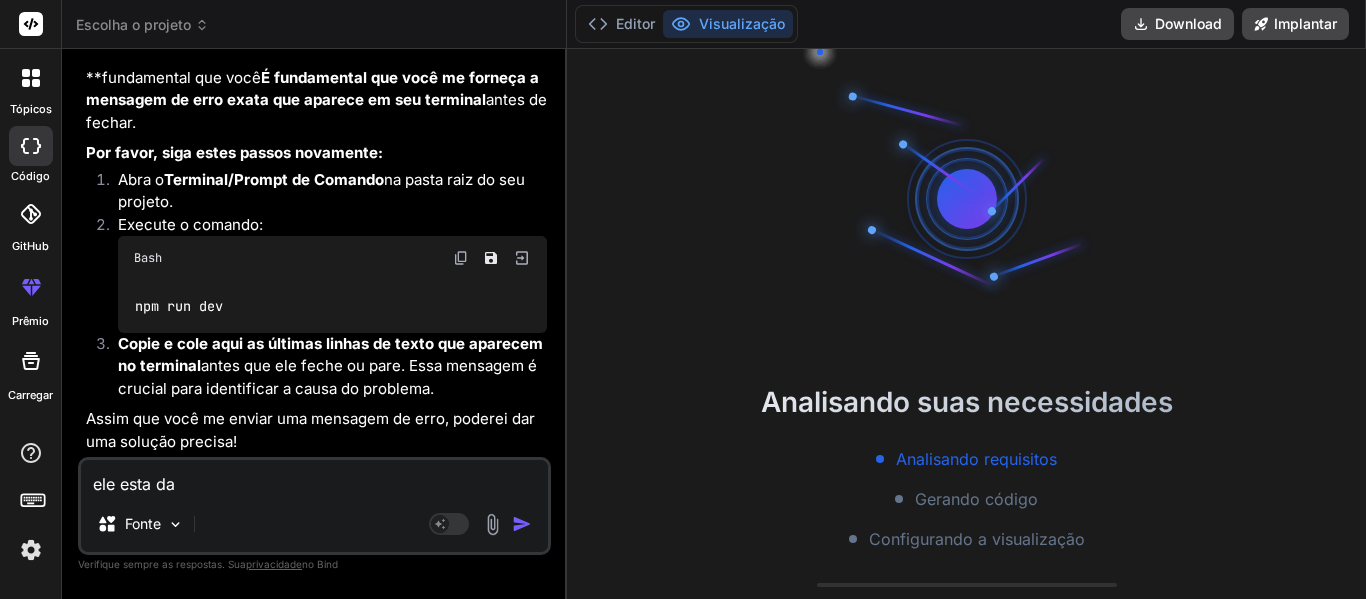 type on "ele esta dan" 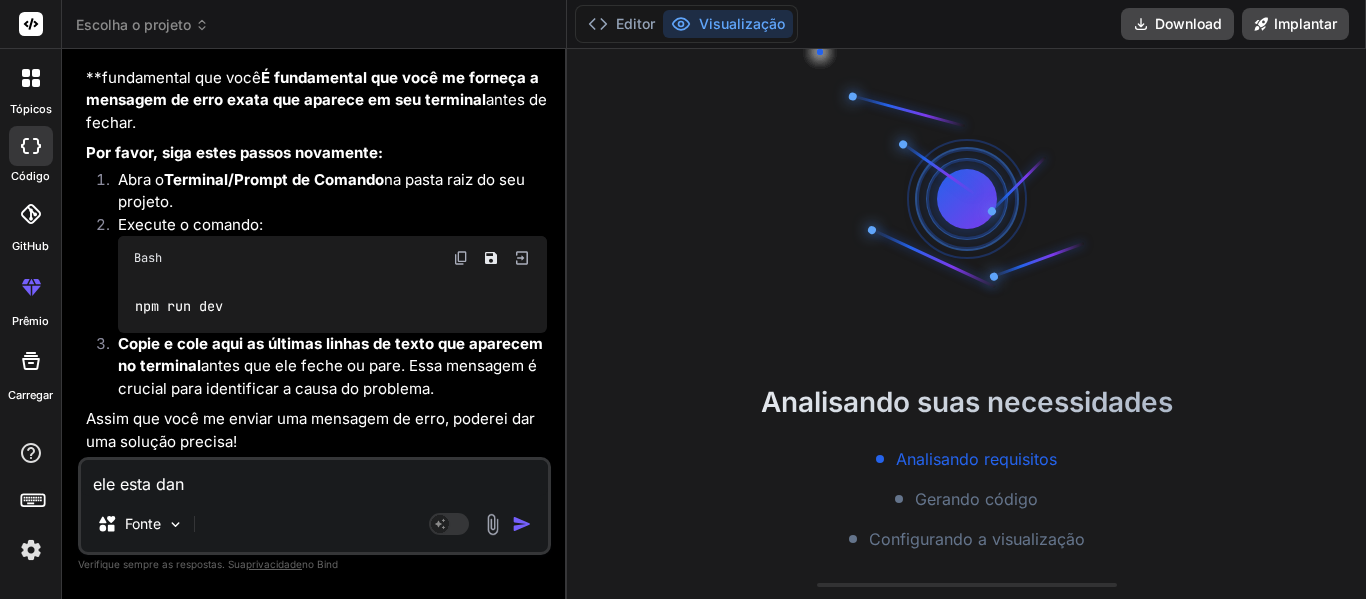 type on "ele esta dand" 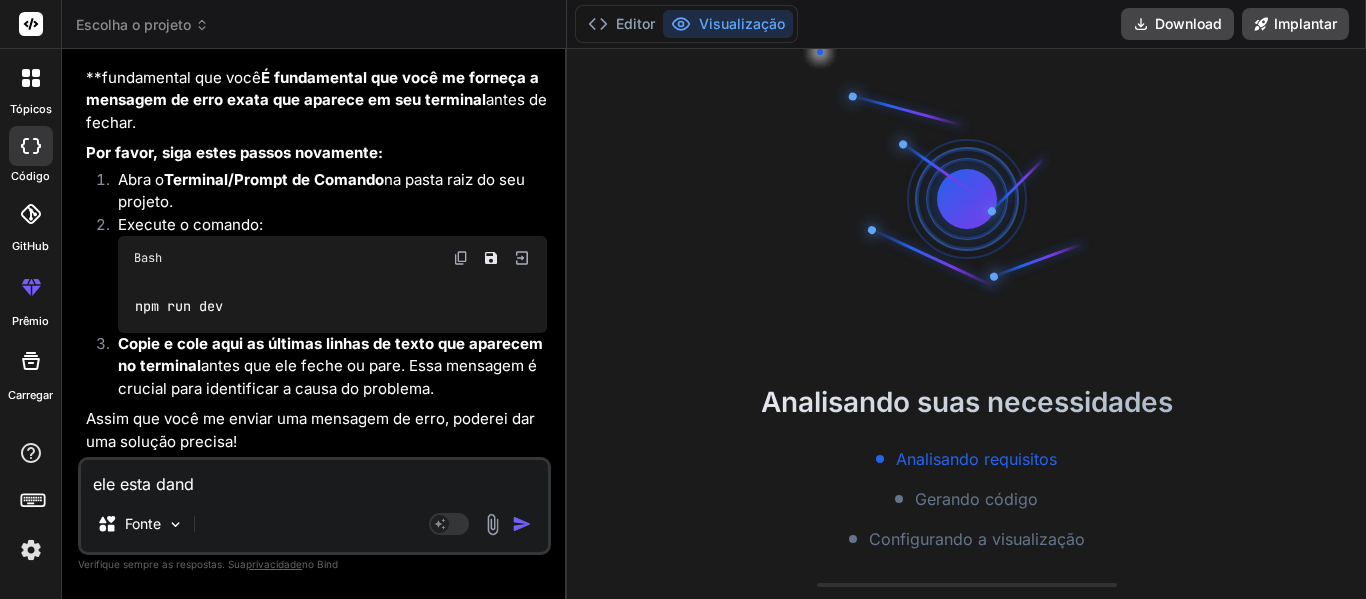 type on "ele esta dando" 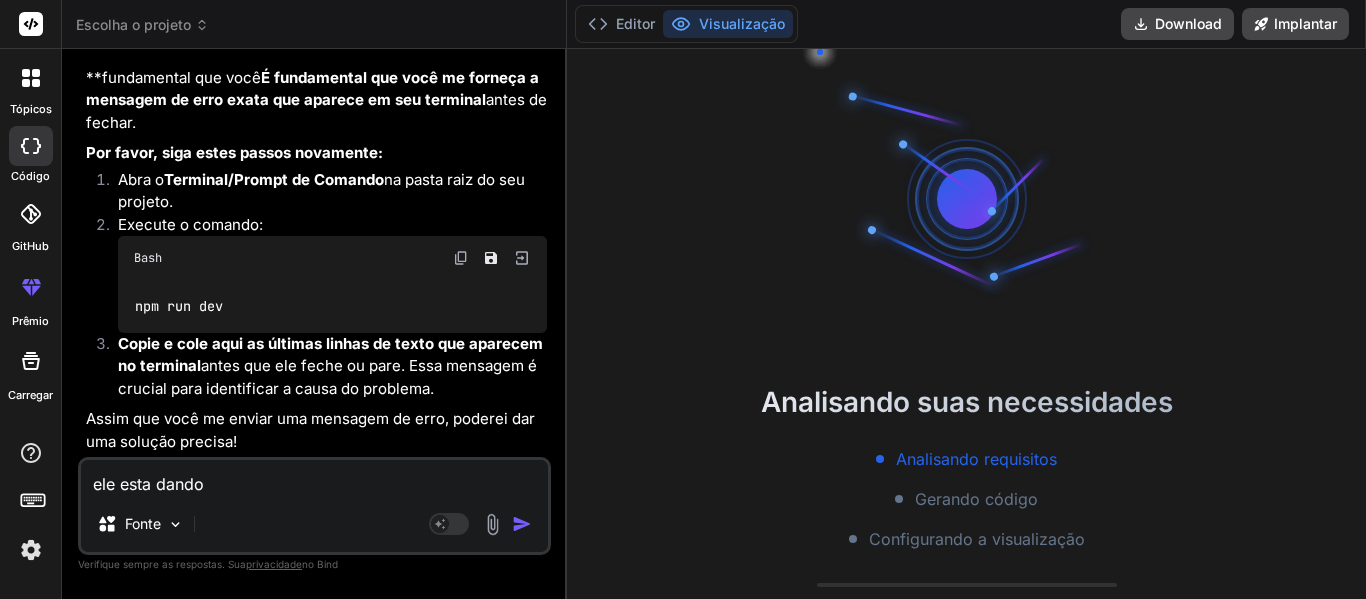 type on "ele esta dando" 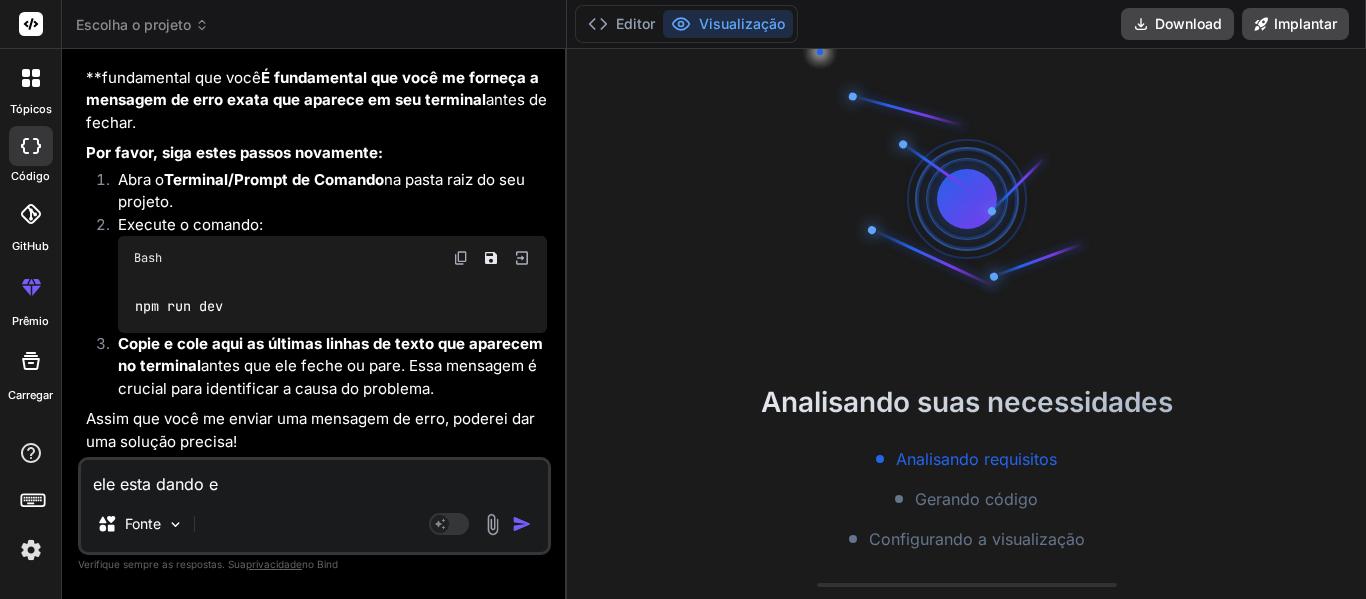 type on "ele esta dando er" 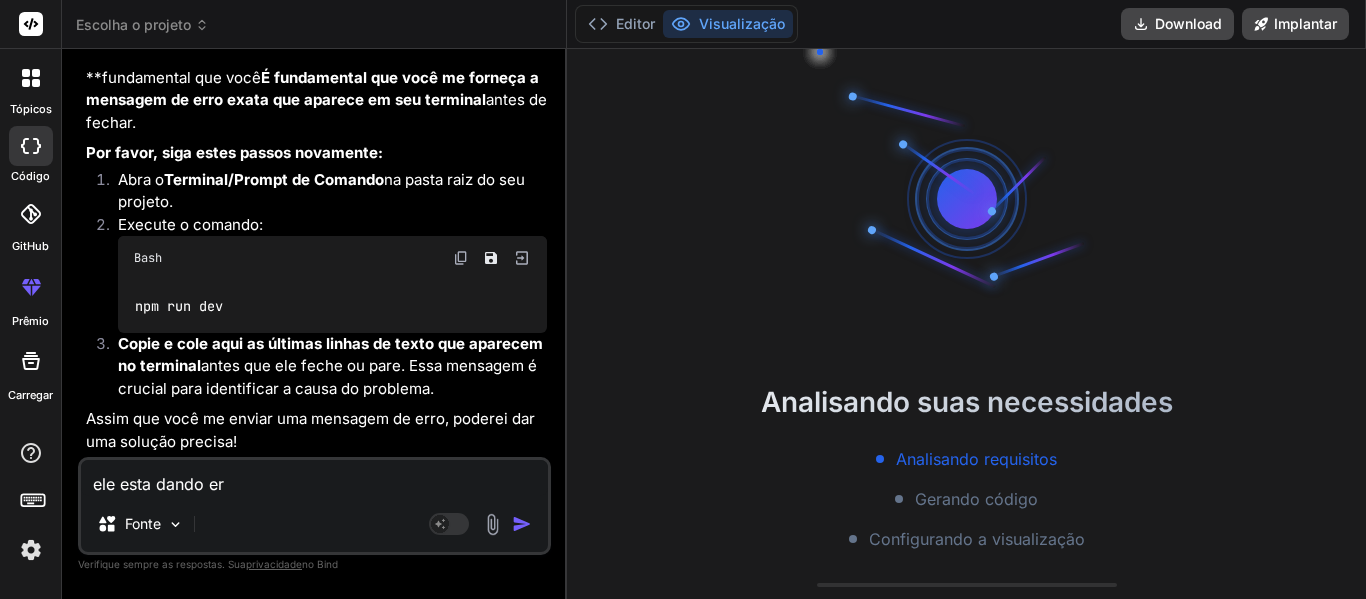 type on "x" 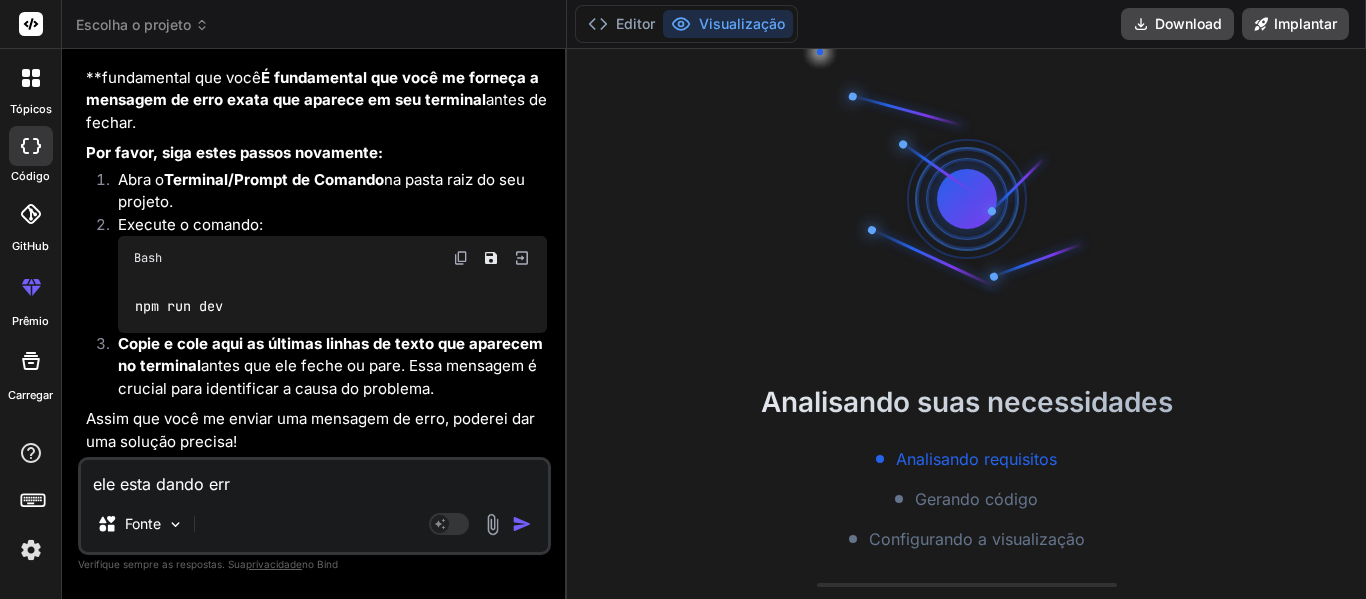 type on "ele esta dando erro" 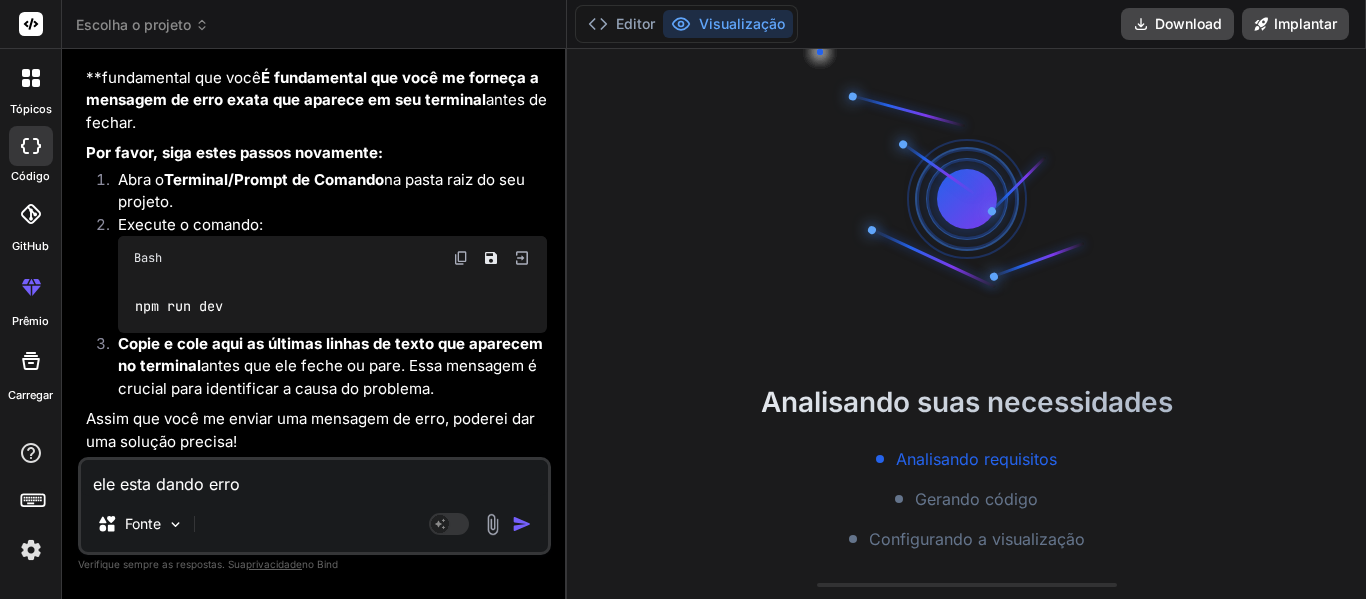 type on "ele esta dando err" 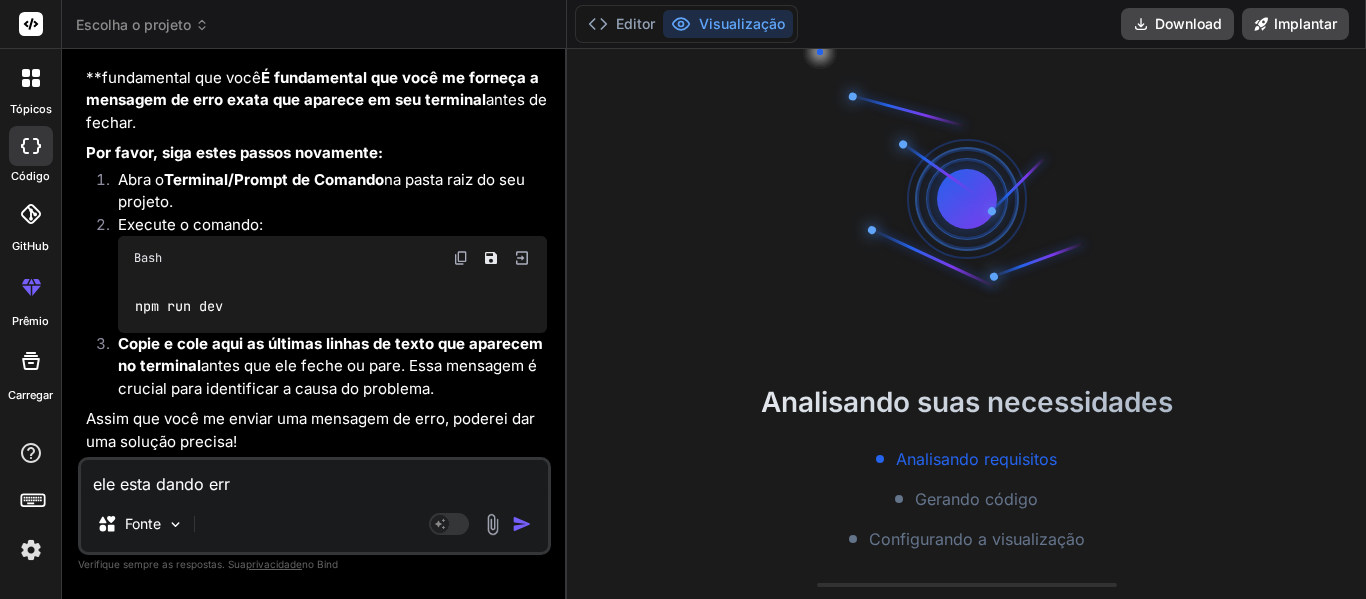 type on "ele esta dando er" 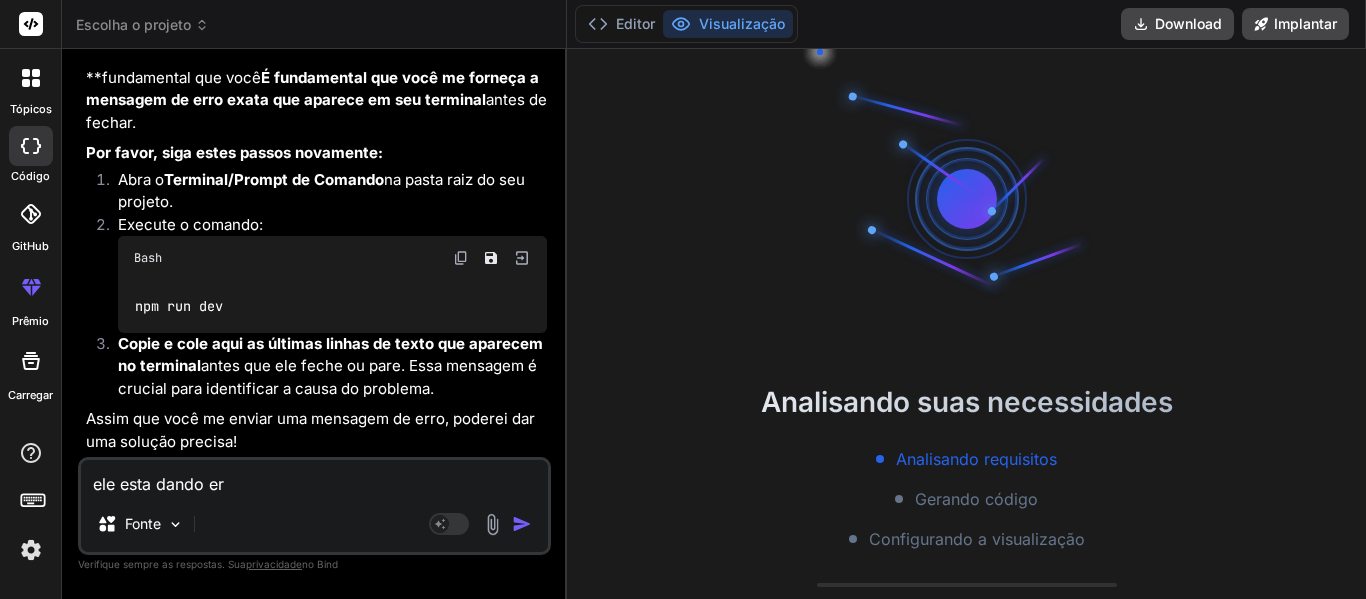 type on "ele esta dando e" 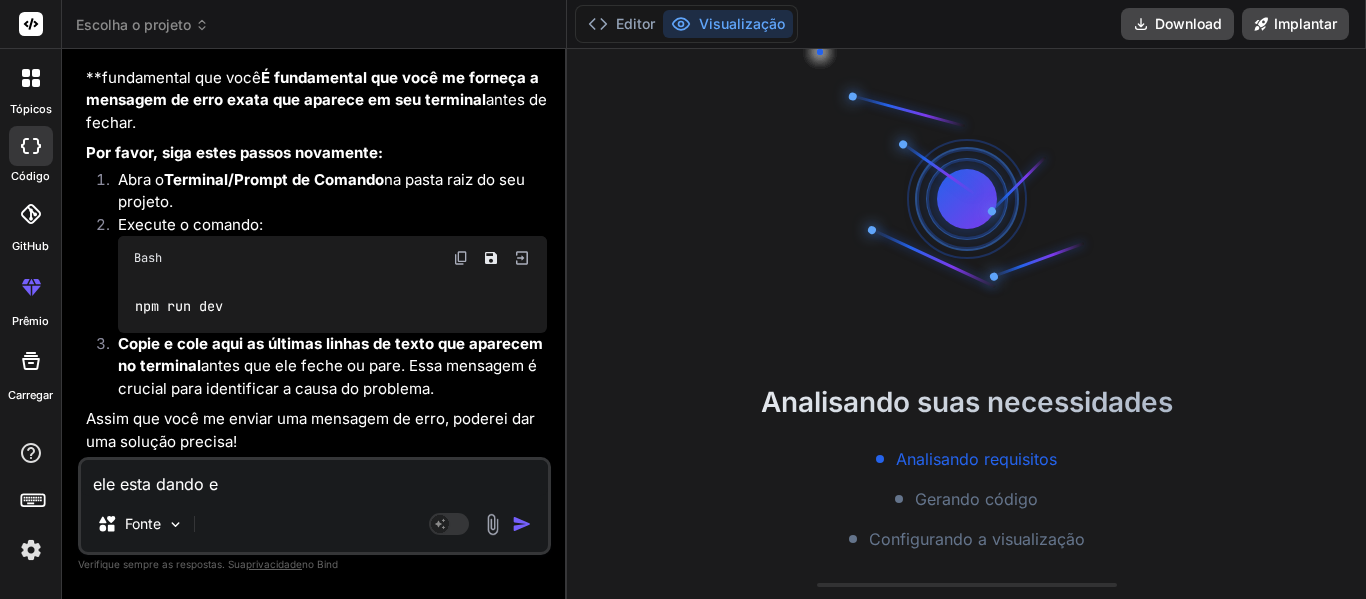 type on "ele esta dando" 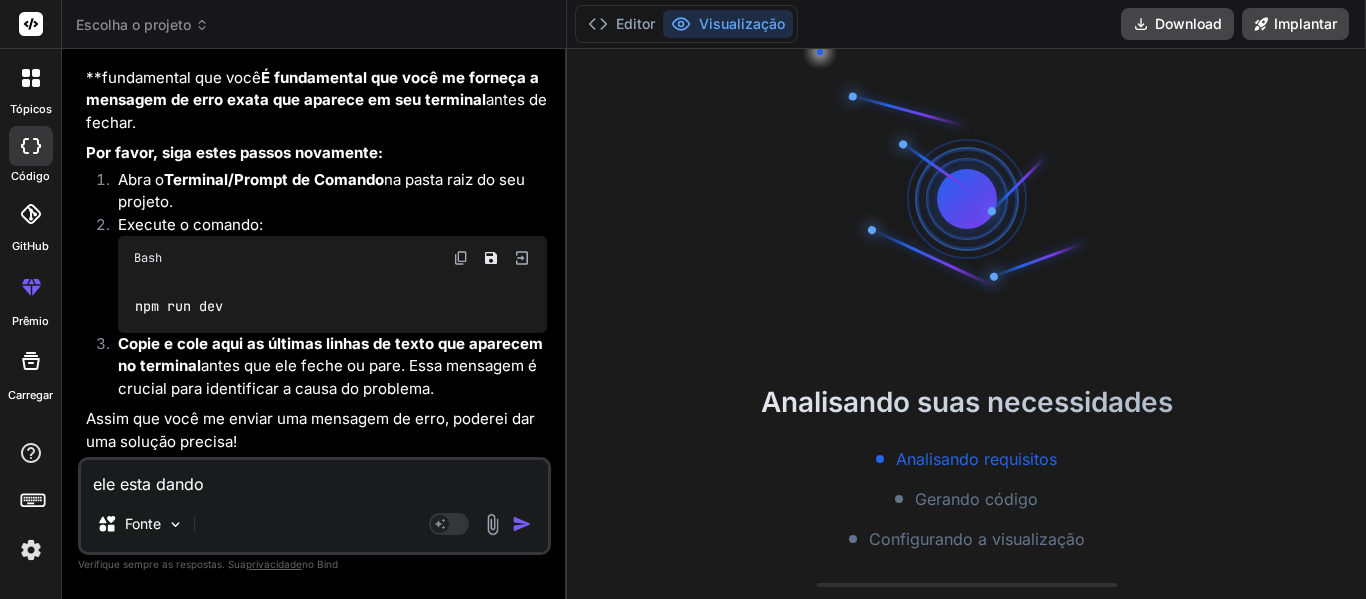 type on "ele esta dando e" 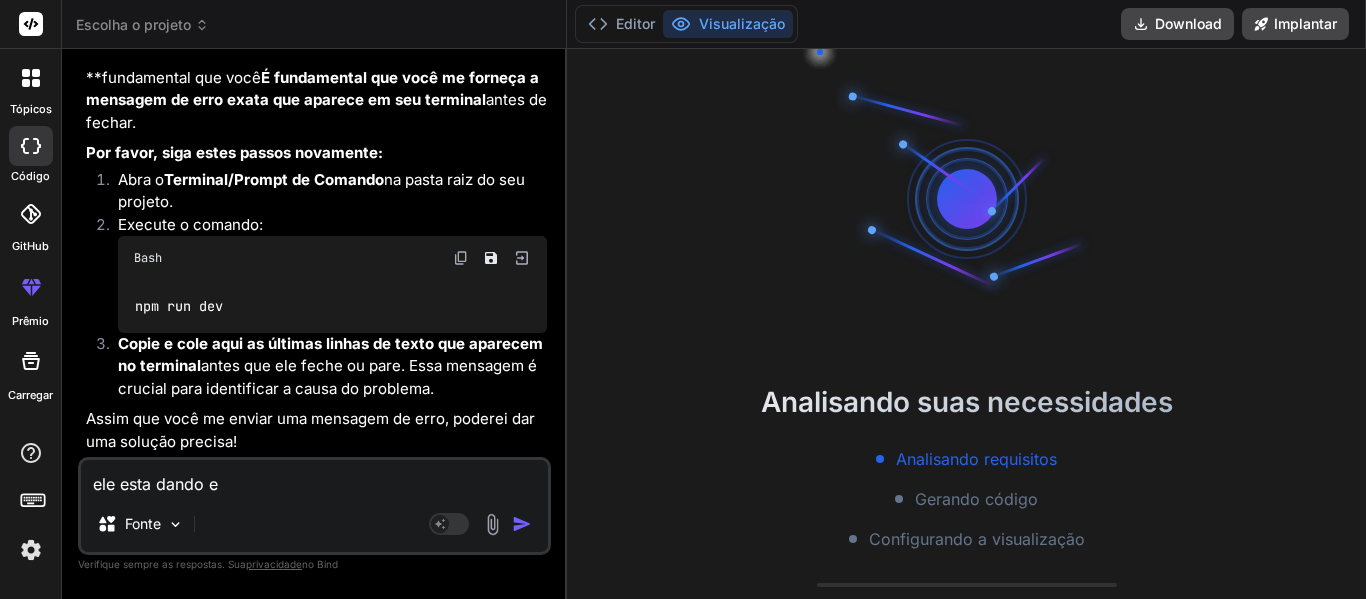 type on "ele esta dando es" 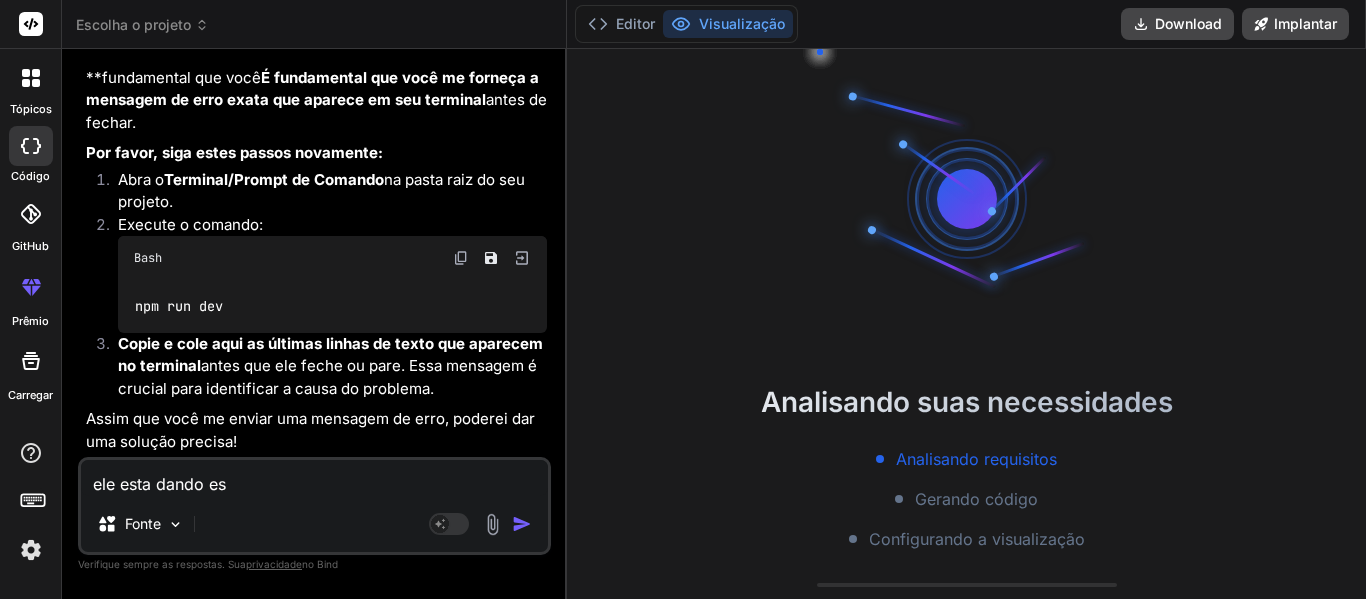 type on "ele esta dando est" 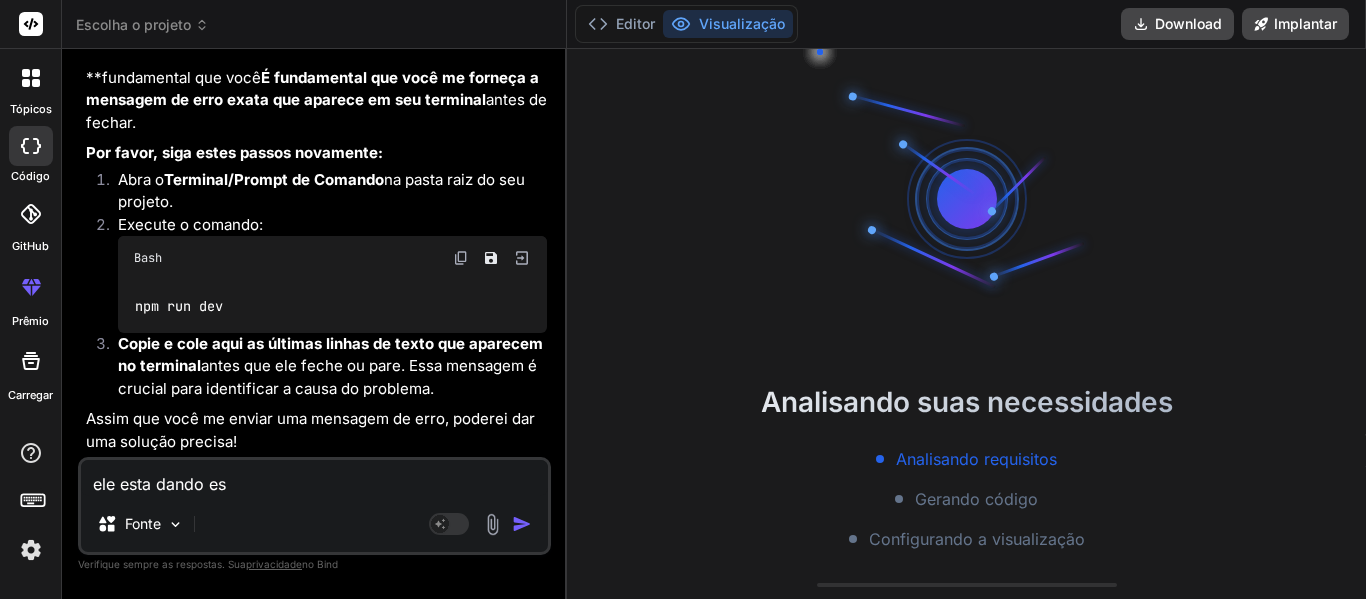 type on "x" 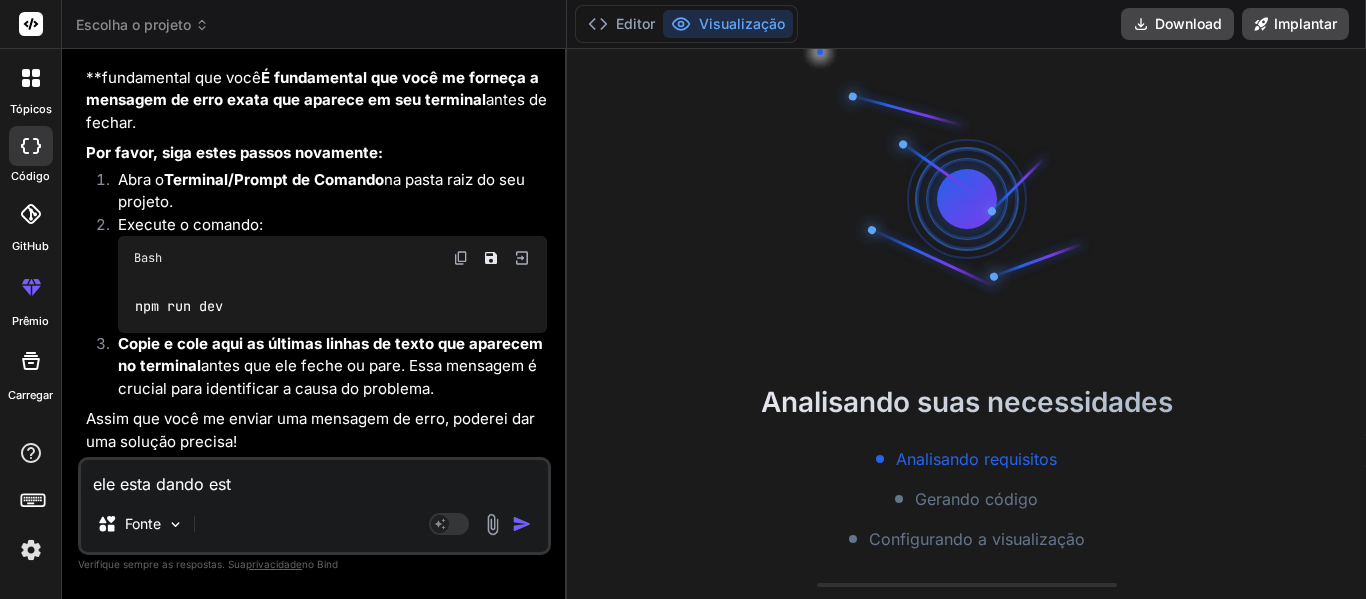 type on "ele esta dando esta" 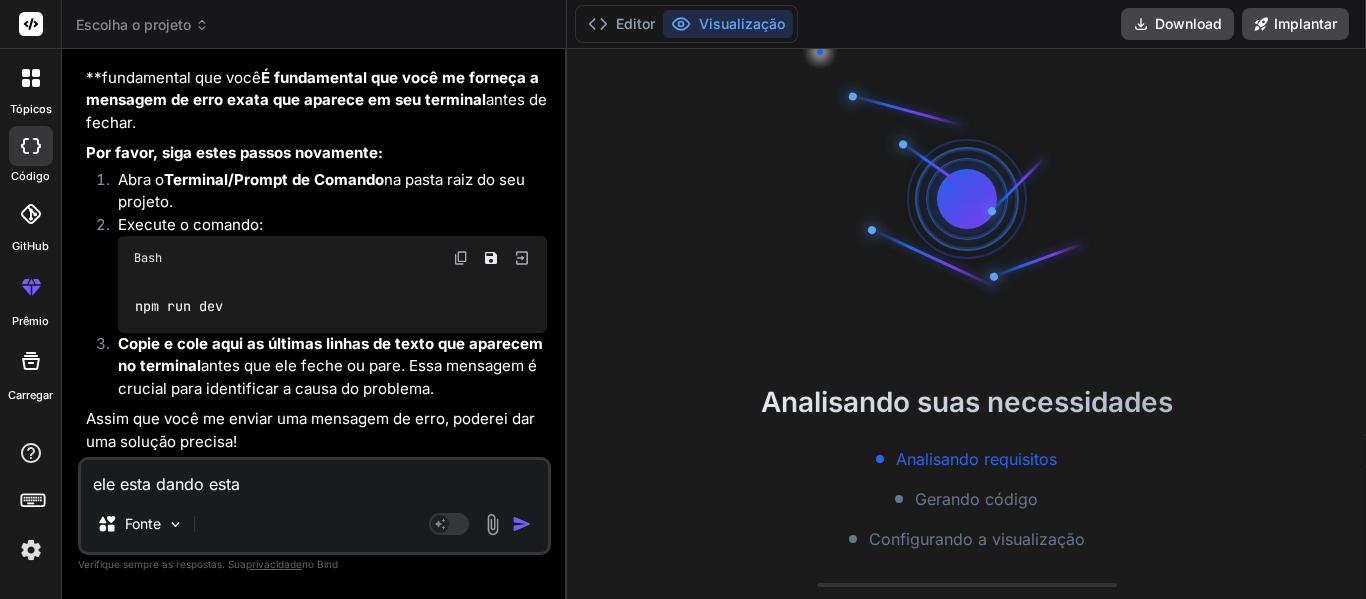 type on "ele esta dando esta" 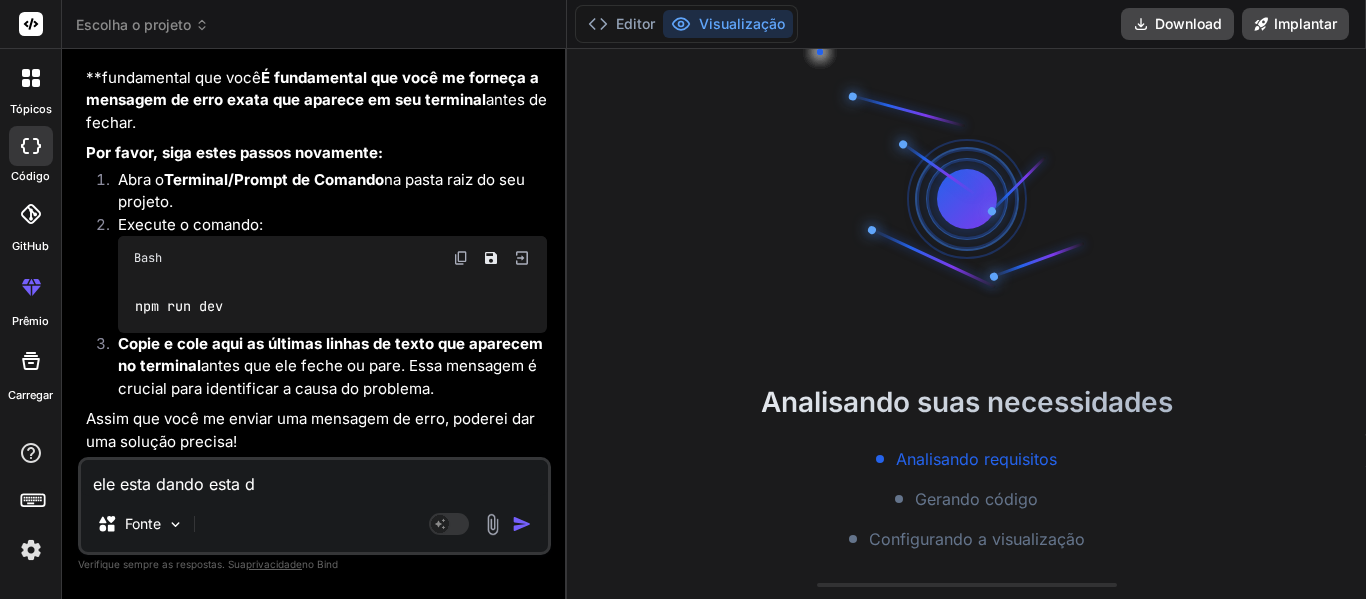 type on "ele esta dando esta da" 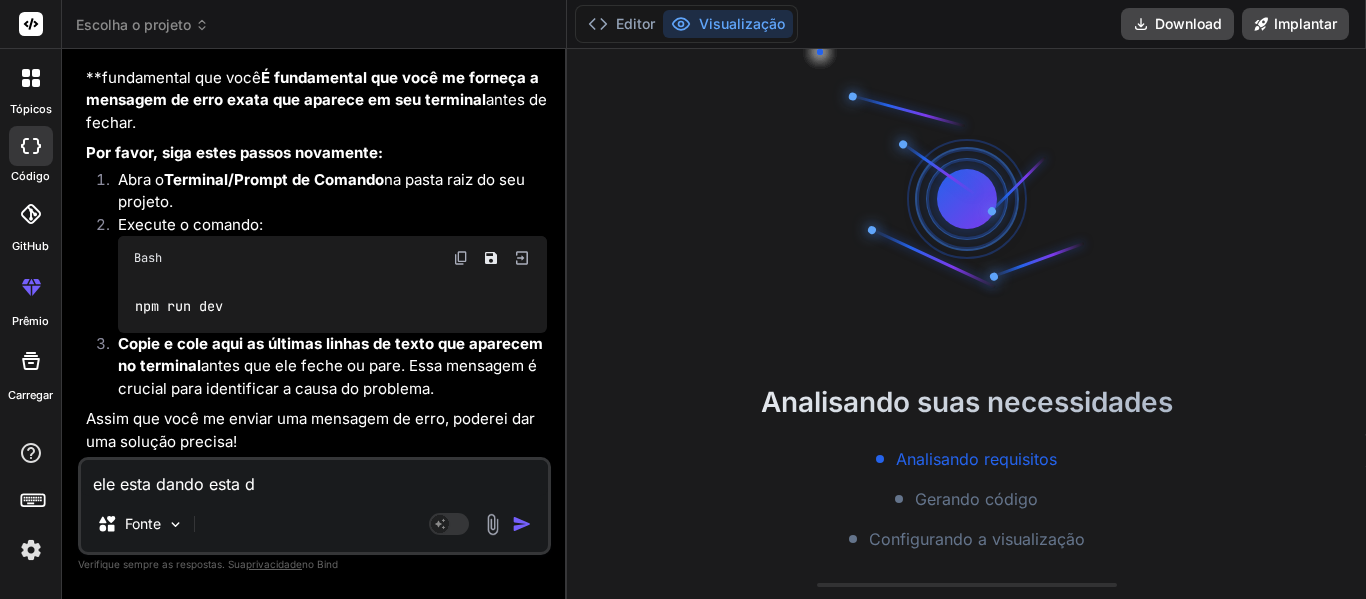 type on "x" 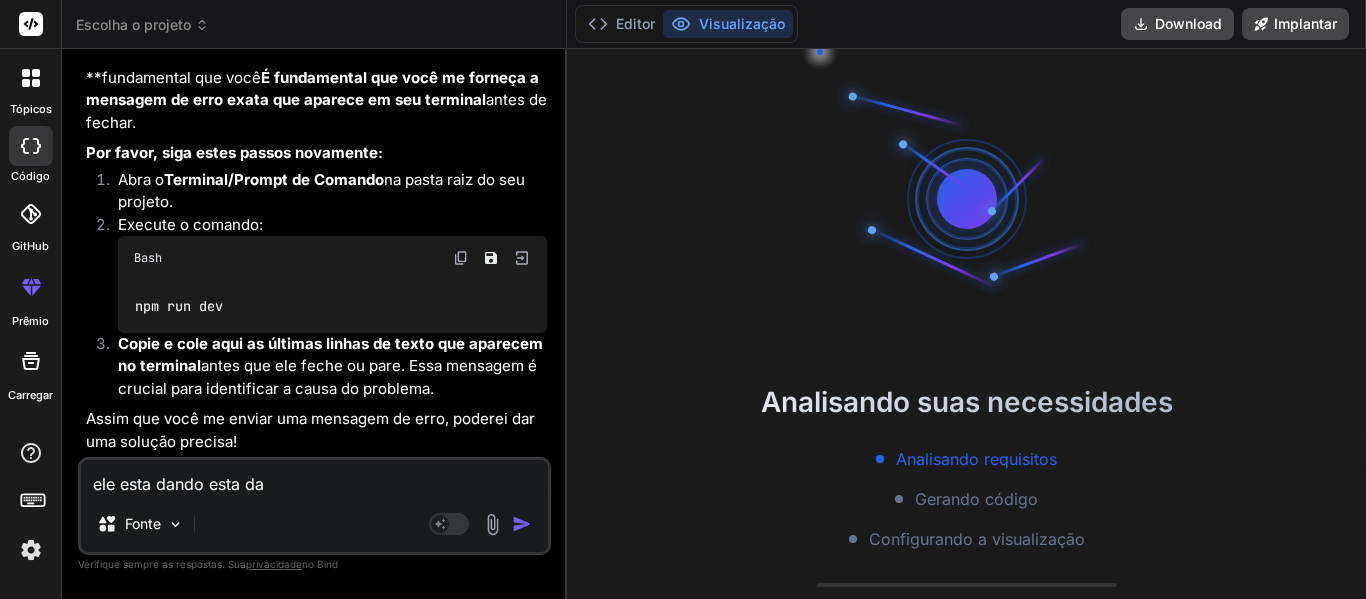 type on "ele esta dando esta dan" 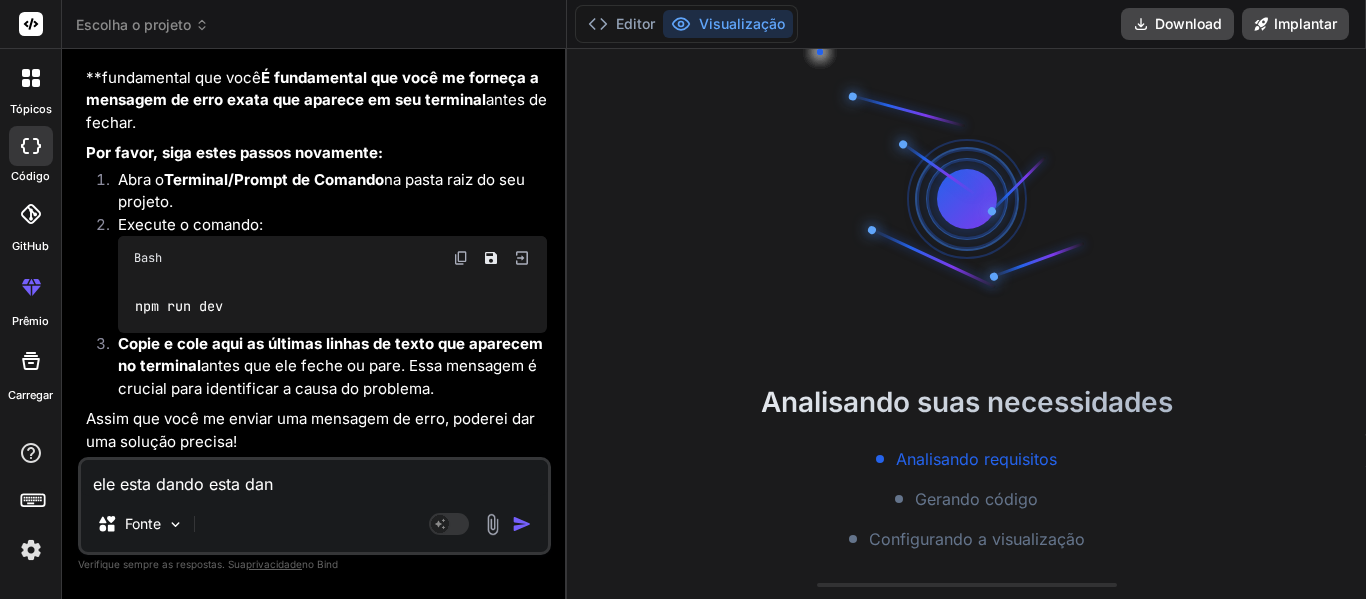 type on "ele esta dando esta dand" 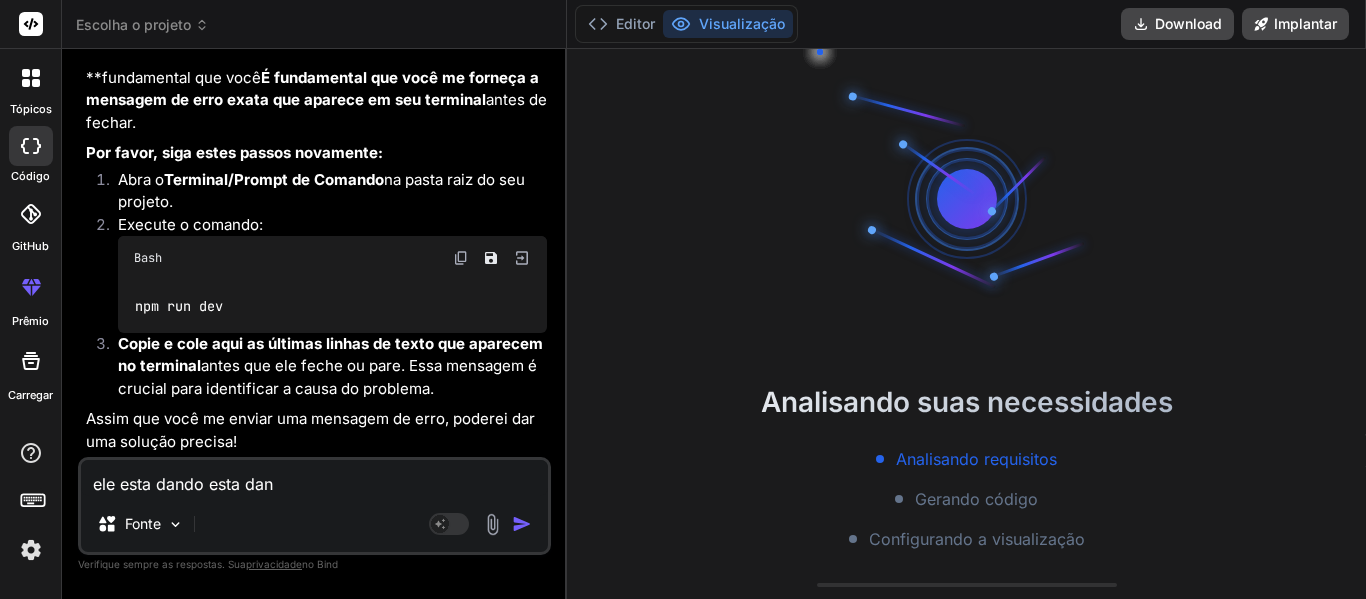 type on "x" 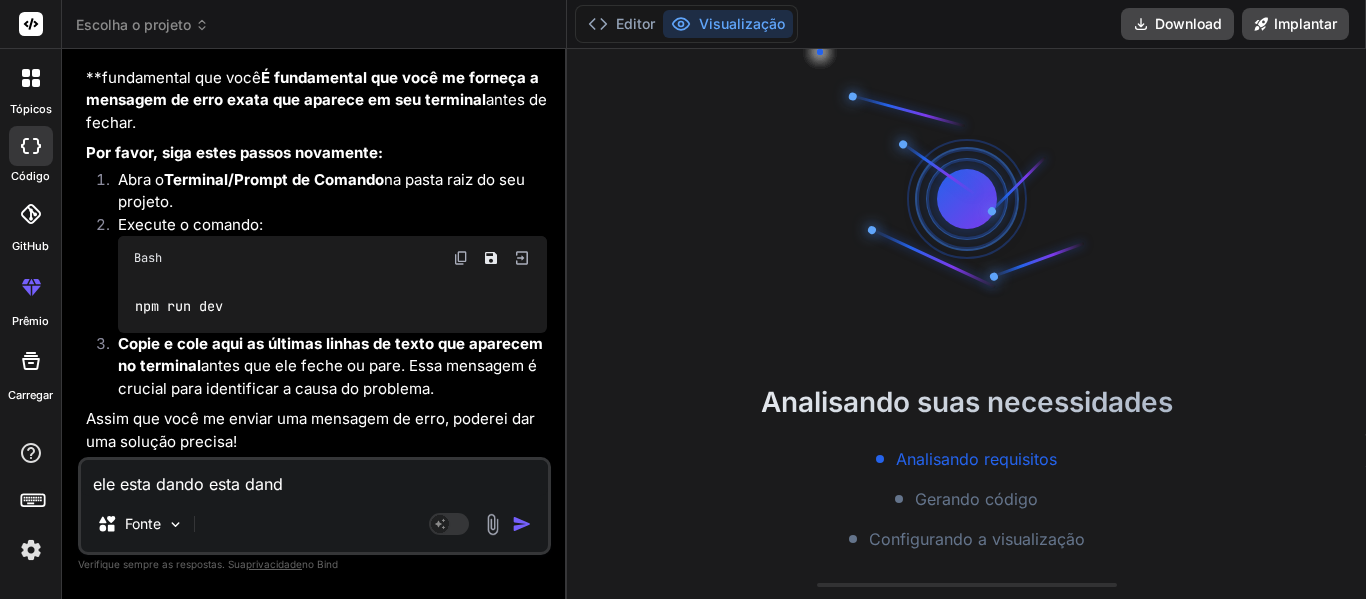 type on "ele esta dando esta dando" 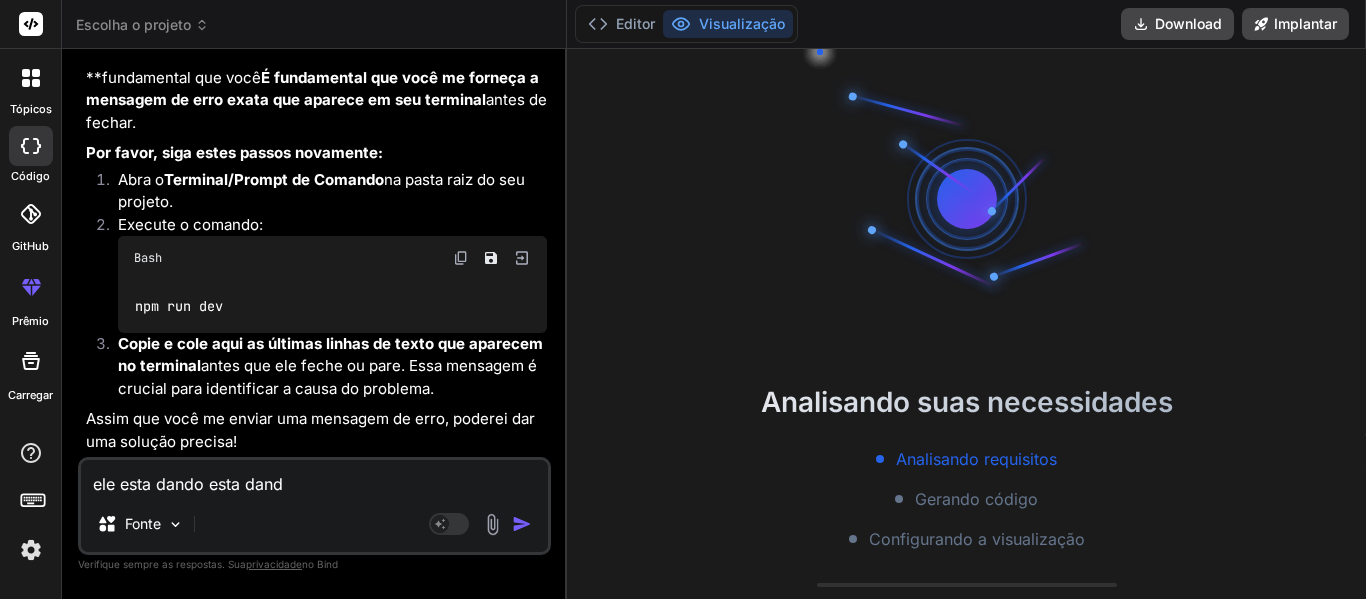 type on "x" 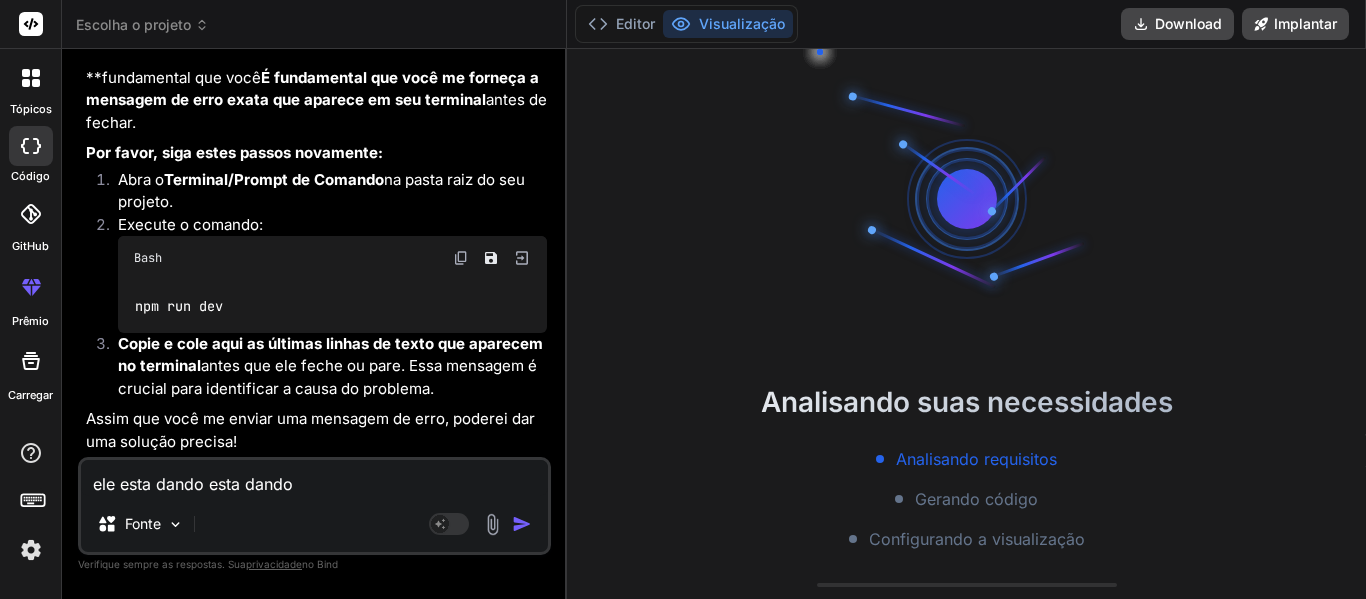 type on "ele esta dando esta dando" 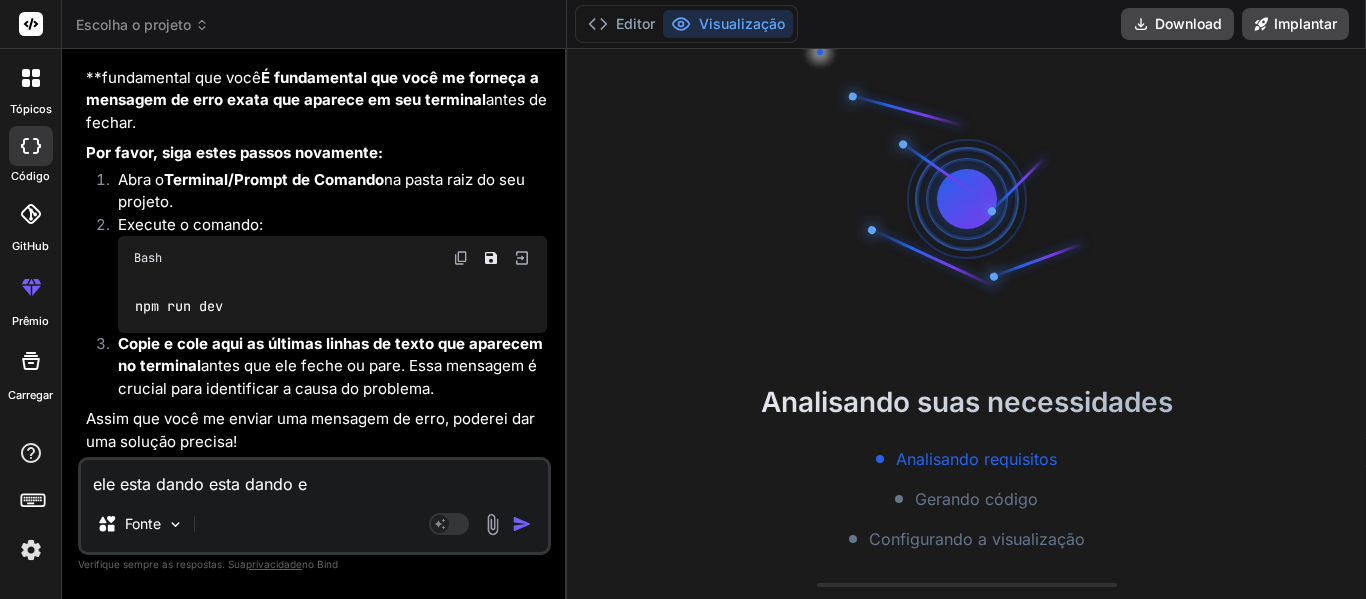 type on "ele esta dando esta dando er" 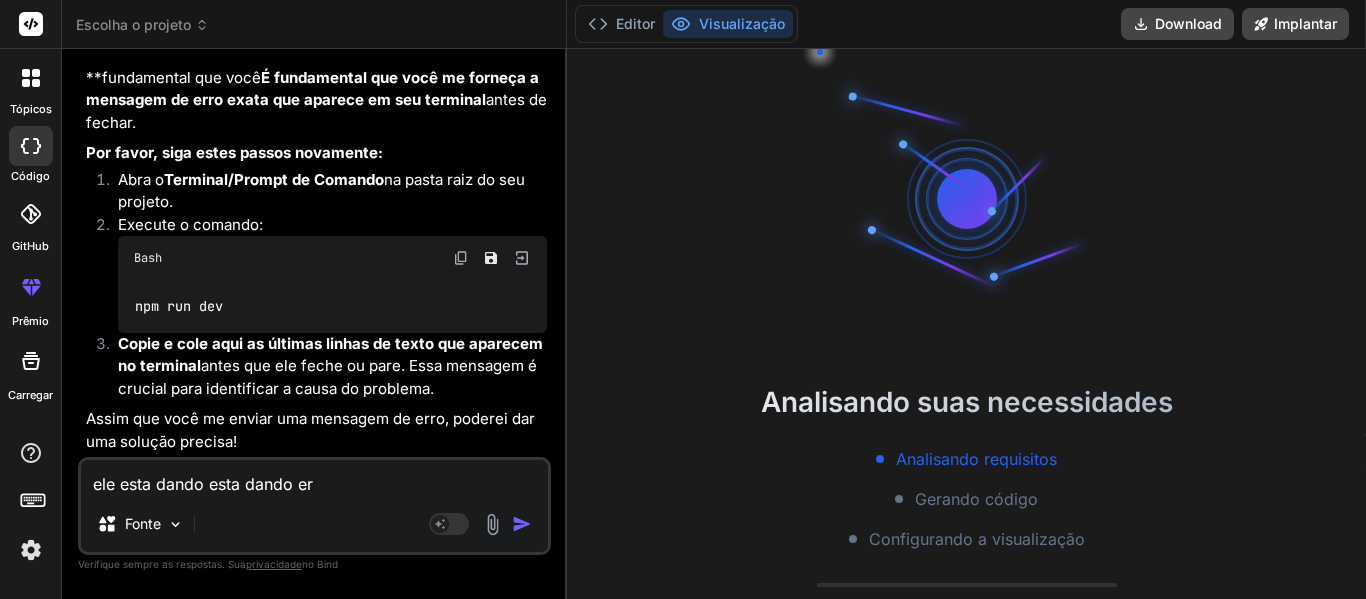 type on "ele esta dando esta dando err" 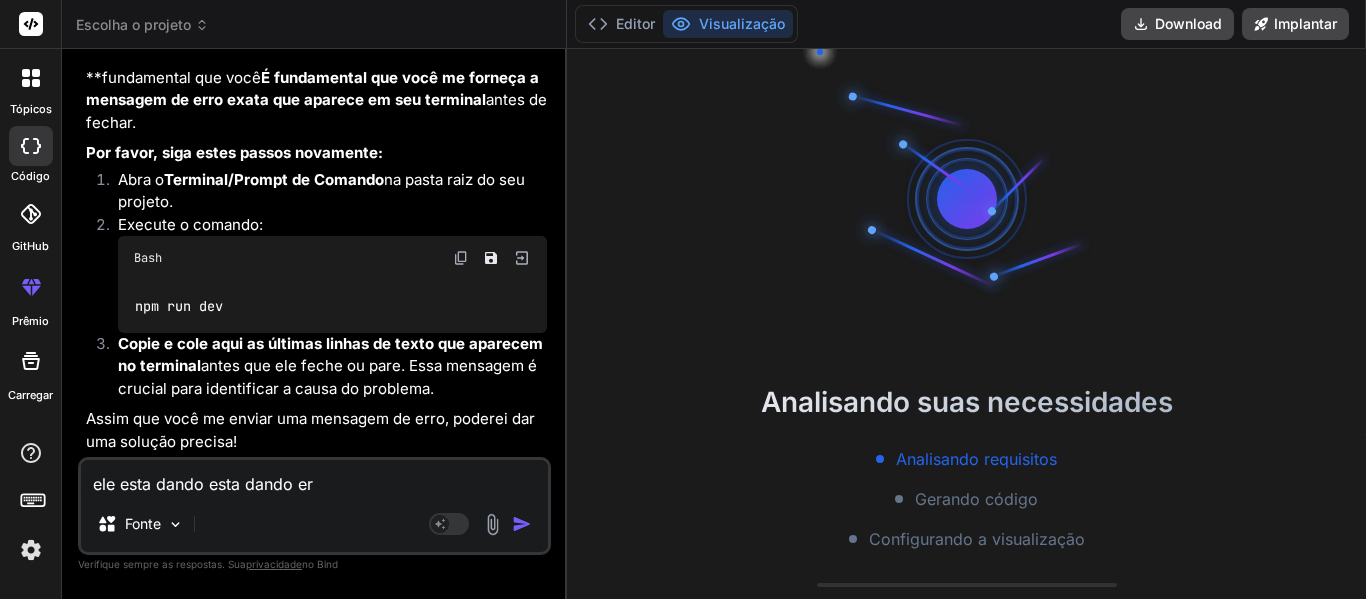 type on "x" 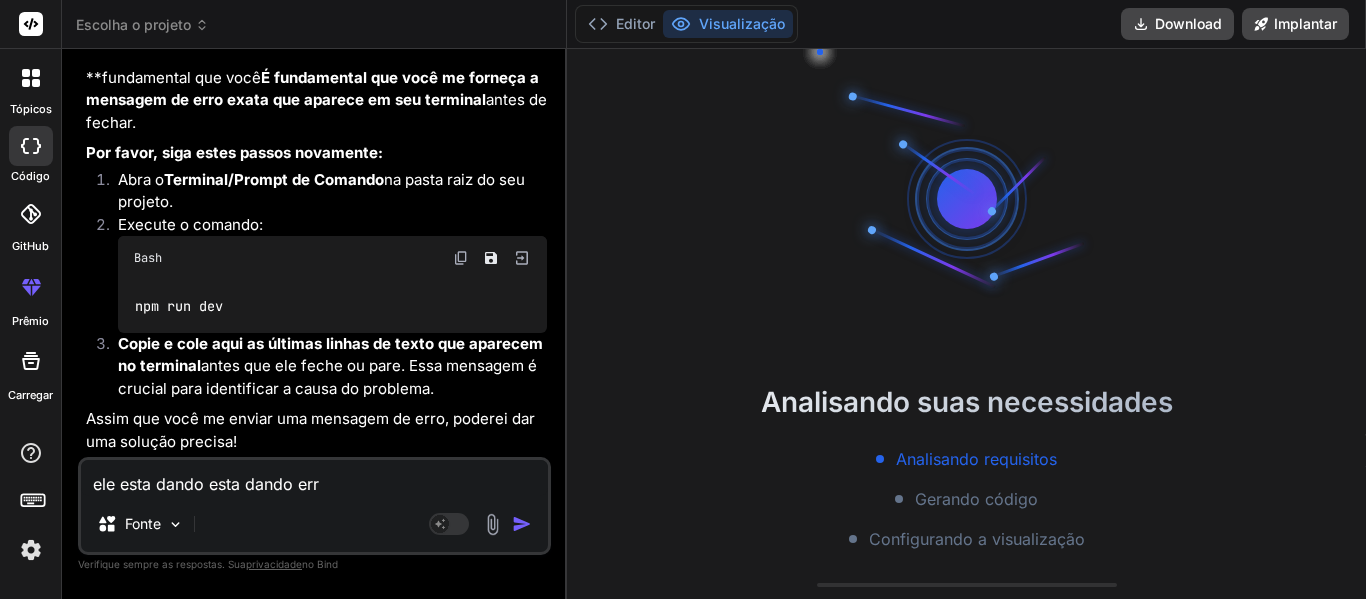 type on "ele esta dando esta dando erro" 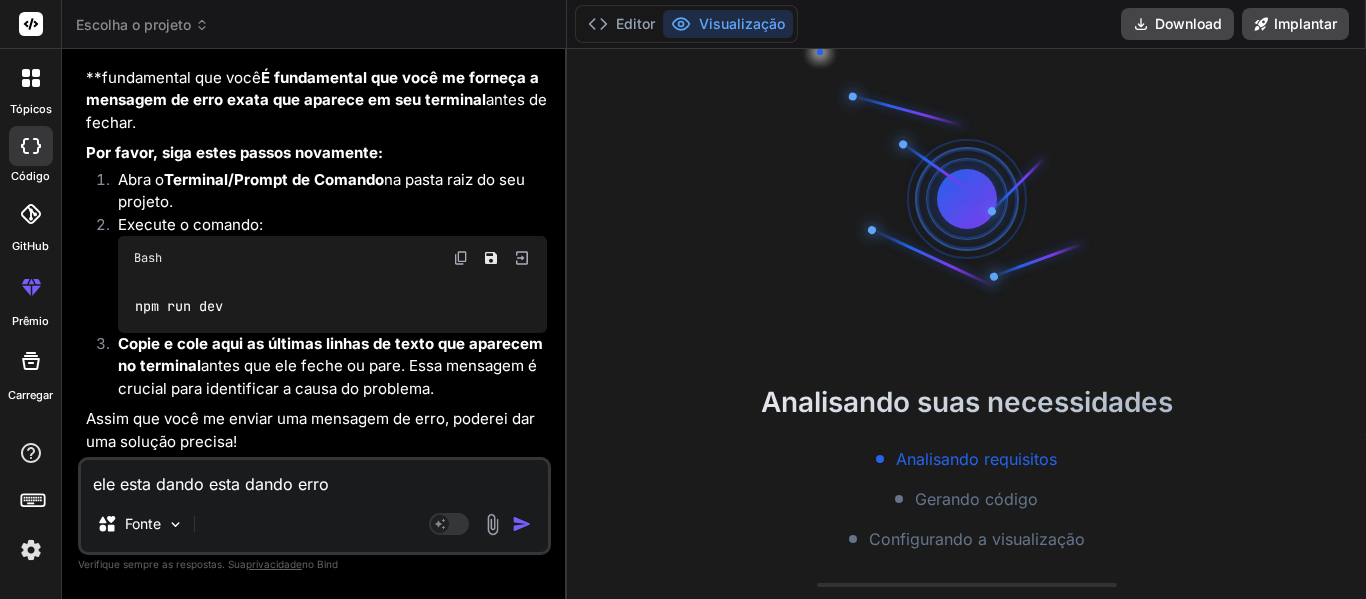 type on "ele esta dando esta dando erro" 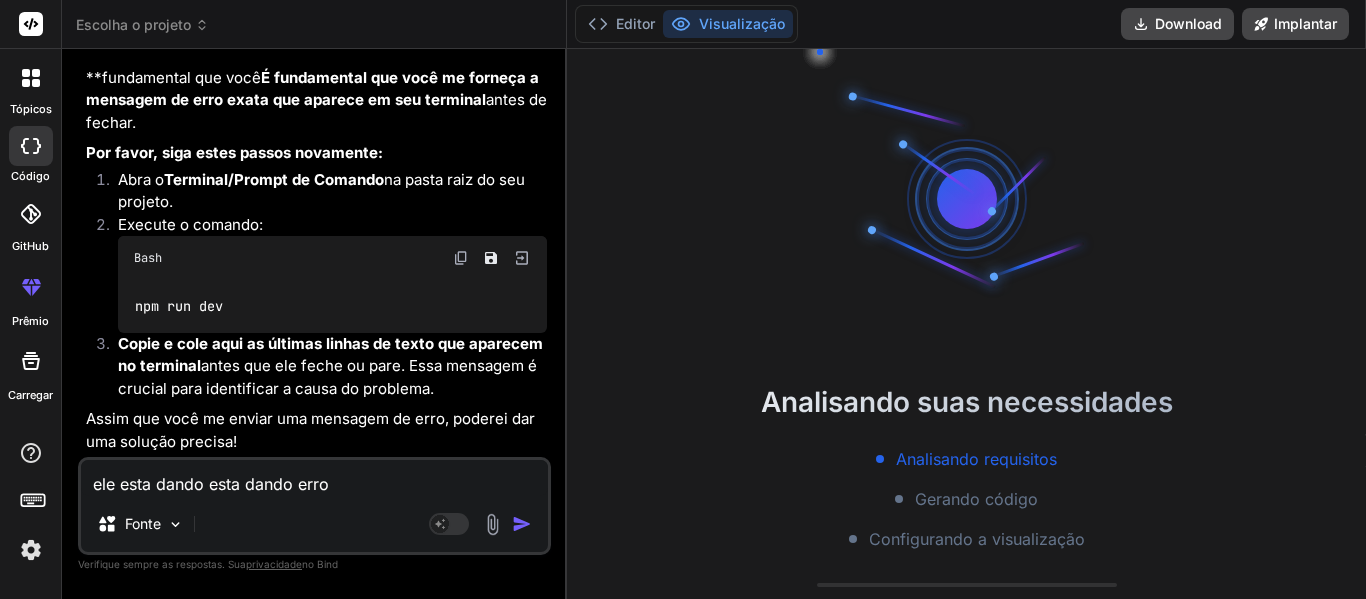 type on "x" 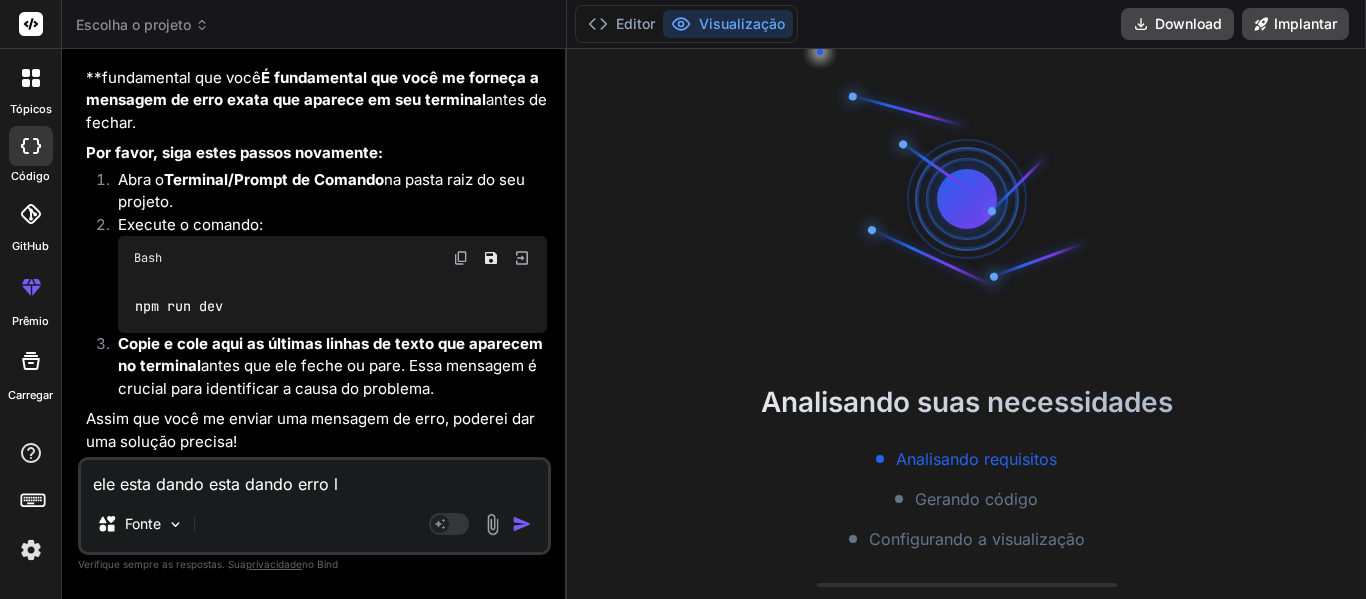 type on "ele esta dando esta dando erro lo" 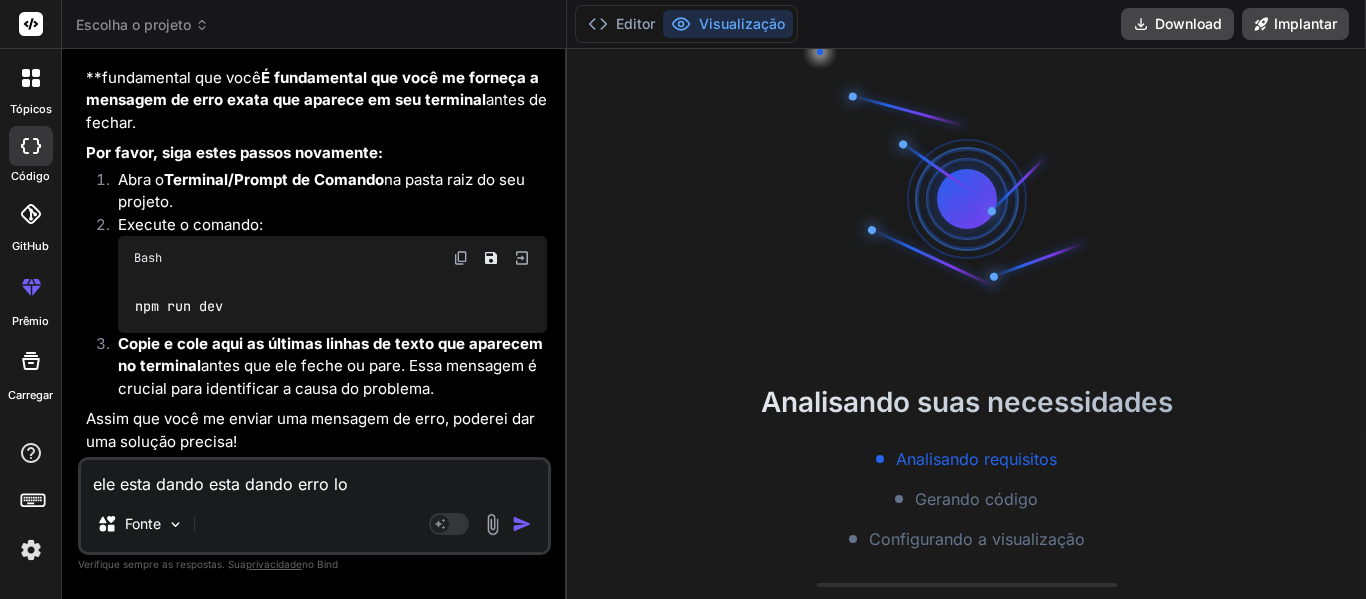 type on "ele esta dando esta dando erro log" 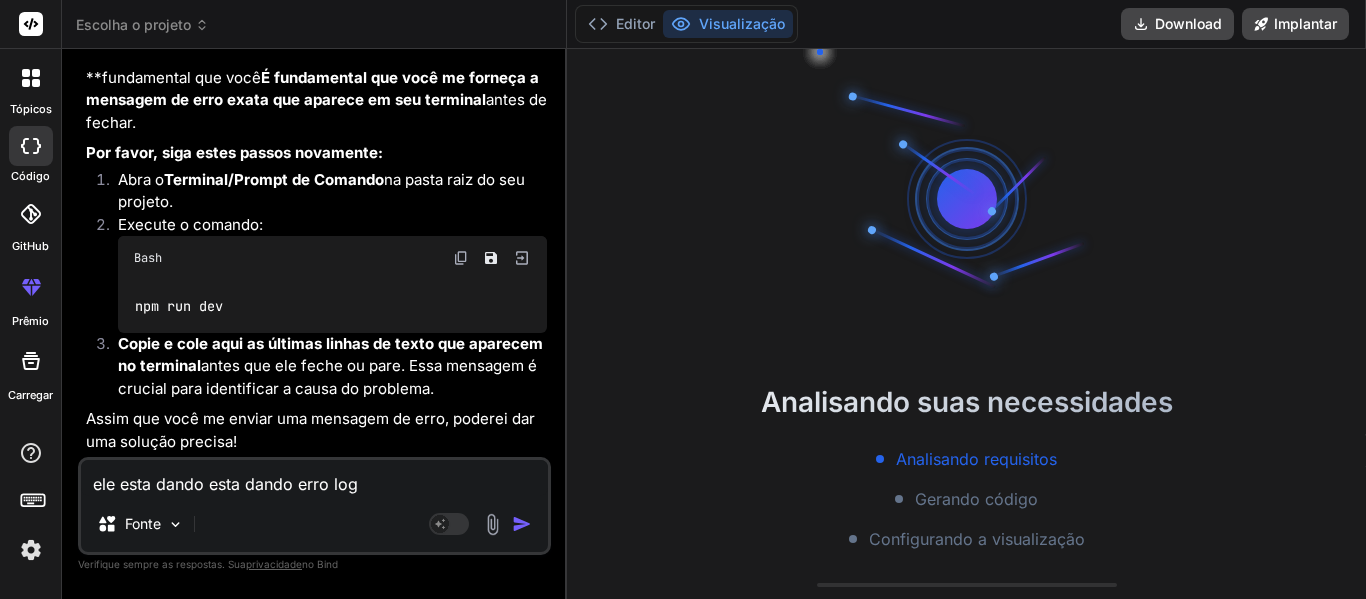 type on "ele esta dando esta dando erro logo" 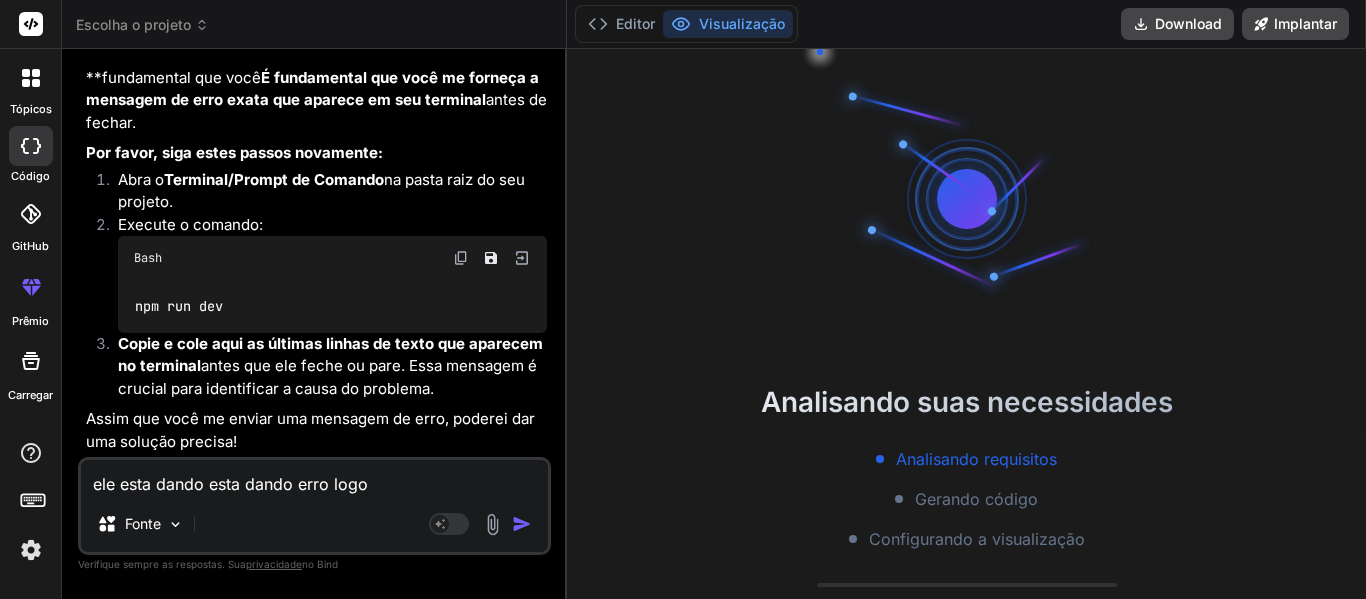 type on "ele esta dando esta dando erro logo" 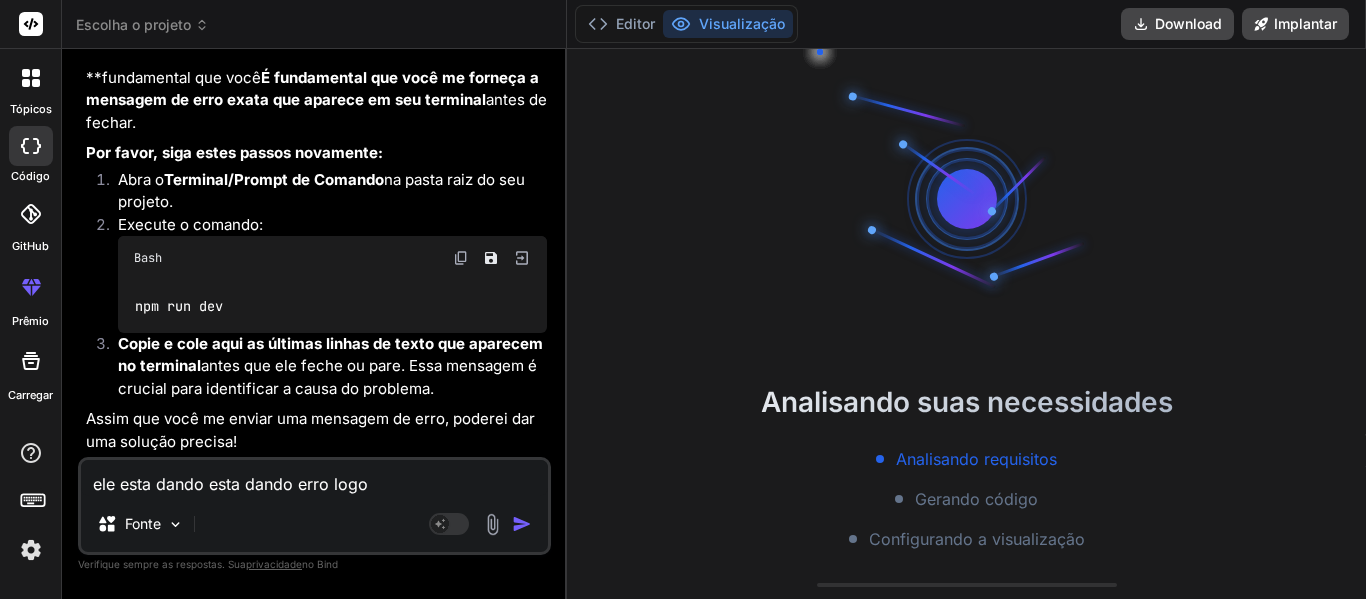 type on "x" 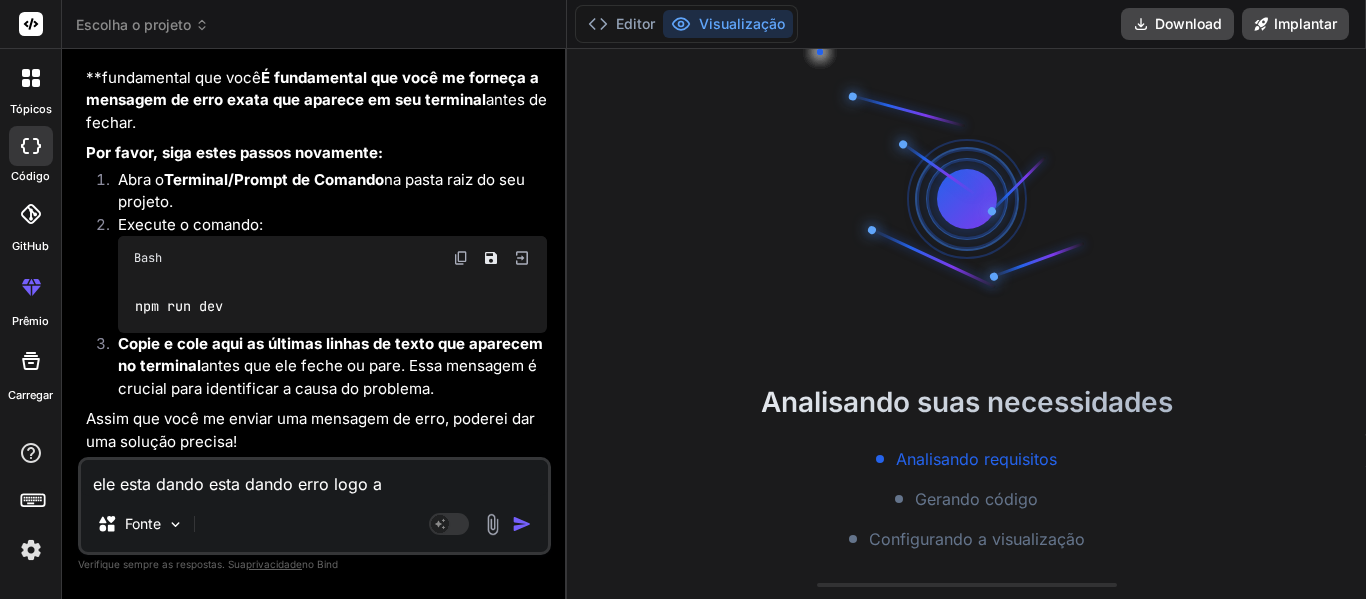 type on "ele esta dando esta dando erro logo ap" 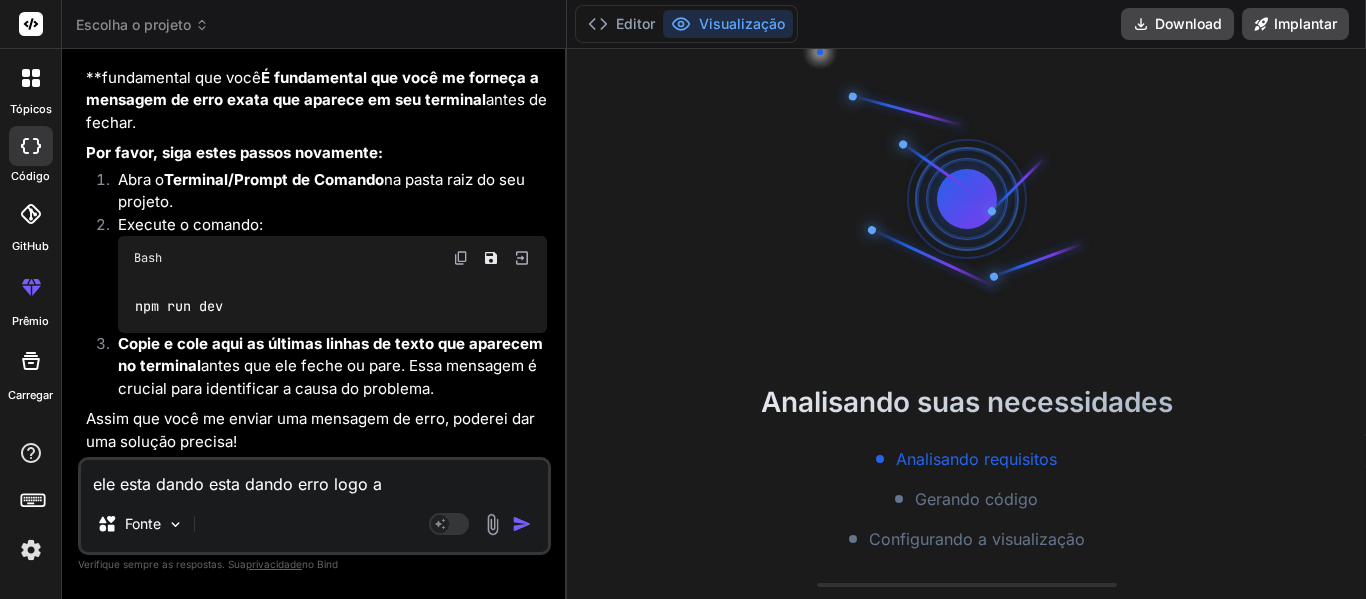 type on "x" 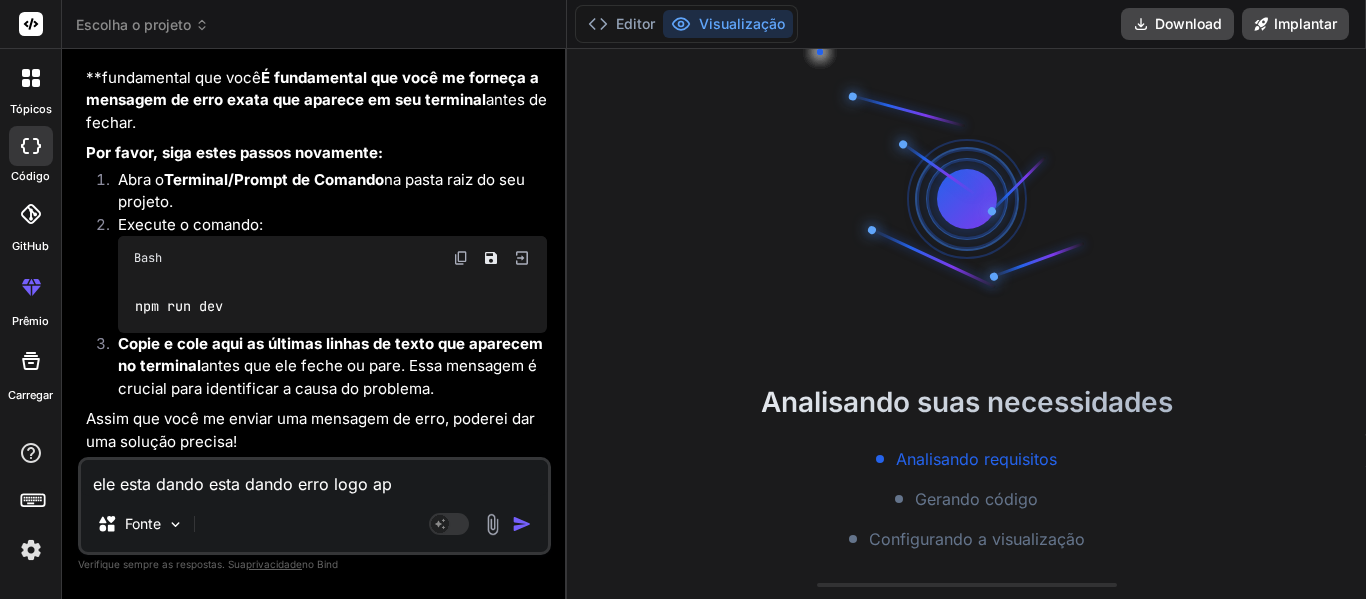 type on "ele esta dando esta dando erro logo apo" 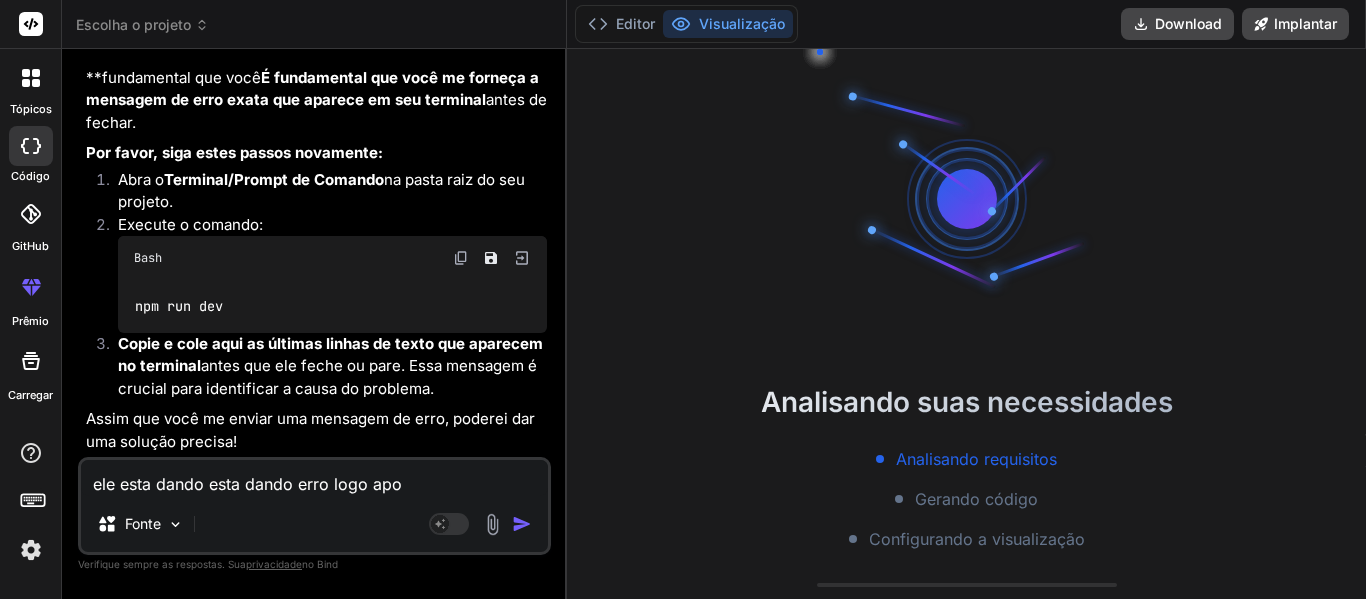 type on "ele esta dando esta dando erro logo apos" 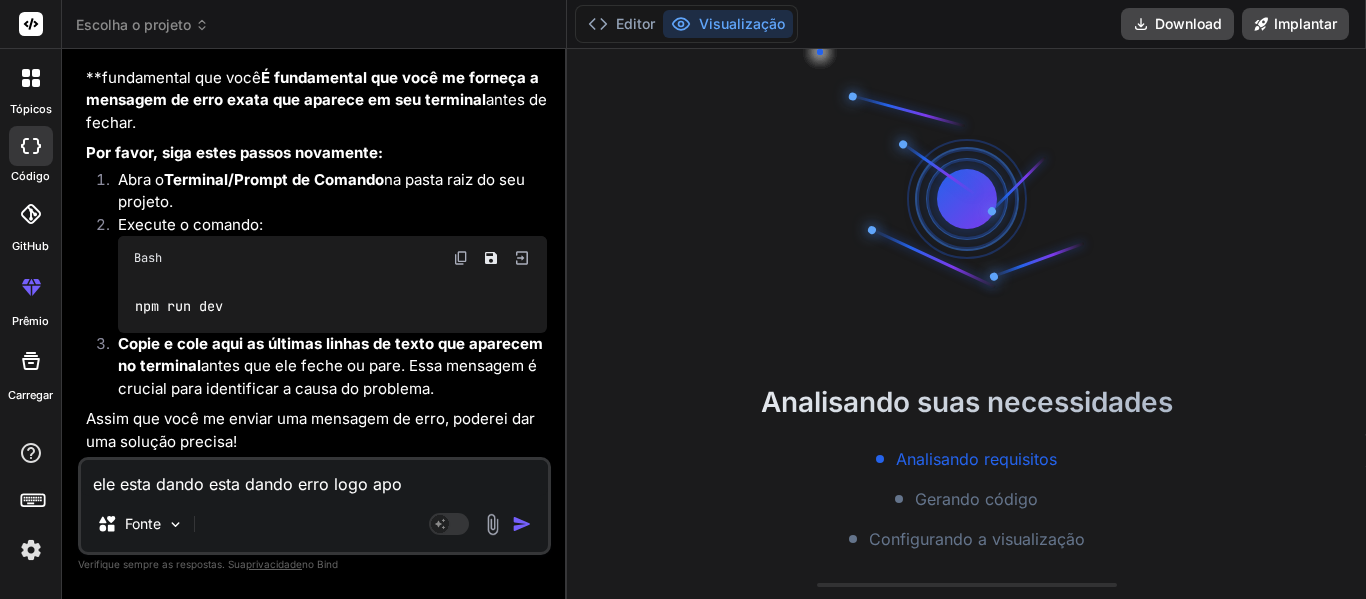 type on "x" 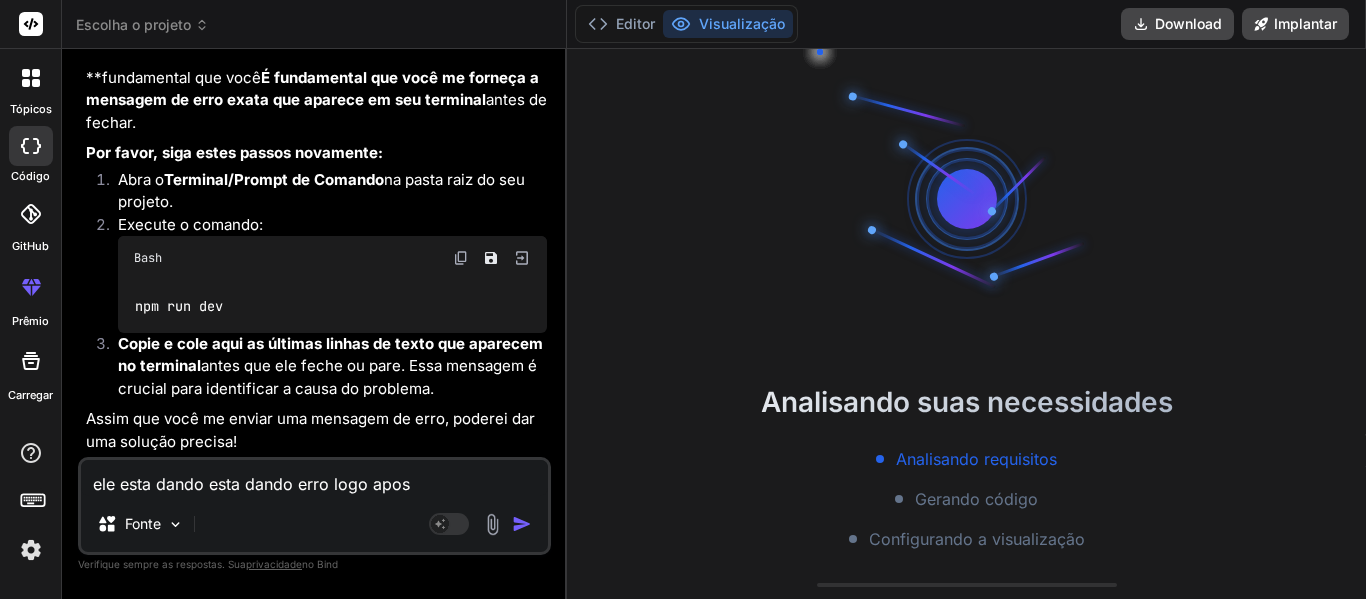 type on "ele esta dando esta dando erro logo apos" 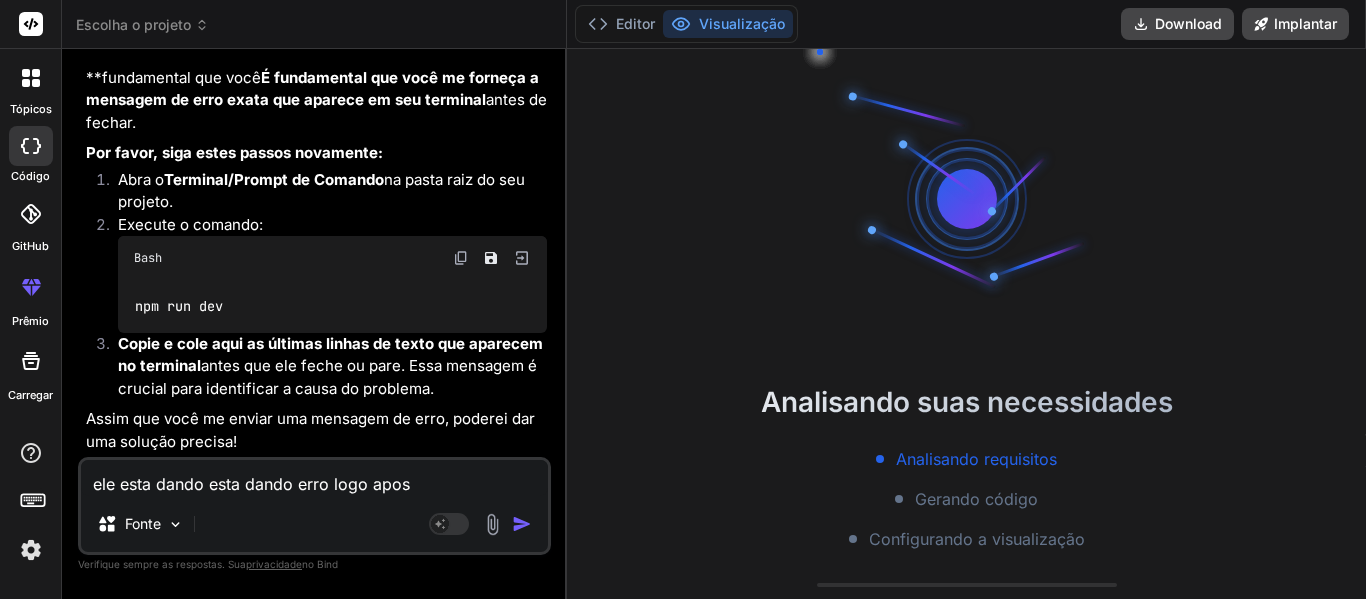 type on "x" 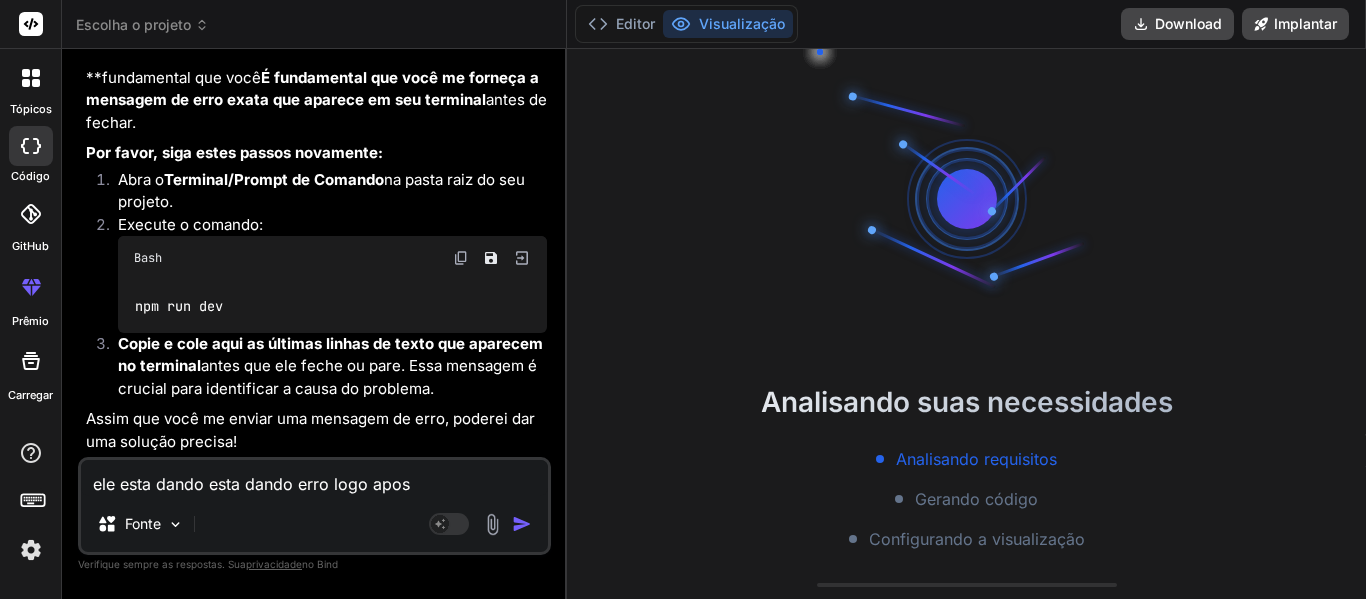 type on "ele esta dando esta dando erro logo apos d" 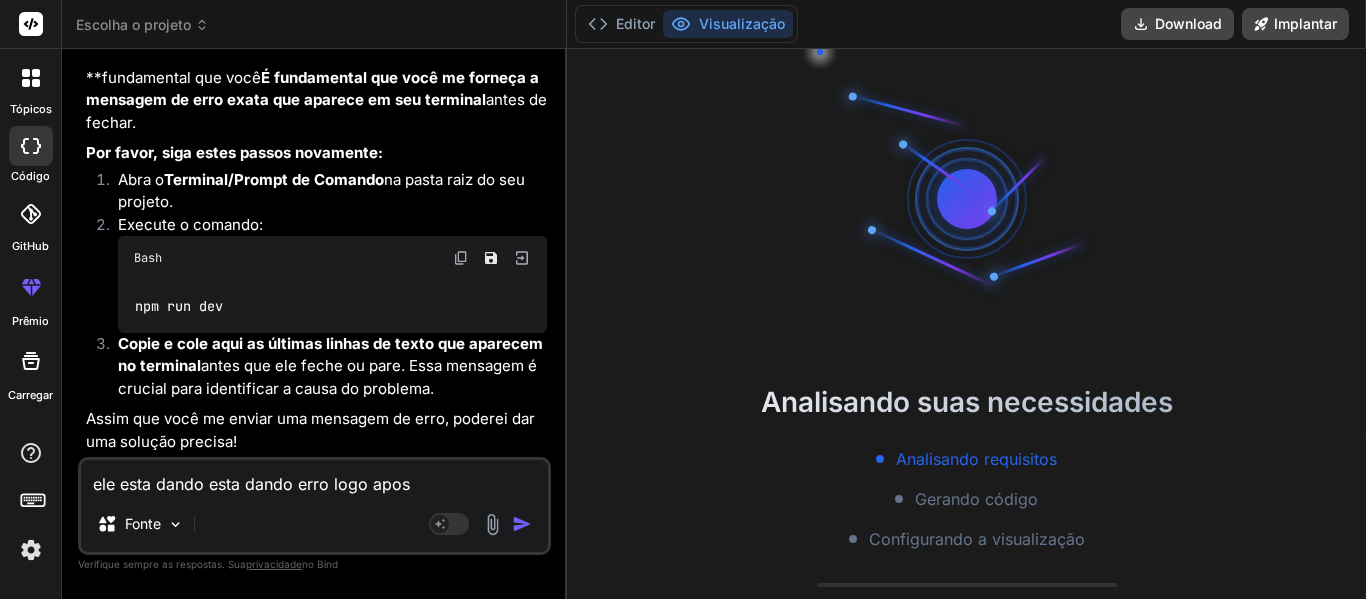 type on "x" 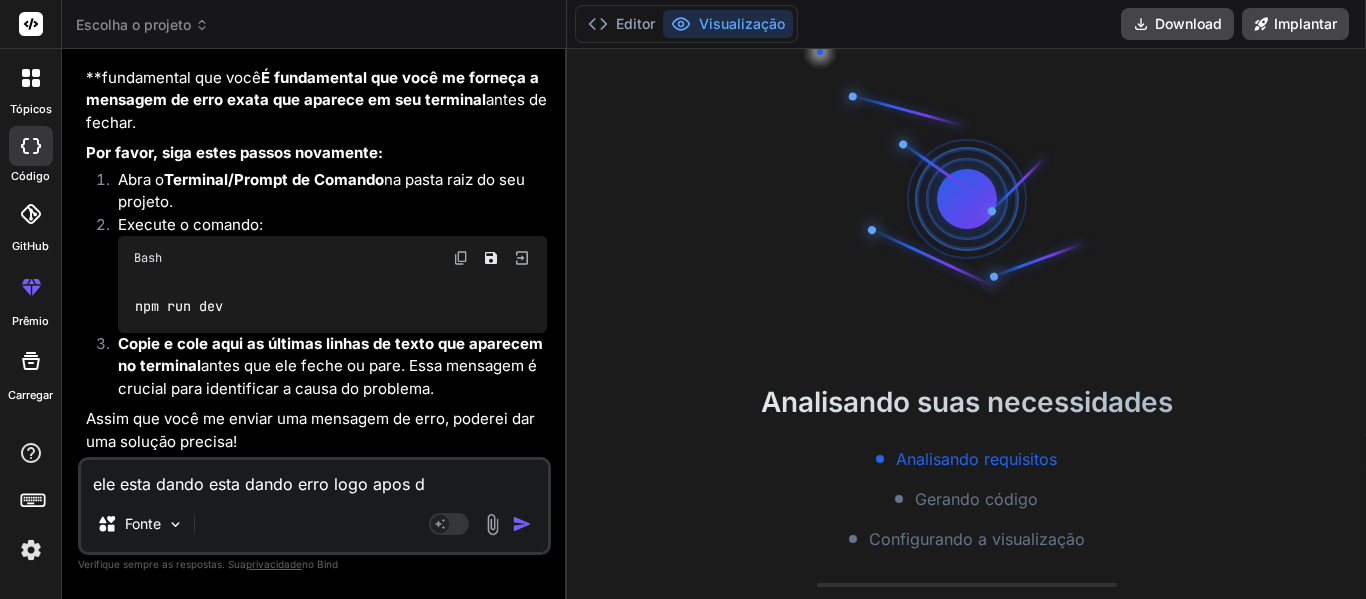 type on "ele esta dando esta dando erro logo apos di" 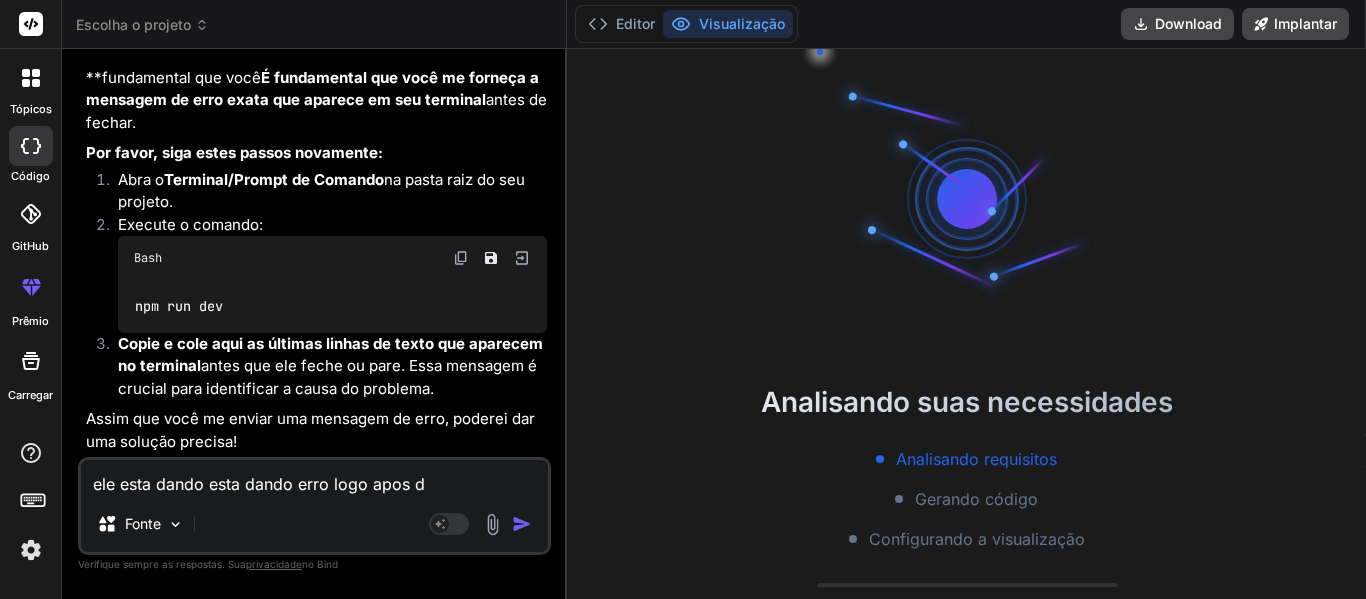 type on "x" 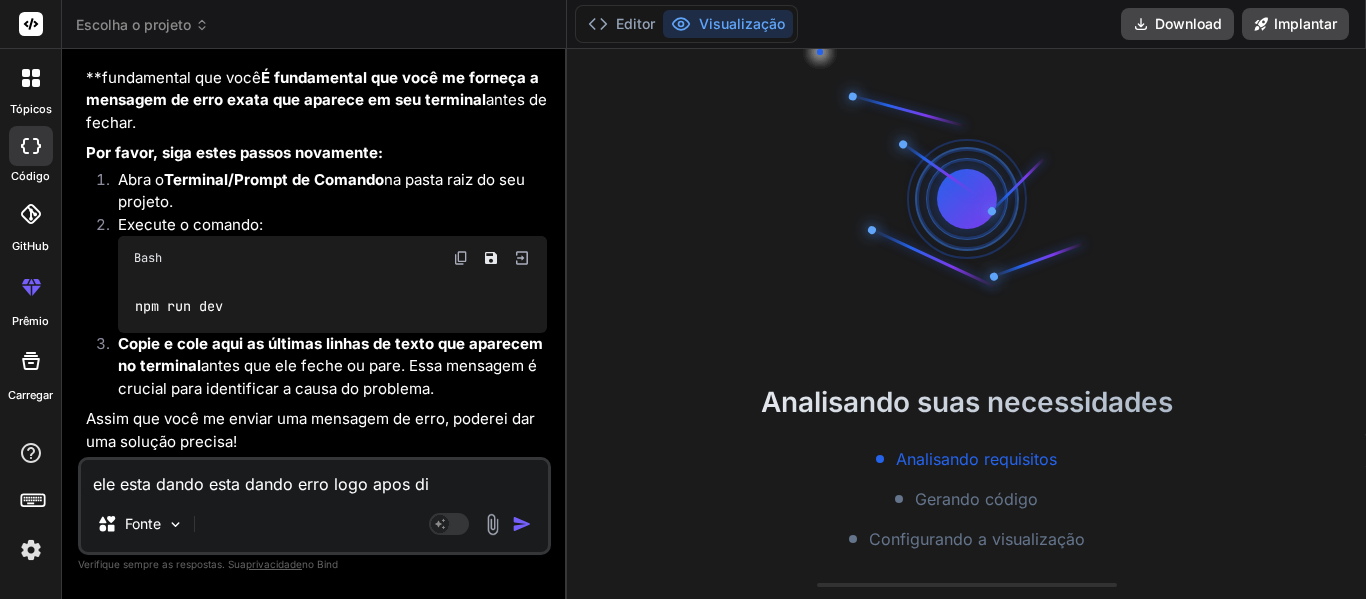 type on "ele esta dando esta dando erro logo apos dig" 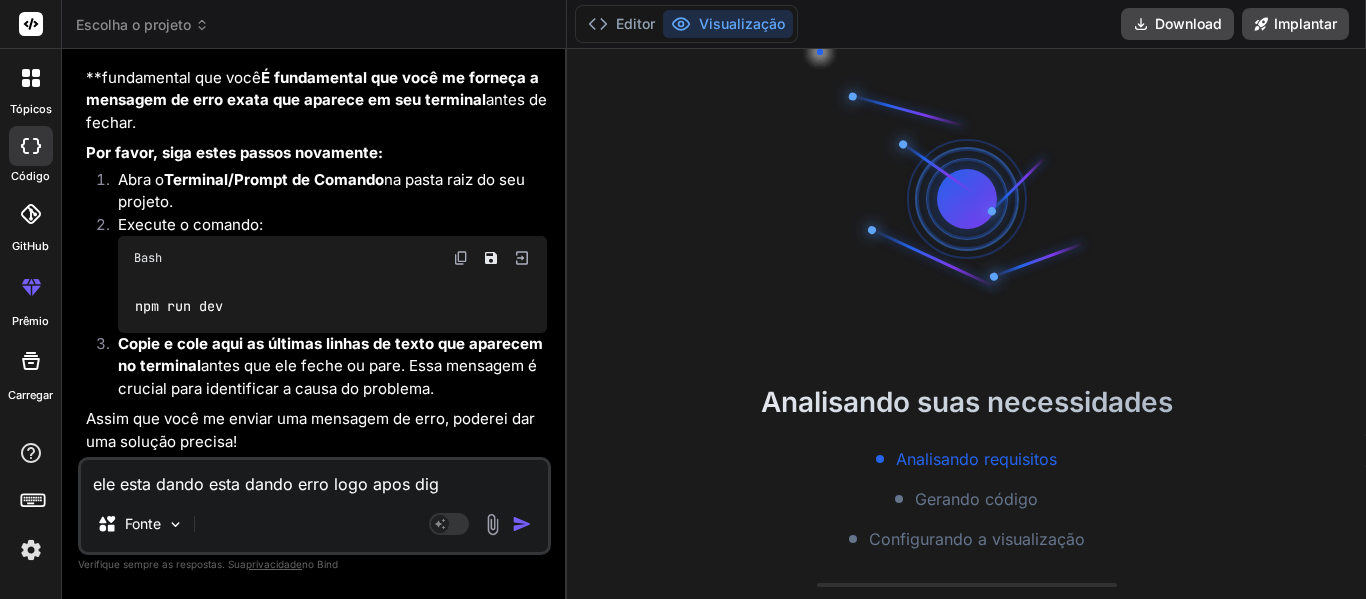 type on "ele esta dando esta dando erro logo apos digi" 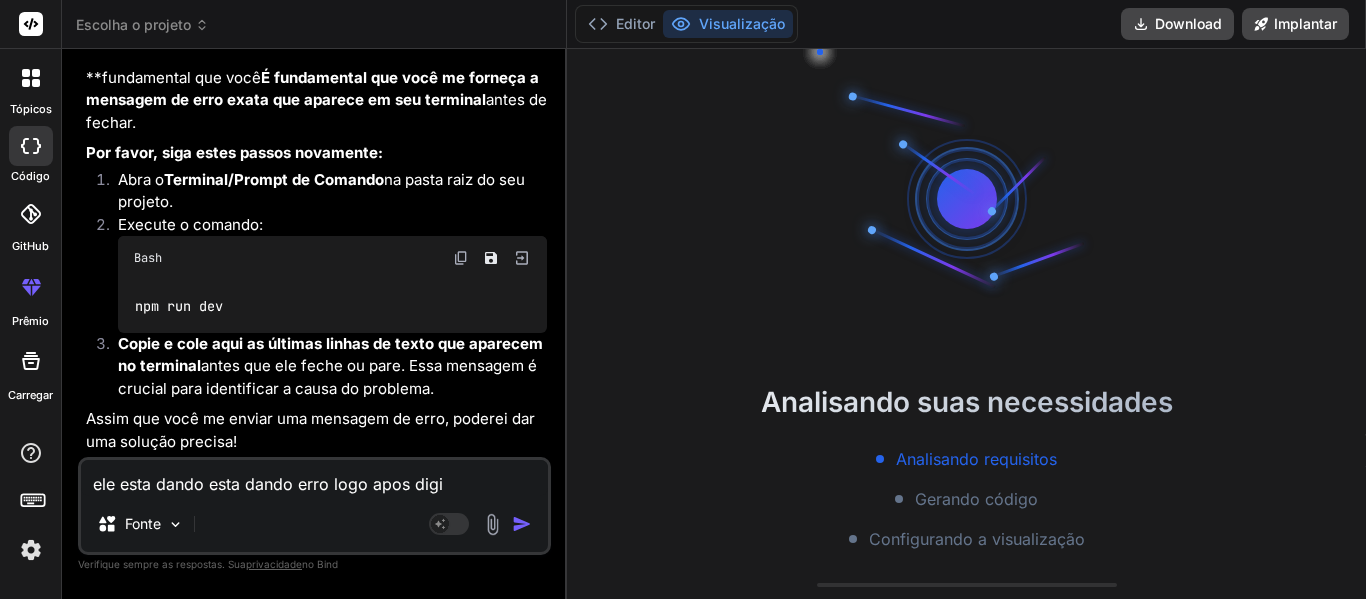 type on "ele esta dando esta dando erro logo apos digit" 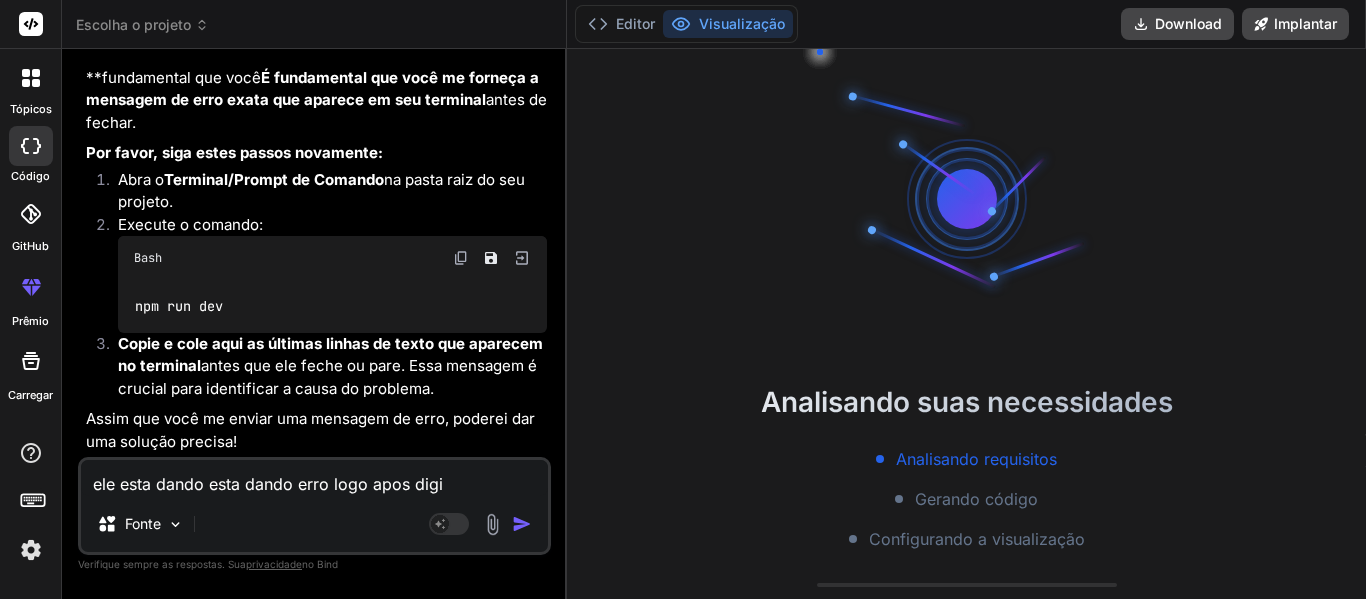 type on "x" 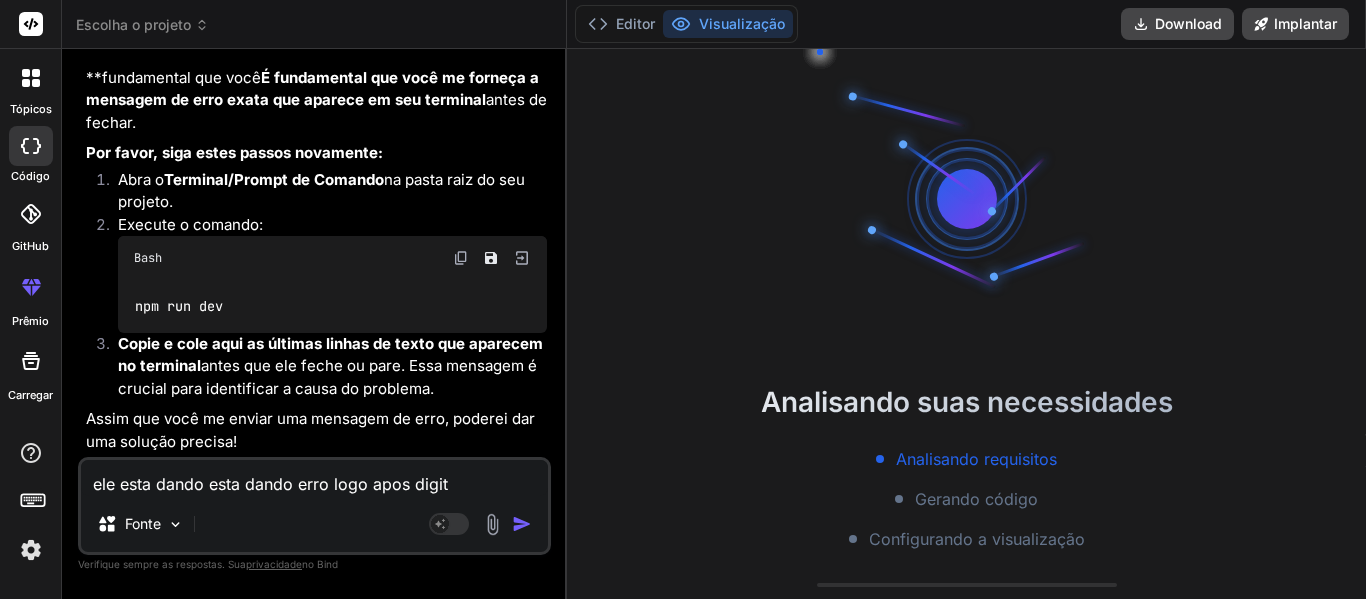 type on "ele esta dando esta dando erro logo apos digita" 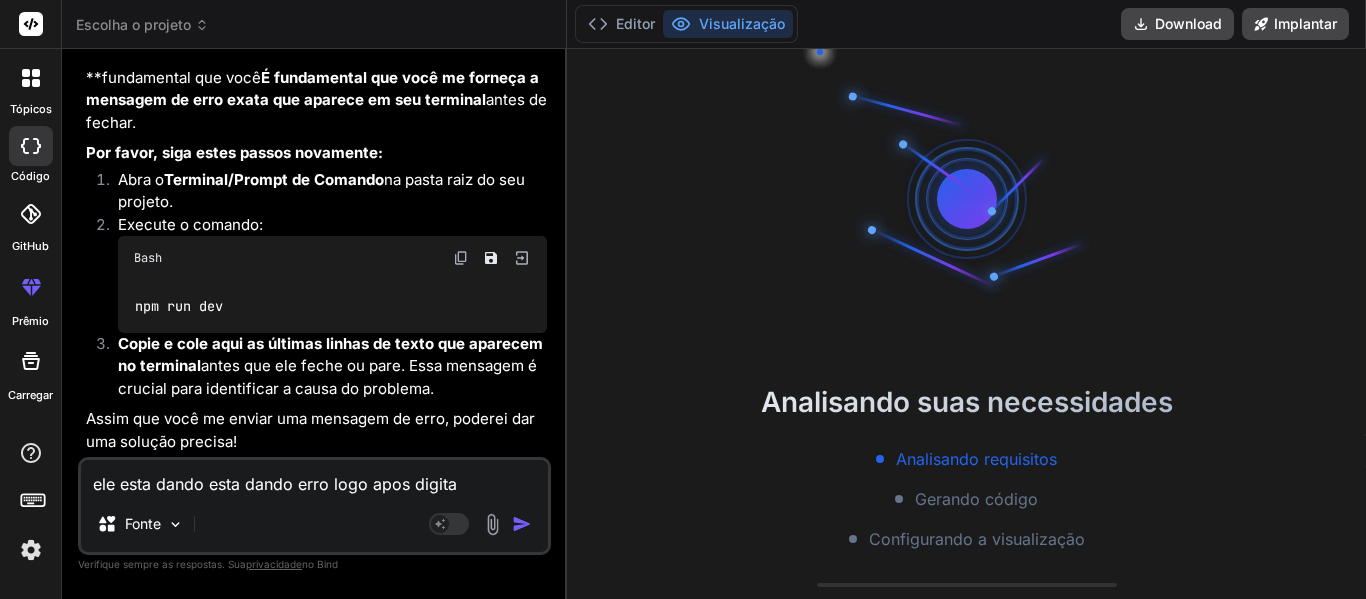 type on "ele esta dando esta dando erro logo apos digitar" 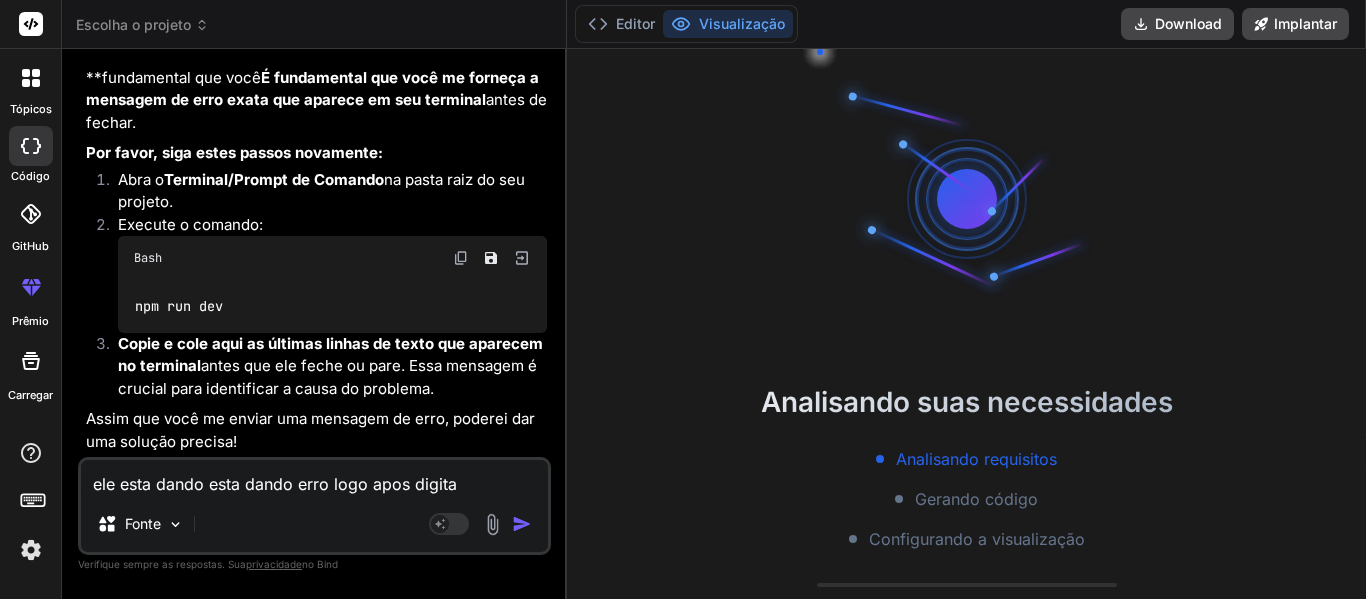 type on "x" 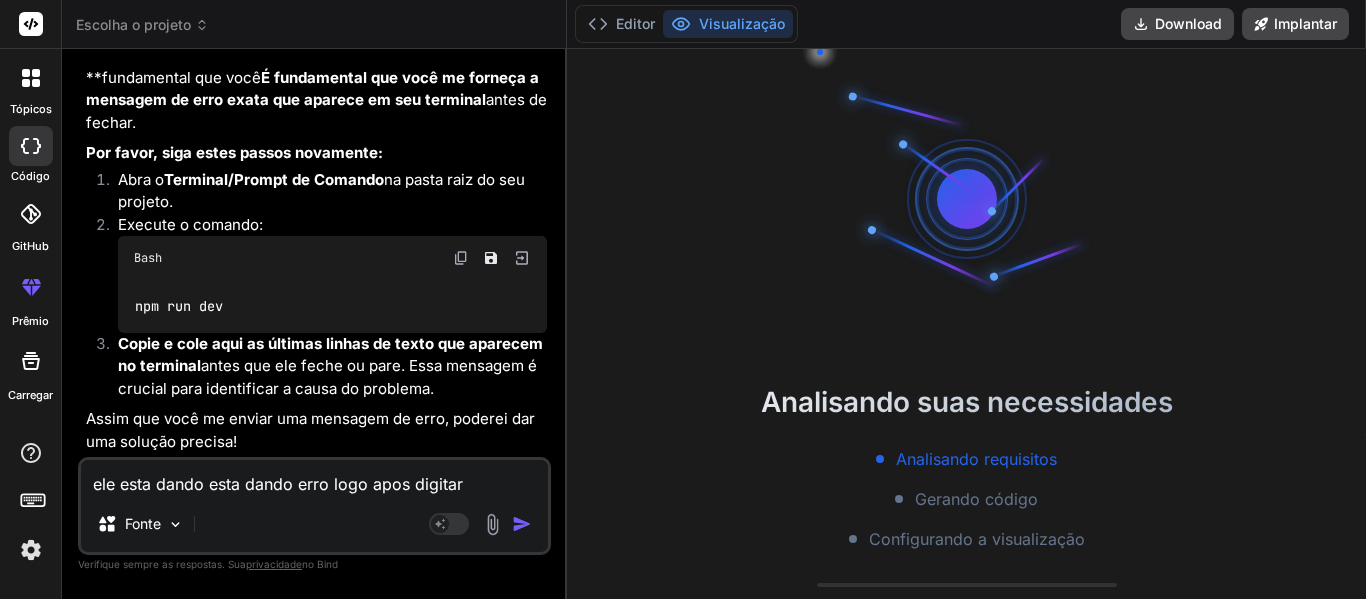 type on "ele esta dando esta dando erro logo apos digitar" 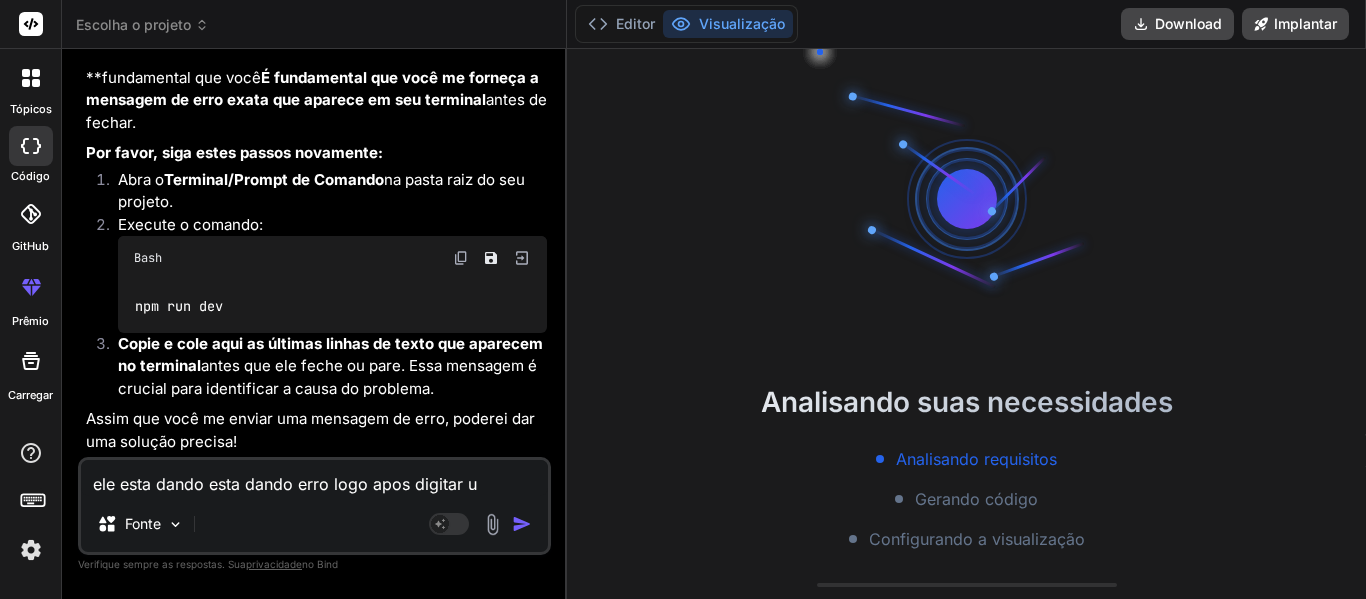 type on "ele esta dando esta dando erro logo apos digitar us" 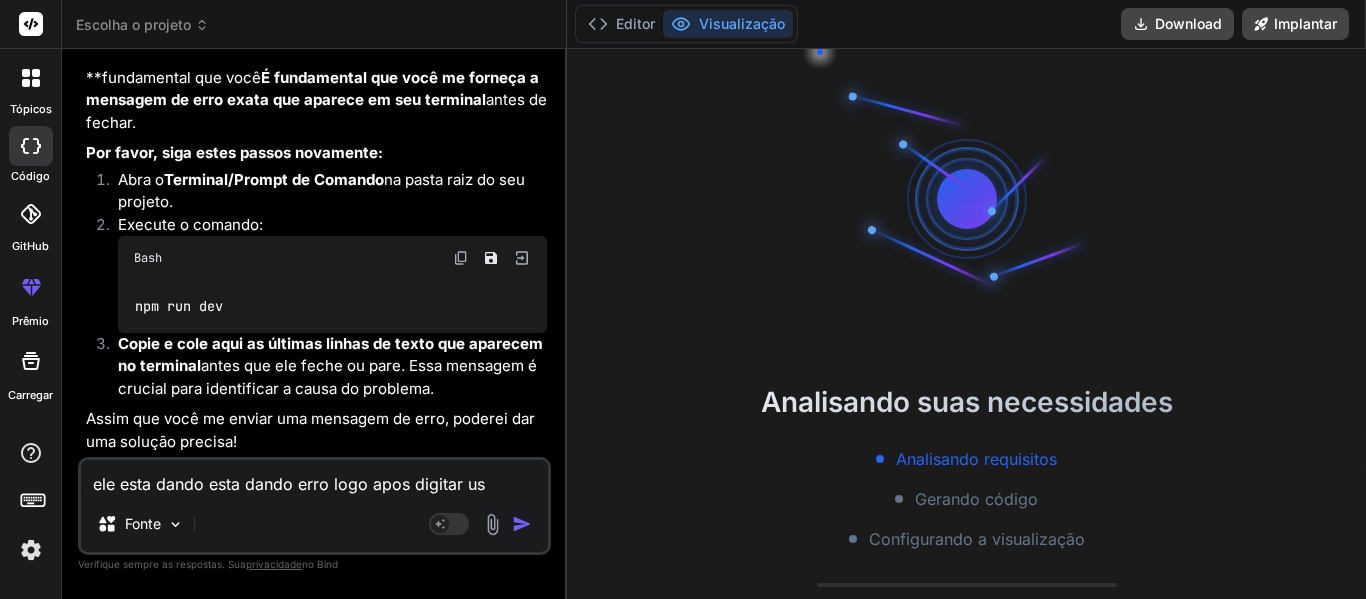 type on "ele esta dando esta dando erro logo apos digitar usu" 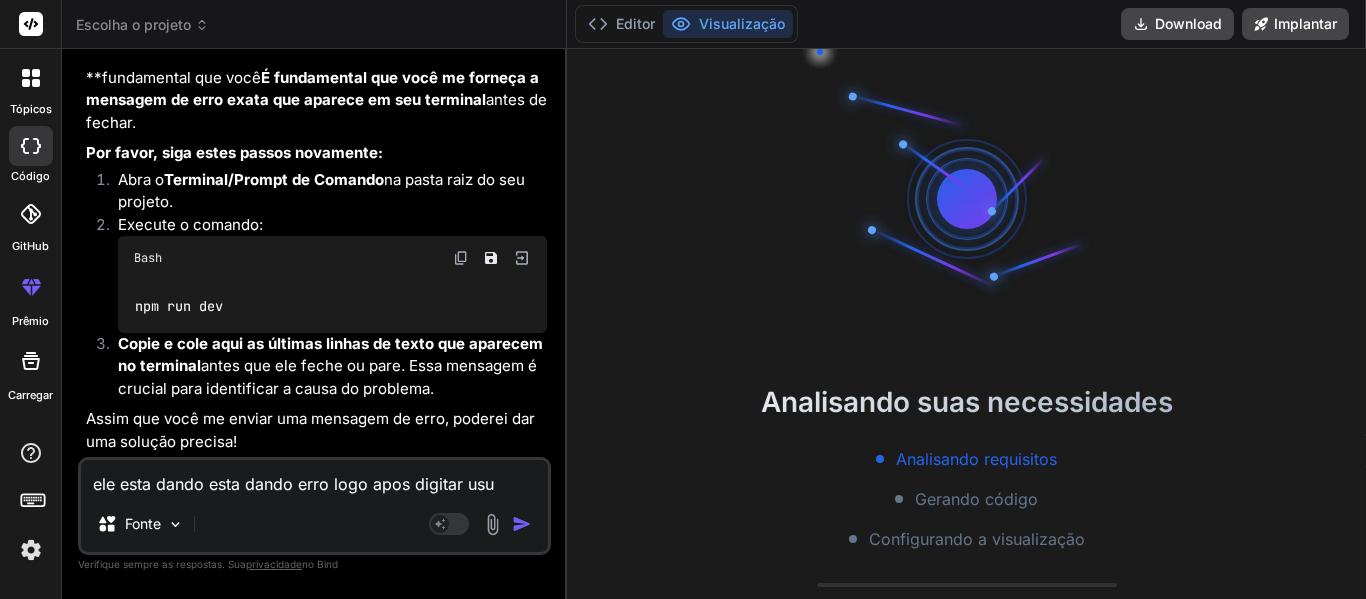 type on "ele esta dando esta dando erro logo apos digitar usua" 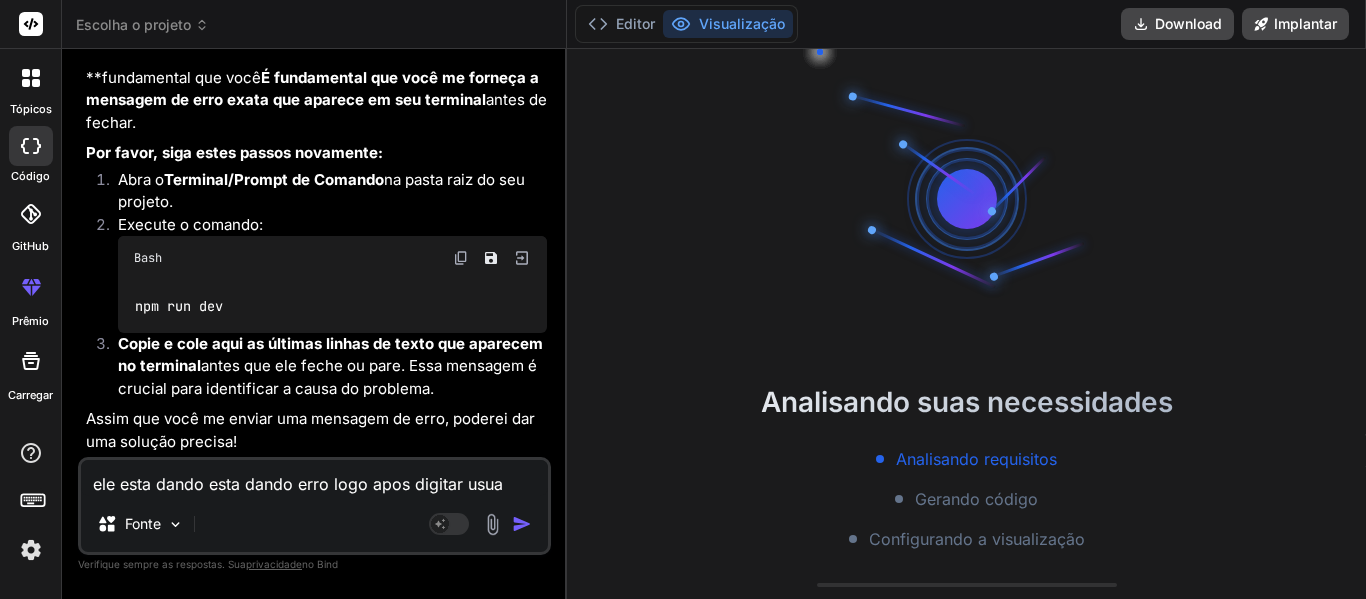 type on "ele esta dando esta dando erro logo apos digitar usuar" 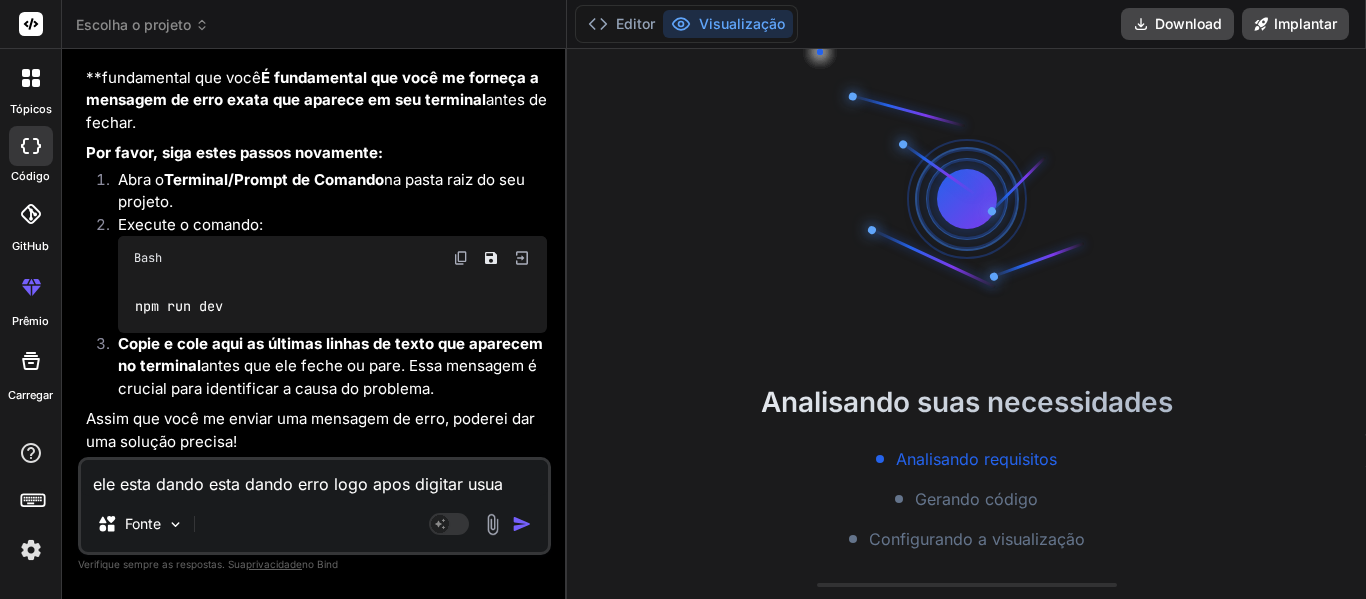 type on "x" 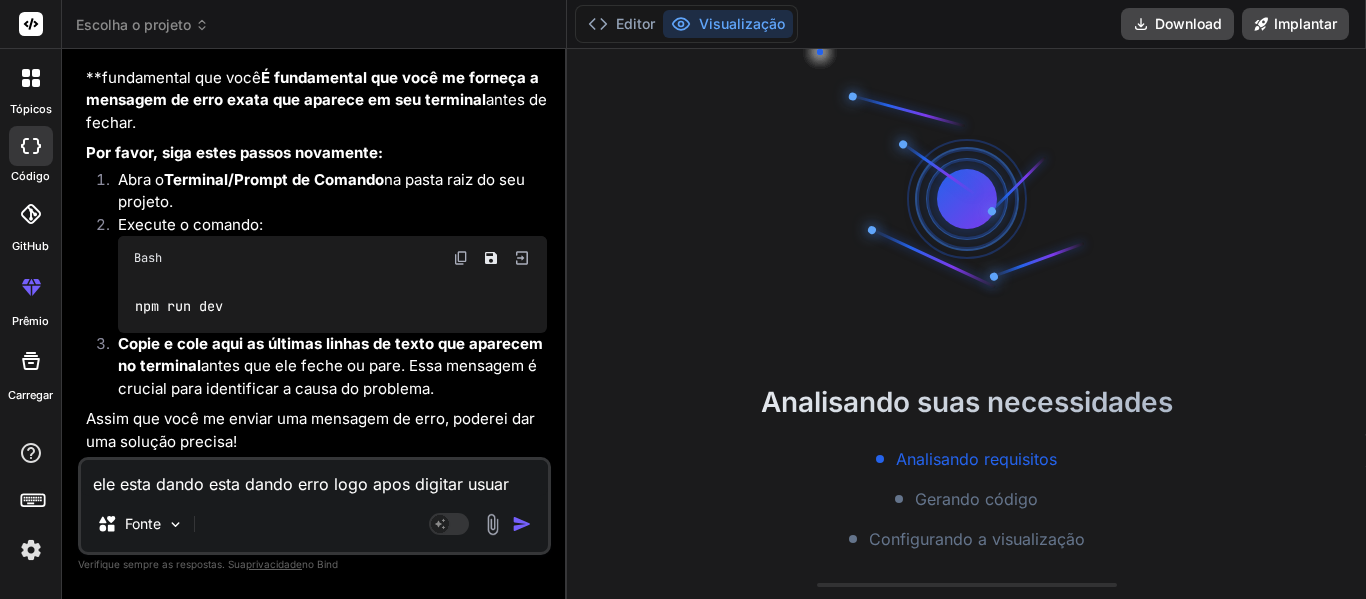 type on "ele esta dando esta dando erro logo apos digitar usuari" 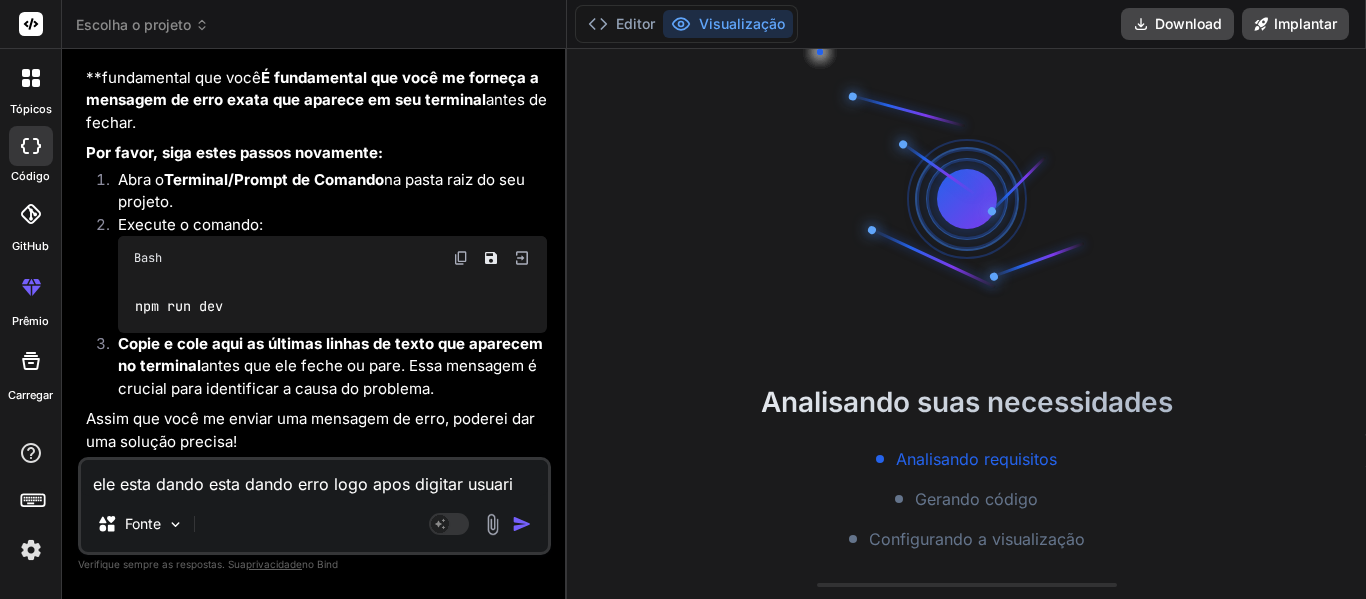type on "ele esta dando esta dando erro logo apos digitar usuario" 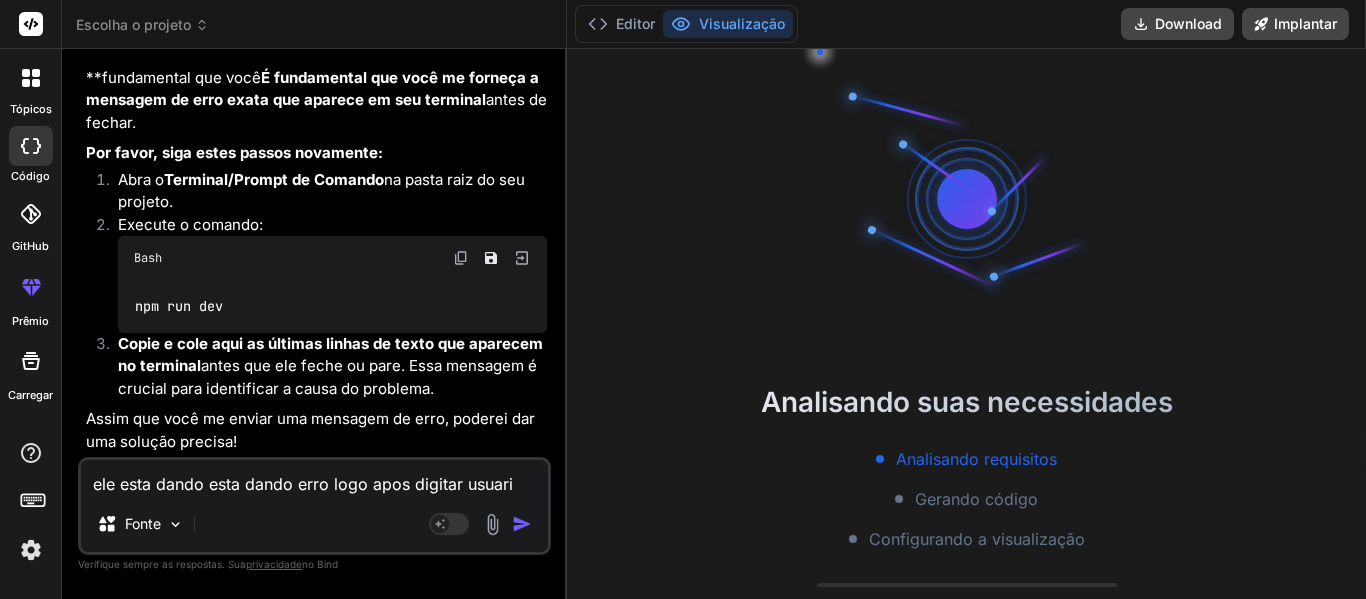 type on "x" 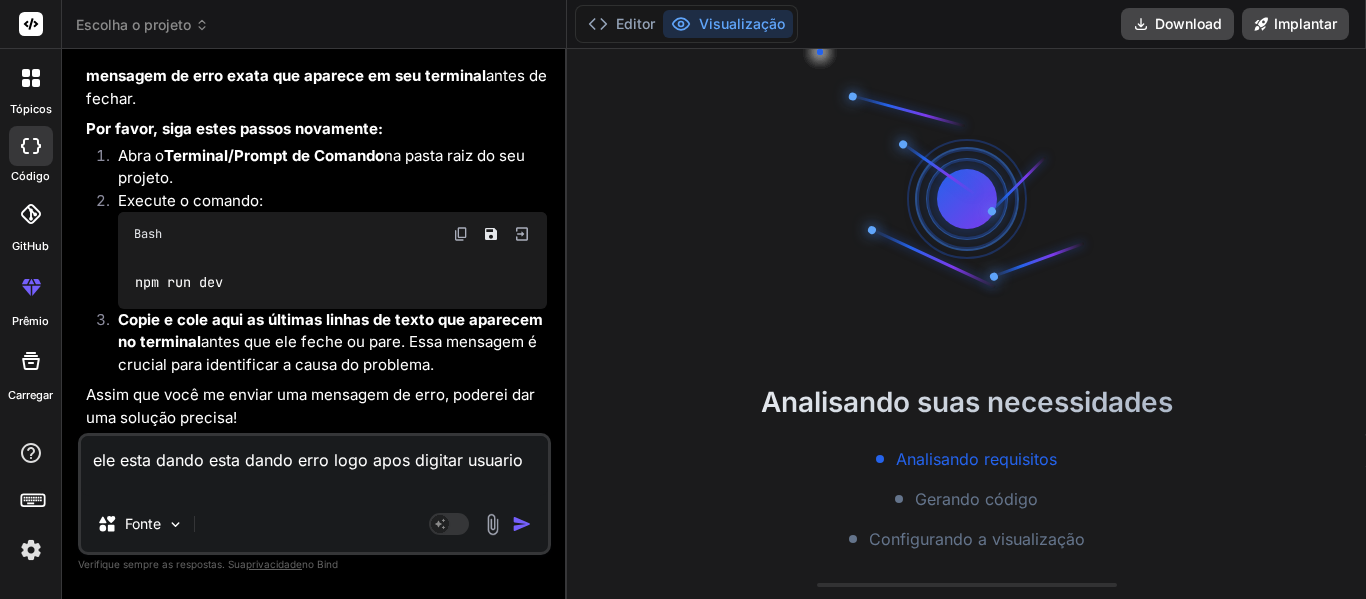 type on "ele esta dando esta dando erro logo apos digitar usuario" 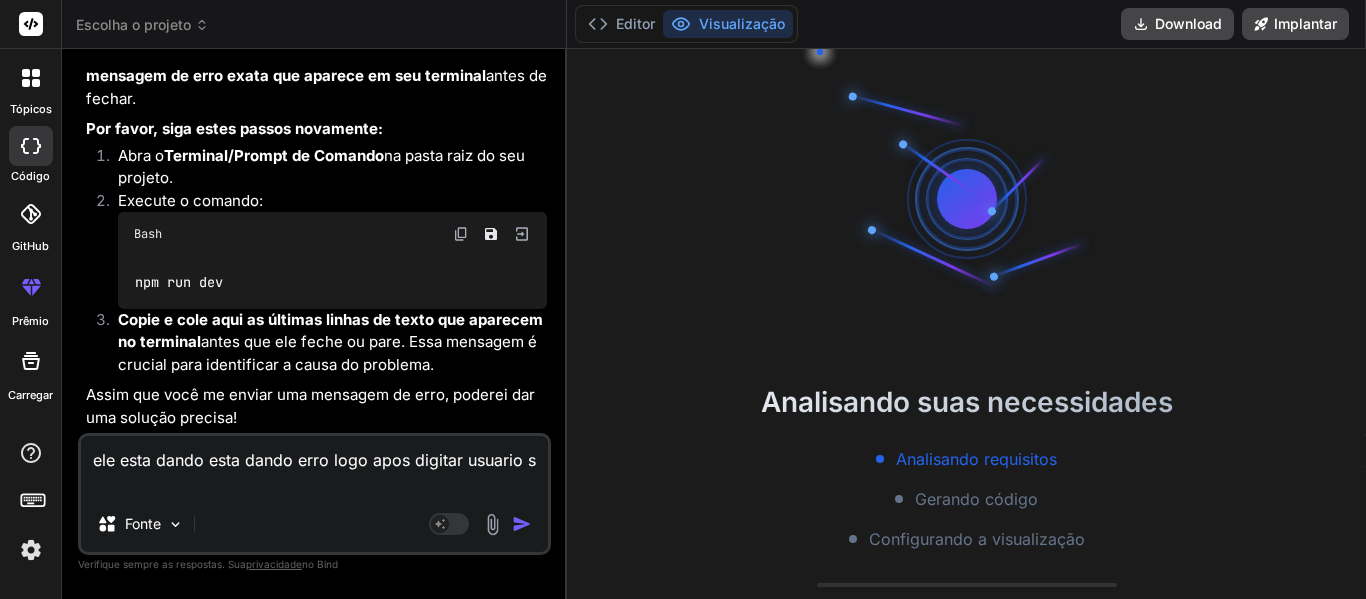 type on "ele esta dando esta dando erro logo apos digitar usuario" 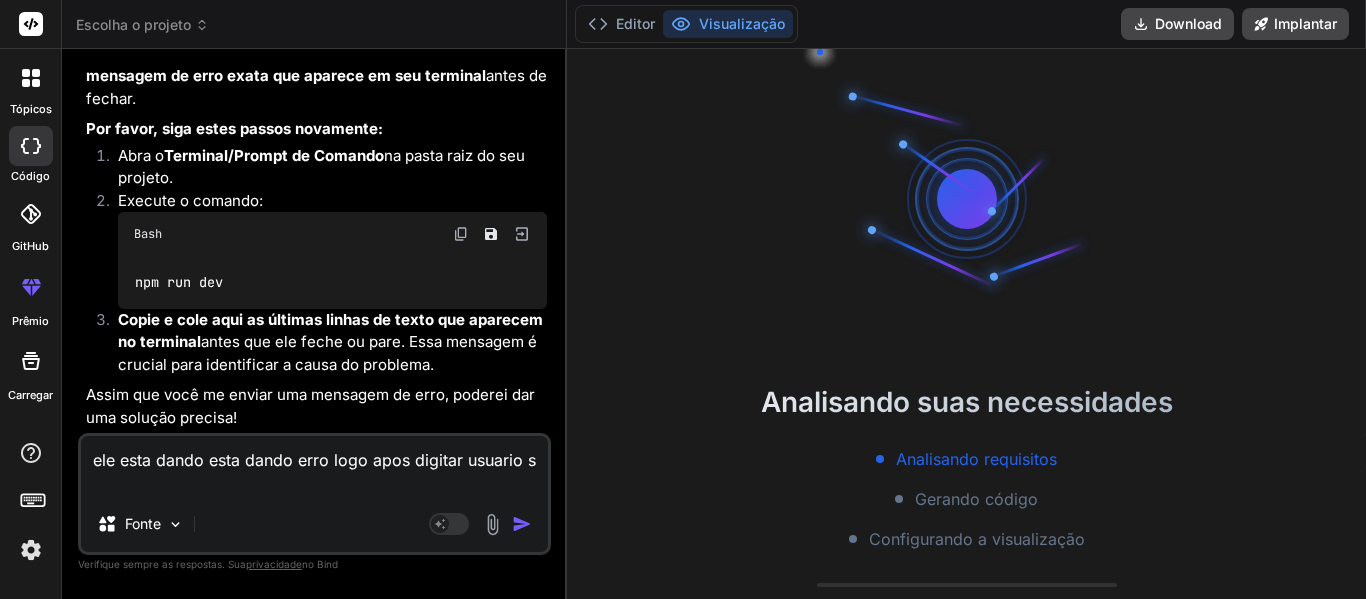 type on "x" 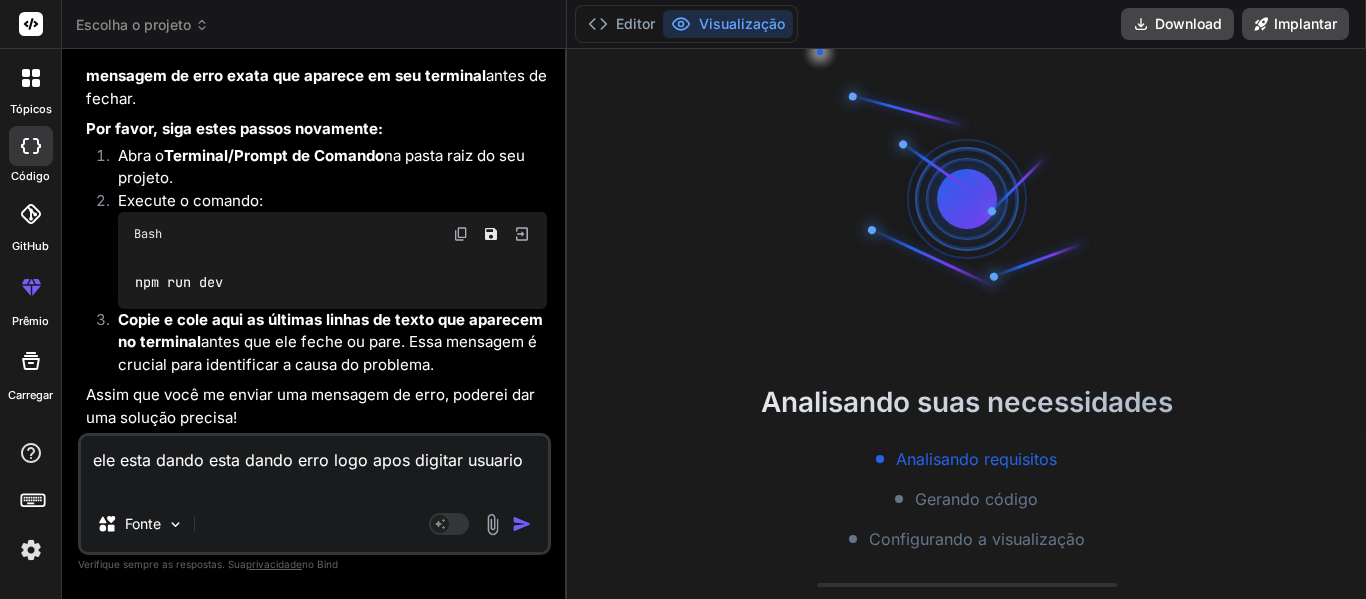 type on "ele esta dando esta dando erro logo apos digitar usuario e" 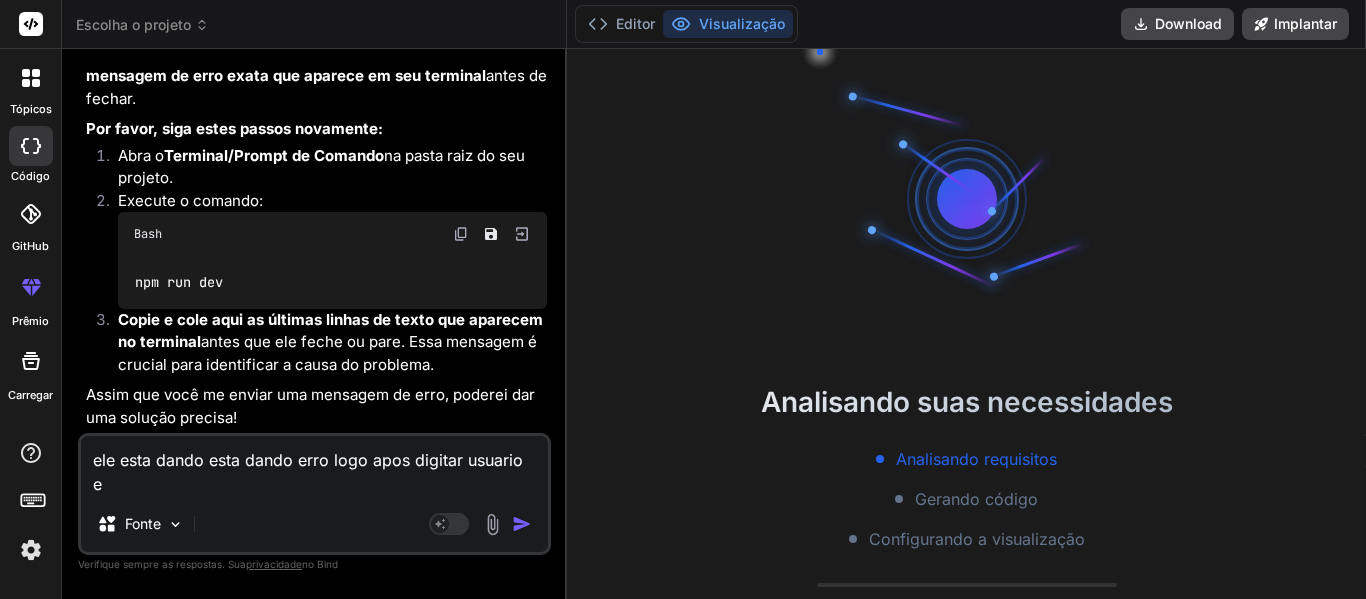 type on "ele esta dando esta dando erro logo apos digitar usuario e" 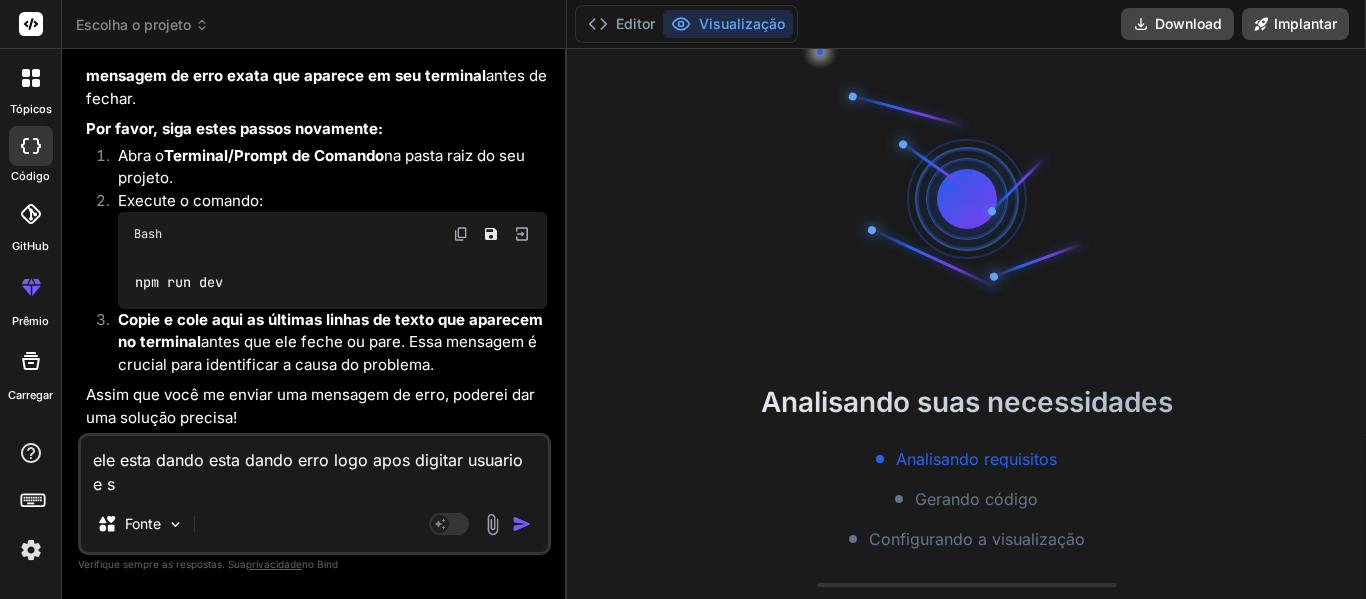 type on "x" 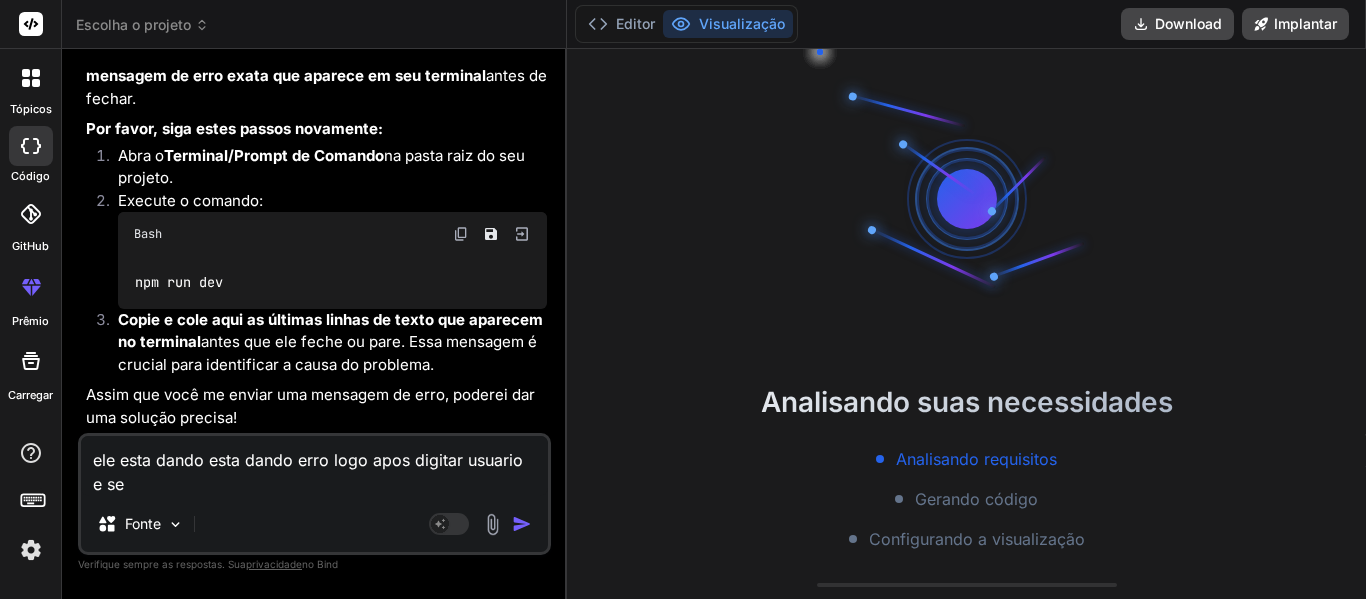 type on "ele esta dando esta dando erro logo apos digitar usuario e sen" 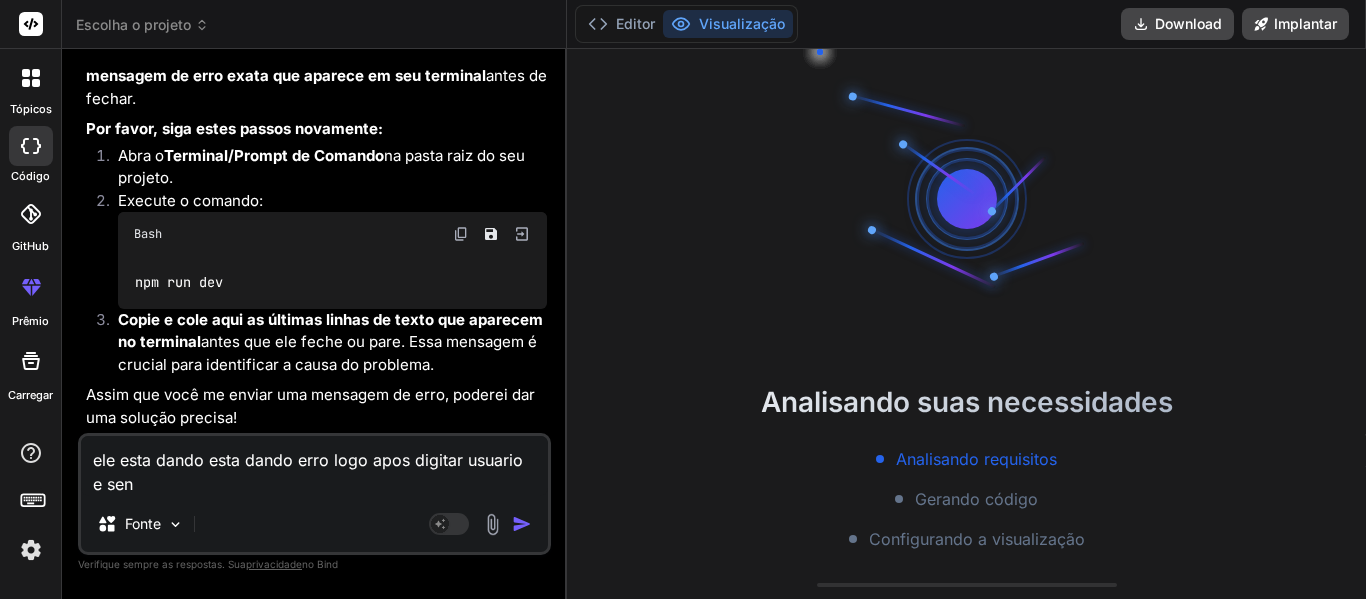 type on "ele esta dando esta dando erro logo apos digitar usuario e senh" 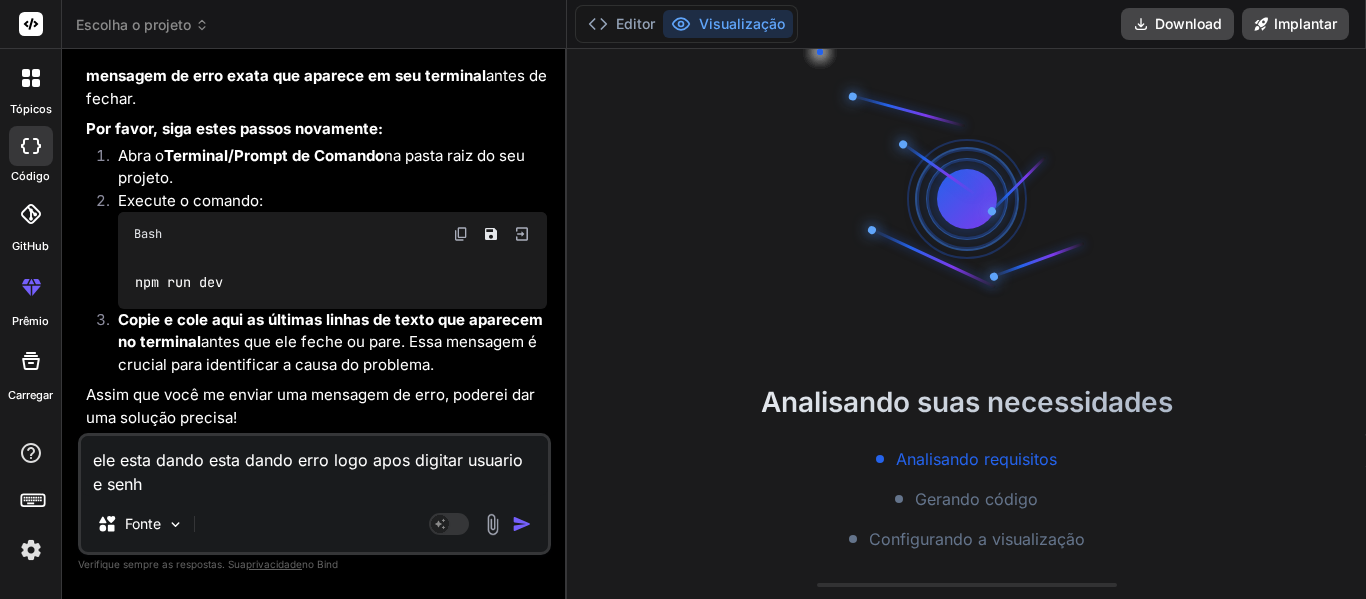 type on "ele esta dando esta dando erro logo apos digitar usuario e senha" 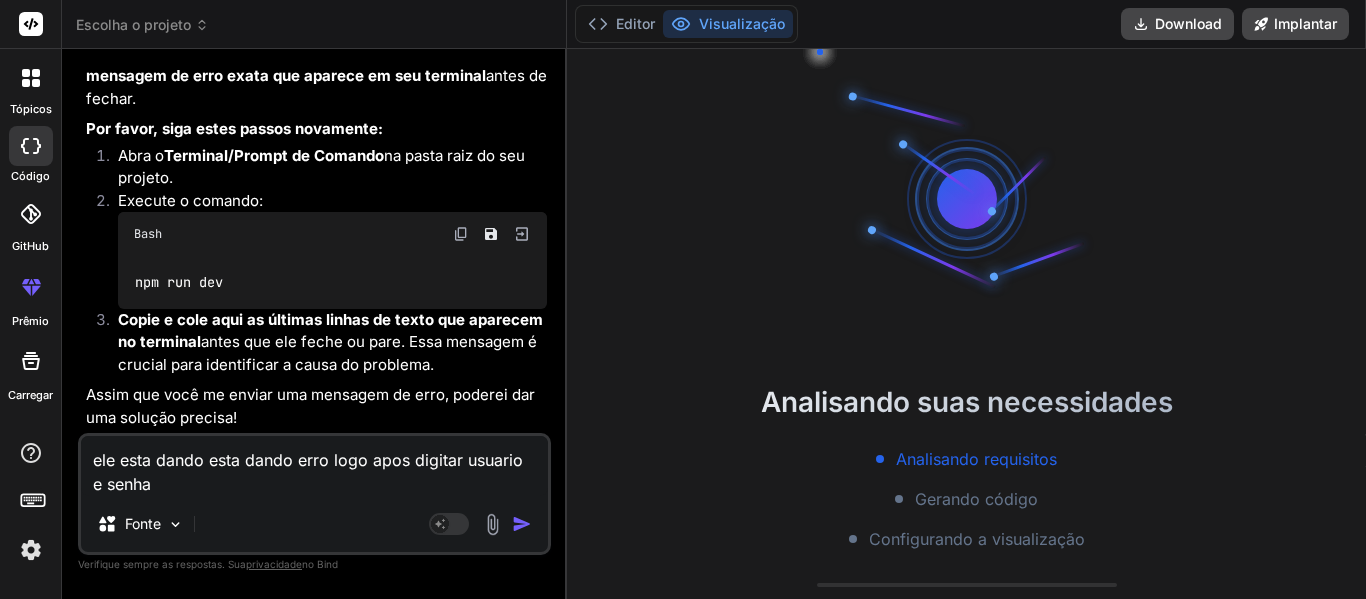 type on "ele esta dando esta dando erro logo apos digitar usuario e senha" 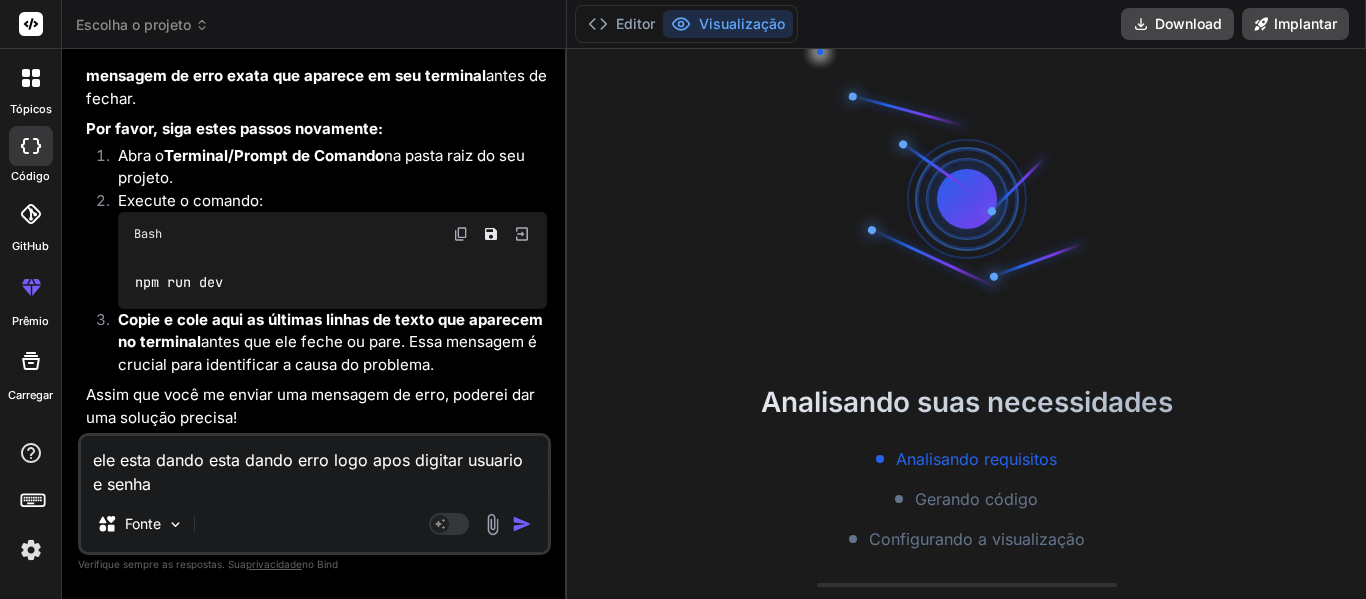 type on "x" 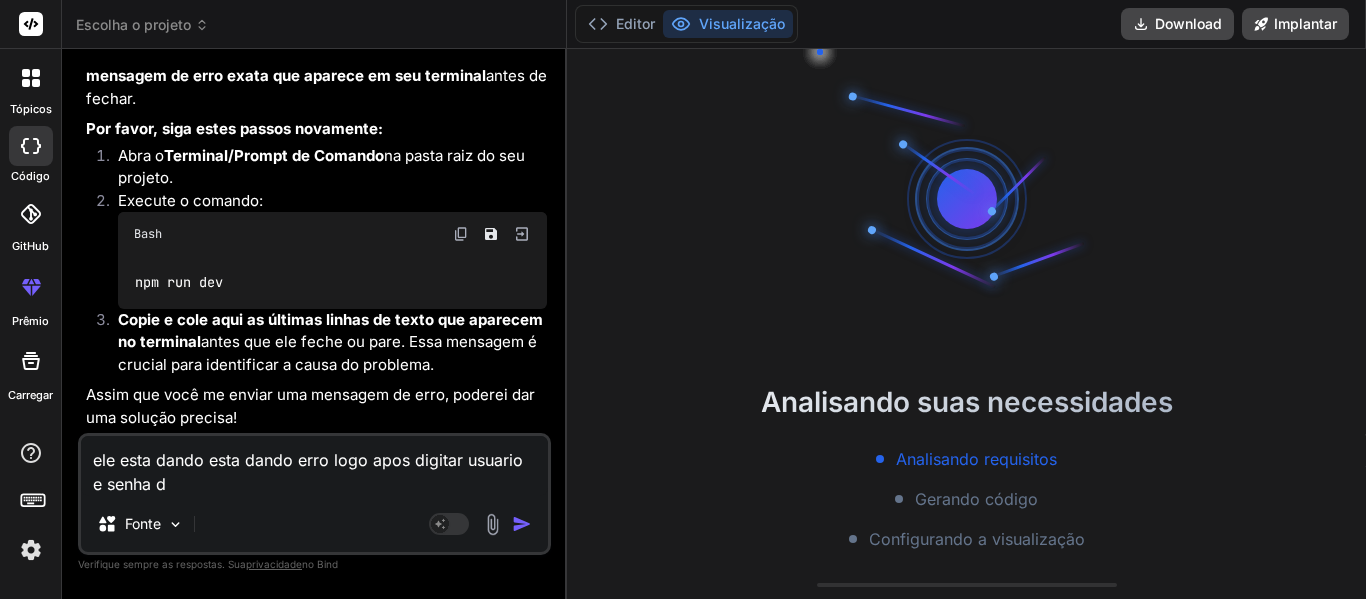 type on "ele esta dando esta dando erro logo apos digitar usuario e senha de" 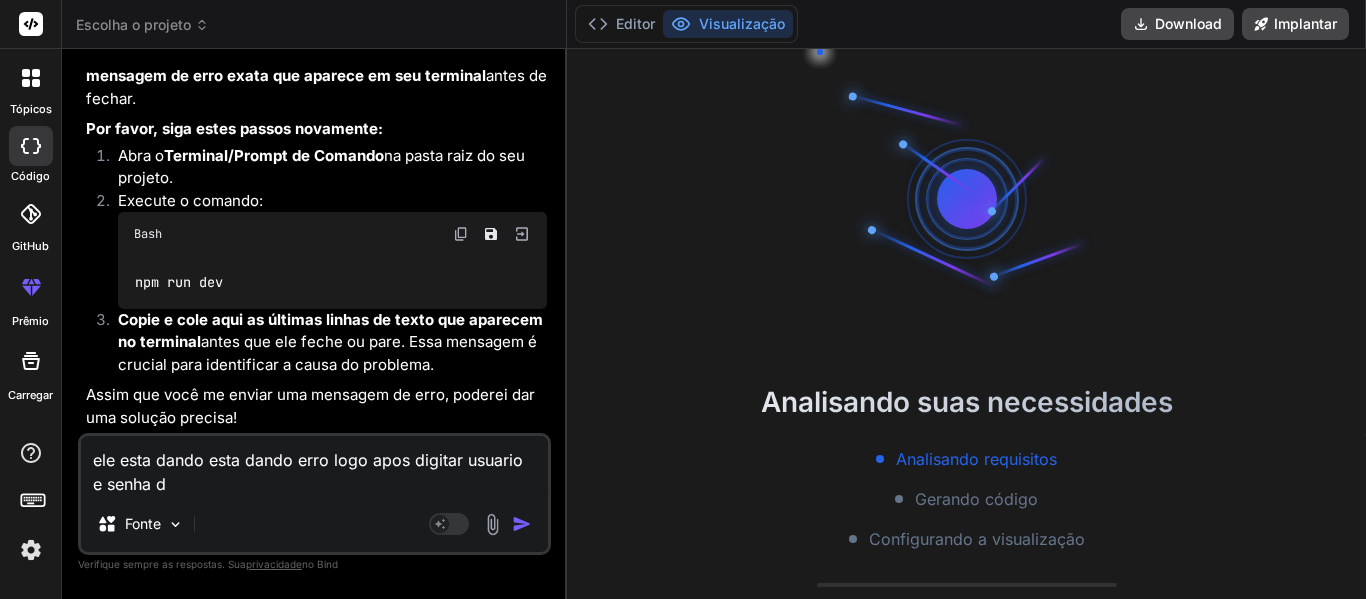 type on "x" 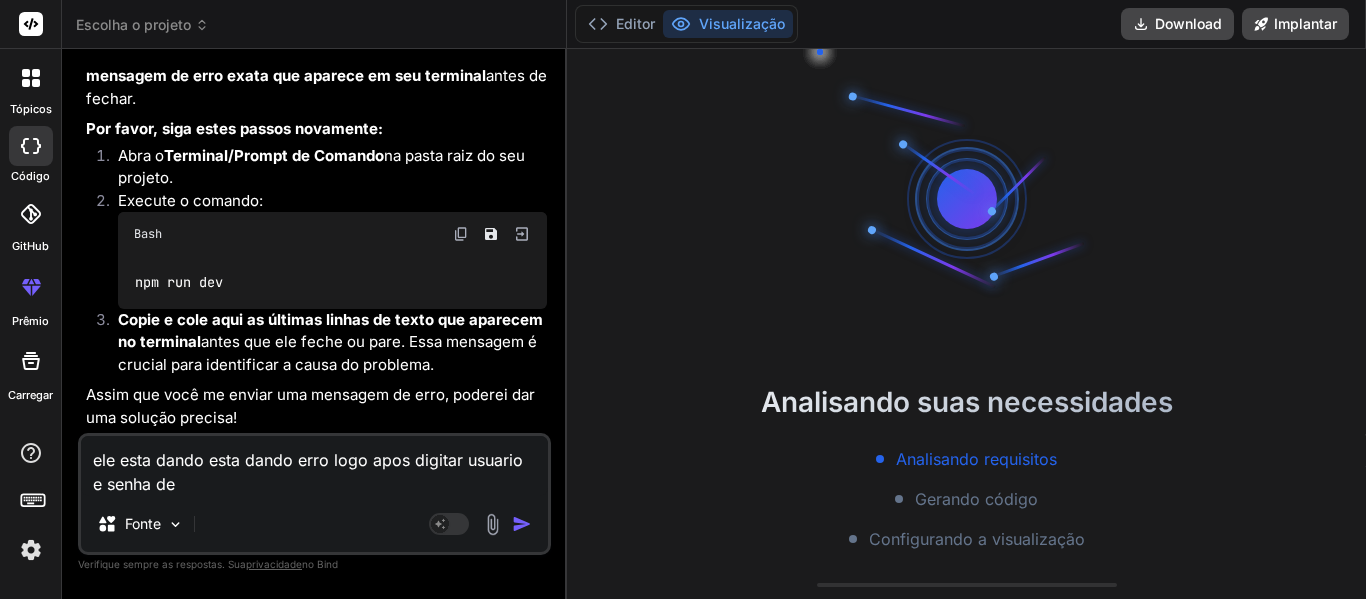 type on "ele esta dando esta dando erro logo apos digitar usuario e senha de" 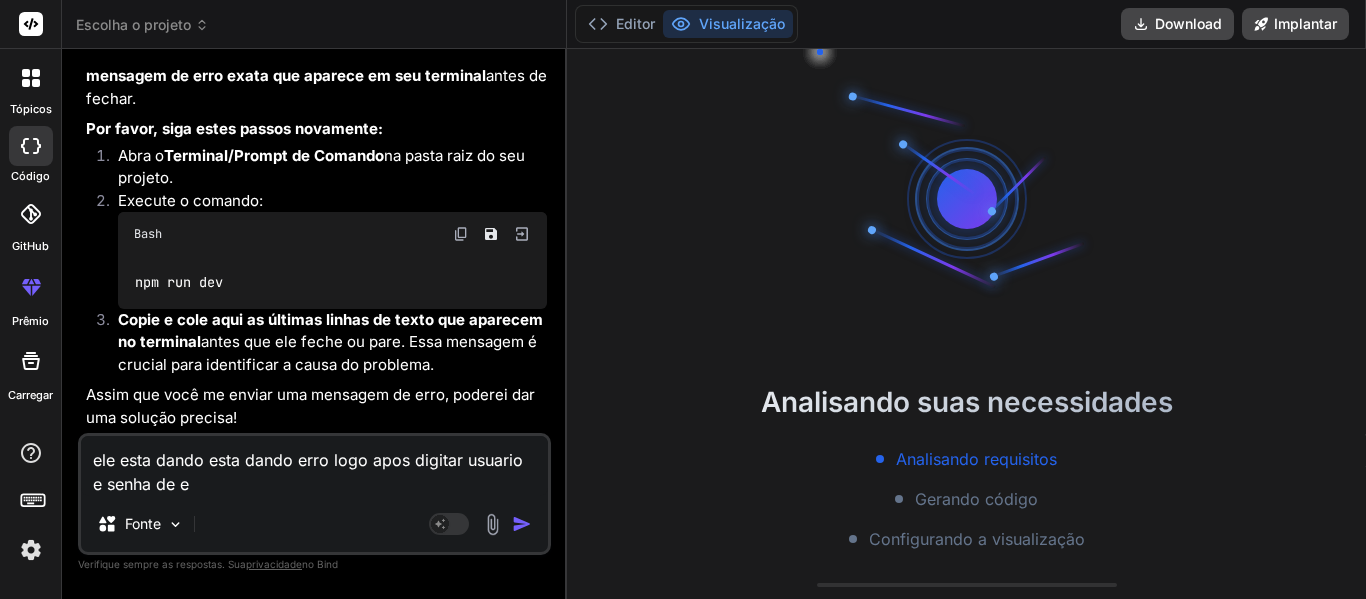 type on "ele esta dando esta dando erro logo apos digitar usuario e senha de ex" 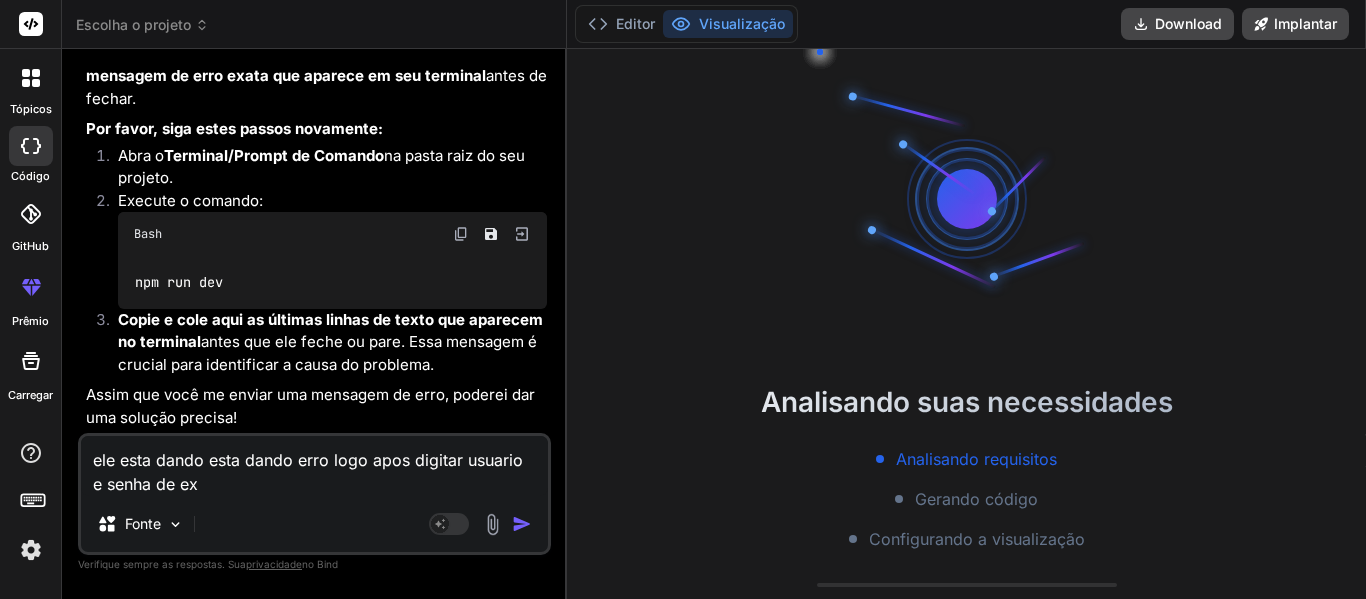 type on "ele esta dando esta dando erro logo apos digitar usuario e senha de exe" 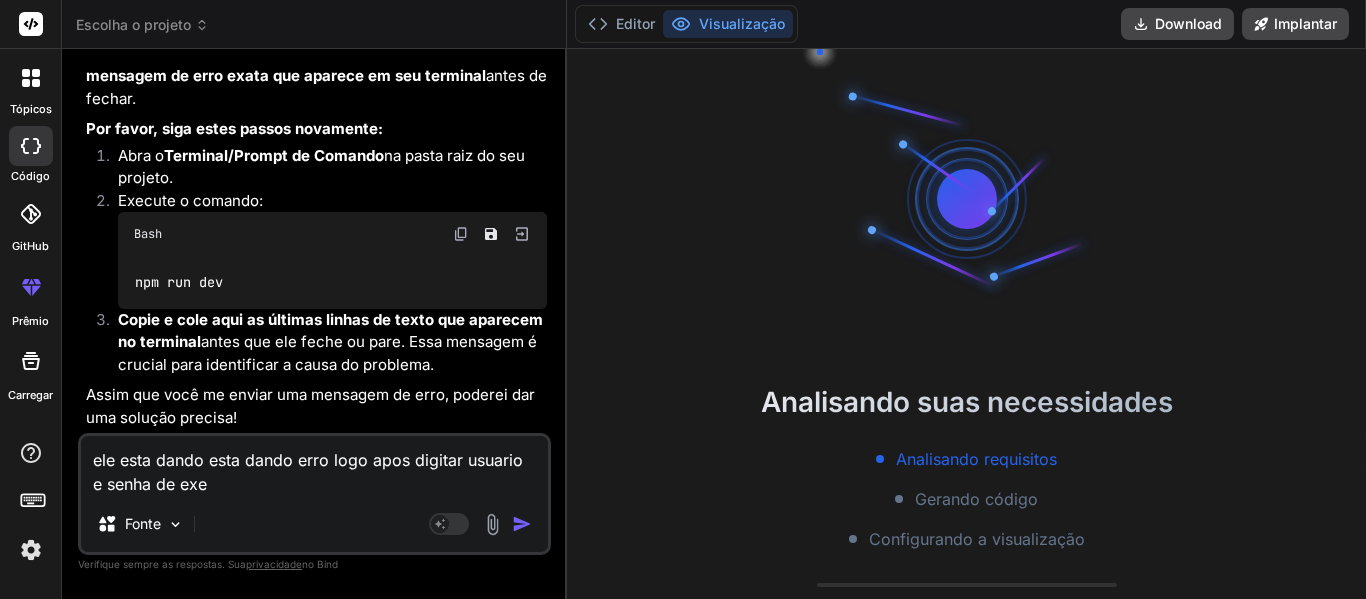 type on "x" 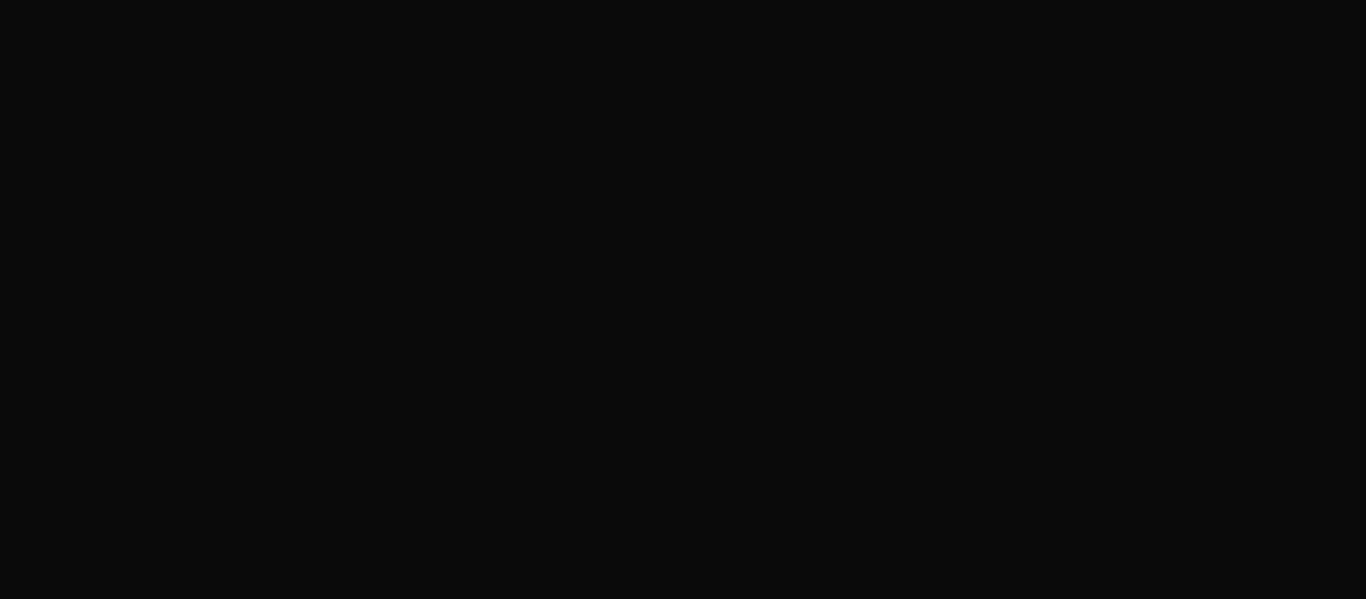 scroll, scrollTop: 0, scrollLeft: 0, axis: both 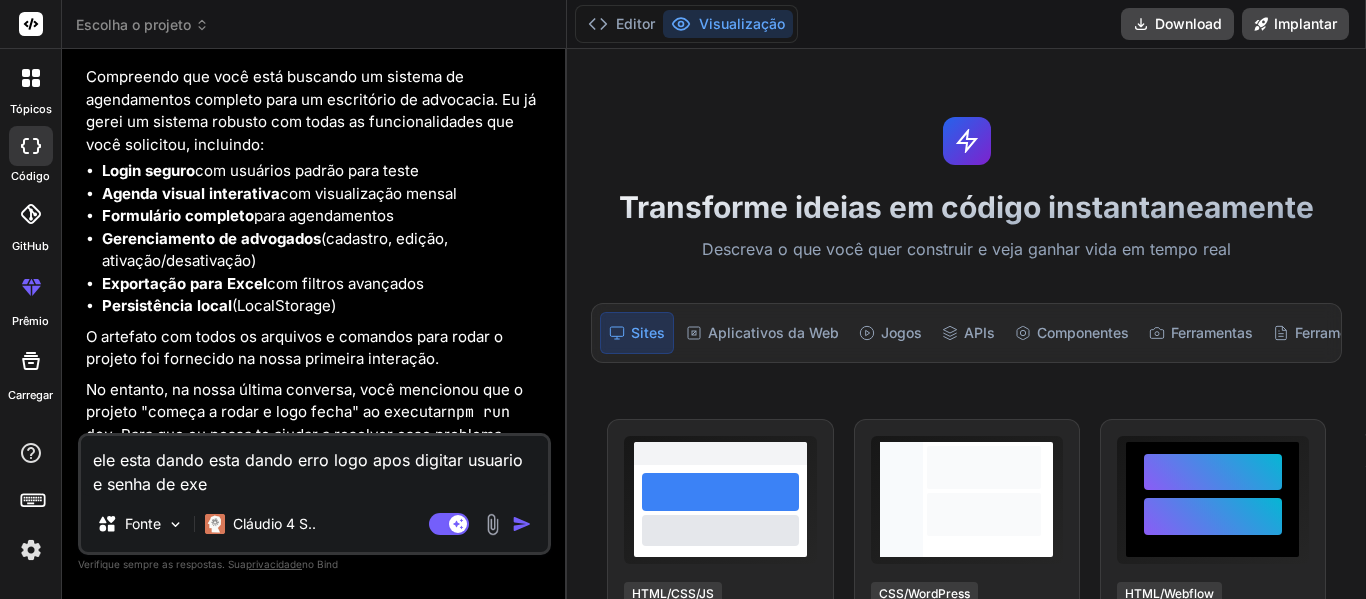 type on "x" 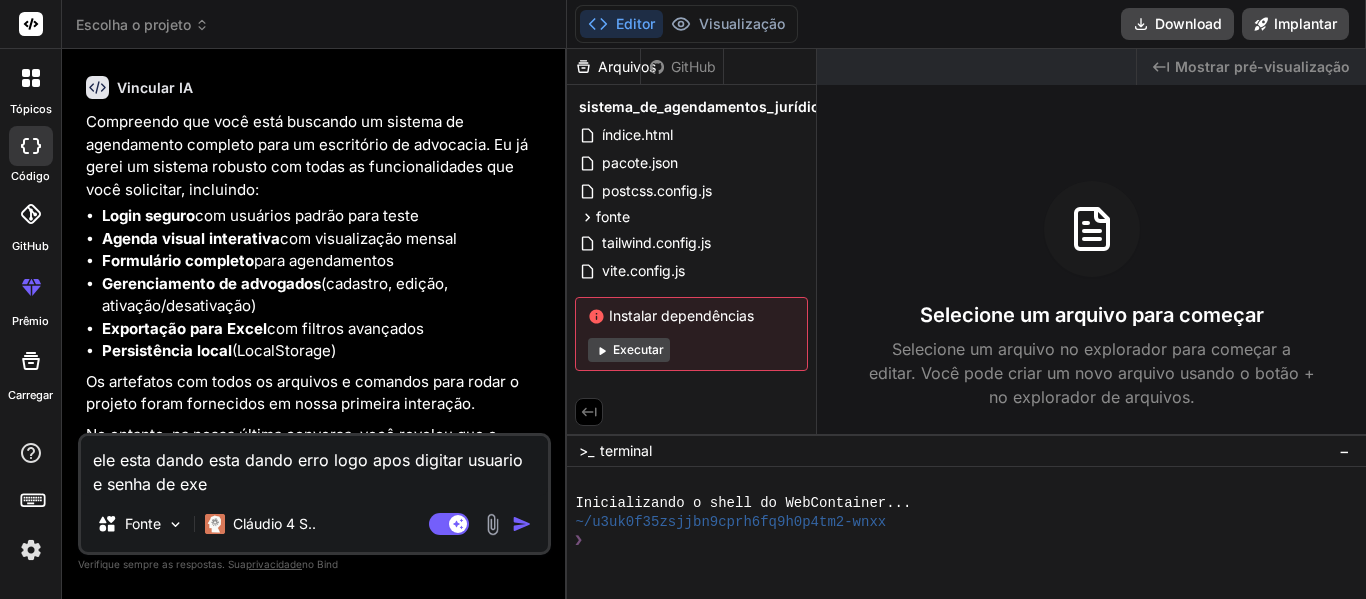 type on "ele esta dando esta dando erro logo apos digitar usuario e senha de exem" 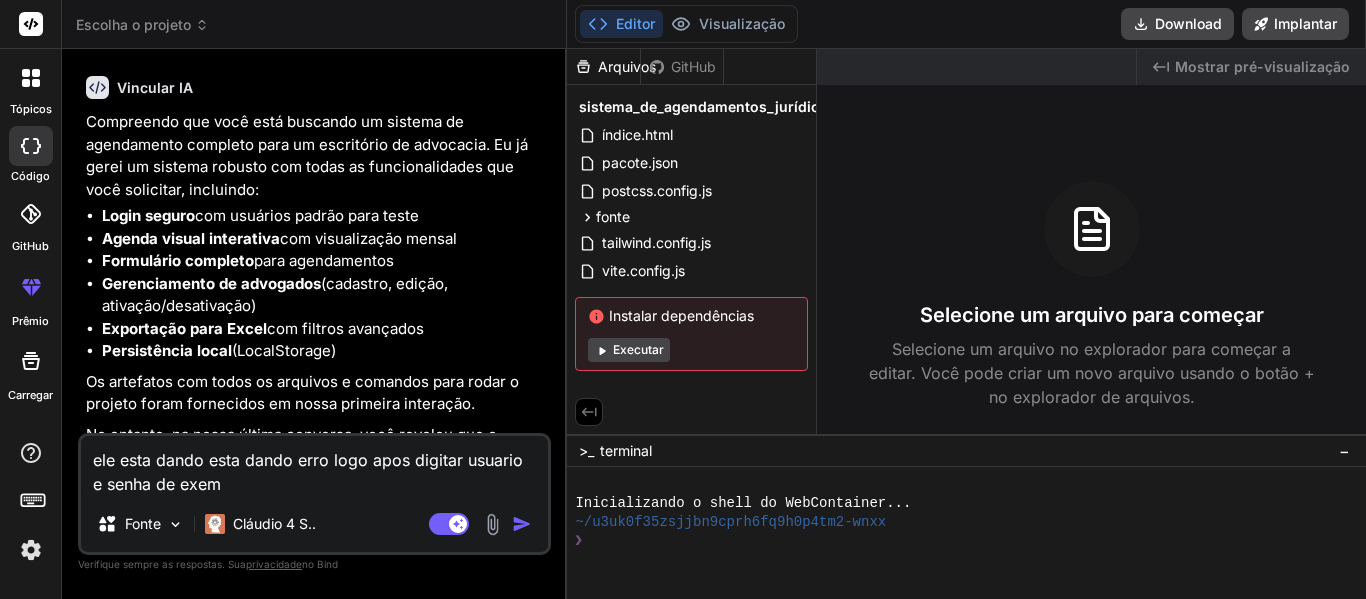 type on "ele esta dando esta dando erro logo apos digitar usuario e senha de exemp" 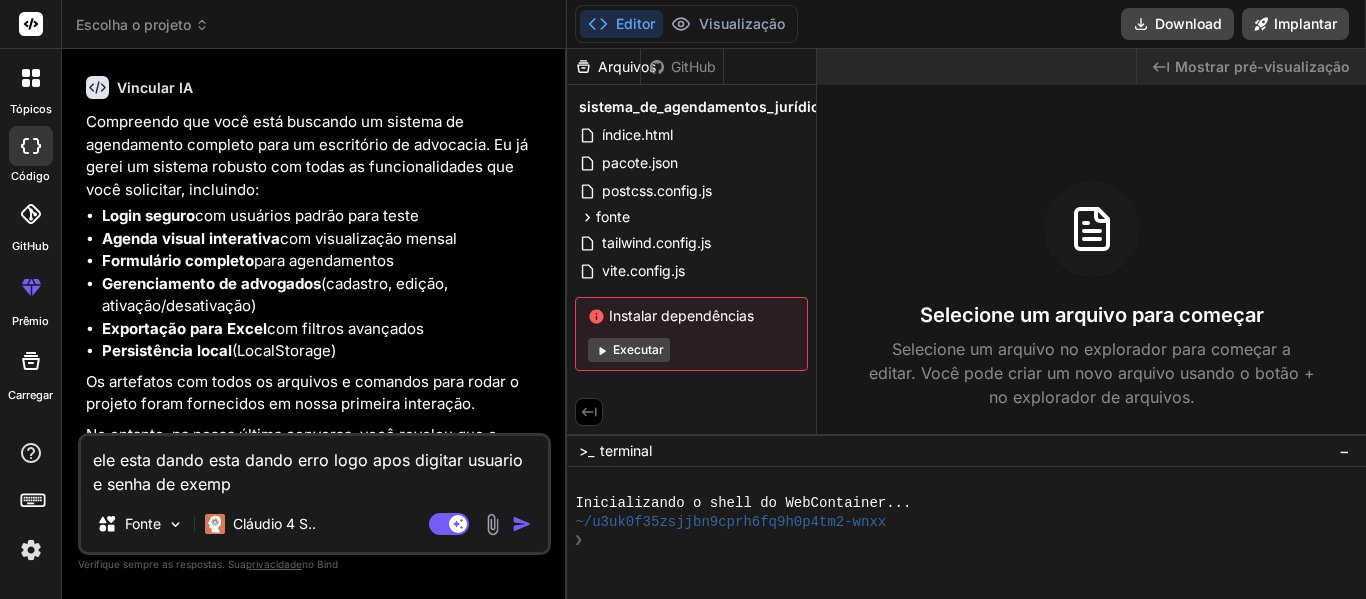 type on "ele esta dando esta dando erro logo apos digitar usuario e senha de exempl" 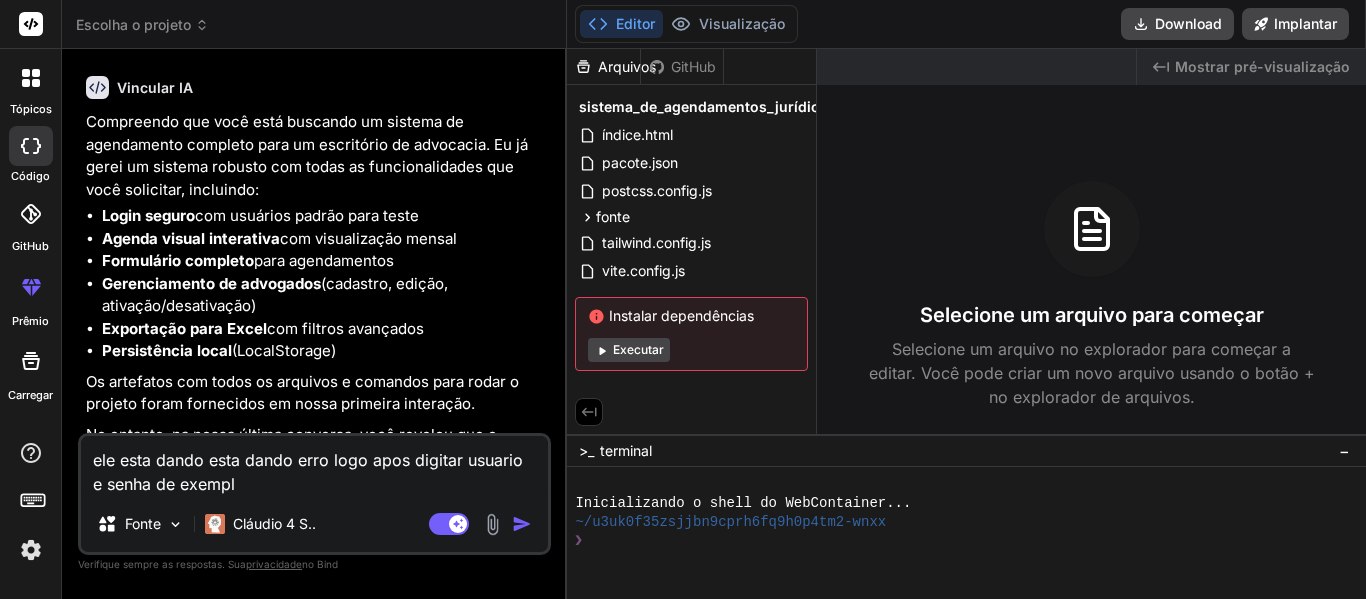 type on "ele esta dando esta dando erro logo apos digitar usuario e senha de exemplo" 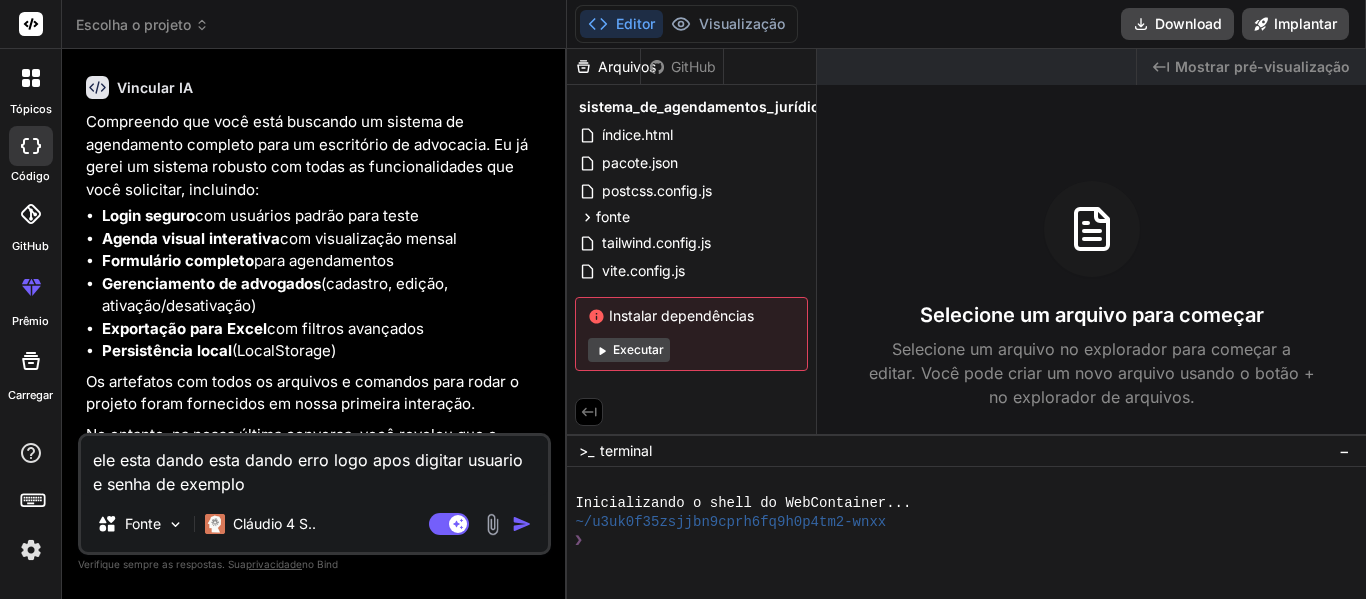 type on "ele esta dando esta dando erro logo apos digitar usuario e senha de exemplo" 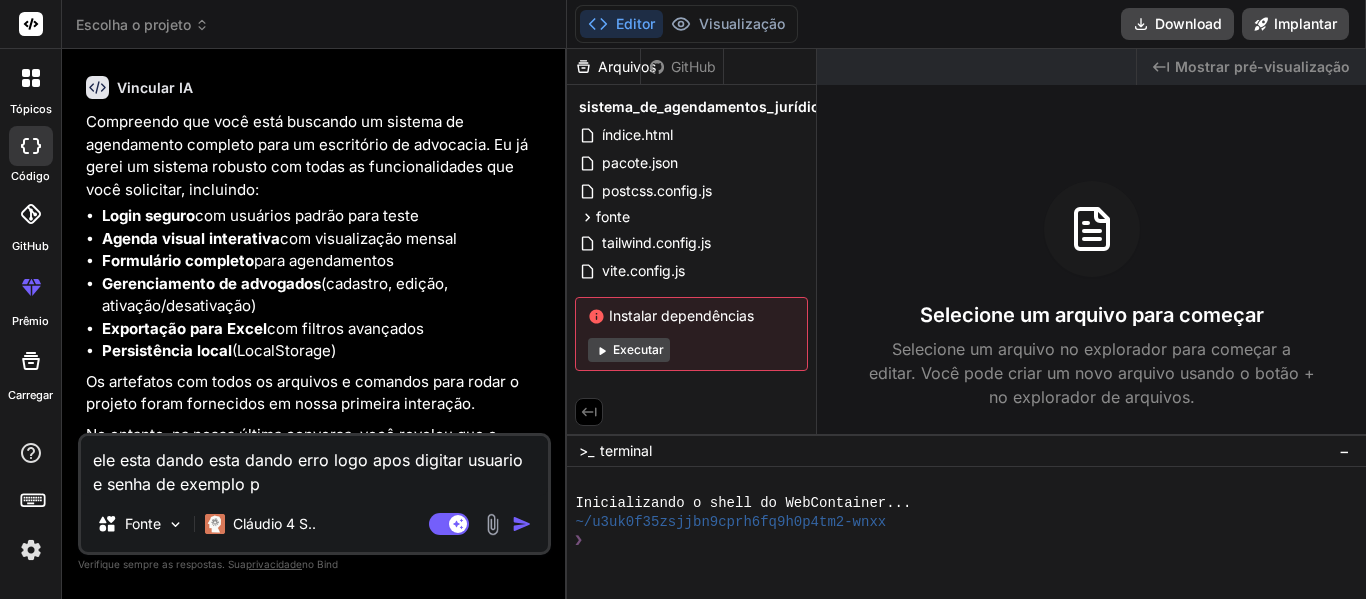 type on "ele esta dando esta dando erro logo apos digitar usuario e senha de exemplo po" 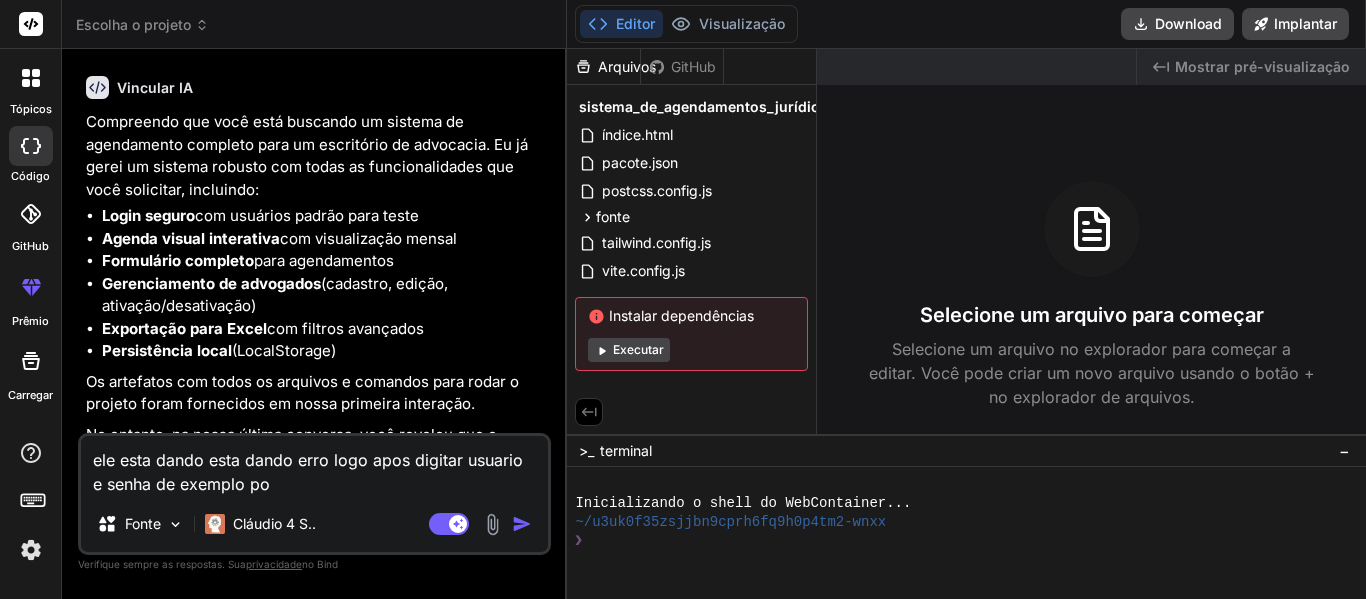 type on "ele esta dando esta dando erro logo apos digitar usuario e senha de exemplo por" 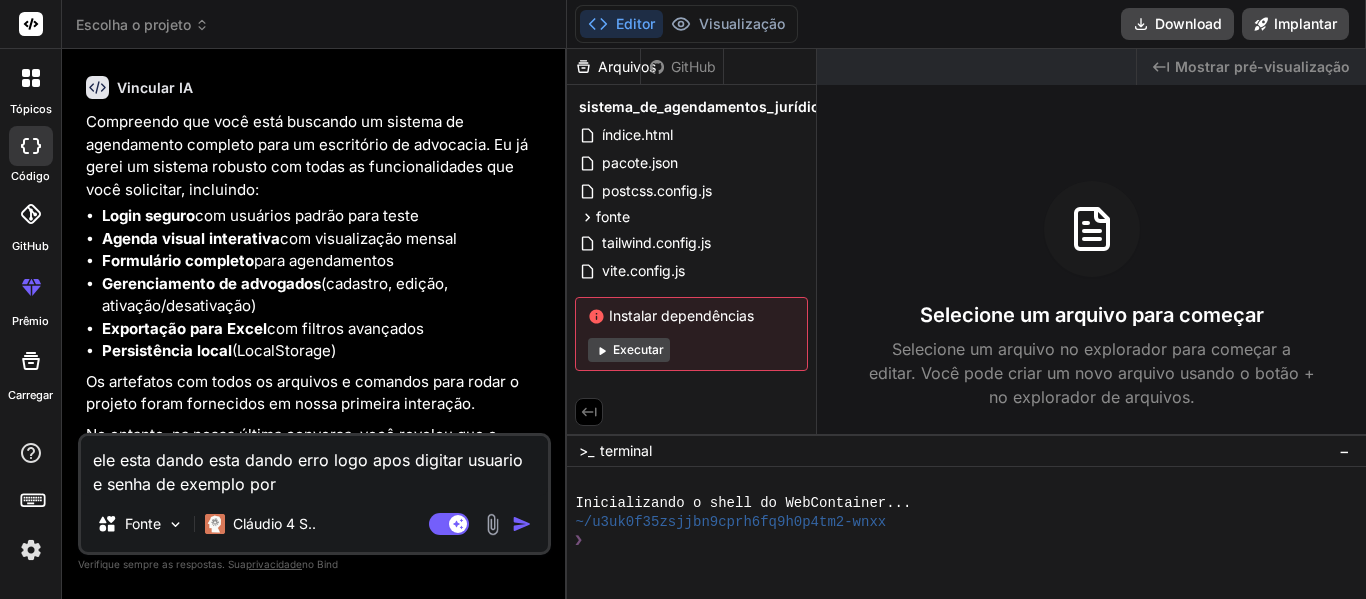 type on "ele esta dando esta dando erro logo apos digitar usuario e senha de exemplo pore" 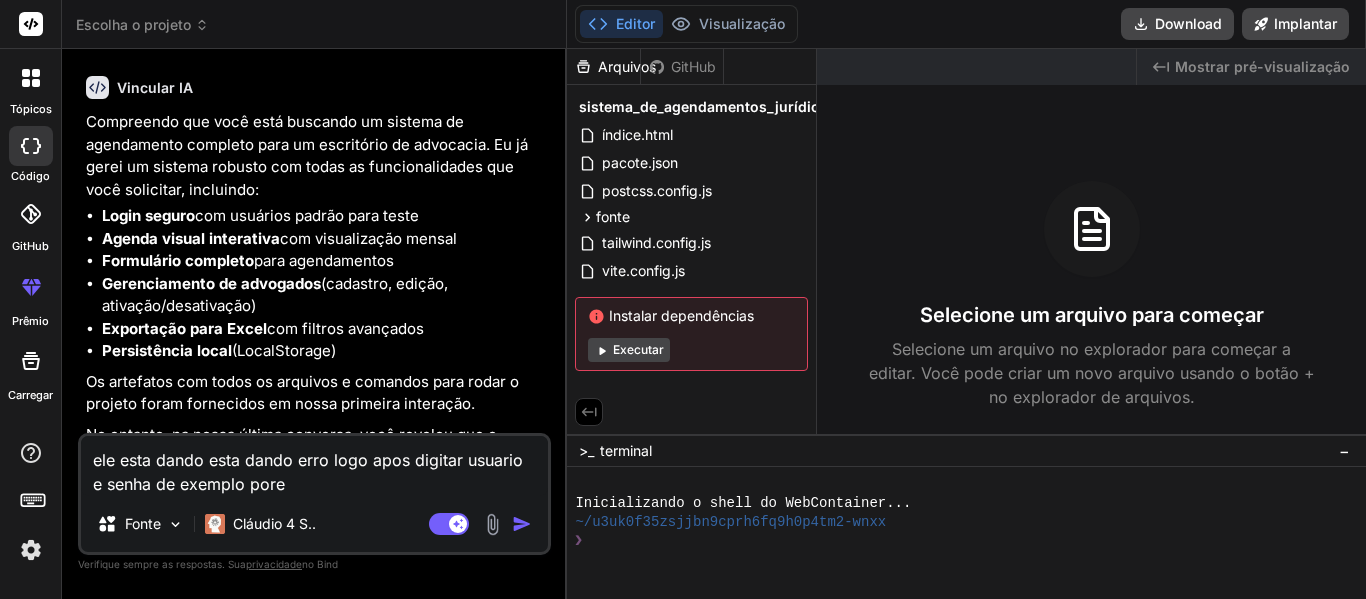 type on "x" 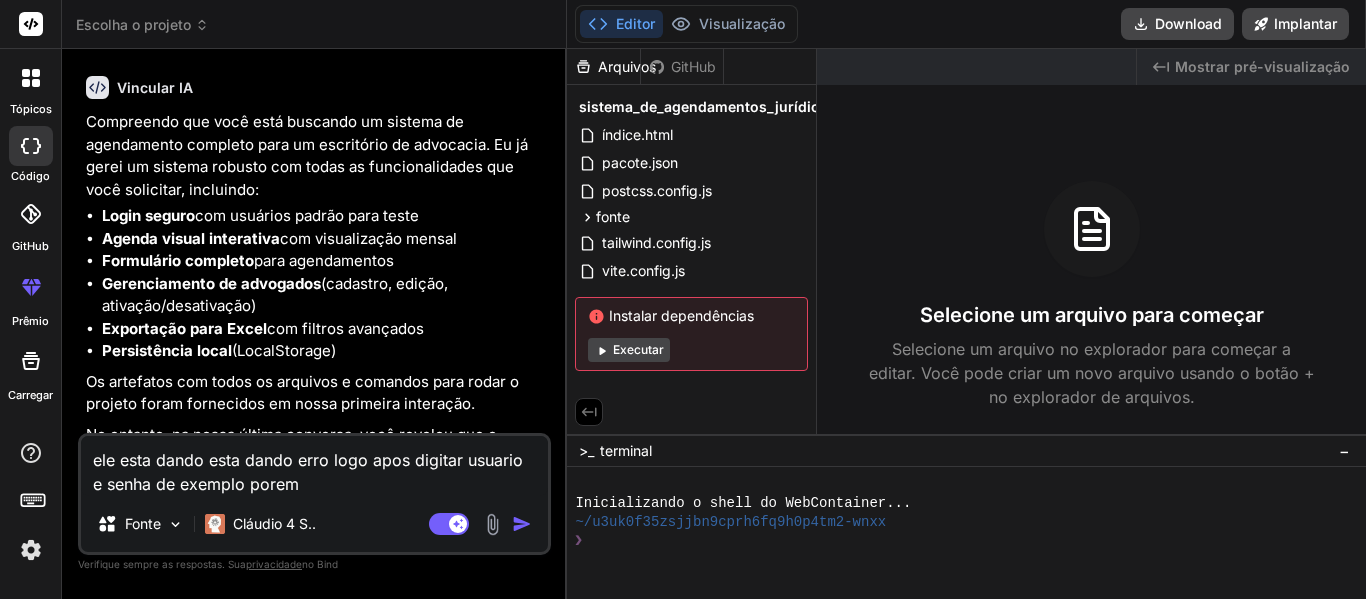 type on "ele esta dando esta dando erro logo apos digitar usuario e senha de exemplo porem" 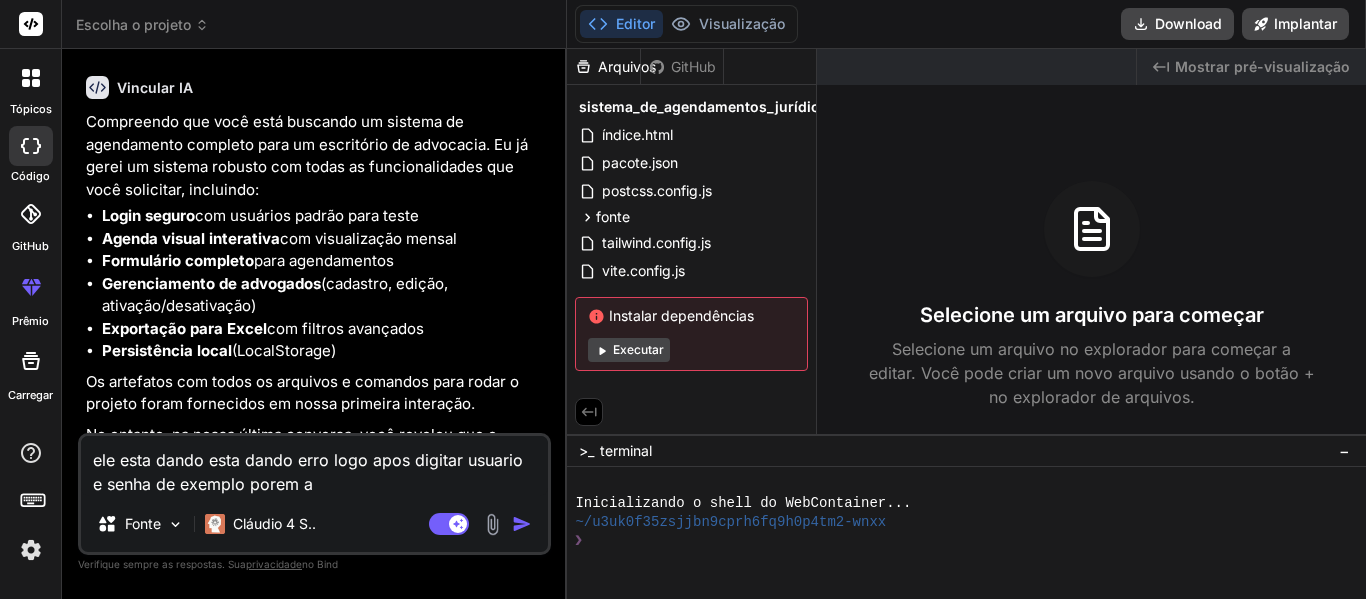 type on "ele esta dando esta dando erro logo apos digitar usuario e senha de exemplo porem ao" 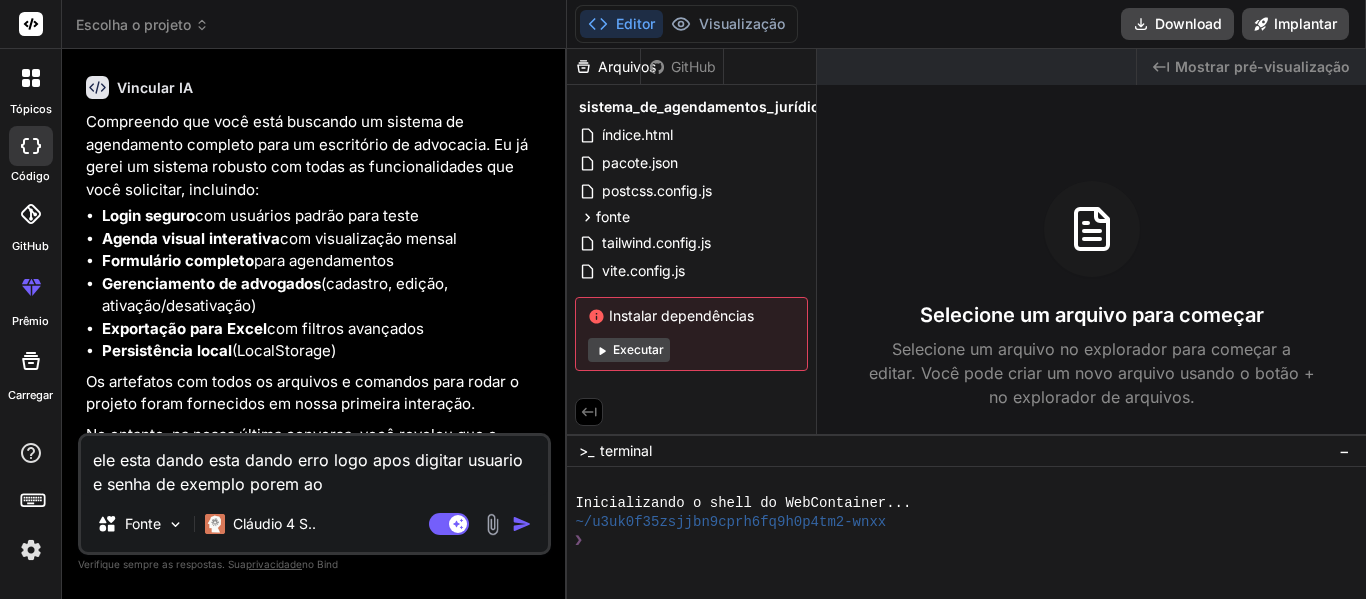 type on "x" 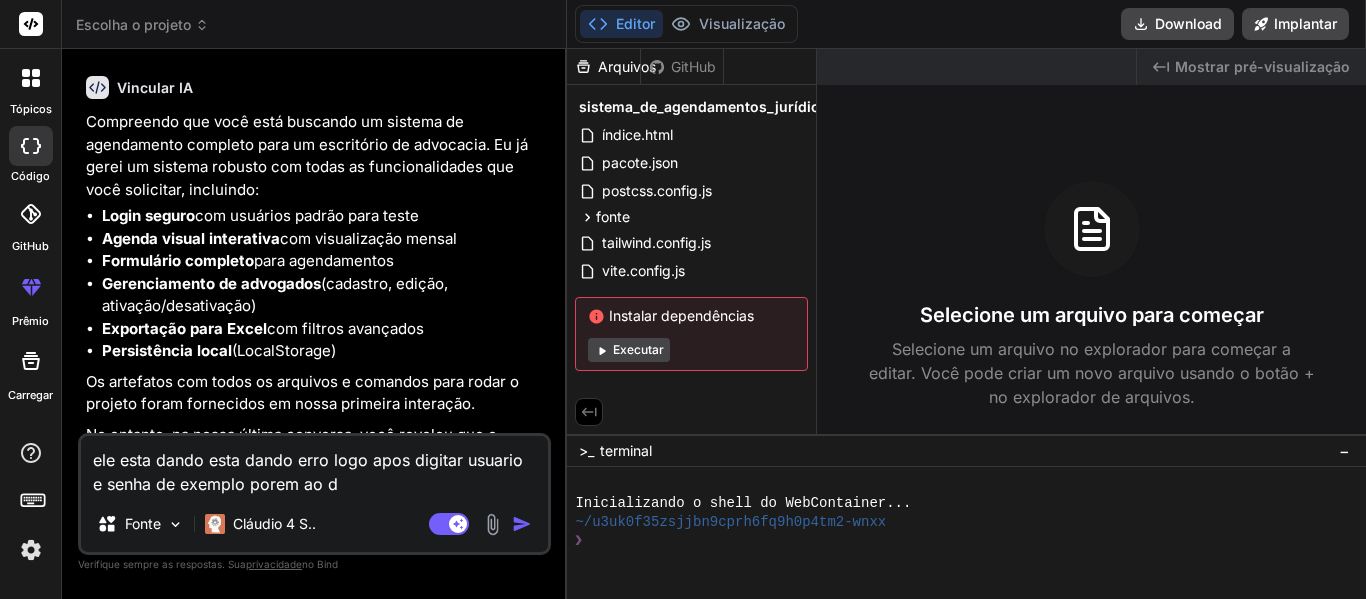 type on "ele esta dando esta dando erro logo apos digitar usuario e senha de exemplo porem ao di" 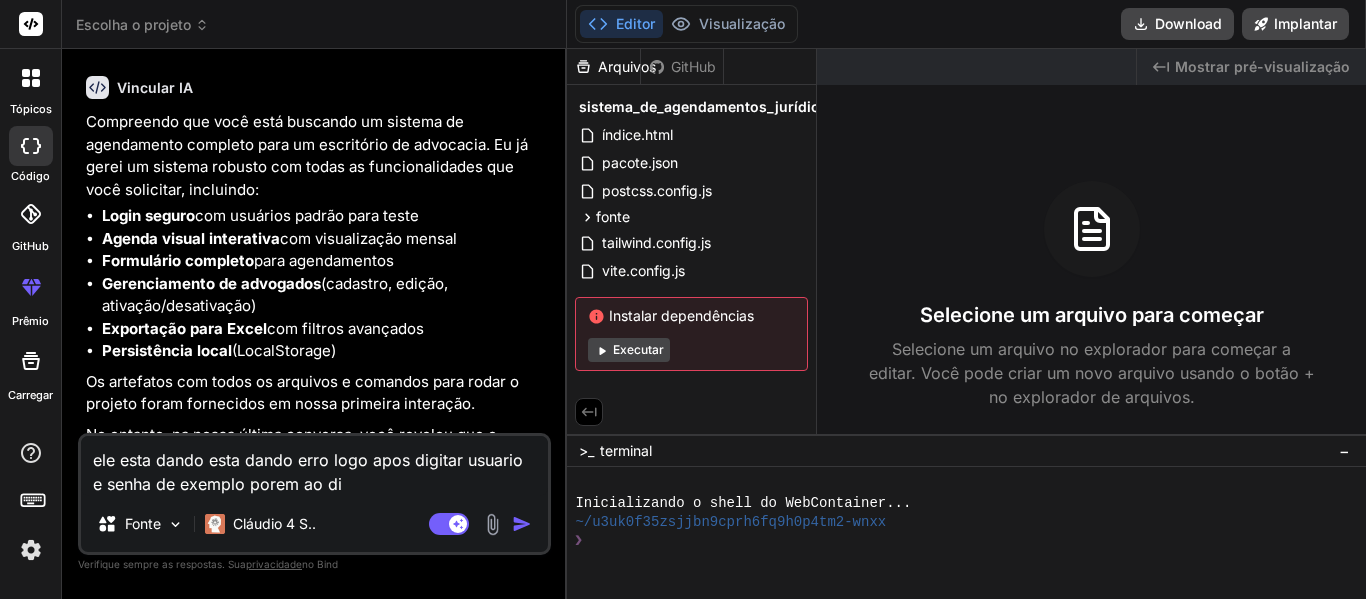 type on "ele esta dando esta dando erro logo apos digitar usuario e senha de exemplo porem ao dig" 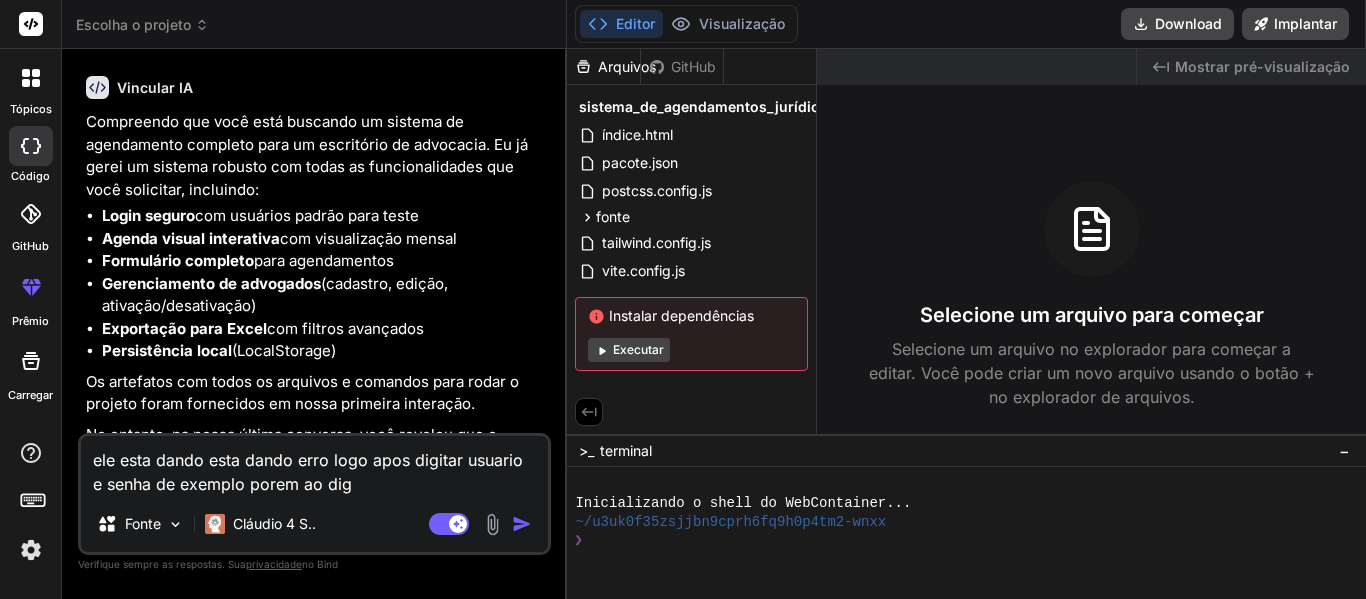 type on "ele esta dando esta dando erro logo apos digitar usuario e senha de exemplo porem ao digi" 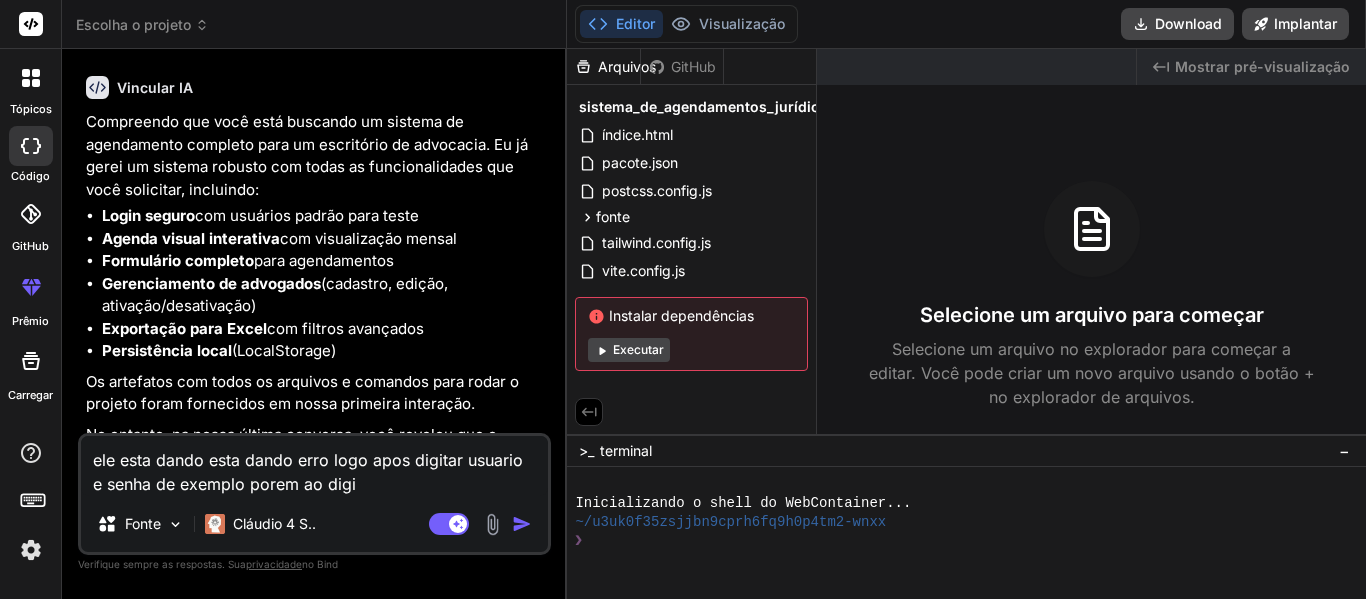 type on "ele esta dando esta dando erro logo apos digitar usuario e senha de exemplo porem ao digit" 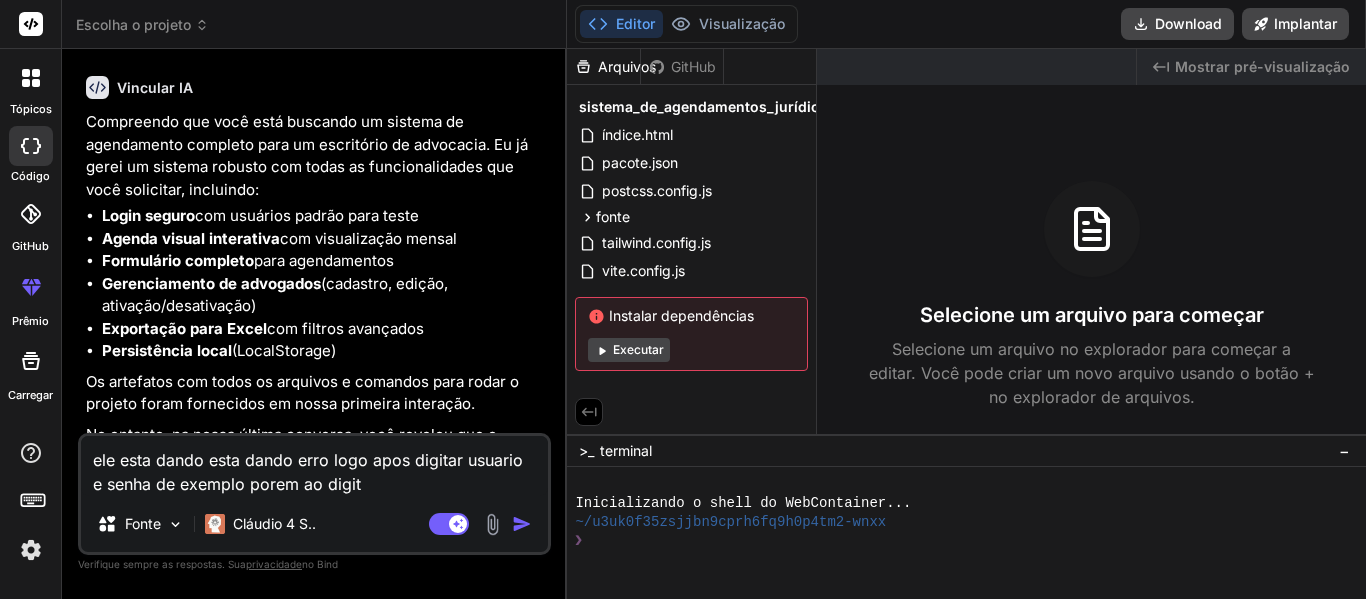 type on "ele esta dando esta dando erro logo apos digitar usuario e senha de exemplo porem ao digita" 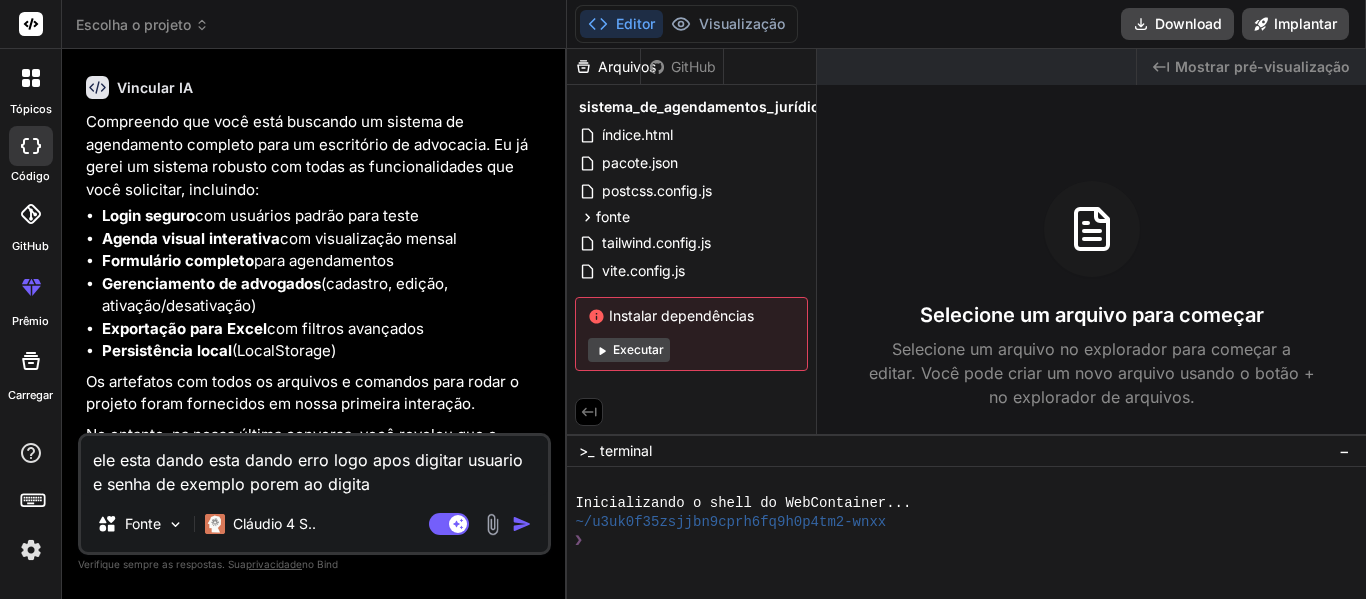 type on "x" 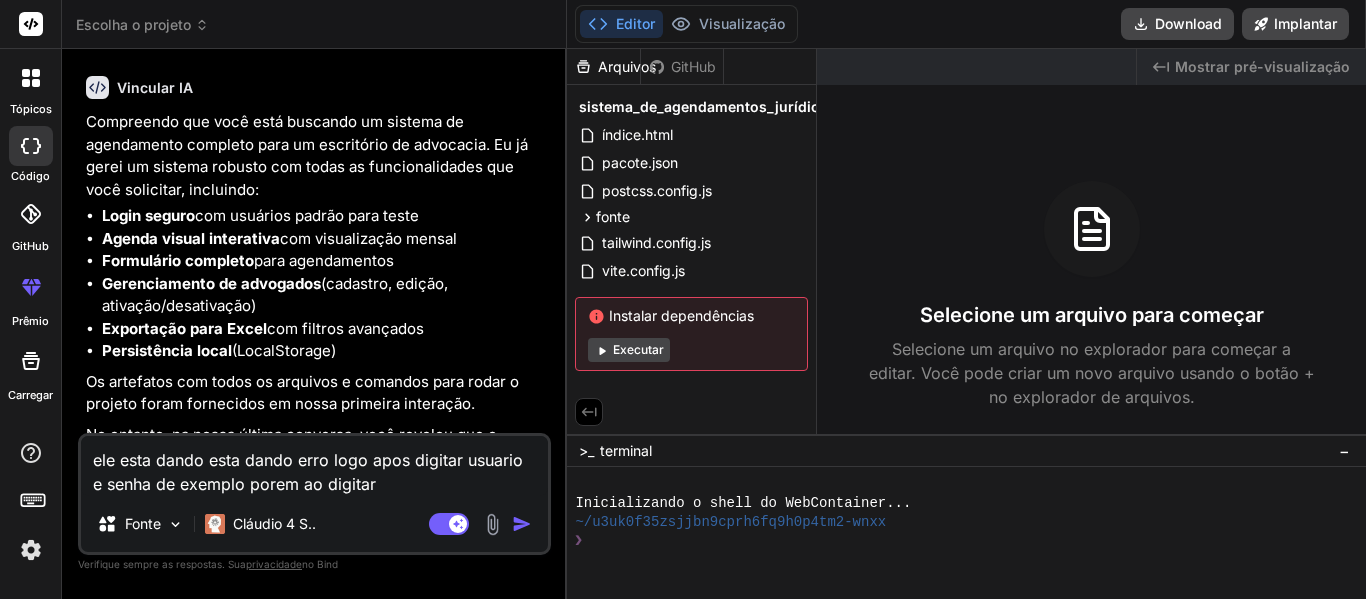 type on "ele esta dando esta dando erro logo apos digitar usuario e senha de exemplo porem ao digitar" 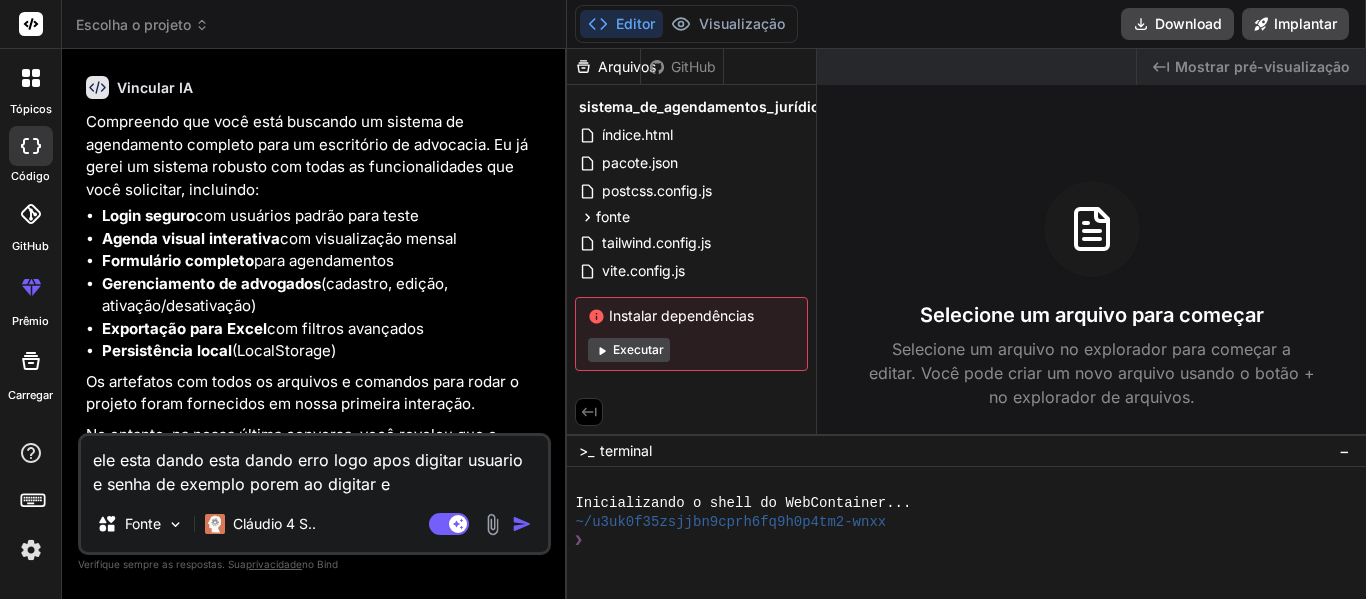 type on "ele esta dando esta dando erro logo apos digitar usuario e senha de exemplo porem ao digitar el" 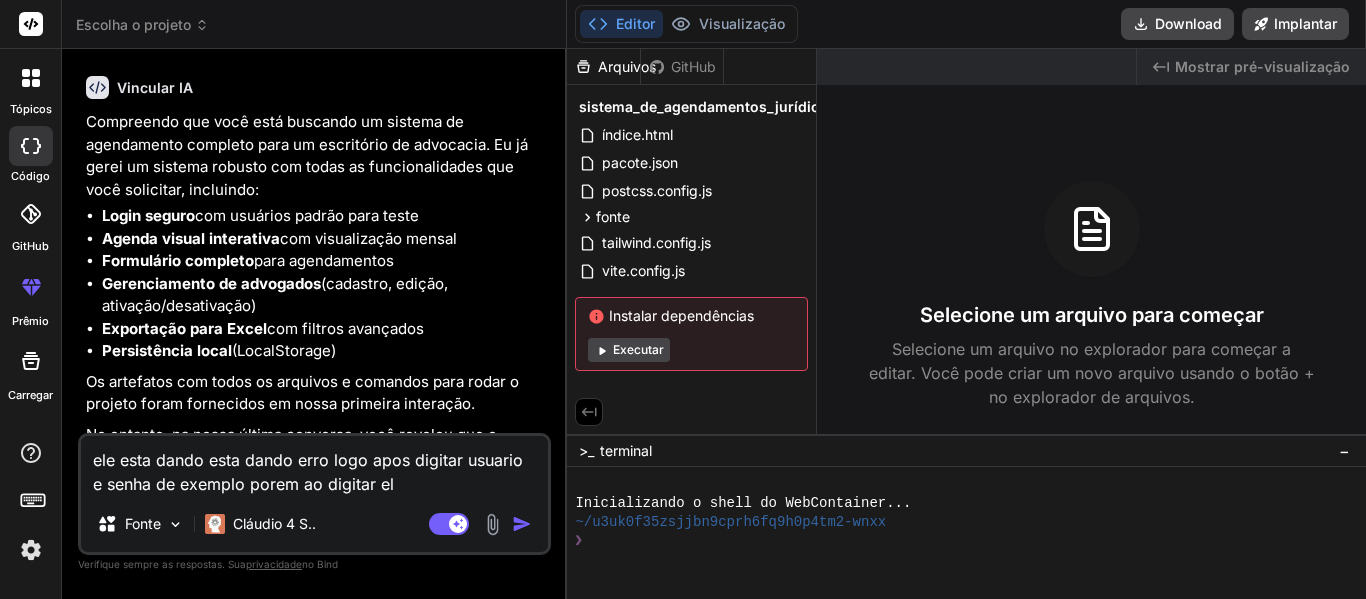 type on "ele esta dando esta dando erro logo apos digitar usuario e senha de exemplo porem ao digitar ele" 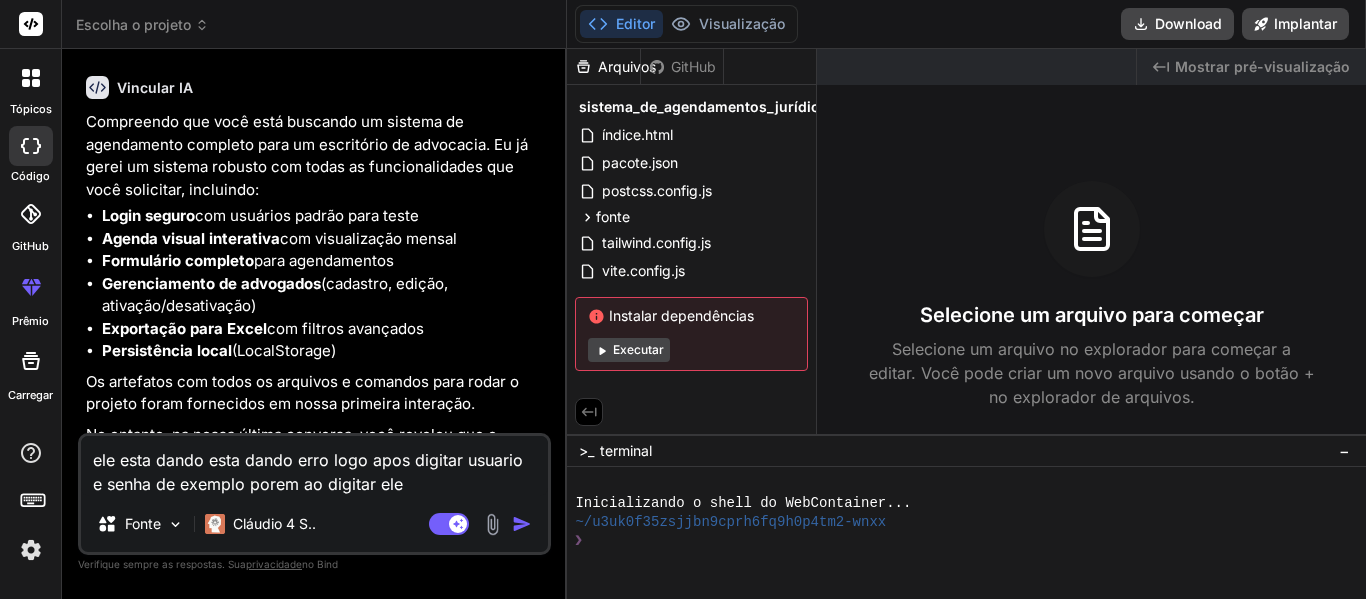 type on "ele esta dando esta dando erro logo apos digitar usuario e senha de exemplo porem ao digitar ele" 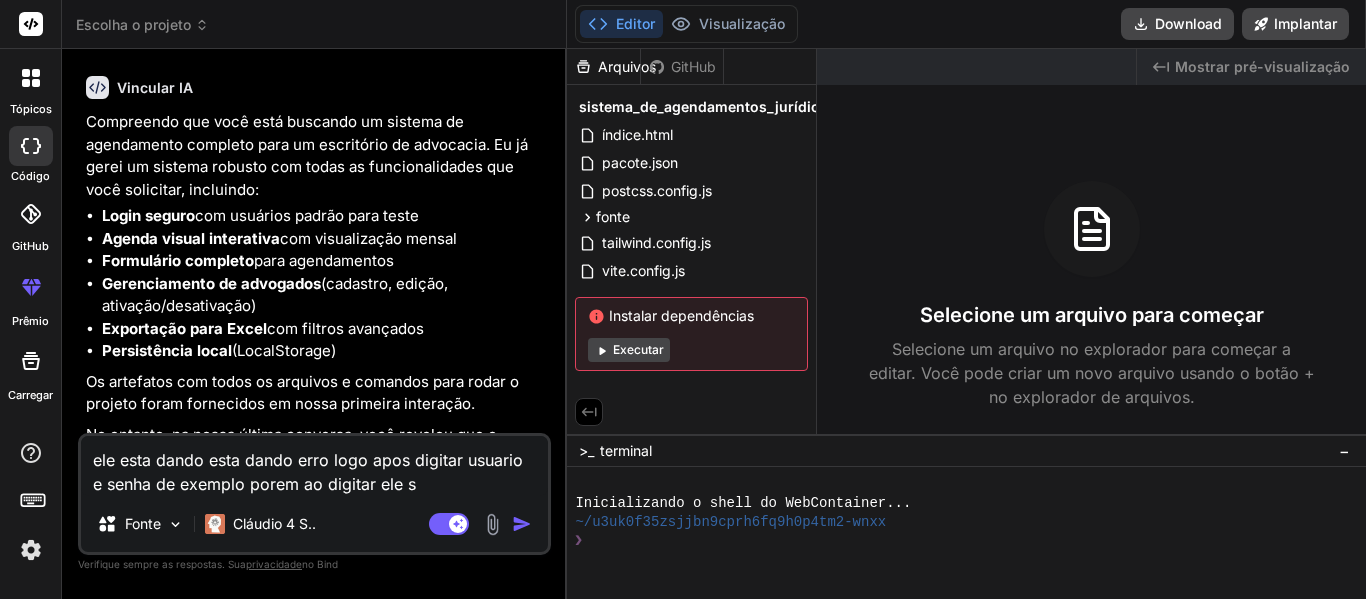 type on "ele esta dando esta dando erro logo apos digitar usuario e senha de exemplo porem ao digitar ele so" 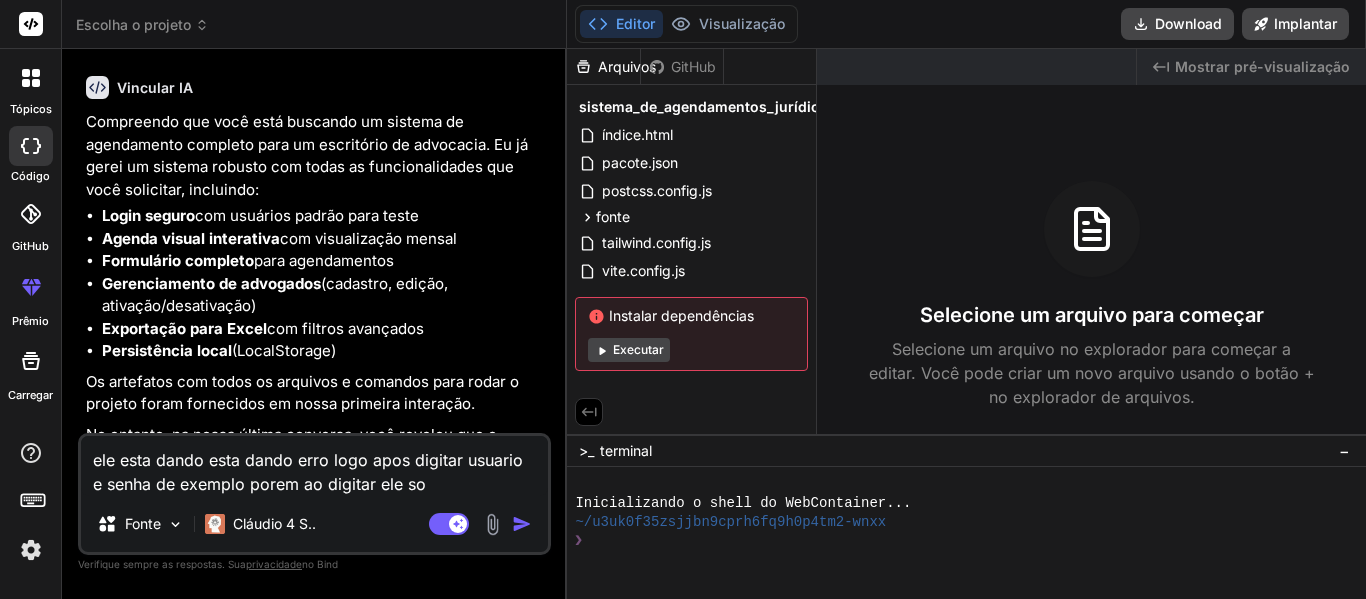 type on "ele esta dando esta dando erro logo apos digitar usuario e senha de exemplo porem ao digitar ele som" 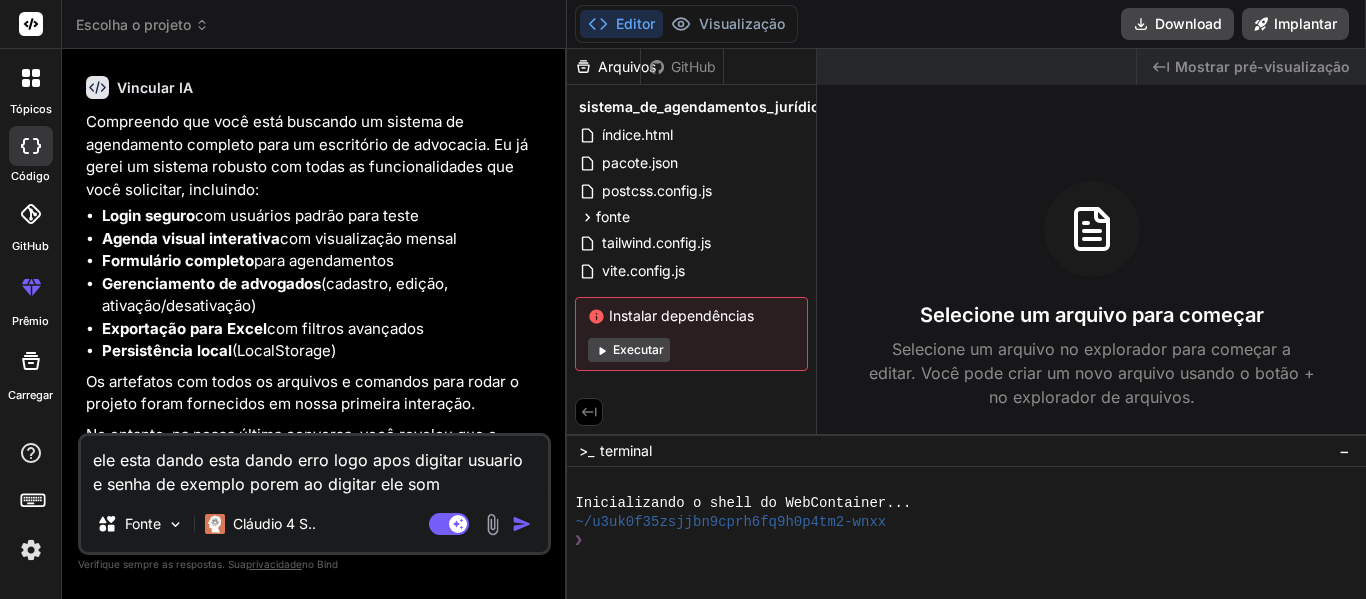 type on "ele esta dando esta dando erro logo apos digitar usuario e senha de exemplo porem ao digitar ele some" 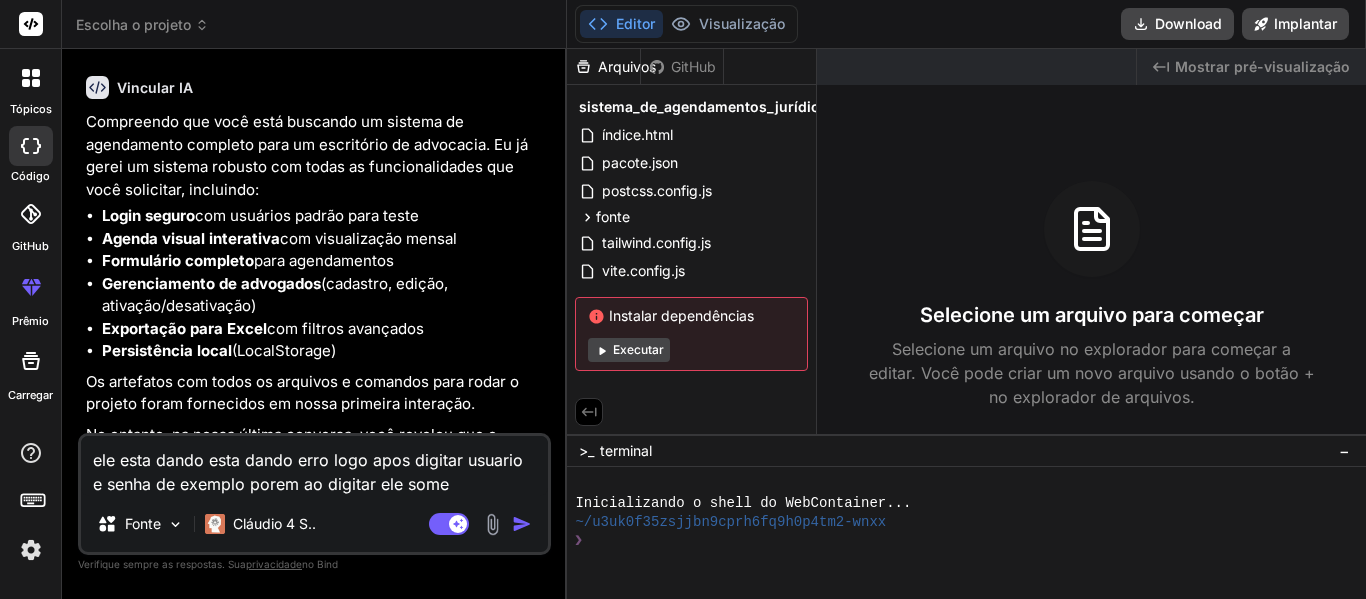 type on "ele esta dando esta dando erro logo apos digitar usuario e senha de exemplo porem ao digitar ele some." 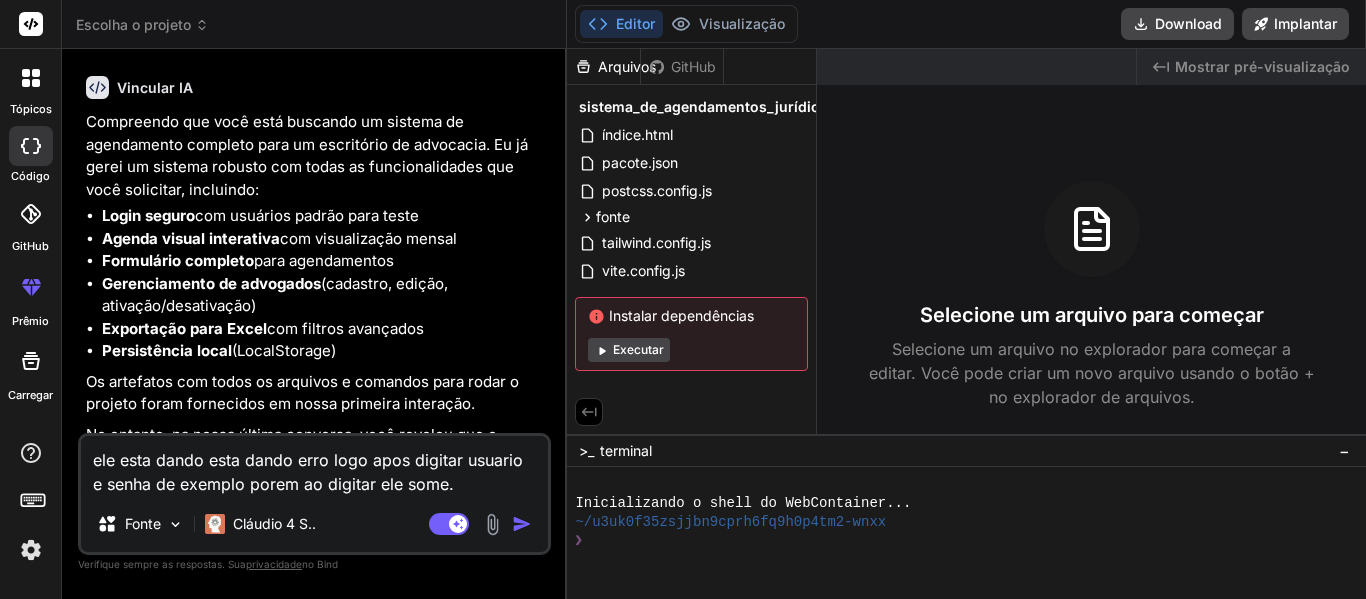 type on "ele esta dando esta dando erro logo apos digitar usuario e senha de exemplo porem ao digitar ele some." 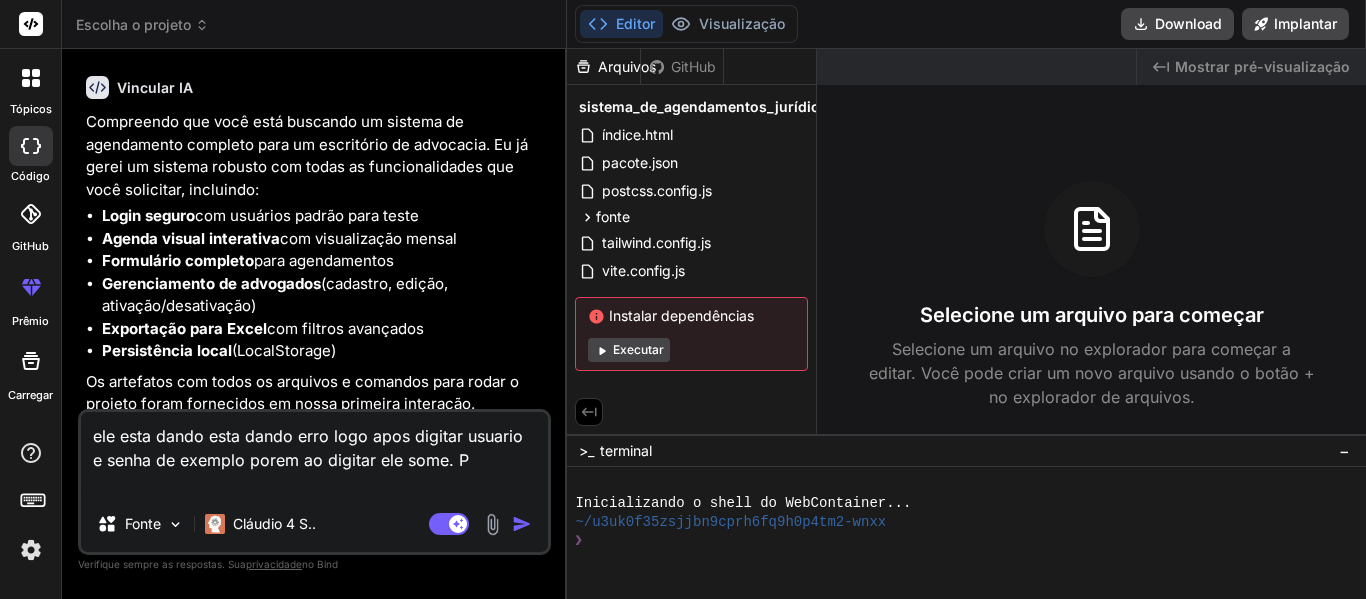 type on "ele esta dando esta dando erro logo apos digitar usuario e senha de exemplo porem ao digitar ele some. Po" 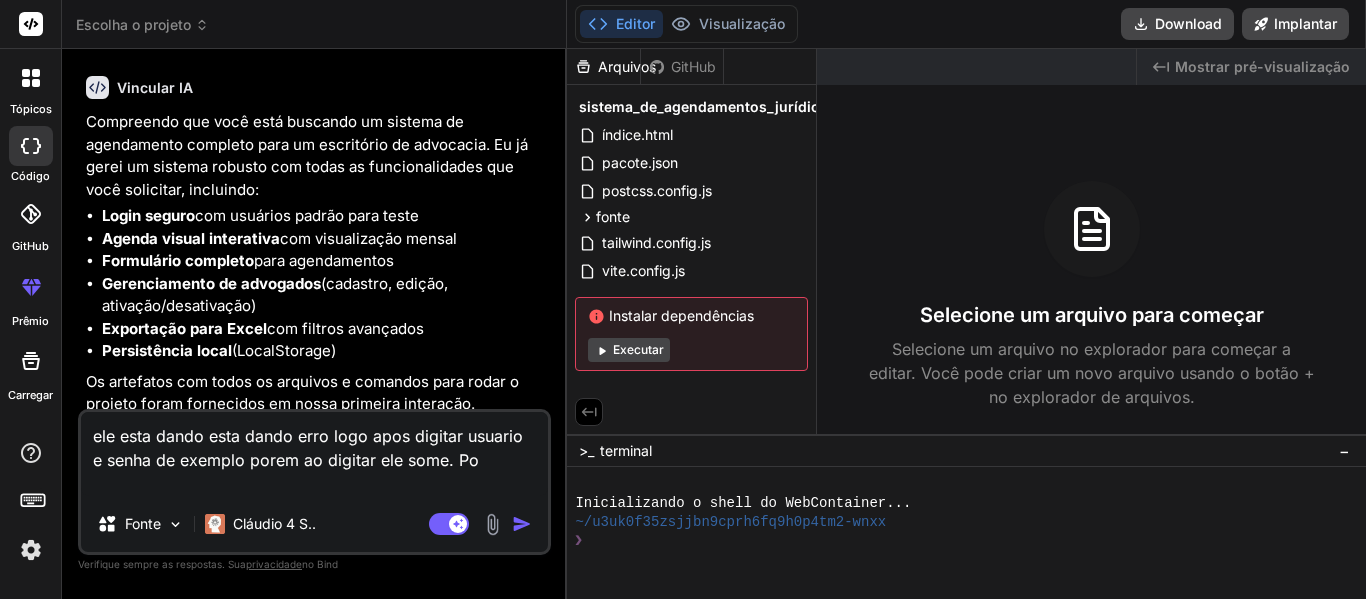 type on "x" 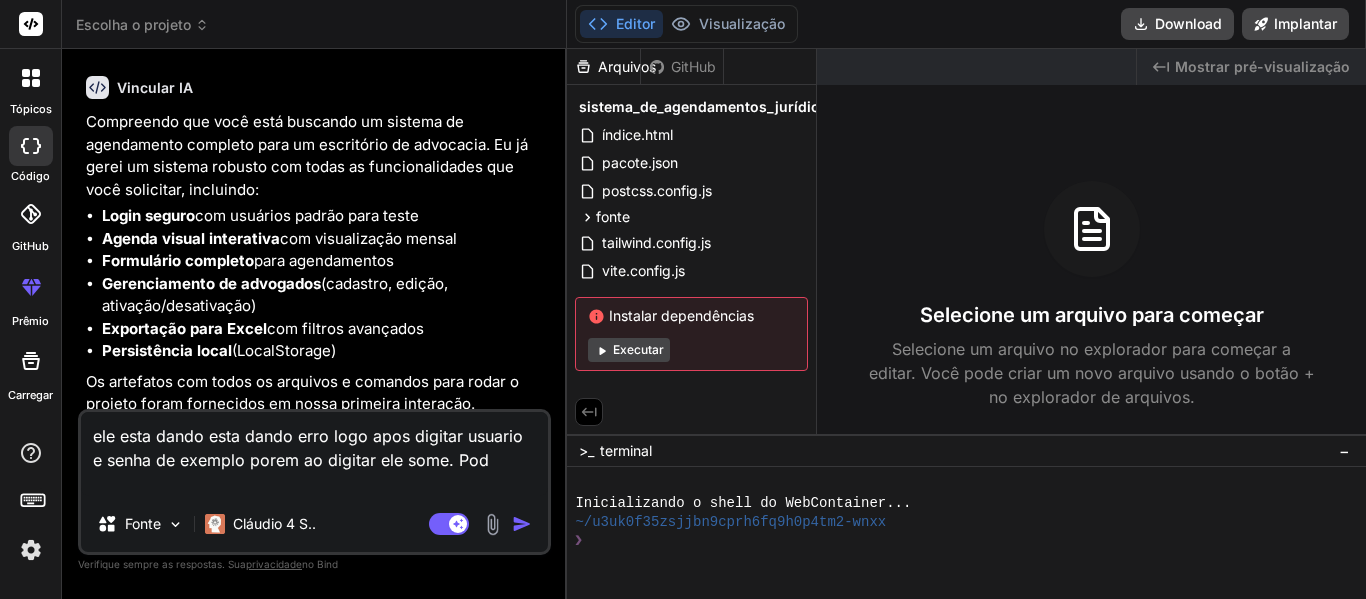 type on "ele esta dando esta dando erro logo apos digitar usuario e senha de exemplo porem ao digitar ele some. Pode" 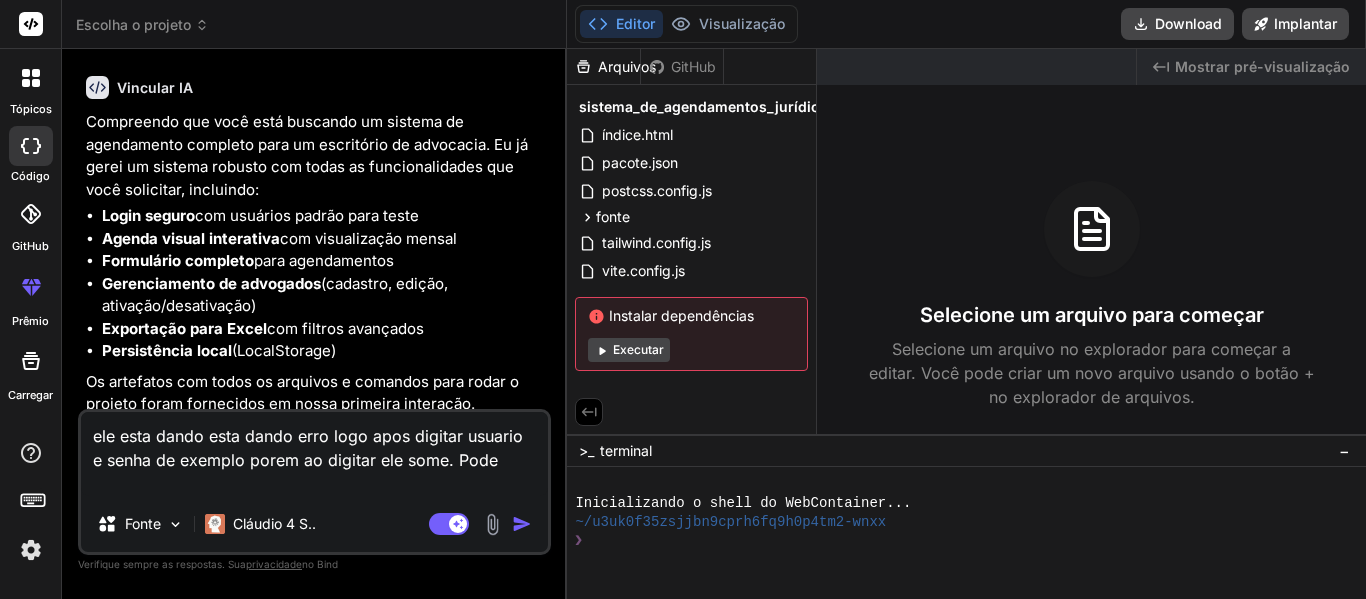 type on "x" 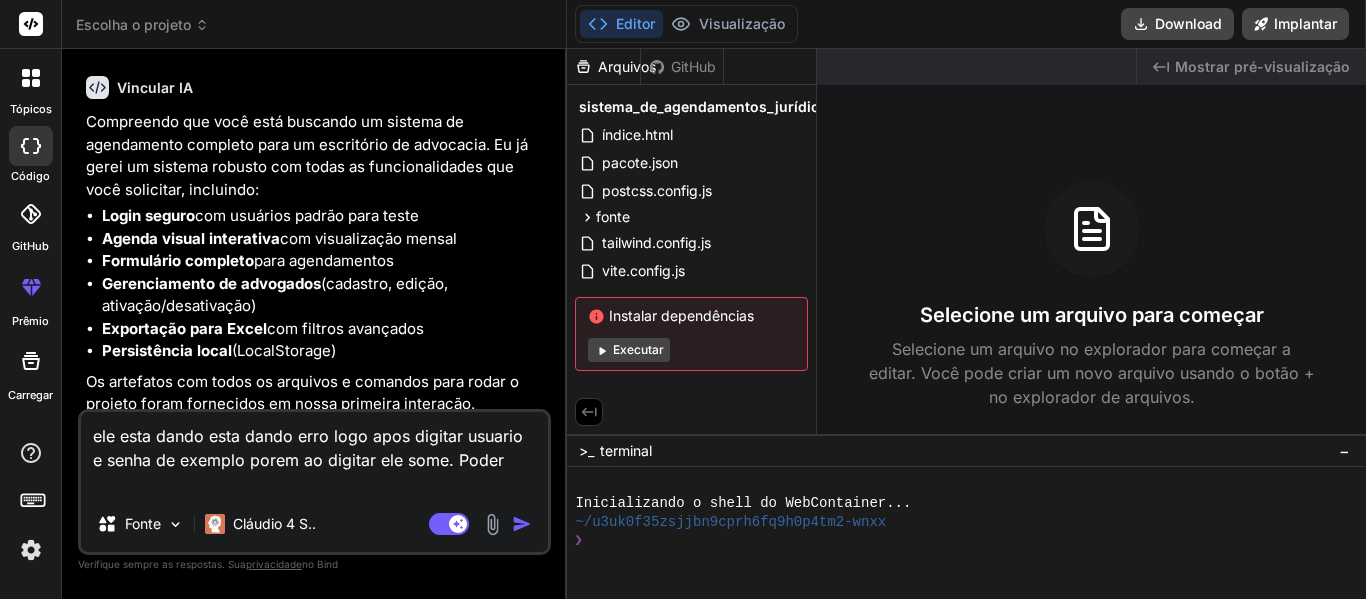 type on "ele esta dando esta dando erro logo apos digitar usuario e senha de exemplo porem ao digitar ele some. Poderi" 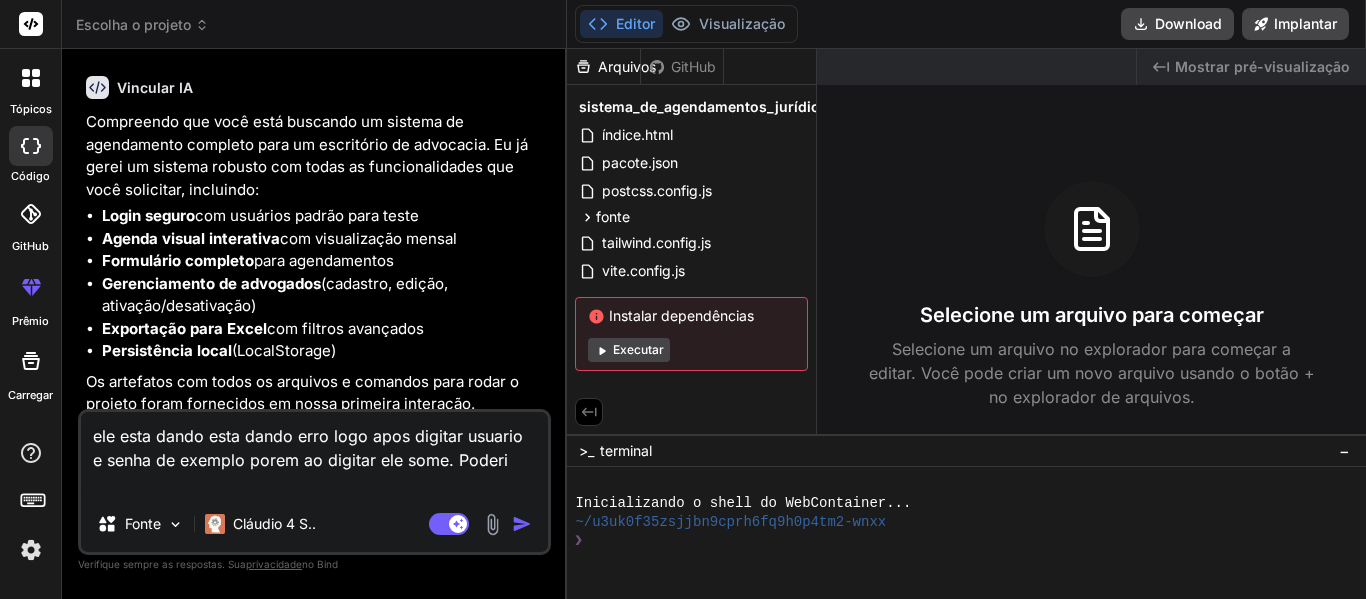 type on "ele esta dando esta dando erro logo apos digitar usuario e senha de exemplo porem ao digitar ele some. Poderia" 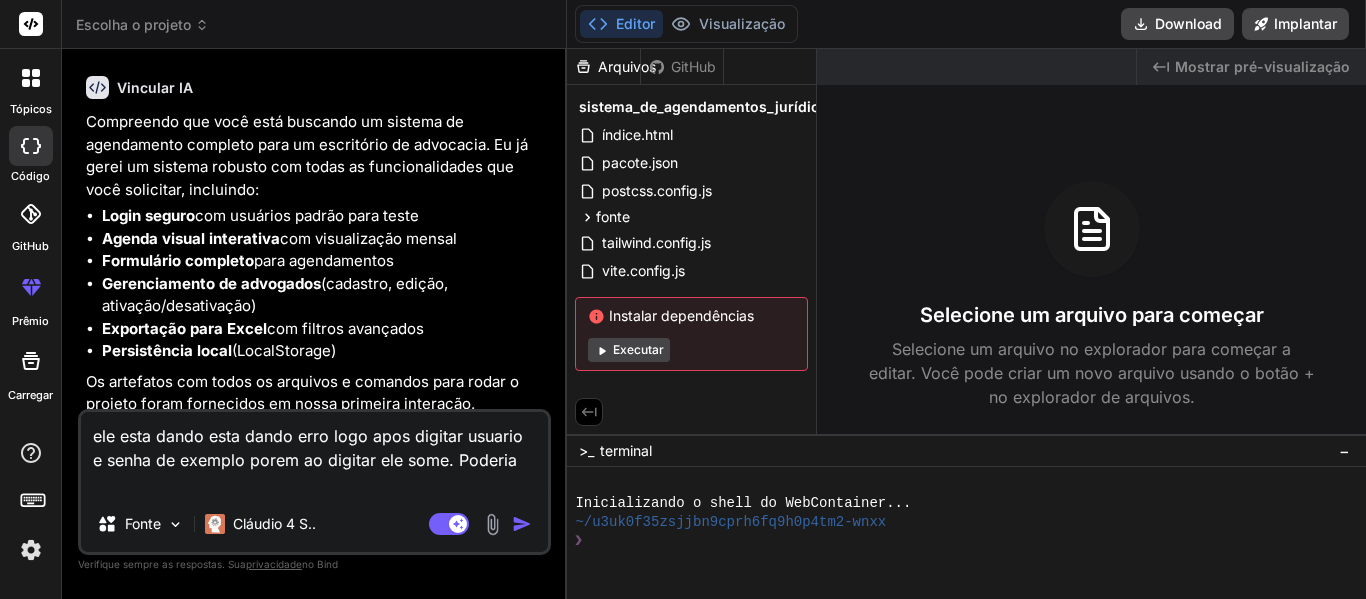 type on "ele esta dando esta dando erro logo apos digitar usuario e senha de exemplo porem ao digitar ele some. Poderia" 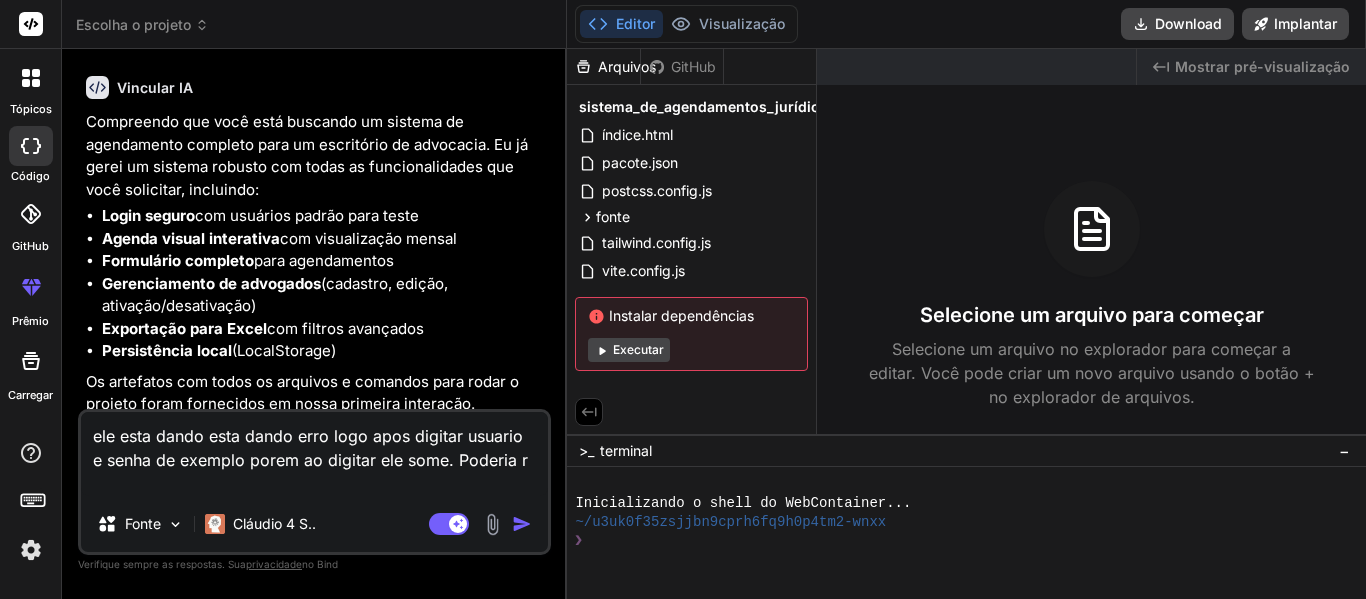 type on "ele esta dando esta dando erro logo apos digitar usuario e senha de exemplo porem ao digitar ele some. Poderia re" 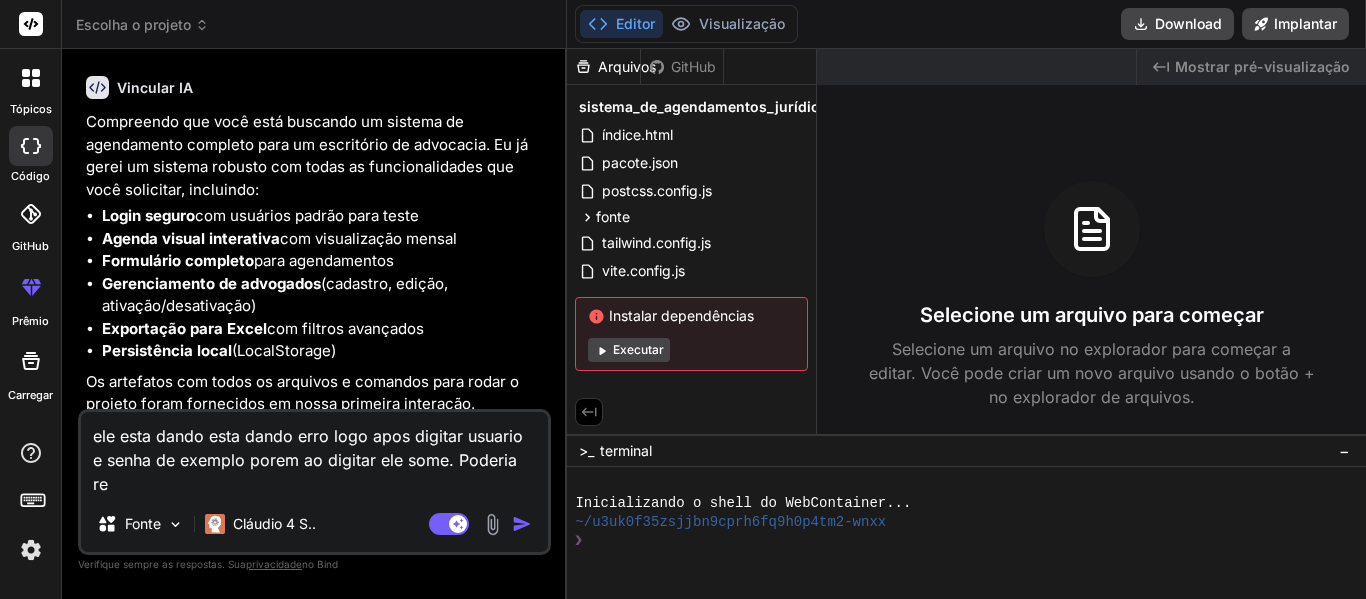 type on "ele esta dando esta dando erro logo apos digitar usuario e senha de exemplo porem ao digitar ele some. Poderia rev" 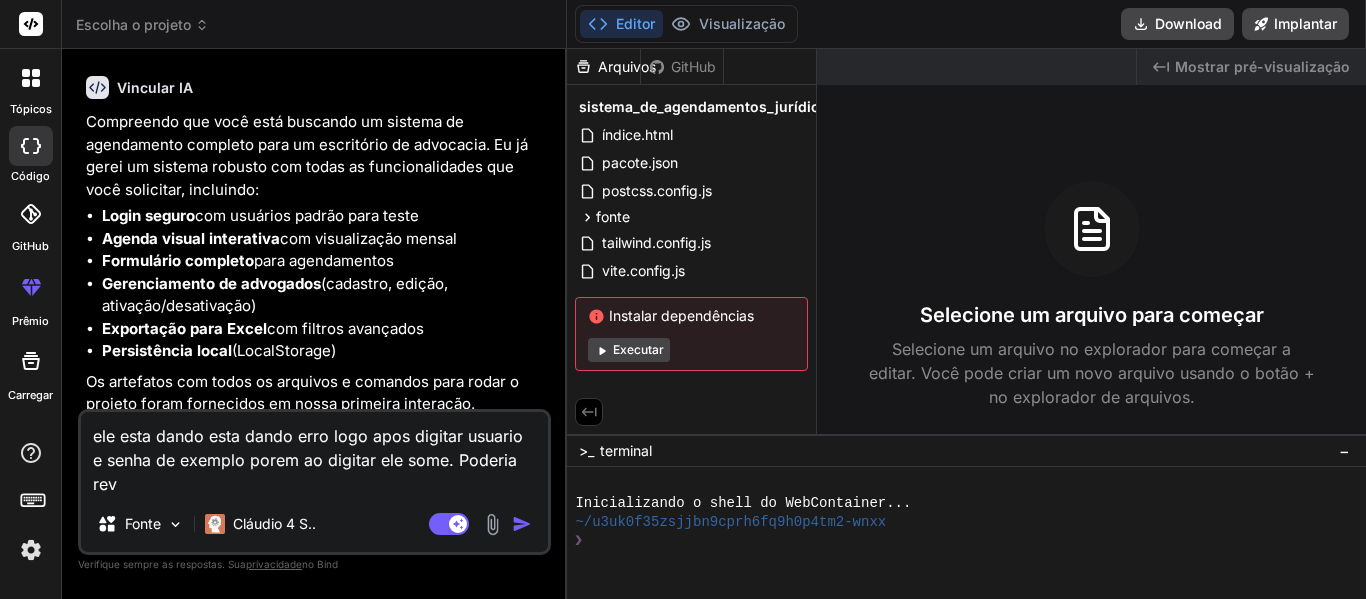 type on "x" 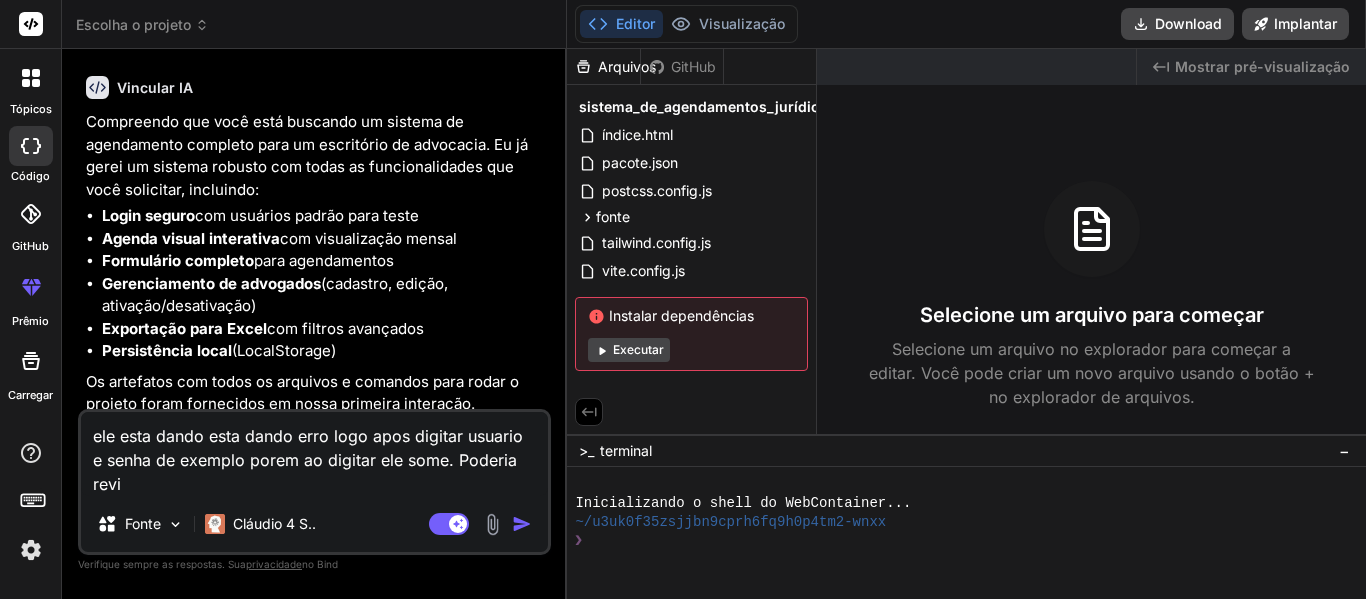 type on "ele esta dando esta dando erro logo apos digitar usuario e senha de exemplo porem ao digitar ele some. Poderia revis" 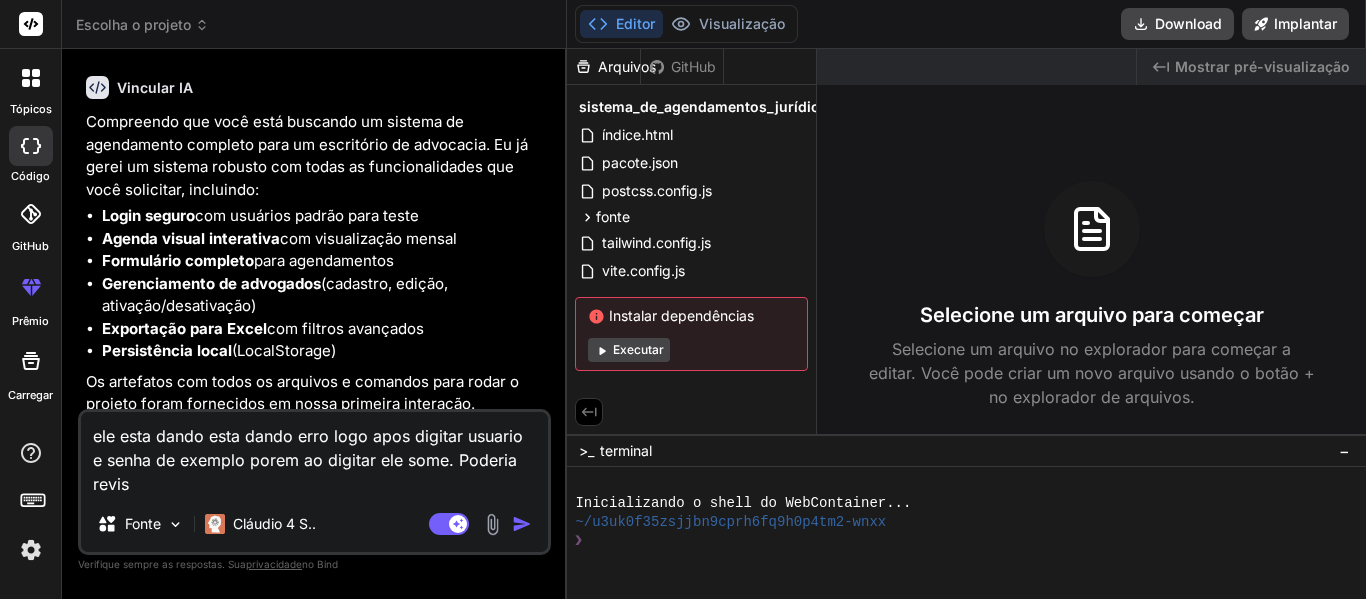 type on "ele esta dando esta dando erro logo apos digitar usuario e senha de exemplo porem ao digitar ele some. Poderia revisa" 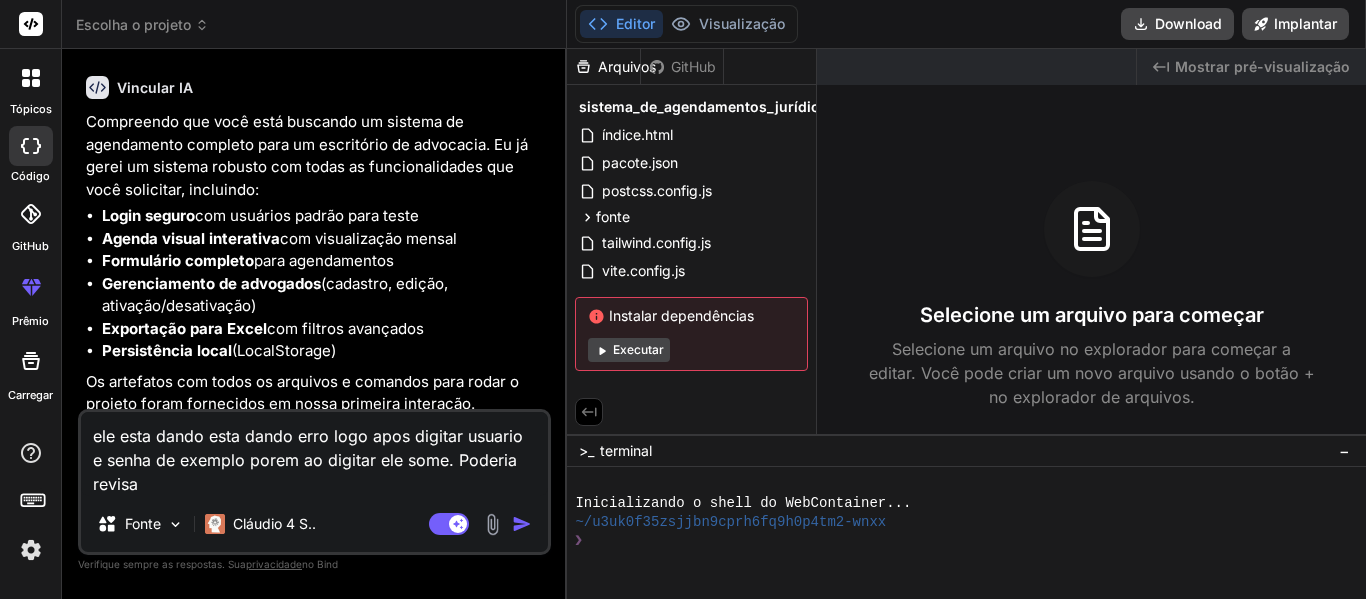 type on "ele esta dando esta dando erro logo apos digitar usuario e senha de exemplo porem ao digitar ele some. Poderia revisar" 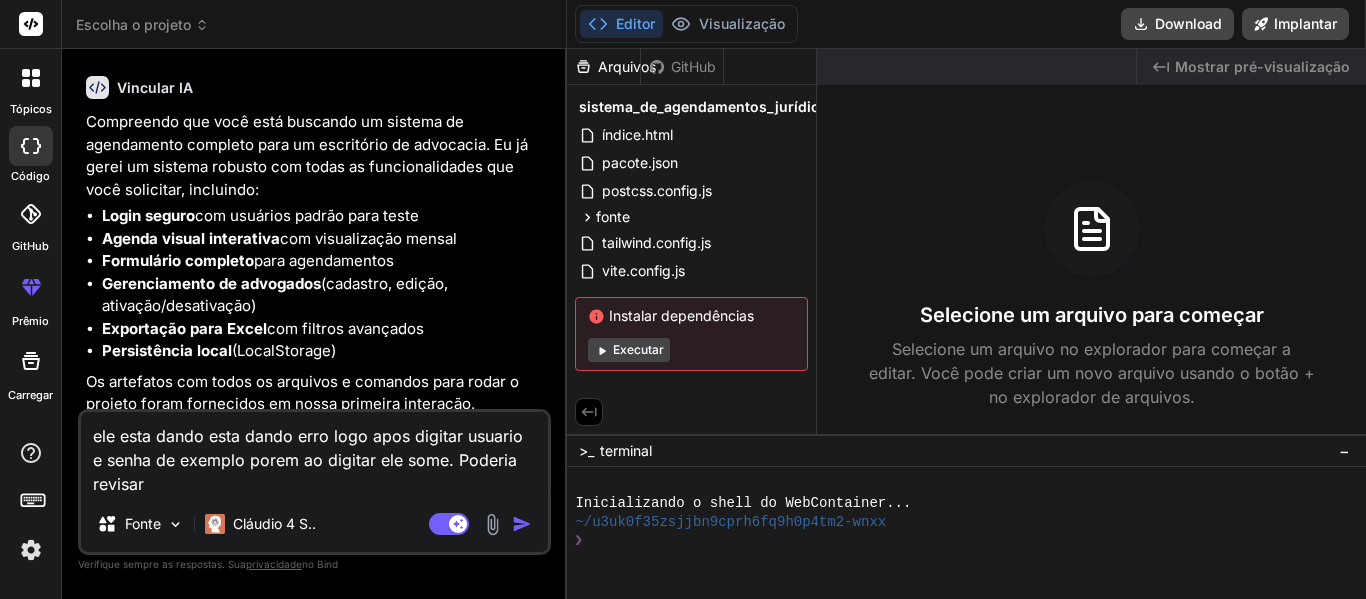 type on "ele esta dando esta dando erro logo apos digitar usuario e senha de exemplo porem ao digitar ele some. Poderia revisar" 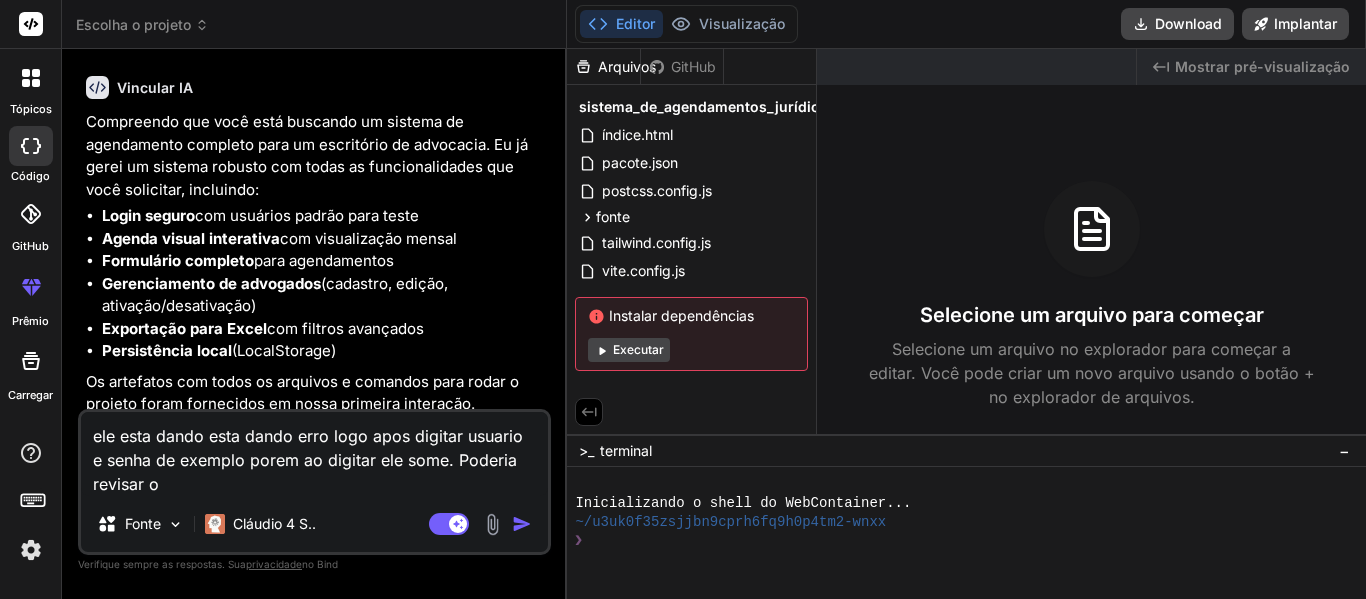 type on "x" 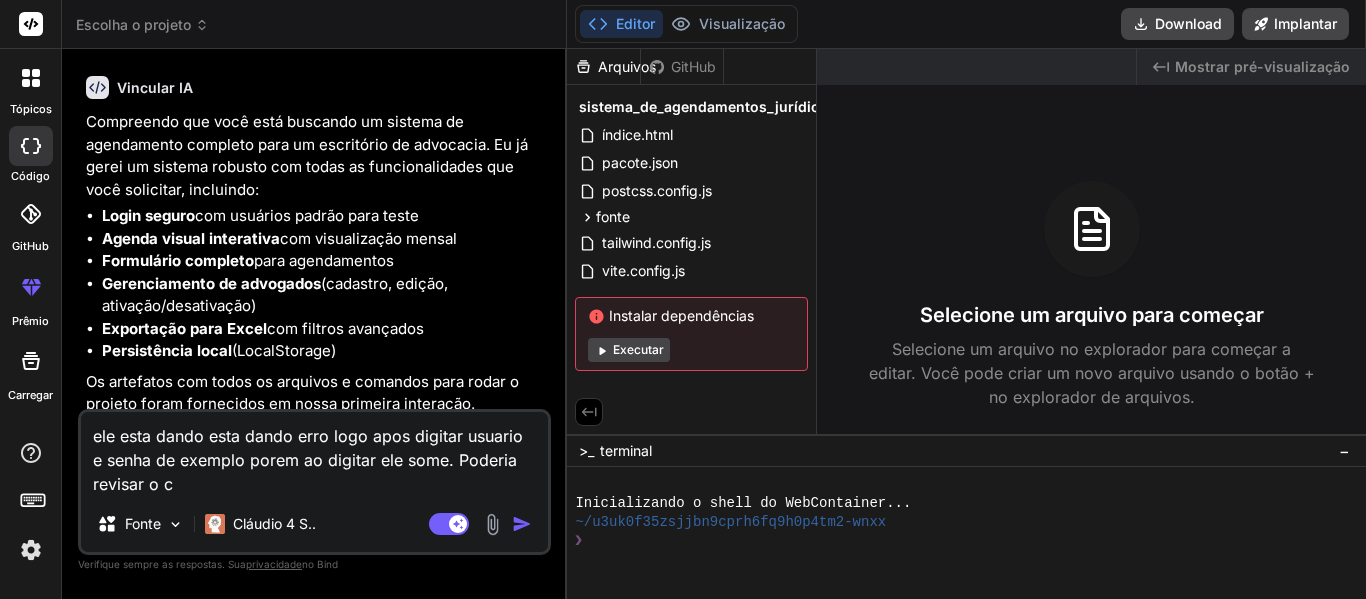 type on "ele esta dando esta dando erro logo apos digitar usuario e senha de exemplo porem ao digitar ele some. Poderia revisar o co" 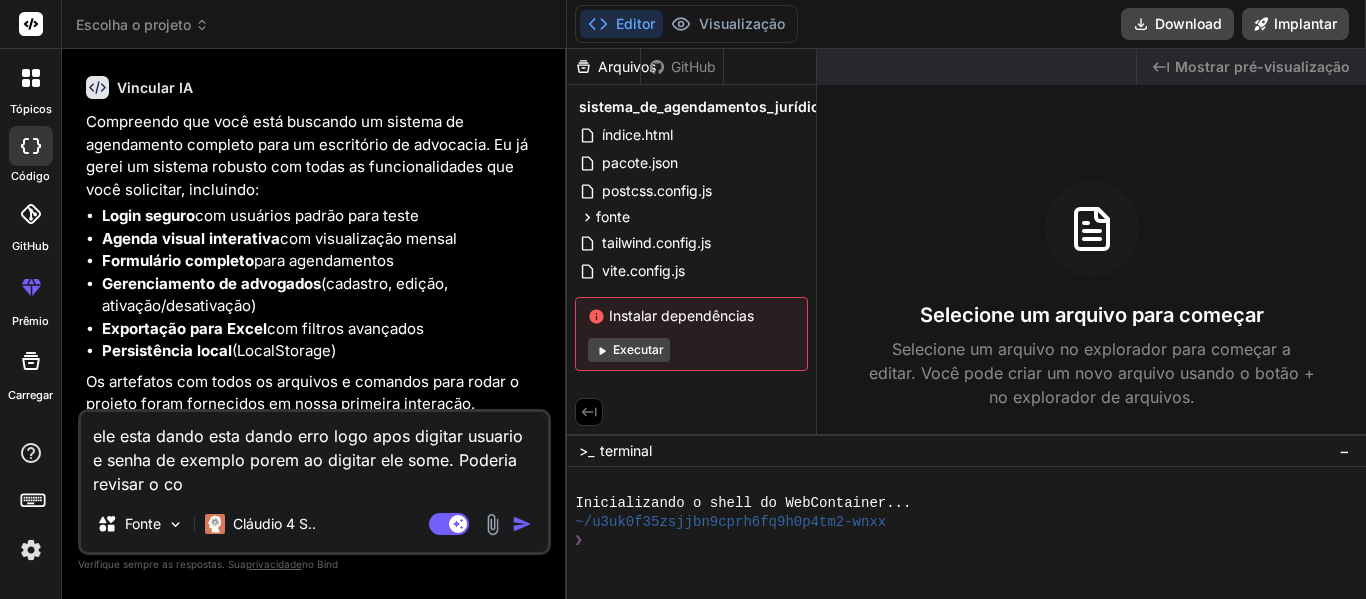 type on "ele esta dando esta dando erro logo apos digitar usuario e senha de exemplo porem ao digitar ele some. Poderia revisar o cod" 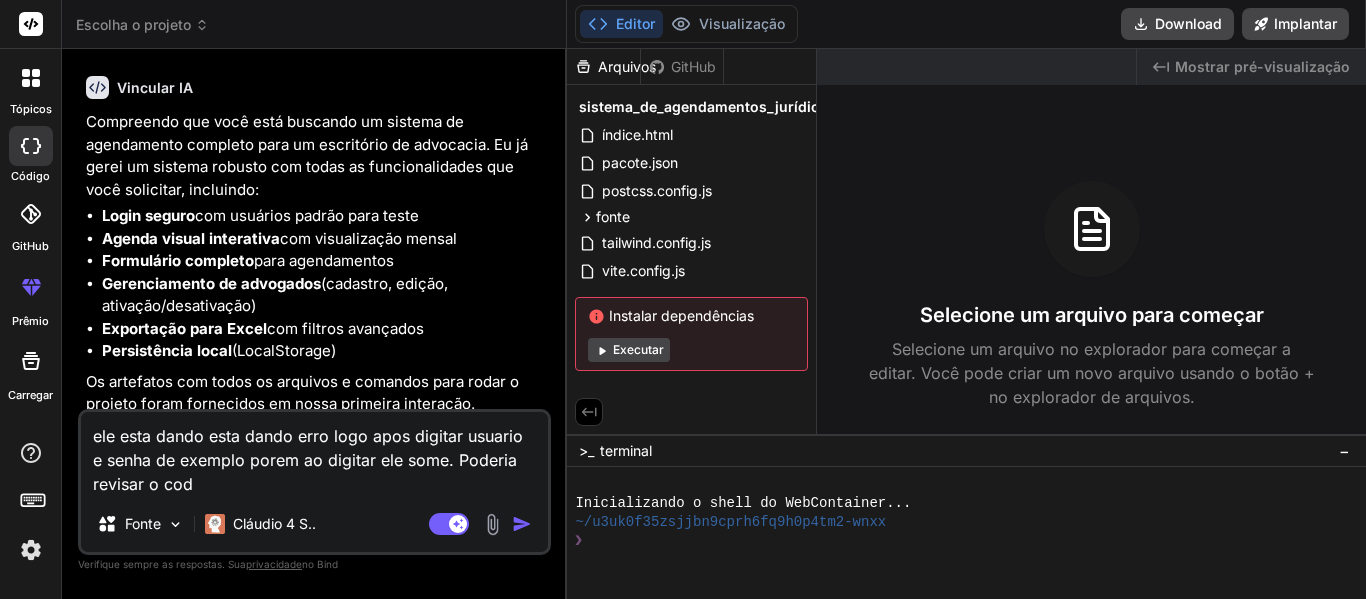 type on "ele esta dando esta dando erro logo apos digitar usuario e senha de exemplo porem ao digitar ele some. Poderia revisar o codi" 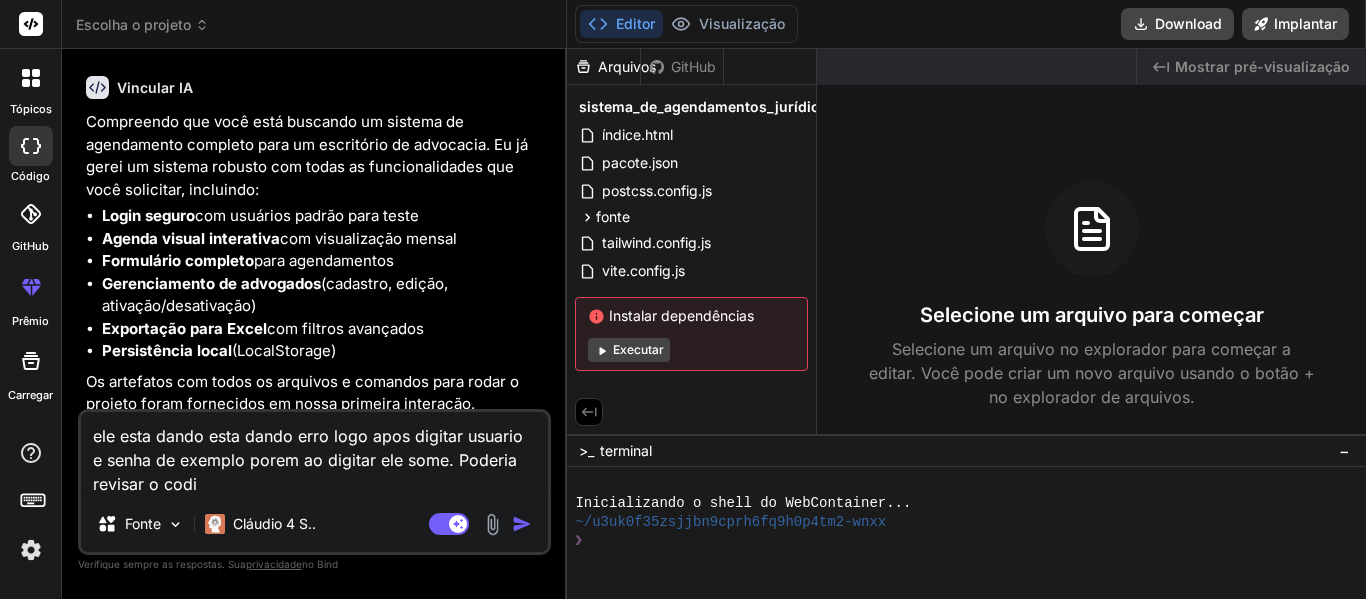 type on "ele esta dando esta dando erro logo apos digitar usuario e senha de exemplo porem ao digitar ele some. Poderia revisar o codig" 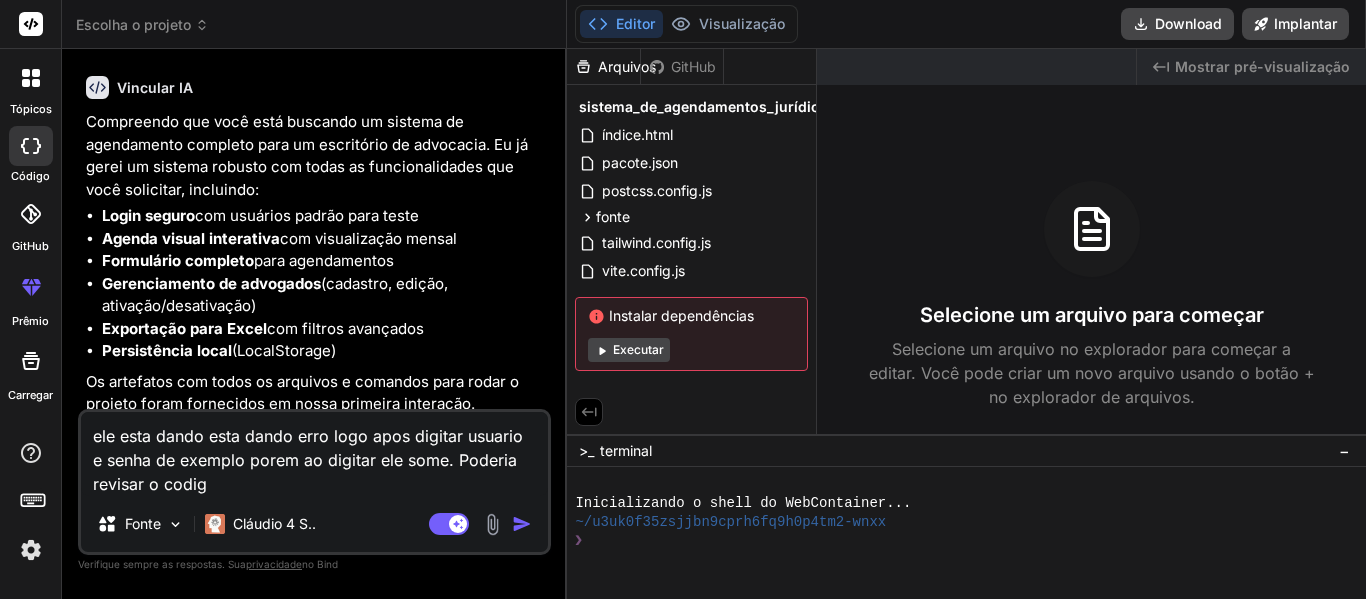 type on "x" 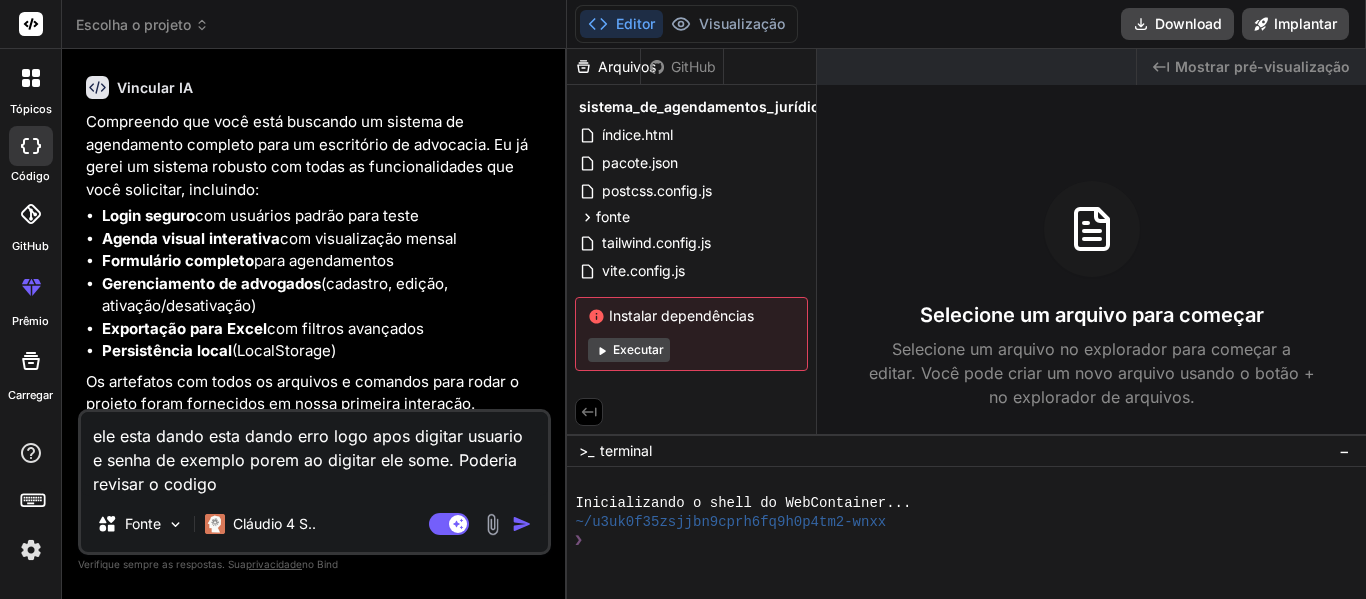 type on "ele esta dando esta dando erro logo apos digitar usuario e senha de exemplo porem ao digitar ele some. Poderia revisar o codigo" 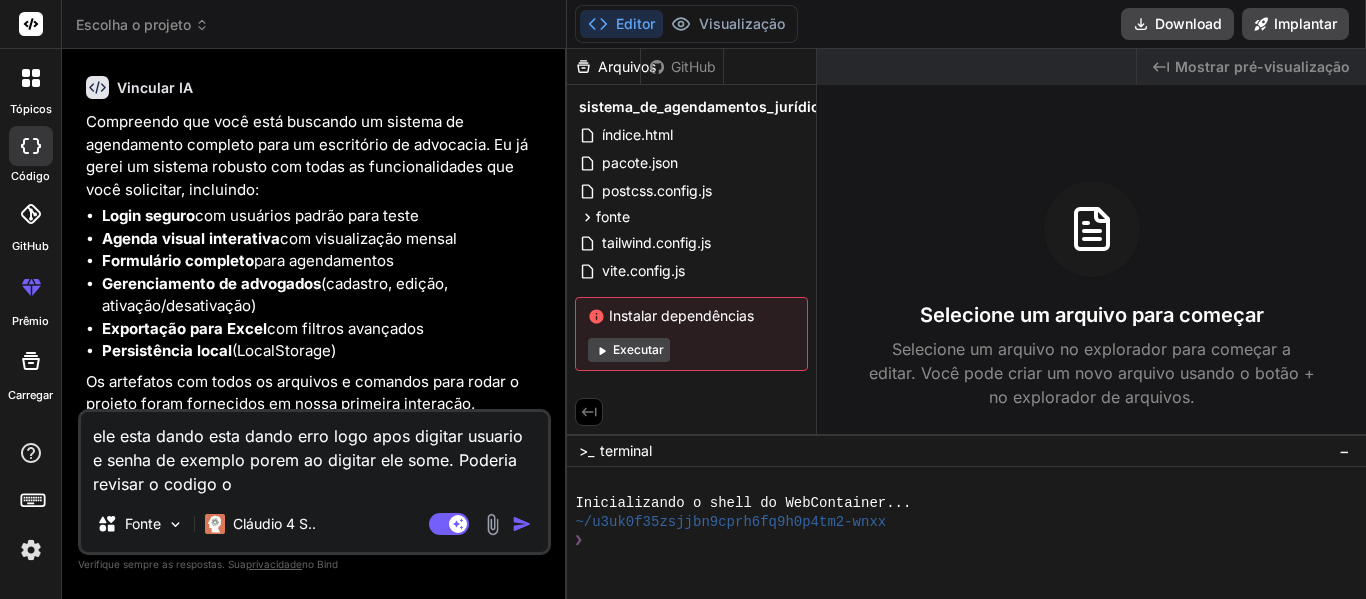 type on "ele esta dando esta dando erro logo apos digitar usuario e senha de exemplo porem ao digitar ele some. Poderia revisar o codigo ou" 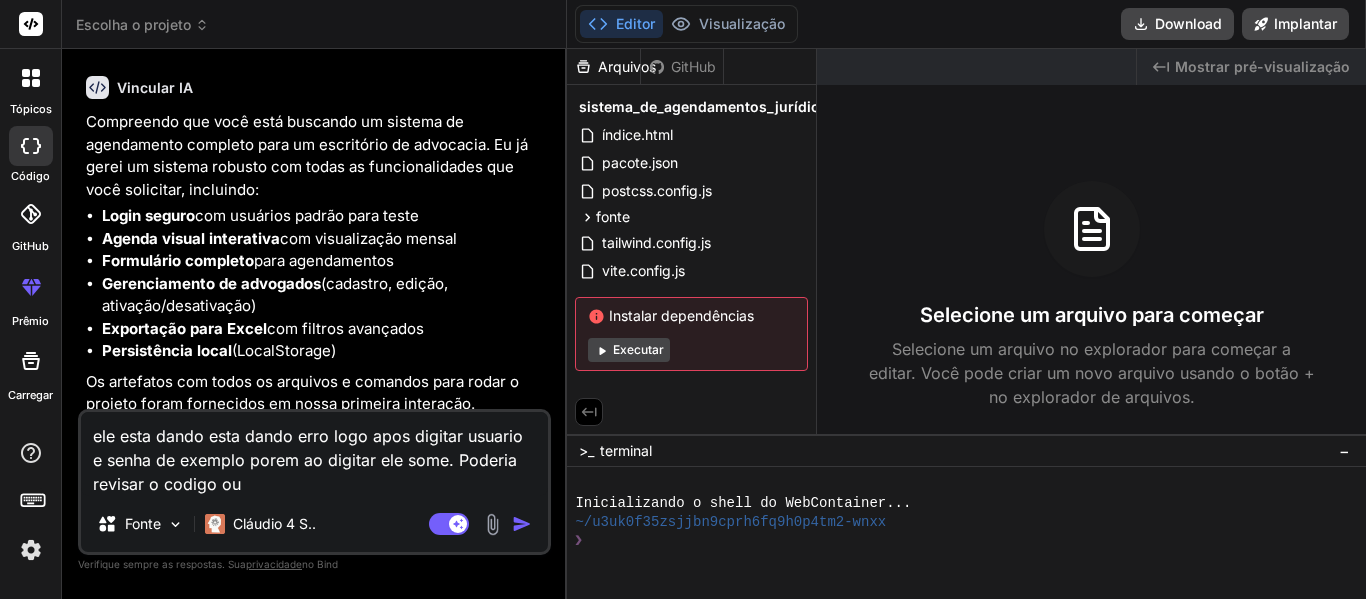type on "ele esta dando esta dando erro logo apos digitar usuario e senha de exemplo porem ao digitar ele some. Poderia revisar o codigo ou" 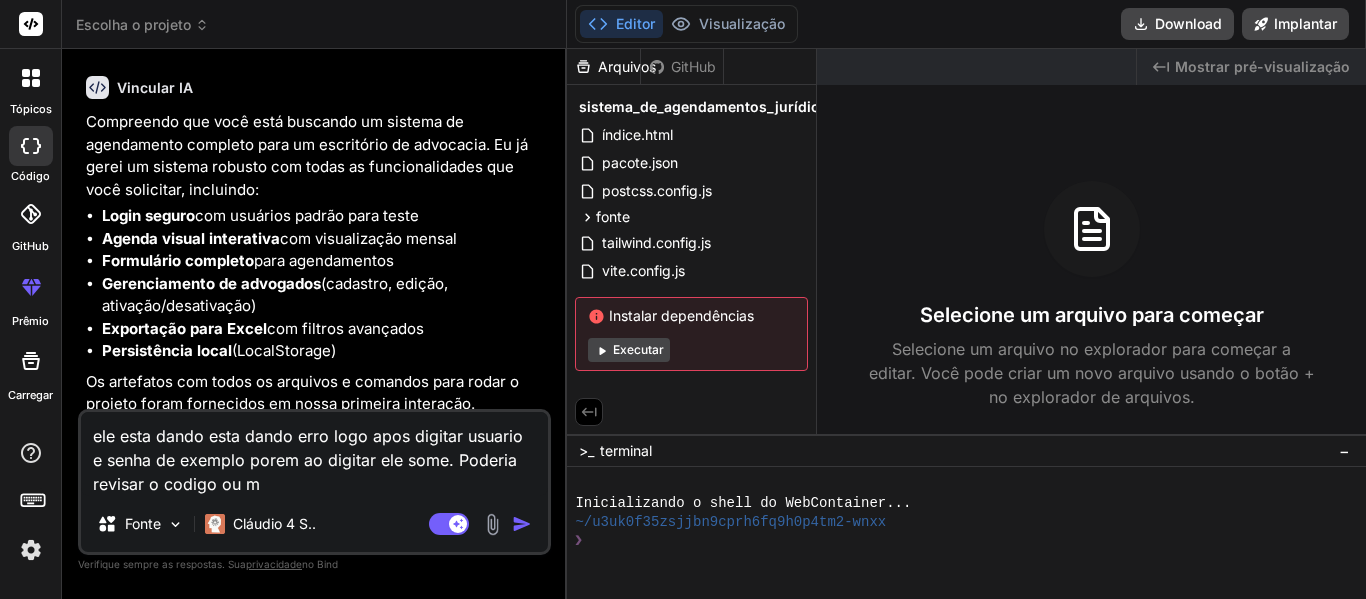 type on "ele esta dando esta dando erro logo apos digitar usuario e senha de exemplo porem ao digitar ele some. Poderia revisar o codigo ou me" 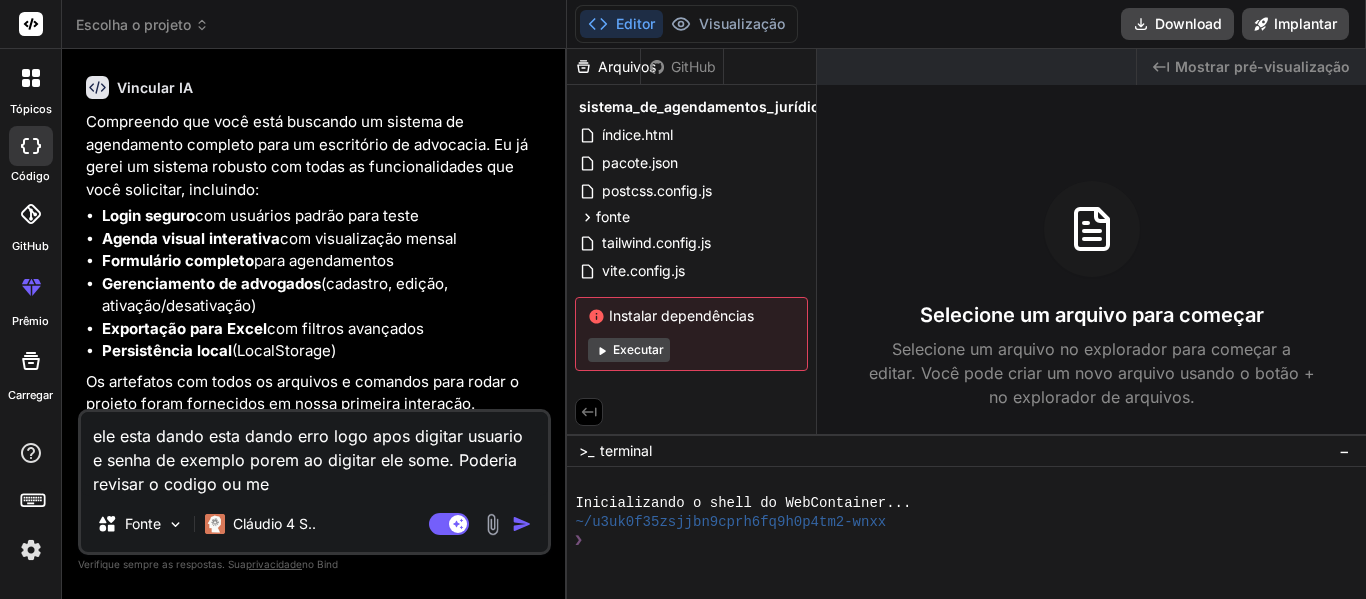 type on "ele esta dando esta dando erro logo apos digitar usuario e senha de exemplo porem ao digitar ele some. Poderia revisar o codigo ou me" 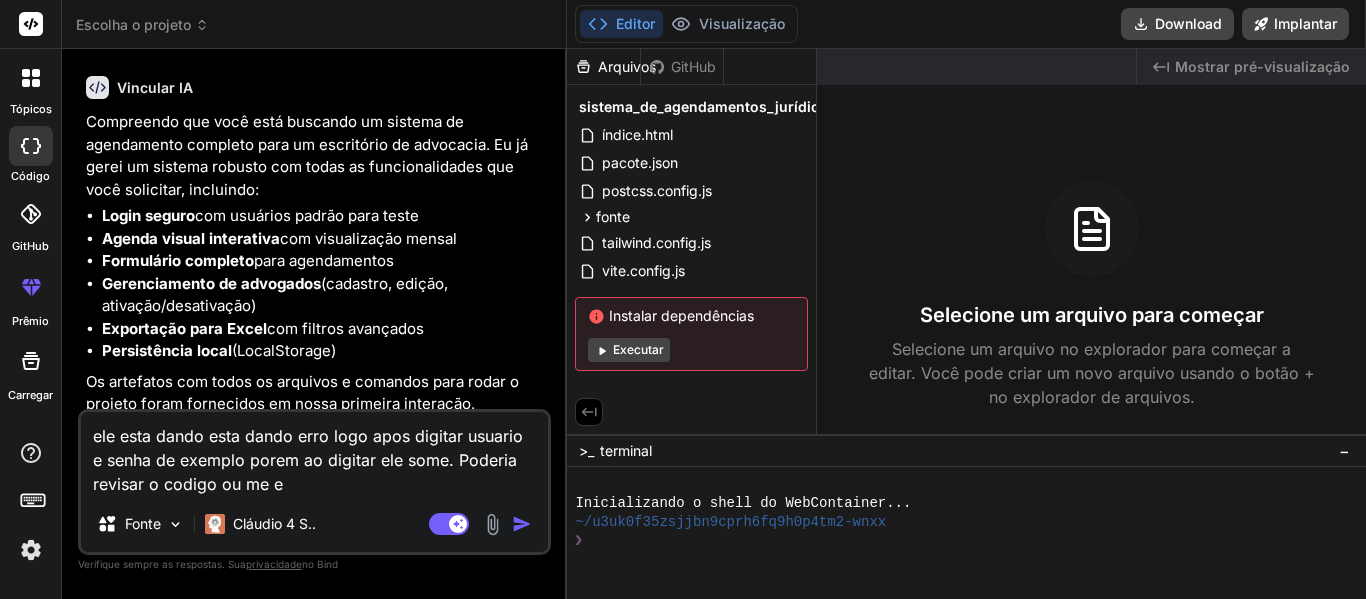 type on "ele esta dando esta dando erro logo apos digitar usuario e senha de exemplo porem ao digitar ele some. Poderia revisar o codigo ou me ex" 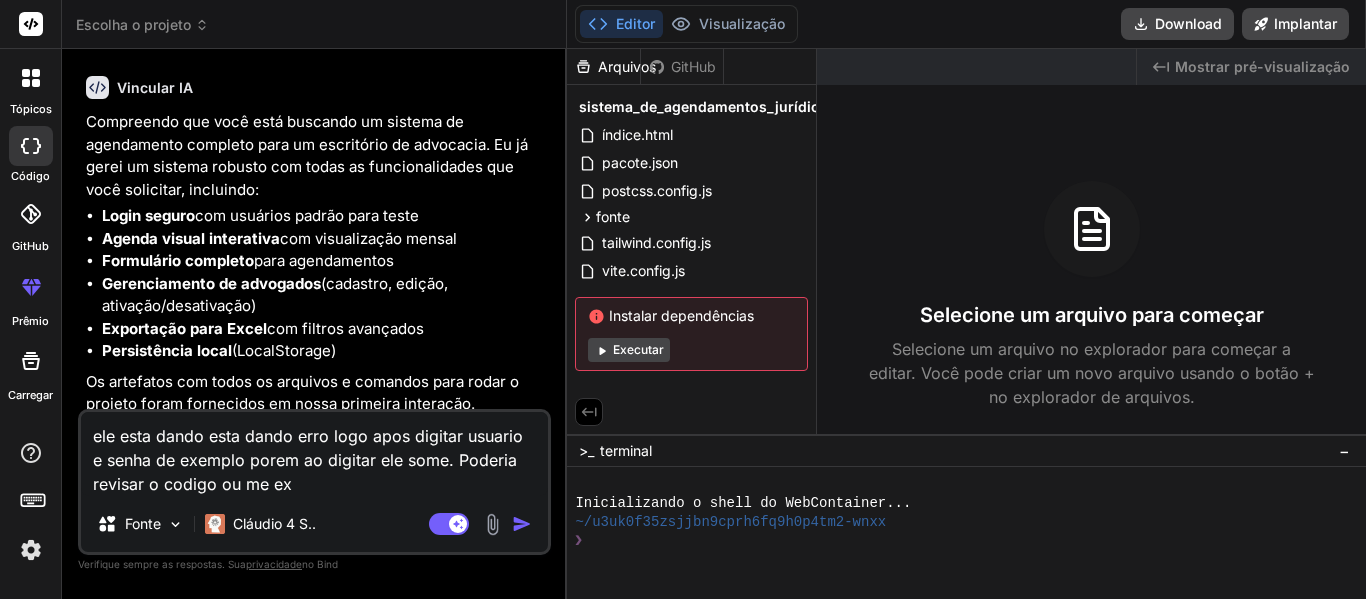 type on "ele esta dando esta dando erro logo apos digitar usuario e senha de exemplo porem ao digitar ele some. Poderia revisar o codigo ou me exp" 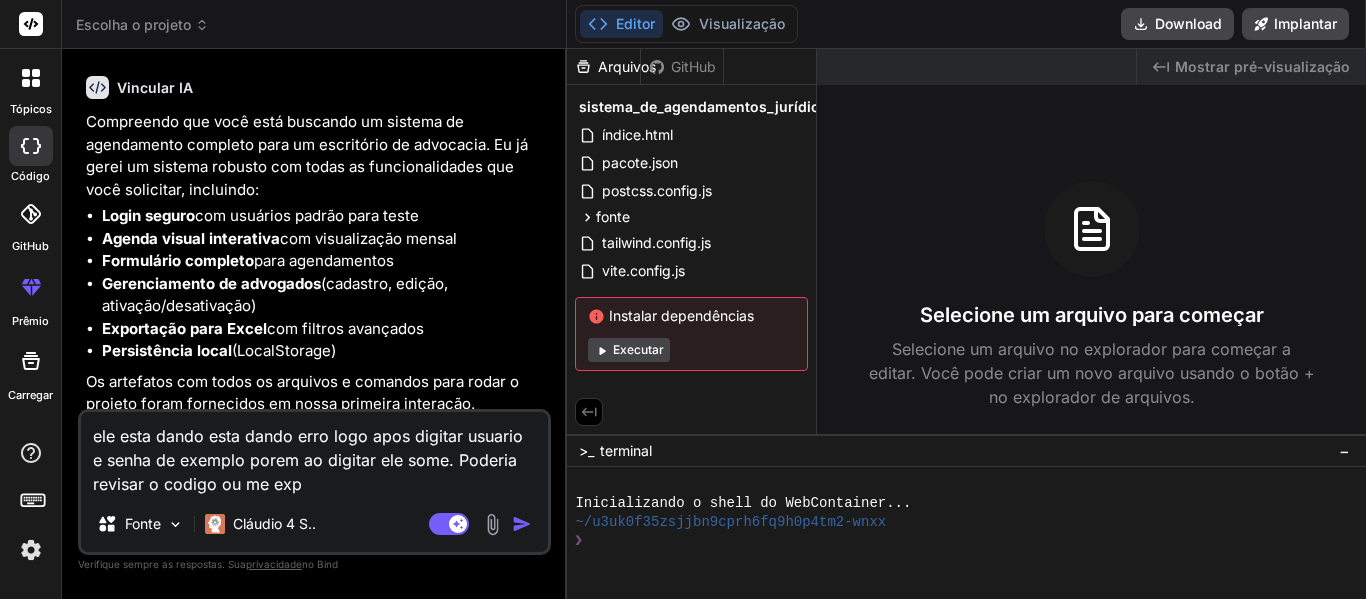 type on "ele esta dando esta dando erro logo apos digitar usuario e senha de exemplo porem ao digitar ele some. Poderia revisar o codigo ou me expl" 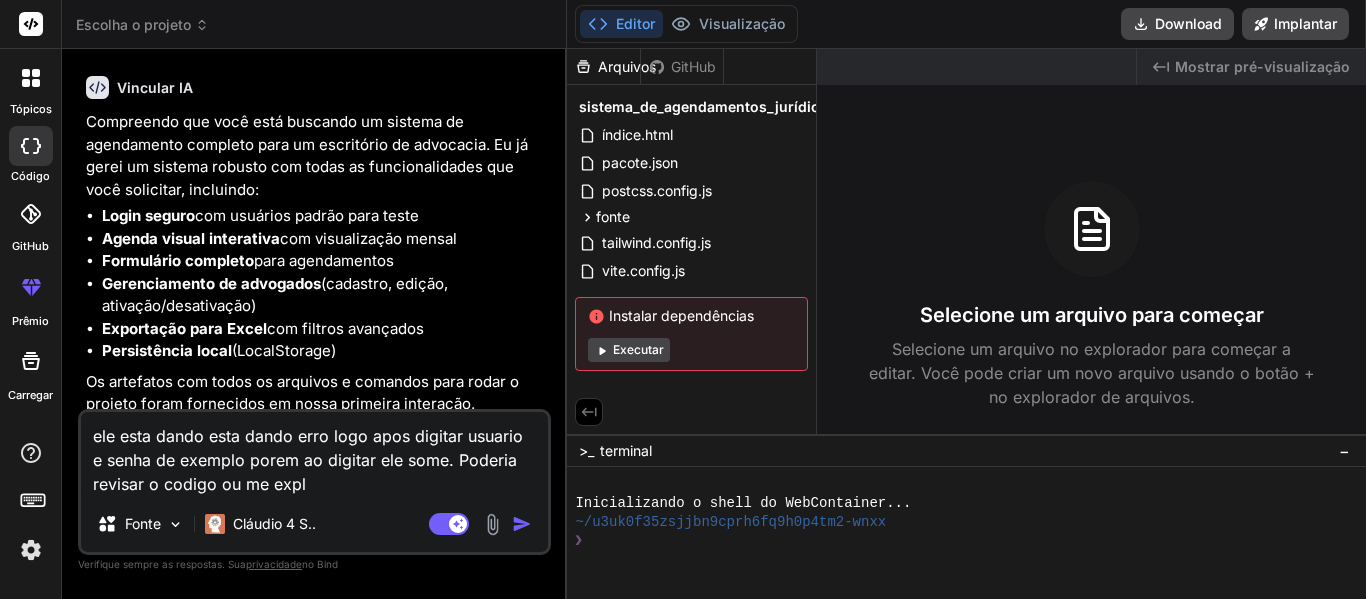 type on "ele esta dando esta dando erro logo apos digitar usuario e senha de exemplo porem ao digitar ele some. Poderia revisar o codigo ou me expli" 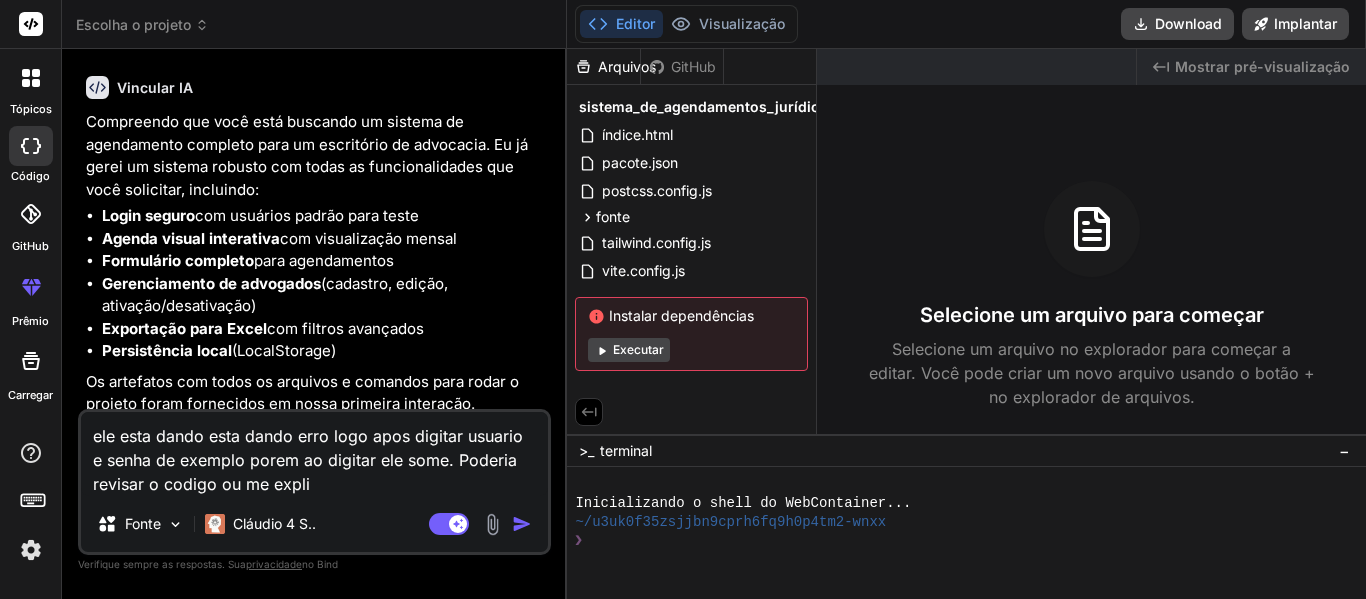type on "ele esta dando esta dando erro logo apos digitar usuario e senha de exemplo porem ao digitar ele some. Poderia revisar o codigo ou me explic" 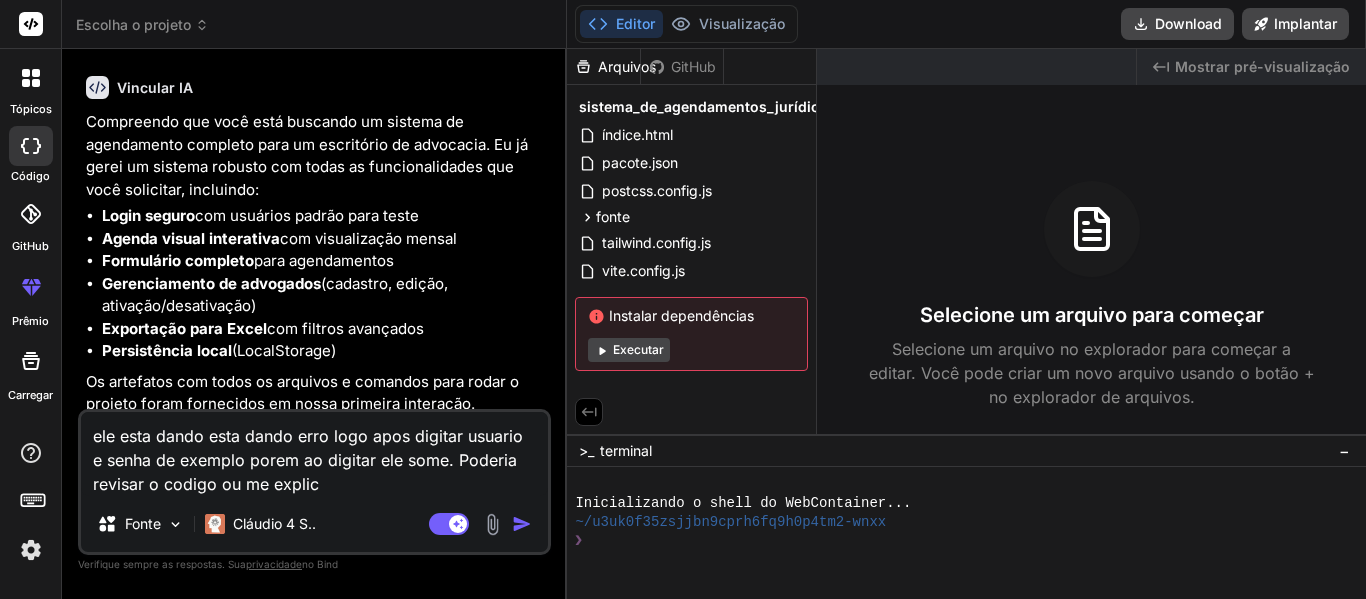 type on "ele esta dando esta dando erro logo apos digitar usuario e senha de exemplo porem ao digitar ele some. Poderia revisar o codigo ou me explica" 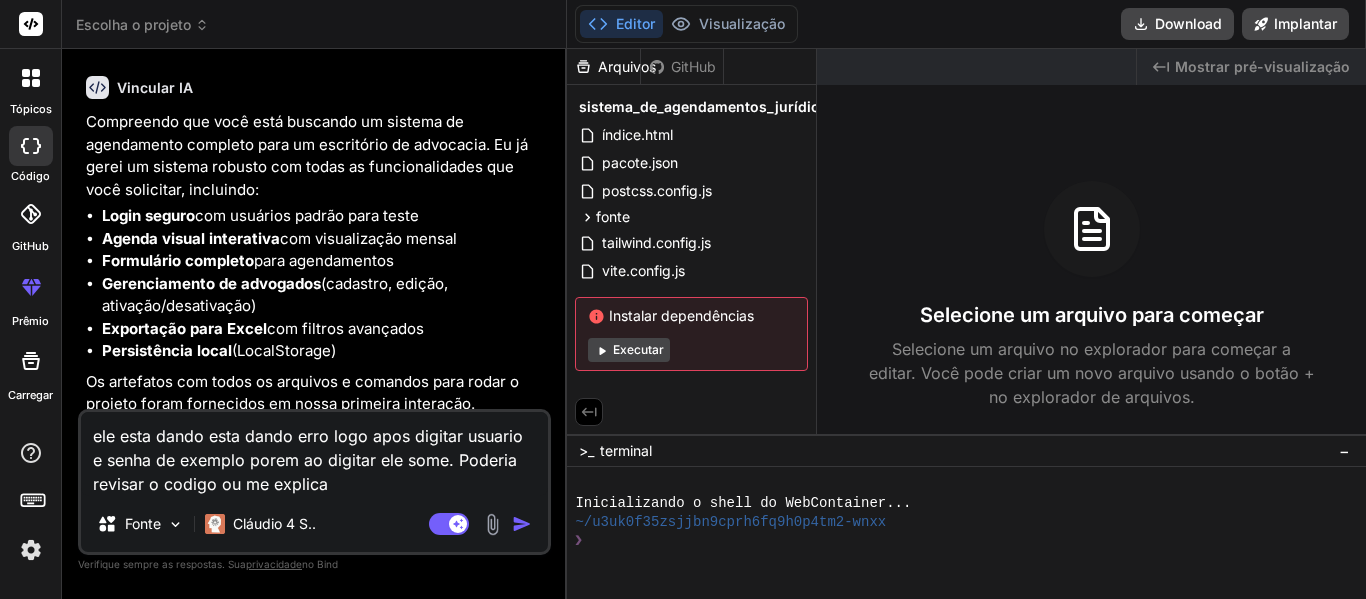 type on "ele esta dando esta dando erro logo apos digitar usuario e senha de exemplo porem ao digitar ele some. Poderia revisar o codigo ou me explicar" 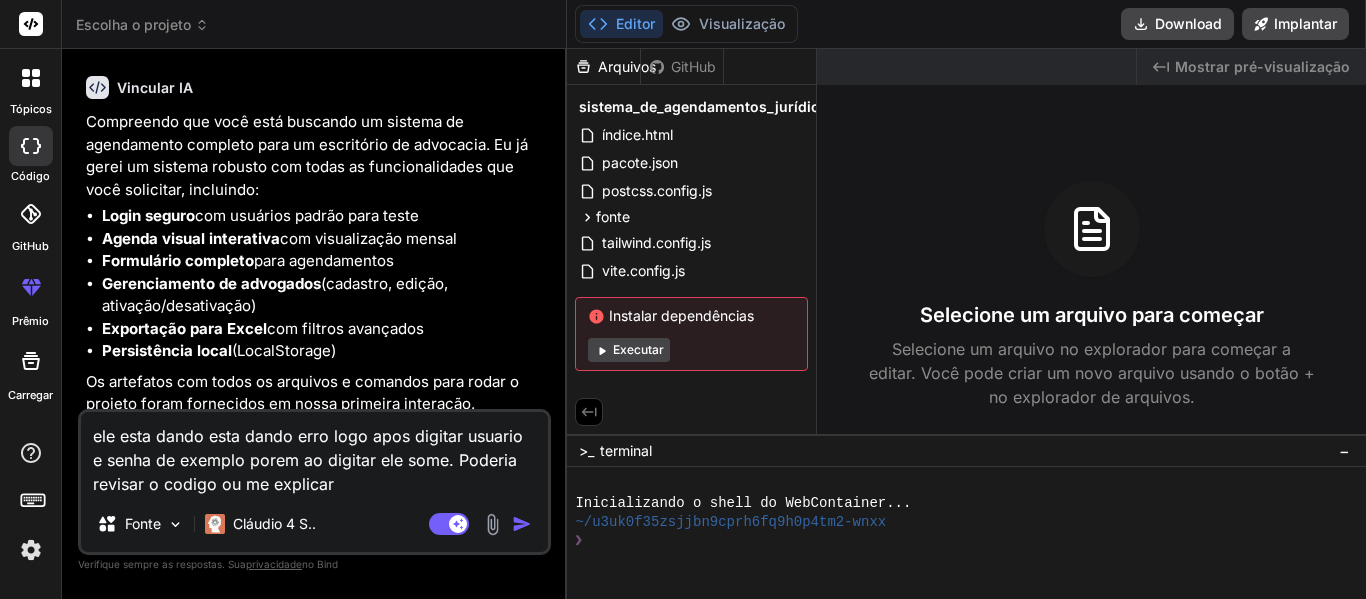 type on "x" 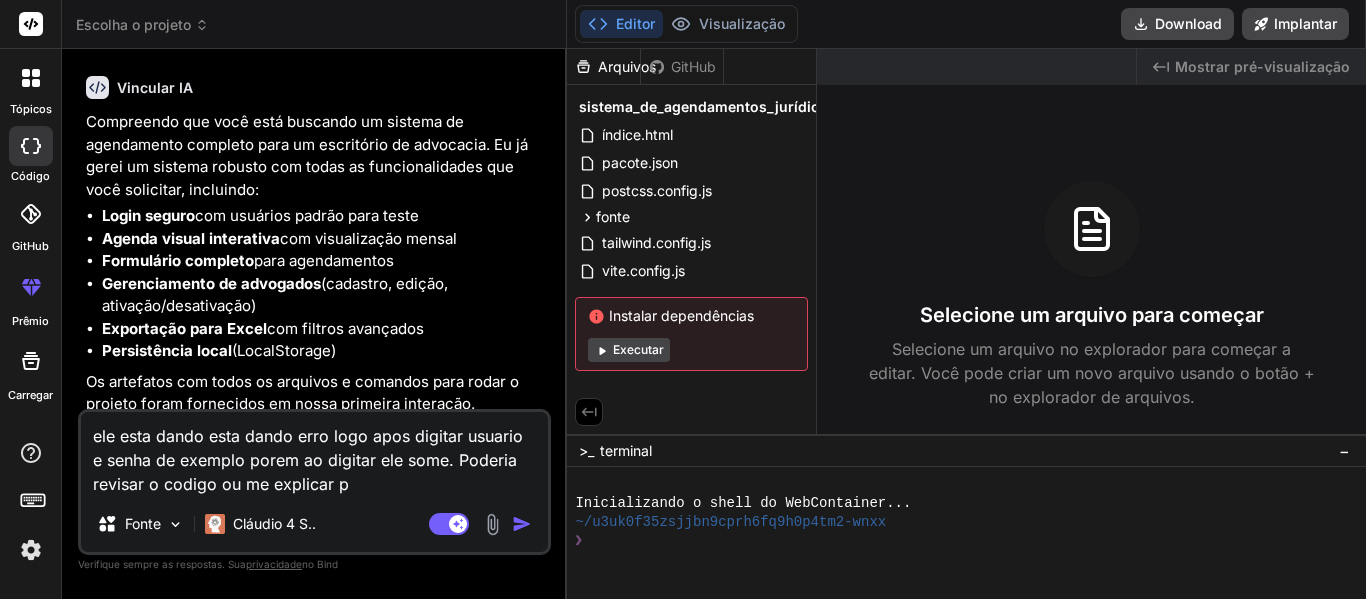 type on "ele esta dando esta dando erro logo apos digitar usuario e senha de exemplo porem ao digitar ele some. Poderia revisar o codigo ou me explicar po" 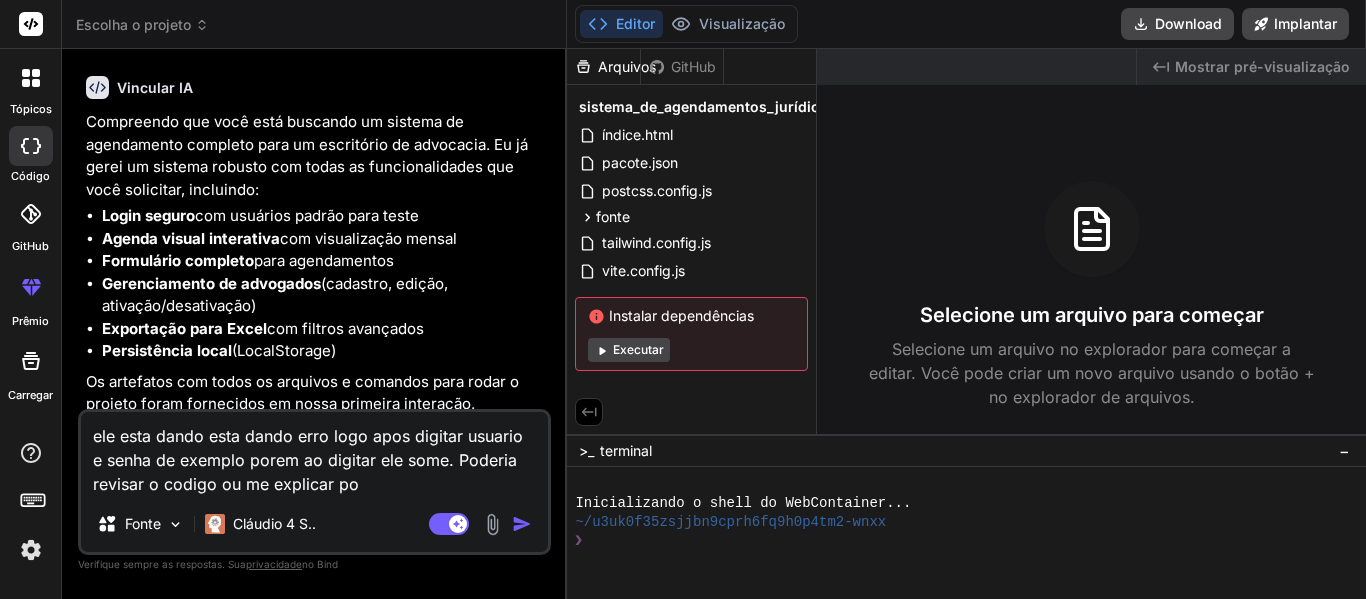 type on "x" 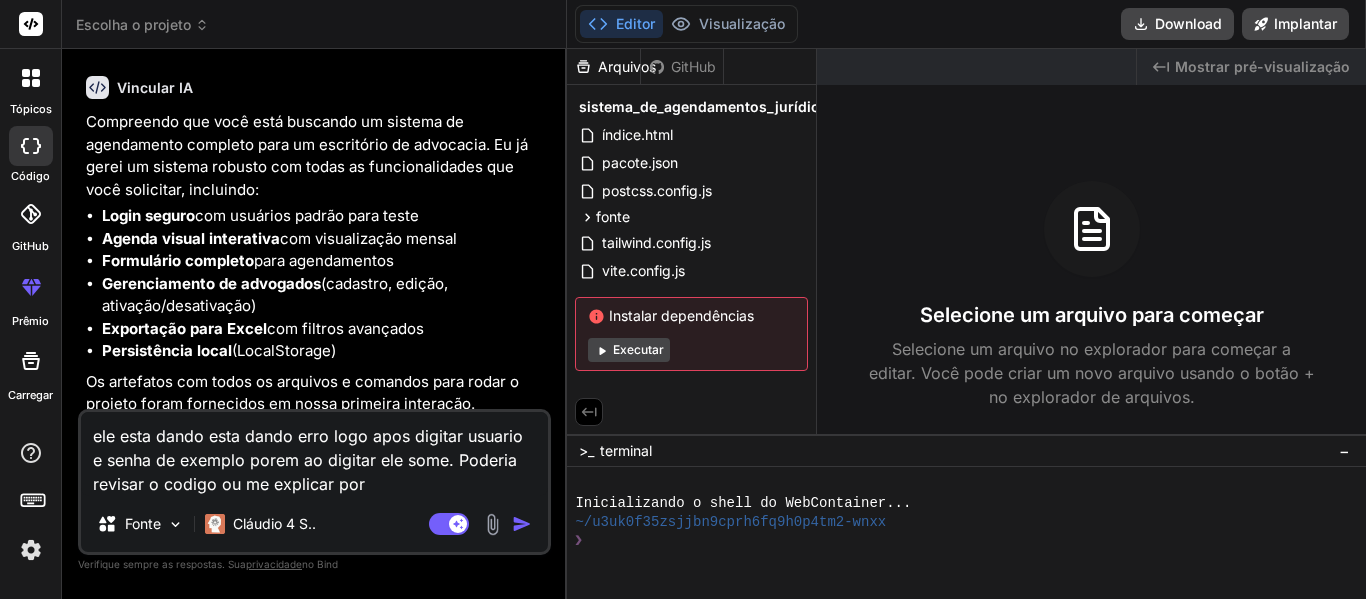 type on "ele esta dando esta dando erro logo apos digitar usuario e senha de exemplo porem ao digitar ele some. Poderia revisar o codigo ou me explicar porq" 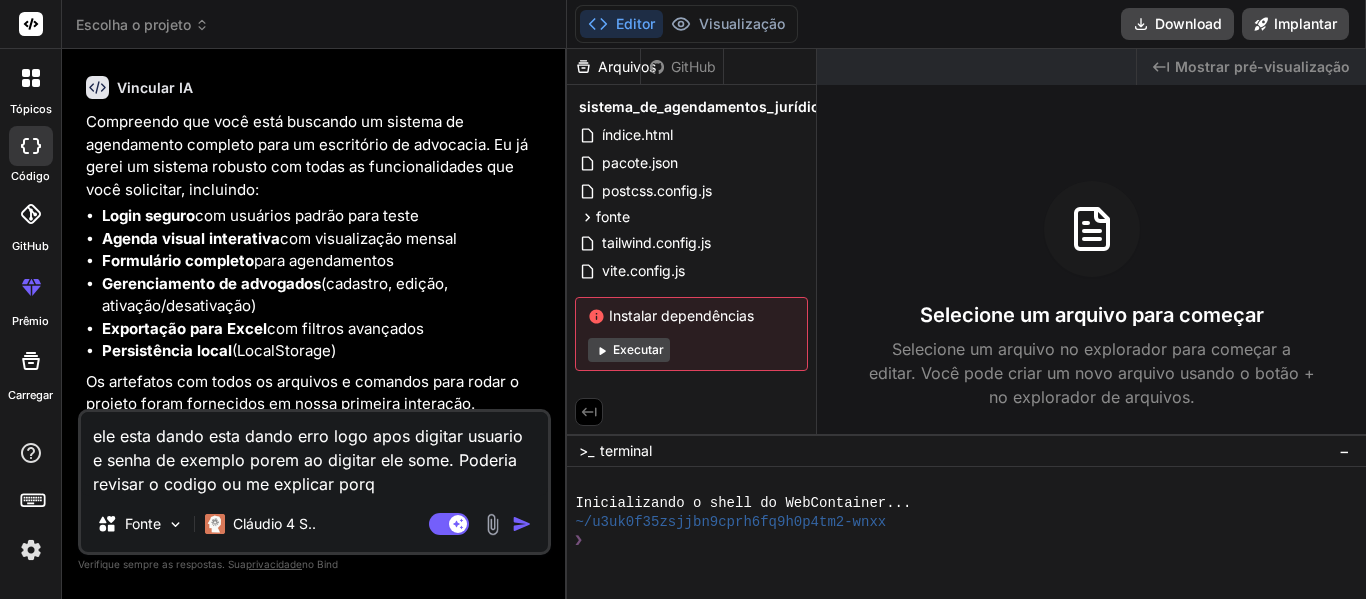 type on "ele esta dando esta dando erro logo apos digitar usuario e senha de exemplo porem ao digitar ele some. Poderia revisar o codigo ou me explicar porqu" 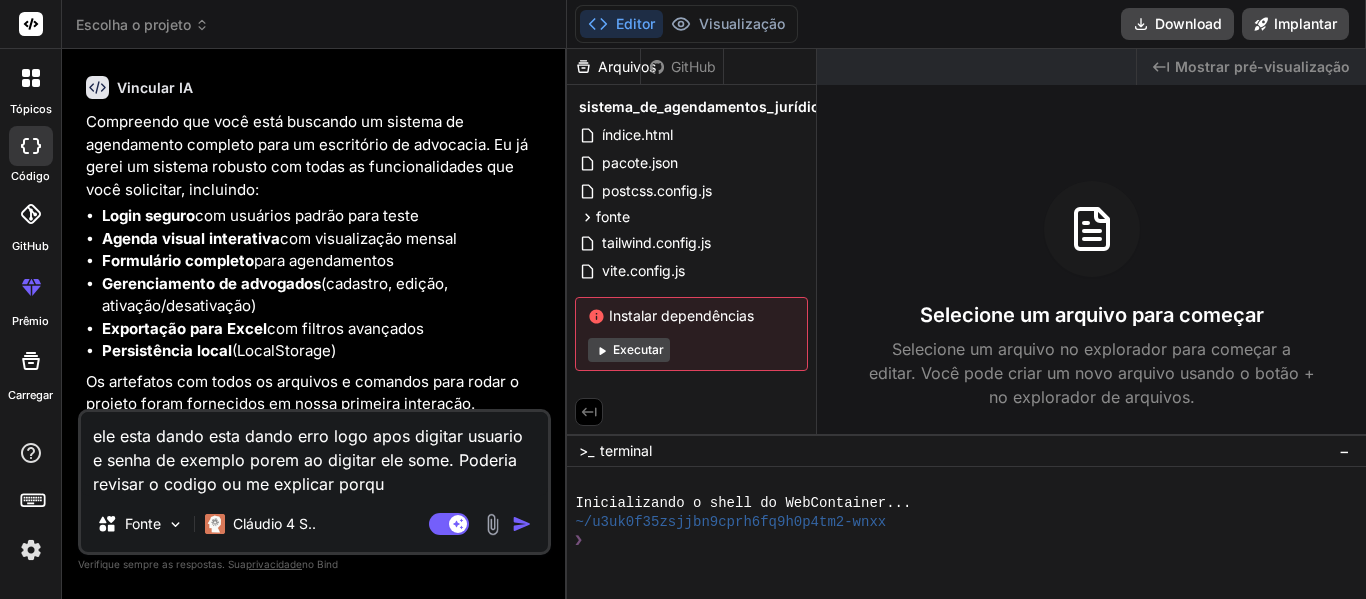 type on "ele esta dando esta dando erro logo apos digitar usuario e senha de exemplo porem ao digitar ele some. Poderia revisar o codigo ou me explicar porque" 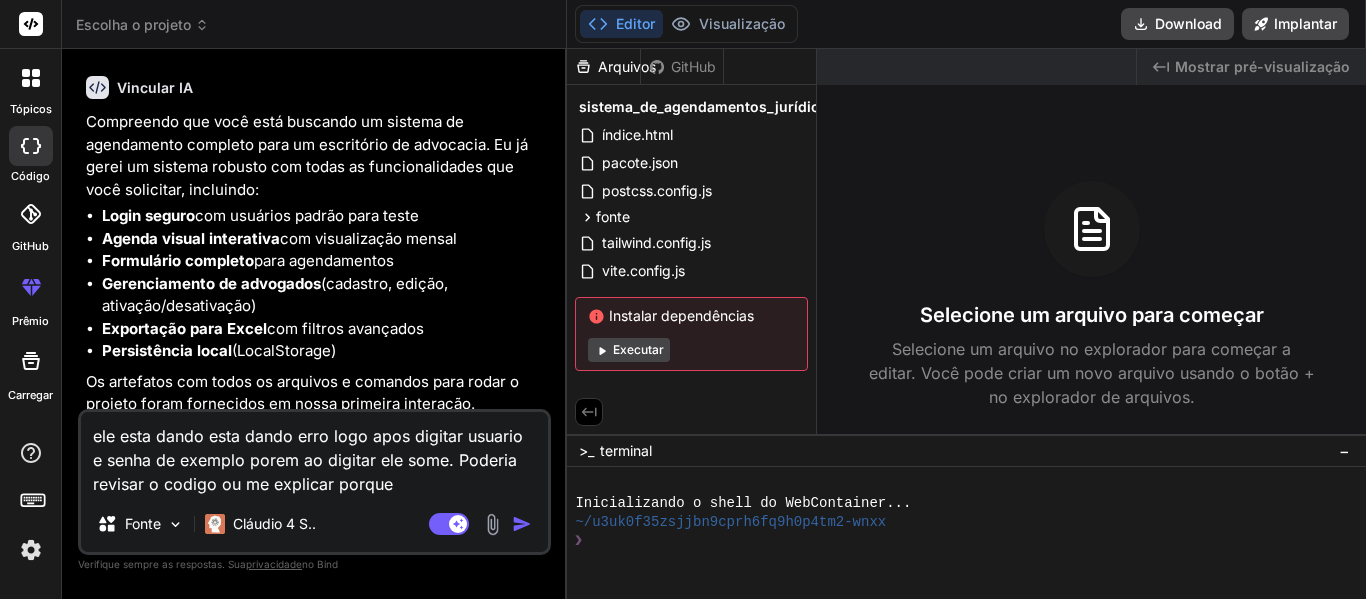 type on "ele esta dando esta dando erro logo apos digitar usuario e senha de exemplo porem ao digitar ele some. Poderia revisar o codigo ou me explicar porque" 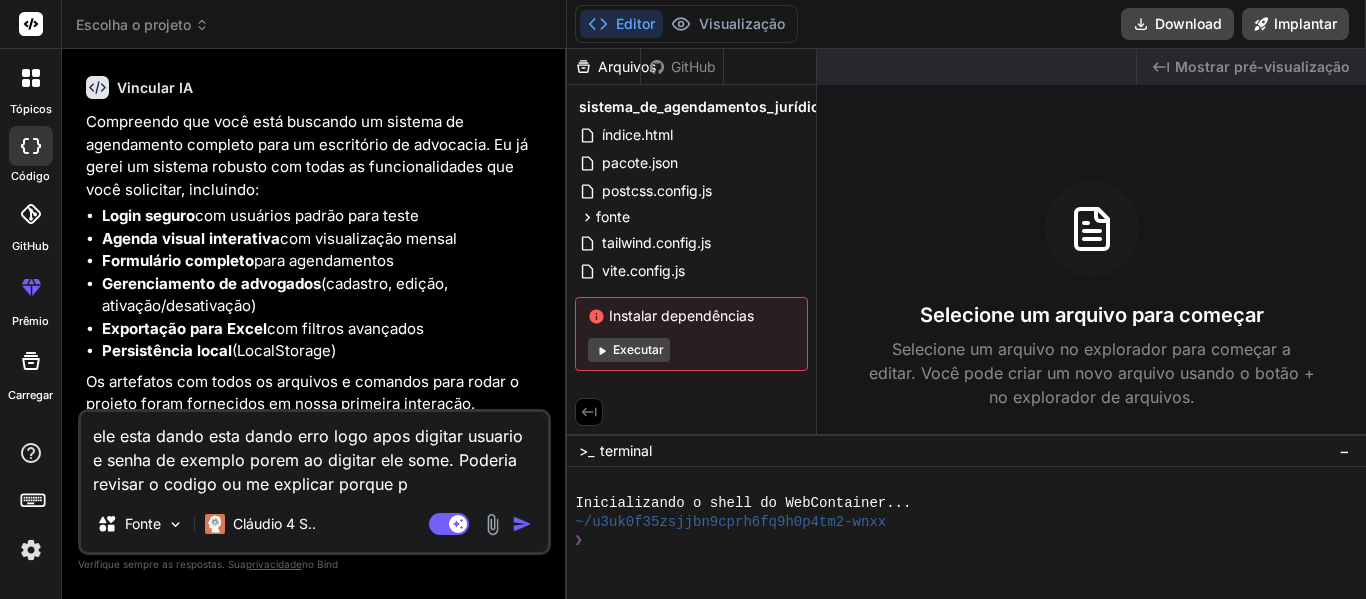 type on "ele esta dando esta dando erro logo apos digitar usuario e senha de exemplo porem ao digitar ele some. Poderia revisar o codigo ou me explicar porque po" 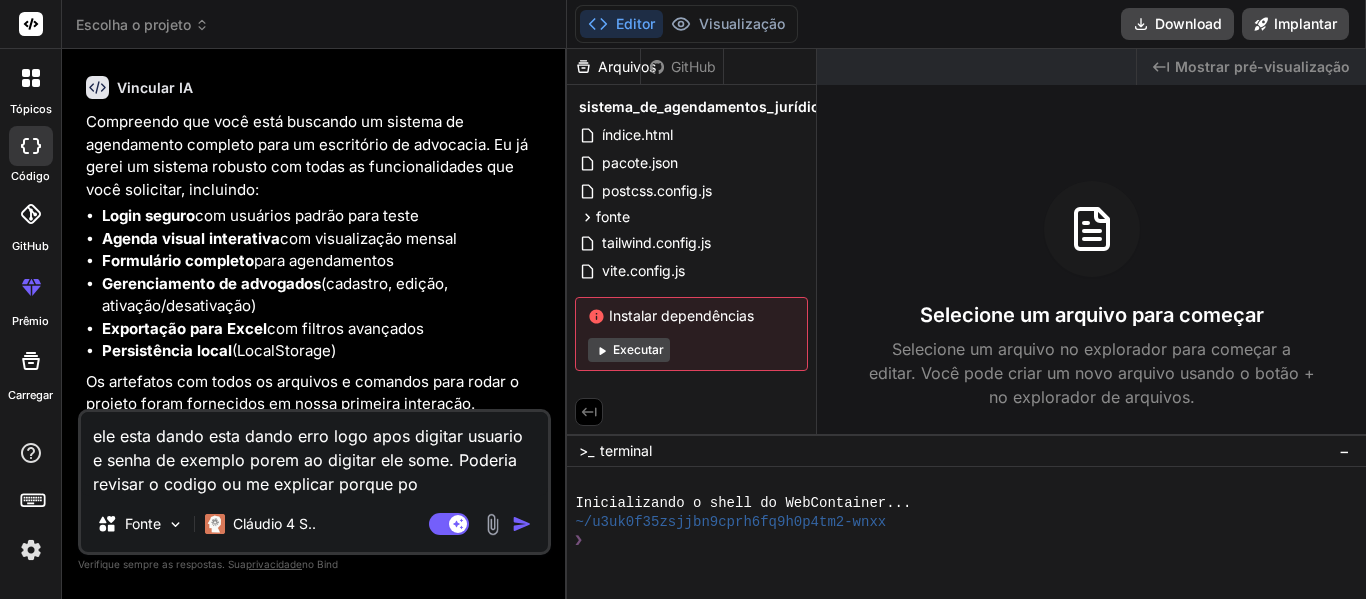 type on "ele esta dando esta dando erro logo apos digitar usuario e senha de exemplo porem ao digitar ele some. Poderia revisar o codigo ou me explicar porque pod" 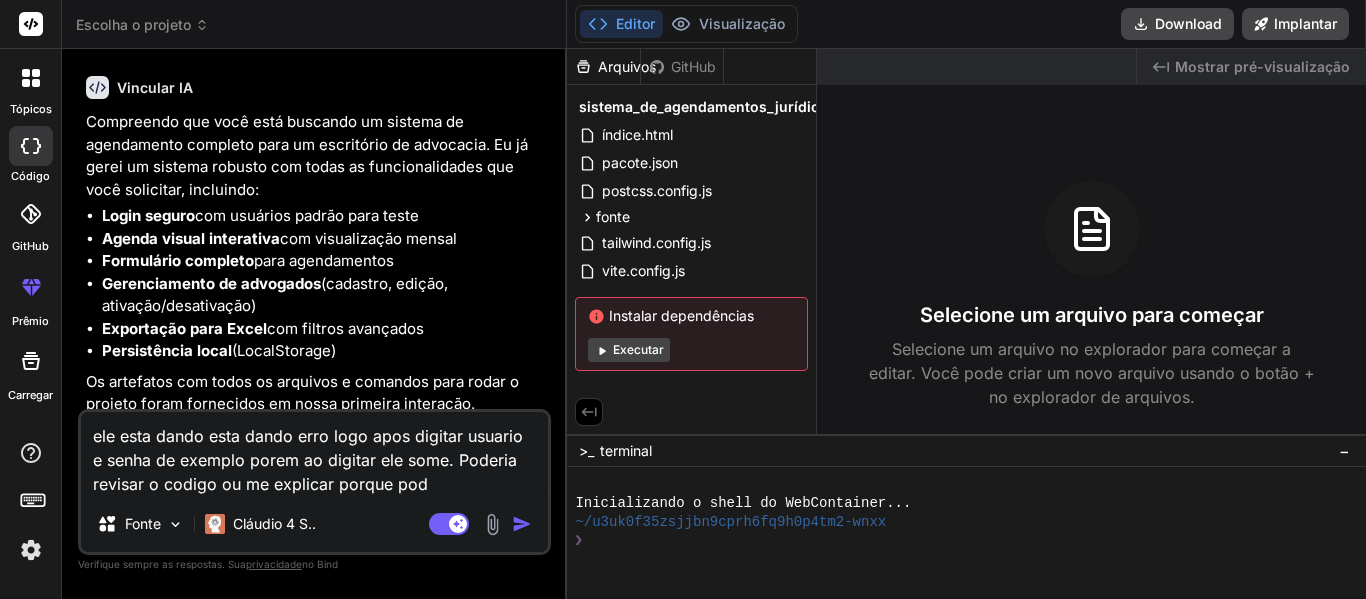 type on "ele esta dando esta dando erro logo apos digitar usuario e senha de exemplo porem ao digitar ele some. Poderia revisar o codigo ou me explicar porque pode" 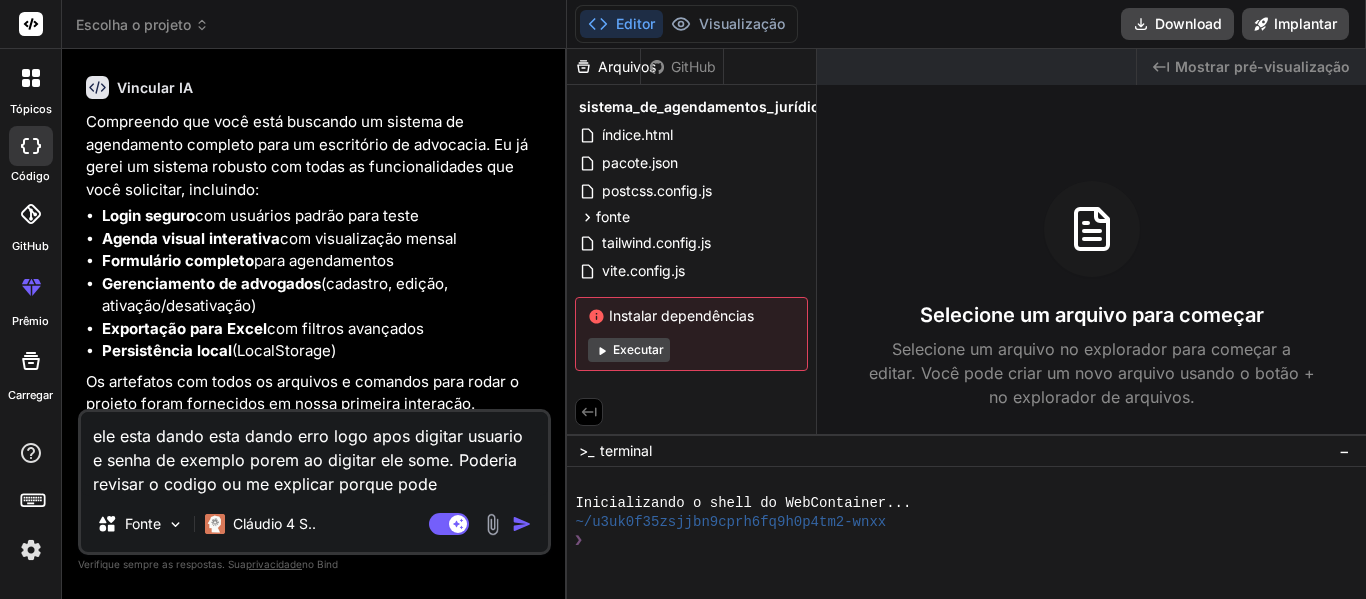 type on "ele esta dando esta dando erro logo apos digitar usuario e senha de exemplo porem ao digitar ele some. Poderia revisar o codigo ou me explicar porque pode" 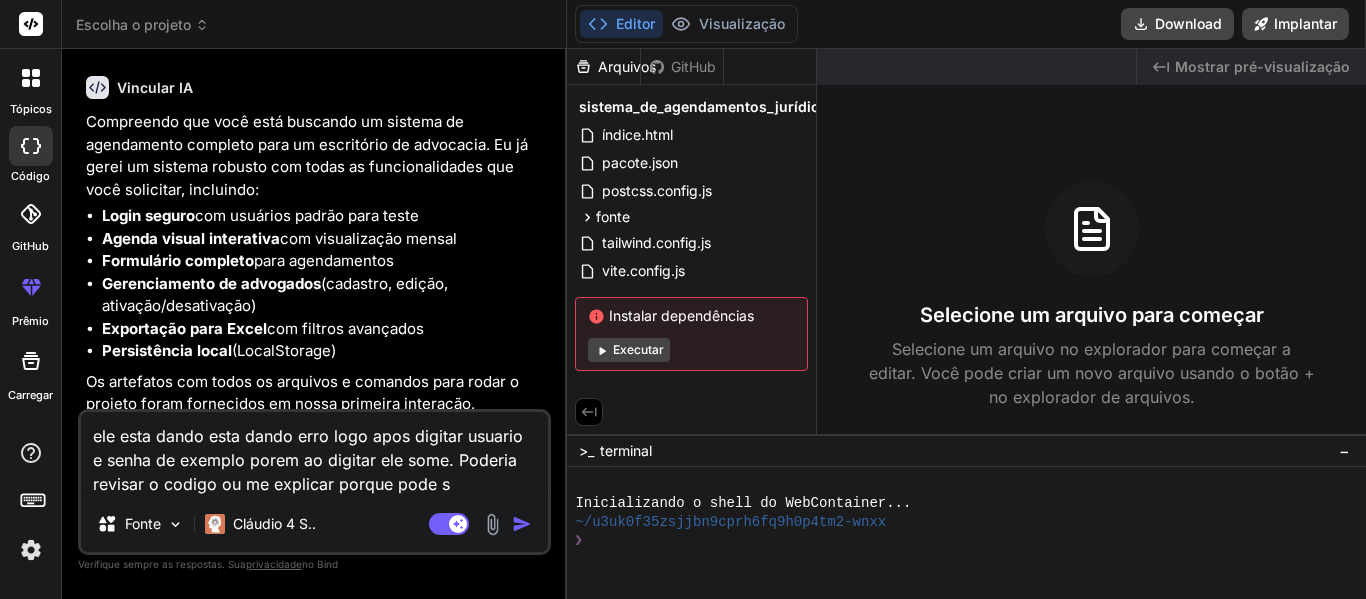type on "ele esta dando esta dando erro logo apos digitar usuario e senha de exemplo porem ao digitar ele some. Poderia revisar o codigo ou me explicar porque pode se" 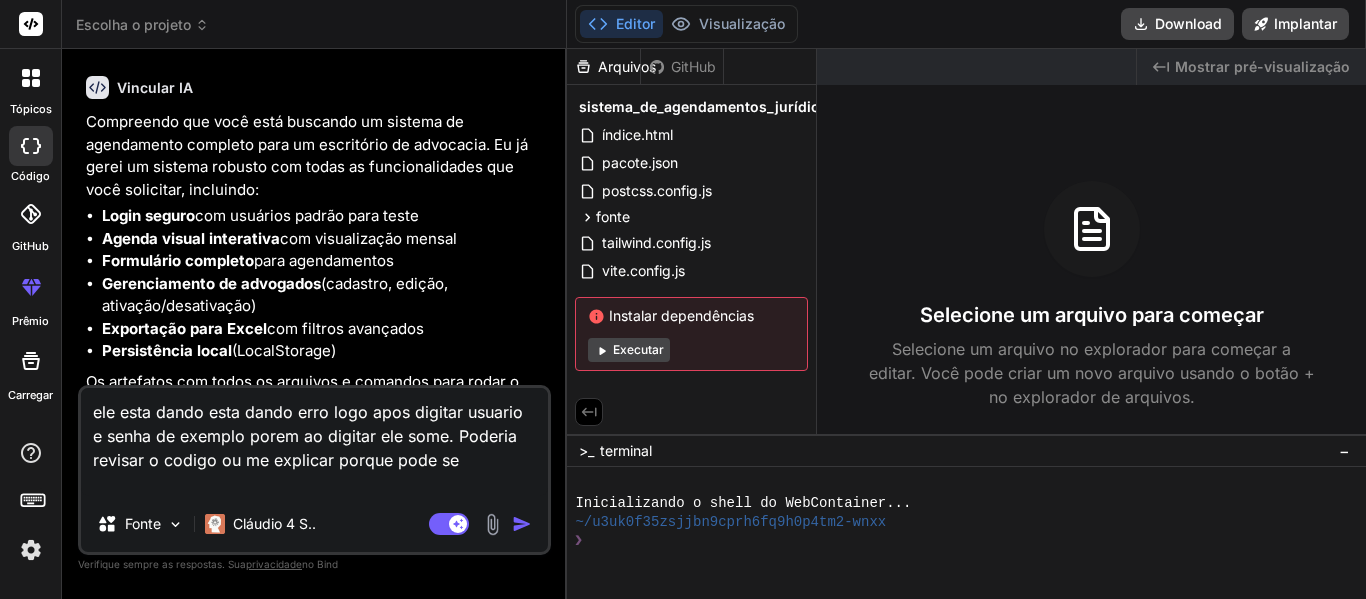 type on "ele esta dando esta dando erro logo apos digitar usuario e senha de exemplo porem ao digitar ele some. Poderia revisar o codigo ou me explicar porque pode s" 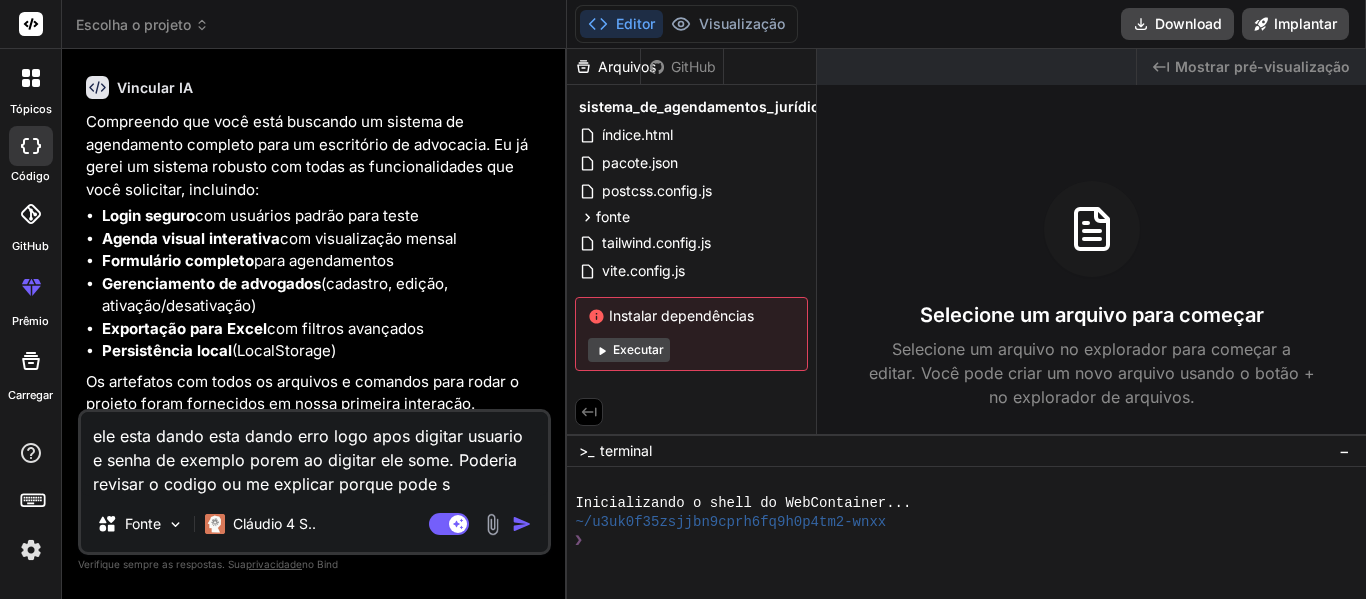 type on "ele esta dando esta dando erro logo apos digitar usuario e senha de exemplo porem ao digitar ele some. Poderia revisar o codigo ou me explicar porque pode" 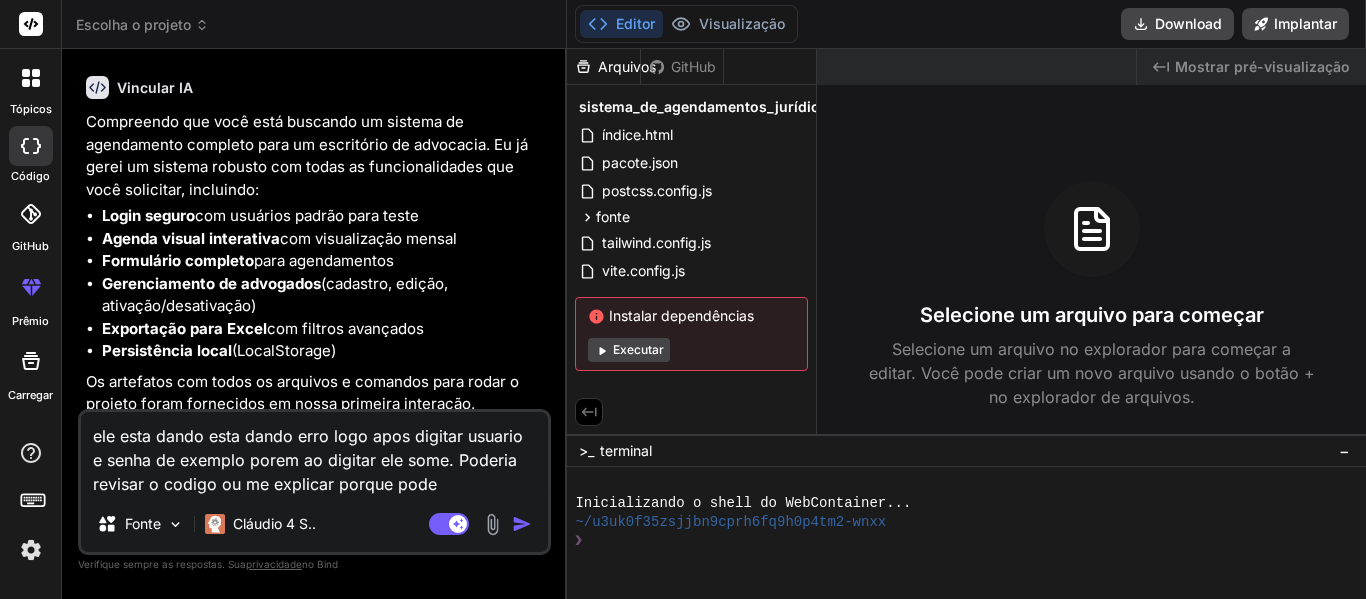 type on "ele esta dando esta dando erro logo apos digitar usuario e senha de exemplo porem ao digitar ele some. Poderia revisar o codigo ou me explicar porque pode e" 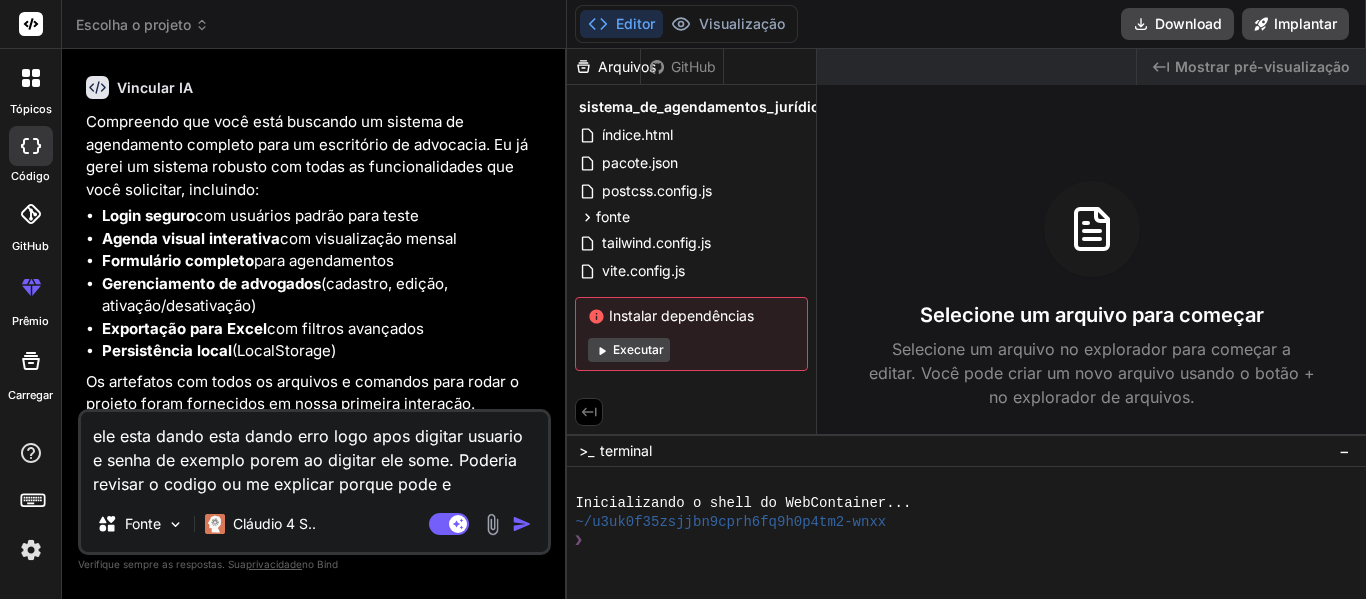 type on "x" 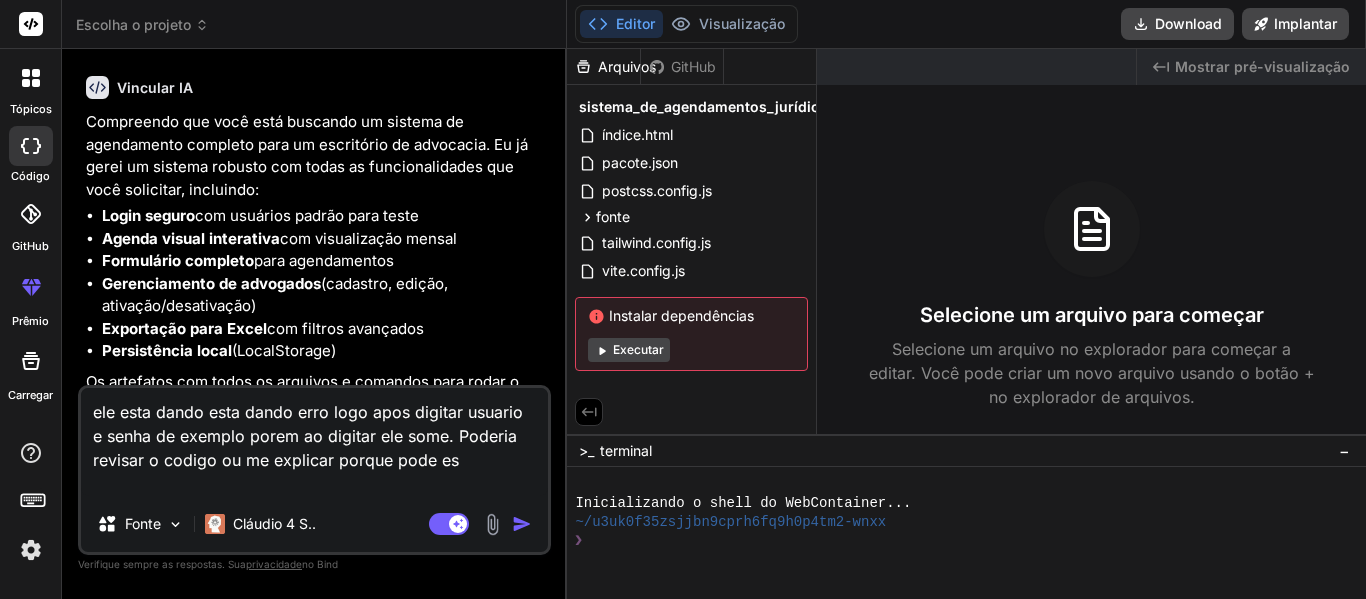 type on "ele esta dando esta dando erro logo apos digitar usuario e senha de exemplo porem ao digitar ele some. Poderia revisar o codigo ou me explicar porque pode est" 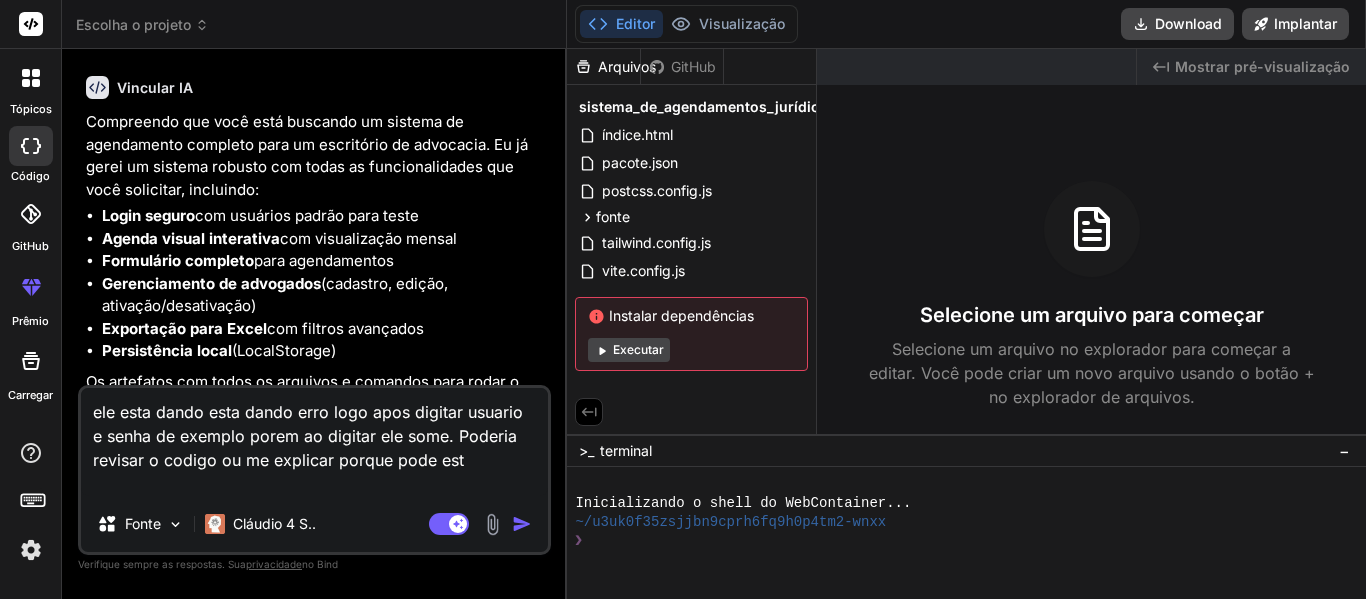 type on "ele esta dando esta dando erro logo apos digitar usuario e senha de exemplo porem ao digitar ele some. Poderia revisar o codigo ou me explicar porque pode esta" 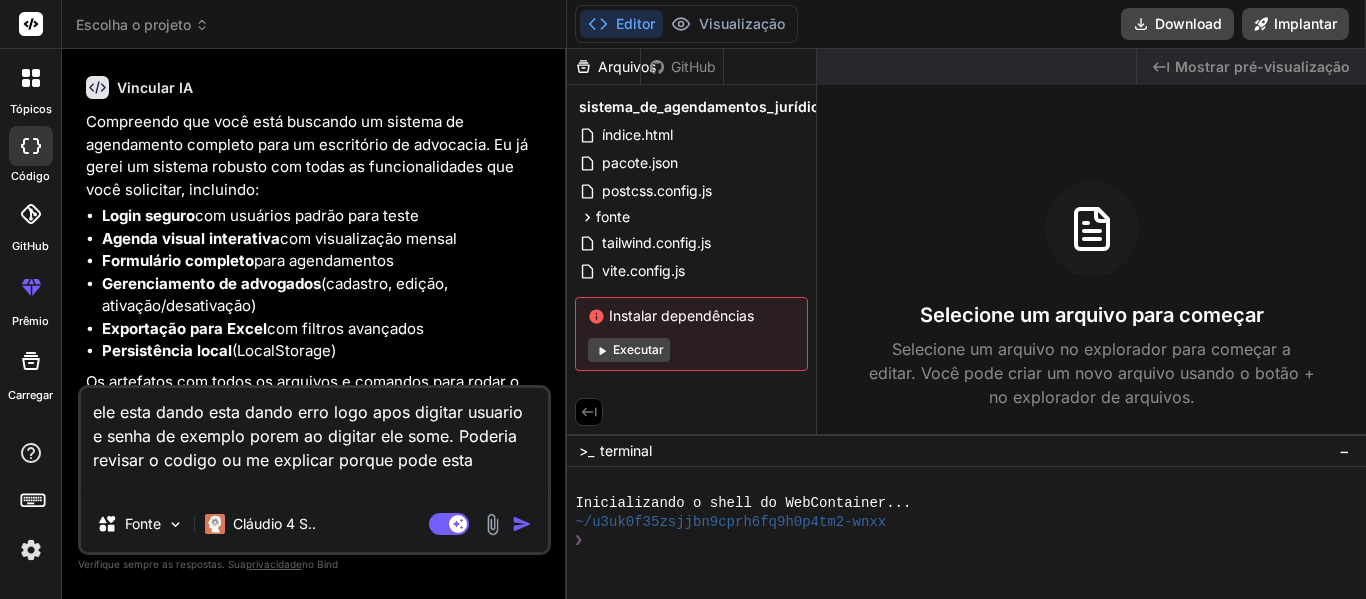 type on "ele esta dando esta dando erro logo apos digitar usuario e senha de exemplo porem ao digitar ele some. Poderia revisar o codigo ou me explicar porque pode estar" 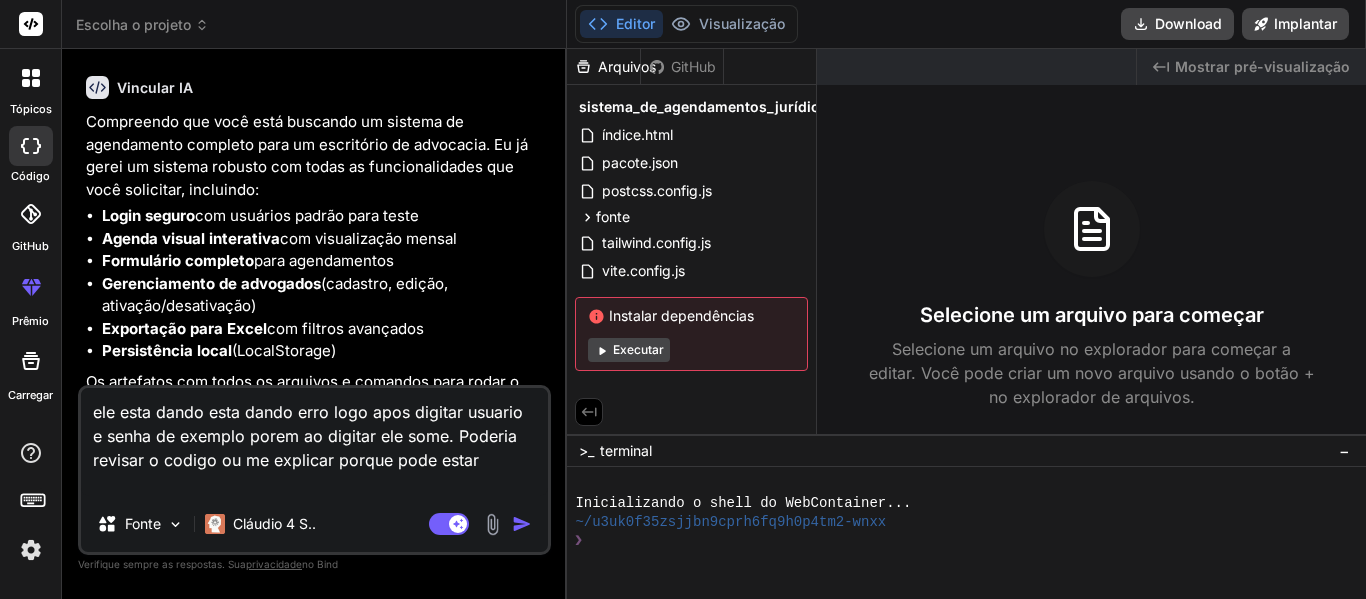 type on "ele esta dando esta dando erro logo apos digitar usuario e senha de exemplo porem ao digitar ele some. Poderia revisar o codigo ou me explicar porque pode estar" 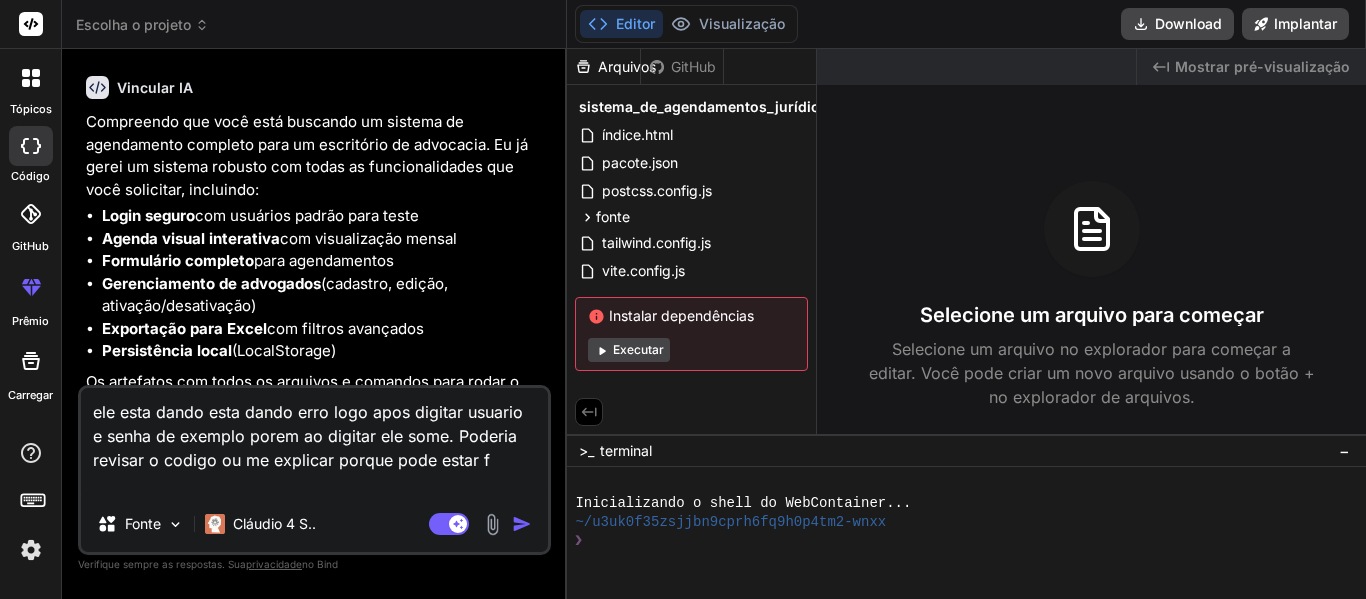 type on "ele esta dando esta dando erro logo apos digitar usuario e senha de exemplo porem ao digitar ele some. Poderia revisar o codigo ou me explicar porque pode estar fa" 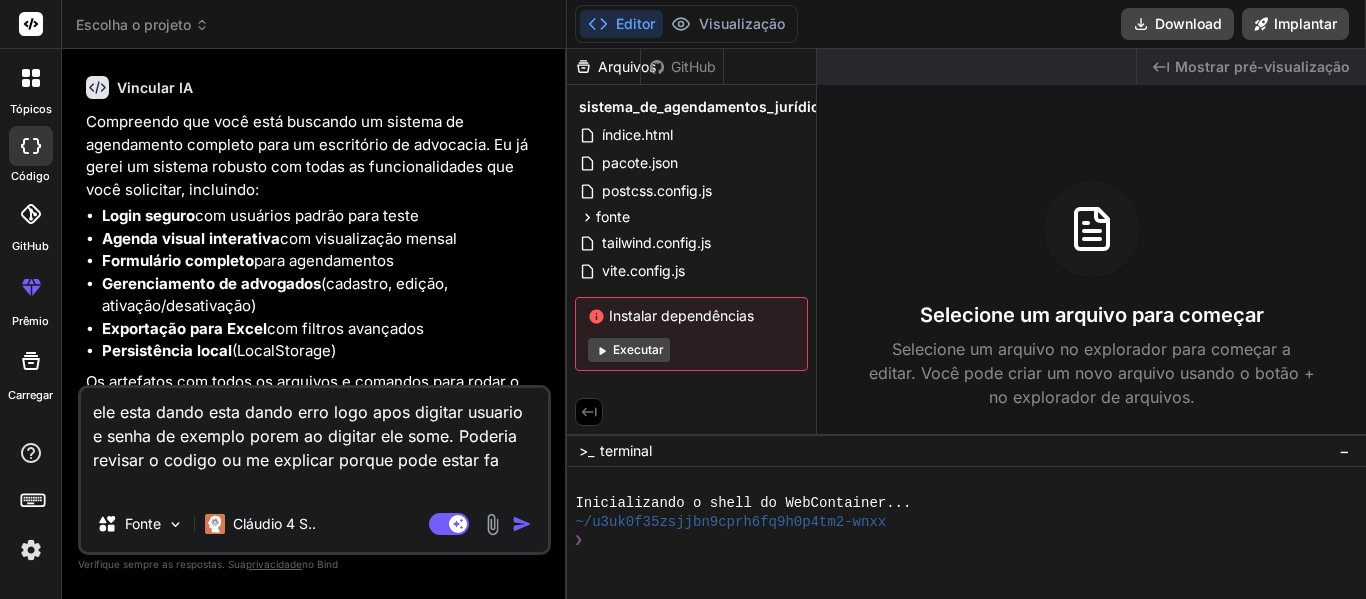 type on "x" 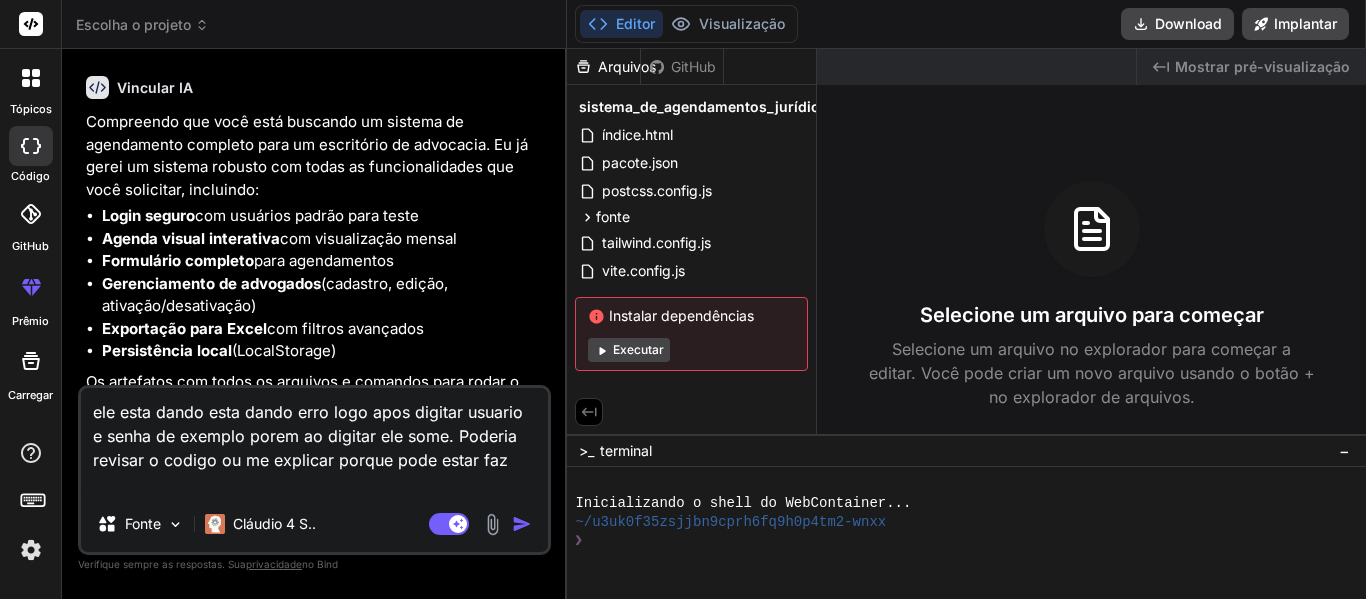 type on "ele esta dando esta dando erro logo apos digitar usuario e senha de exemplo porem ao digitar ele some. Poderia revisar o codigo ou me explicar porque pode estar faze" 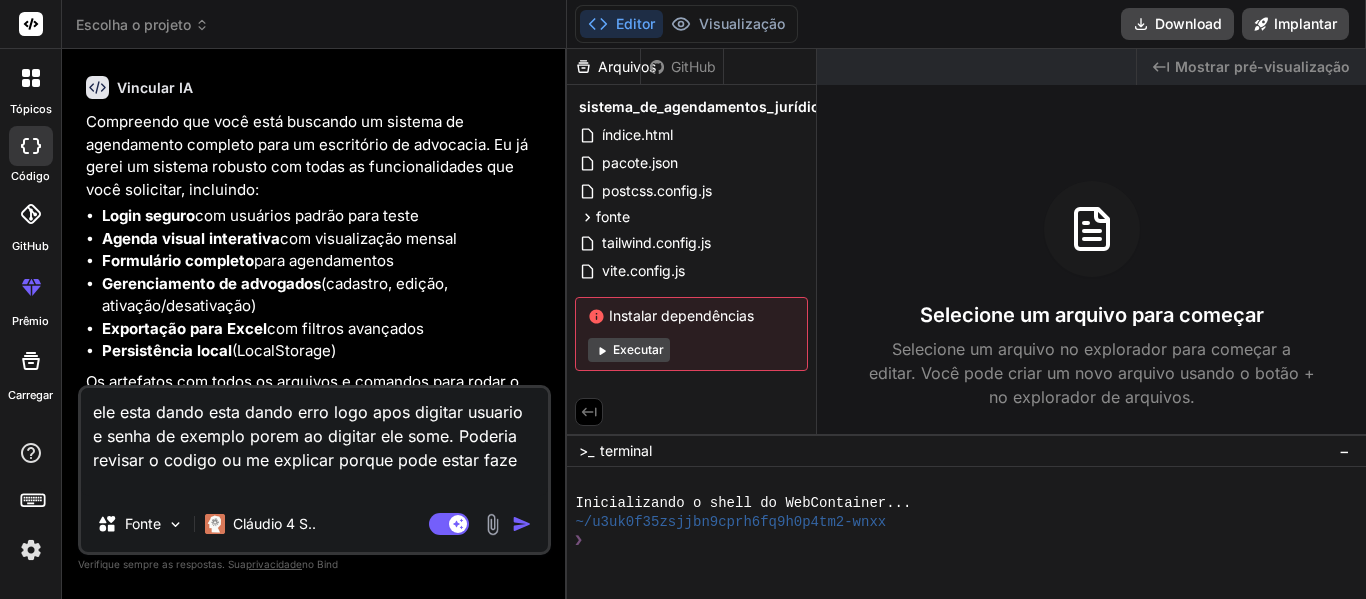 type on "ele esta dando esta dando erro logo apos digitar usuario e senha de exemplo porem ao digitar ele some. Poderia revisar o codigo ou me explicar porque pode estar fazen" 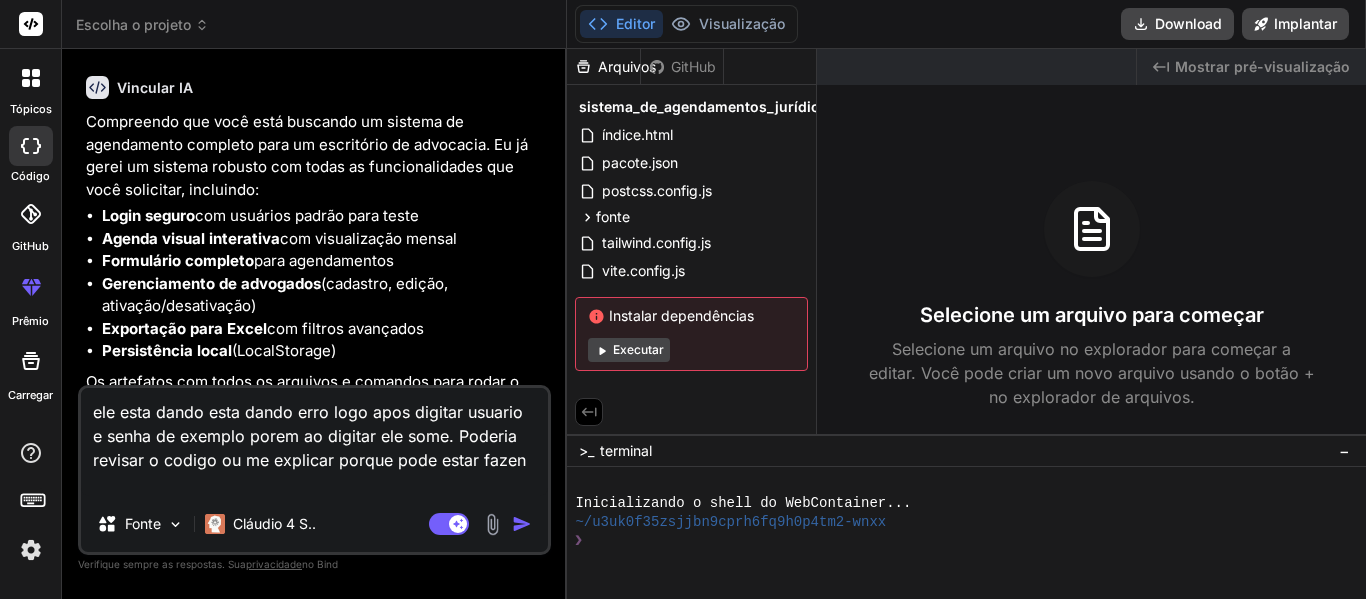 type on "ele esta dando esta dando erro logo apos digitar usuario e senha de exemplo porem ao digitar ele some. Poderia revisar o codigo ou me explicar porque pode estar fazend" 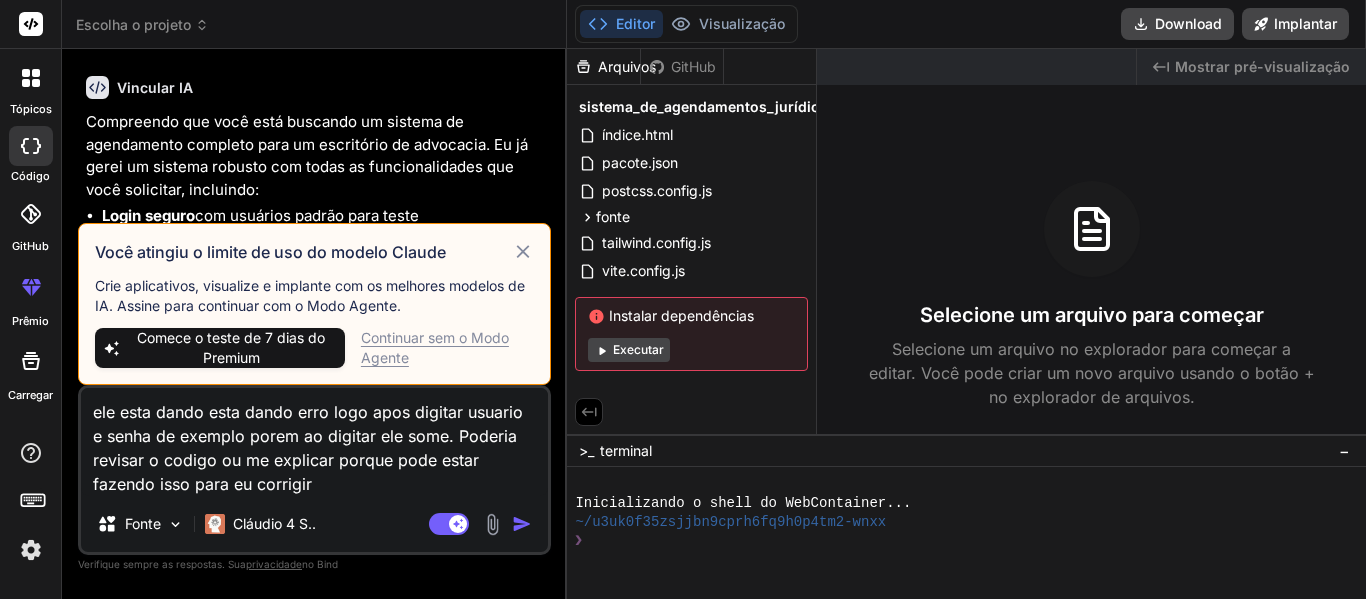click on "Continuar sem o Modo Agente" at bounding box center (448, 348) 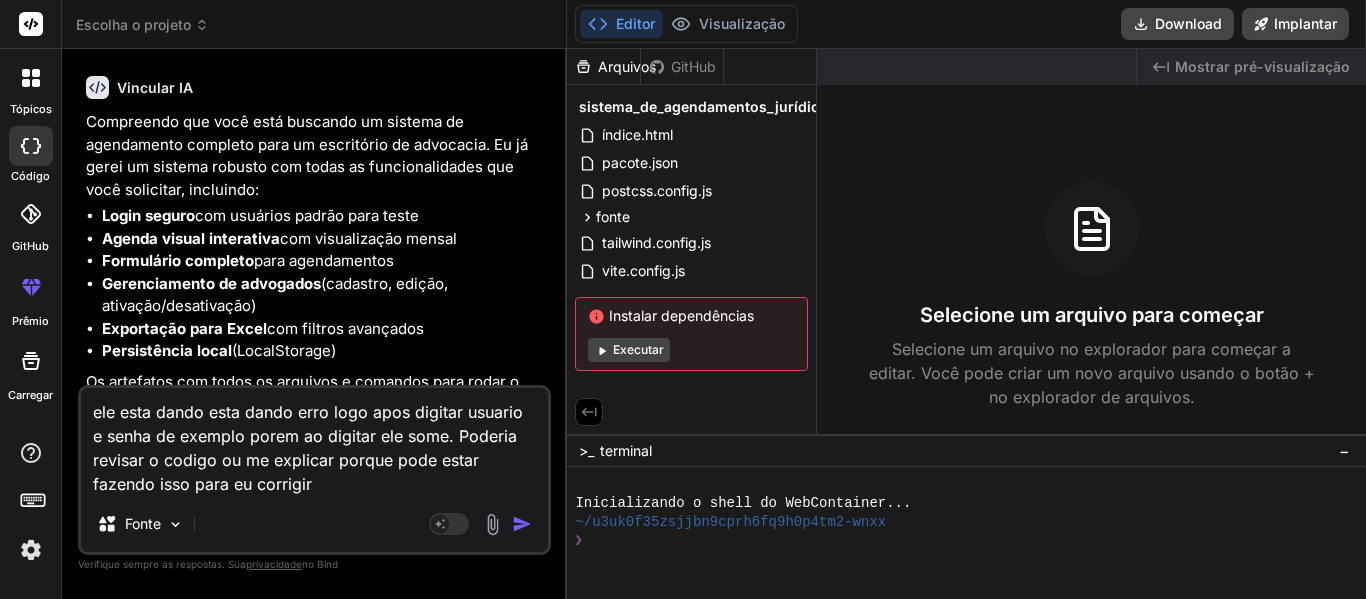 click at bounding box center (522, 524) 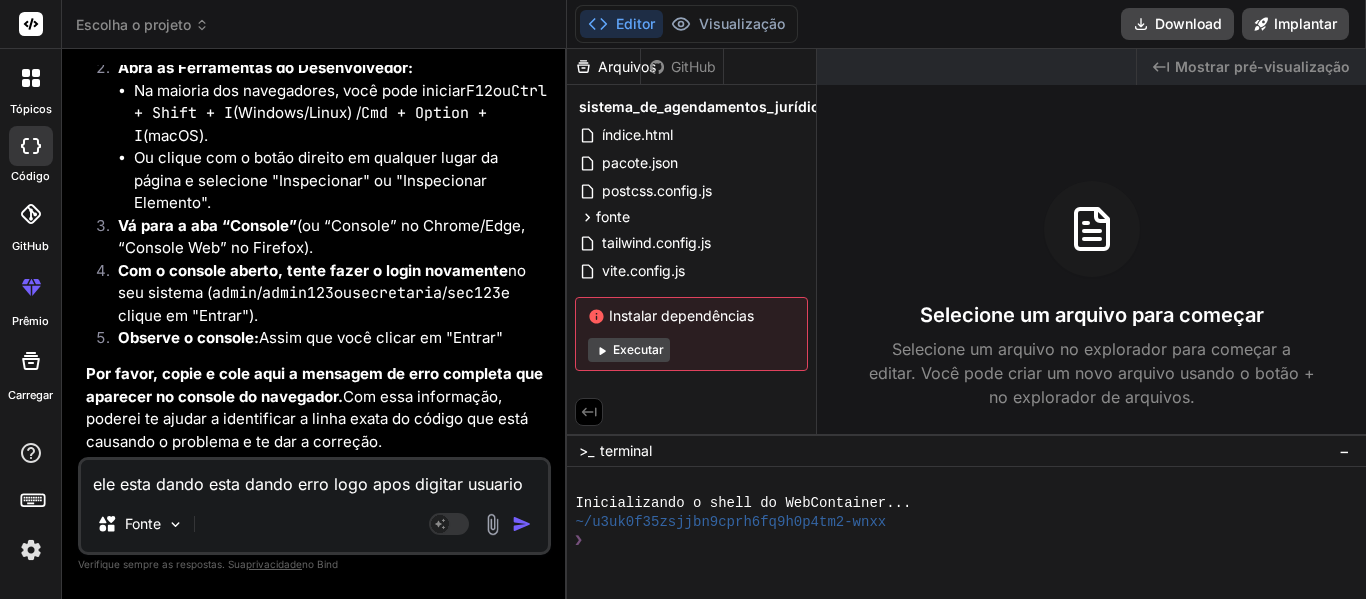scroll, scrollTop: 6515, scrollLeft: 0, axis: vertical 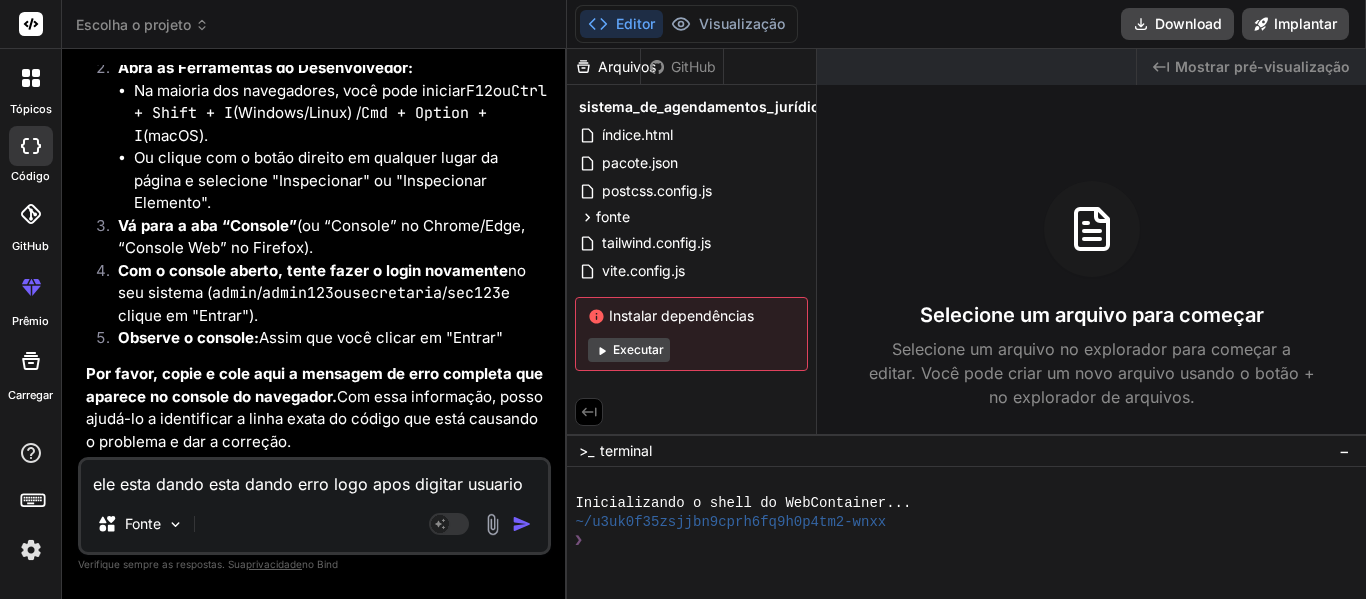 click on "Editor" at bounding box center (635, 23) 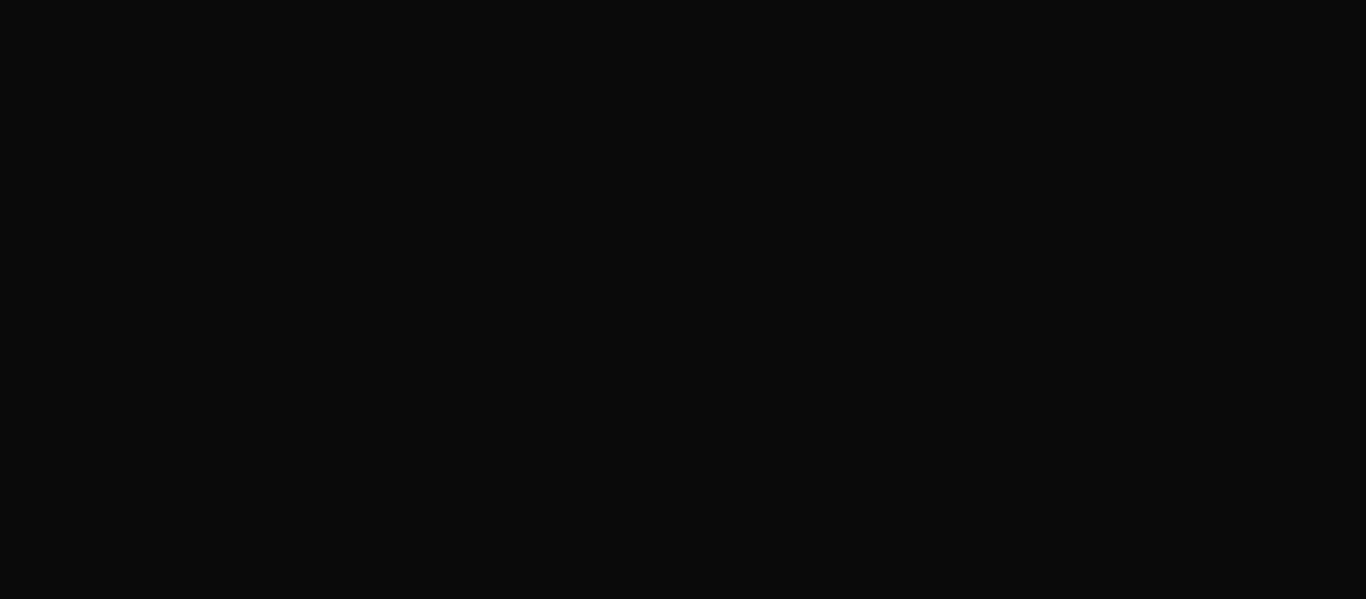 scroll, scrollTop: 0, scrollLeft: 0, axis: both 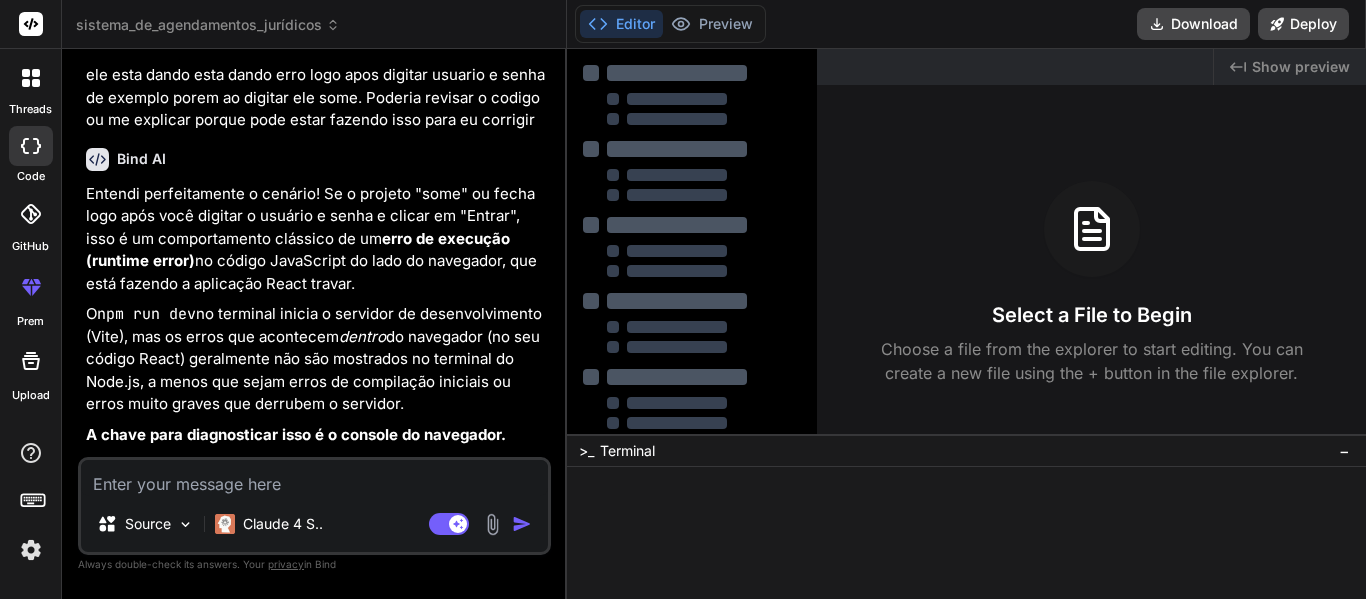 type on "x" 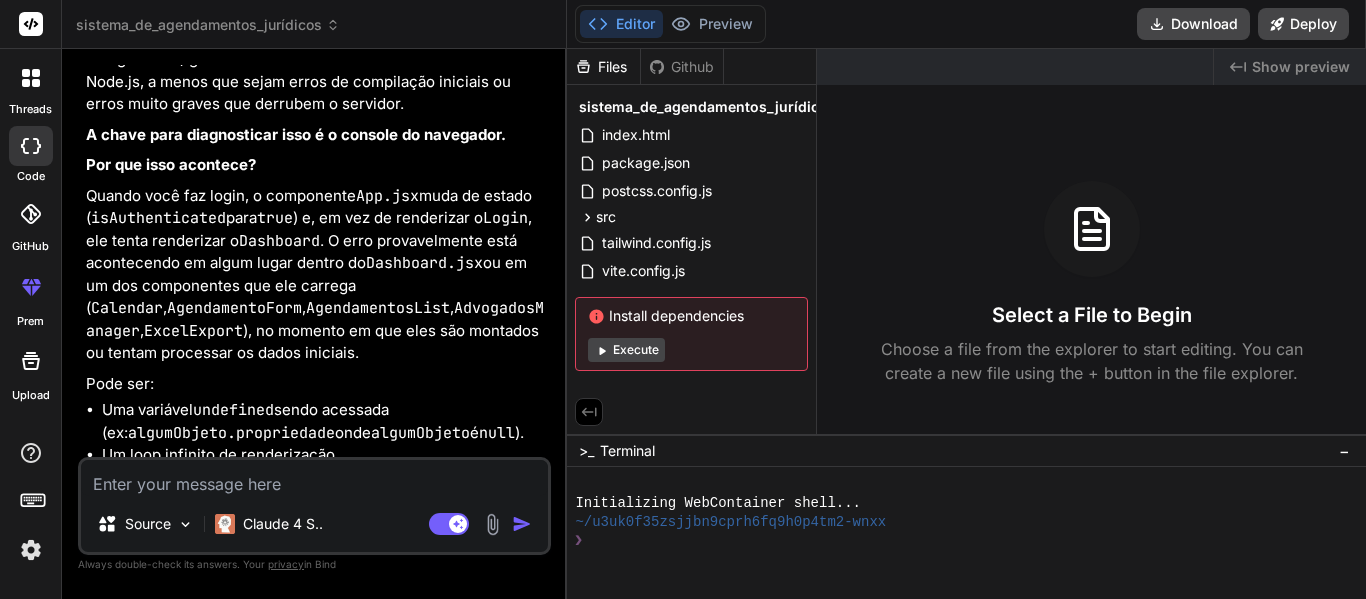 scroll, scrollTop: 3837, scrollLeft: 0, axis: vertical 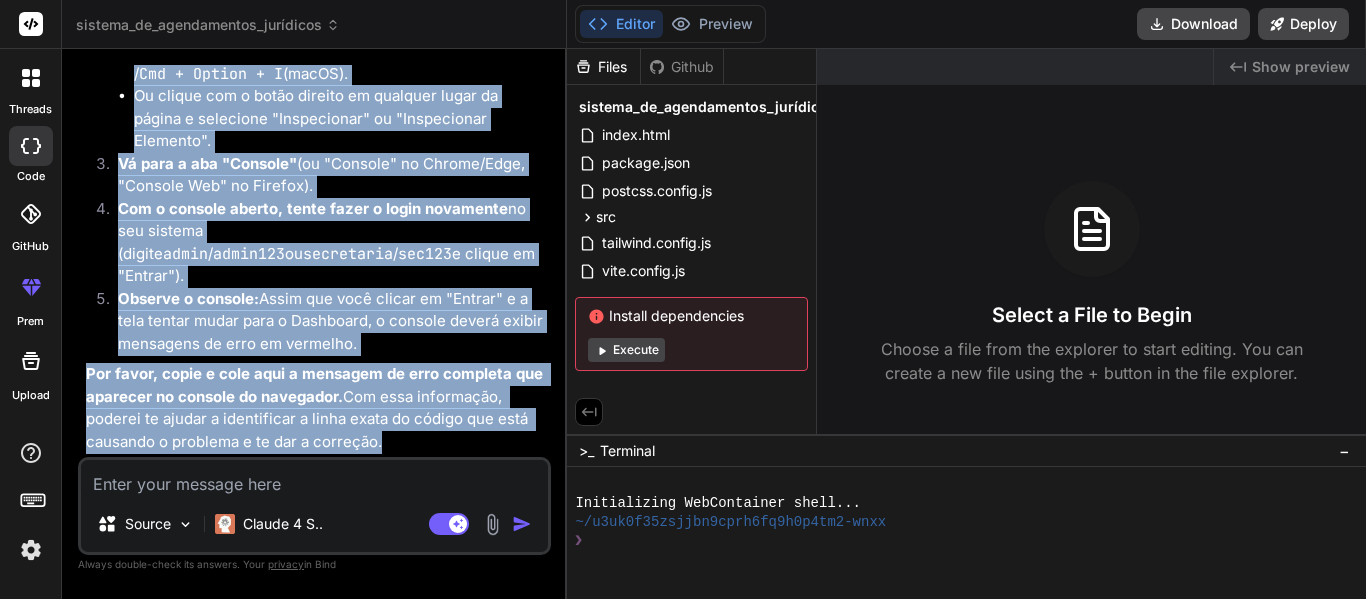 drag, startPoint x: 88, startPoint y: 150, endPoint x: 500, endPoint y: 448, distance: 508.47617 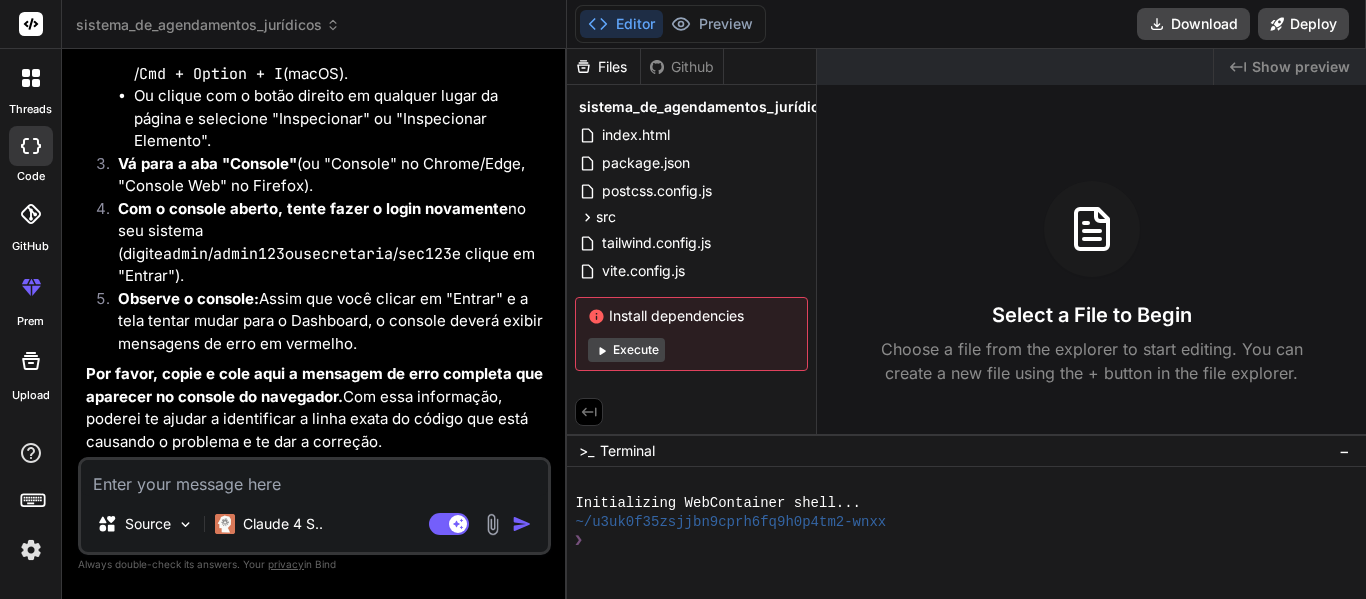 click at bounding box center [314, 478] 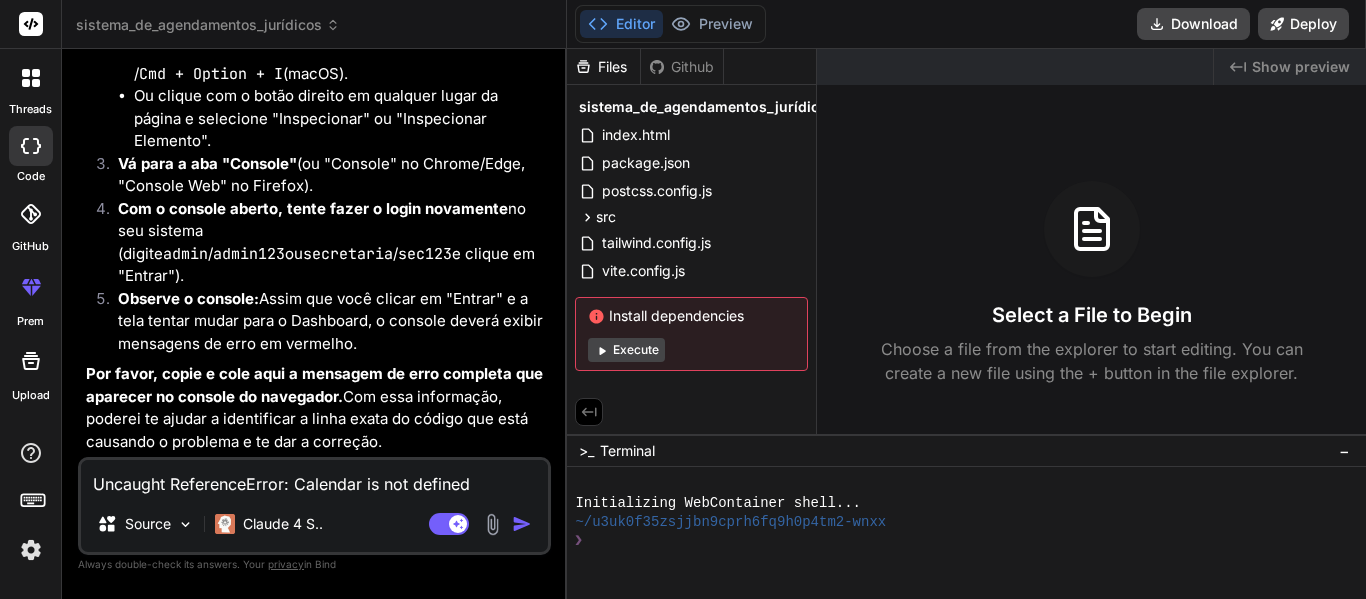 scroll, scrollTop: 458, scrollLeft: 0, axis: vertical 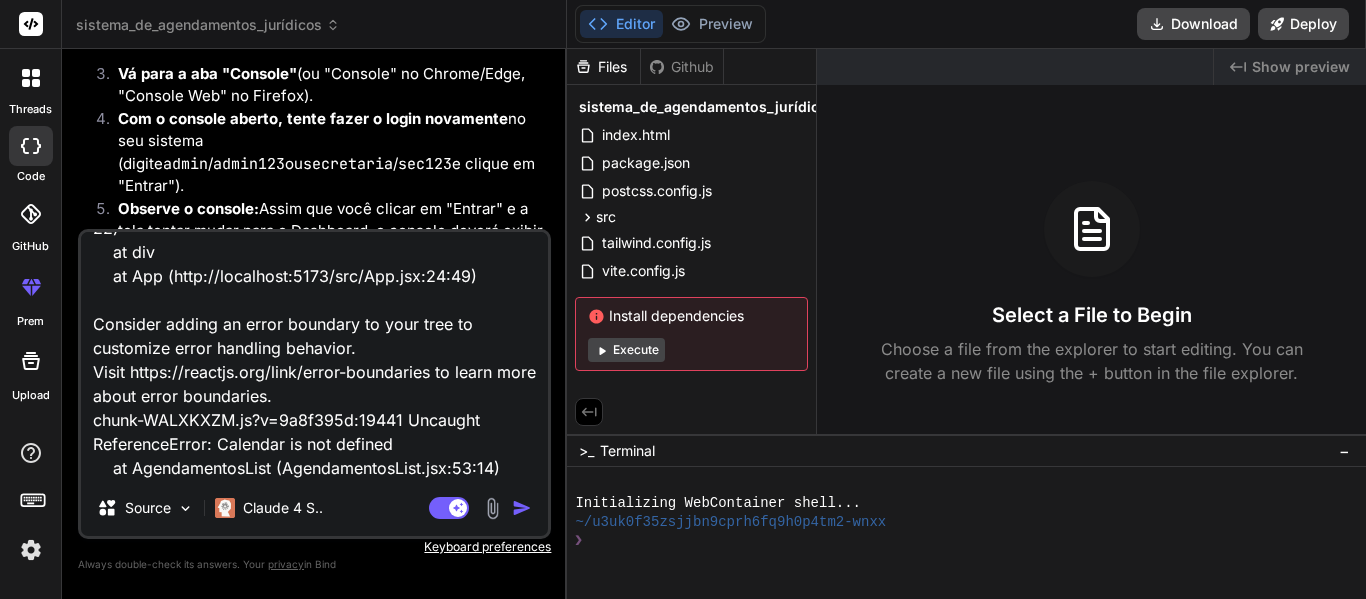 type on "x" 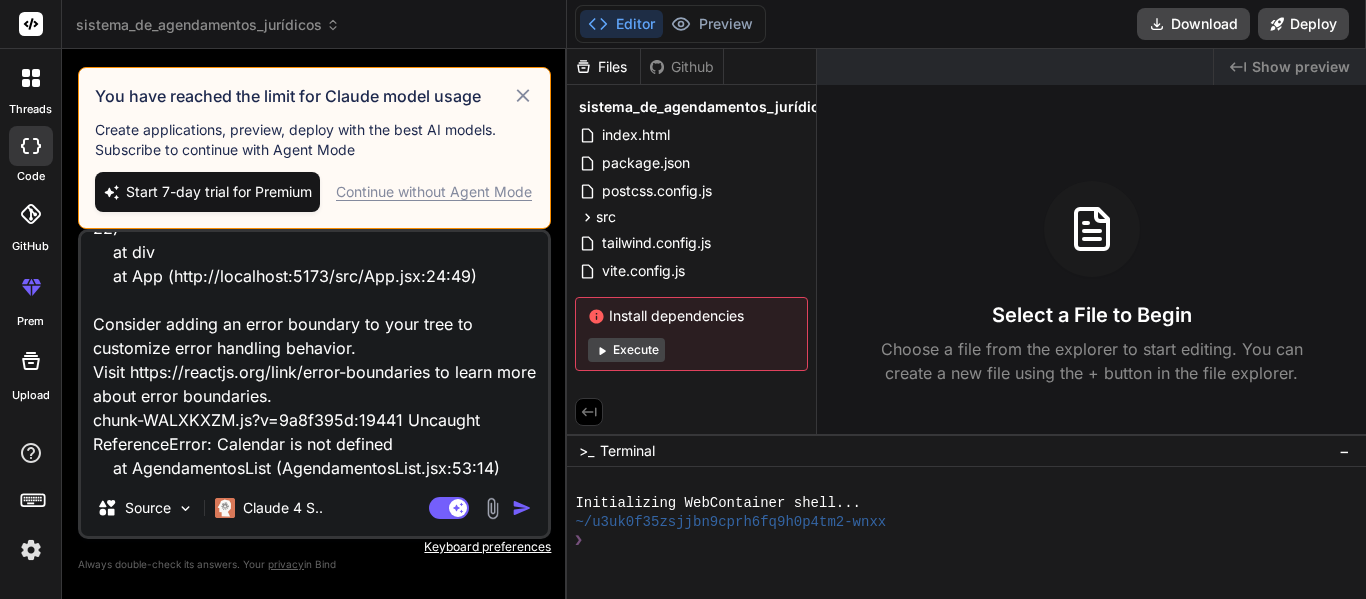 type on "Uncaught ReferenceError: Calendar is not defined
at AgendamentosList (AgendamentosList.jsx:53:14)
AgendamentosList.jsx:53 Uncaught ReferenceError: Calendar is not defined
at AgendamentosList (AgendamentosList.jsx:53:14)
hook.js:608 The above error occurred in the <AgendamentosList> component:
at AgendamentosList (http://localhost:5173/src/components/AgendamentosList.jsx:19:29)
at div
at div
at div
at Dashboard (http://localhost:5173/src/components/Dashboard.jsx:25:22)
at div
at App (http://localhost:5173/src/App.jsx:24:49)
Consider adding an error boundary to your tree to customize error handling behavior.
Visit https://reactjs.org/link/error-boundaries to learn more about error boundaries.
chunk-WALXKXZM.js?v=9a8f395d:19441 Uncaught ReferenceError: Calendar is not defined
at AgendamentosList (AgendamentosList.jsx:53:14)" 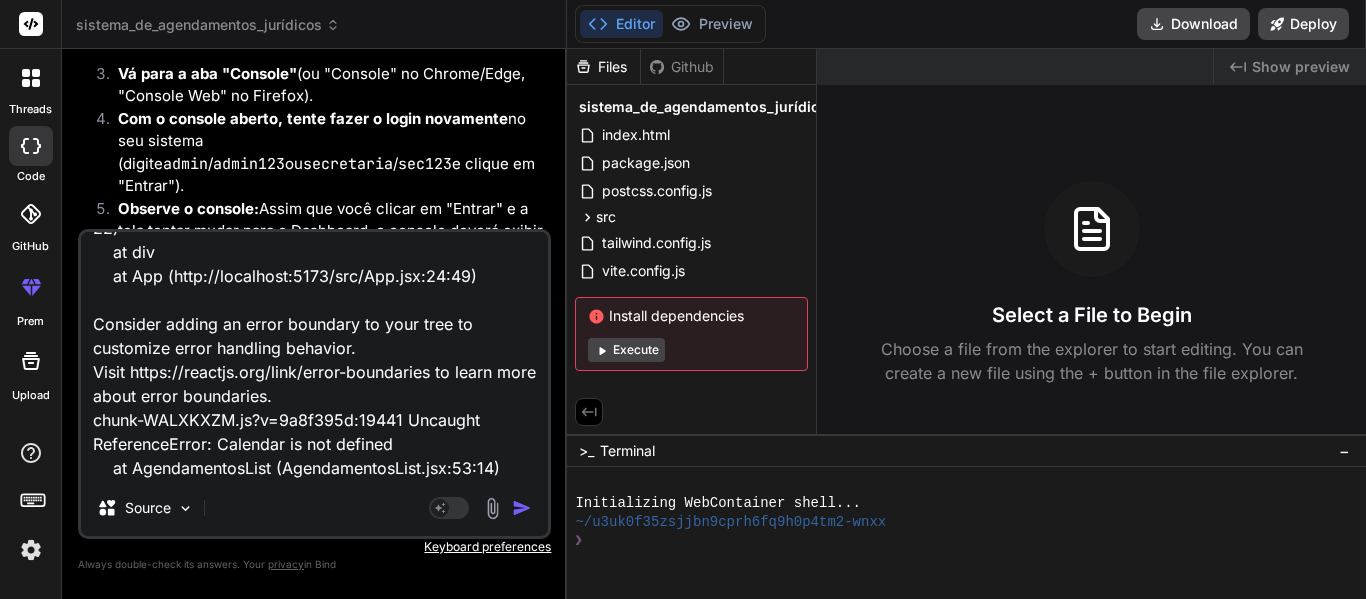 click at bounding box center (522, 508) 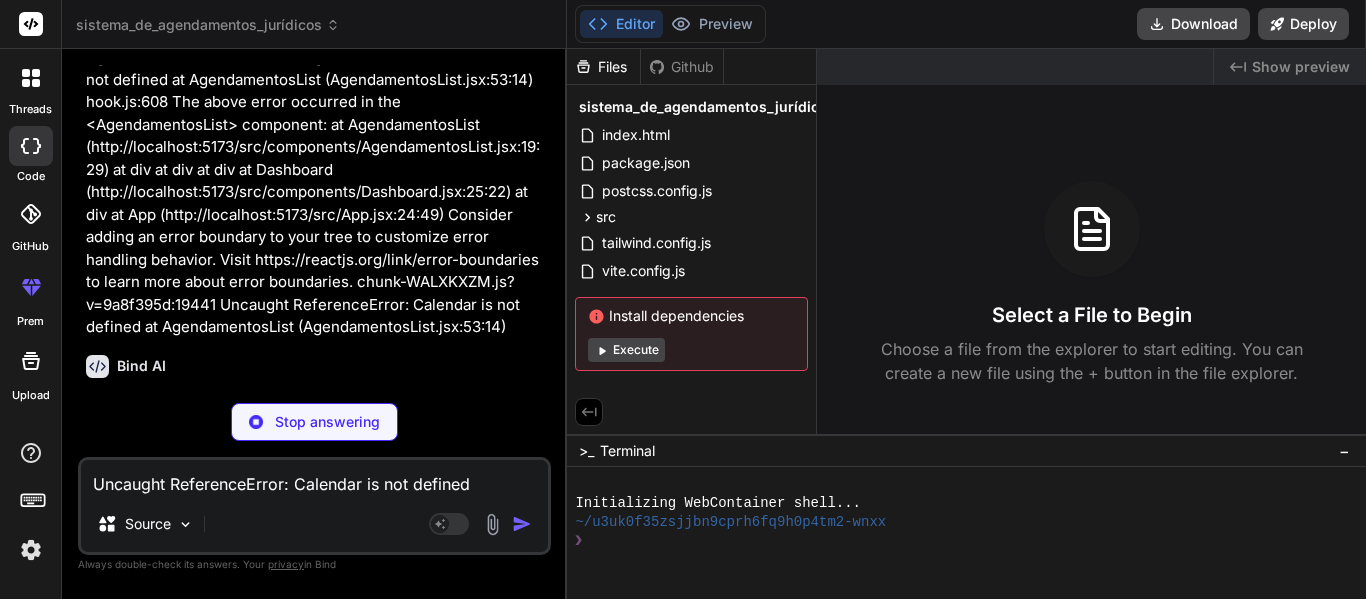 scroll, scrollTop: 4861, scrollLeft: 0, axis: vertical 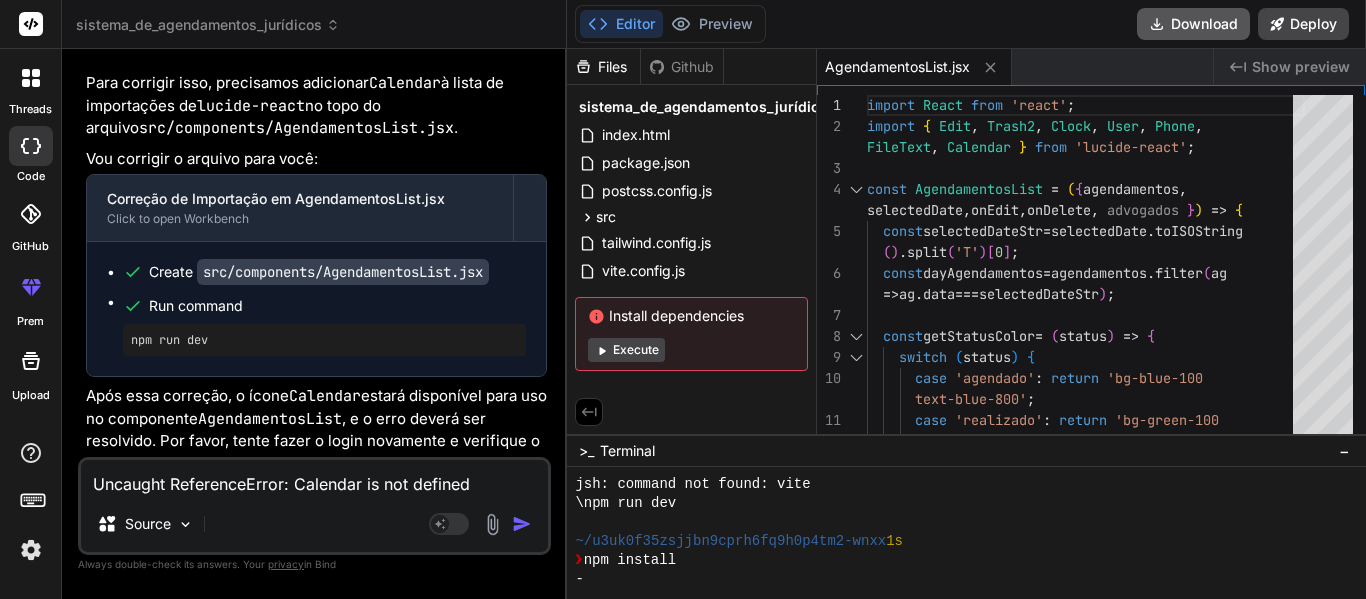 click on "Download" at bounding box center [1193, 24] 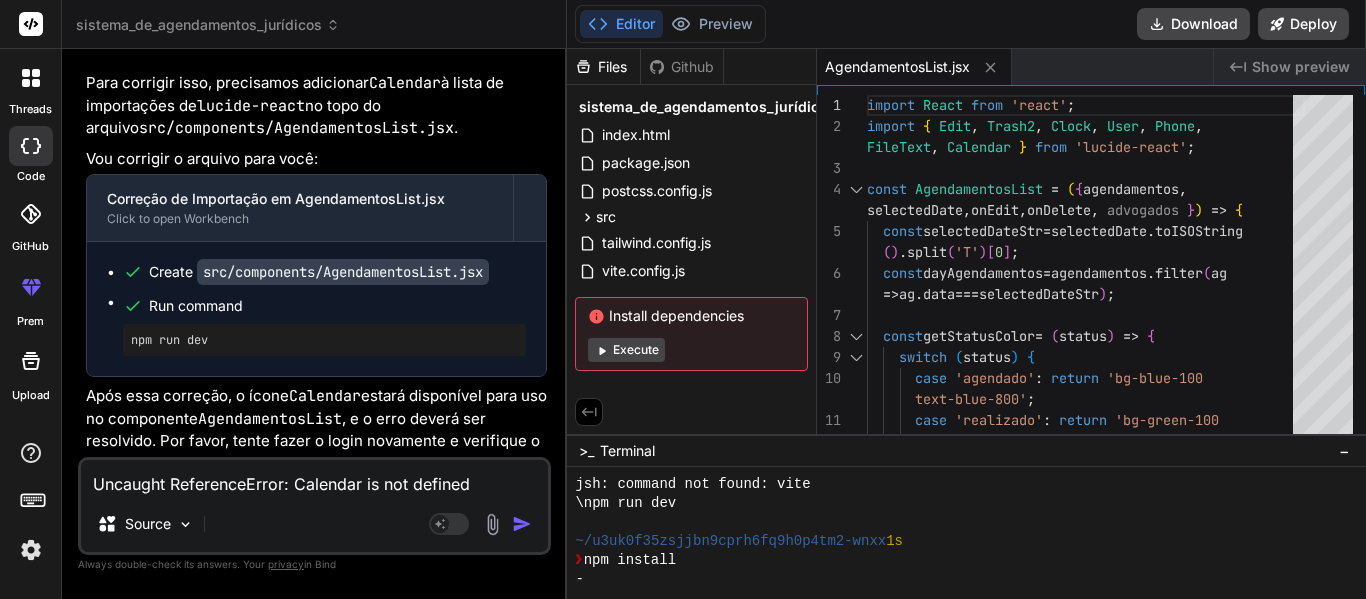 type on "x" 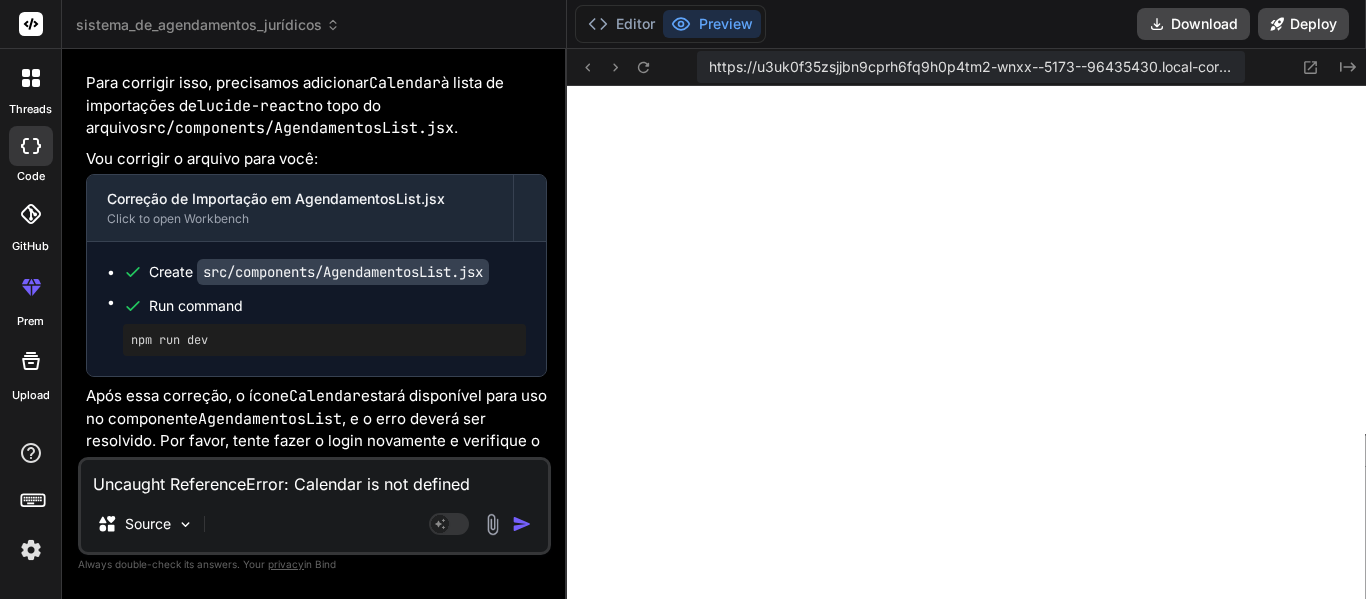 scroll, scrollTop: 627, scrollLeft: 0, axis: vertical 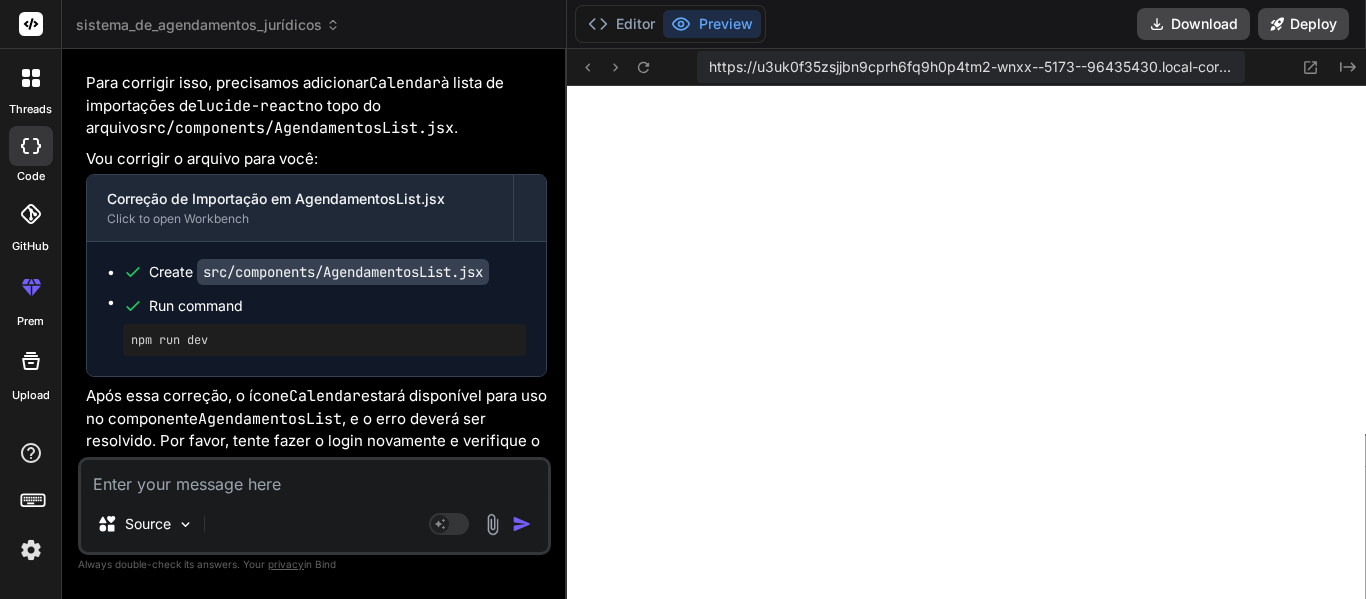 type on "f" 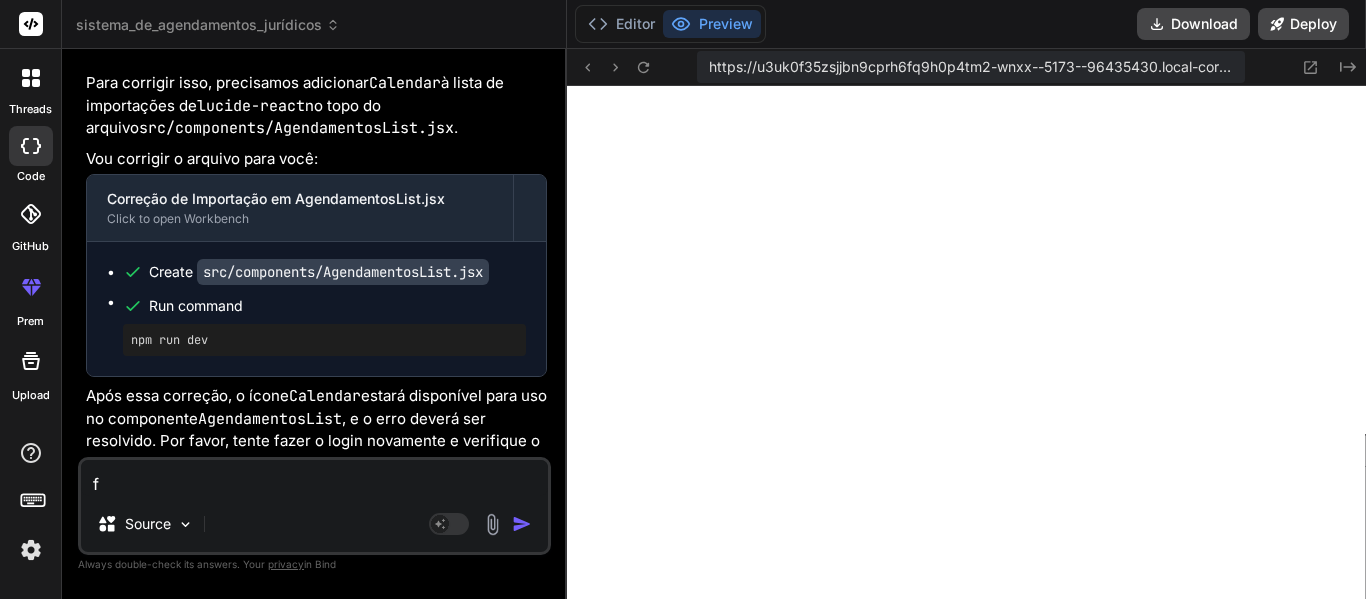 type on "fi" 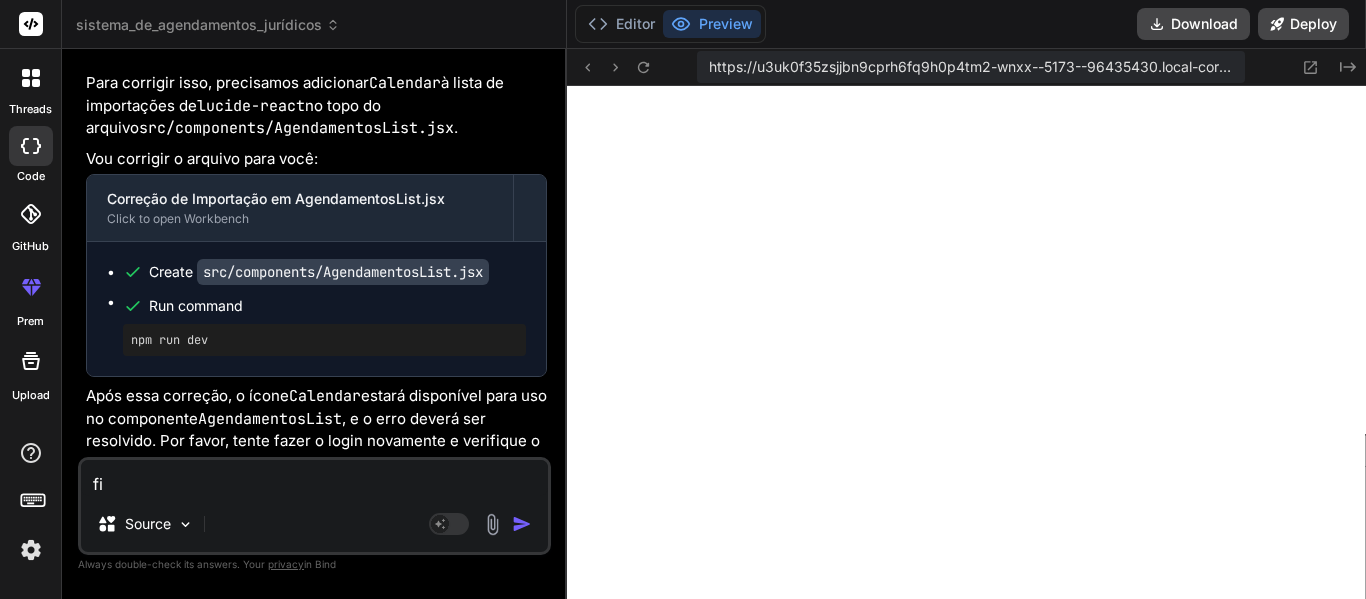 type on "x" 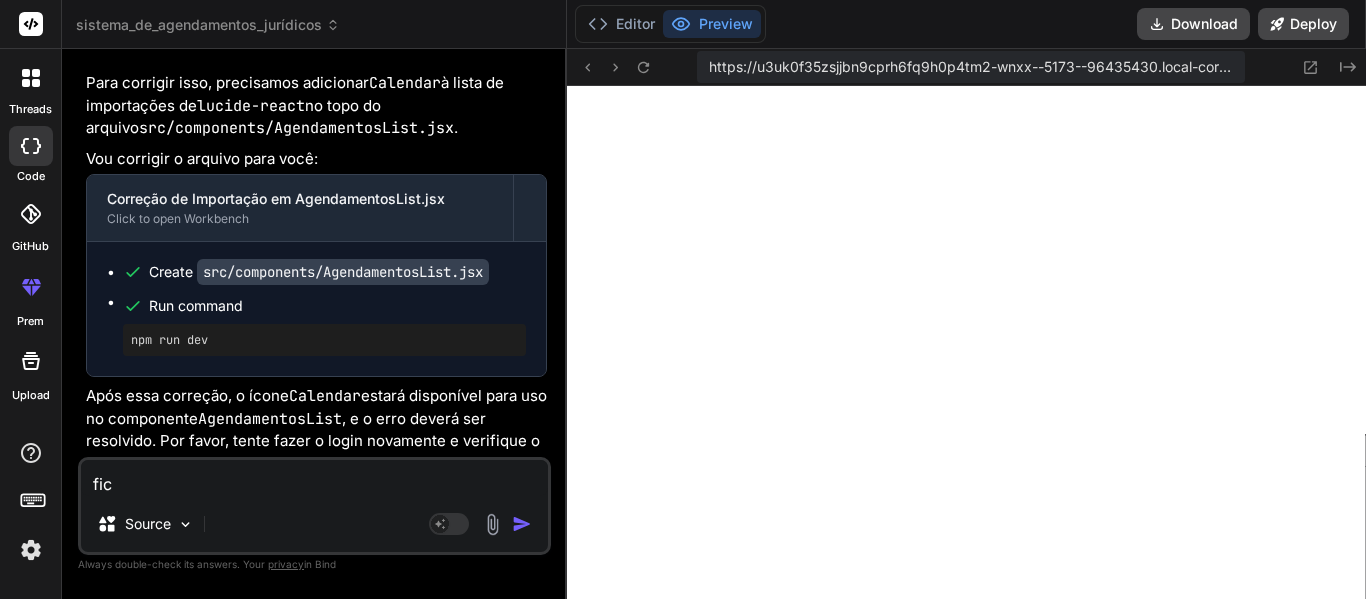 type on "x" 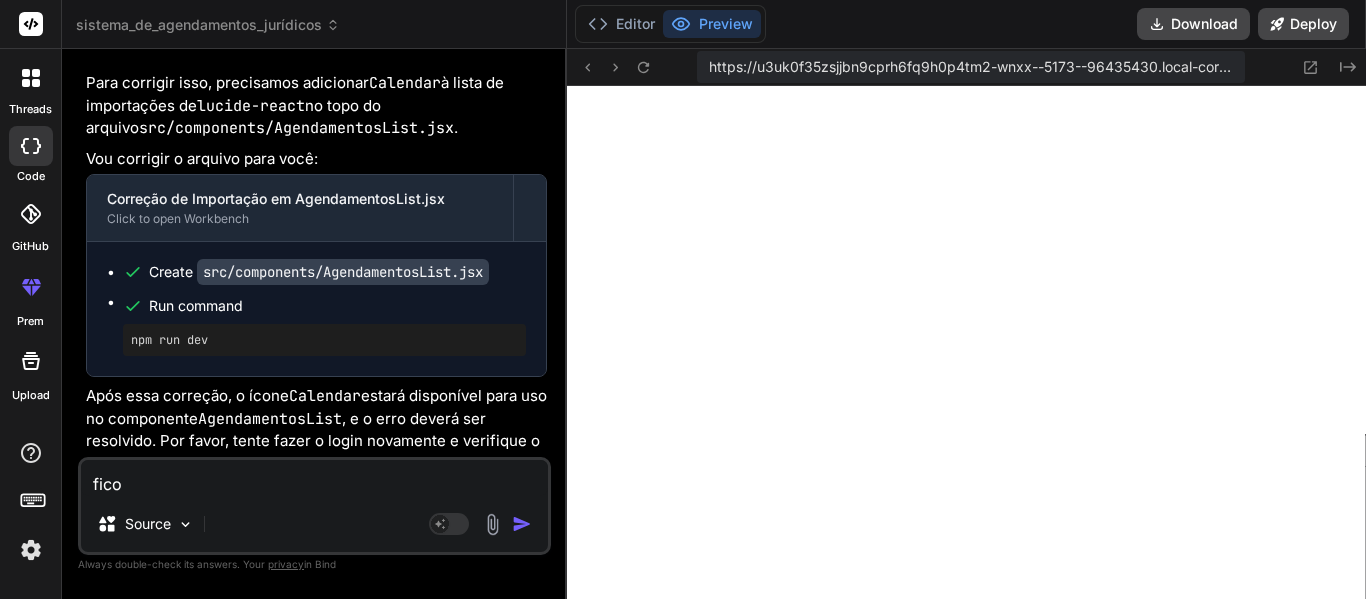 type on "x" 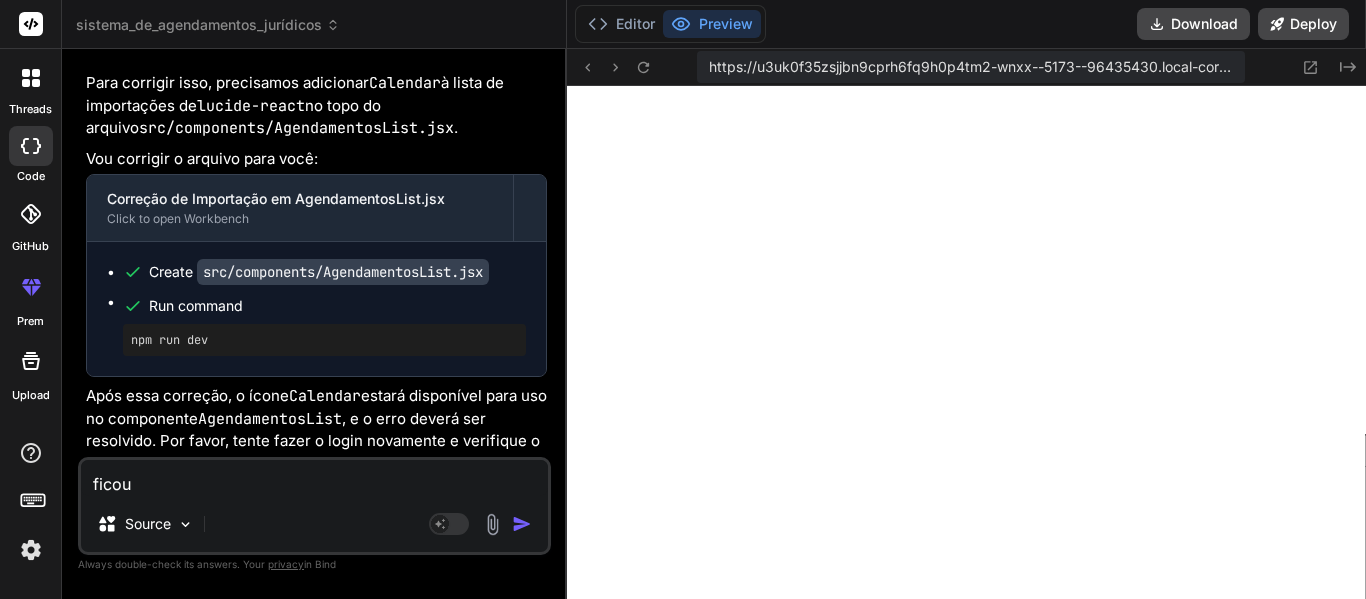 type on "ficou" 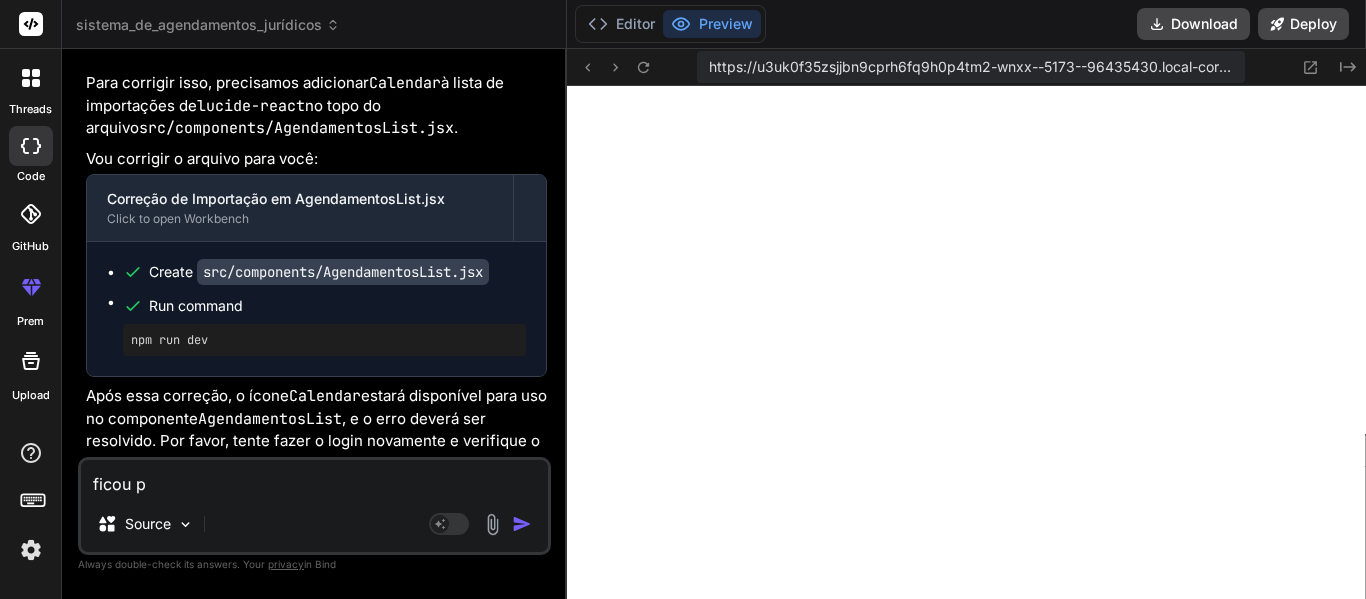 type on "ficou pe" 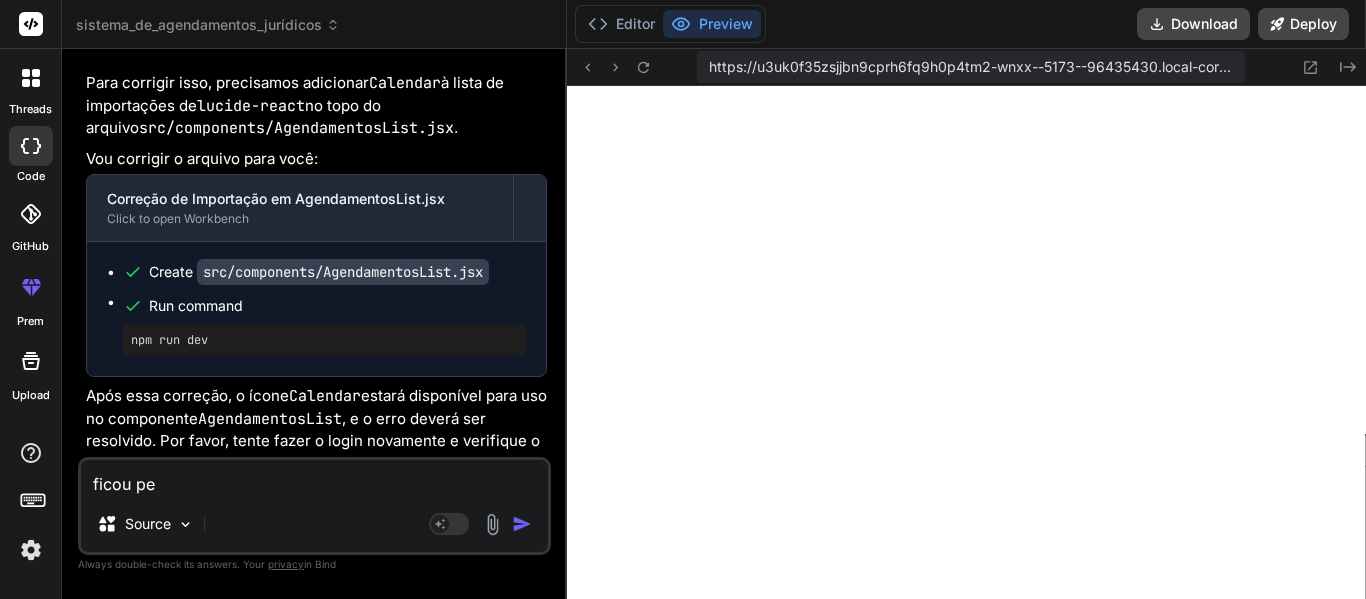 type on "ficou per" 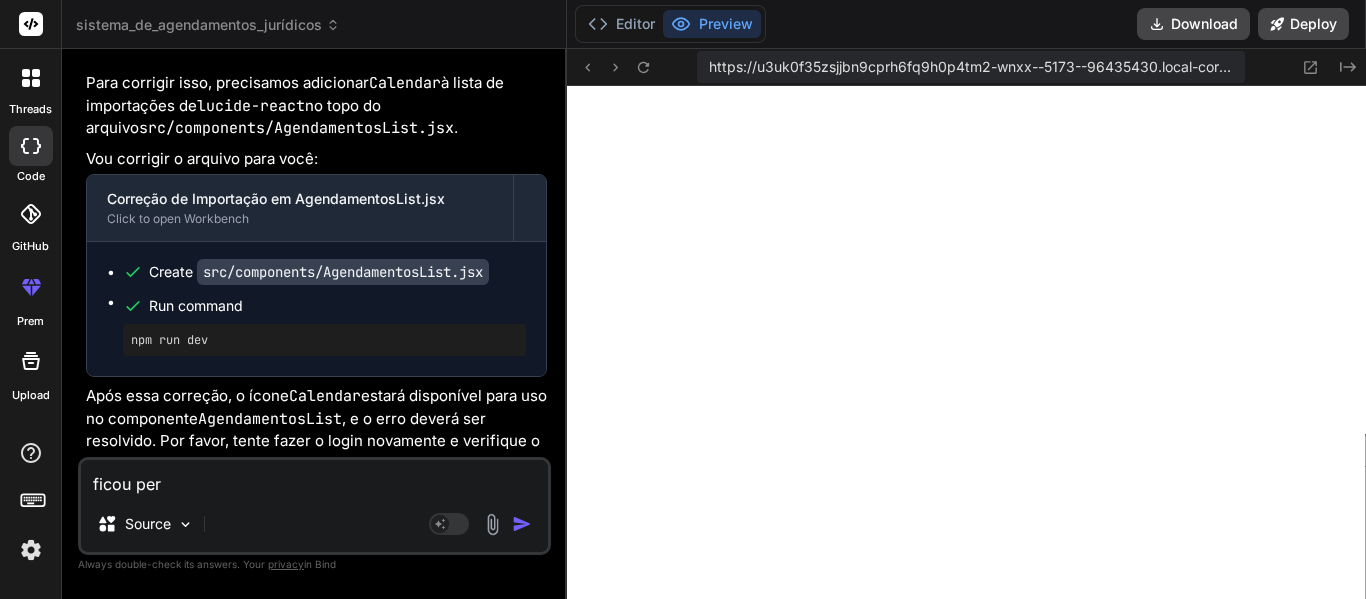 type on "ficou perf" 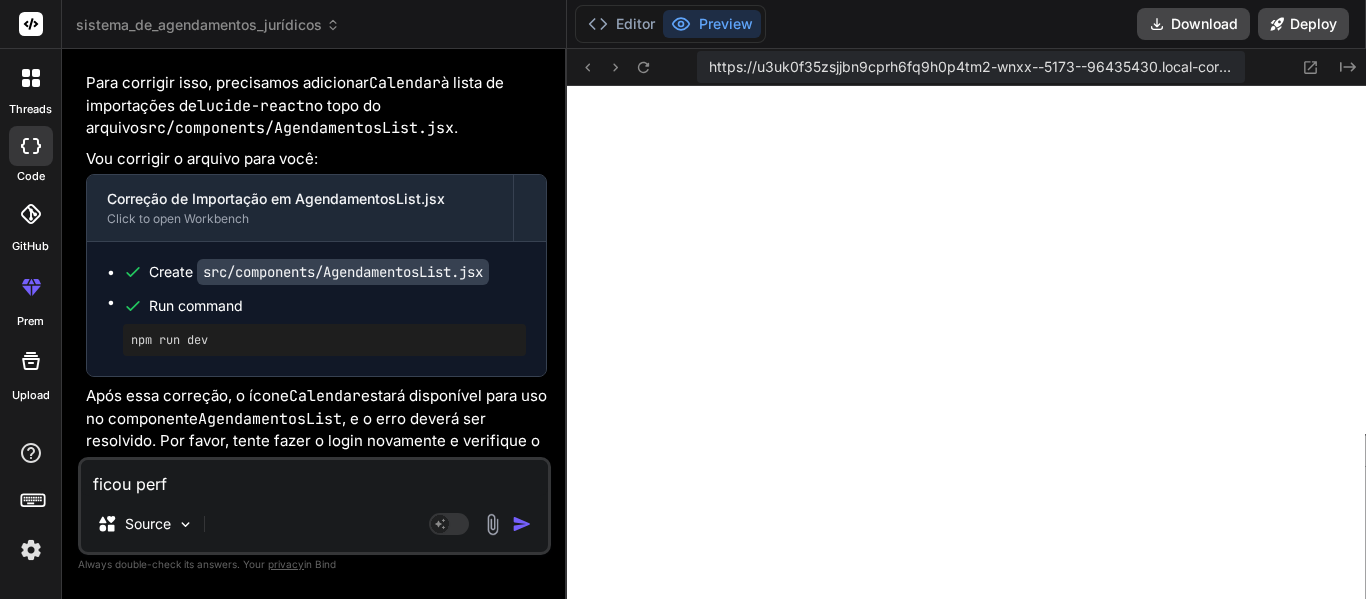 type on "ficou perfe" 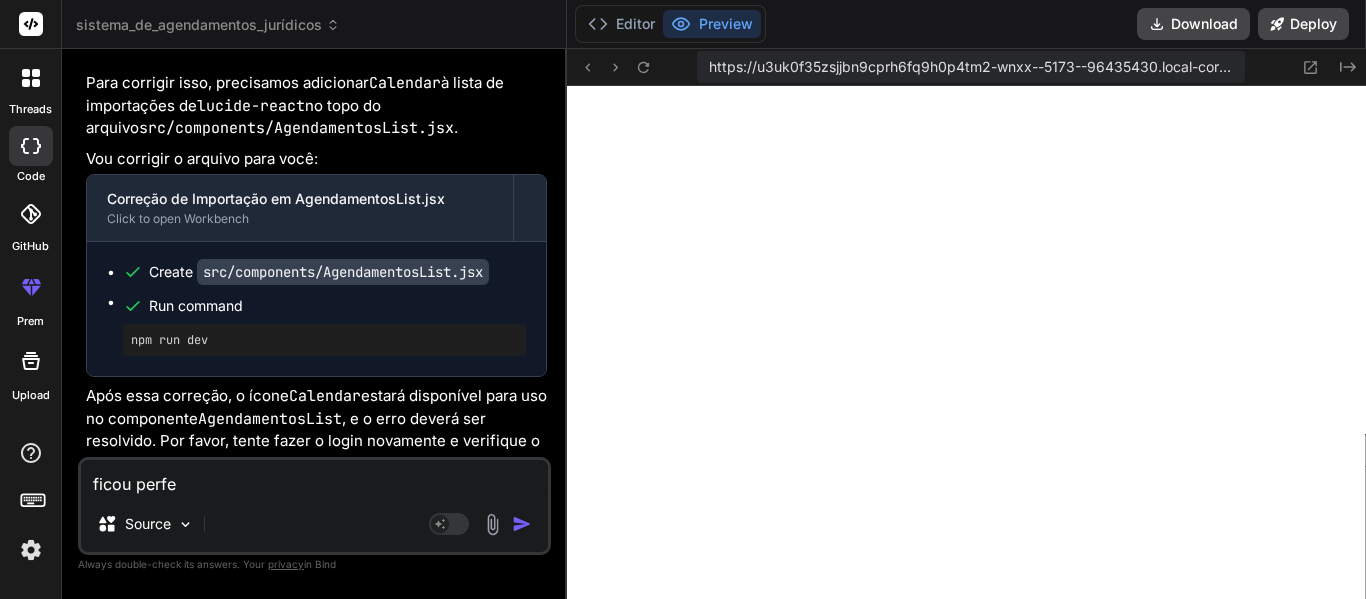 type on "x" 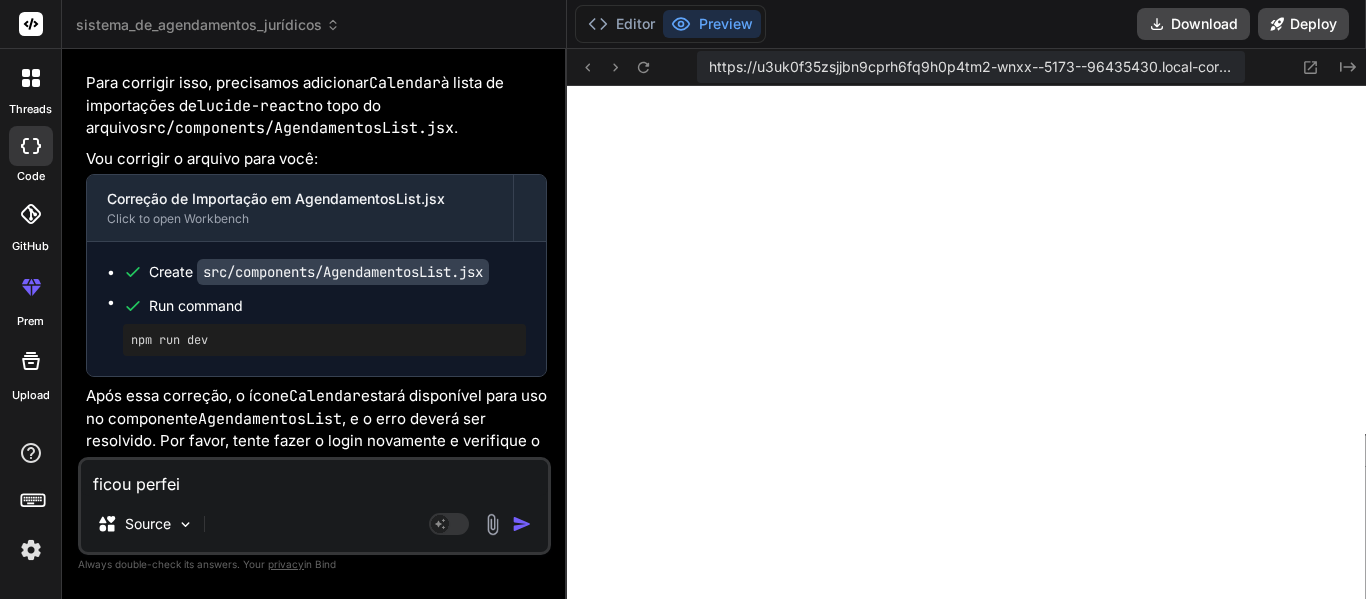 type on "ficou perfeit" 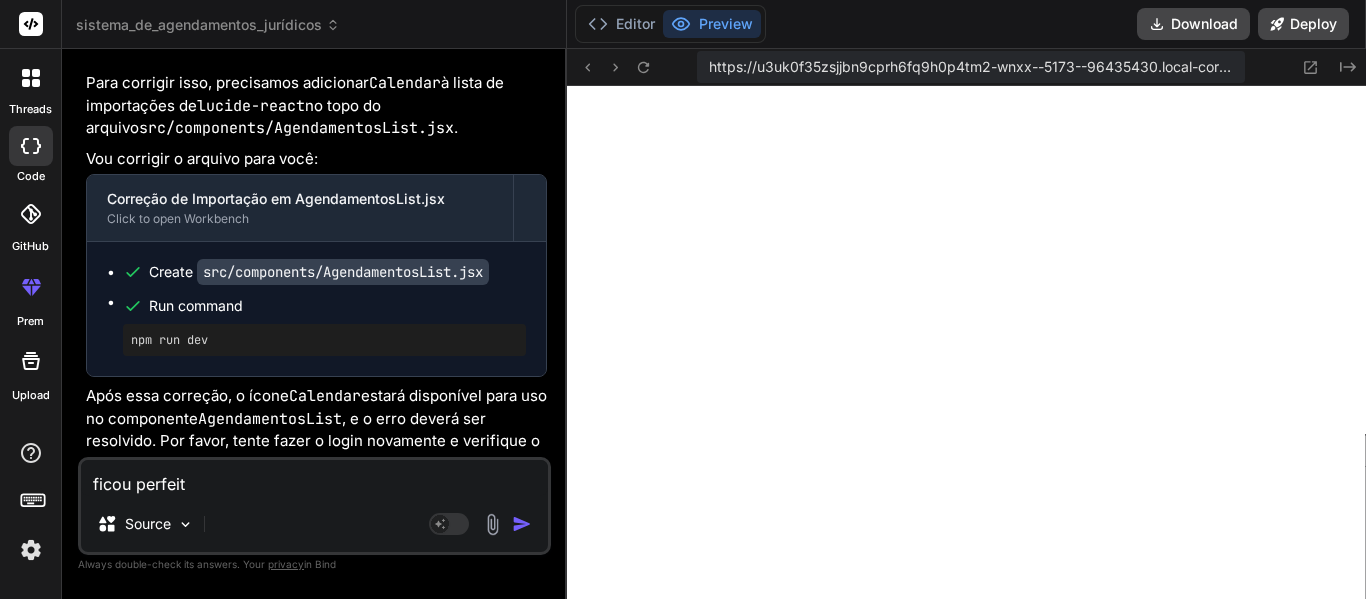 type on "x" 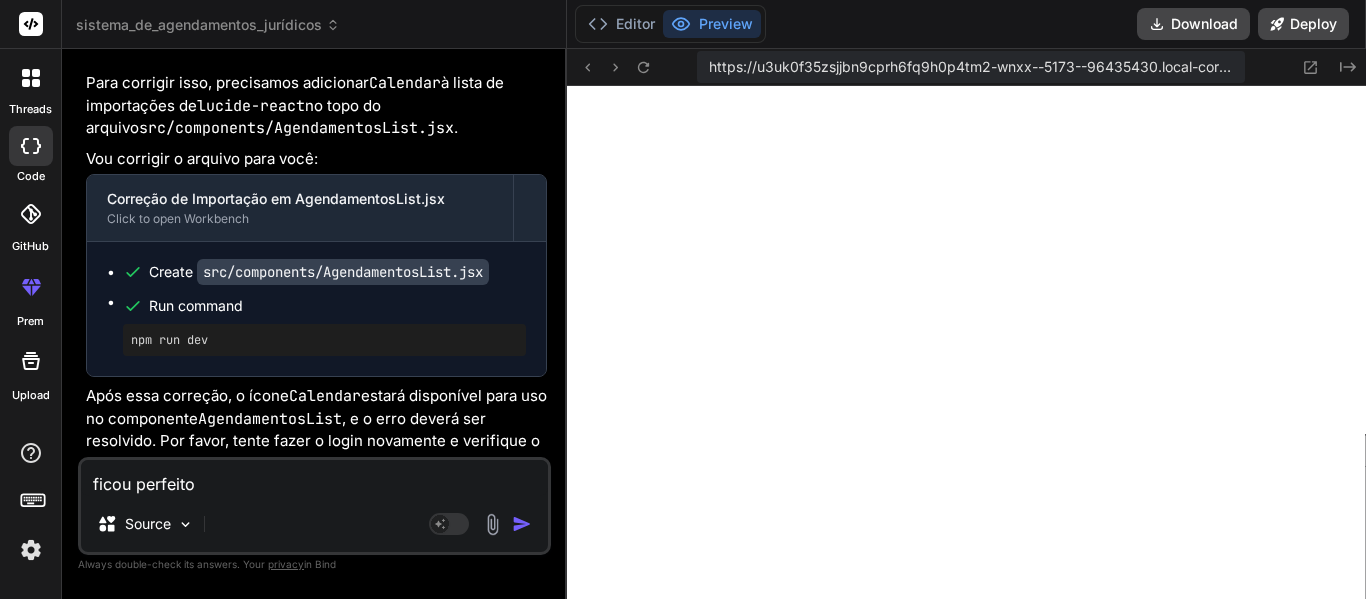 type on "ficou perfeito," 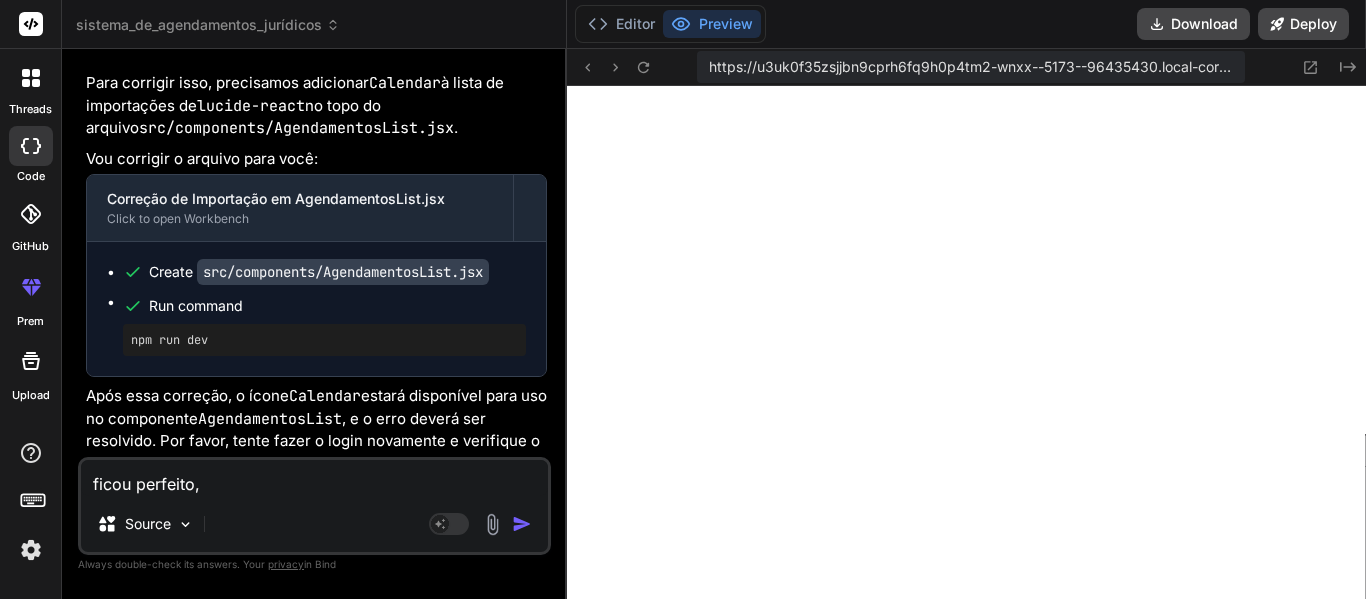 type on "ficou perfeito," 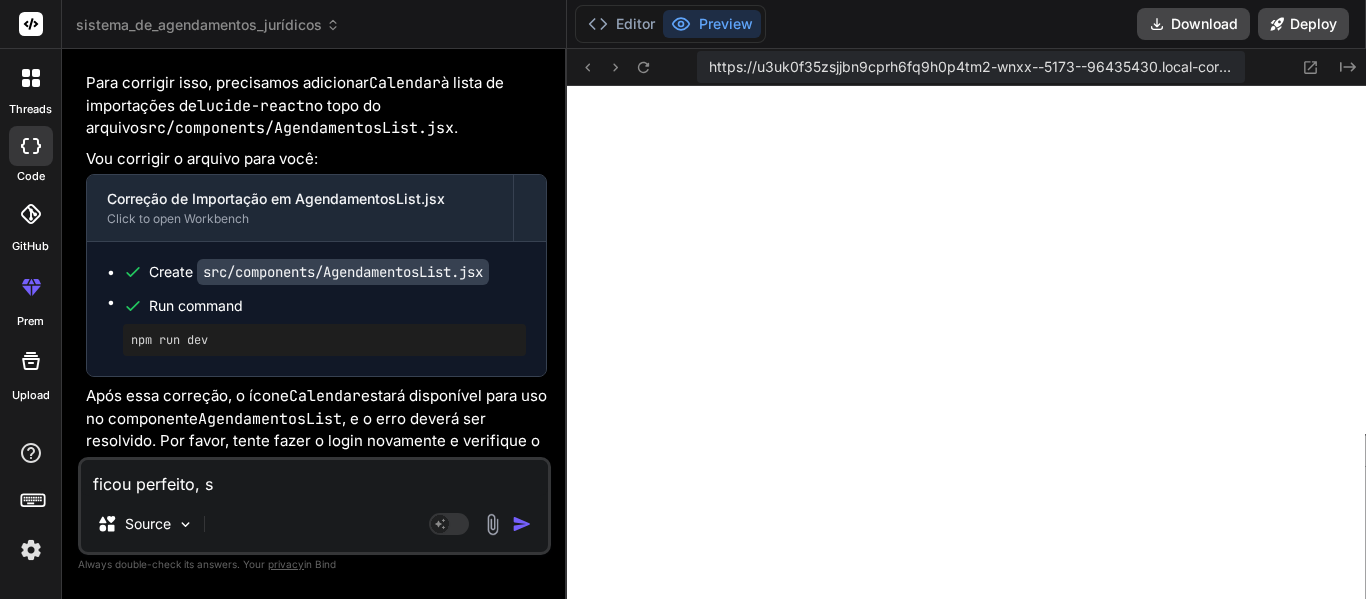 type on "ficou perfeito, so" 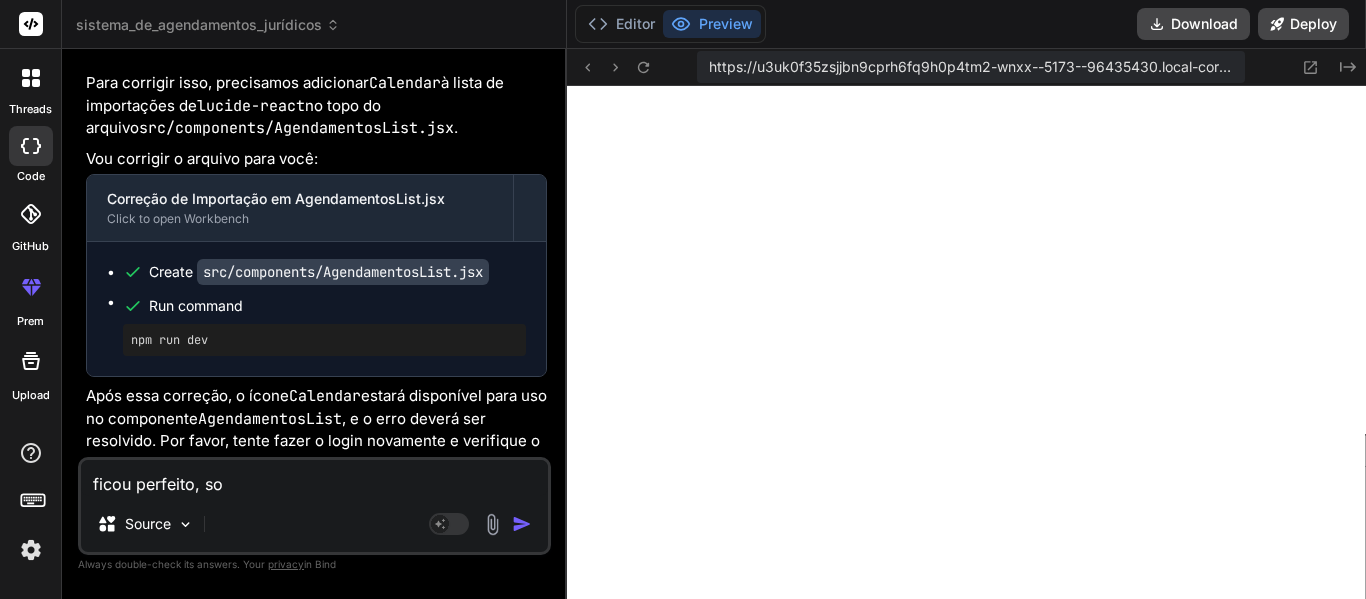 type on "x" 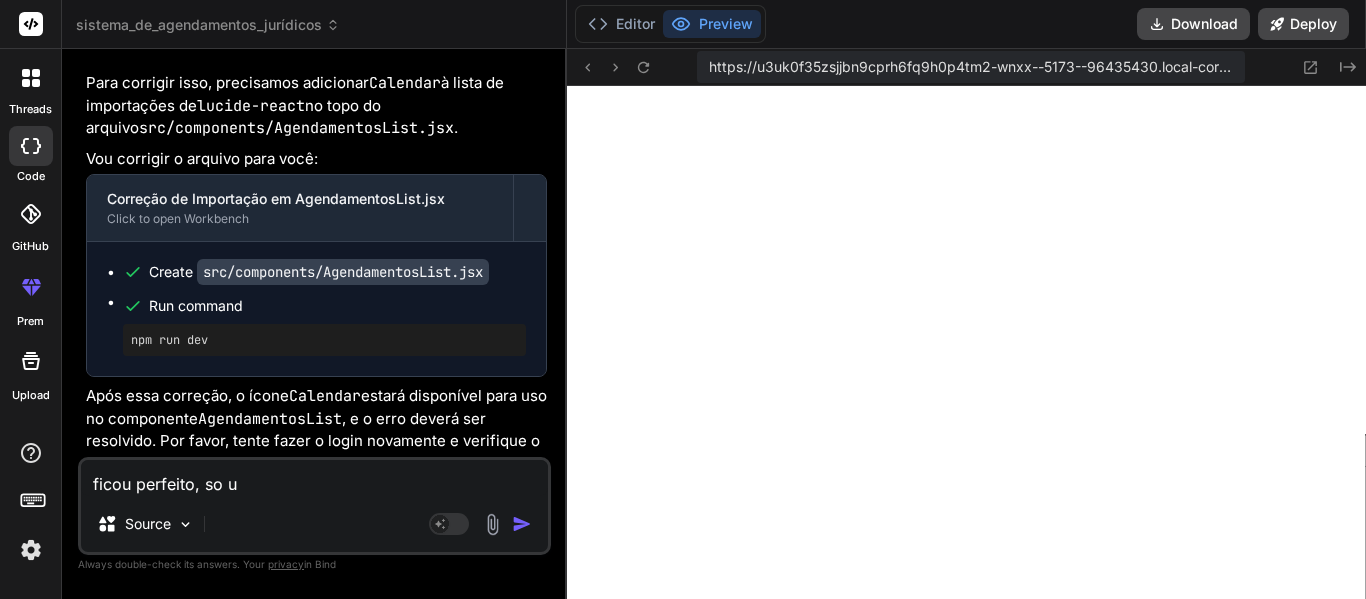 type on "ficou perfeito, so um" 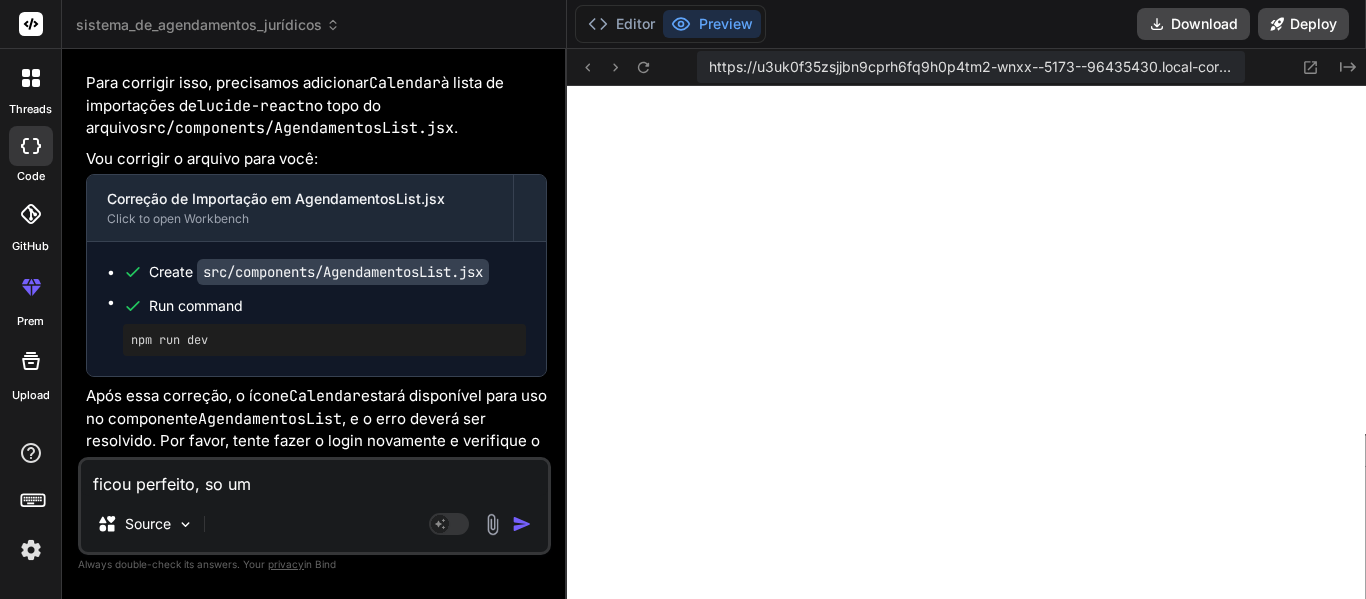 type on "x" 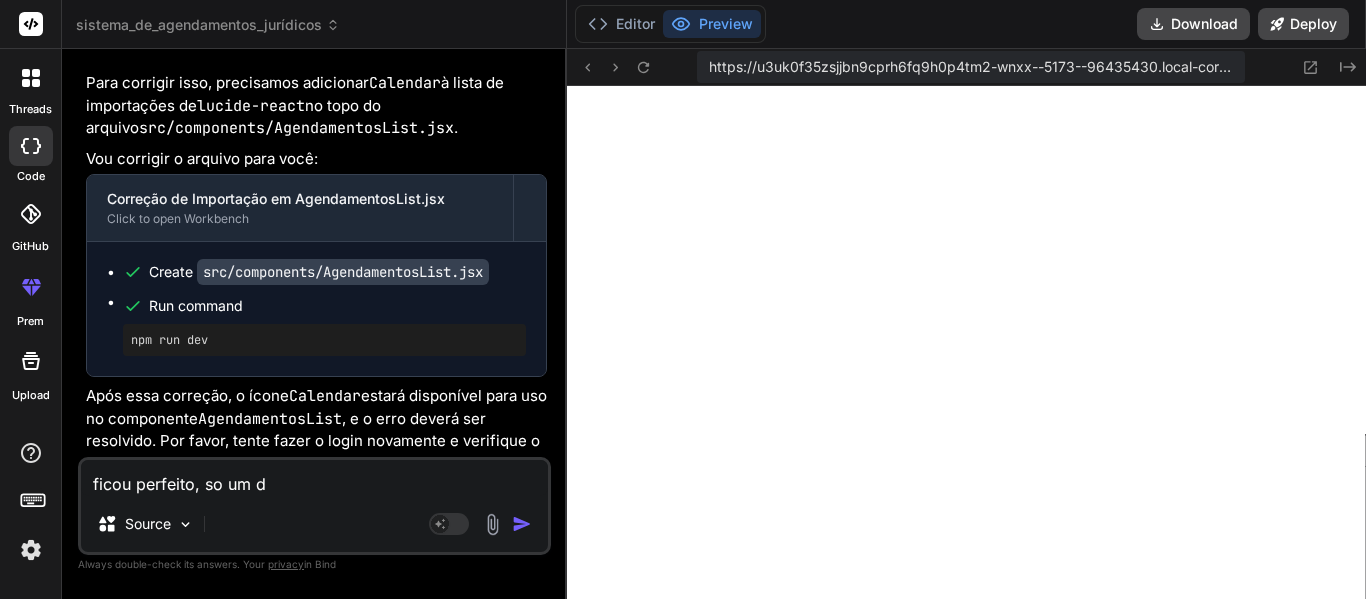 type on "ficou perfeito, so um de" 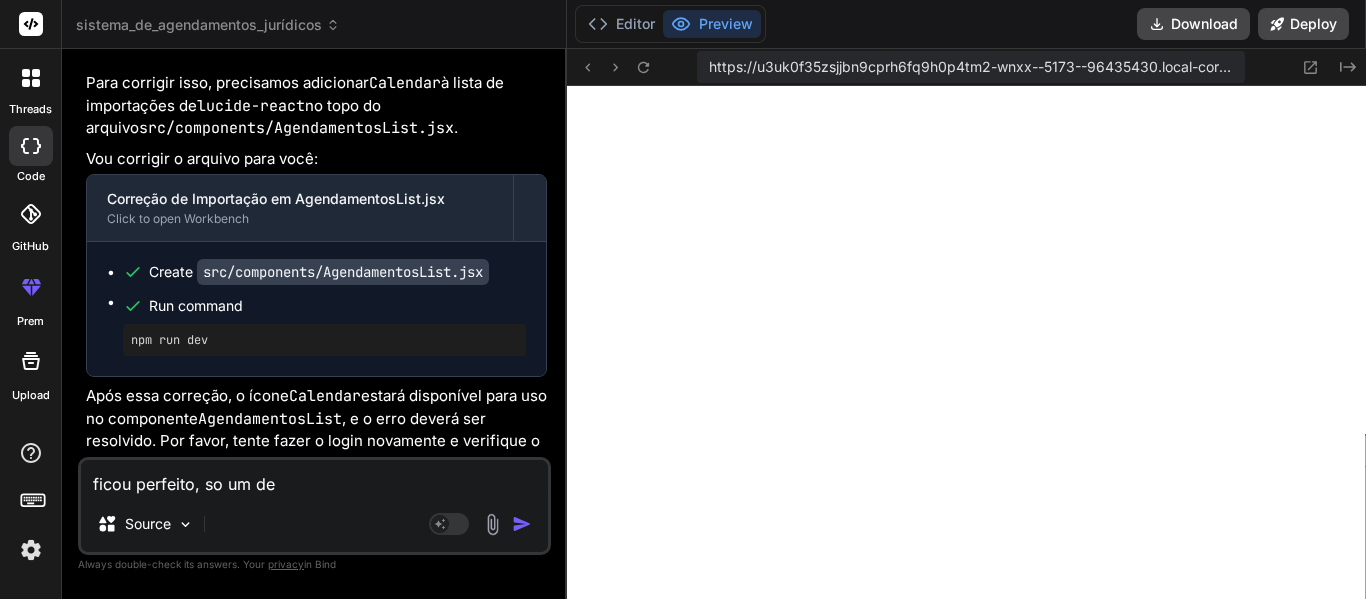 type on "ficou perfeito, so um det" 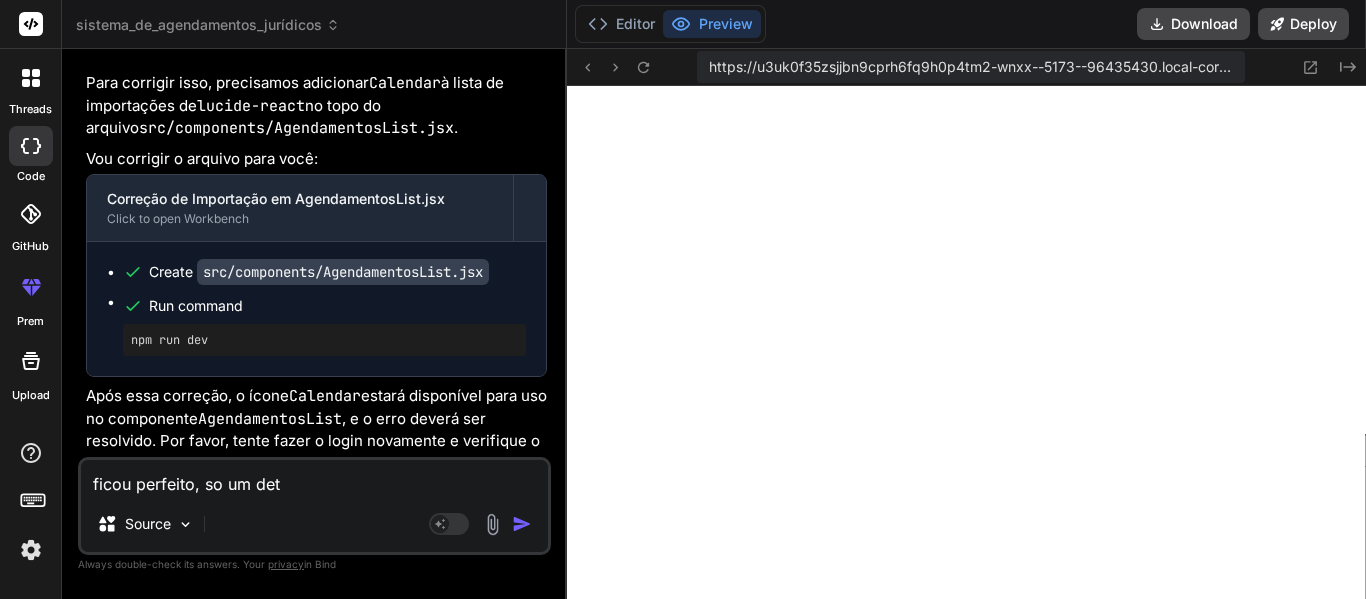 type on "ficou perfeito, so um deta" 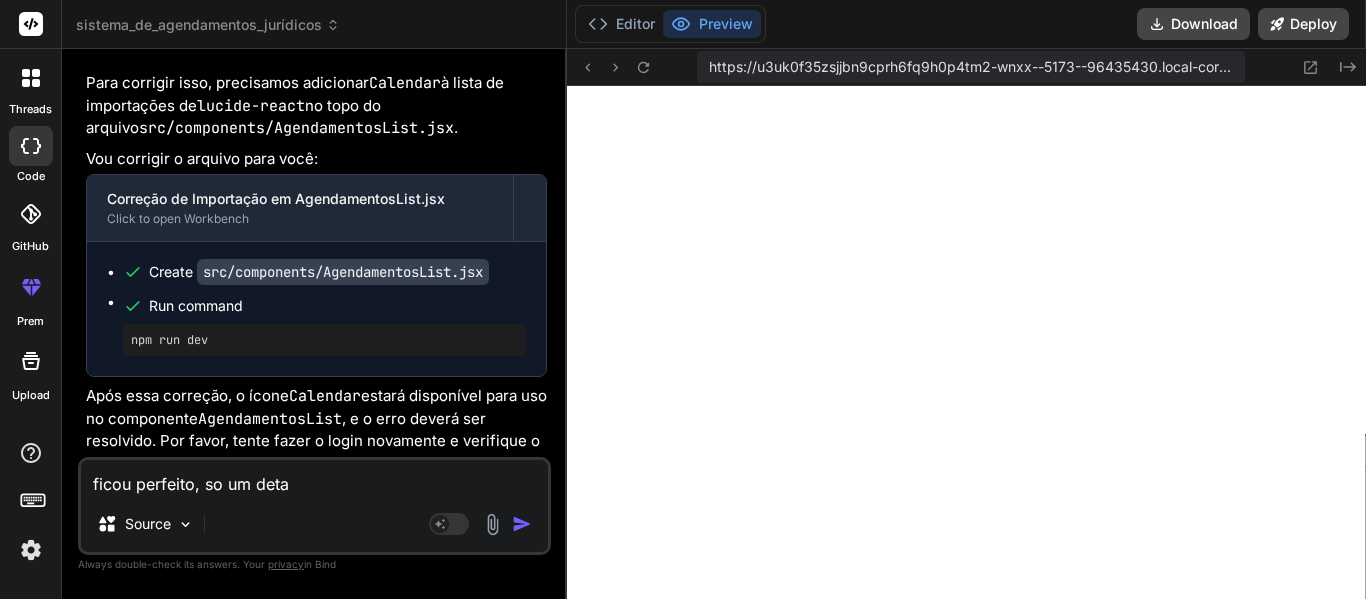 type on "x" 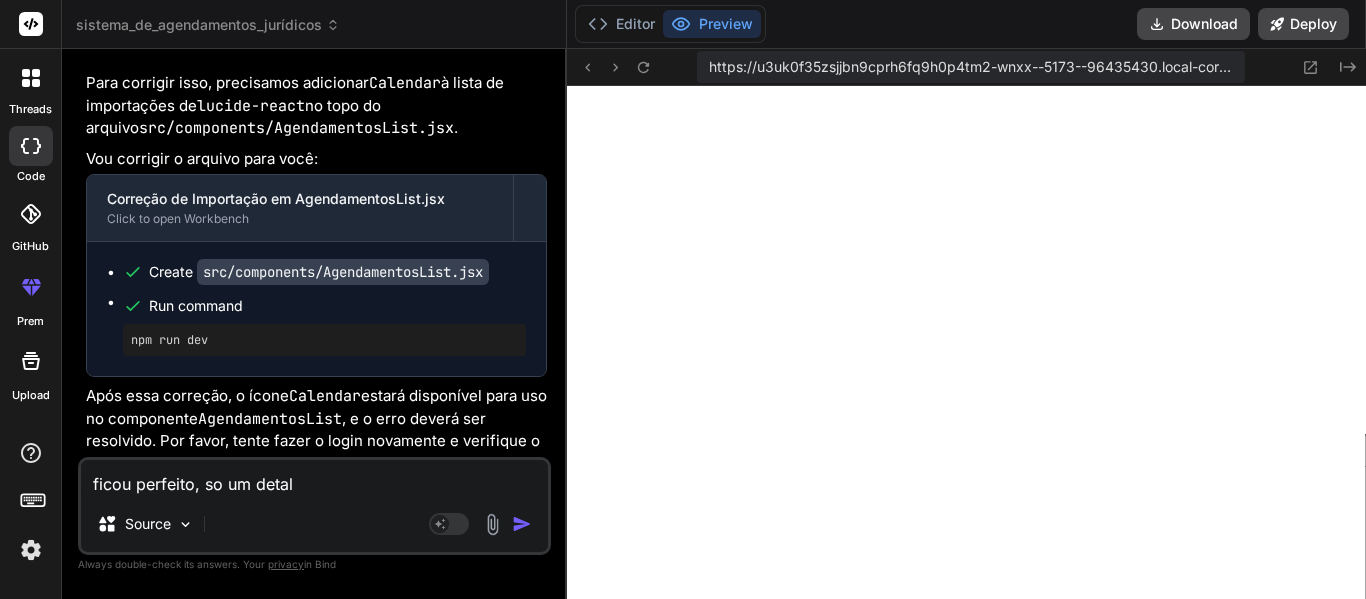 type on "ficou perfeito, so um detalh" 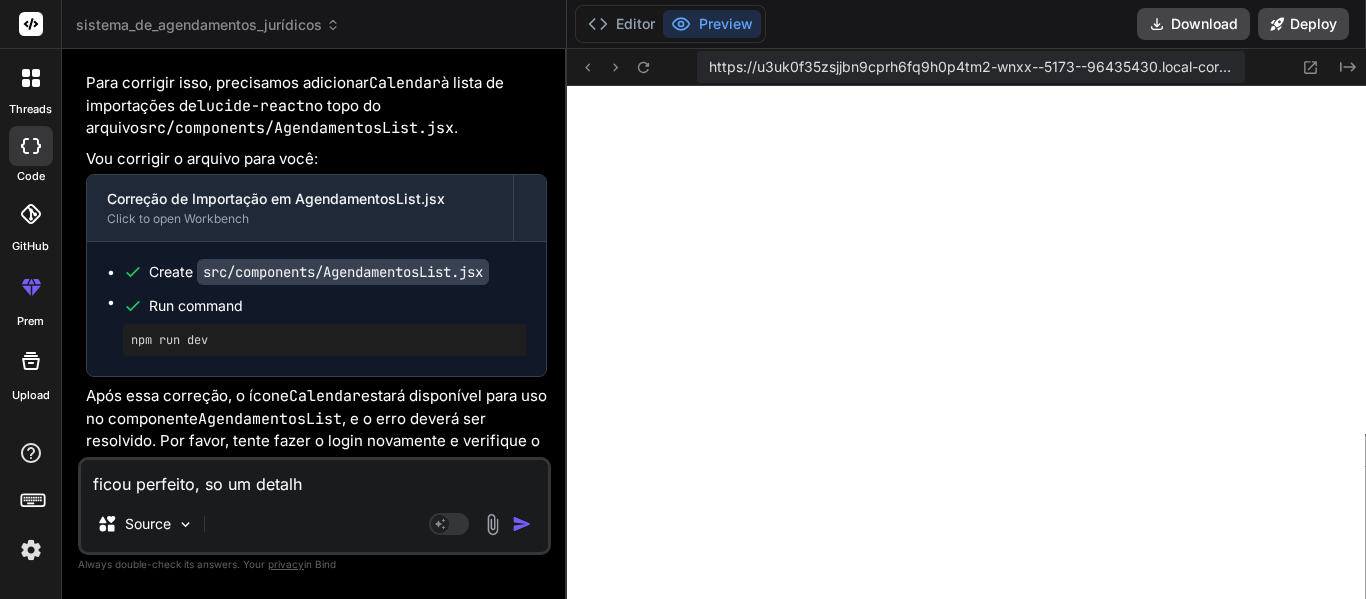 type on "ficou perfeito, so um detalhe" 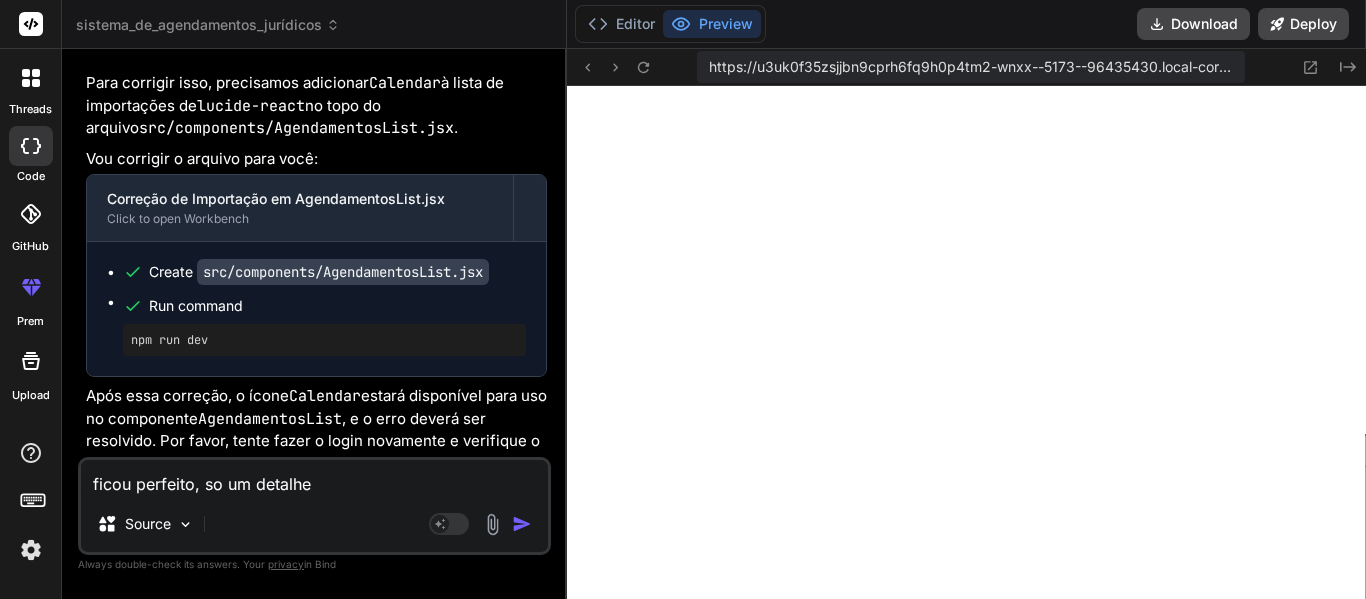 type on "x" 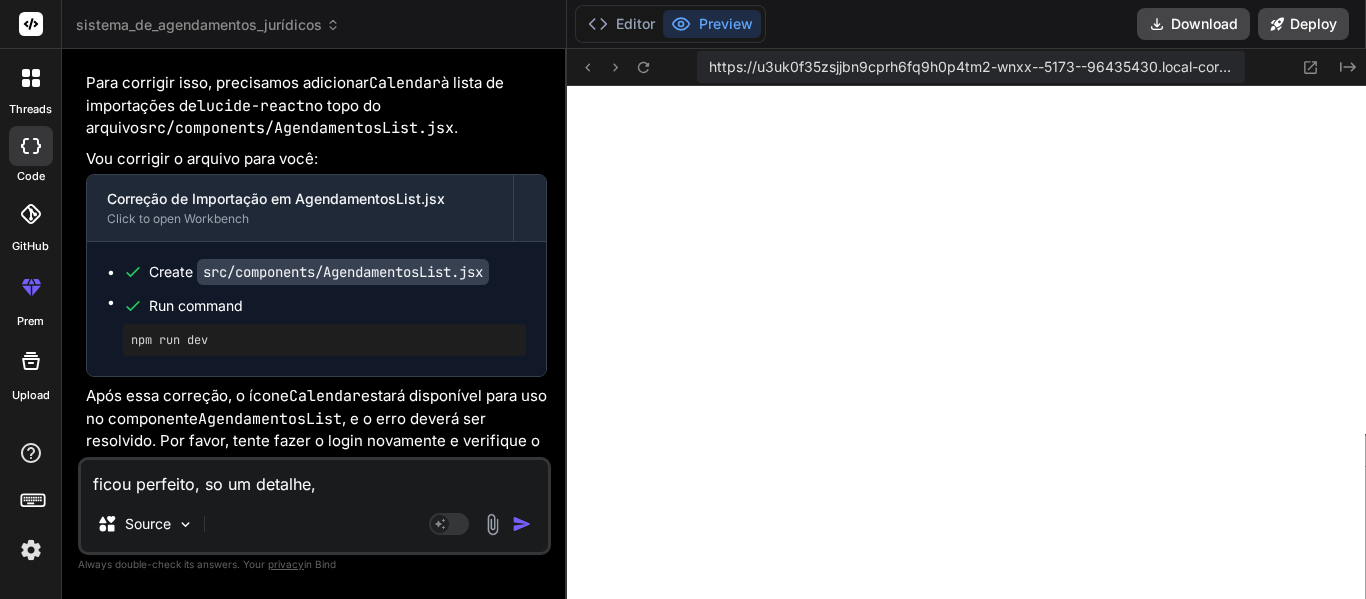 type on "x" 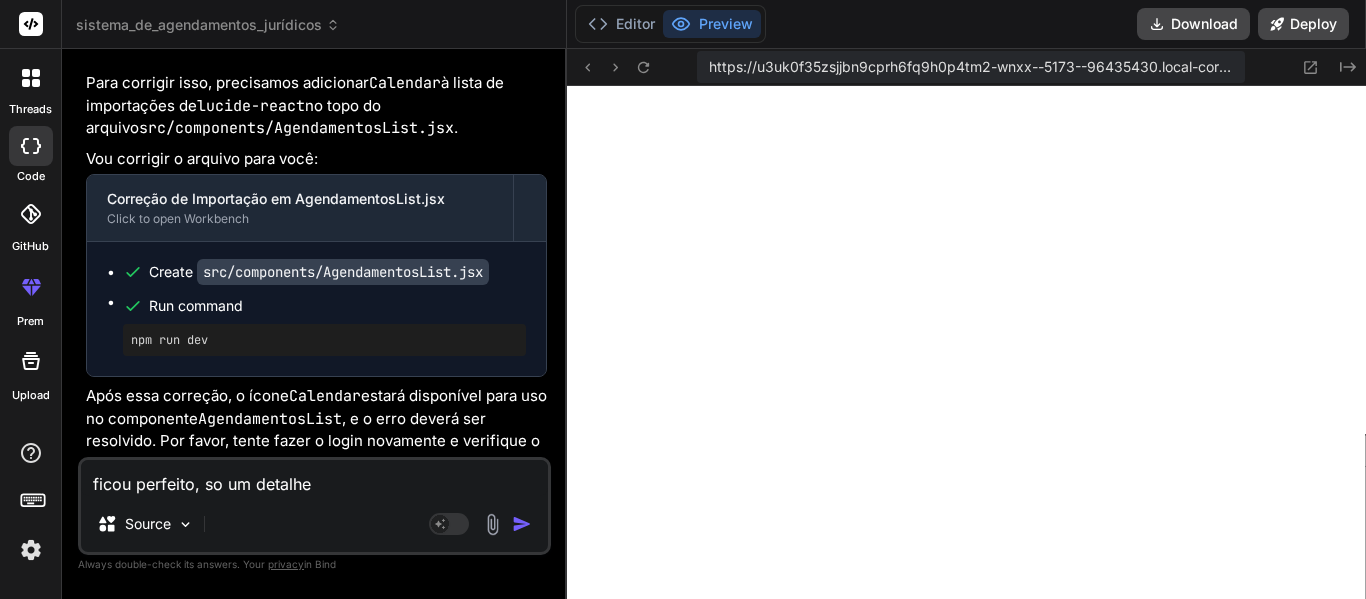 type on "ficou perfeito, so um detalhe," 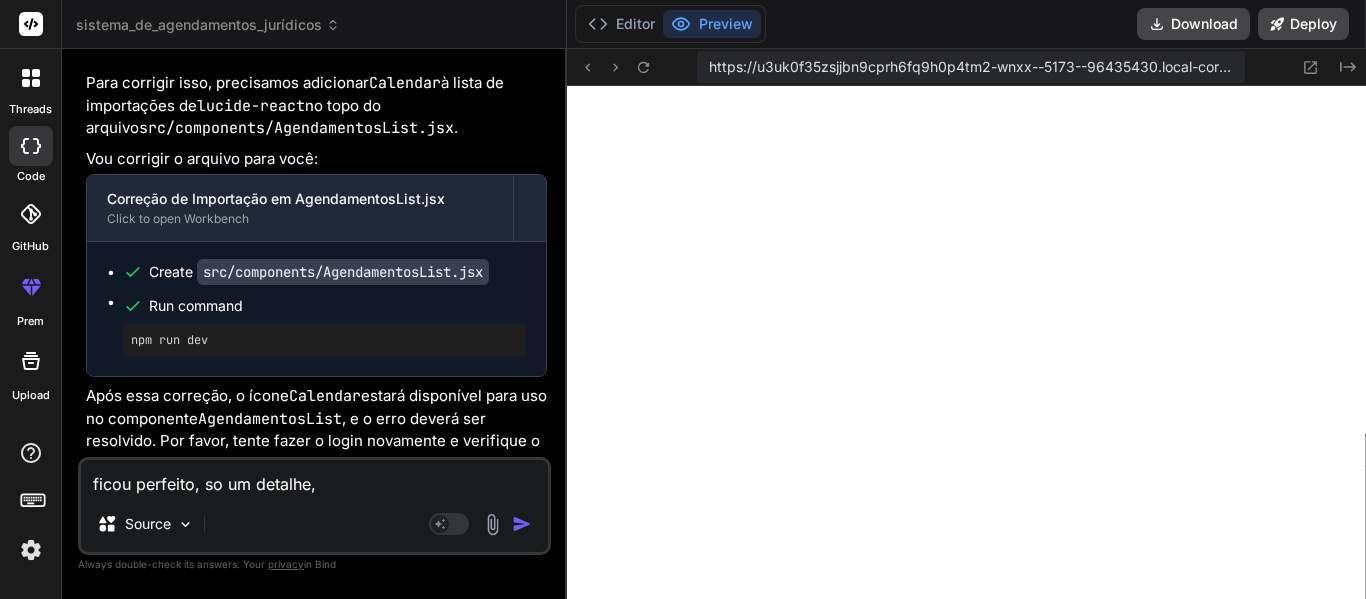 type on "ficou perfeito, so um detalhe," 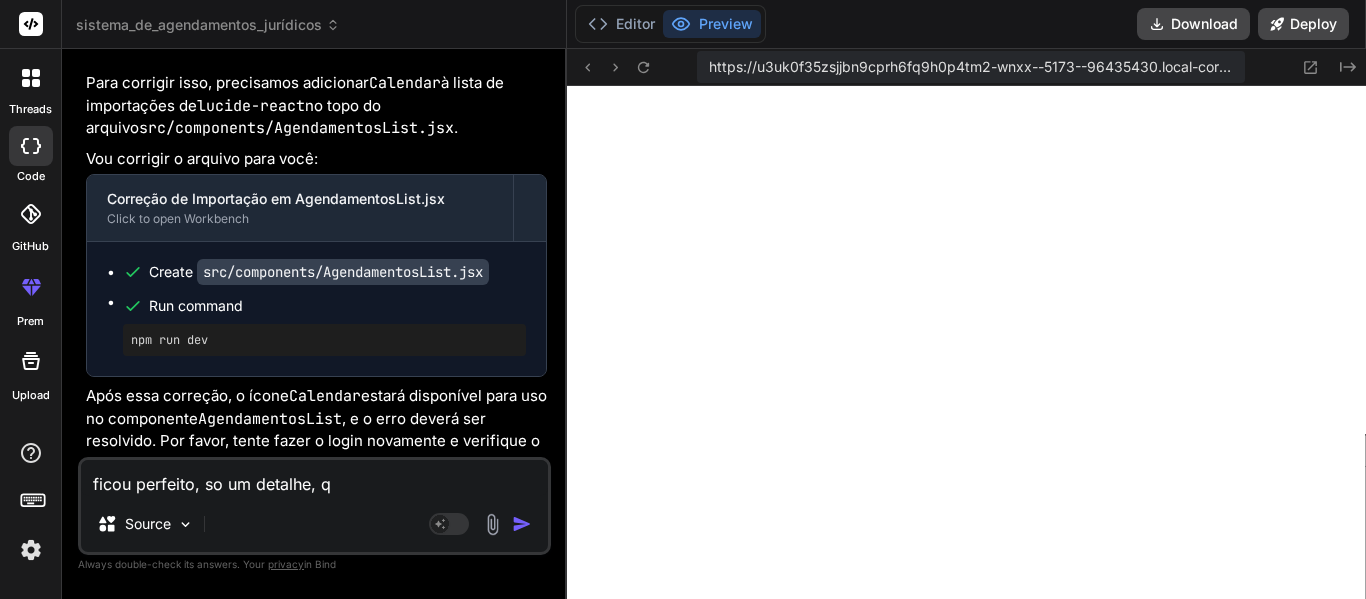 type on "ficou perfeito, so um detalhe, qu" 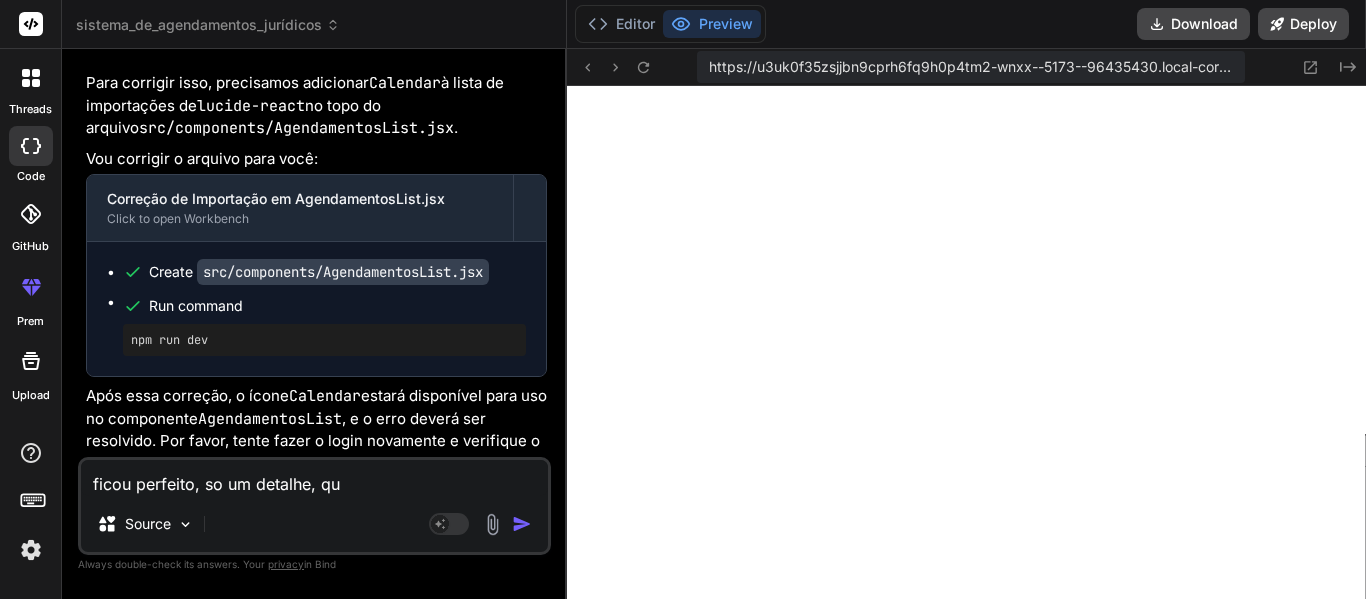 type on "ficou perfeito, so um detalhe, qua" 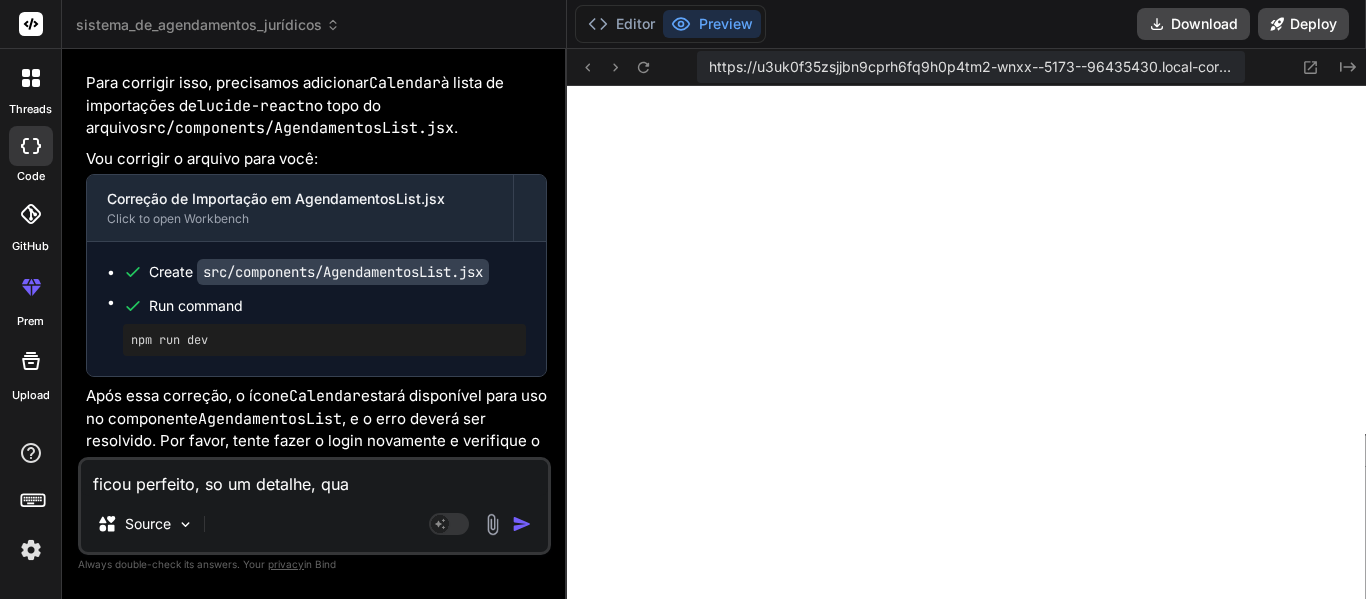 type on "ficou perfeito, so um detalhe, quan" 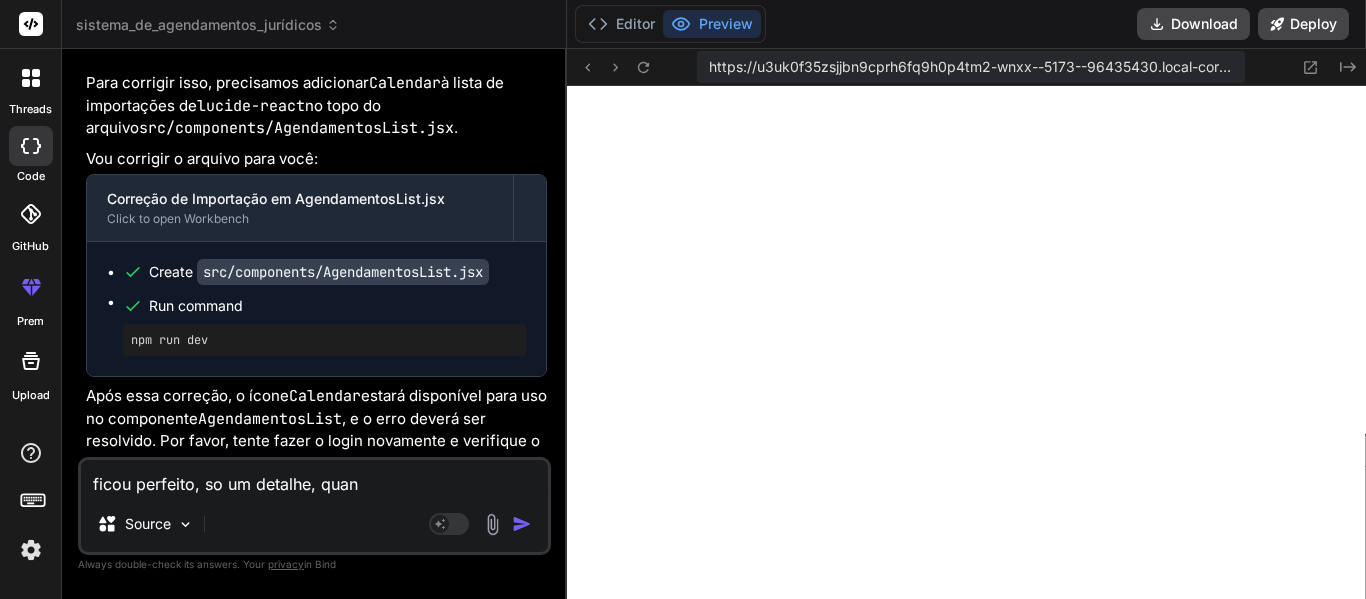 type on "ficou perfeito, so um detalhe, quand" 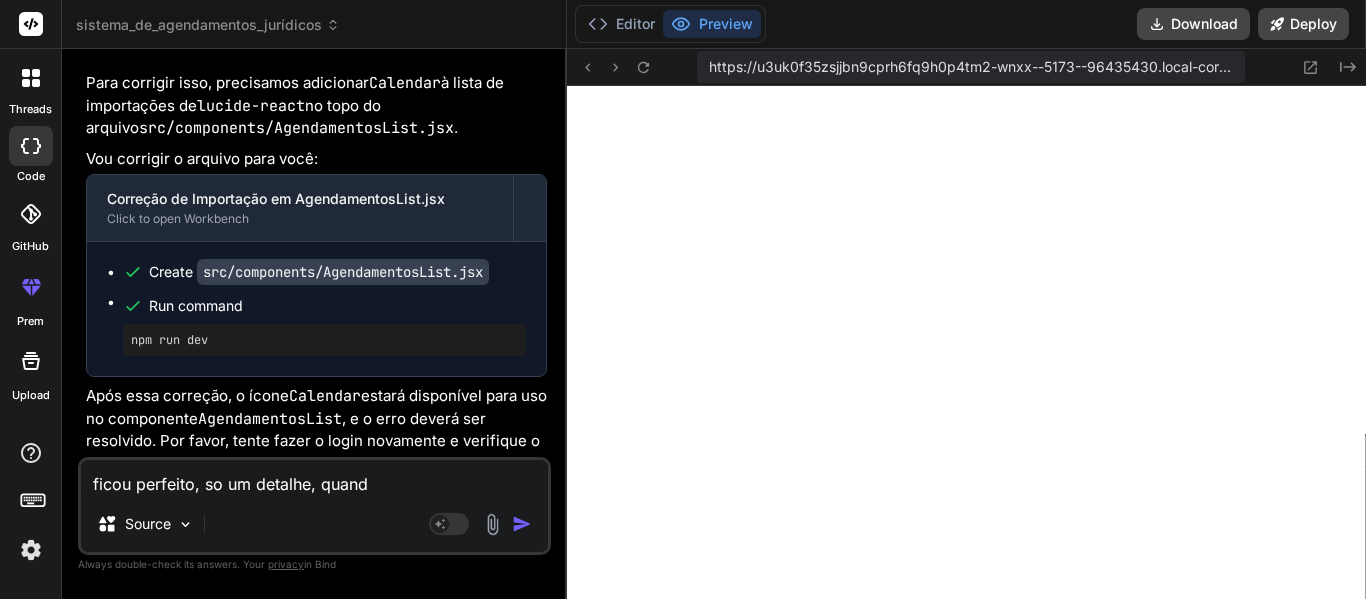 type on "x" 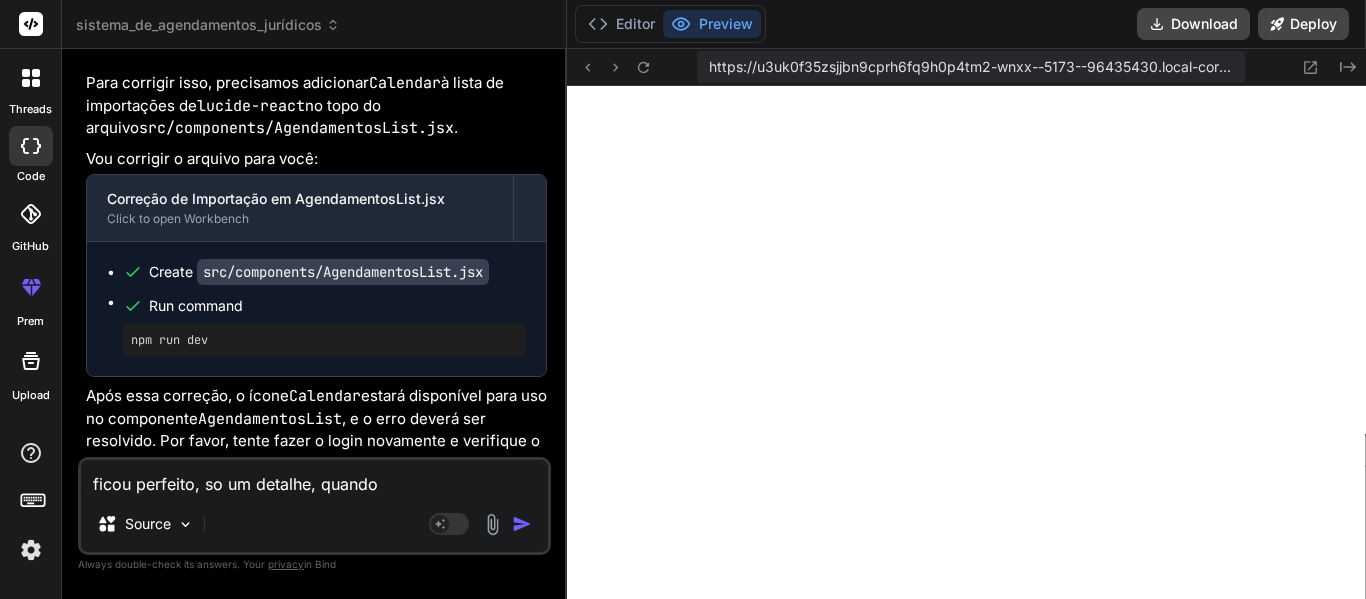 type on "ficou perfeito, so um detalhe, quando" 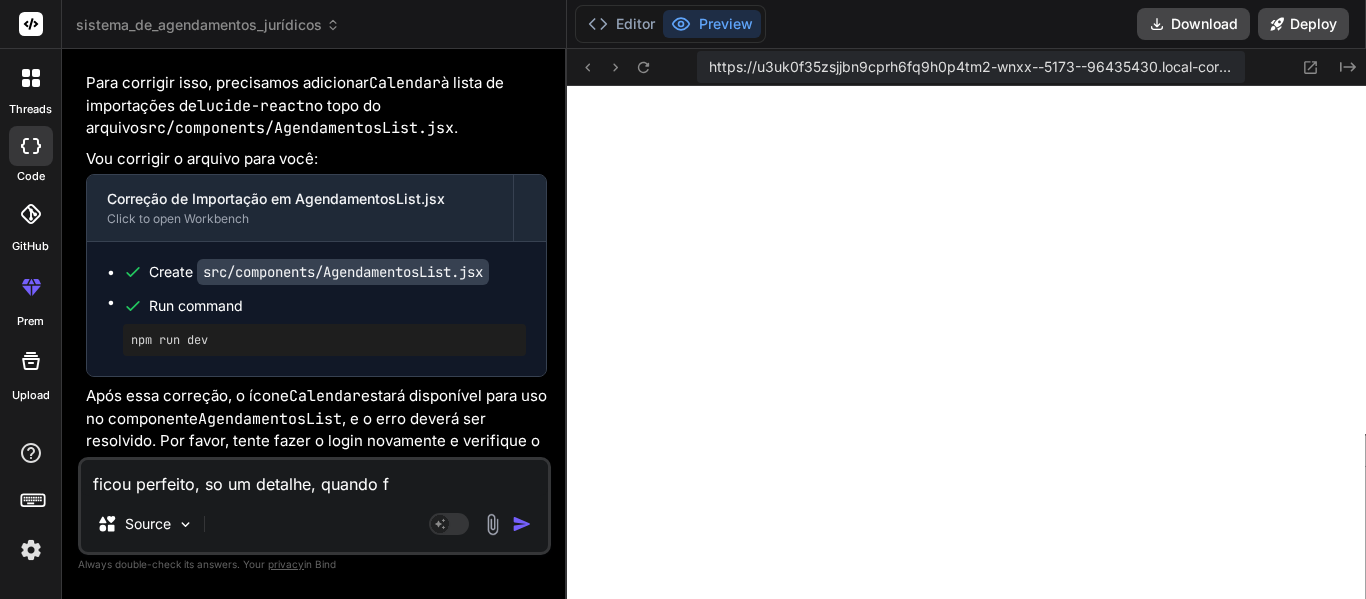type on "ficou perfeito, so um detalhe, quando fa" 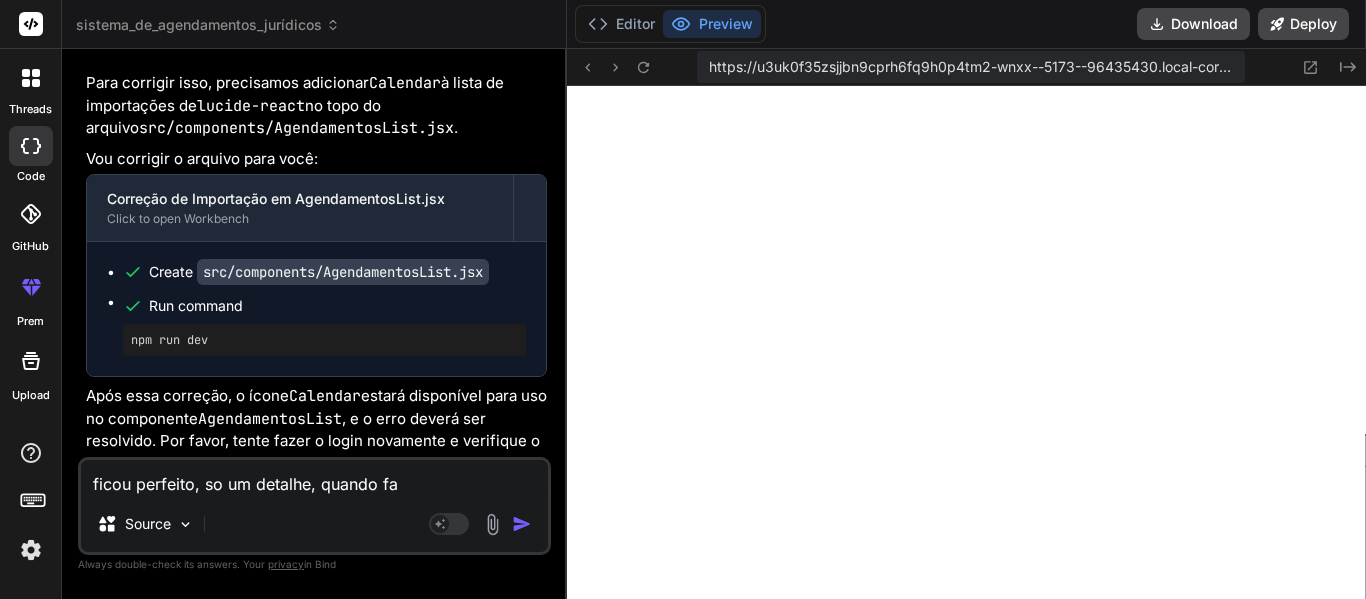 type on "x" 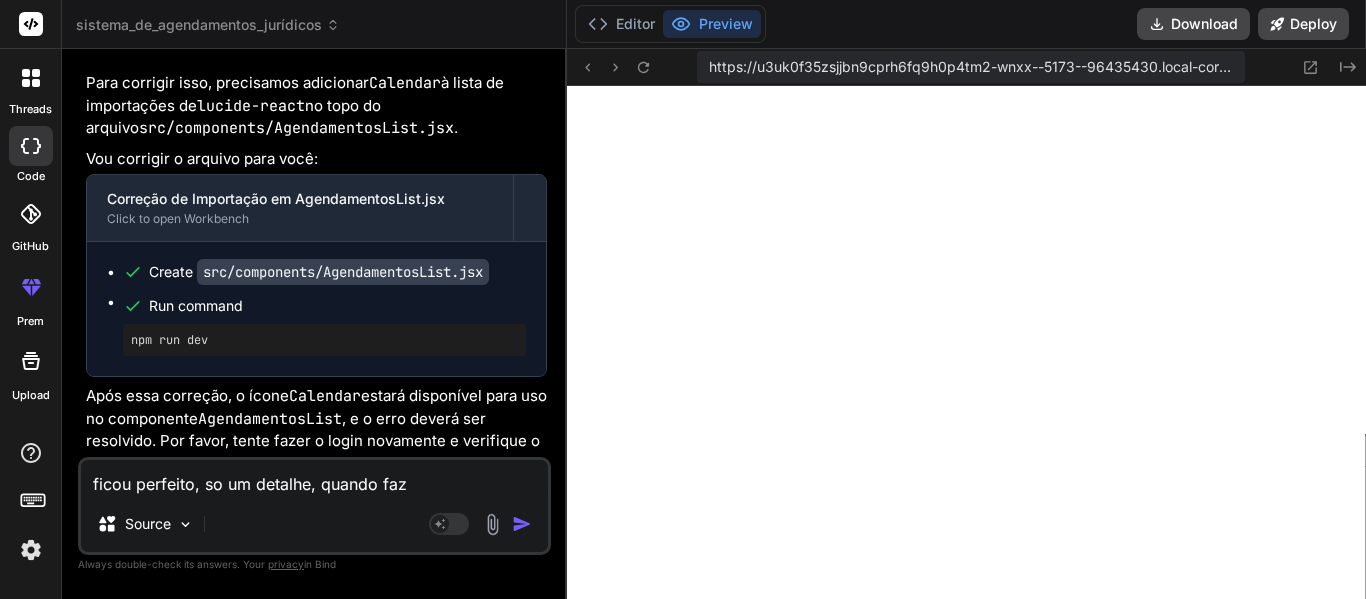 type on "ficou perfeito, so um detalhe, quando faz" 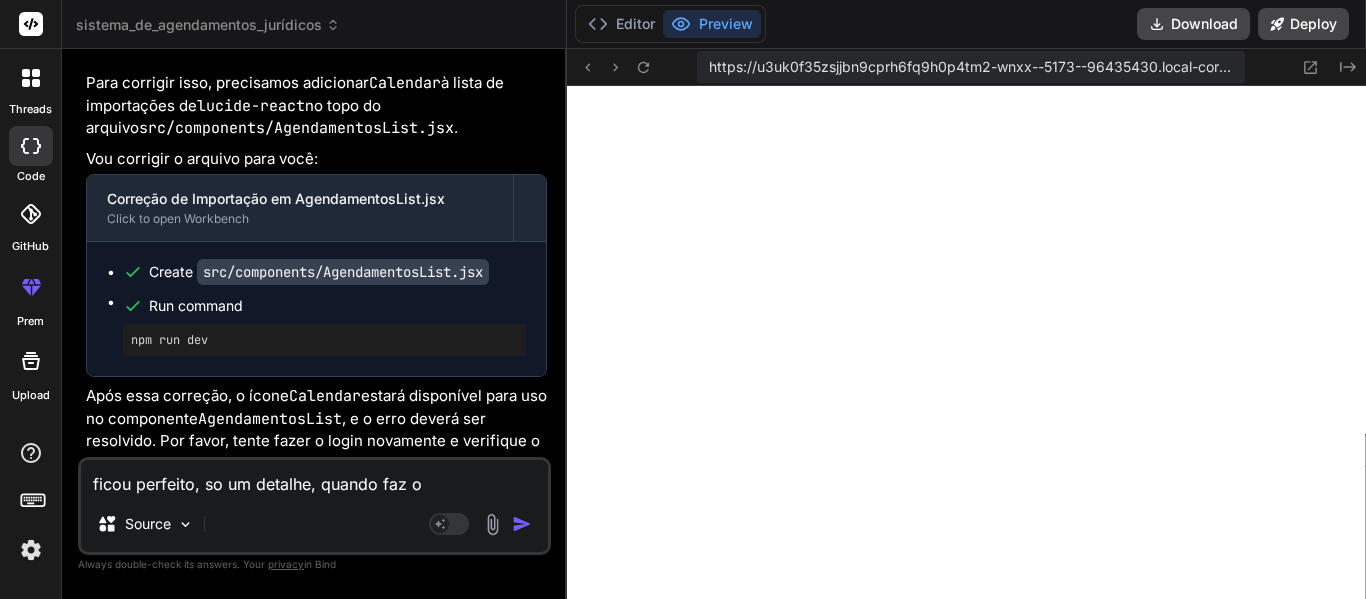 type on "x" 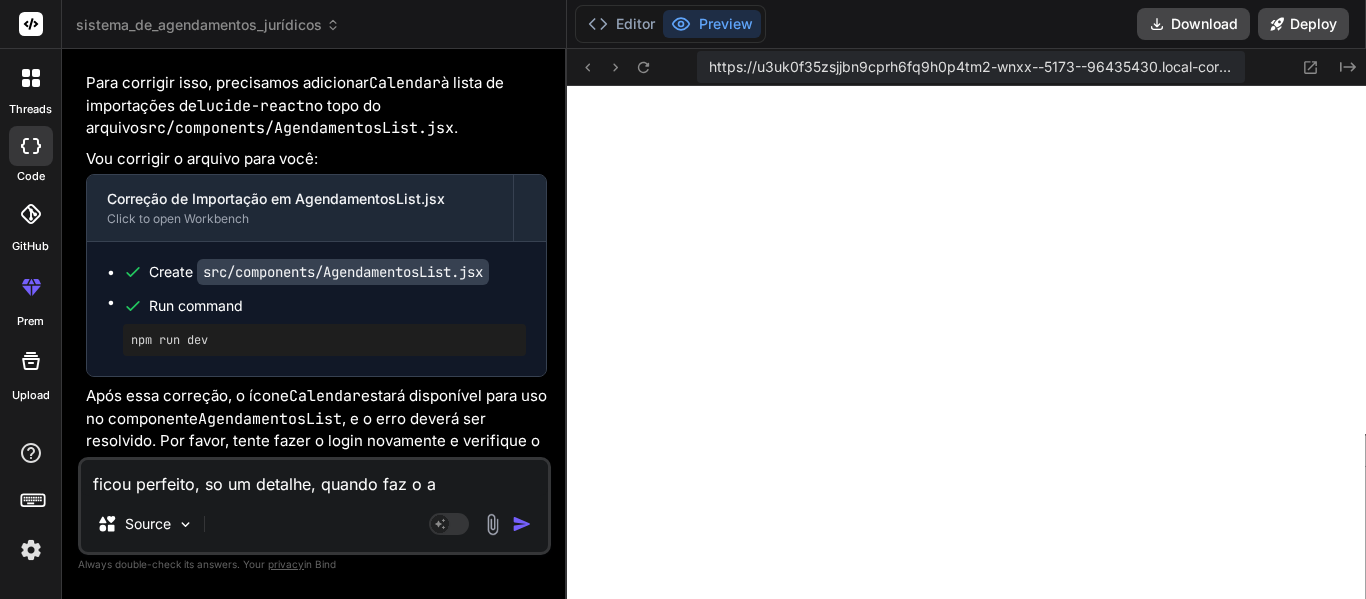 type on "ficou perfeito, so um detalhe, quando faz o ag" 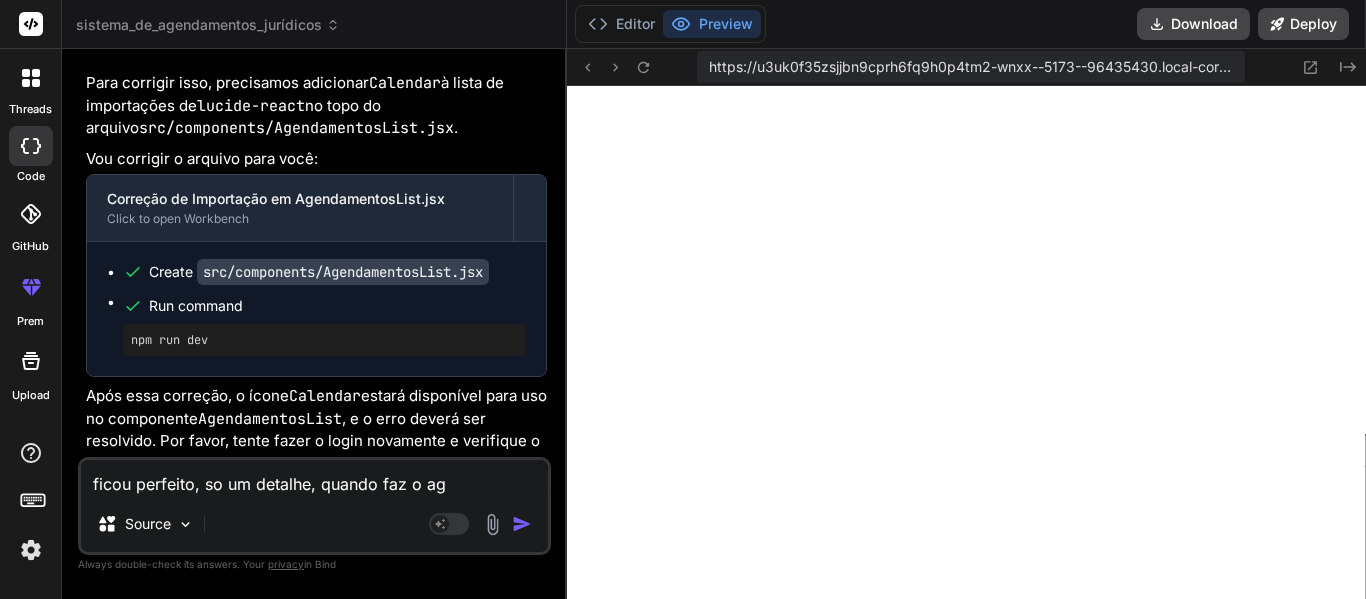 type on "ficou perfeito, so um detalhe, quando faz o age" 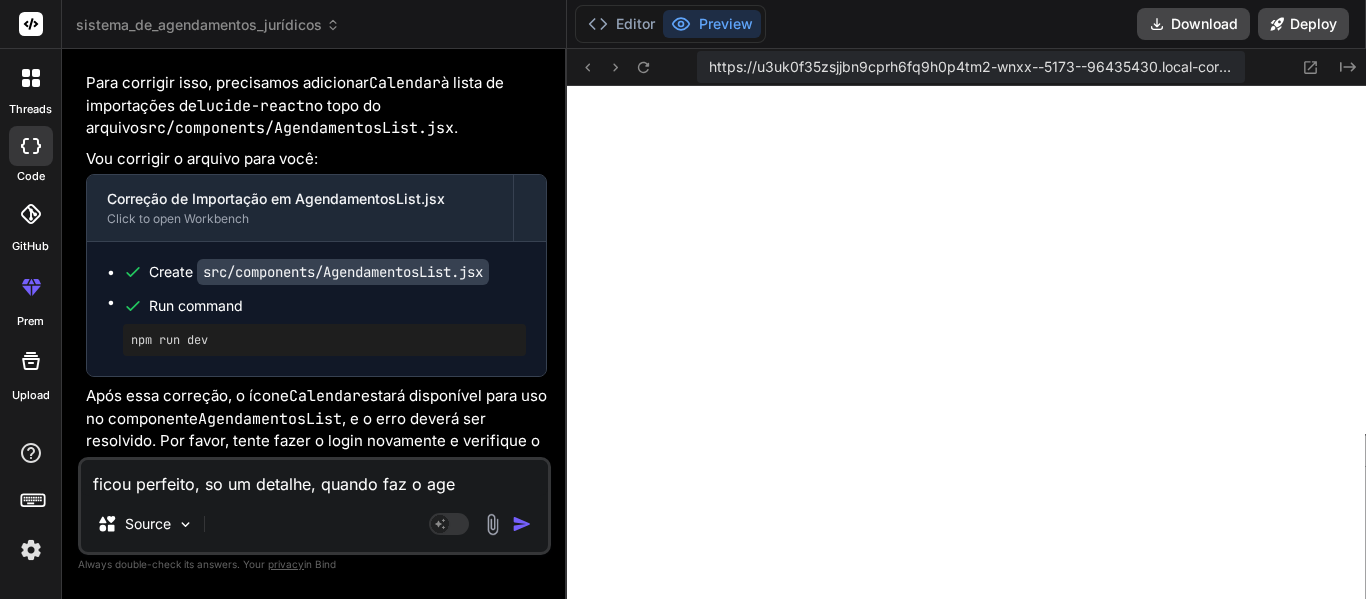 type on "x" 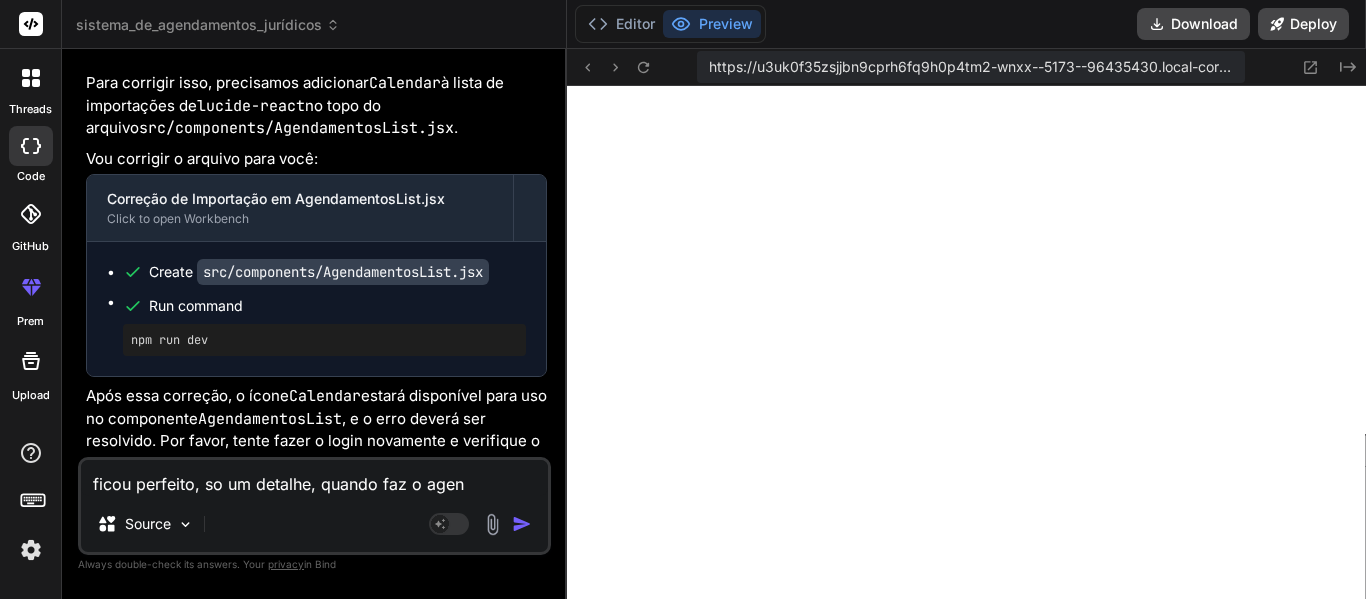 type on "ficou perfeito, so um detalhe, quando faz o agend" 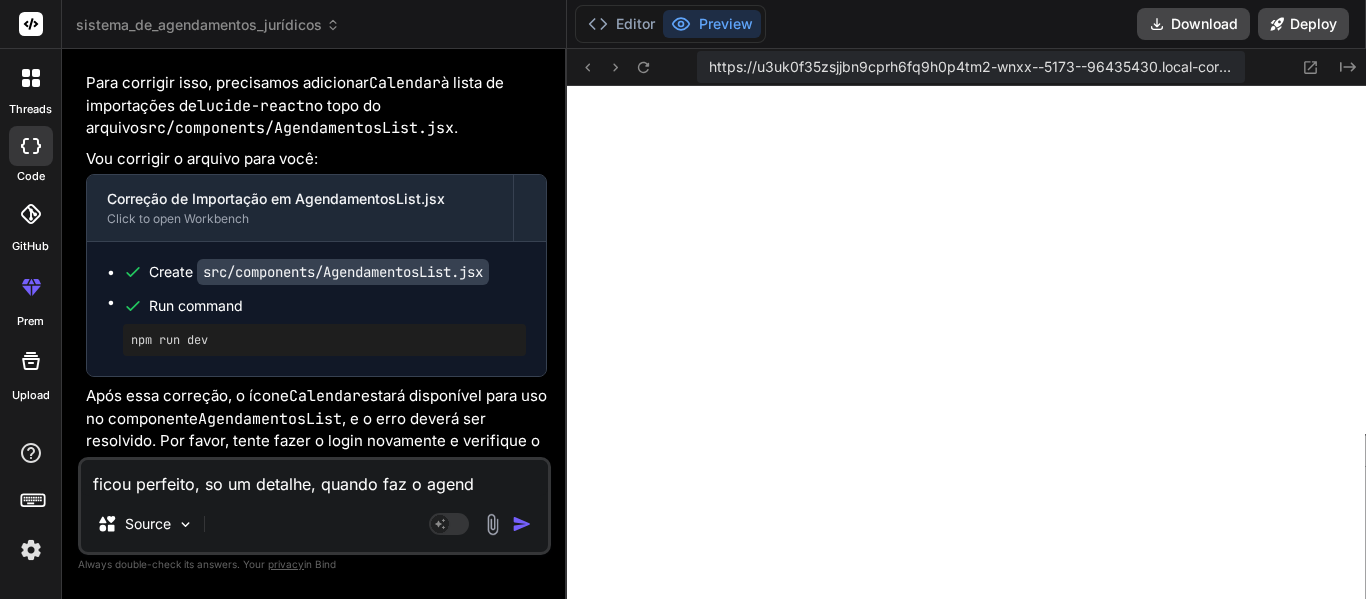 type on "ficou perfeito, so um detalhe, quando faz o agenda" 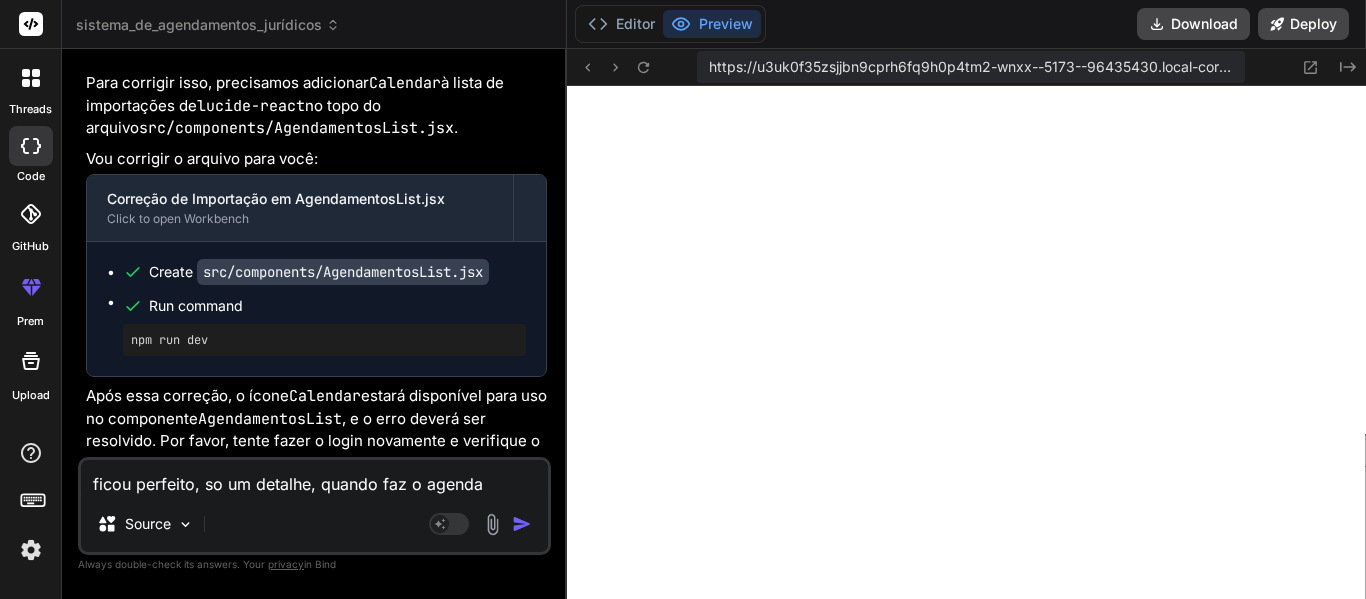 type on "ficou perfeito, so um detalhe, quando faz o agendae" 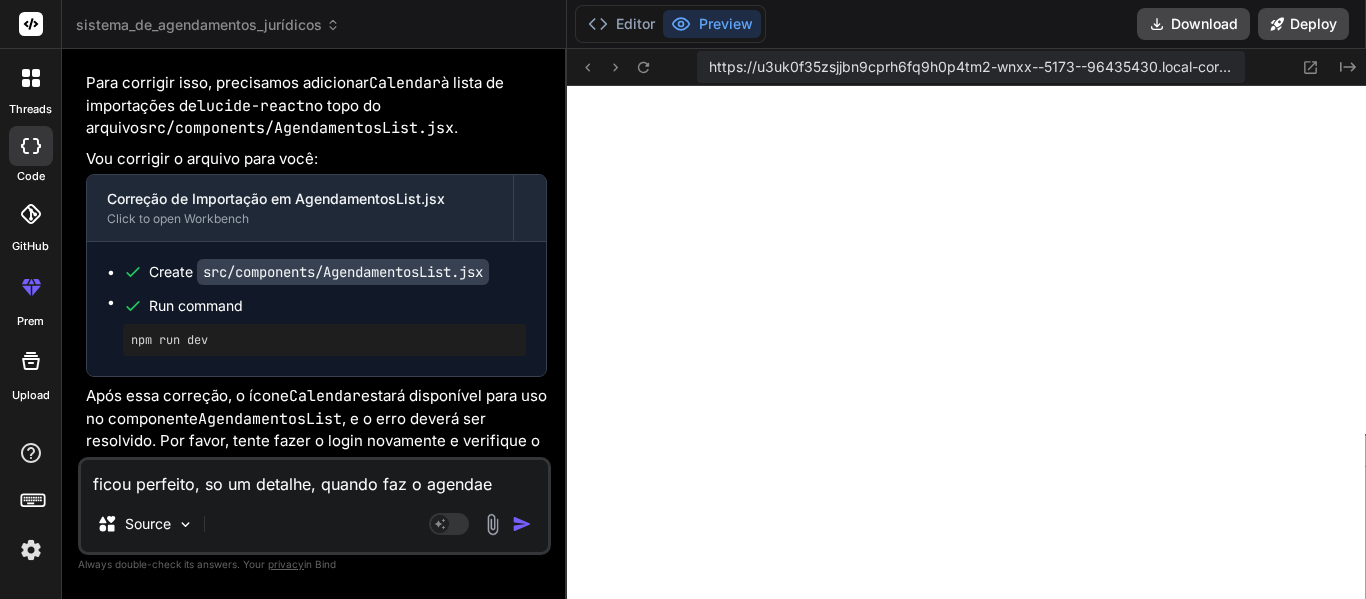 type on "ficou perfeito, so um detalhe, quando faz o agendaen" 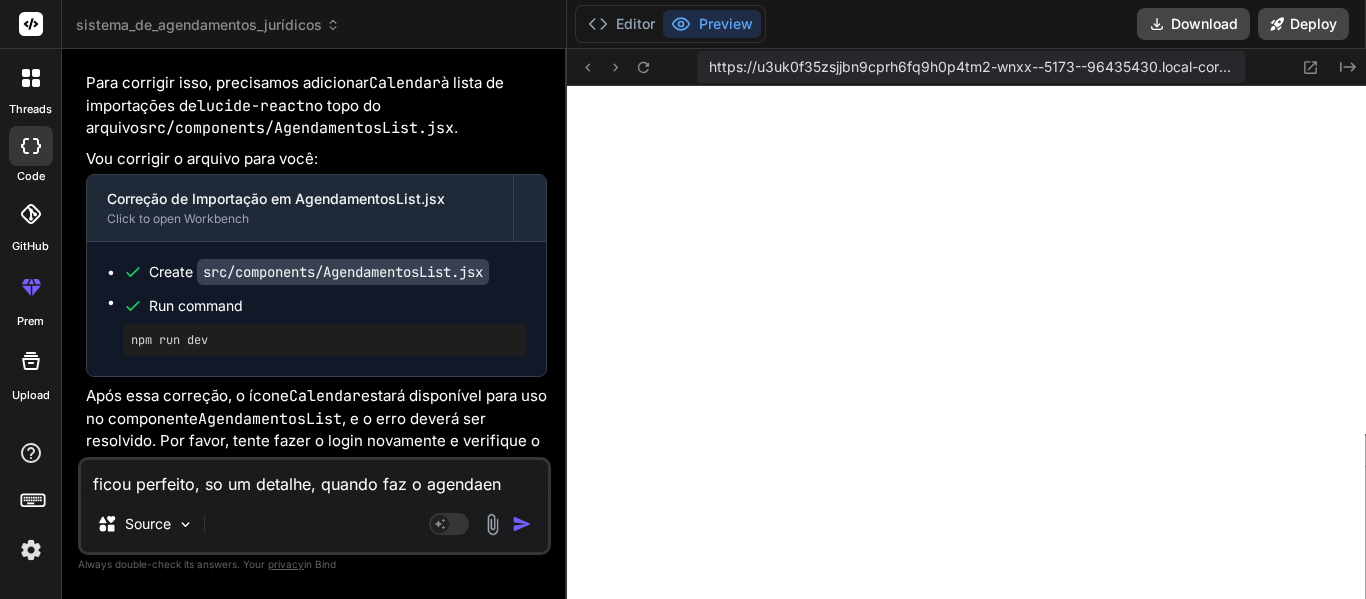 type on "ficou perfeito, so um detalhe, quando faz o agendaent" 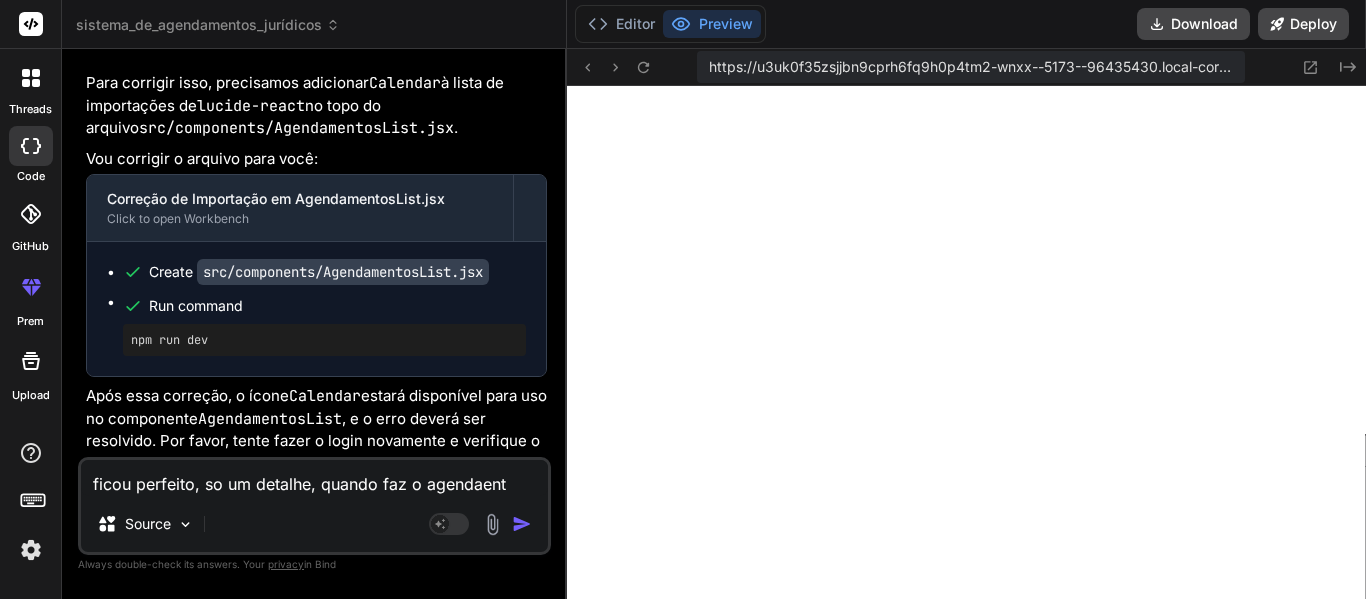 type on "x" 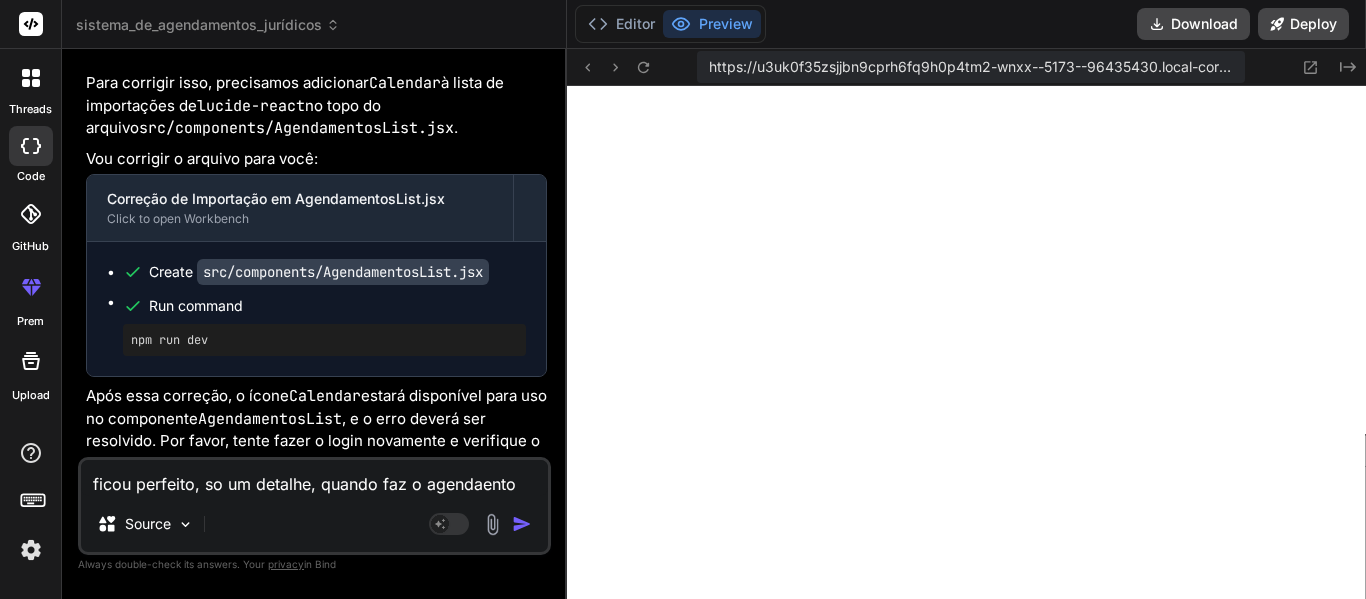 type on "x" 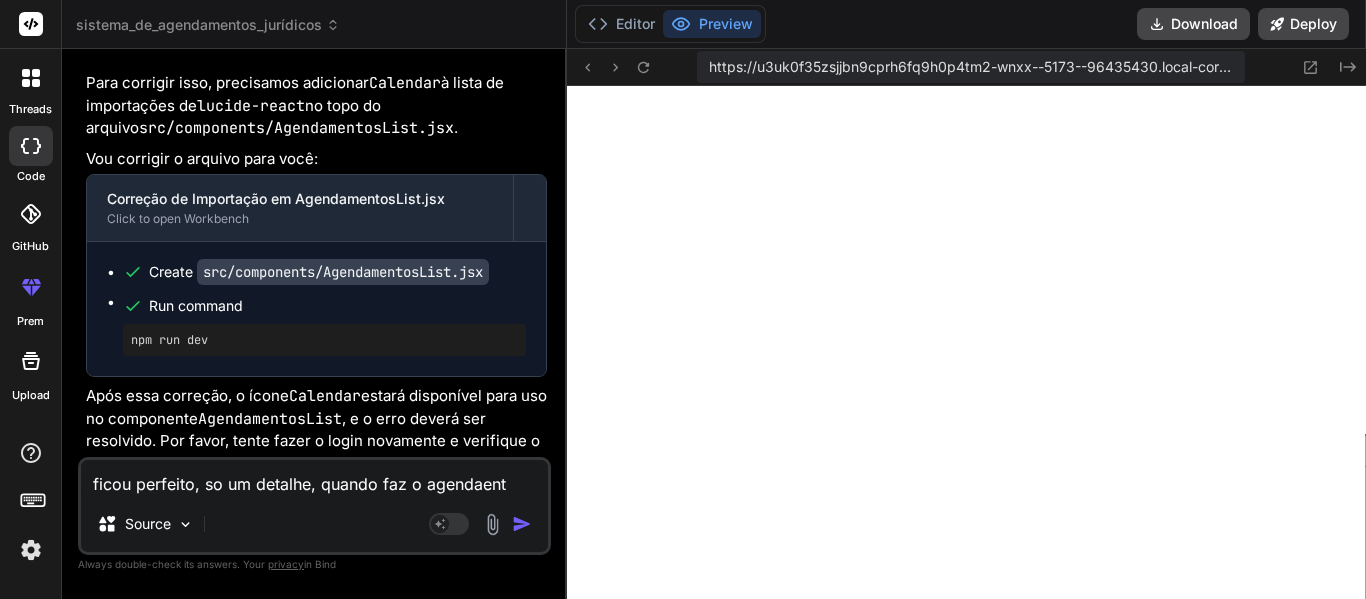 type on "ficou perfeito, so um detalhe, quando faz o agendaen" 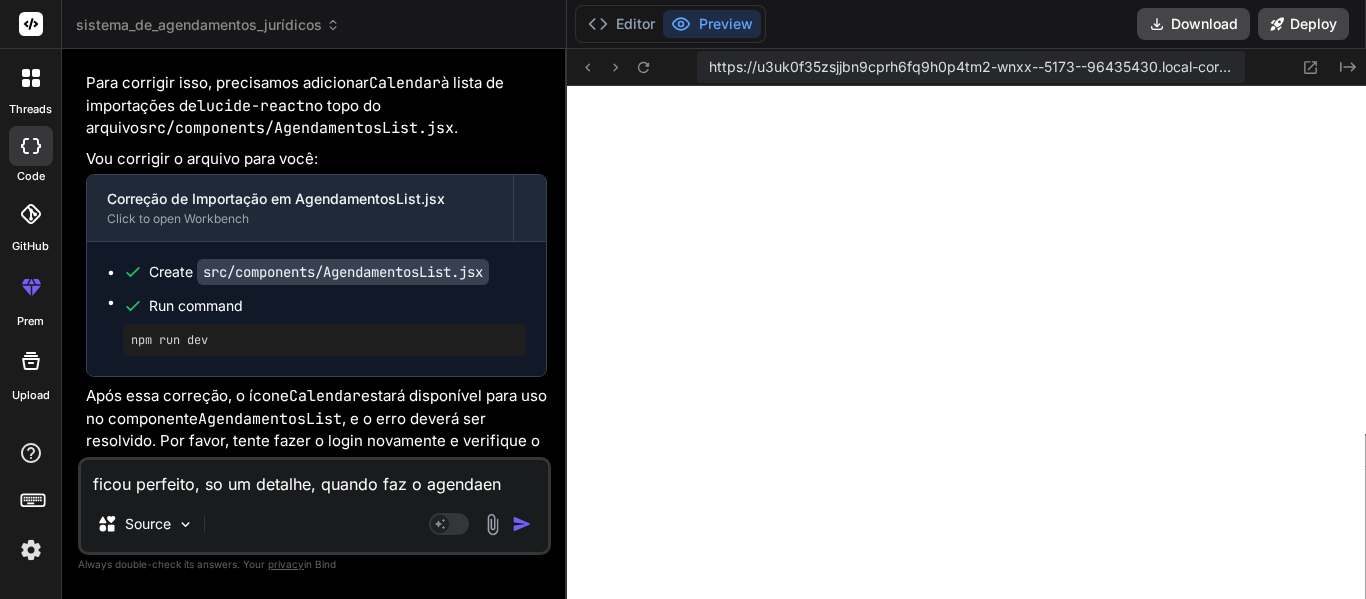 type on "ficou perfeito, so um detalhe, quando faz o agendae" 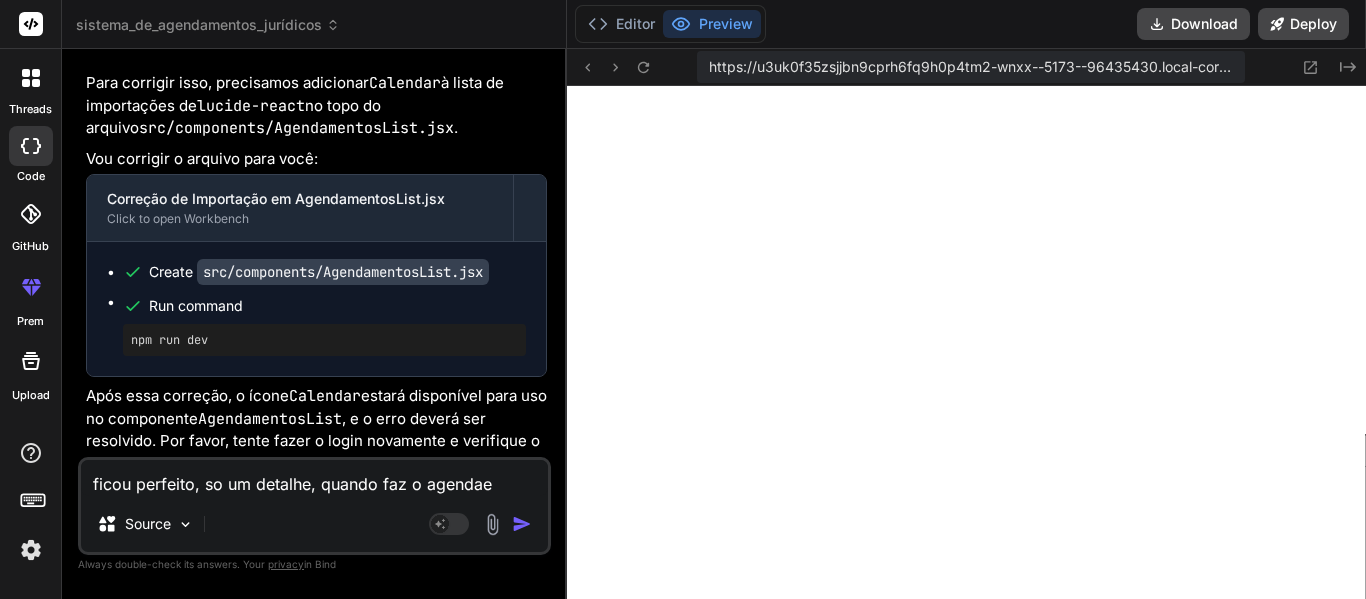 type on "ficou perfeito, so um detalhe, quando faz o agenda" 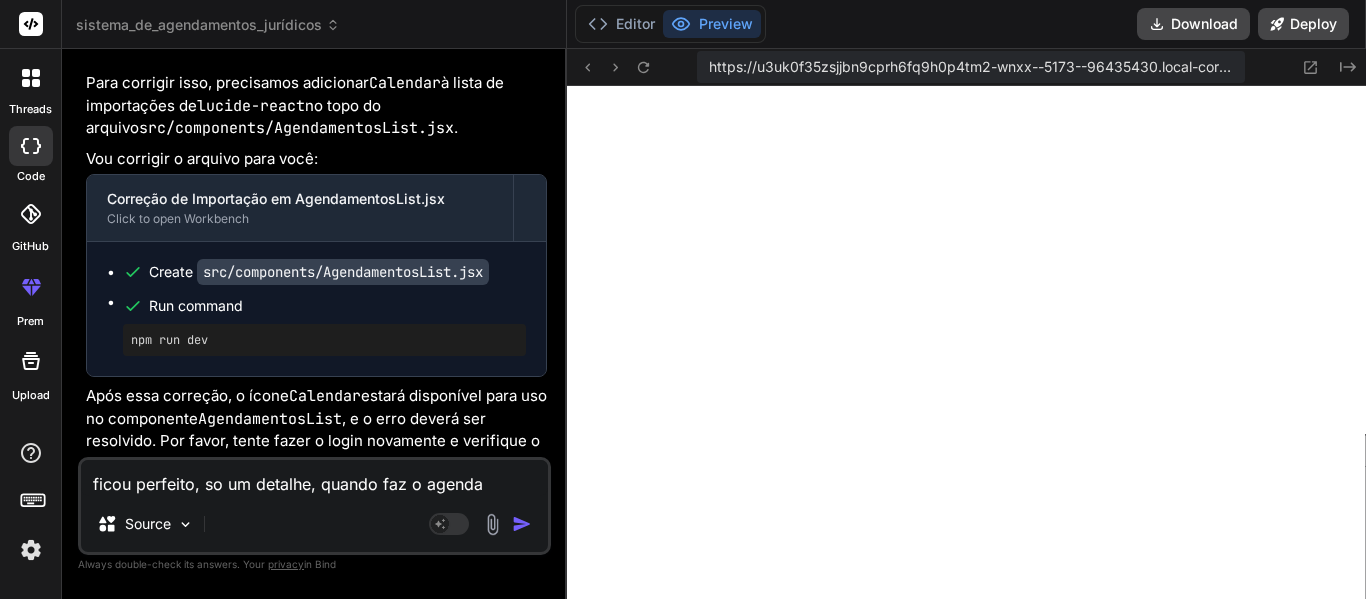 type on "ficou perfeito, so um detalhe, quando faz o agendam" 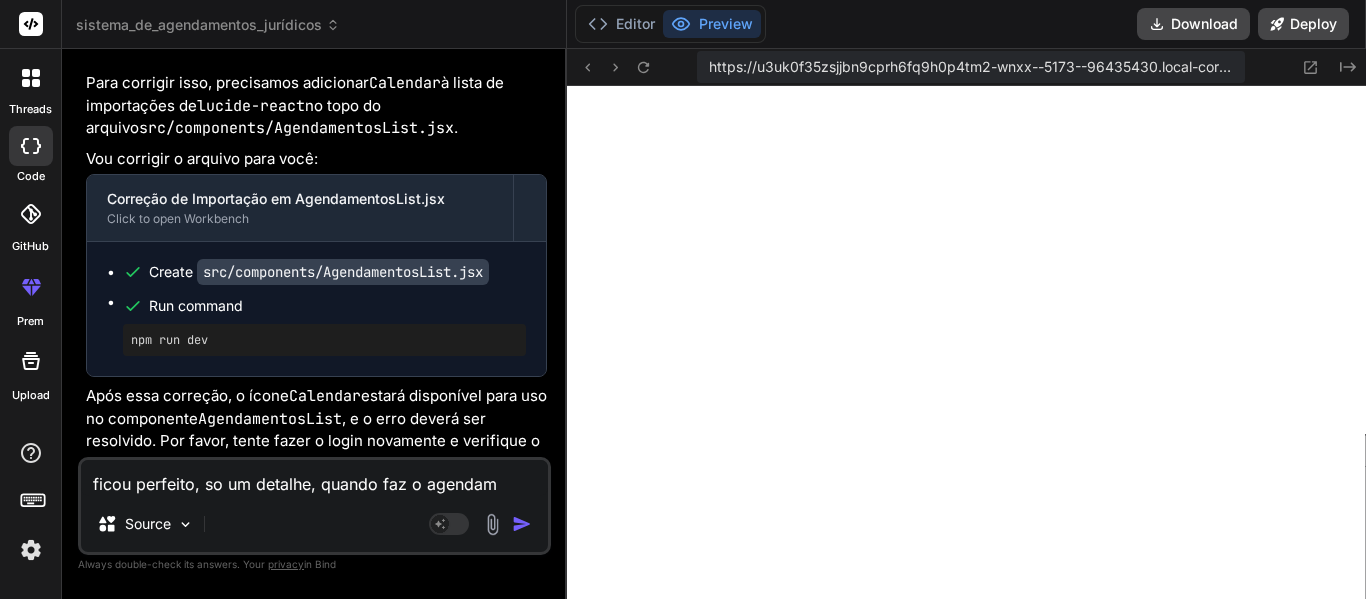 type on "ficou perfeito, so um detalhe, quando faz o agendame" 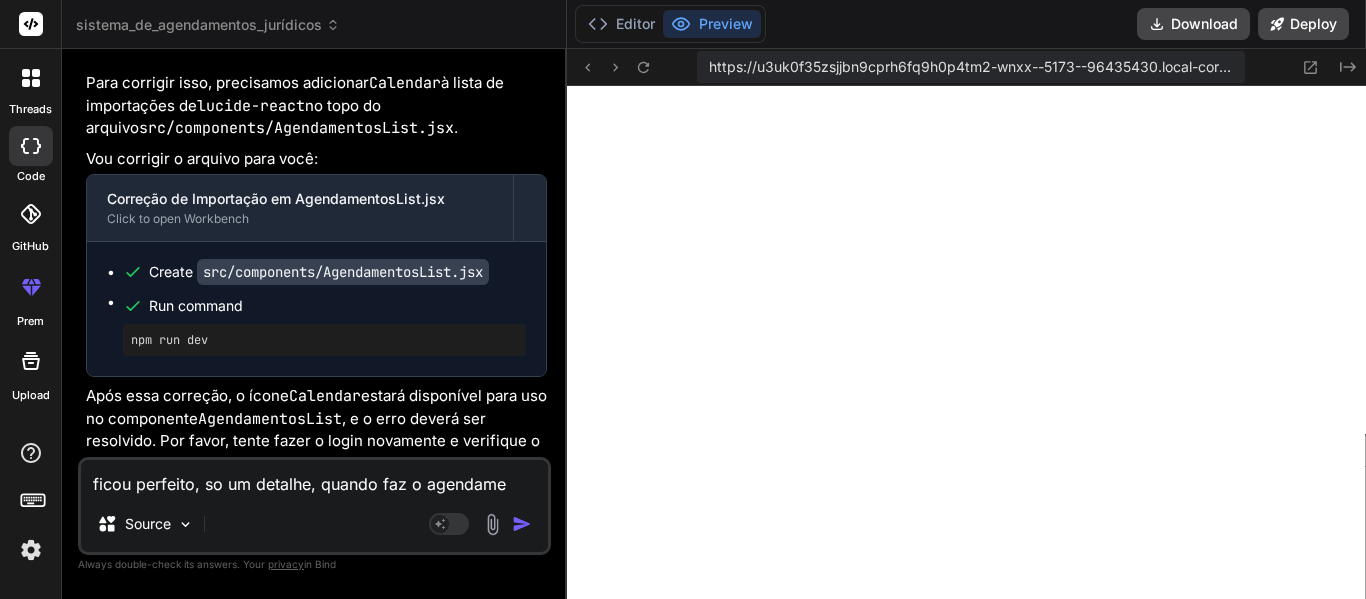type on "x" 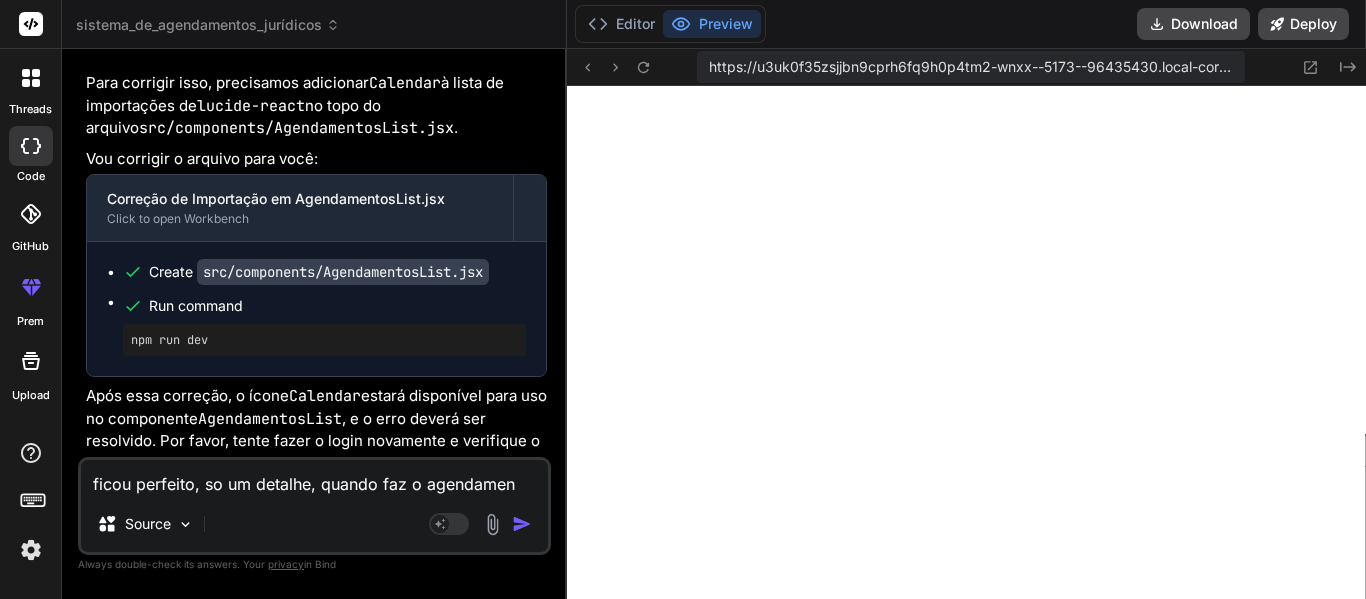 type on "ficou perfeito, so um detalhe, quando faz o agendament" 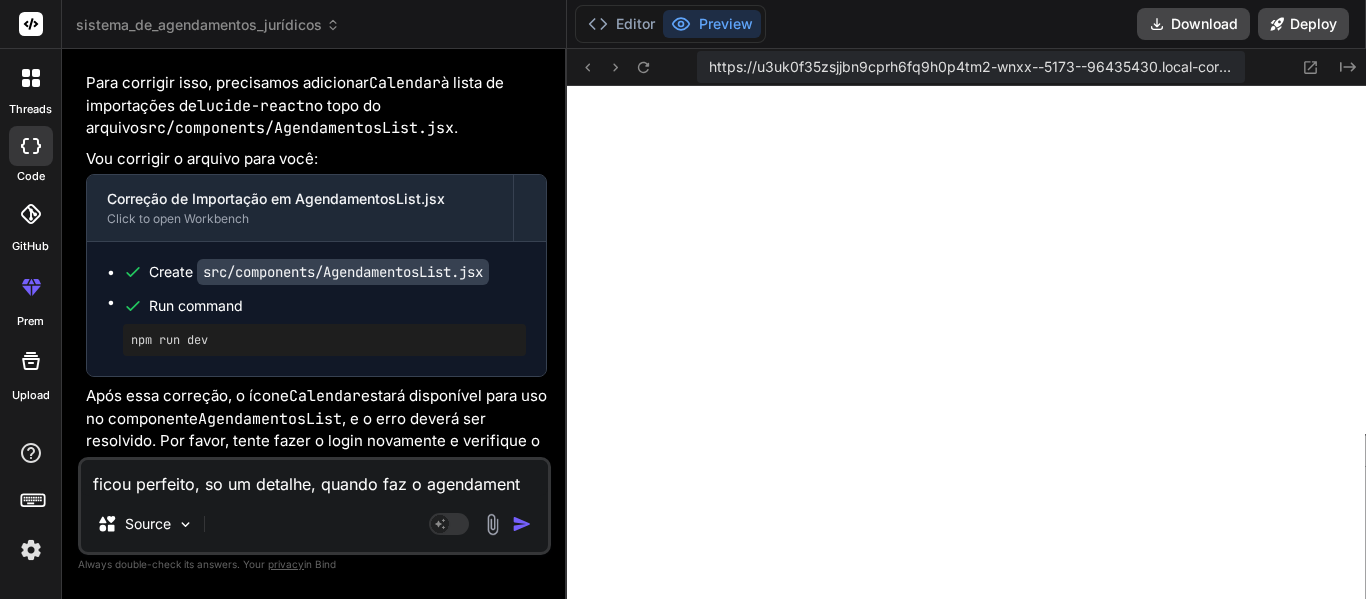 type on "ficou perfeito, so um detalhe, quando faz o agendamento" 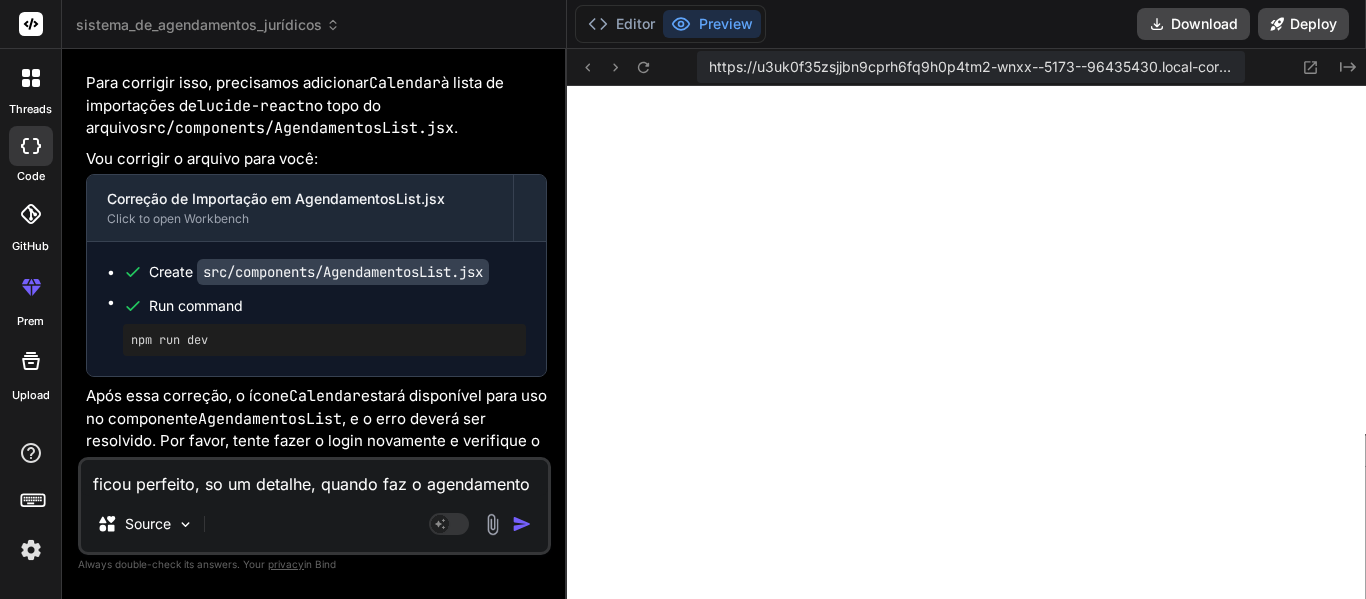 type on "ficou perfeito, so um detalhe, quando faz o agendamento" 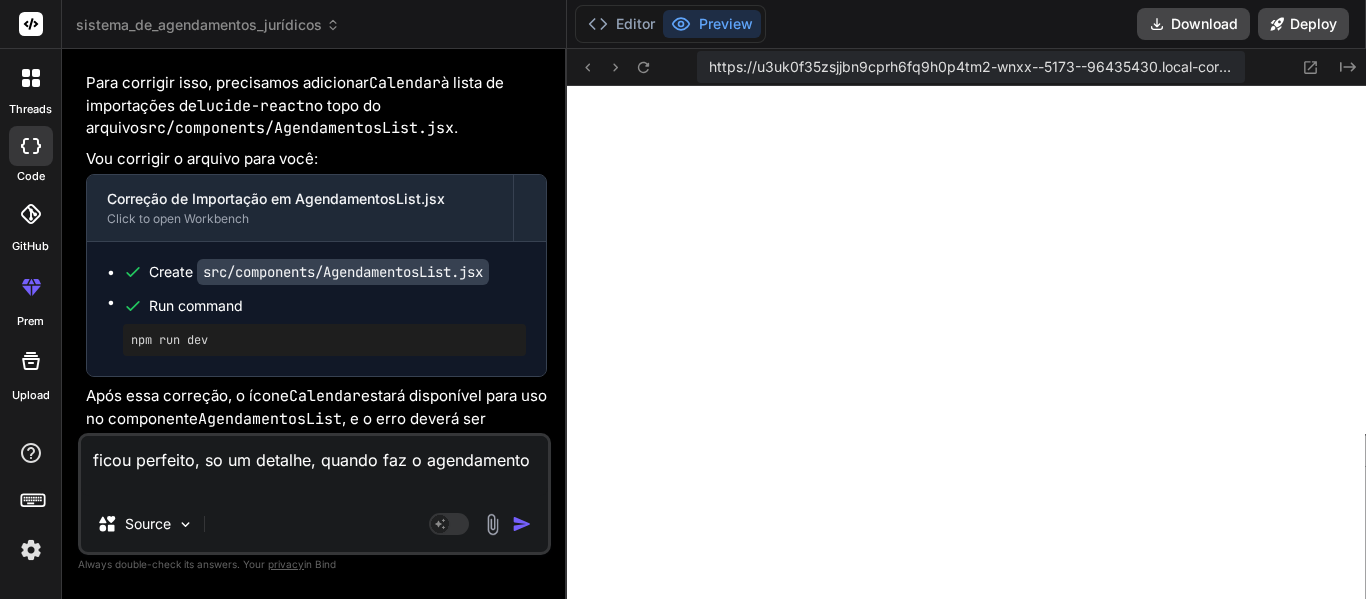 type on "ficou perfeito, so um detalhe, quando faz o agendamento p" 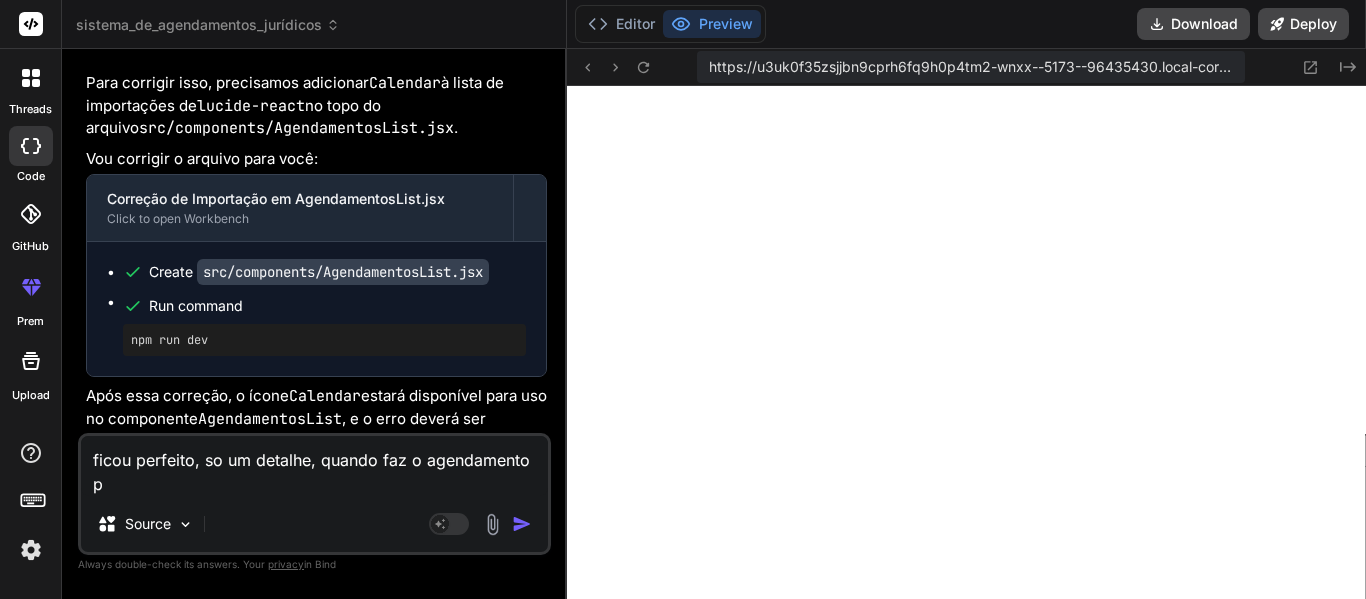 type on "ficou perfeito, so um detalhe, quando faz o agendamento po" 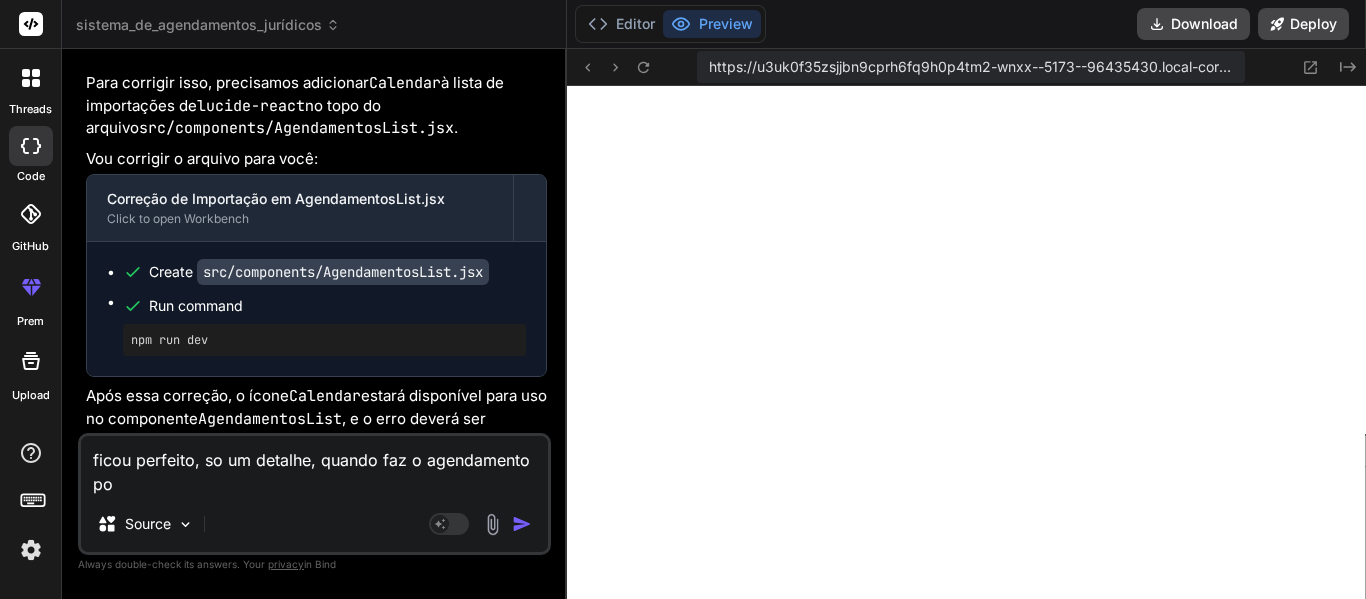 type on "ficou perfeito, so um detalhe, quando faz o agendamento pod" 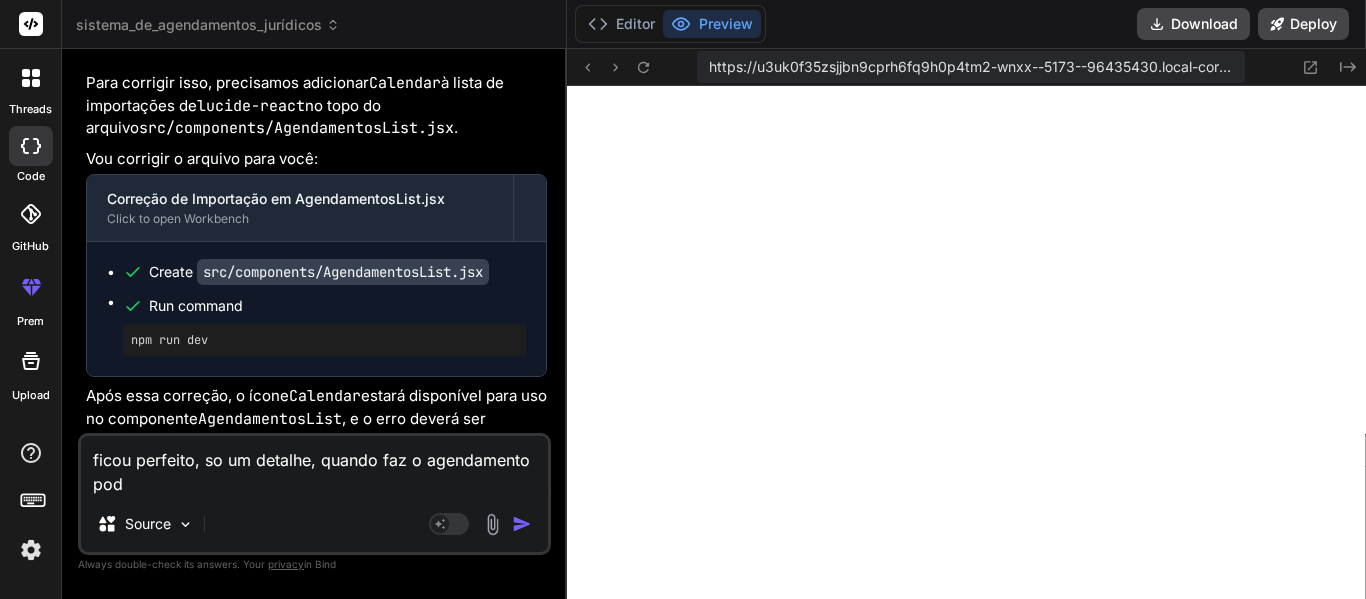 type on "x" 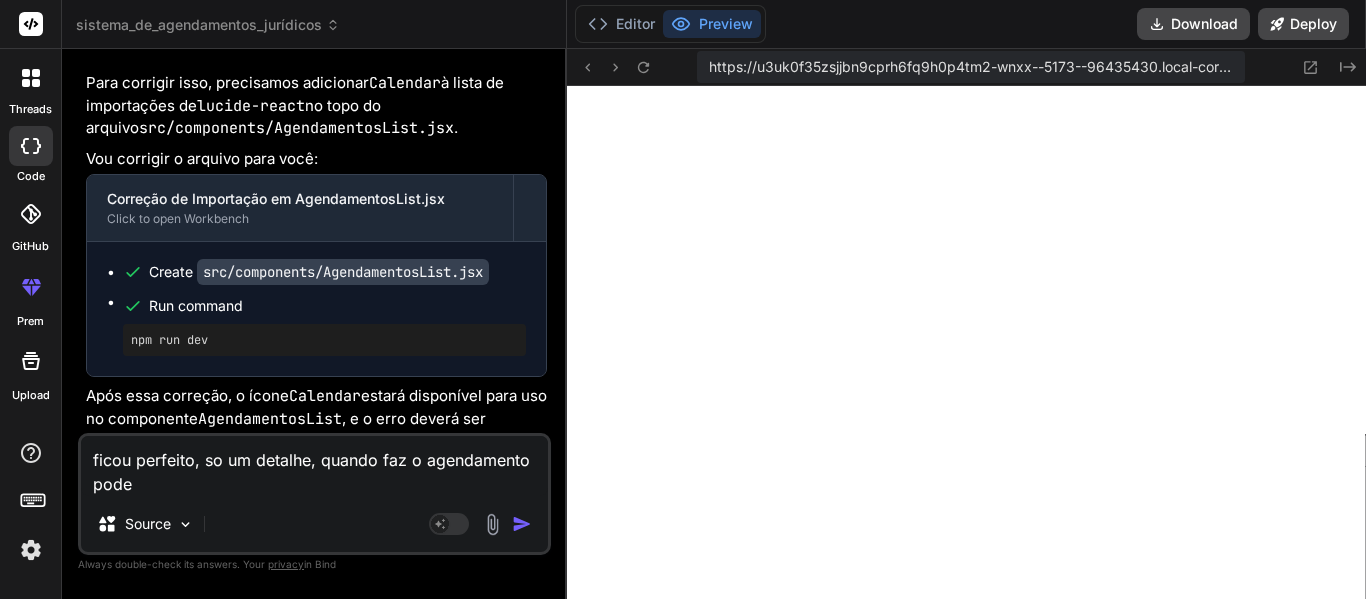 type on "ficou perfeito, so um detalhe, quando faz o agendamento poder" 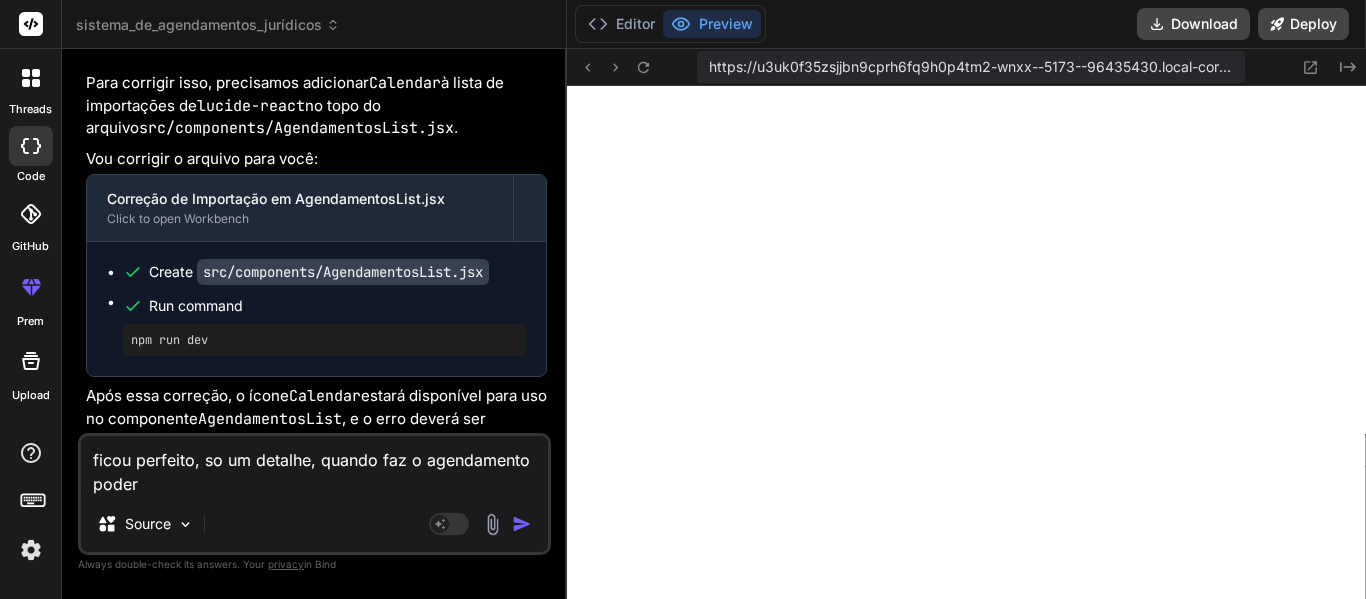 type on "ficou perfeito, so um detalhe, quando faz o agendamento poderi" 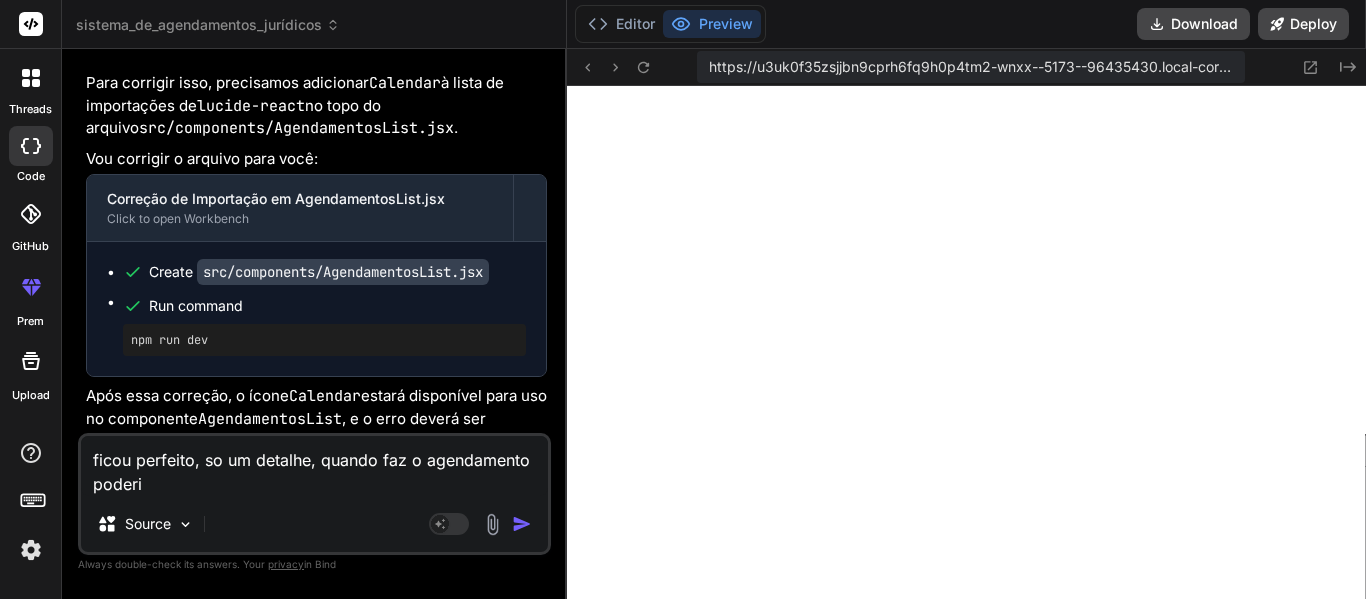 type on "ficou perfeito, so um detalhe, quando faz o agendamento poderia" 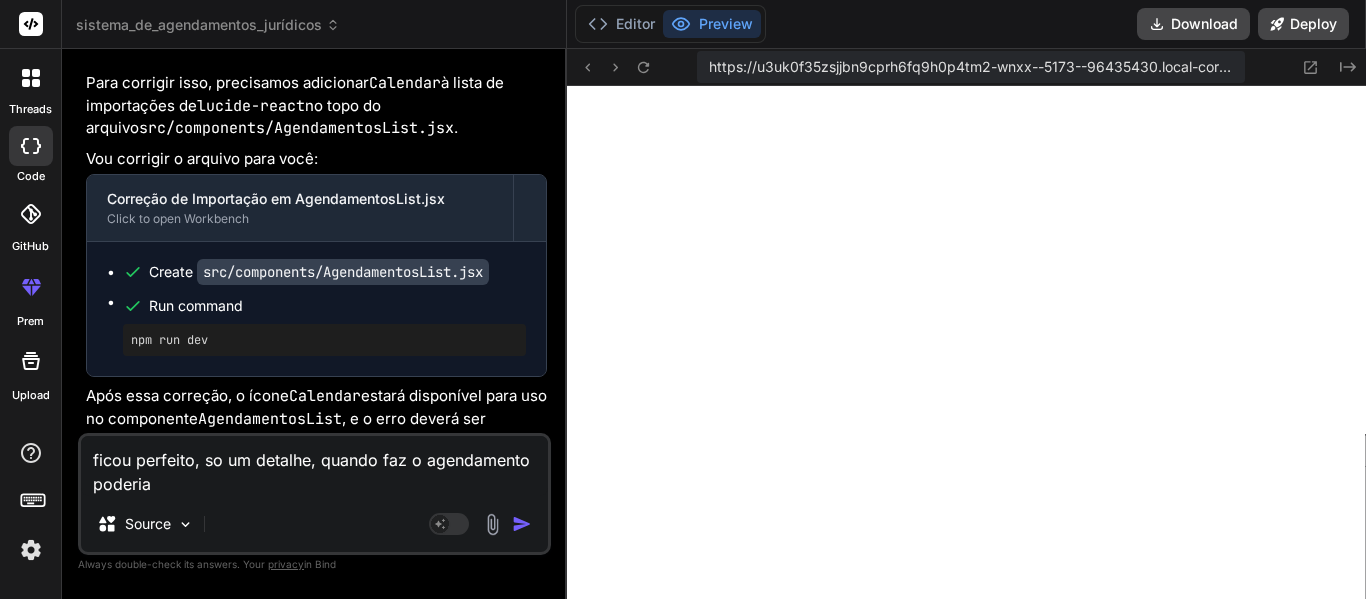 type on "ficou perfeito, so um detalhe, quando faz o agendamento poderia" 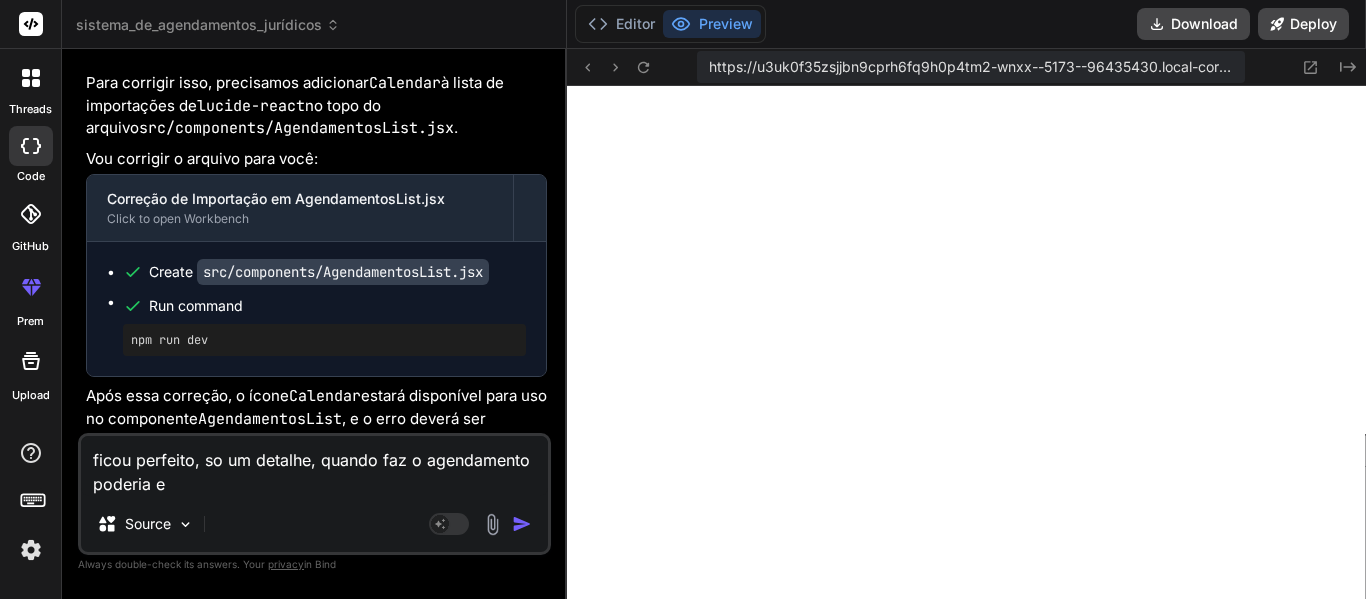 type on "ficou perfeito, so um detalhe, quando faz o agendamento poderia em" 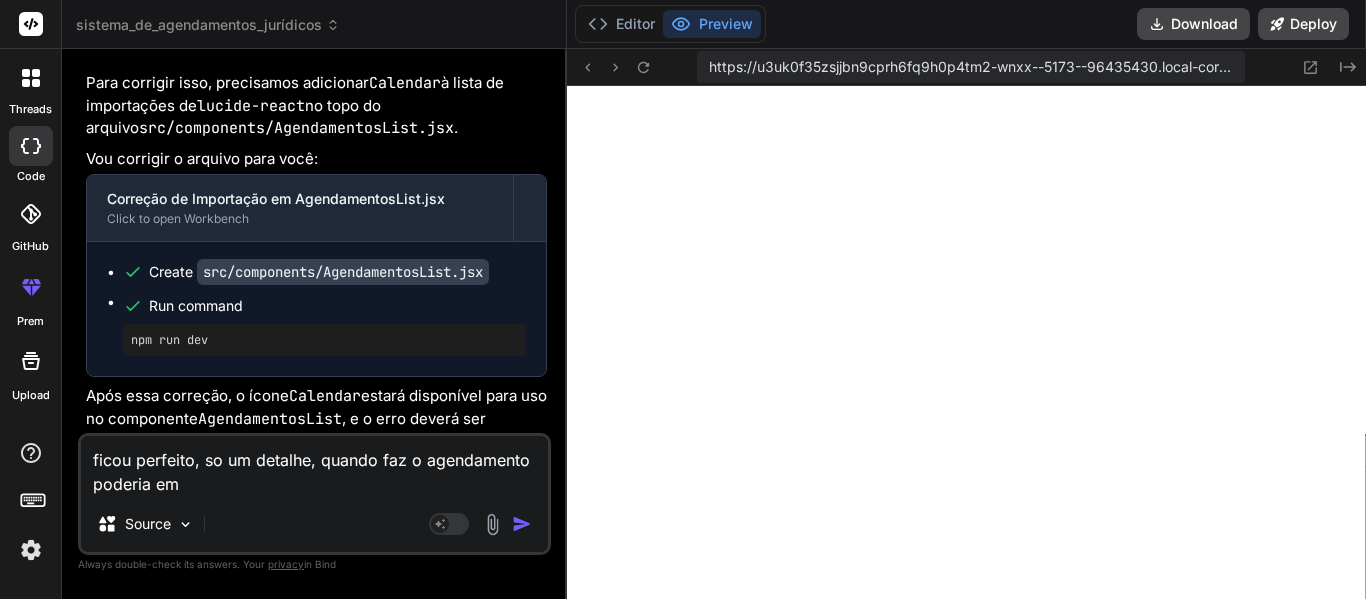 type on "ficou perfeito, so um detalhe, quando faz o agendamento poderia em" 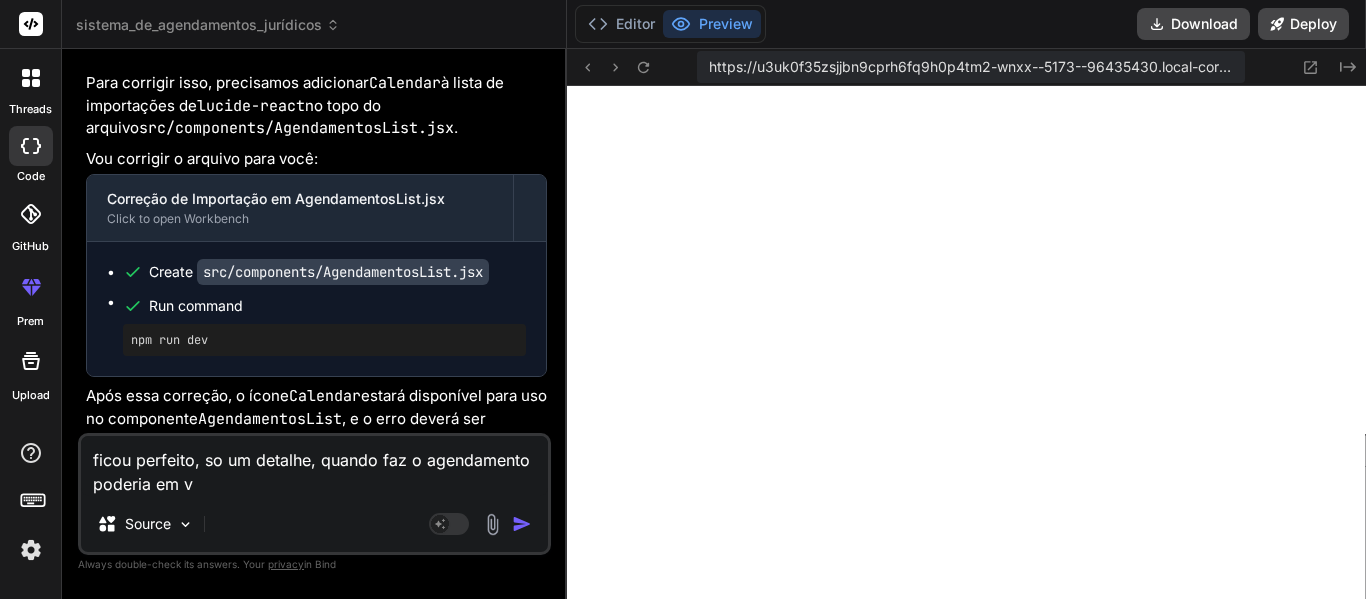 type on "ficou perfeito, so um detalhe, quando faz o agendamento poderia em ve" 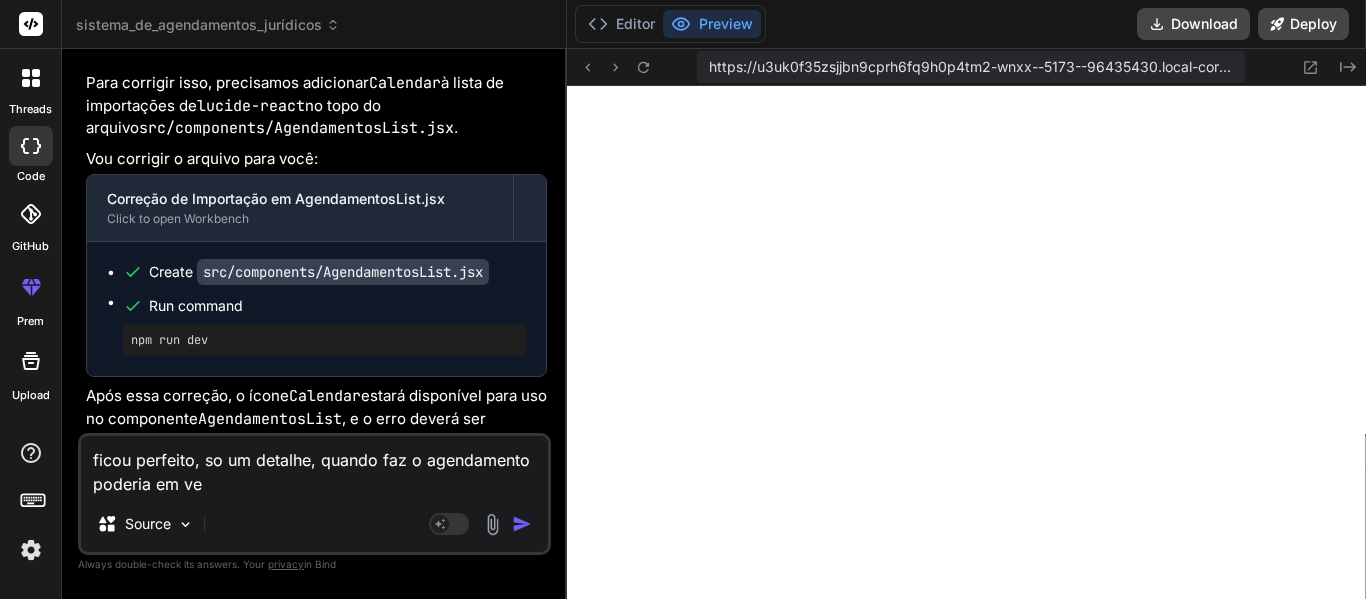 type on "x" 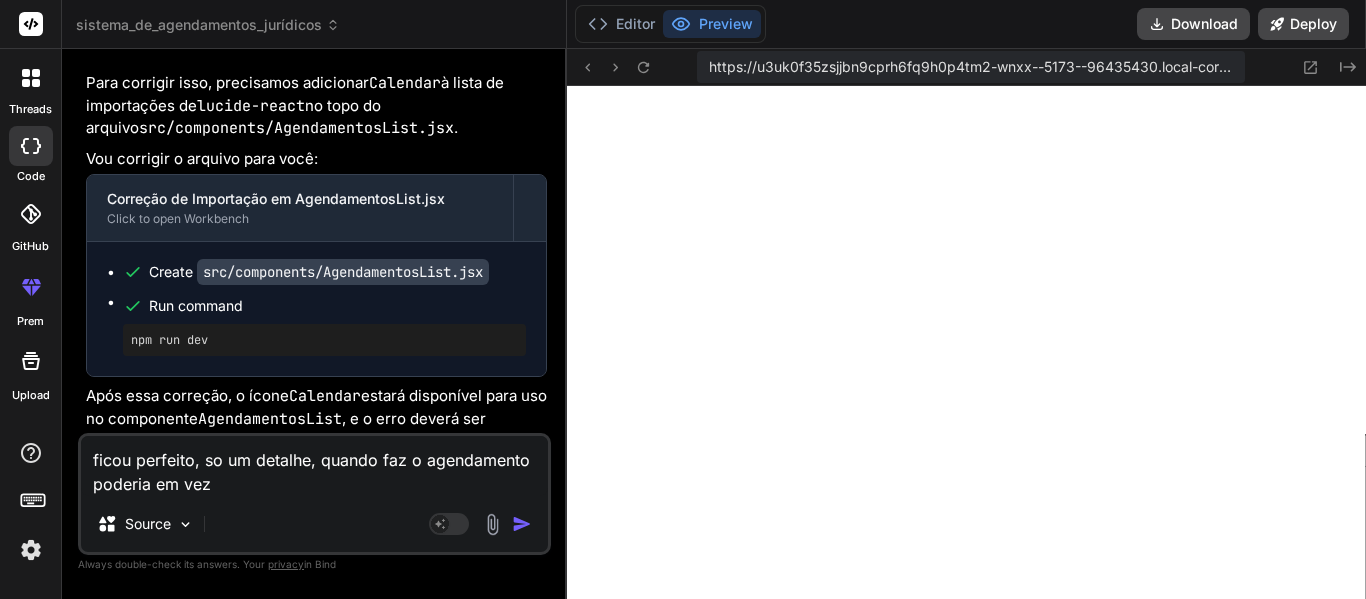 type on "ficou perfeito, so um detalhe, quando faz o agendamento poderia em vez" 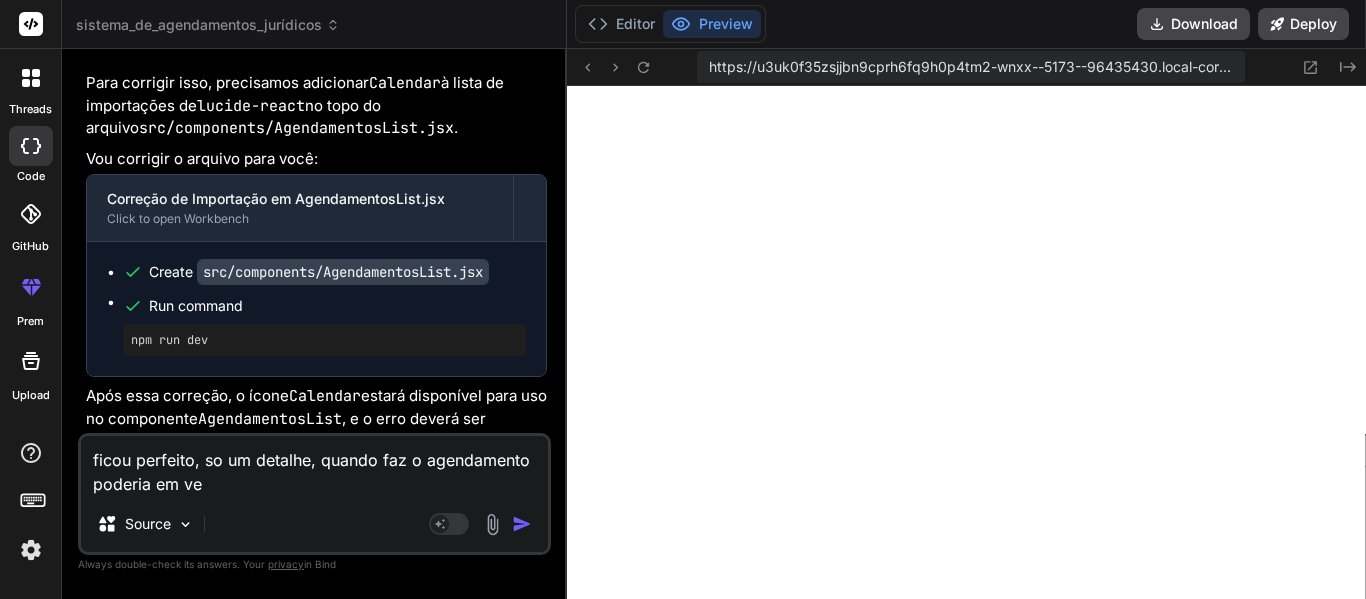 type on "x" 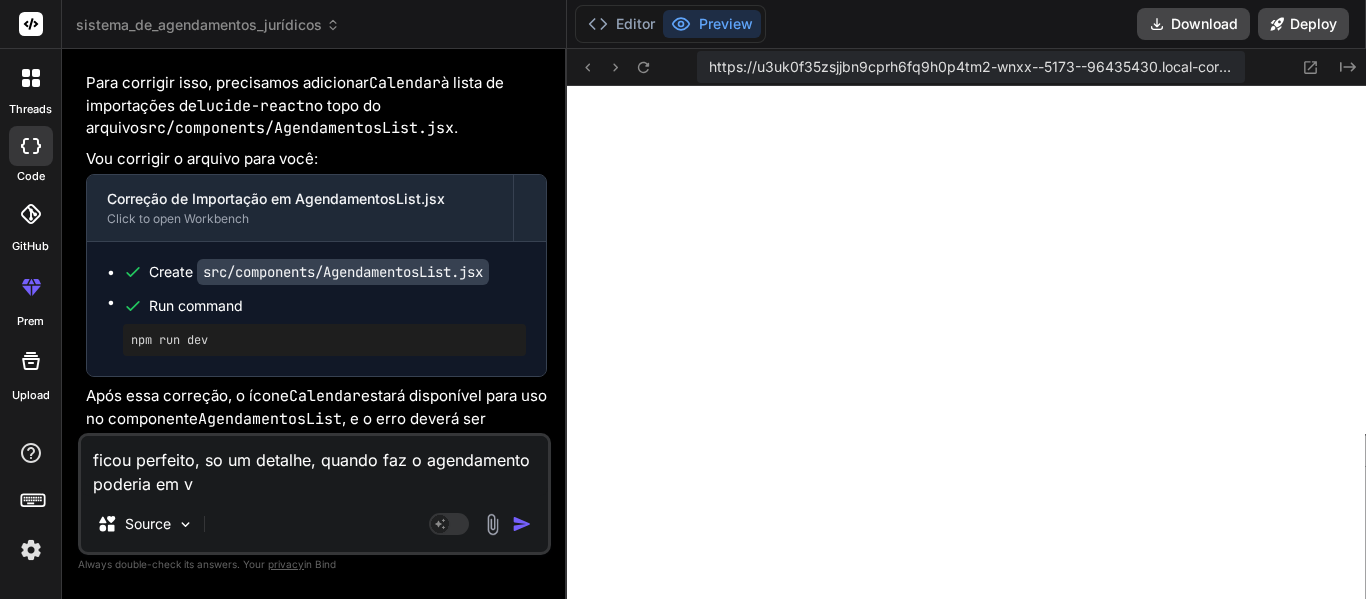 type on "ficou perfeito, so um detalhe, quando faz o agendamento poderia em" 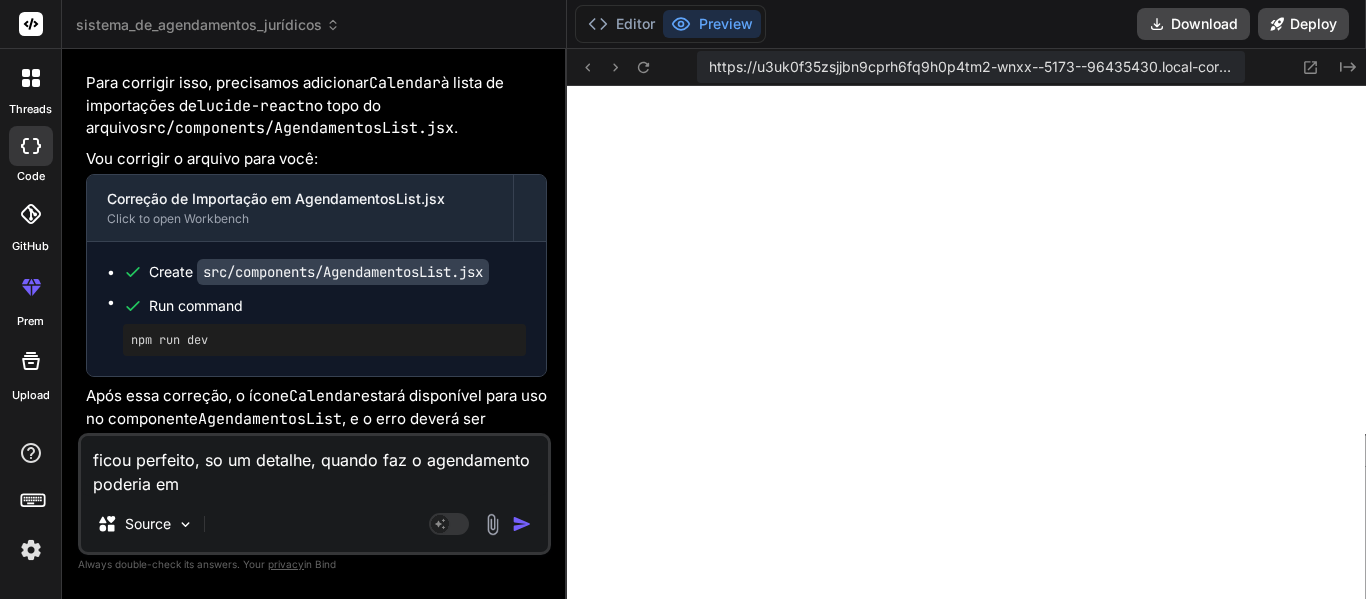 type on "ficou perfeito, so um detalhe, quando faz o agendamento poderia em" 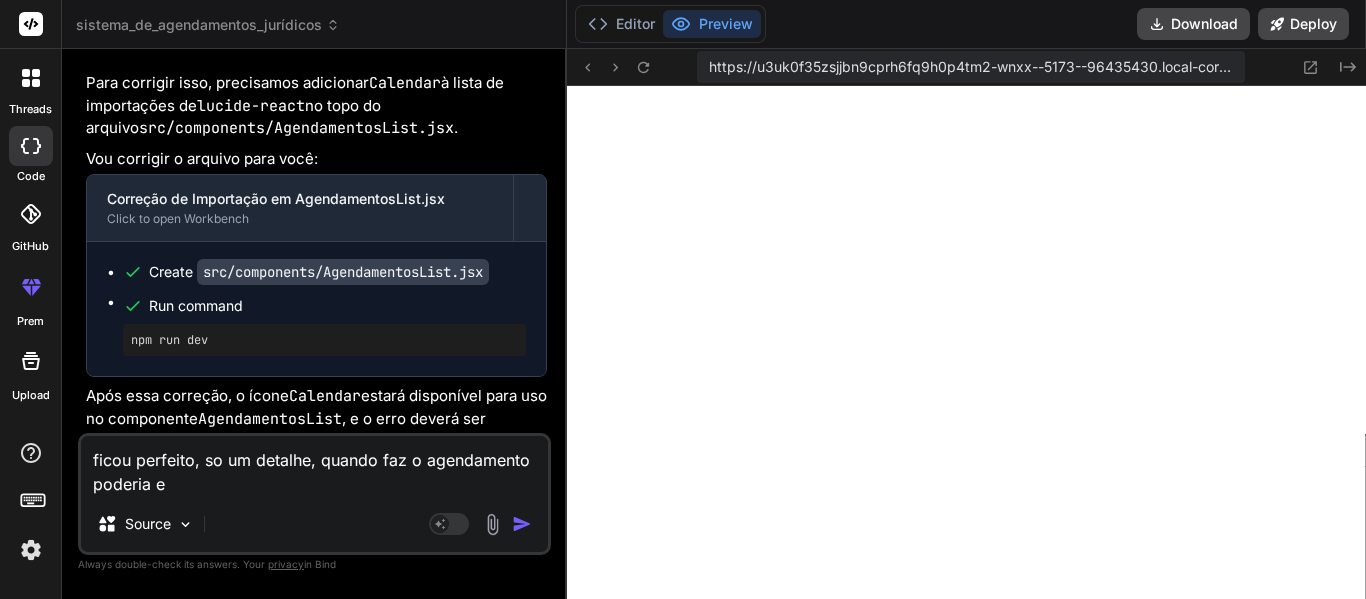 type on "ficou perfeito, so um detalhe, quando faz o agendamento poderia" 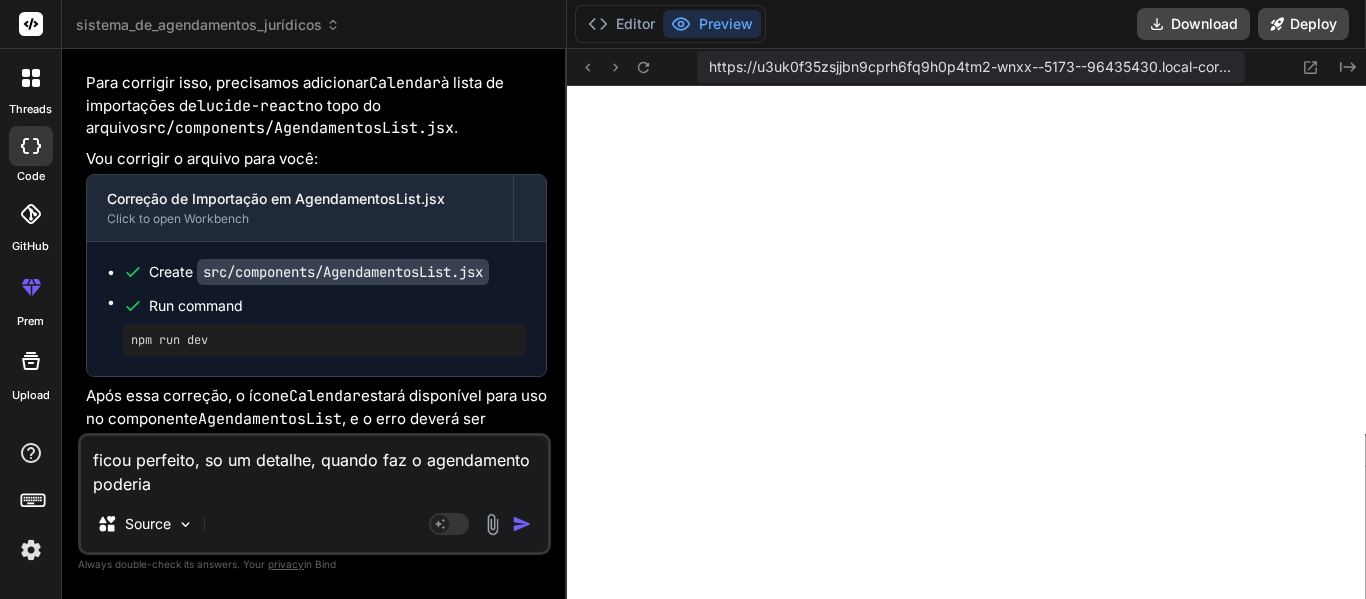 type on "ficou perfeito, so um detalhe, quando faz o agendamento poderia" 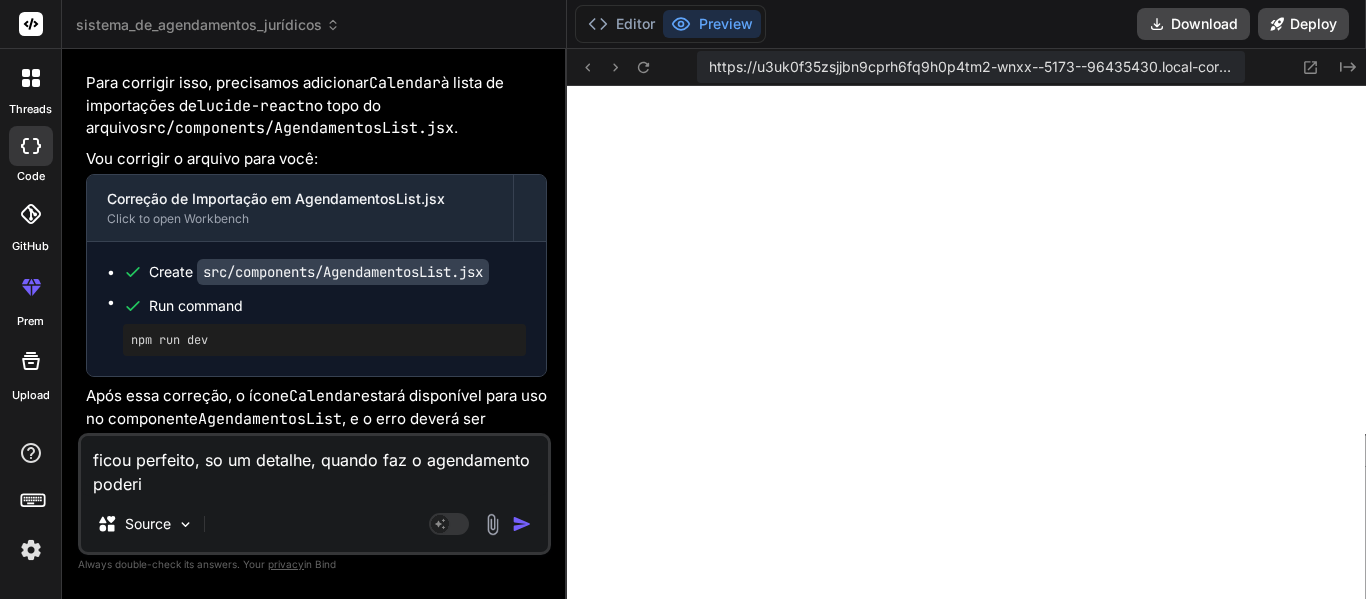 type on "ficou perfeito, so um detalhe, quando faz o agendamento poder" 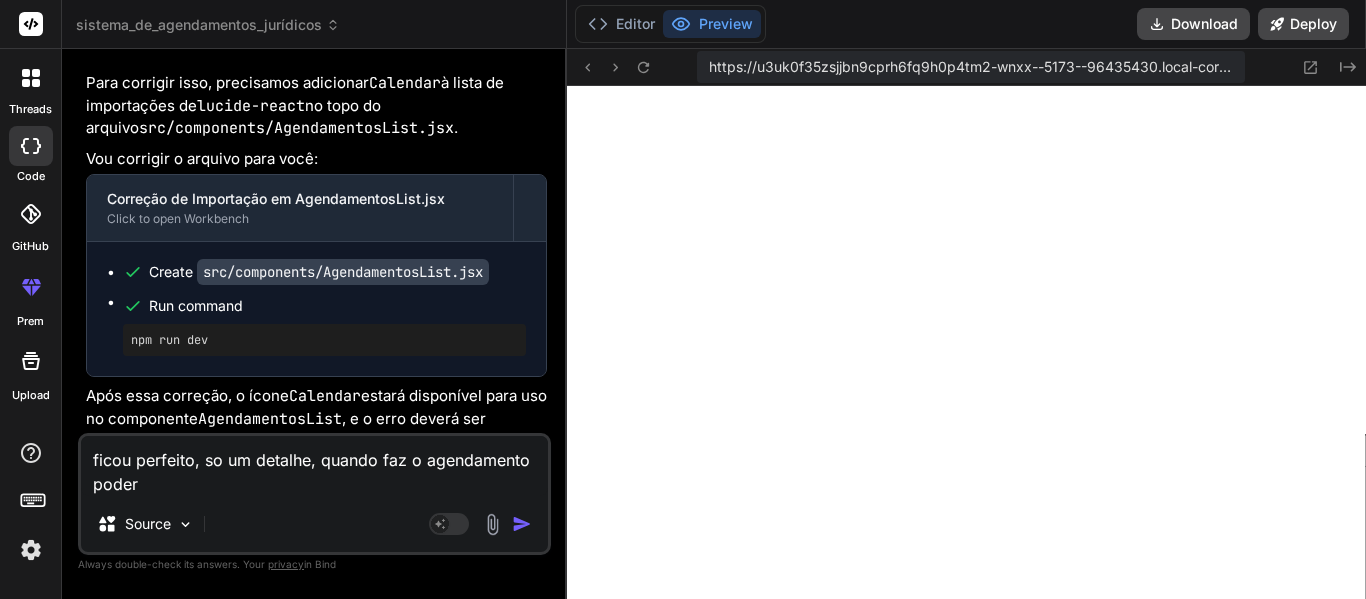type on "ficou perfeito, so um detalhe, quando faz o agendamento pode" 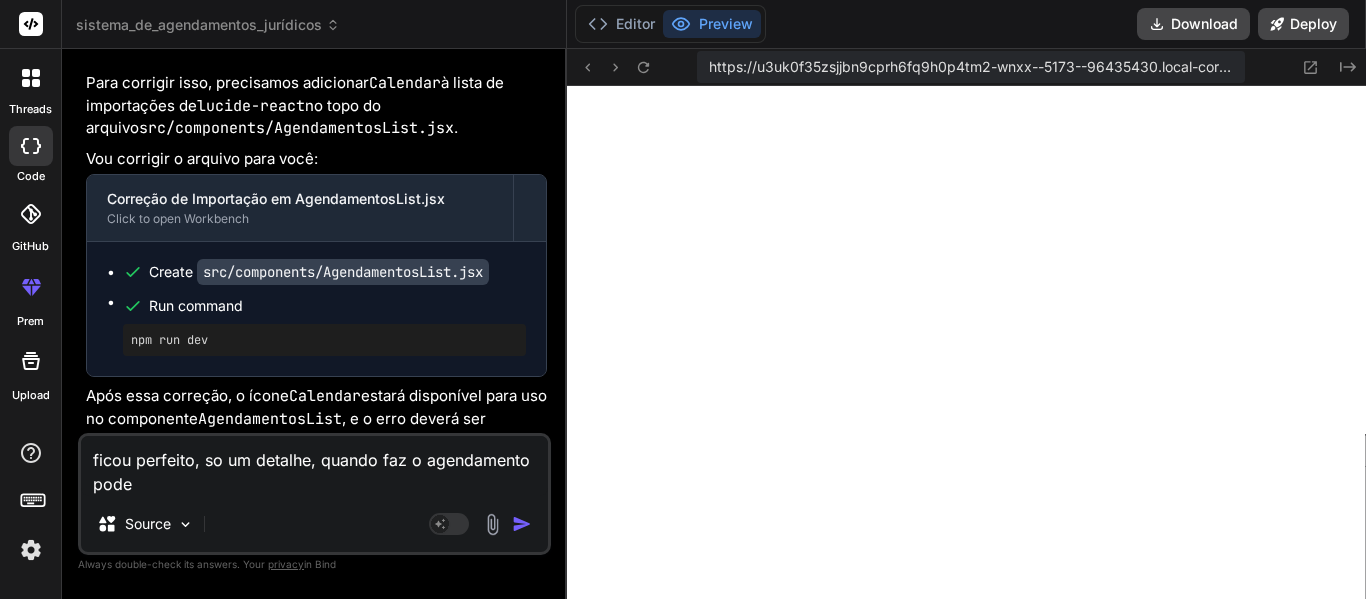 type on "ficou perfeito, so um detalhe, quando faz o agendamento pod" 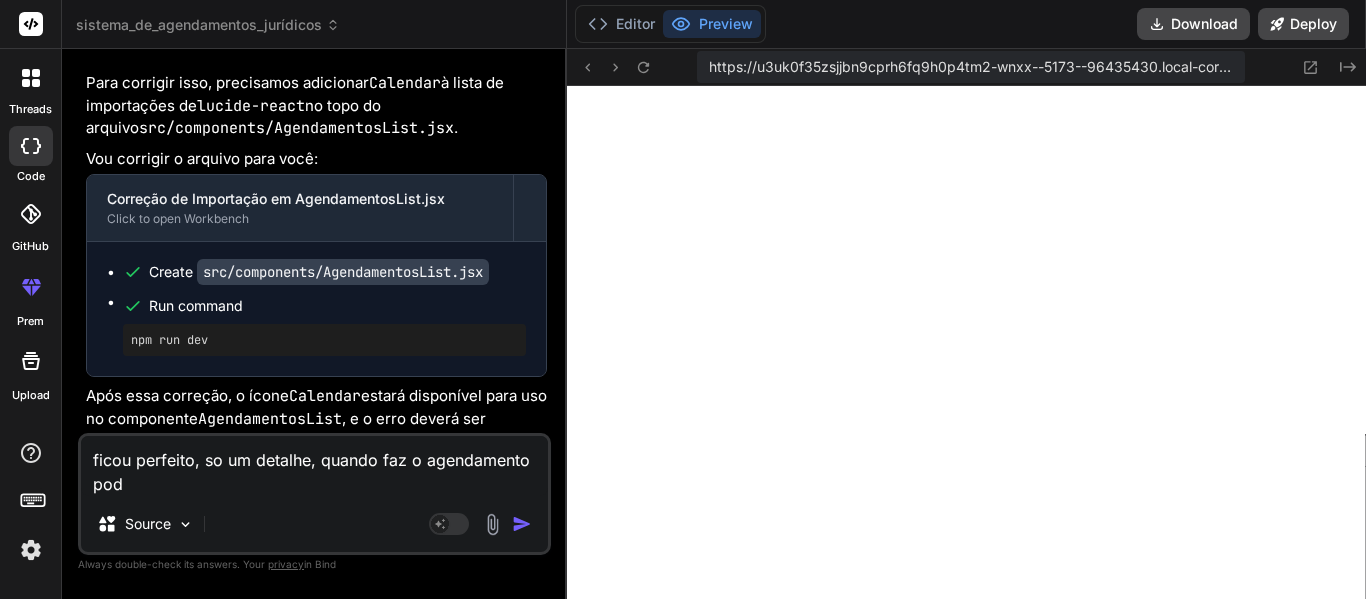 type on "ficou perfeito, so um detalhe, quando faz o agendamento po" 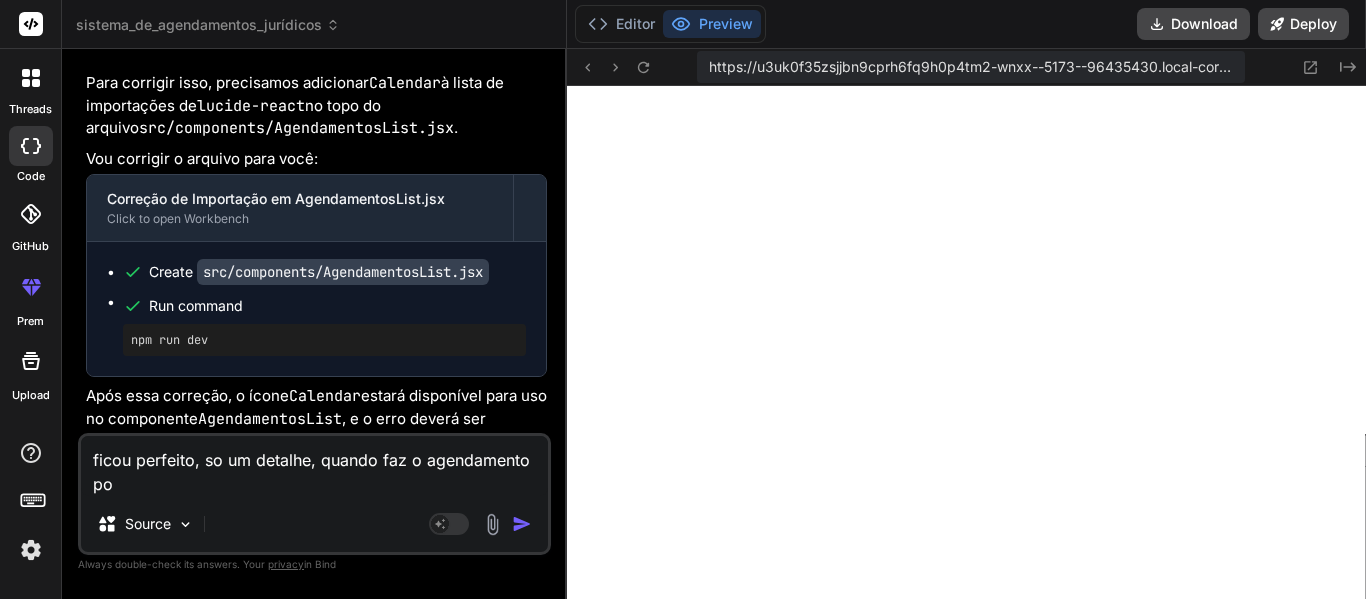type on "ficou perfeito, so um detalhe, quando faz o agendamento p" 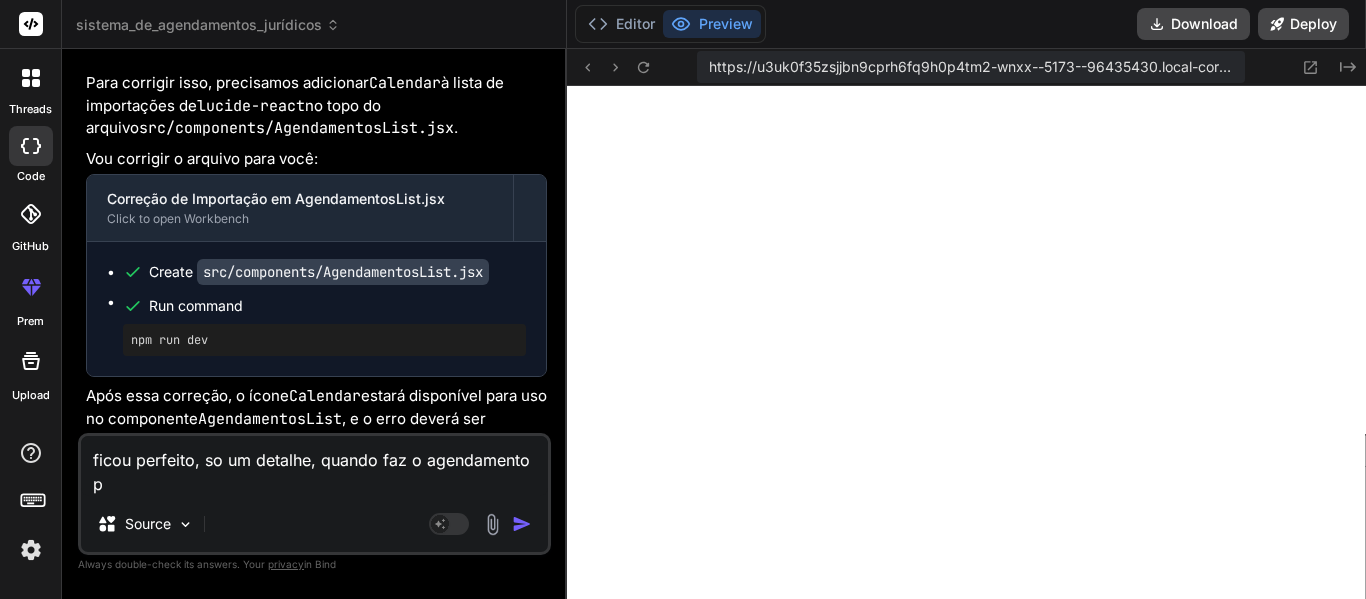 type on "ficou perfeito, so um detalhe, quando faz o agendamento" 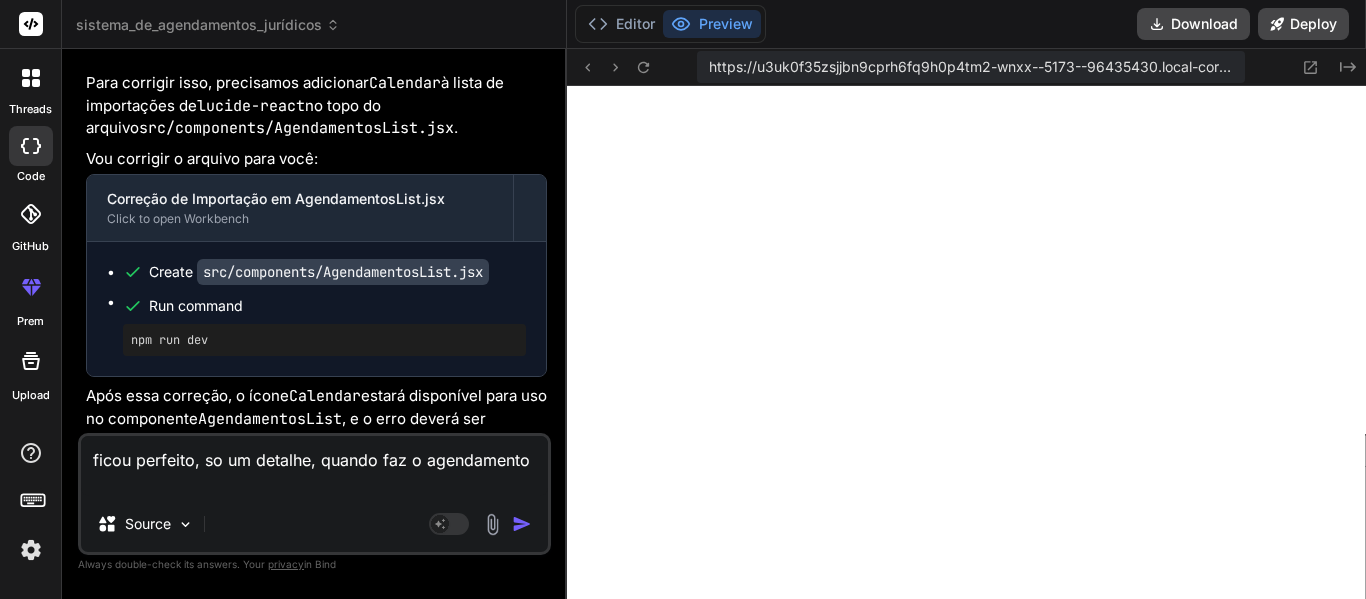 type on "ficou perfeito, so um detalhe, quando faz o agendamento" 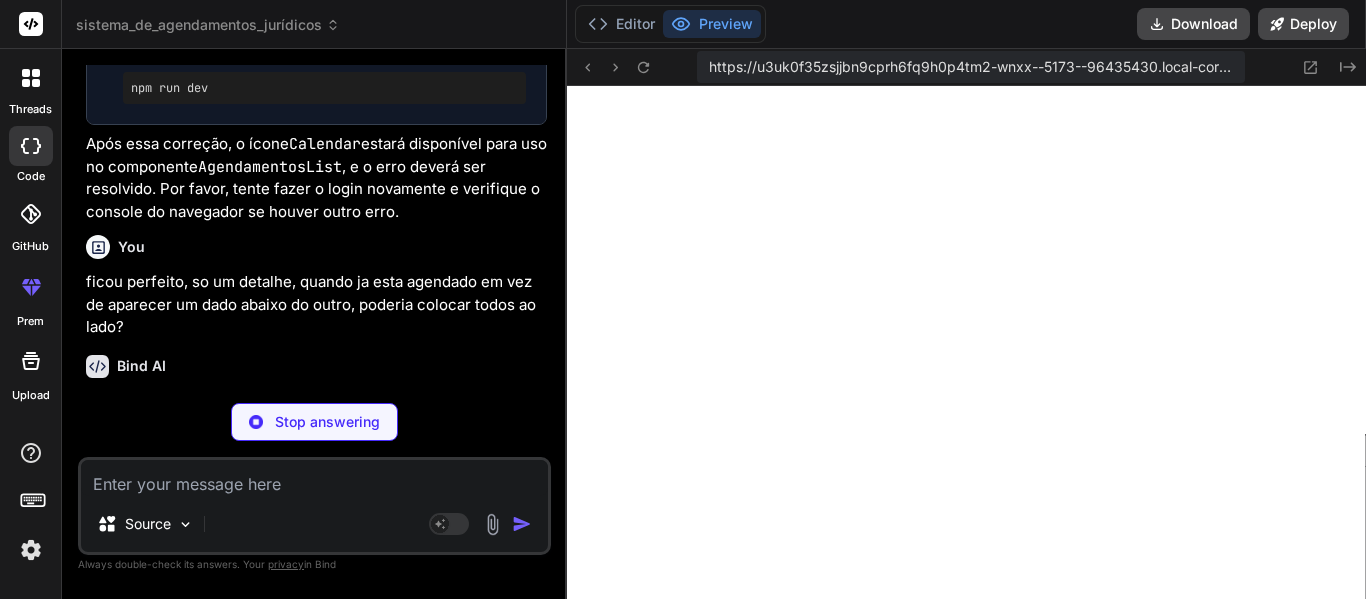 scroll, scrollTop: 5551, scrollLeft: 0, axis: vertical 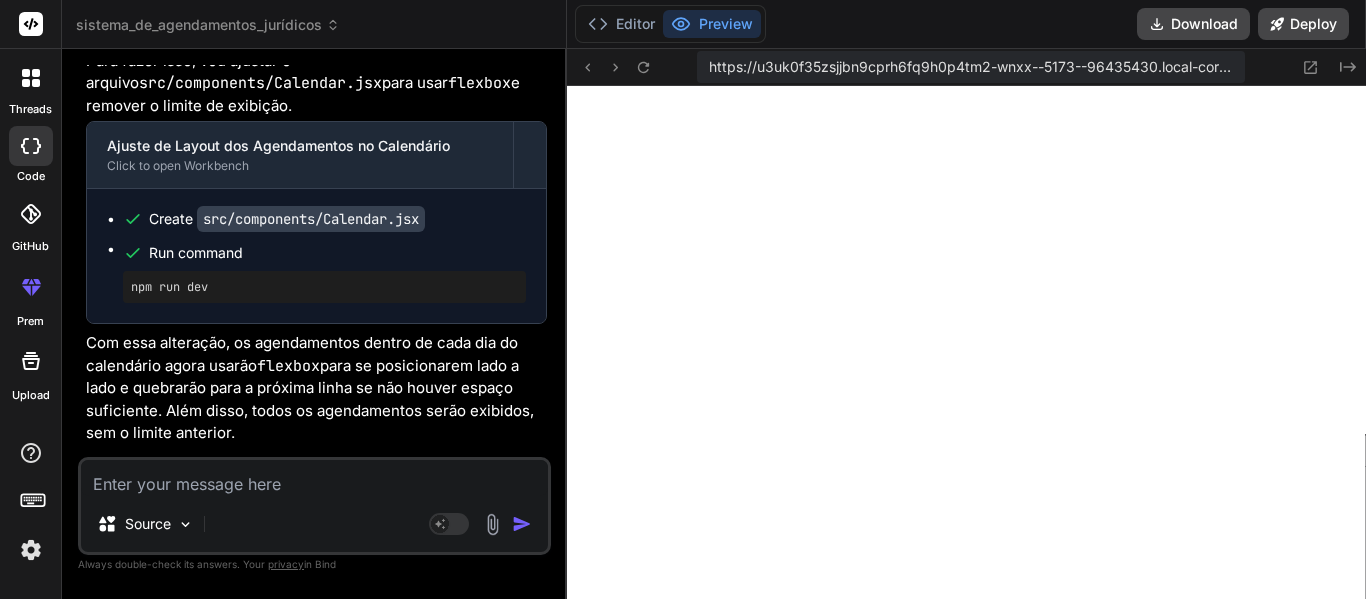 click 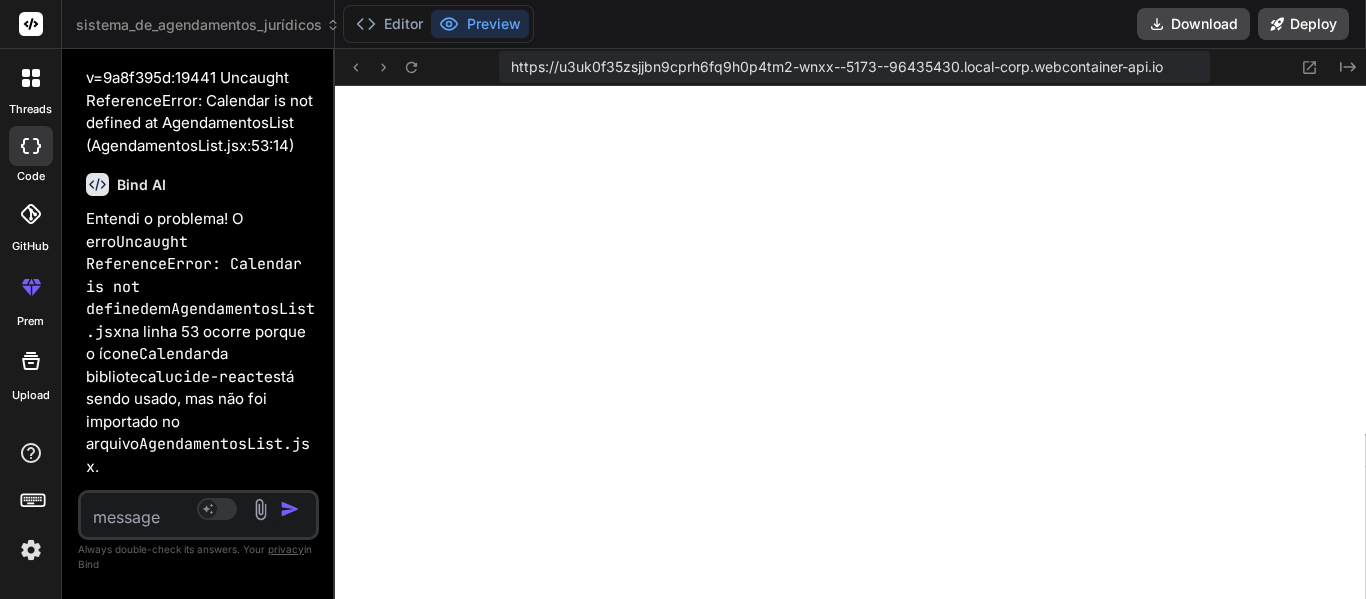 scroll, scrollTop: 10096, scrollLeft: 0, axis: vertical 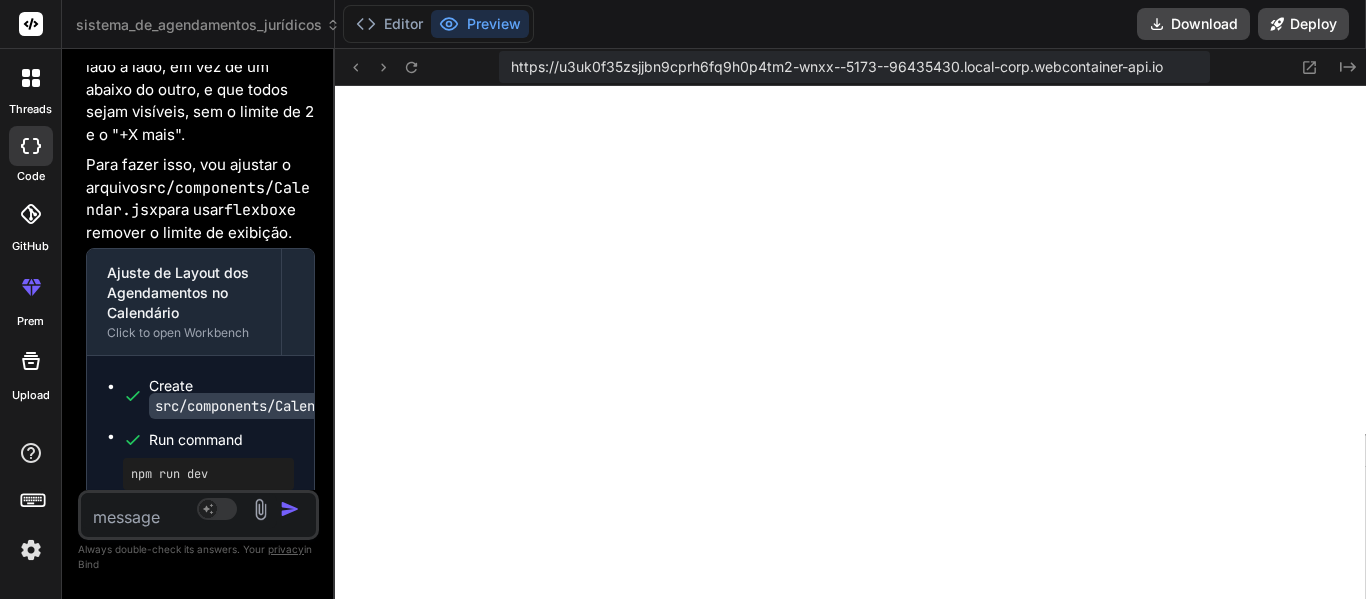 drag, startPoint x: 566, startPoint y: 320, endPoint x: 171, endPoint y: 315, distance: 395.03165 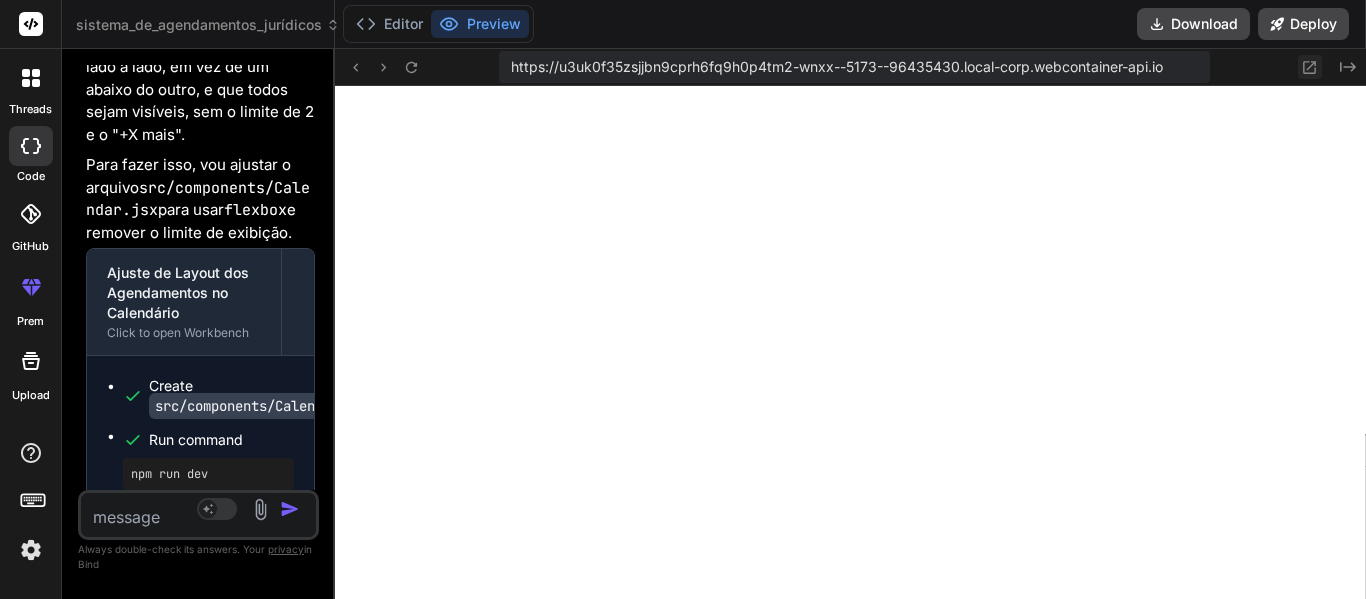 click 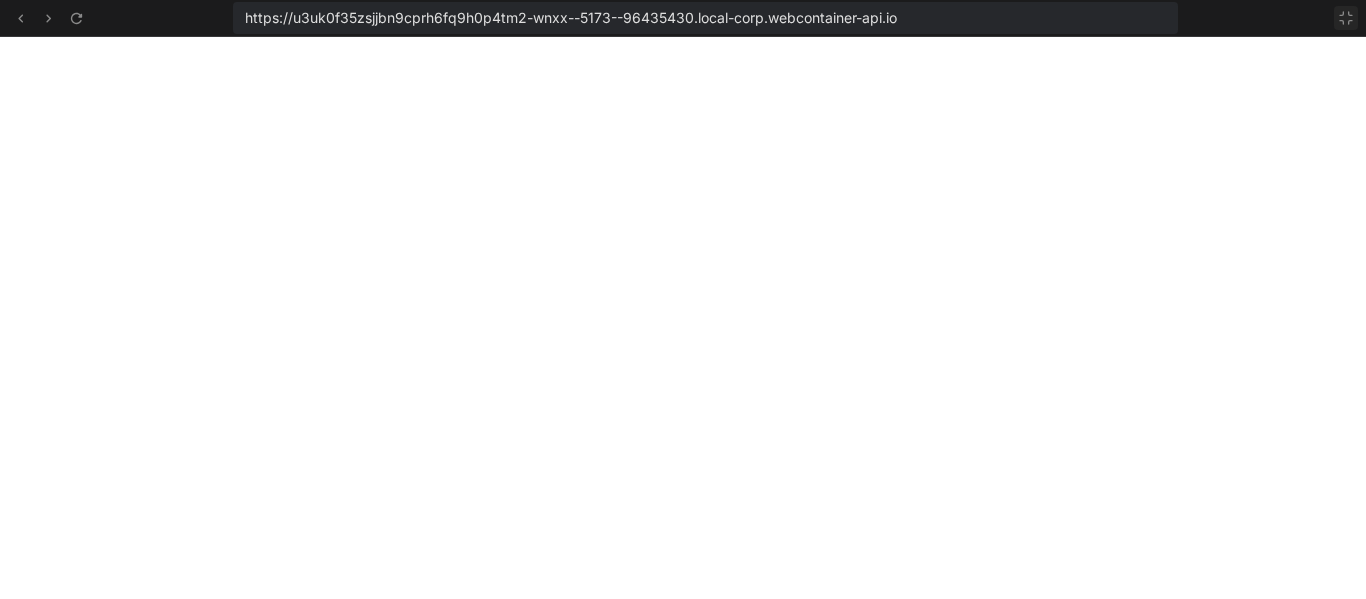 click 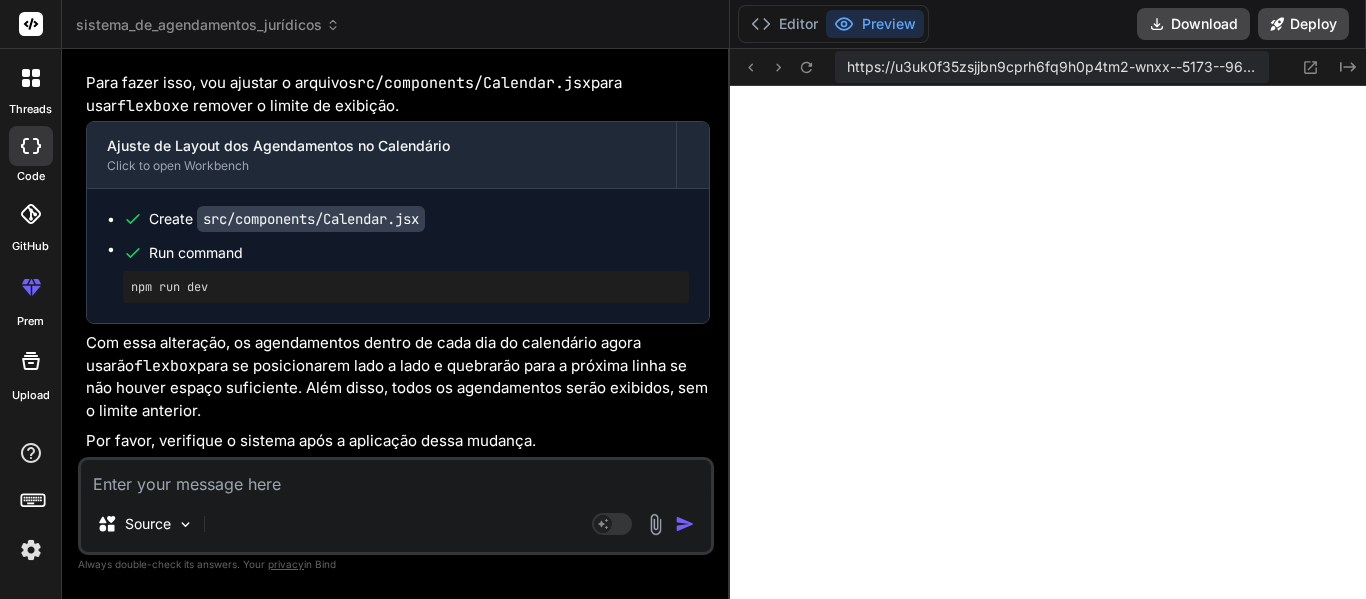 scroll, scrollTop: 5010, scrollLeft: 0, axis: vertical 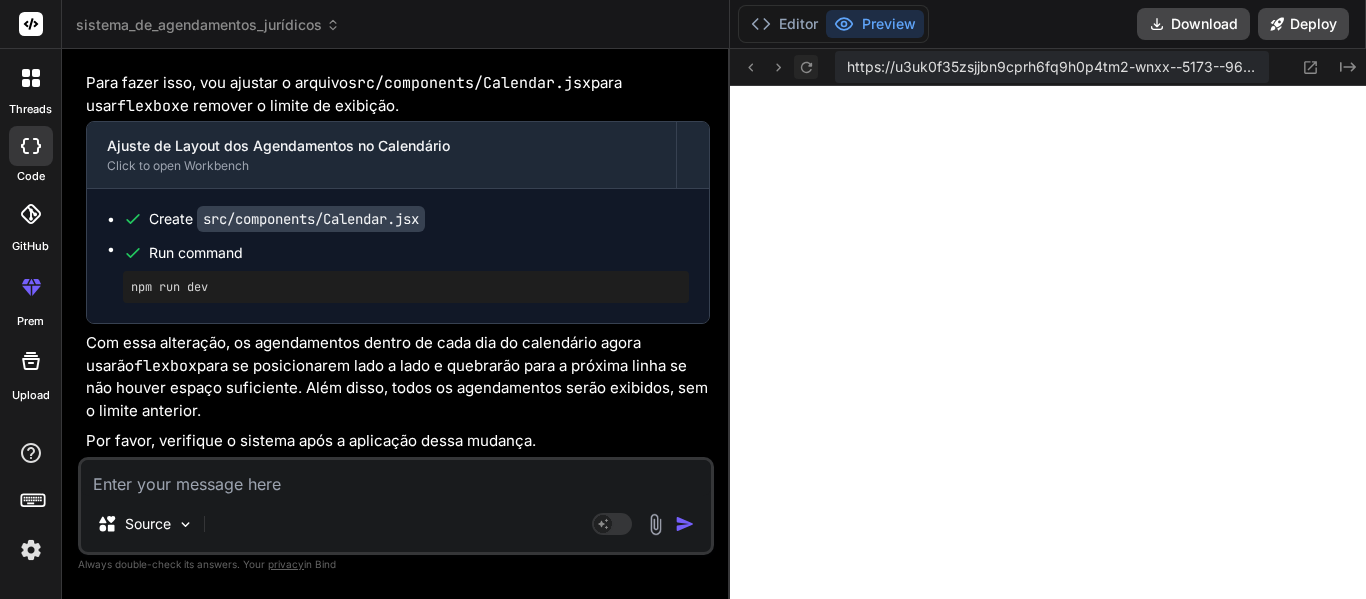 click 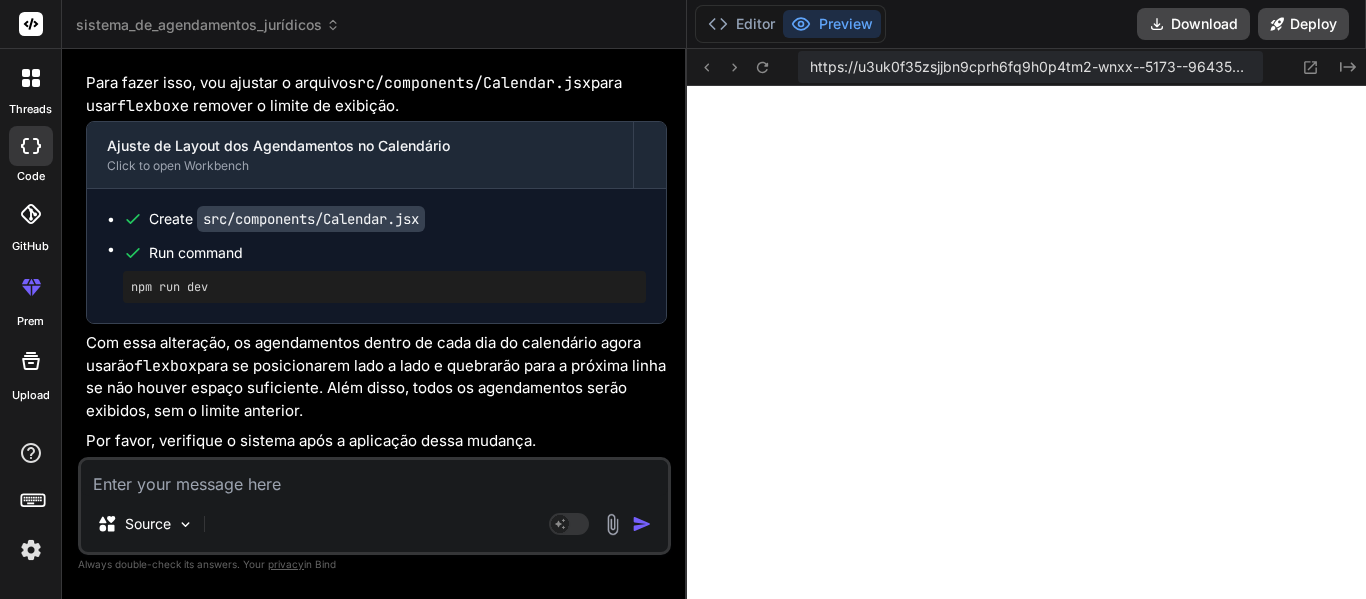 scroll, scrollTop: 5252, scrollLeft: 0, axis: vertical 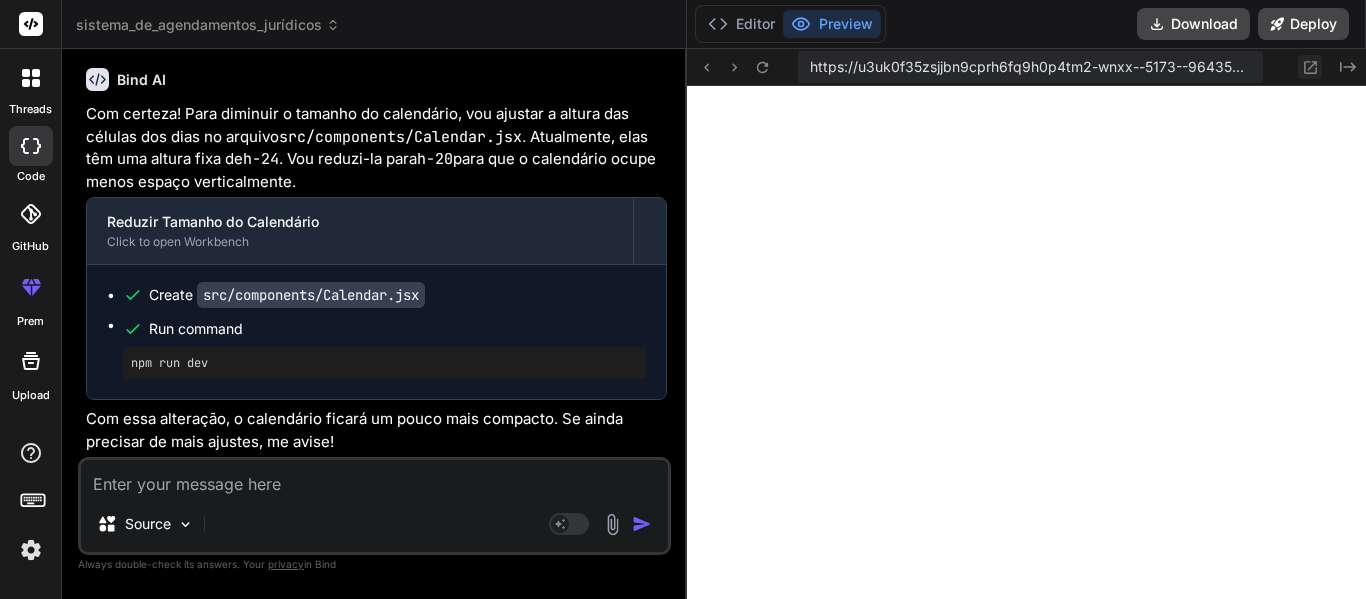 click 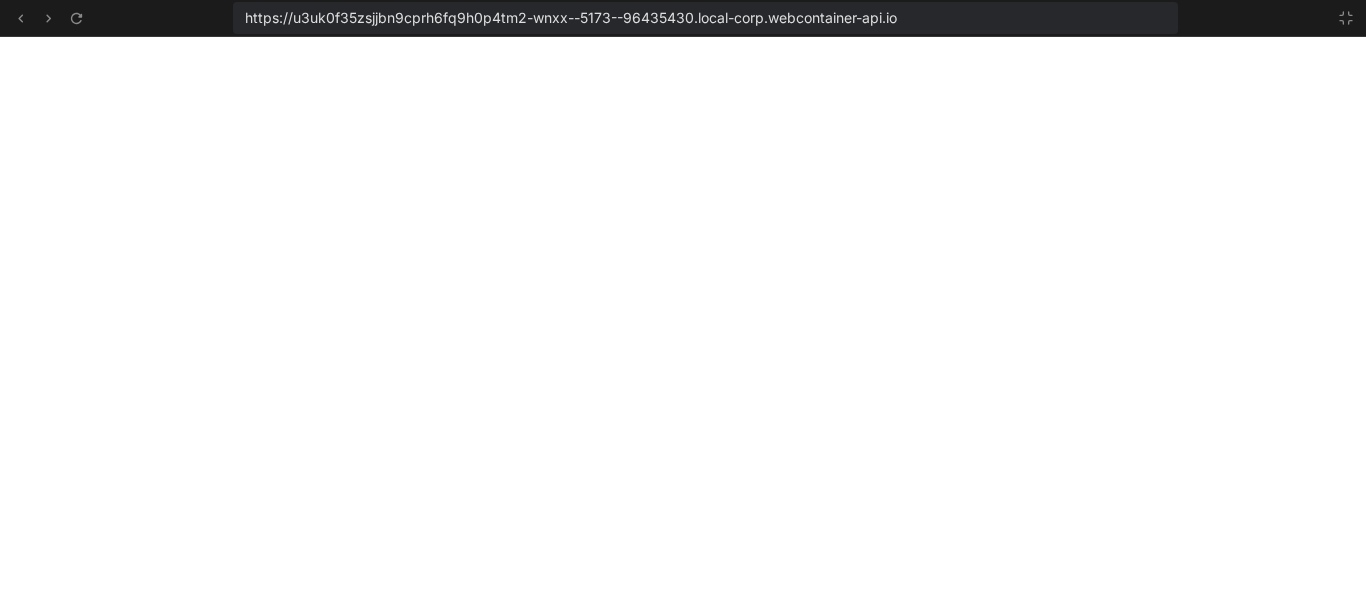 click 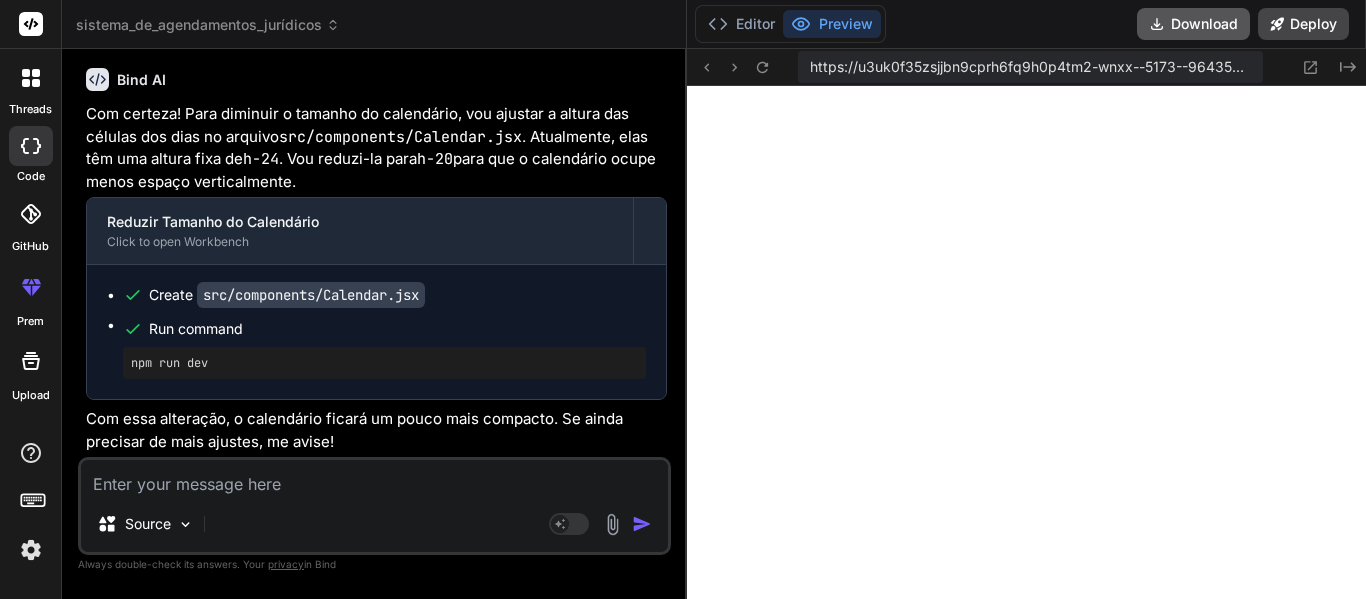 click 